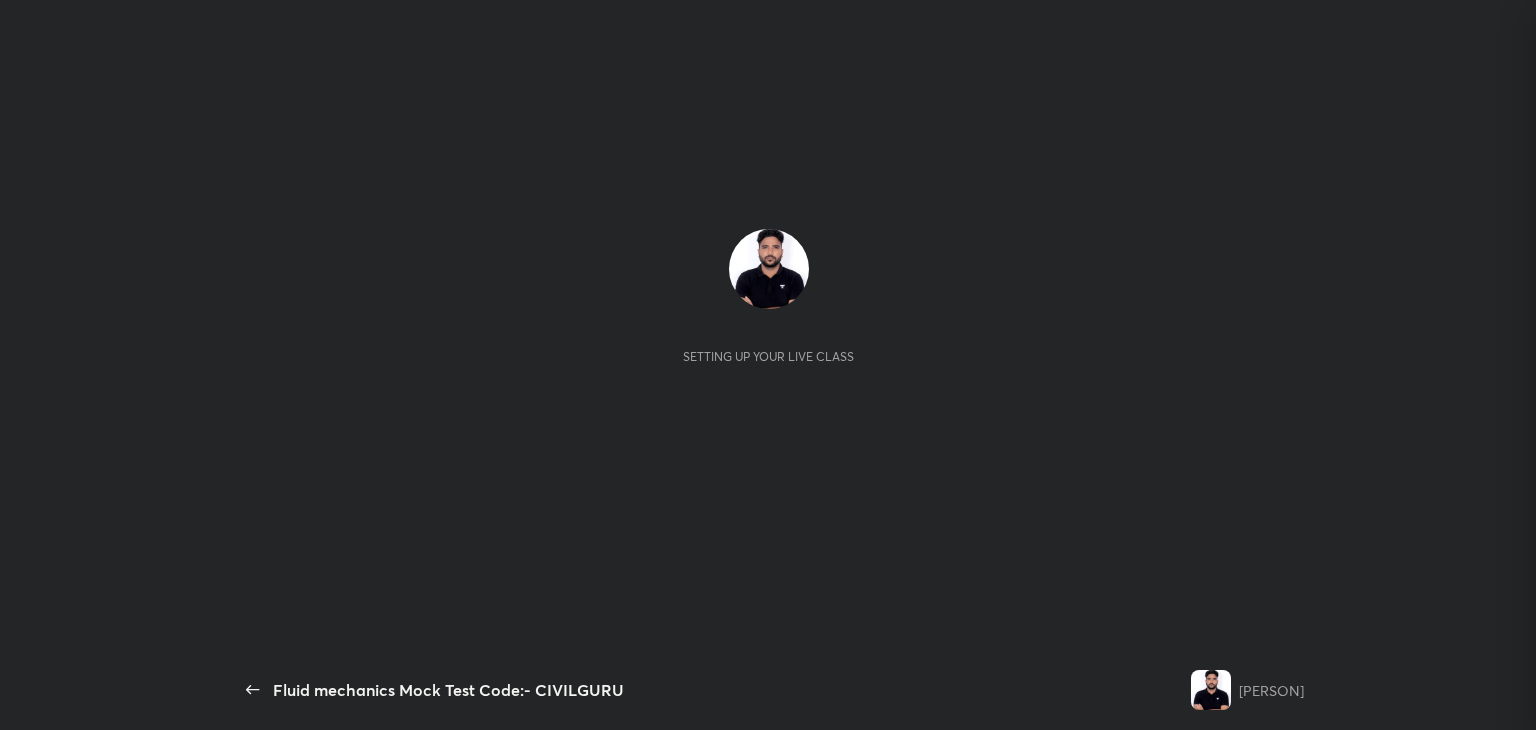 scroll, scrollTop: 0, scrollLeft: 0, axis: both 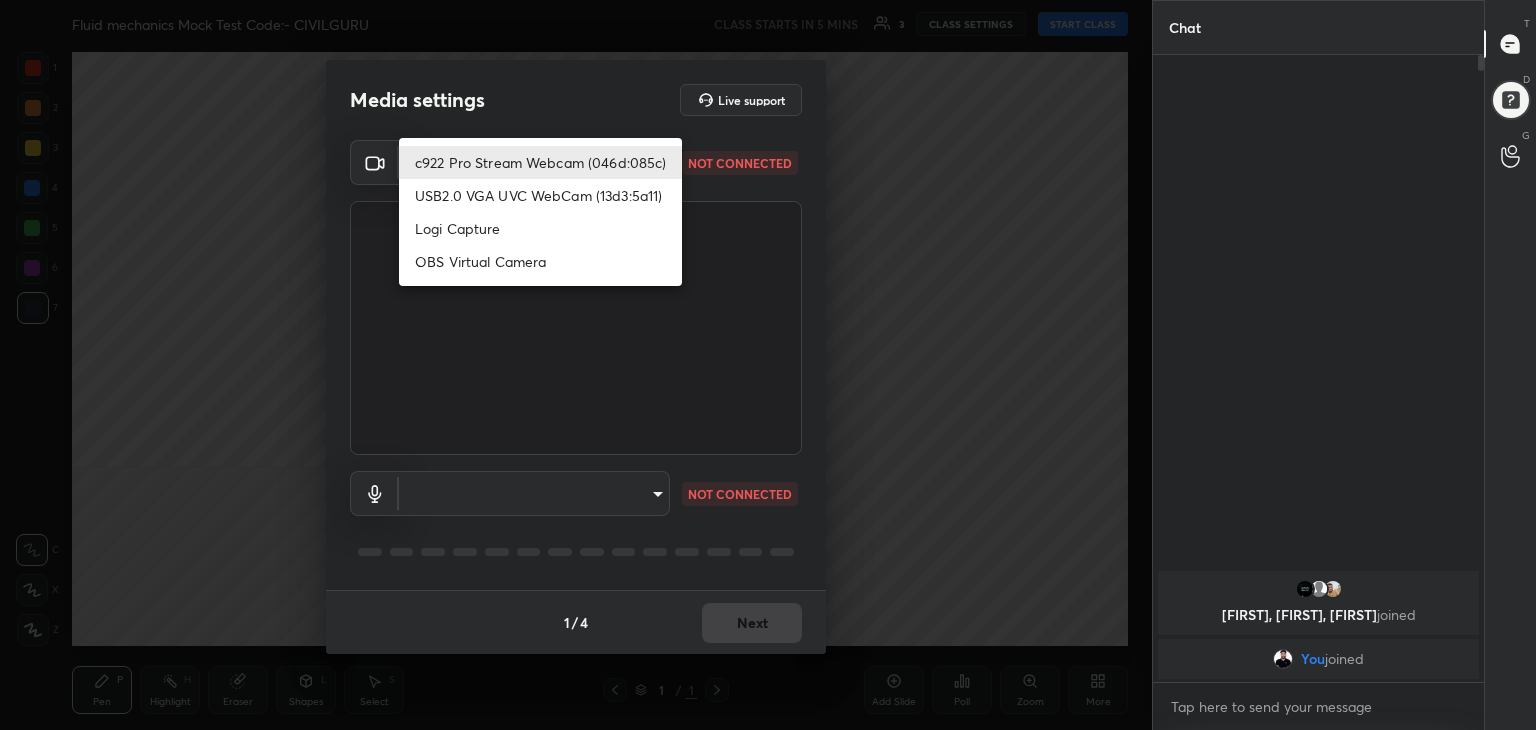 click on "C X Z C X Z E E Erase all H H Fluid mechanics Mock Test Code:- CIVILGURU CLASS STARTS IN 5 MINS 3 CLASS SETTINGS START CLASS Setting up your live class Back Fluid mechanics Mock Test Code:- CIVILGURU [PERSON] Pen P Highlight H Eraser Shapes L Select S 1 / 1 Add Slide Poll Zoom More Chat [PERSON], [PERSON], [PERSON] joined You joined 1 NEW MESSAGE Enable hand raising Enable raise hand to speak to learners. Once enabled, chat will be turned off temporarily. Enable x introducing Raise a hand with a doubt Now learners can raise their hand along with a doubt How it works? Doubts asked by learners will show up here Raise hand disabled You have disabled Raise hand currently. Enable it to invite learners to speak Enable Can't raise hand Looks like educator just invited you to speak. Please wait before you can raise your hand again. Got it T Messages (T) D Doubts (D) G Raise Hand (G) Report an issue Reason for reporting Buffering Chat not working Audio - Video sync issue Educator video quality low" at bounding box center (768, 365) 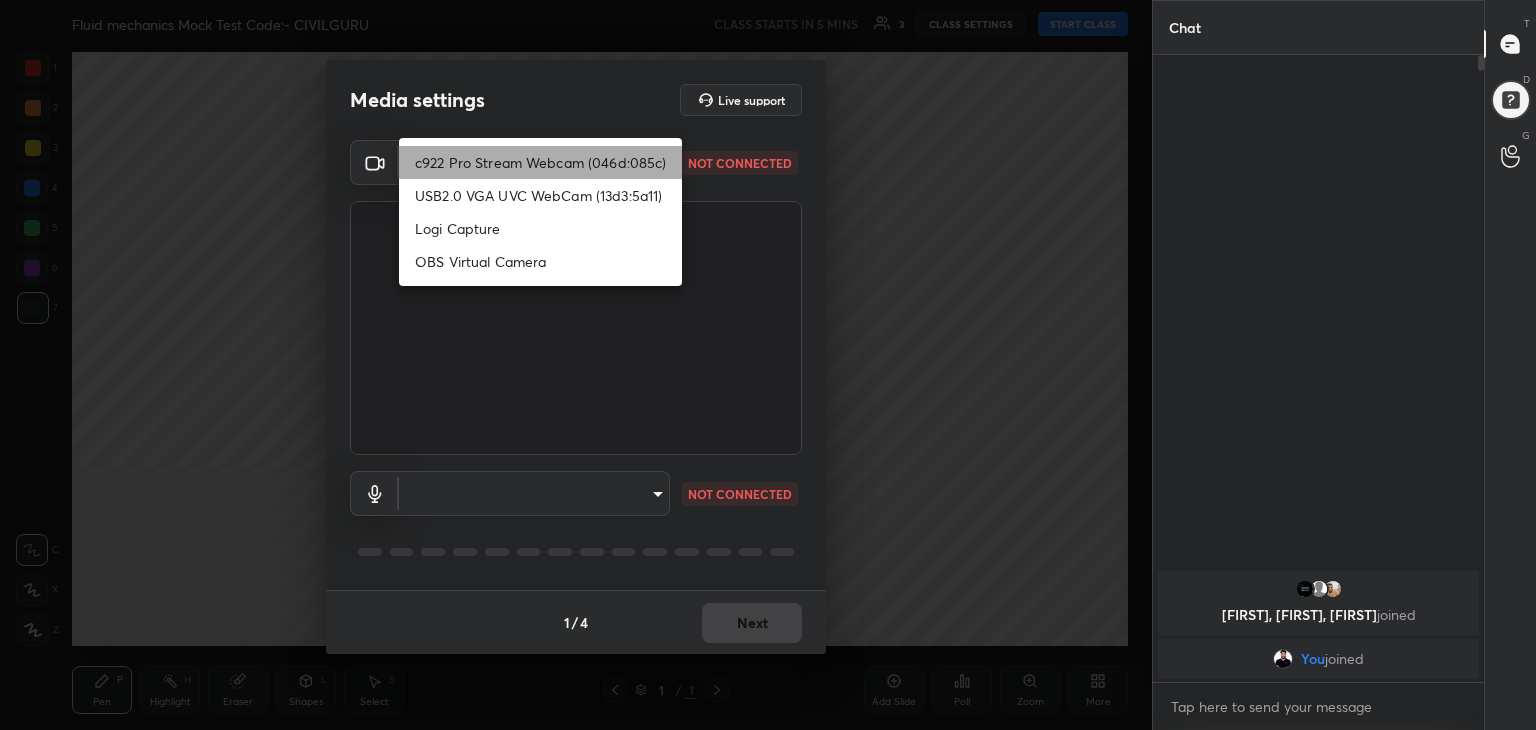 click on "c922 Pro Stream Webcam (046d:085c)" at bounding box center (540, 162) 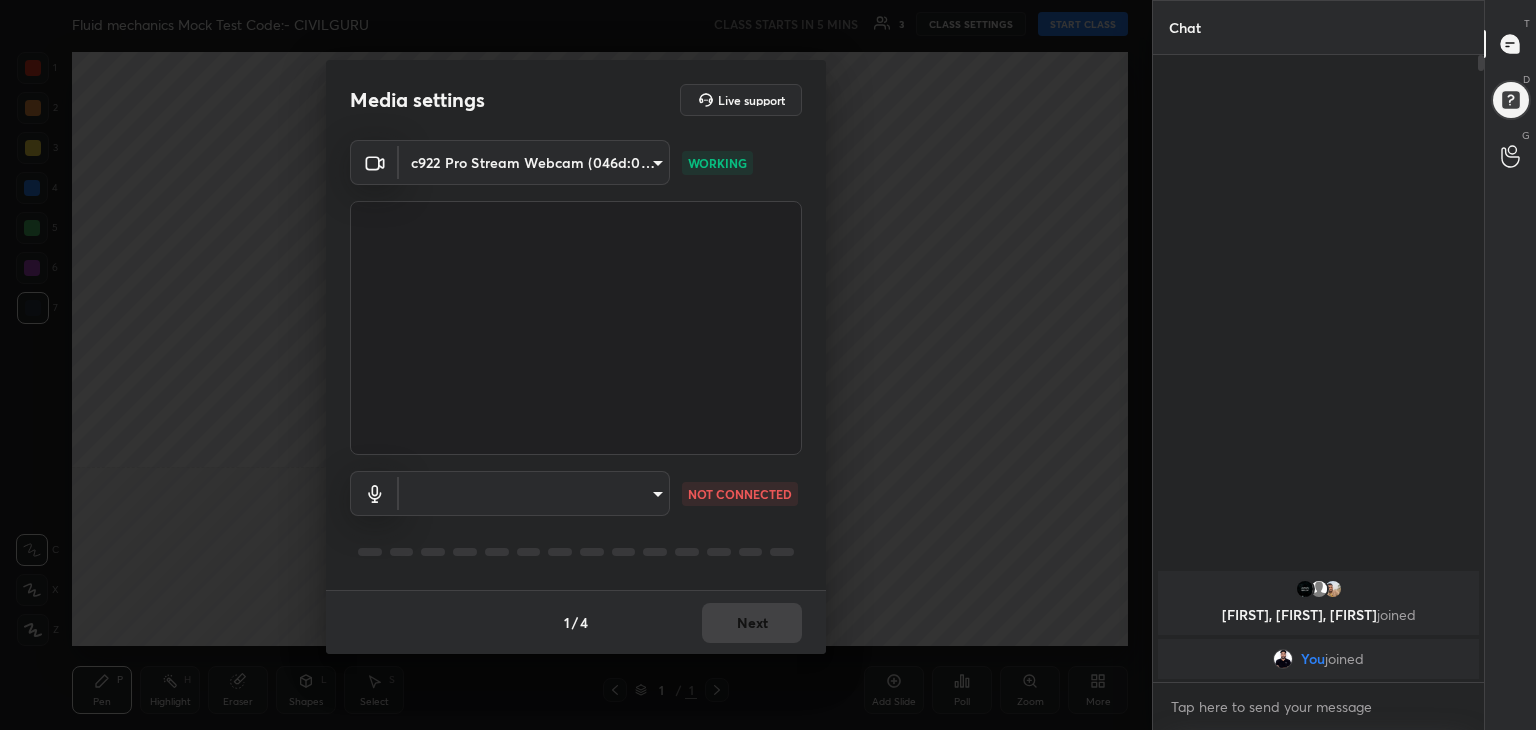 click on "C X Z C X Z E E Erase all H H Fluid mechanics Mock Test Code:- CIVILGURU CLASS STARTS IN 5 MINS 3 CLASS SETTINGS START CLASS Setting up your live class Back Fluid mechanics Mock Test Code:- CIVILGURU [PERSON] Pen P Highlight H Eraser Shapes L Select S 1 / 1 Add Slide Poll Zoom More Chat [PERSON], [PERSON], [PERSON] joined You joined 1 NEW MESSAGE Enable hand raising Enable raise hand to speak to learners. Once enabled, chat will be turned off temporarily. Enable x introducing Raise a hand with a doubt Now learners can raise their hand along with a doubt How it works? Doubts asked by learners will show up here Raise hand disabled You have disabled Raise hand currently. Enable it to invite learners to speak Enable Can't raise hand Looks like educator just invited you to speak. Please wait before you can raise your hand again. Got it T Messages (T) D Doubts (D) G Raise Hand (G) Report an issue Reason for reporting Buffering Chat not working Audio - Video sync issue Educator video quality low" at bounding box center (768, 365) 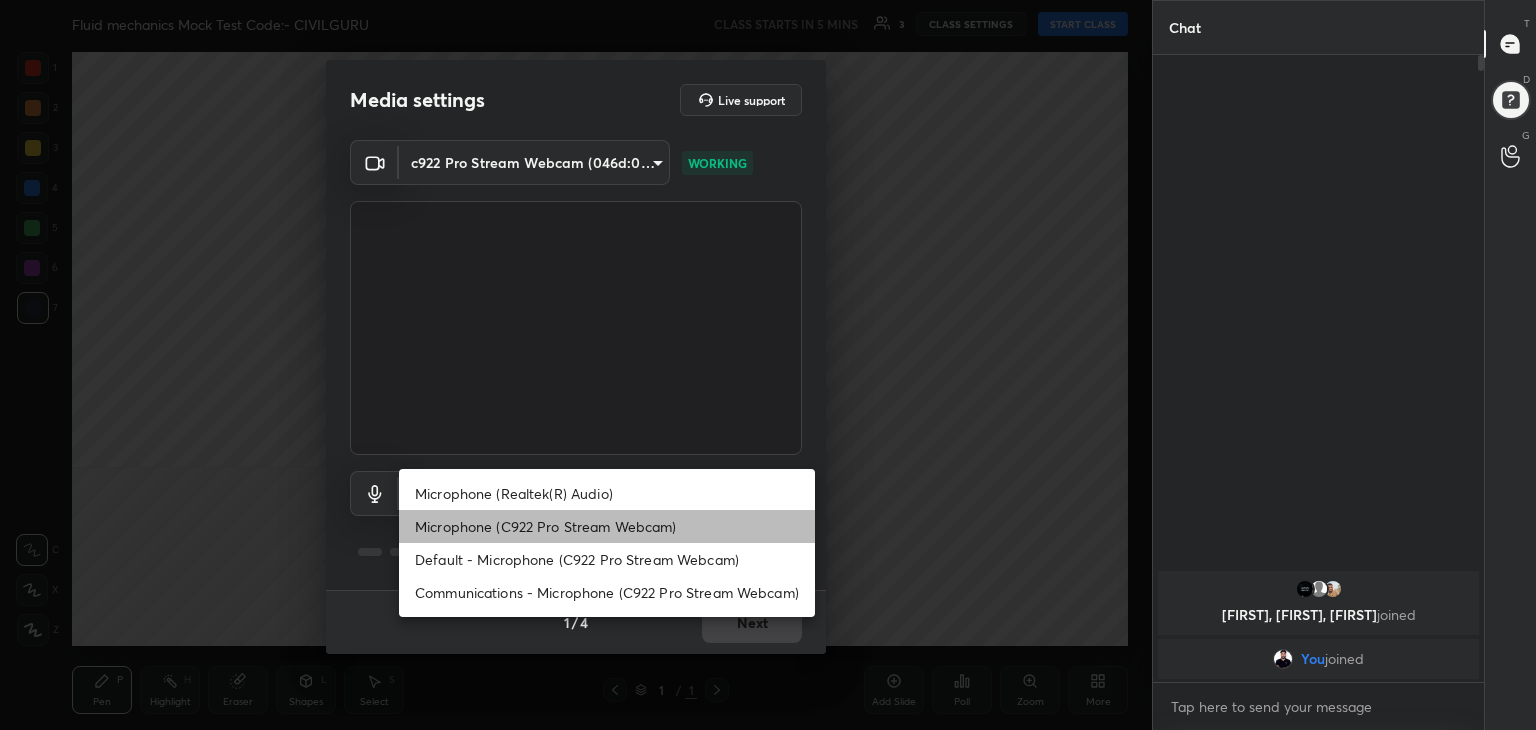 click on "Microphone (C922 Pro Stream Webcam)" at bounding box center (607, 526) 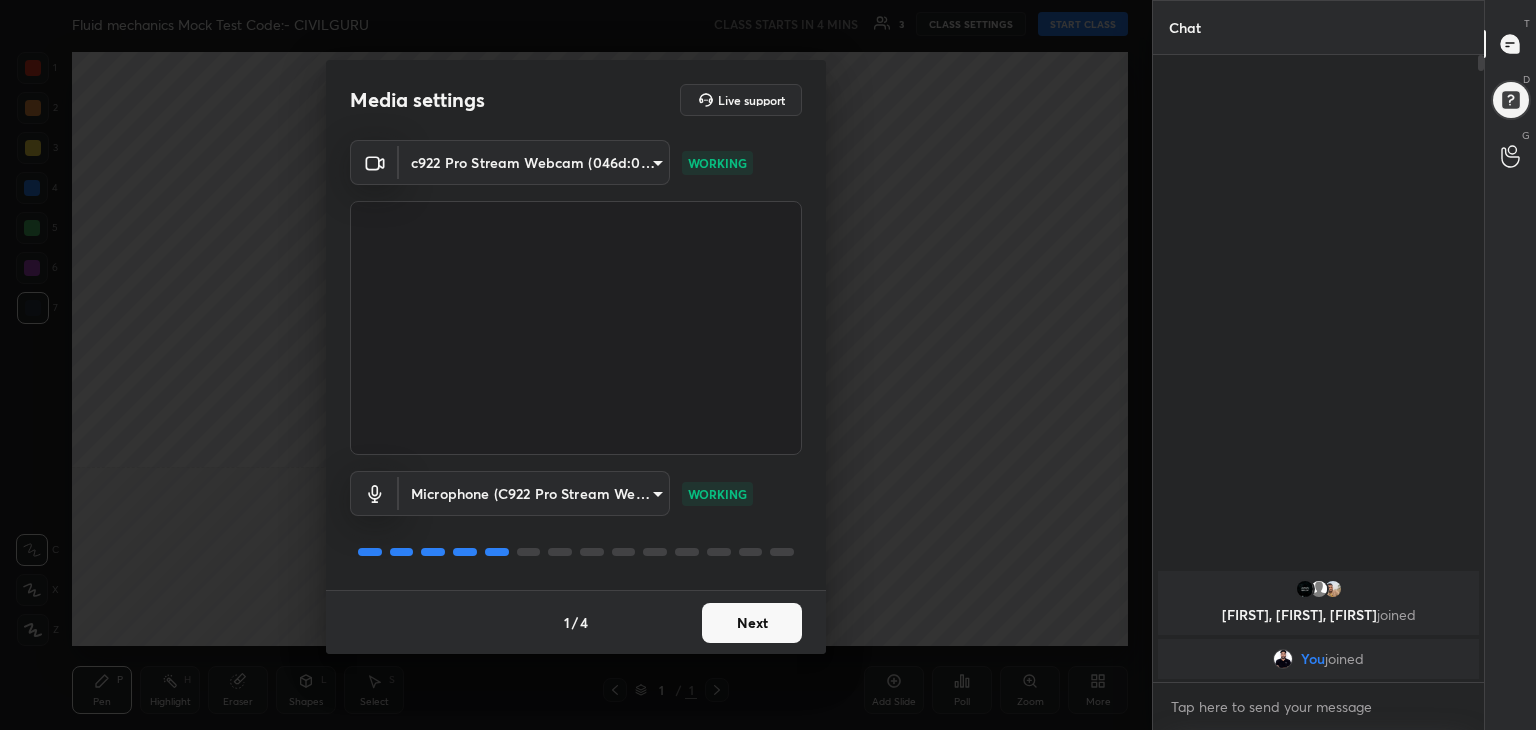 click on "Next" at bounding box center (752, 623) 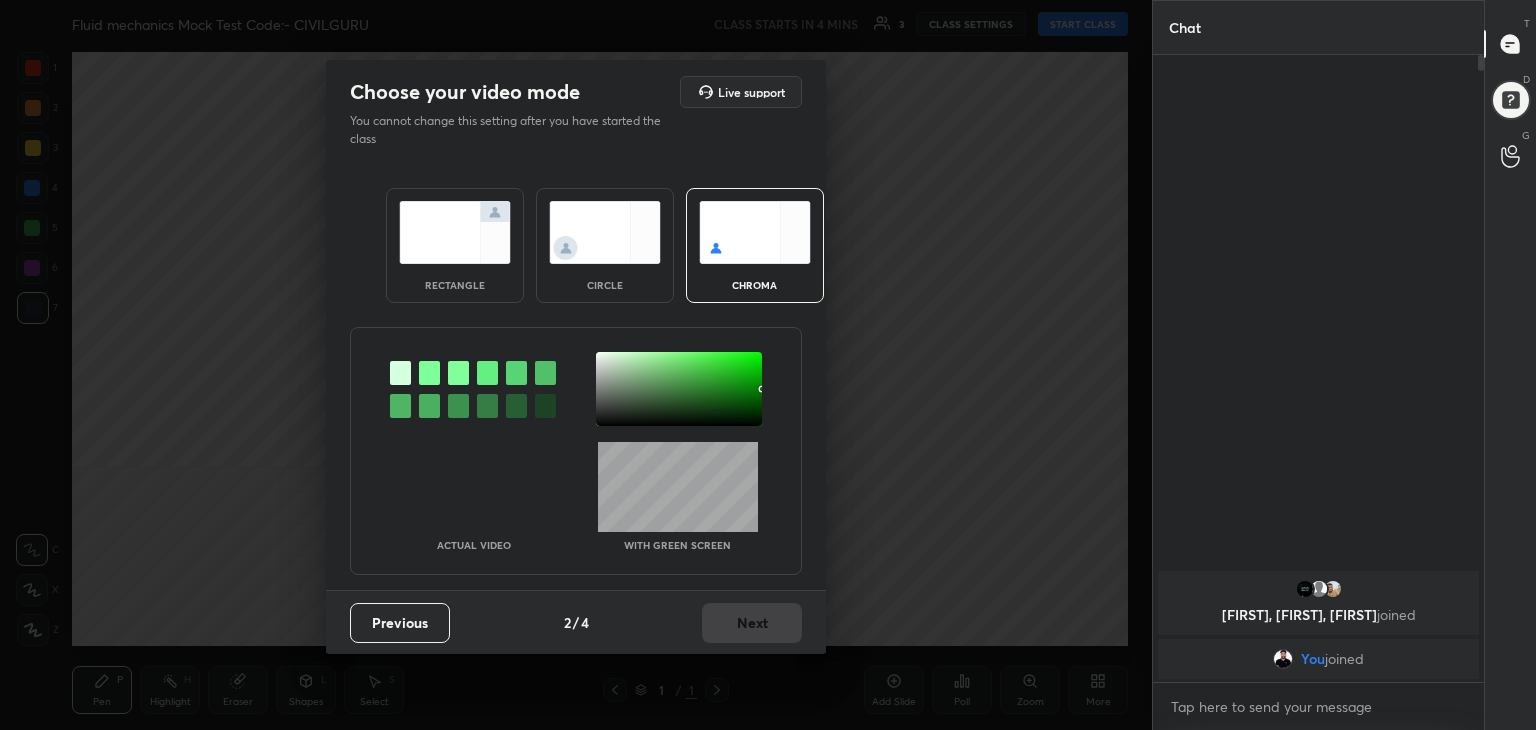 click at bounding box center (455, 232) 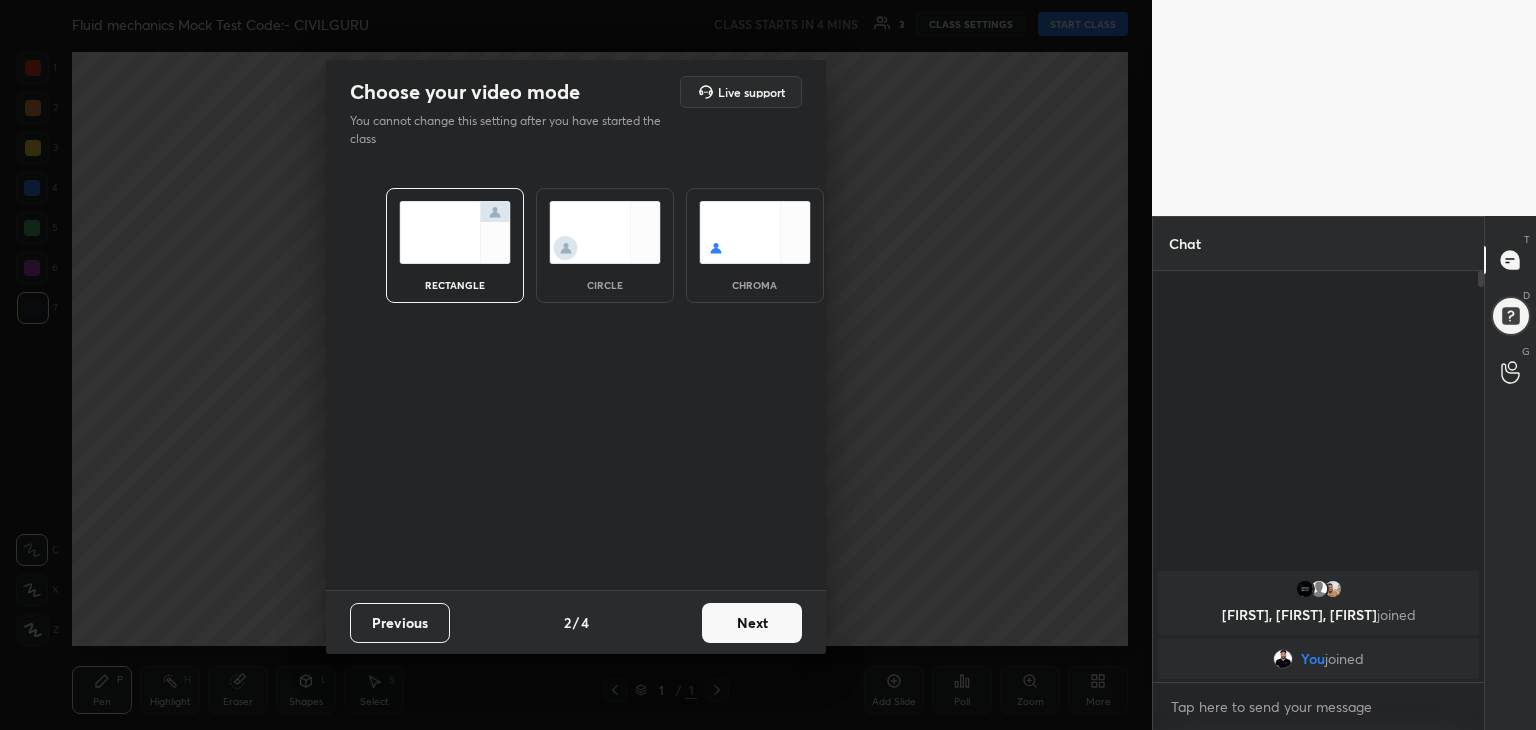 click on "Next" at bounding box center (752, 623) 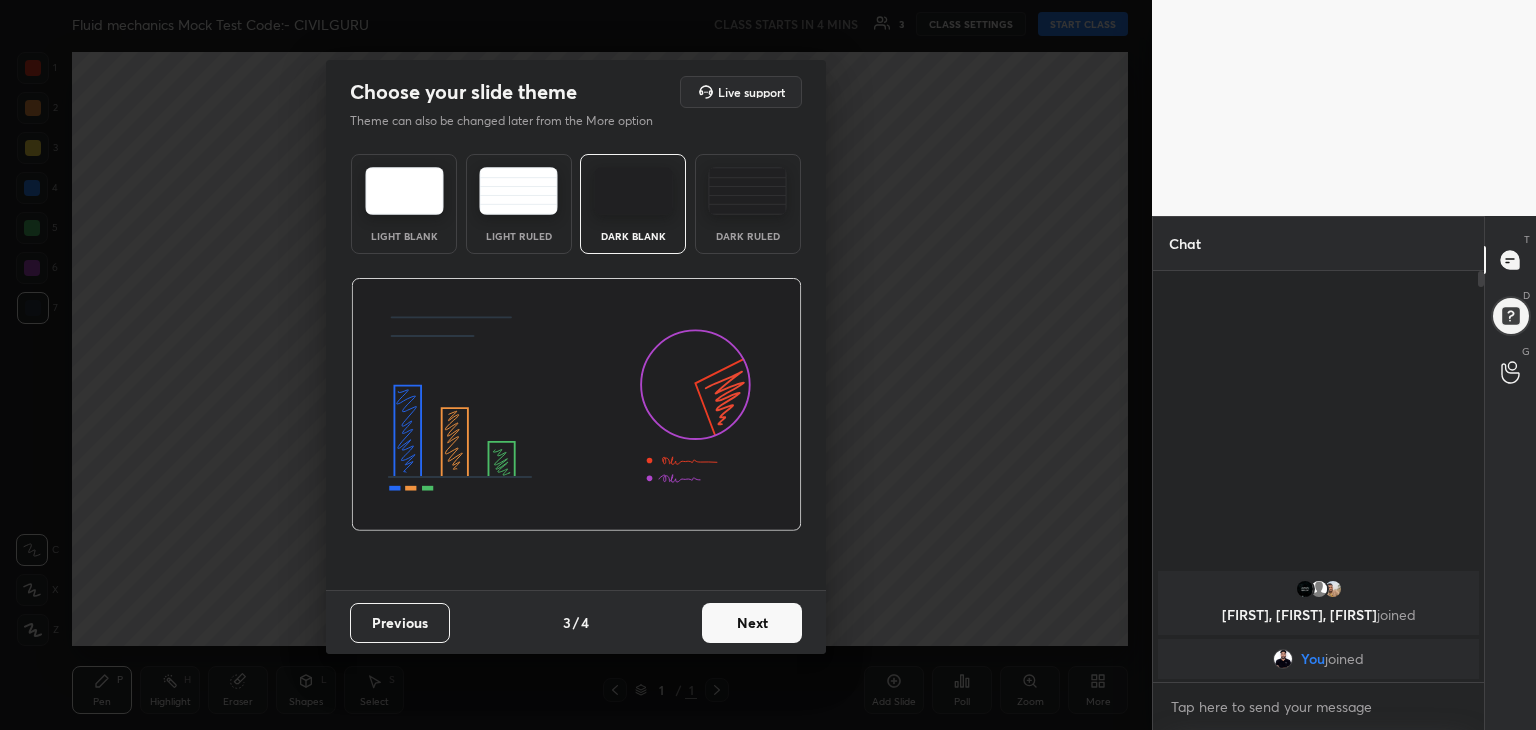 click at bounding box center (404, 191) 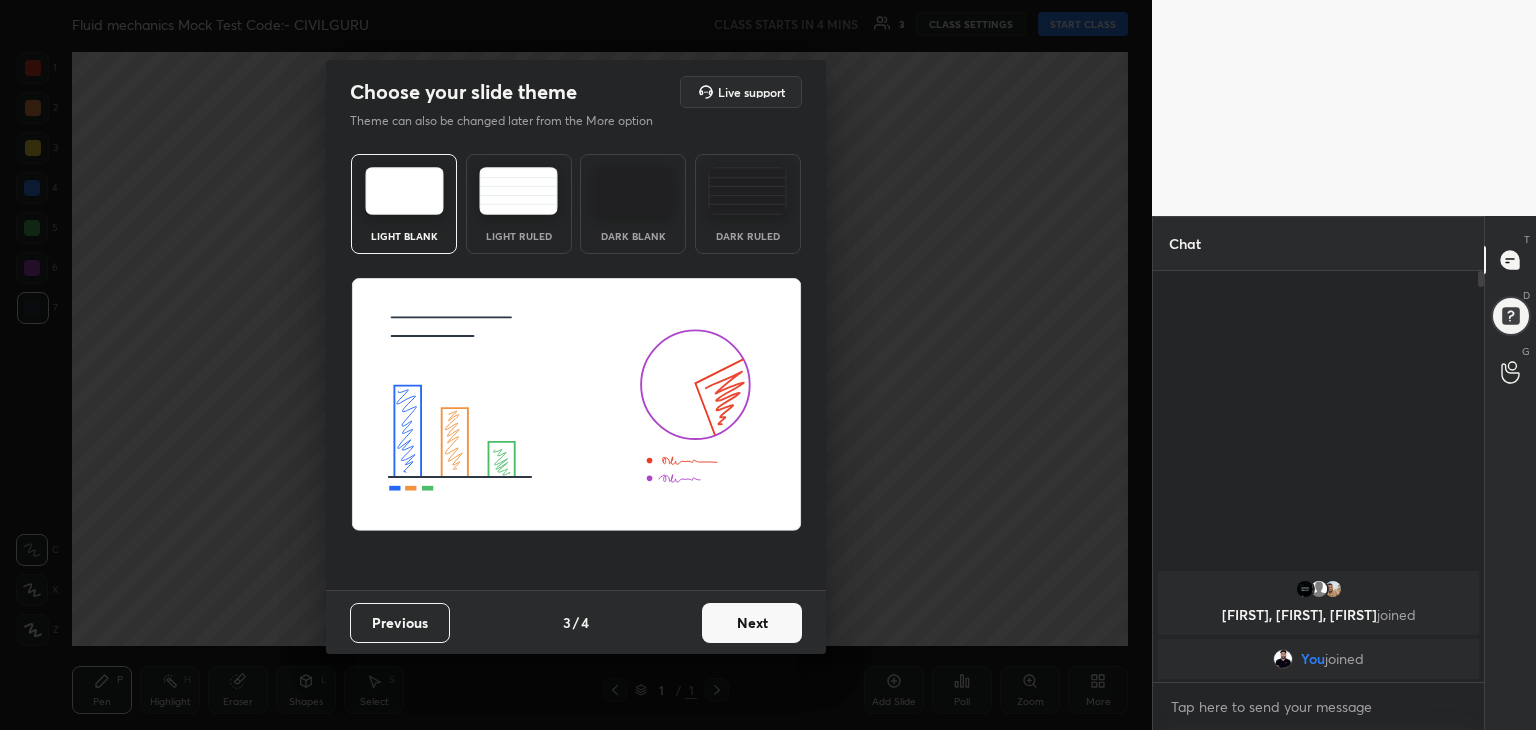 click on "Next" at bounding box center [752, 623] 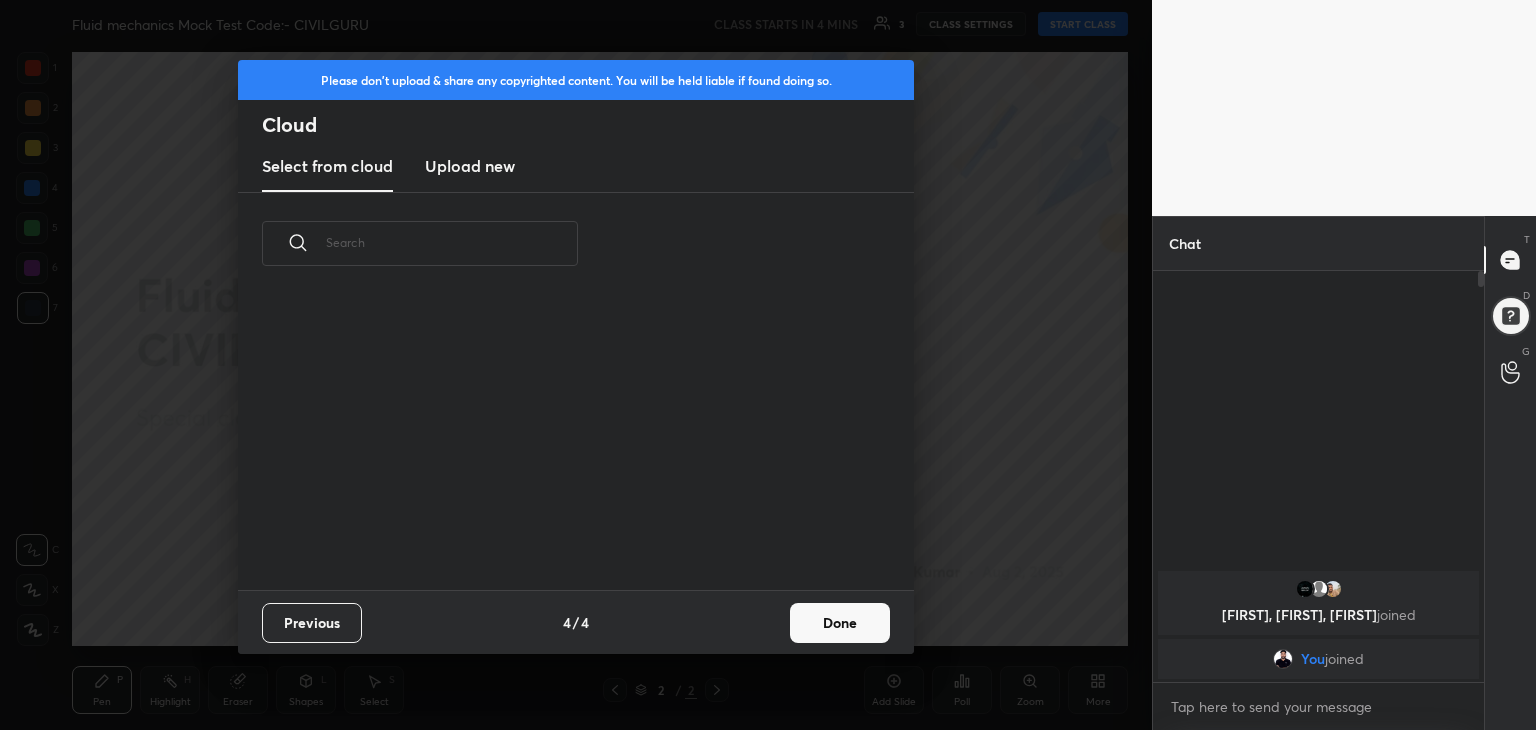 scroll, scrollTop: 6, scrollLeft: 10, axis: both 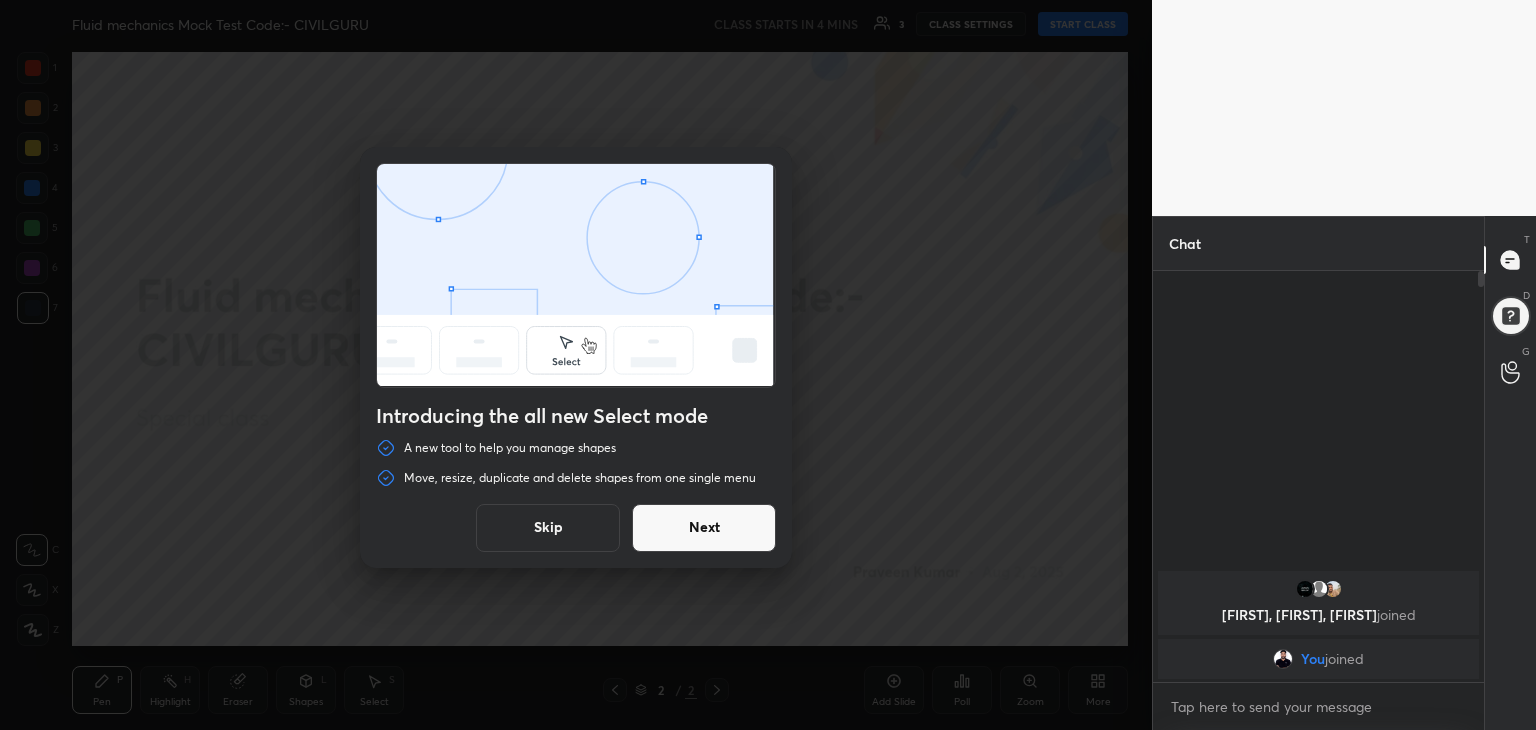 click on "Skip" at bounding box center (548, 528) 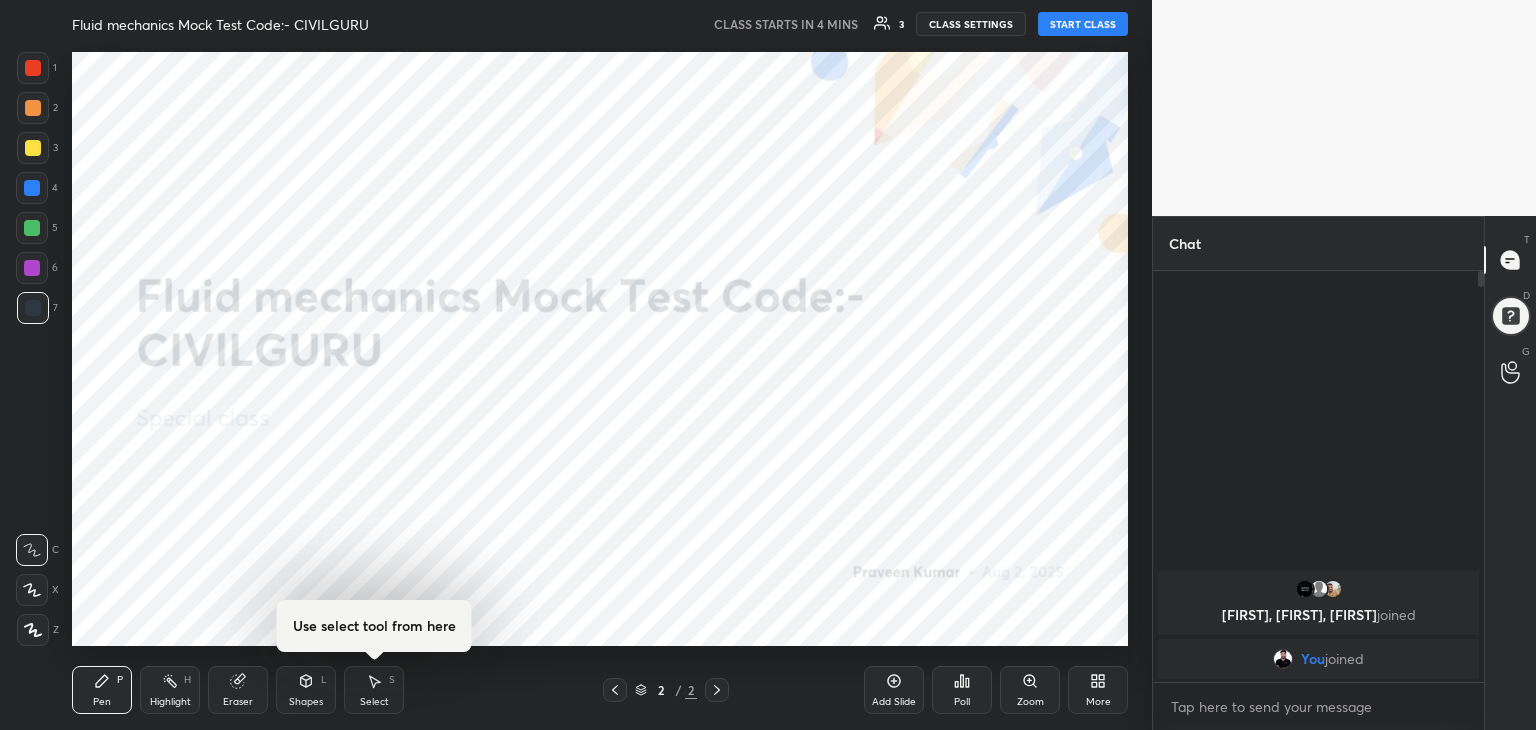 click on "More" at bounding box center (1098, 702) 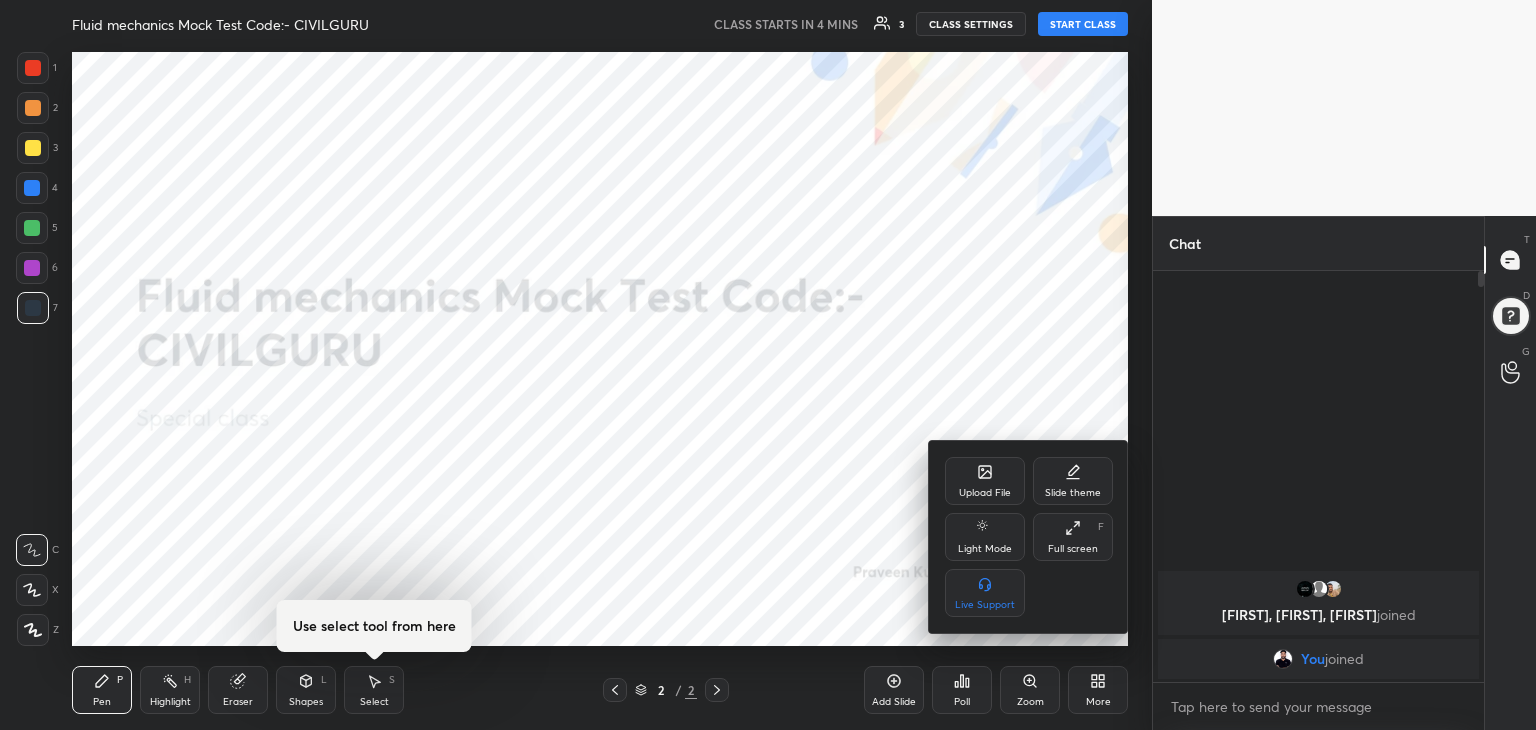 click on "Upload File" at bounding box center [985, 481] 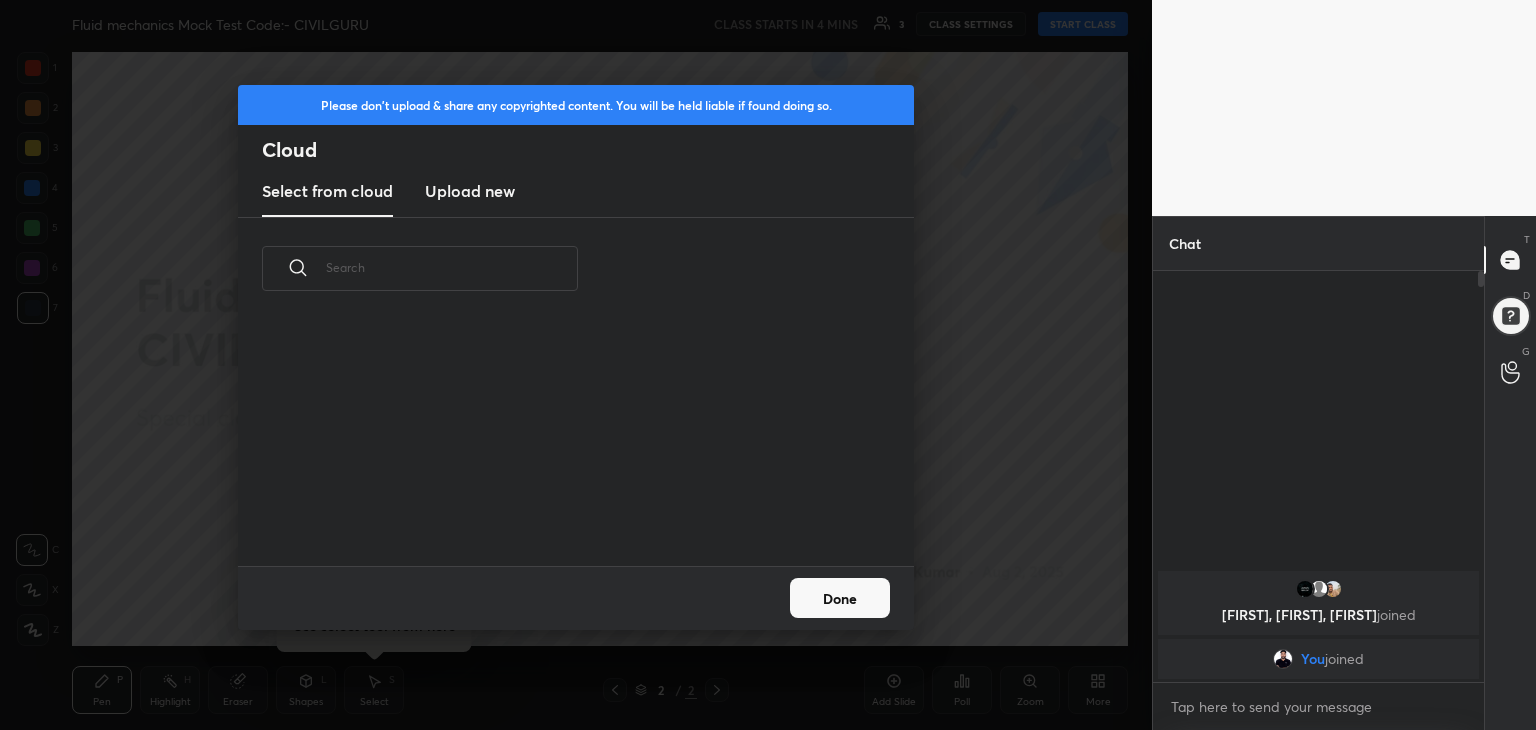 scroll, scrollTop: 5, scrollLeft: 10, axis: both 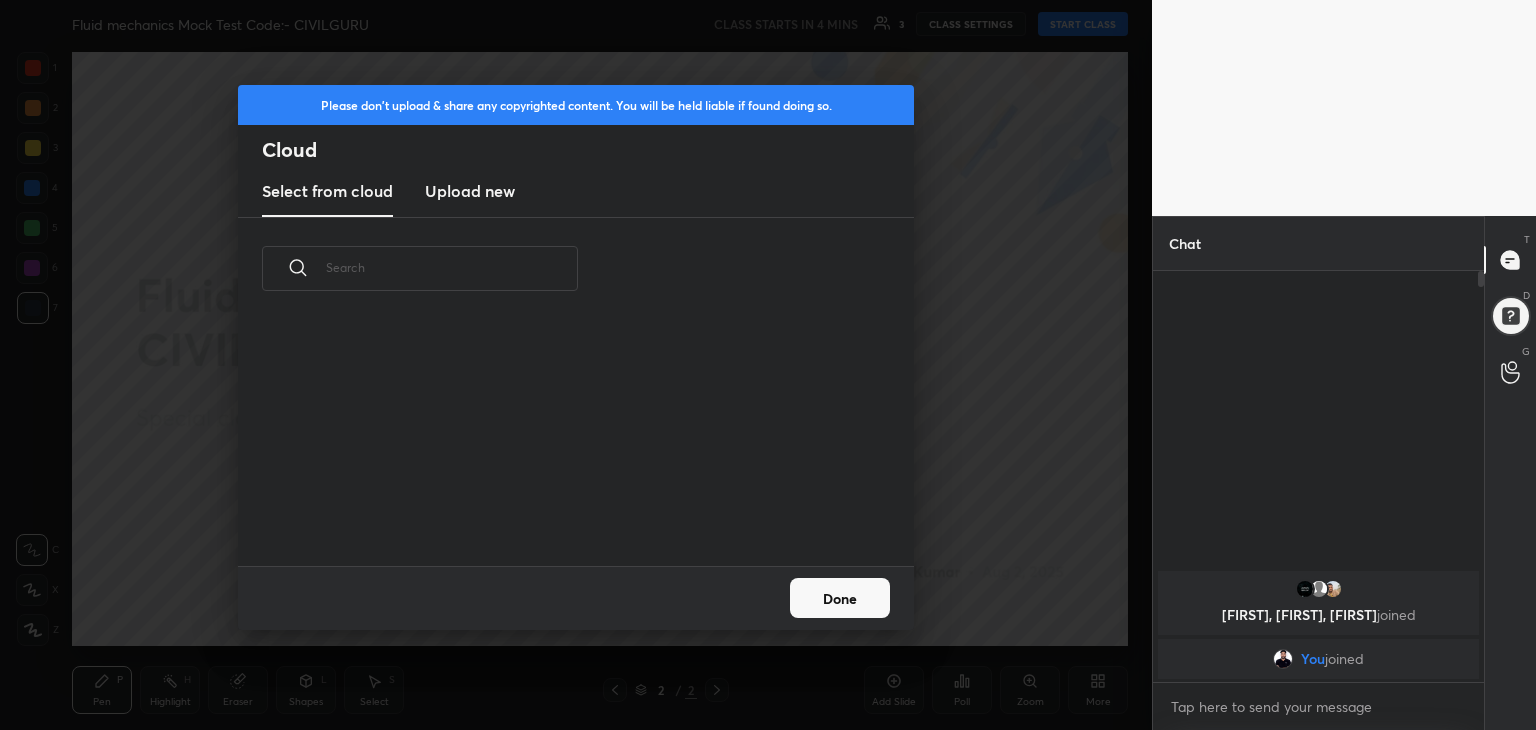 click on "Upload new" at bounding box center [470, 191] 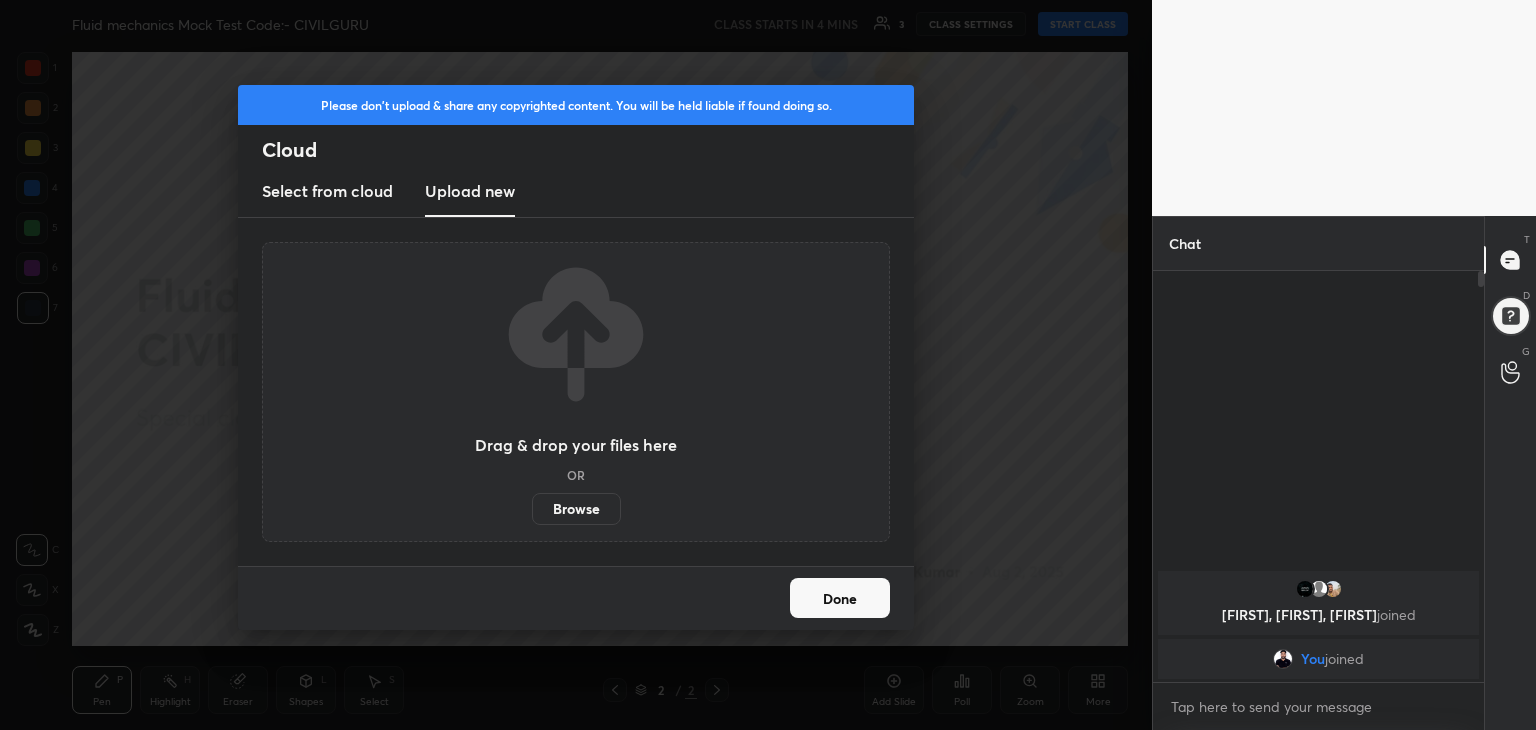 click on "Browse" at bounding box center (576, 509) 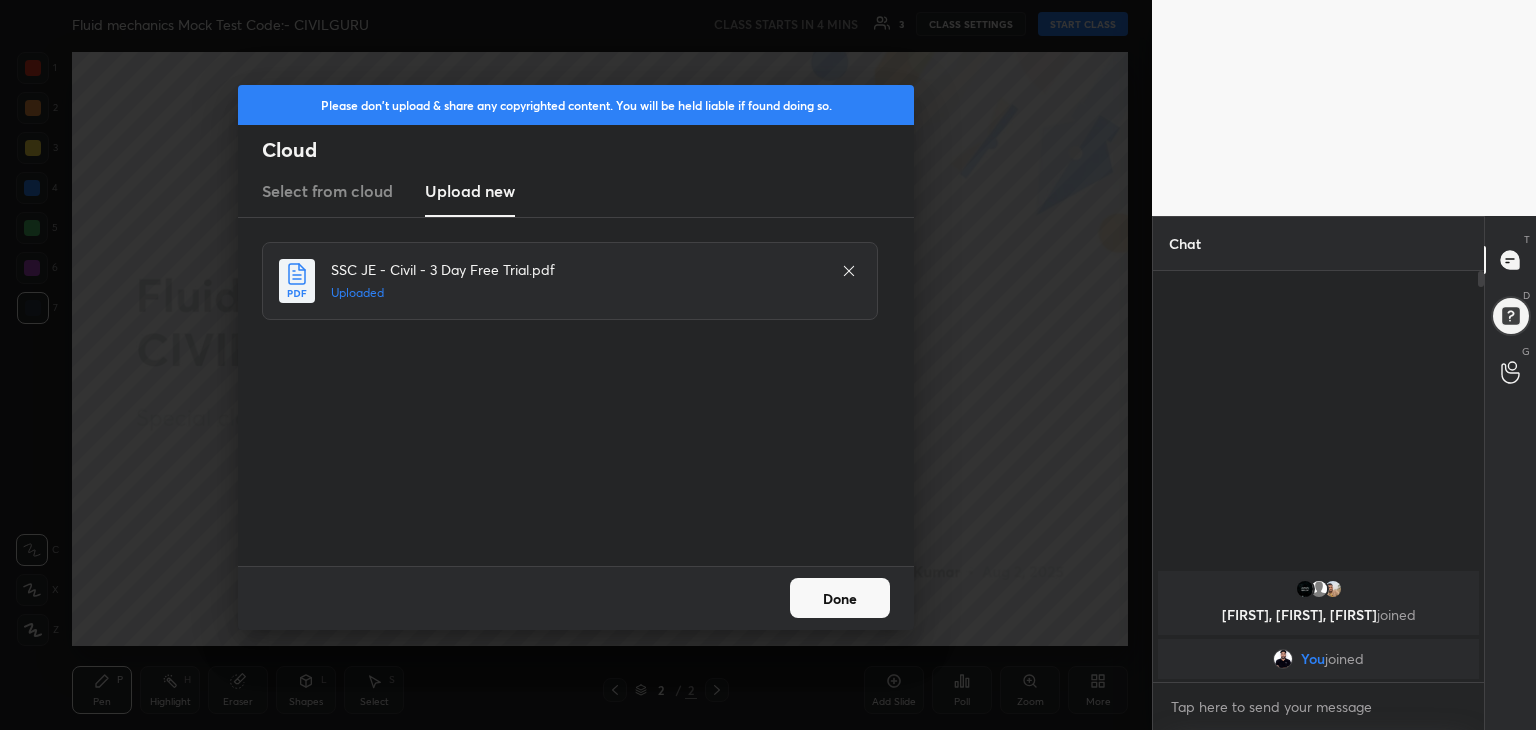 click on "Done" at bounding box center (840, 598) 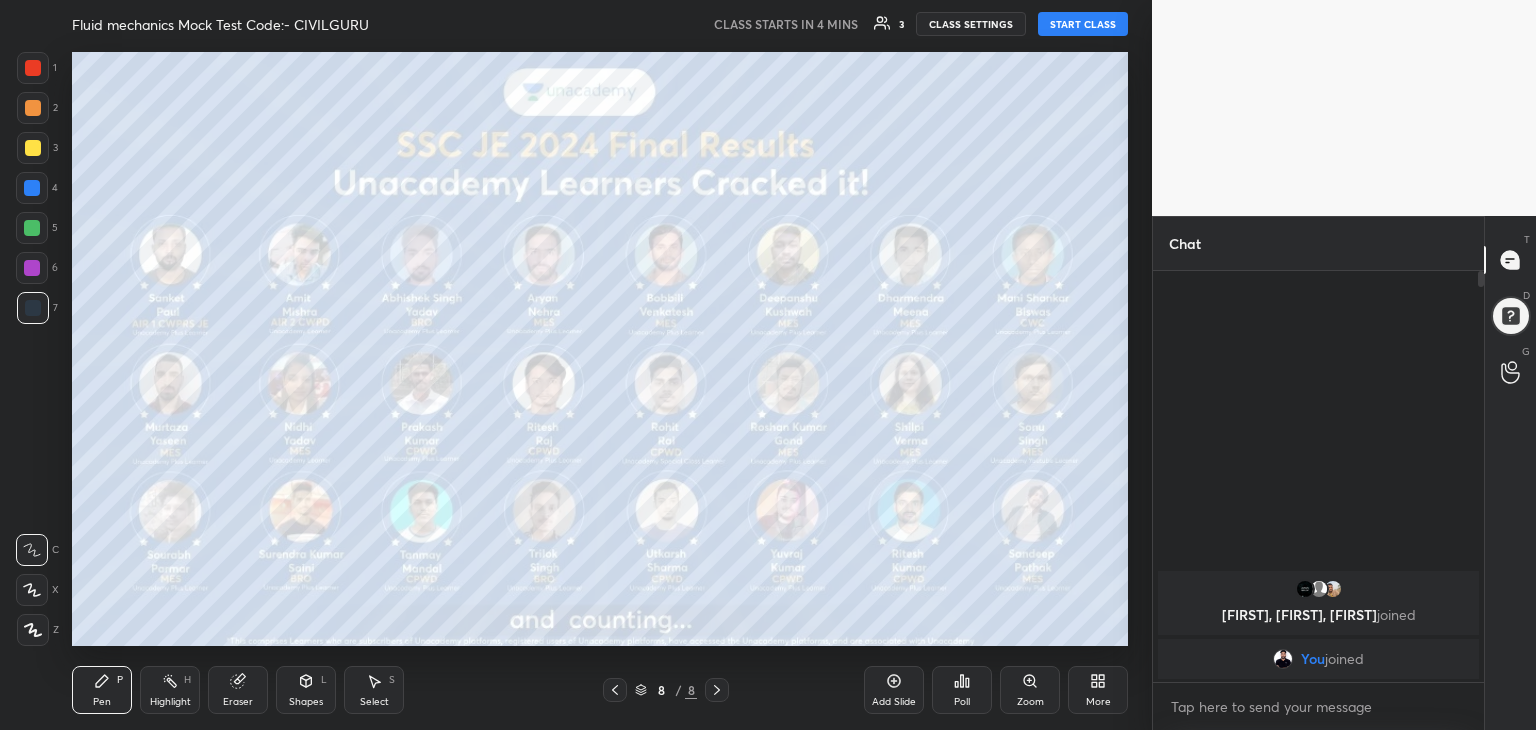 click on "More" at bounding box center [1098, 690] 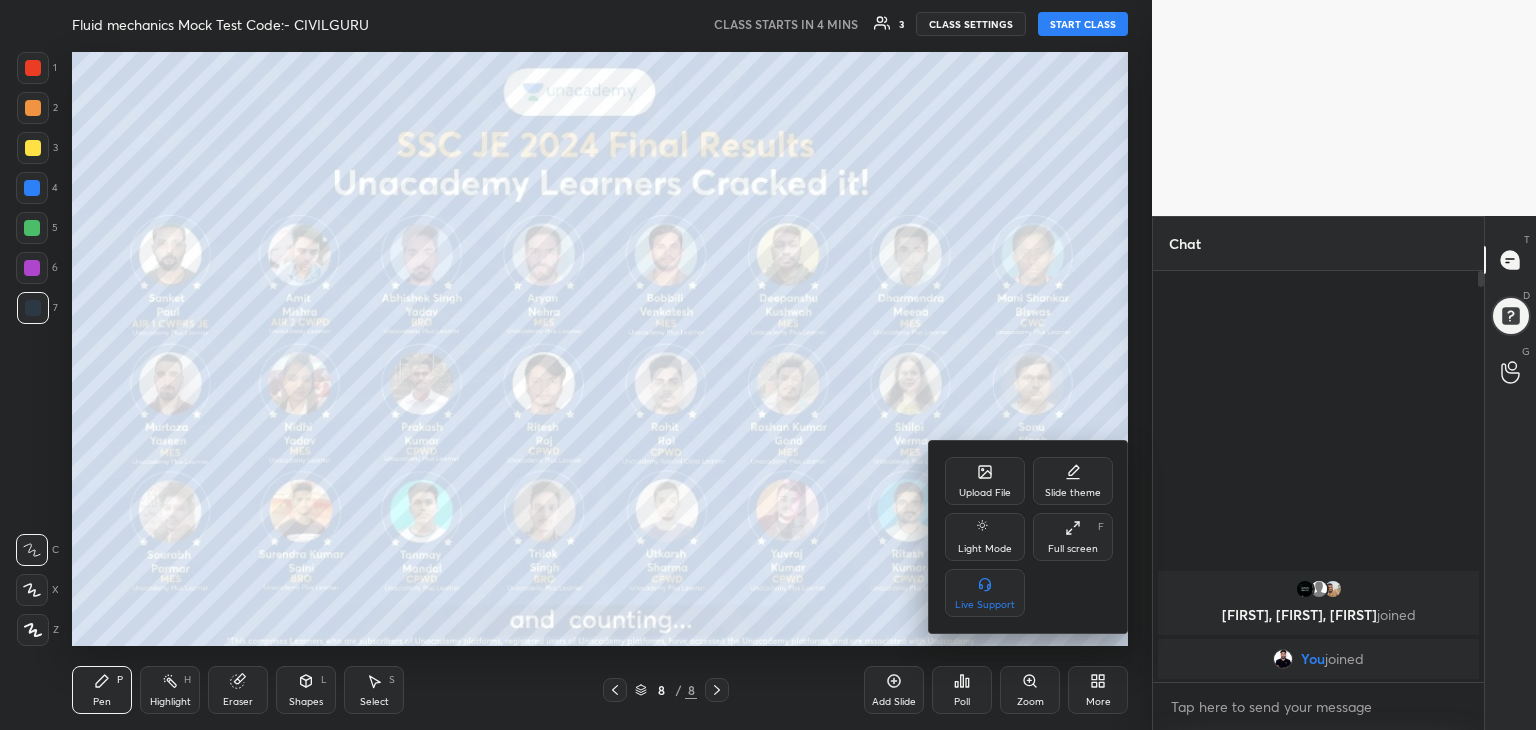 click on "Upload File" at bounding box center [985, 481] 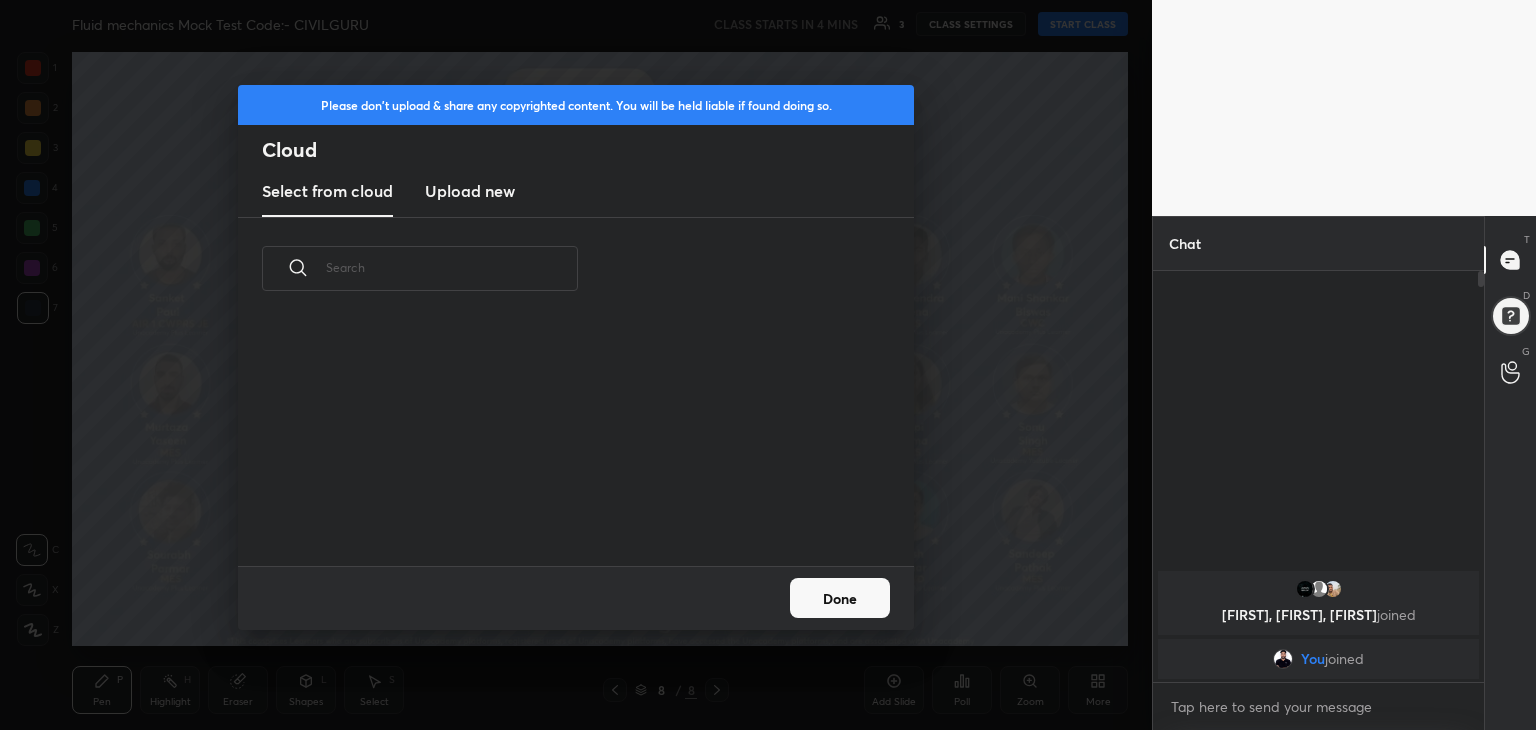 scroll, scrollTop: 246, scrollLeft: 642, axis: both 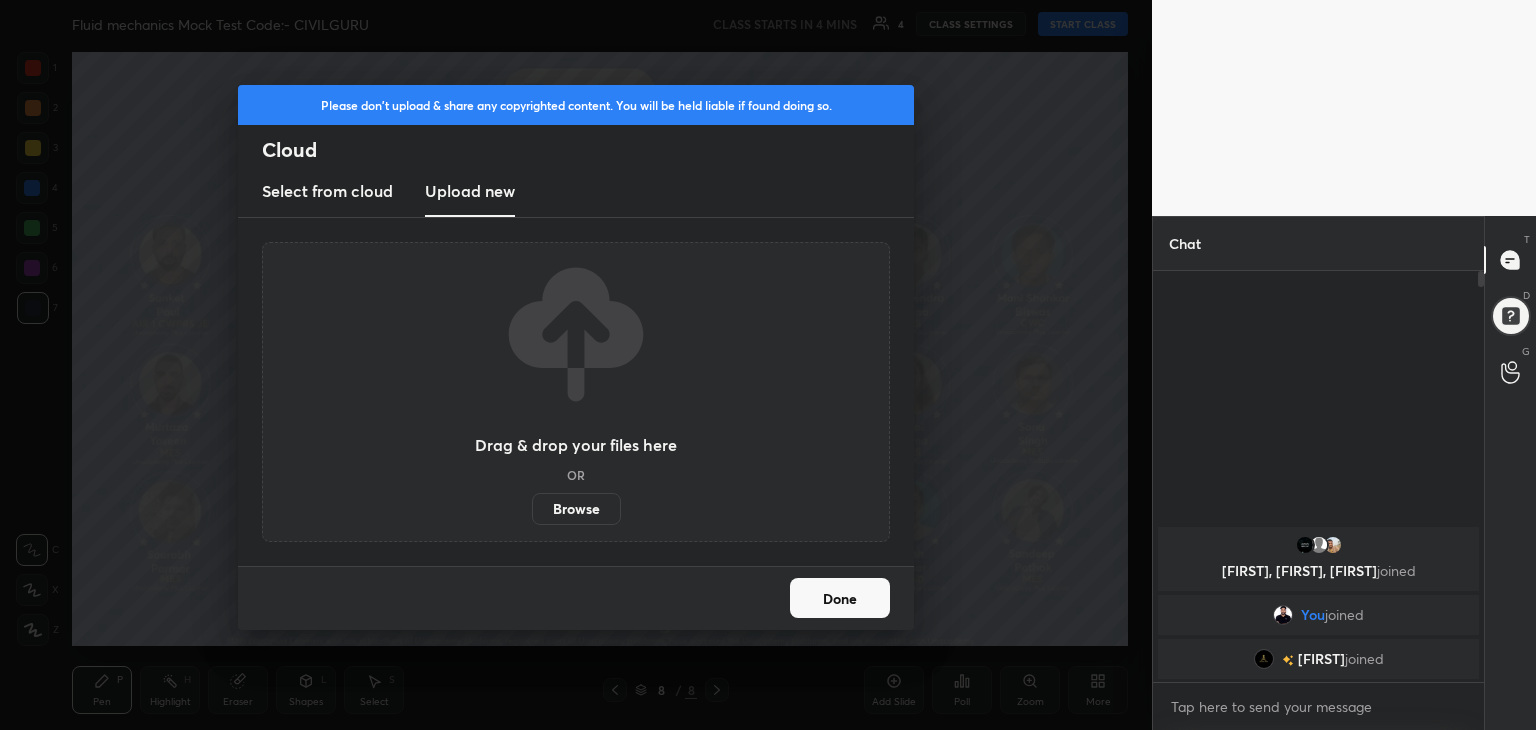 click on "Browse" at bounding box center [576, 509] 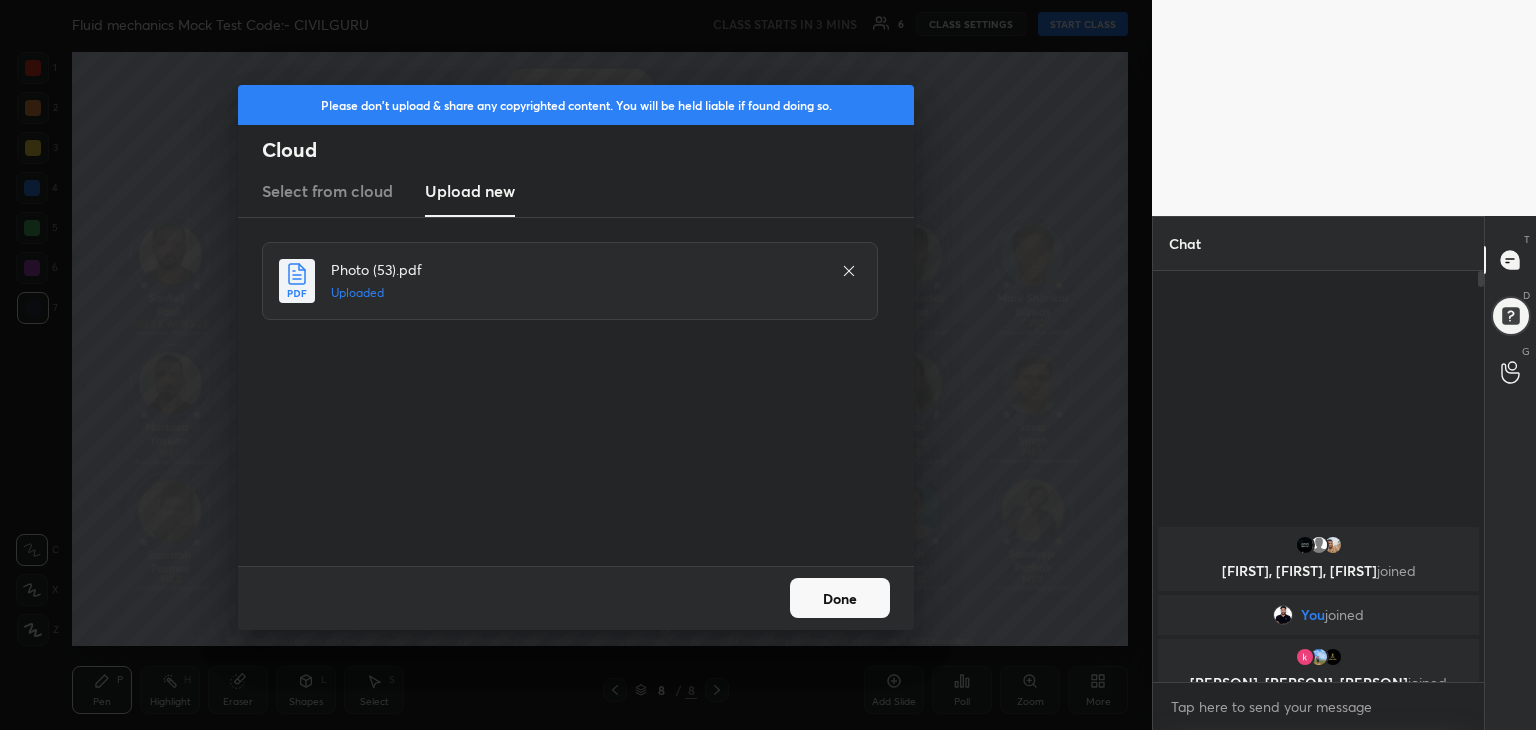 click on "Done" at bounding box center (840, 598) 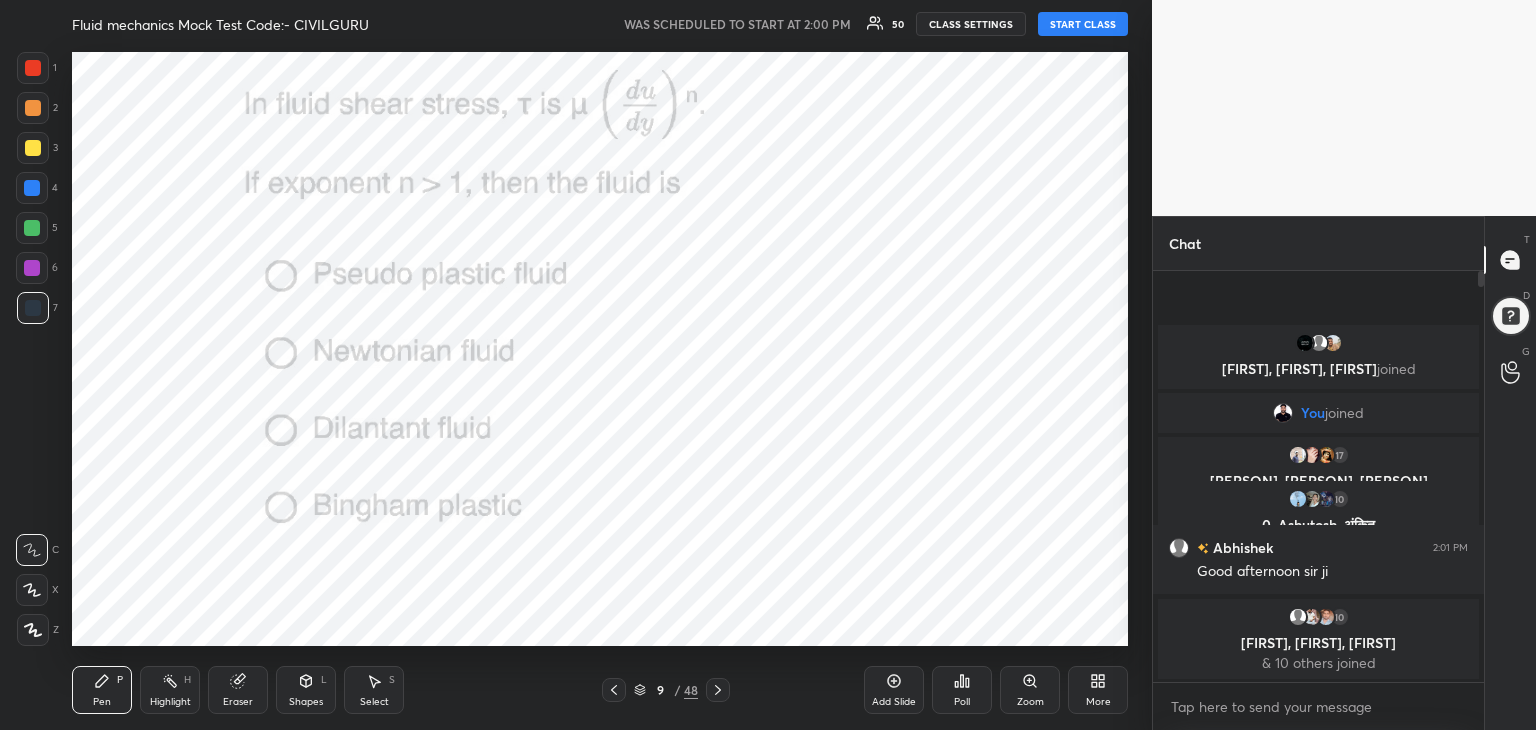 click on "1 2 3 4 5 6 7 C X Z C X Z E E Erase all   H H Fluid mechanics Mock Test Code:- CIVILGURU WAS SCHEDULED TO START AT  [TIME] [NUMBER] CLASS SETTINGS START CLASS Setting up your live class Back Fluid mechanics Mock Test Code:- CIVILGURU [NAME] Pen P Highlight H Eraser Shapes L Select S 9 / 48 Add Slide Poll Zoom More Chat [NAME], [NAME], [NAME]  joined You  joined [NUMBER] [NAME], [NAME], [NAME]  joined [NUMBER] [NAME], [NAME], [NAME]  joined [NUMBER] NEW MESSAGES Enable hand raising Enable raise hand to speak to learners. Once enabled, chat will be turned off temporarily. Enable x   introducing Raise a hand with a doubt Now learners can raise their hand along with a doubt  How it works? Doubts asked by learners will show up here Raise hand disabled You have disabled Raise hand currently. Enable it to invite learners to speak Enable Can't raise hand Got it T Messages (T) D Doubts (D) G Raise Hand (G) Buffering" at bounding box center [768, 365] 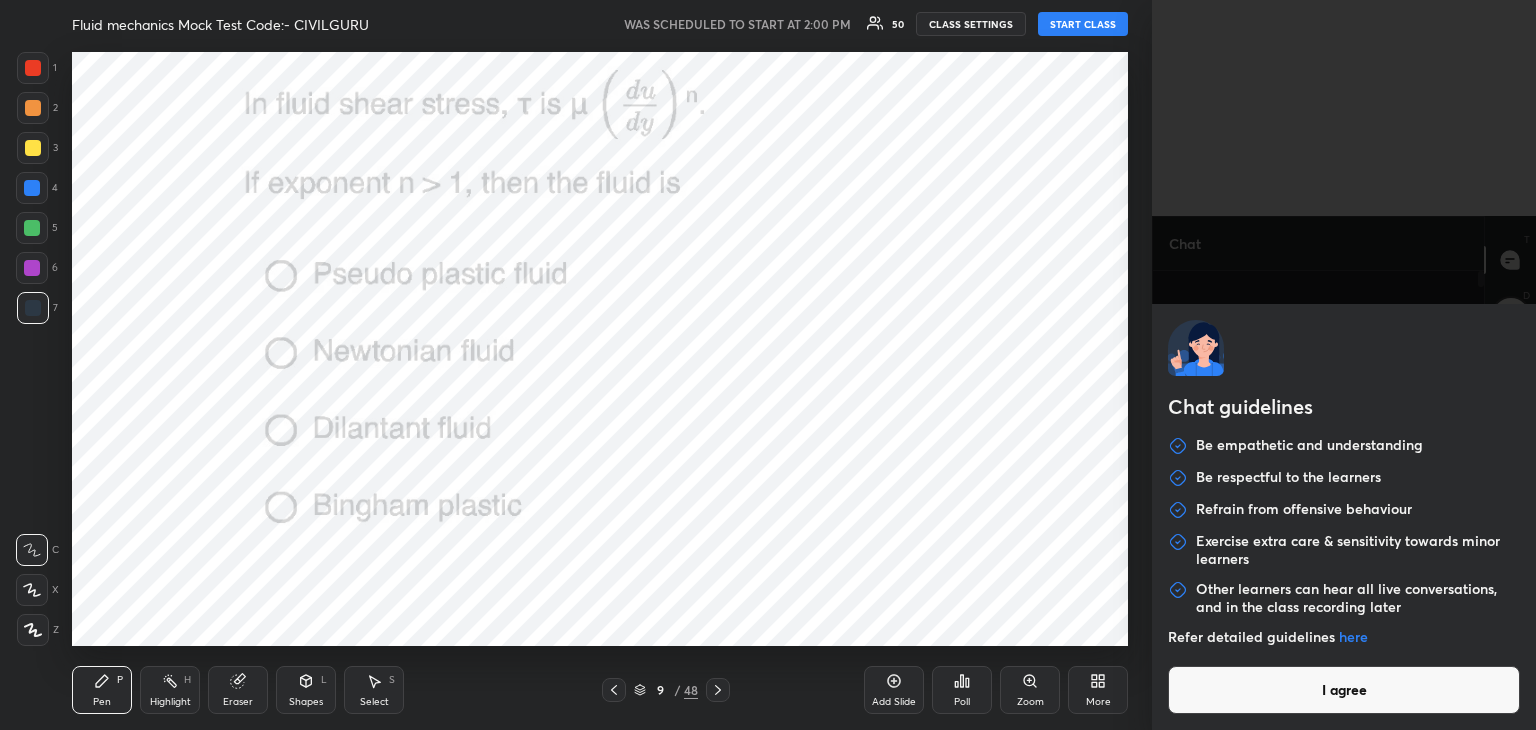 click on "I agree" at bounding box center (1344, 690) 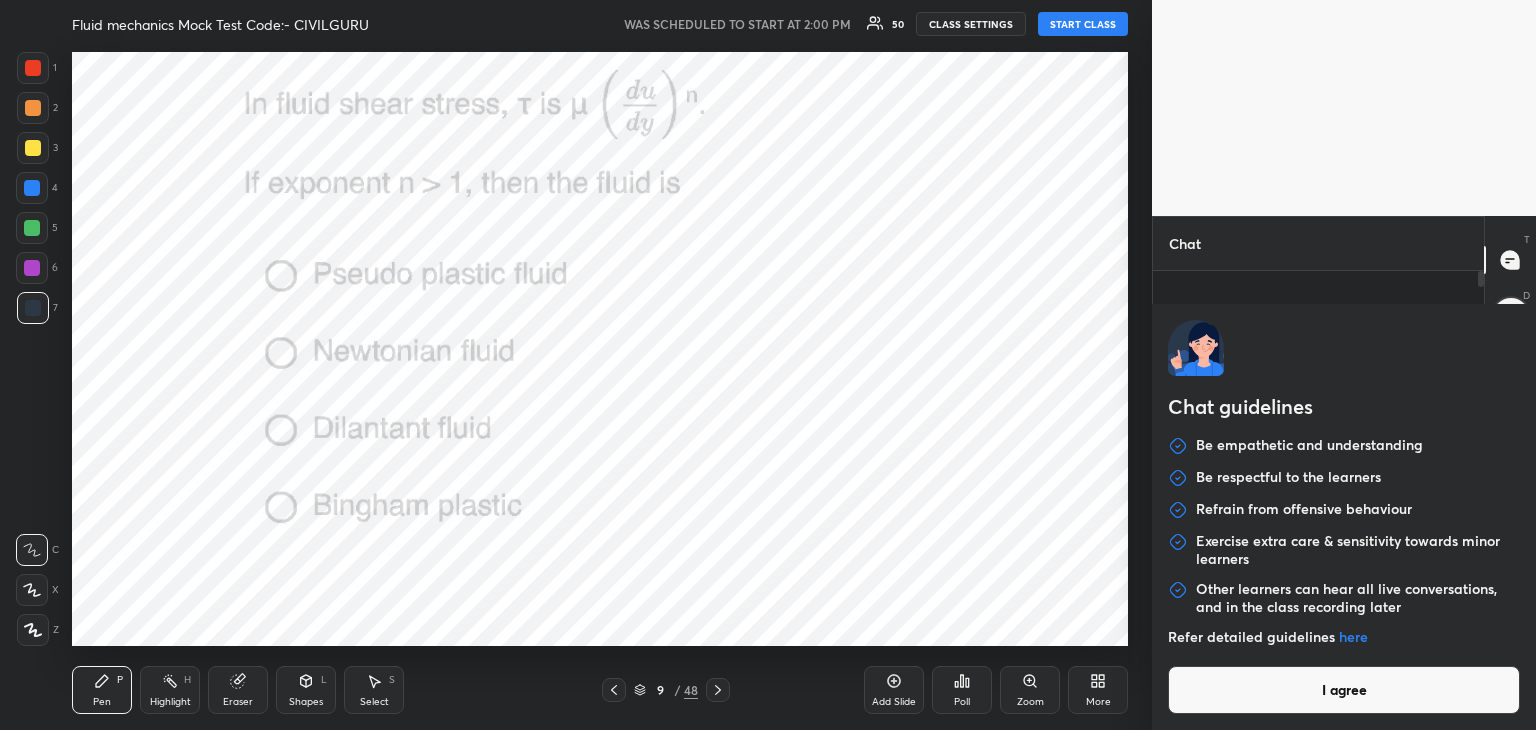 type on "x" 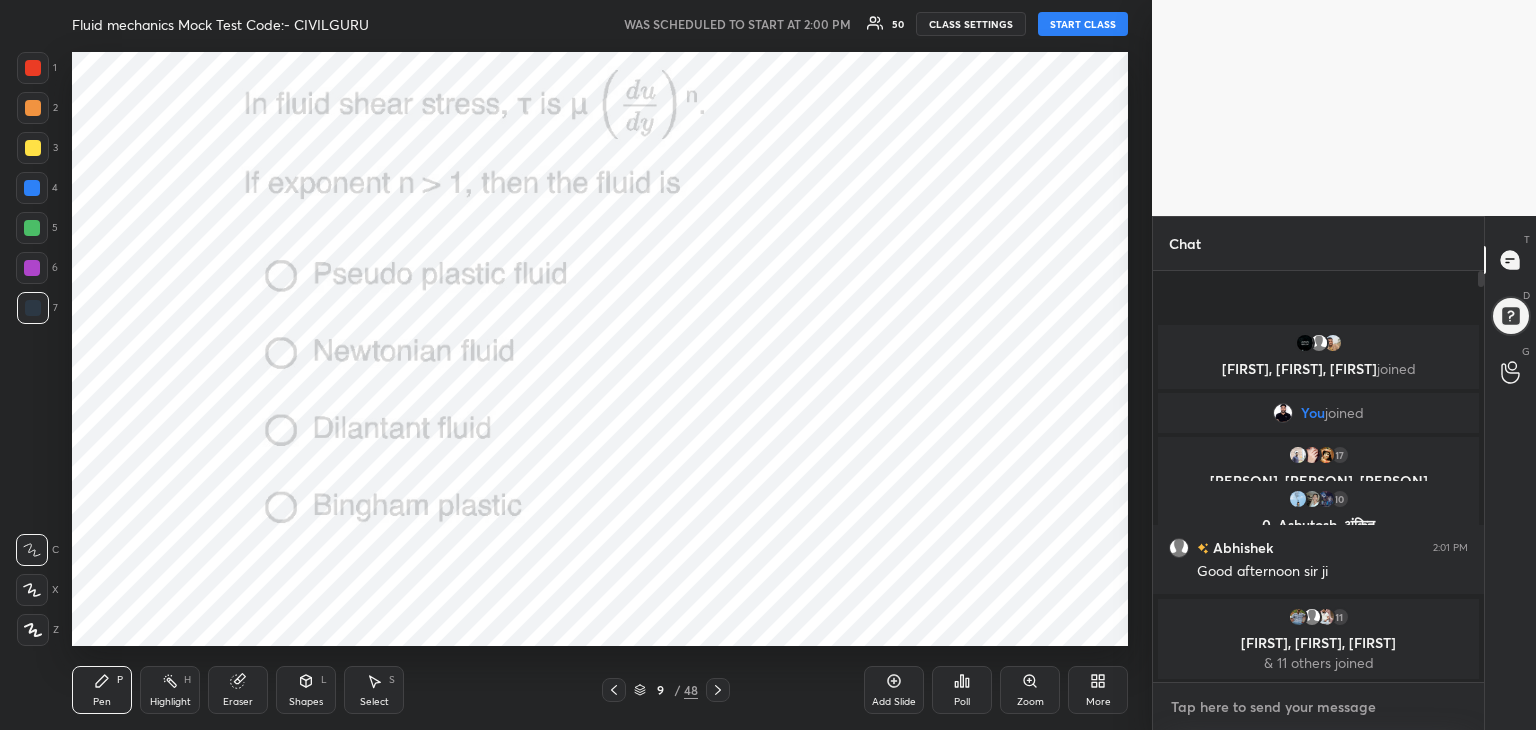 type on "T" 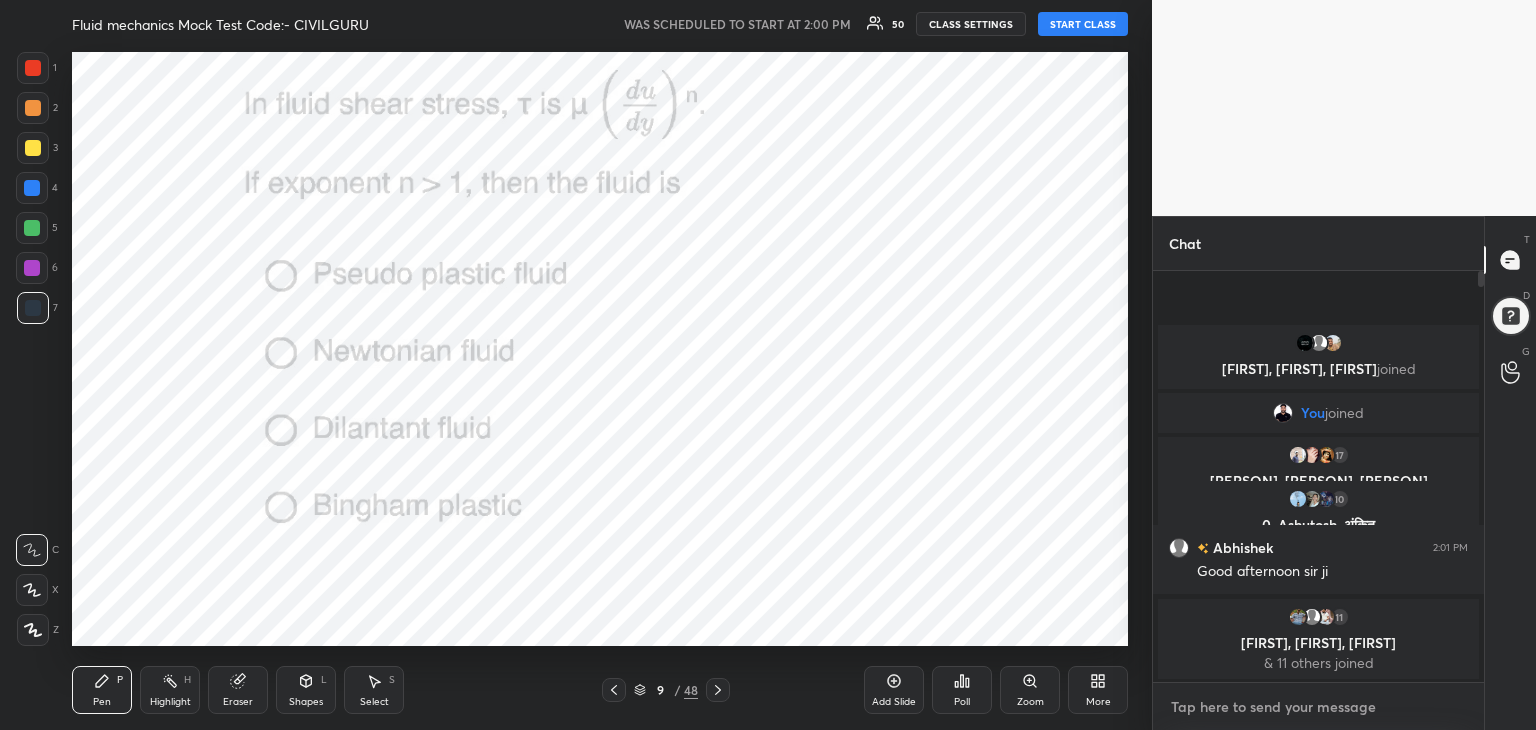 type on "x" 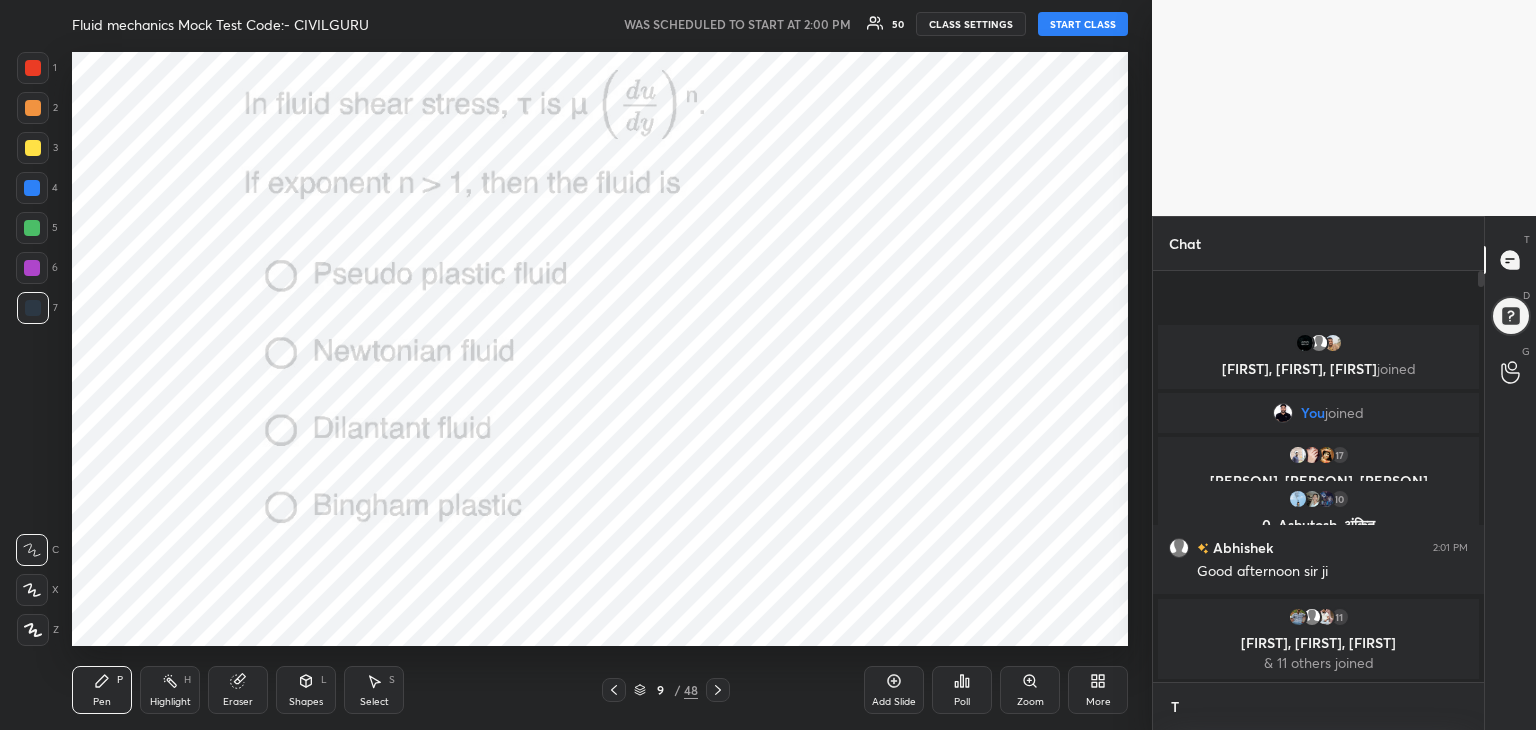 scroll, scrollTop: 400, scrollLeft: 325, axis: both 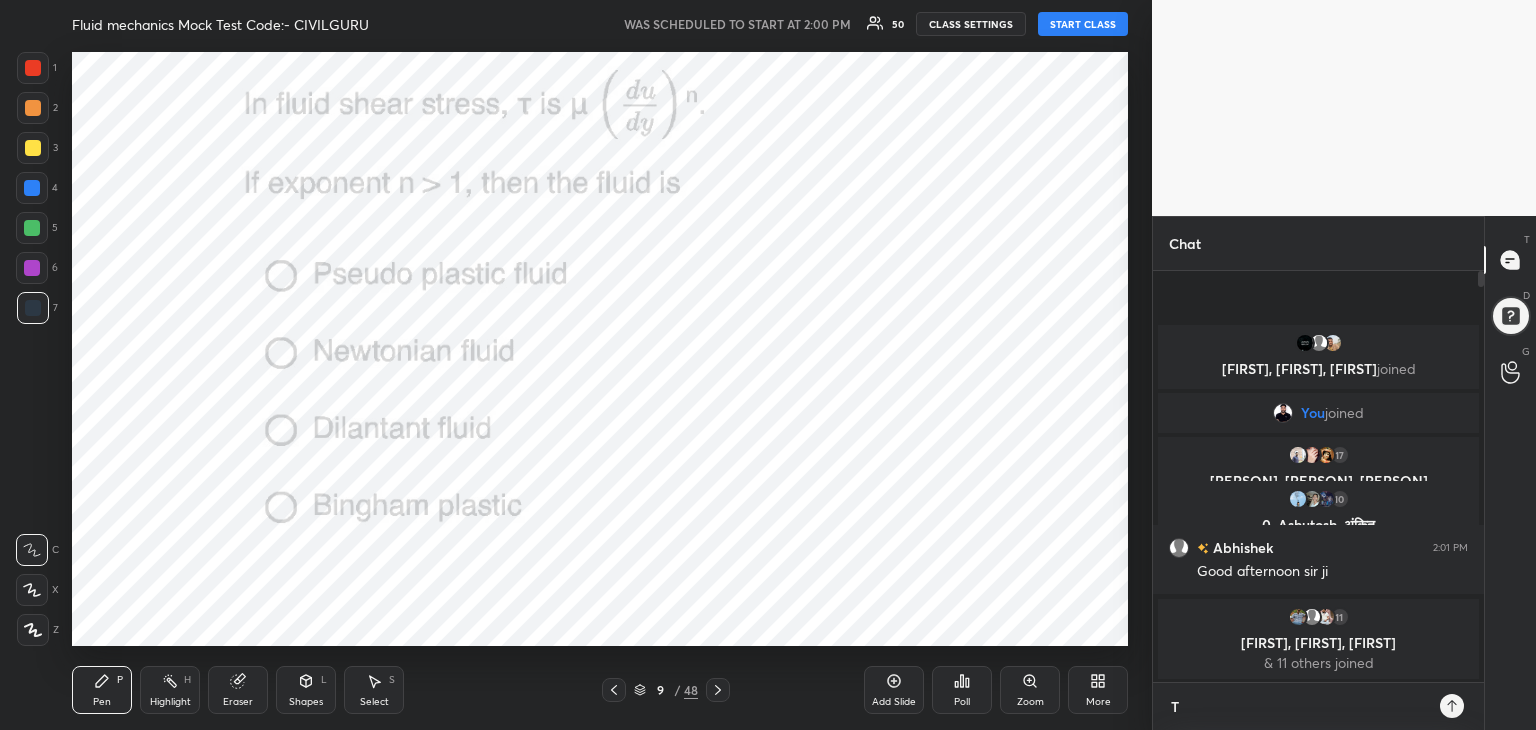 type on "TE" 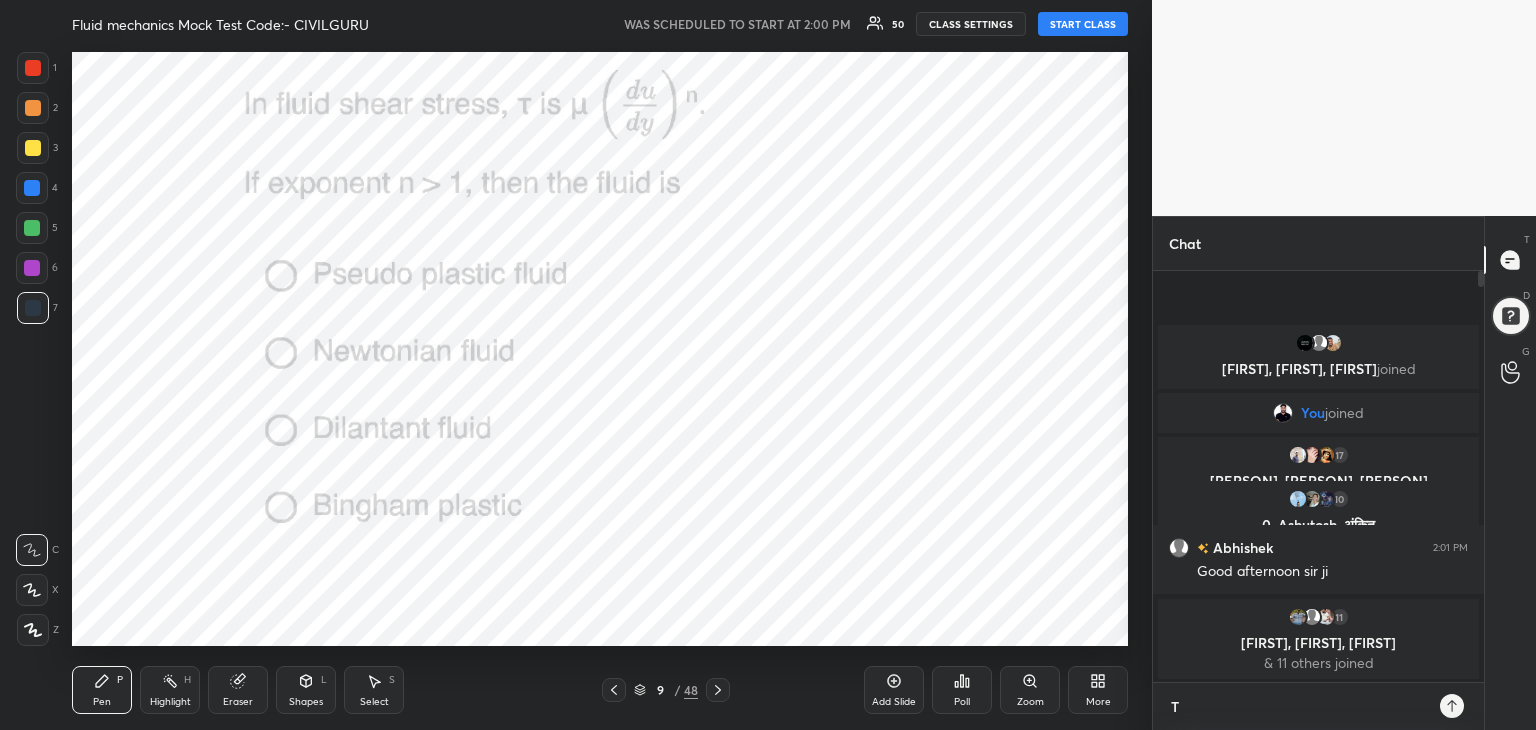 type on "x" 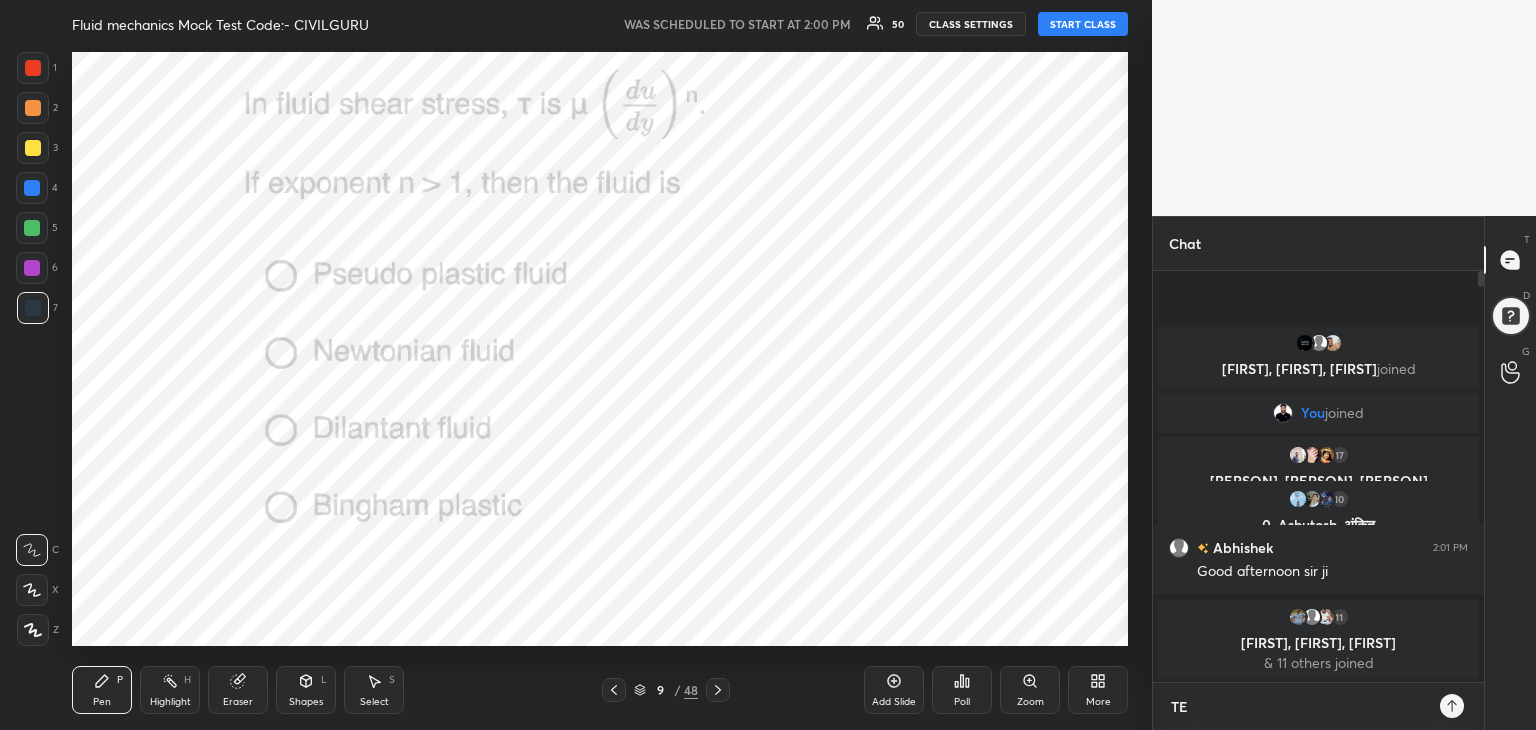 type on "TEL" 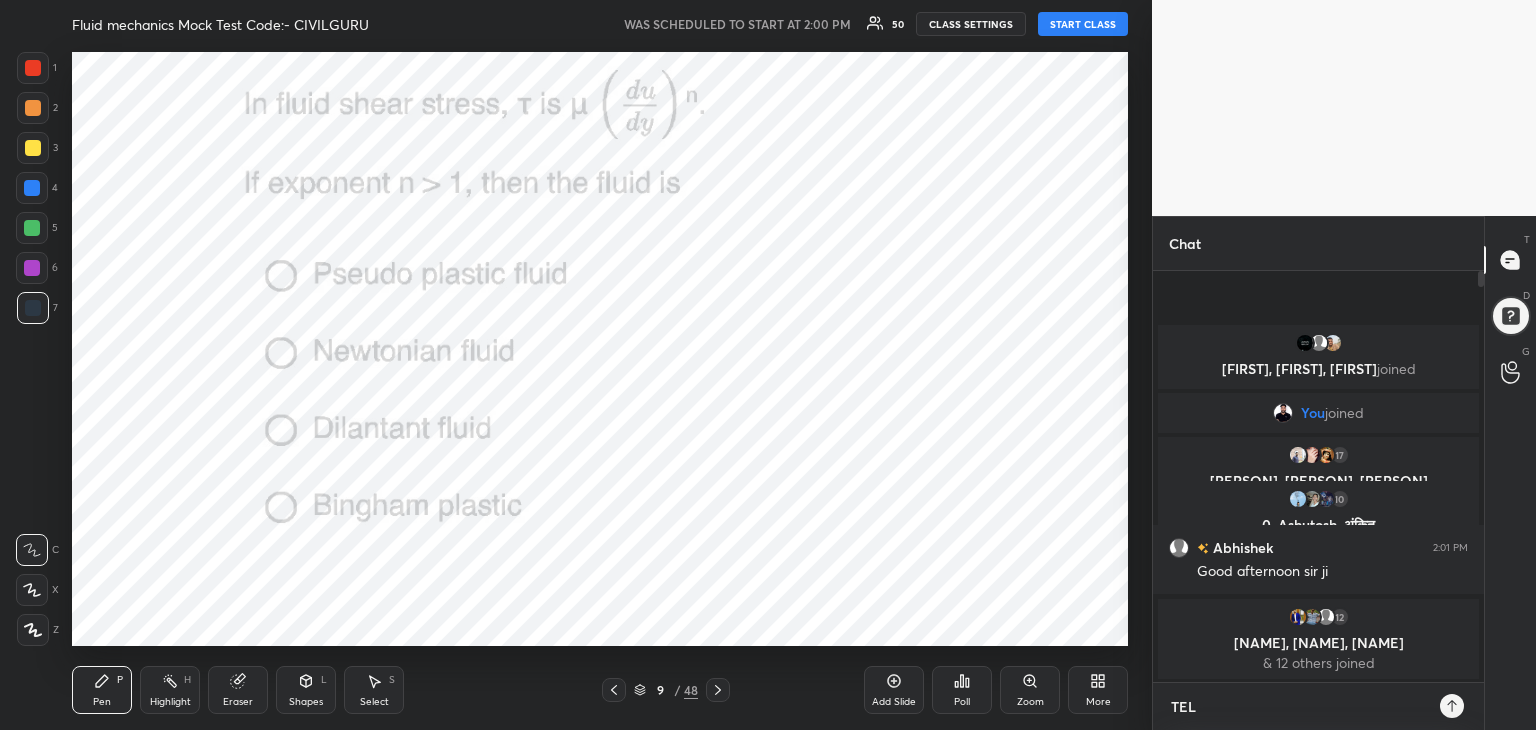 type on "TELE" 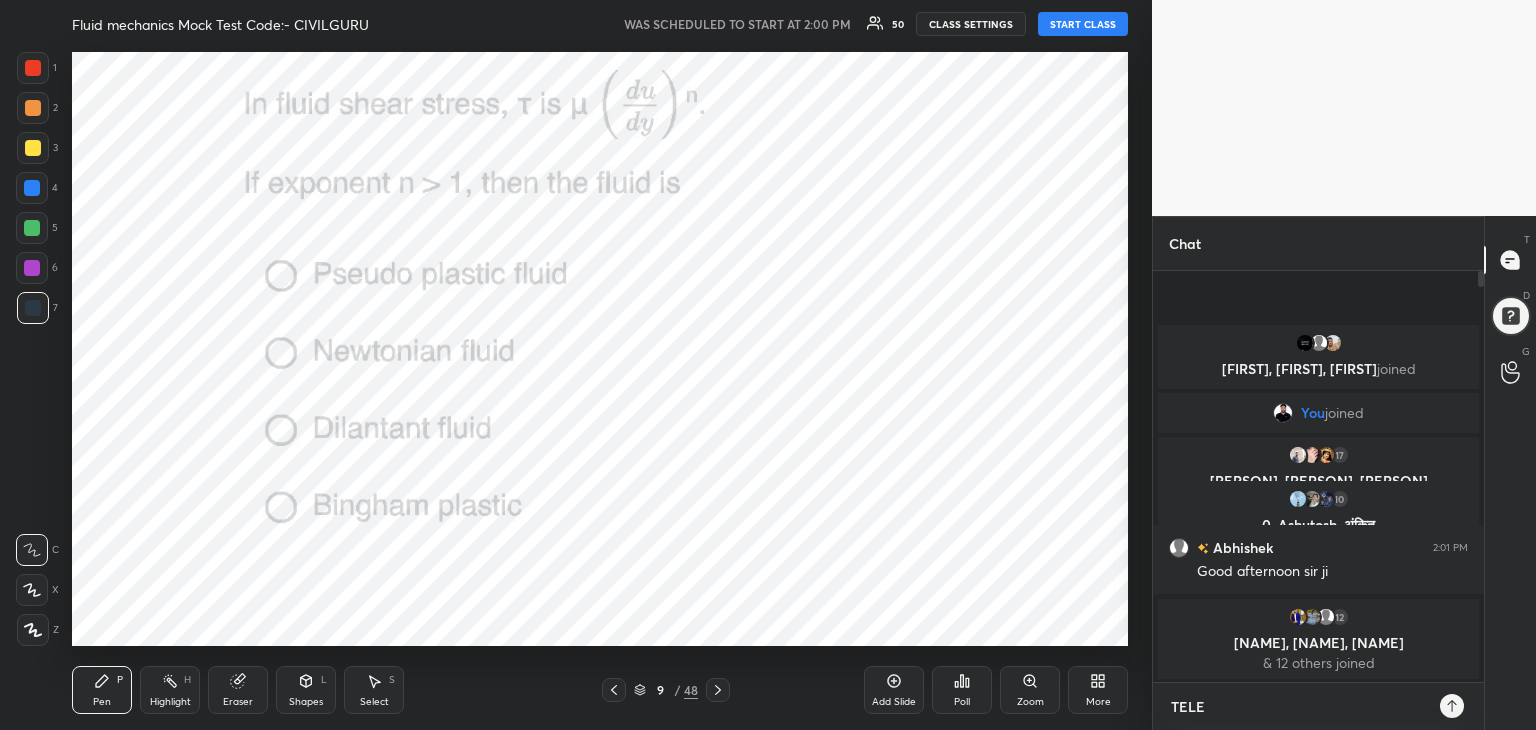 type on "TELEG" 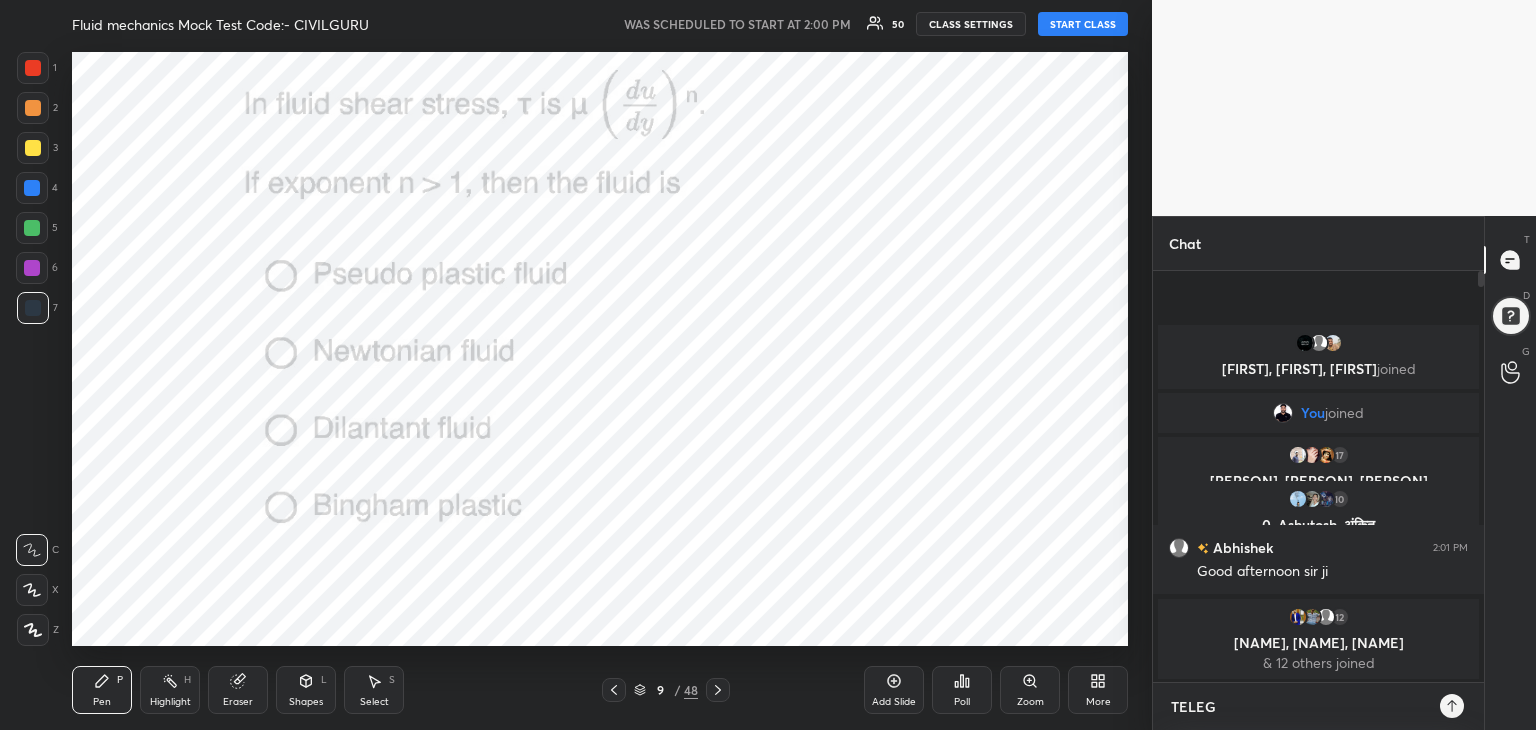 type on "TELEGR" 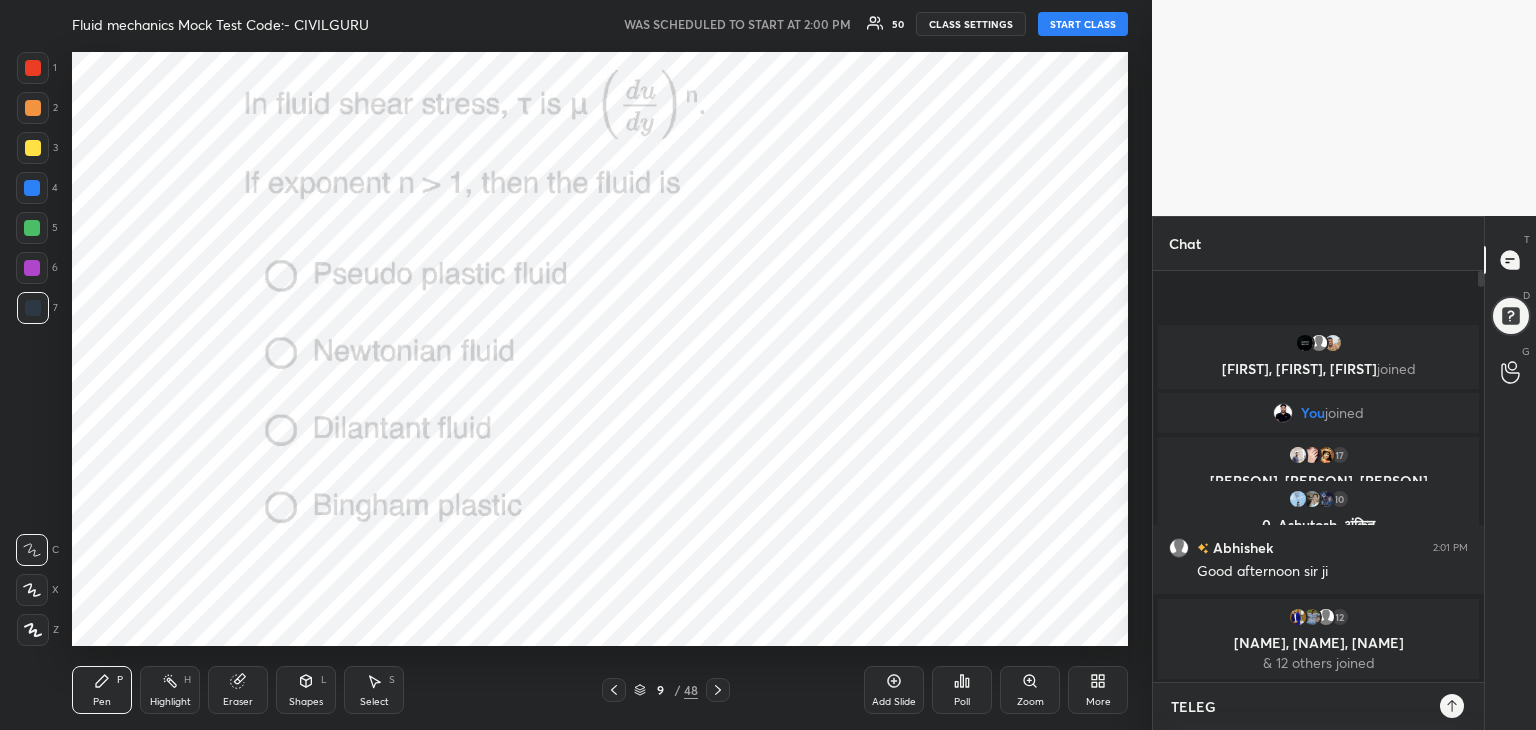 type on "x" 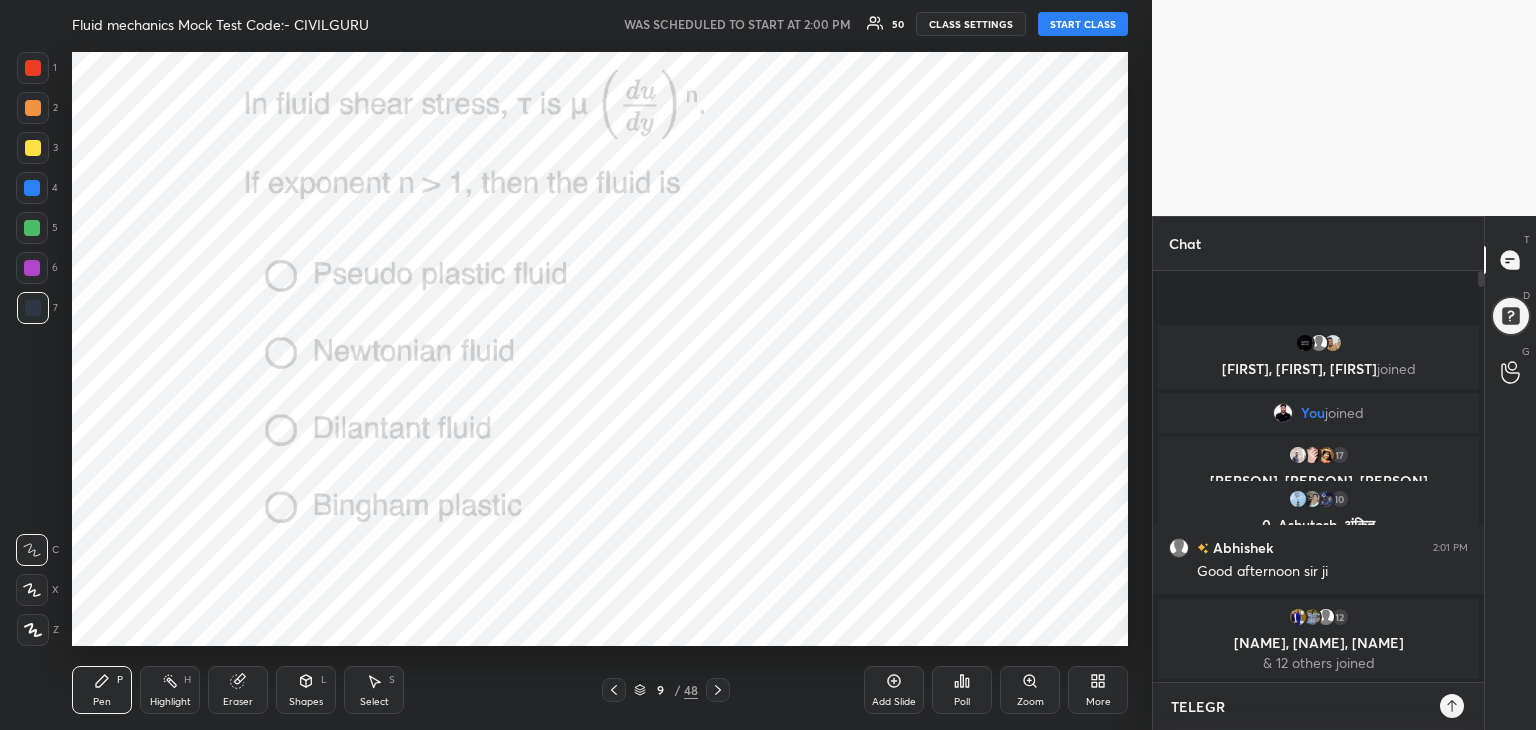 type on "TELEGRA" 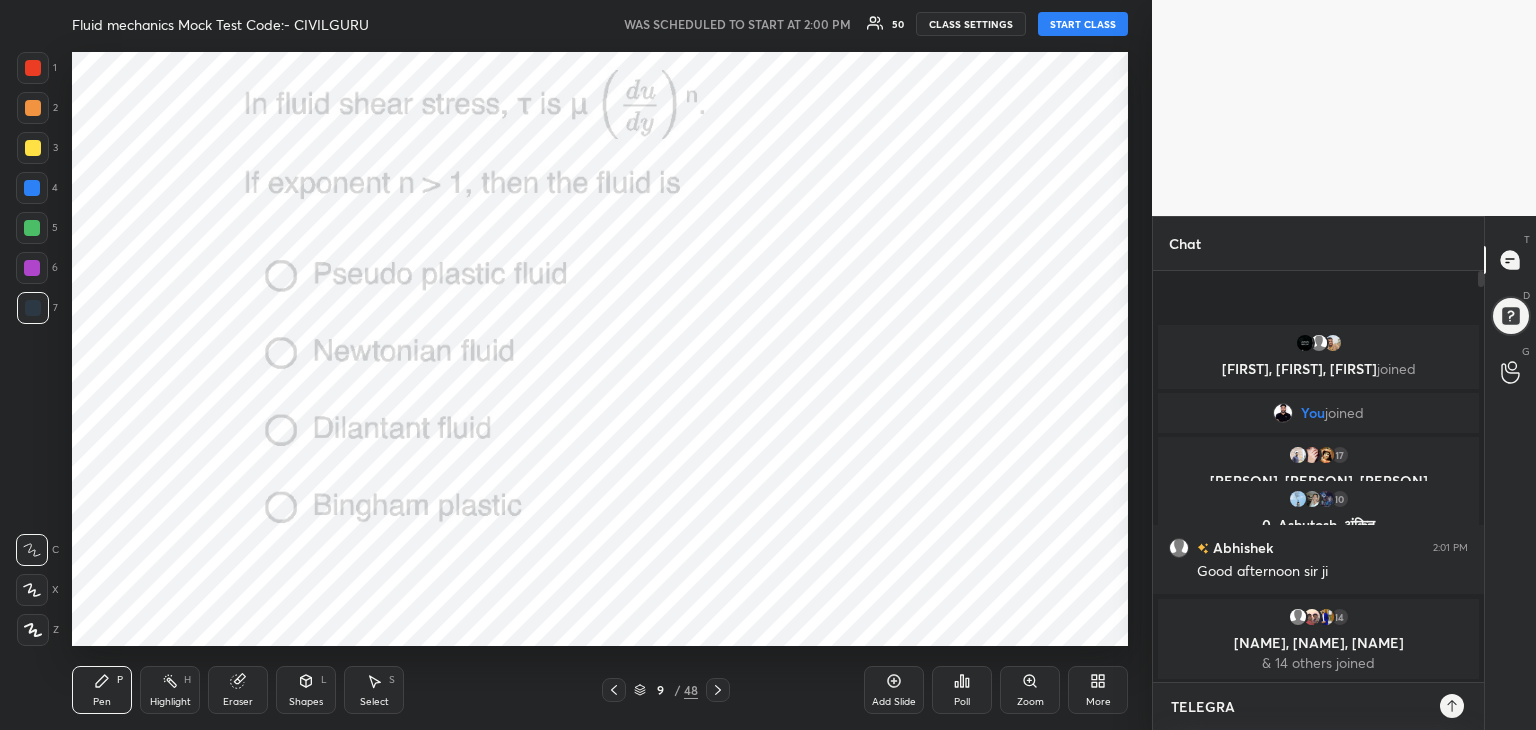 type on "TELEGRAM" 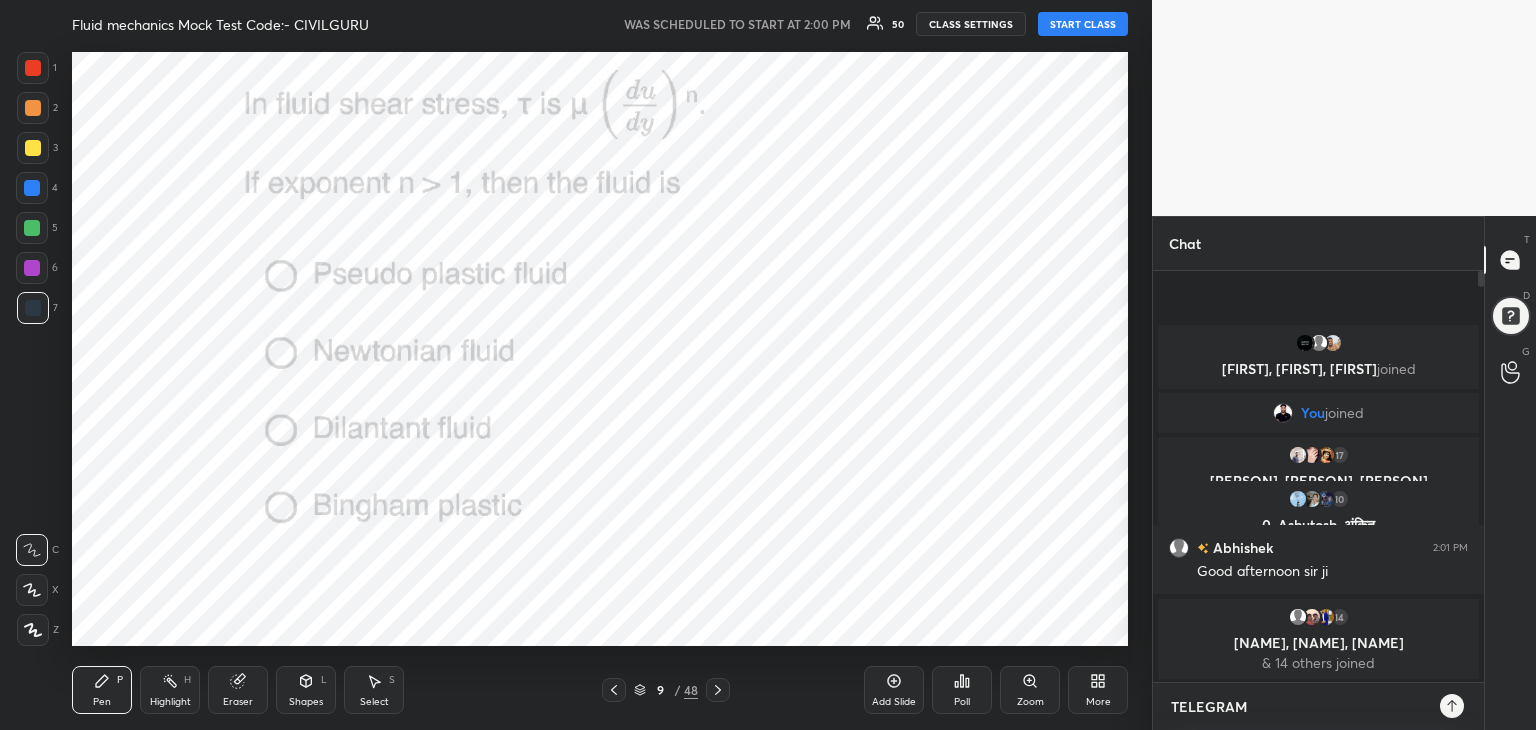 type on "x" 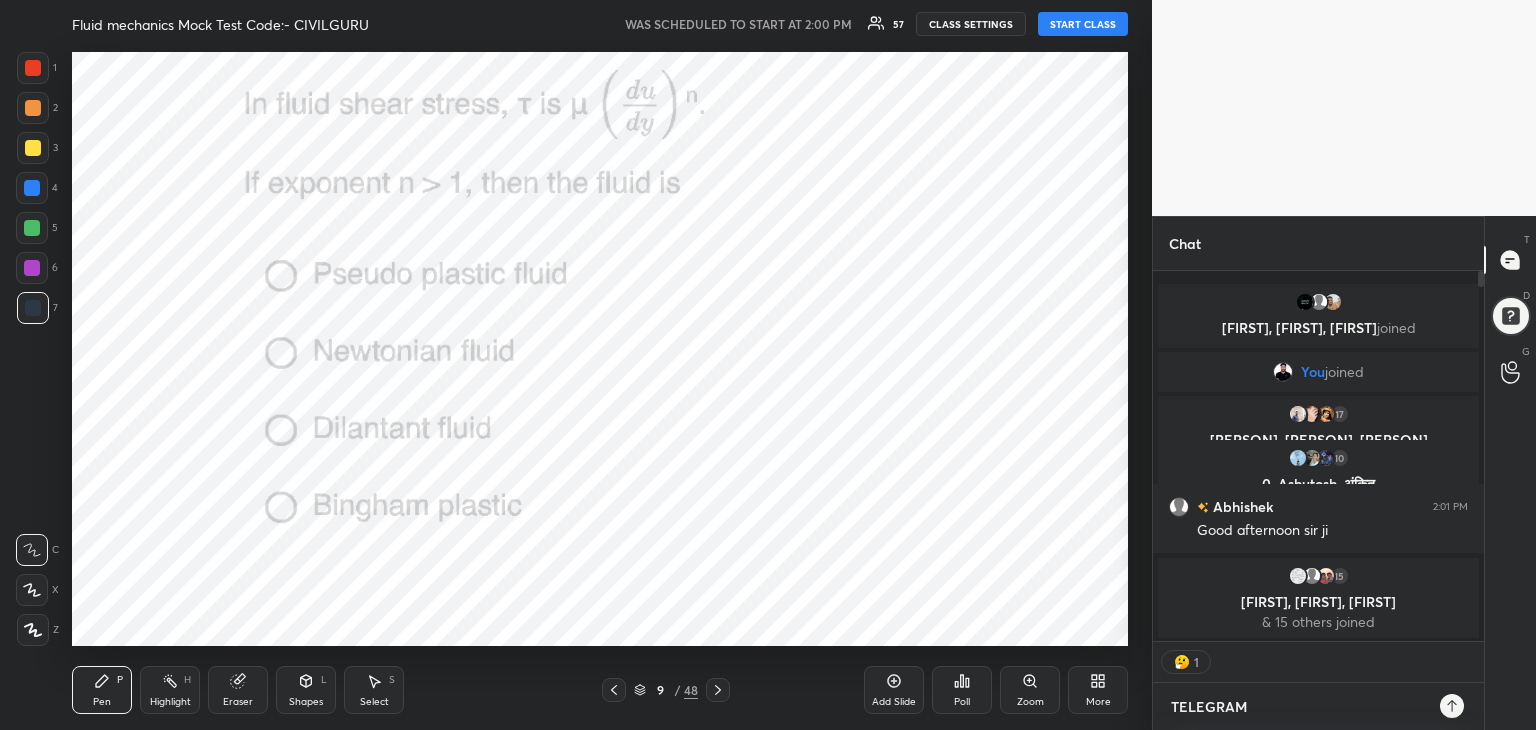 paste on "https://telegram.me/Praveenunacademy" 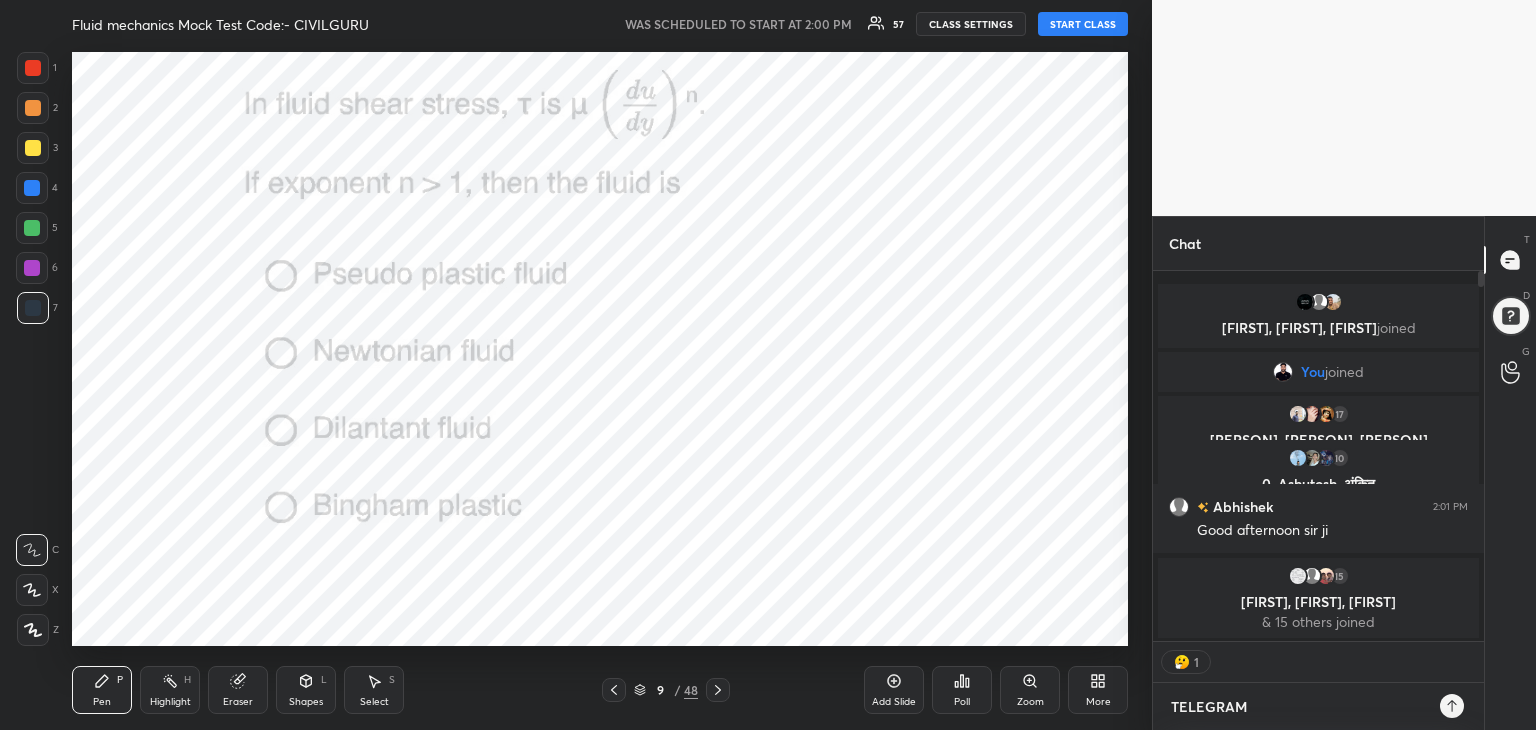 type on "TELEGRAM https://telegram.me/[PERSON]" 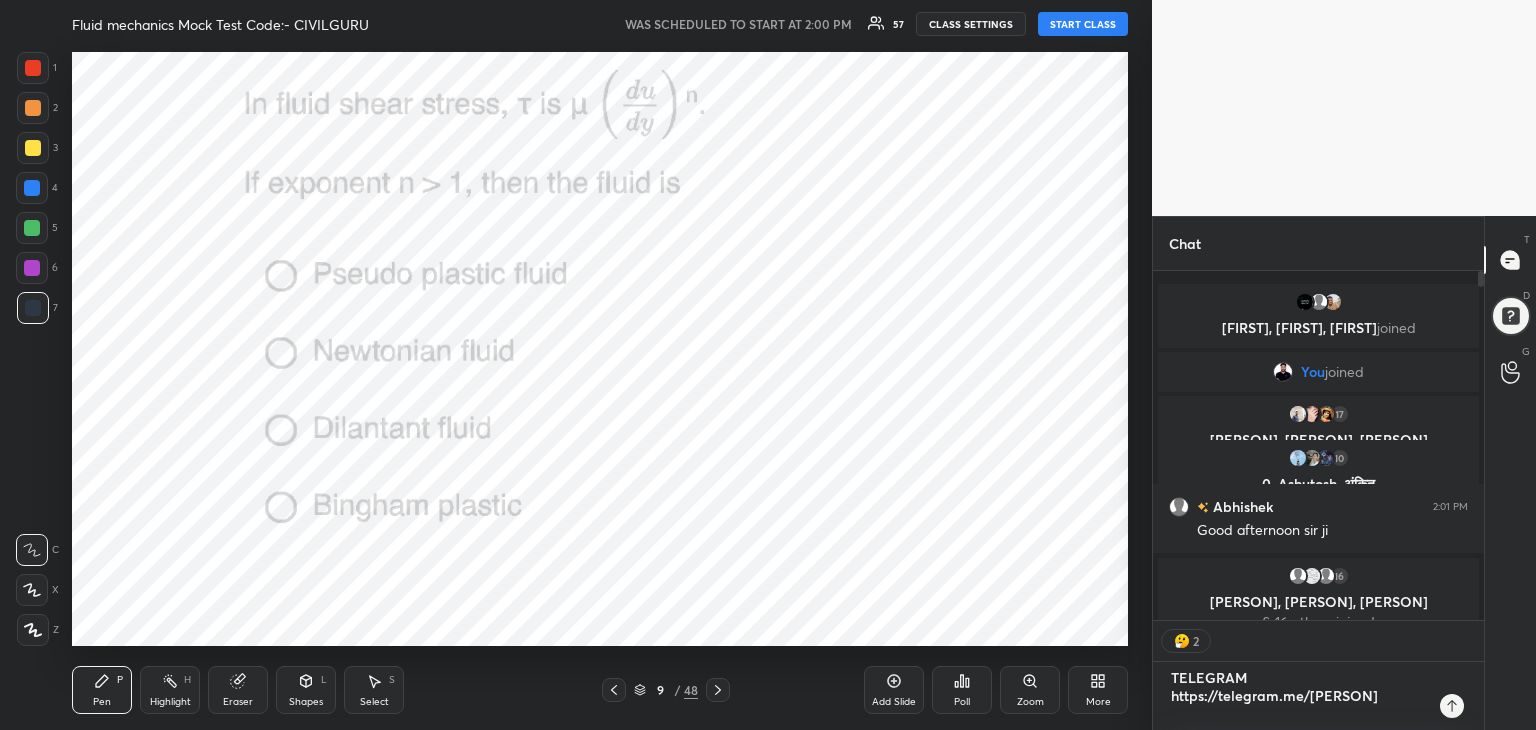 scroll, scrollTop: 0, scrollLeft: 0, axis: both 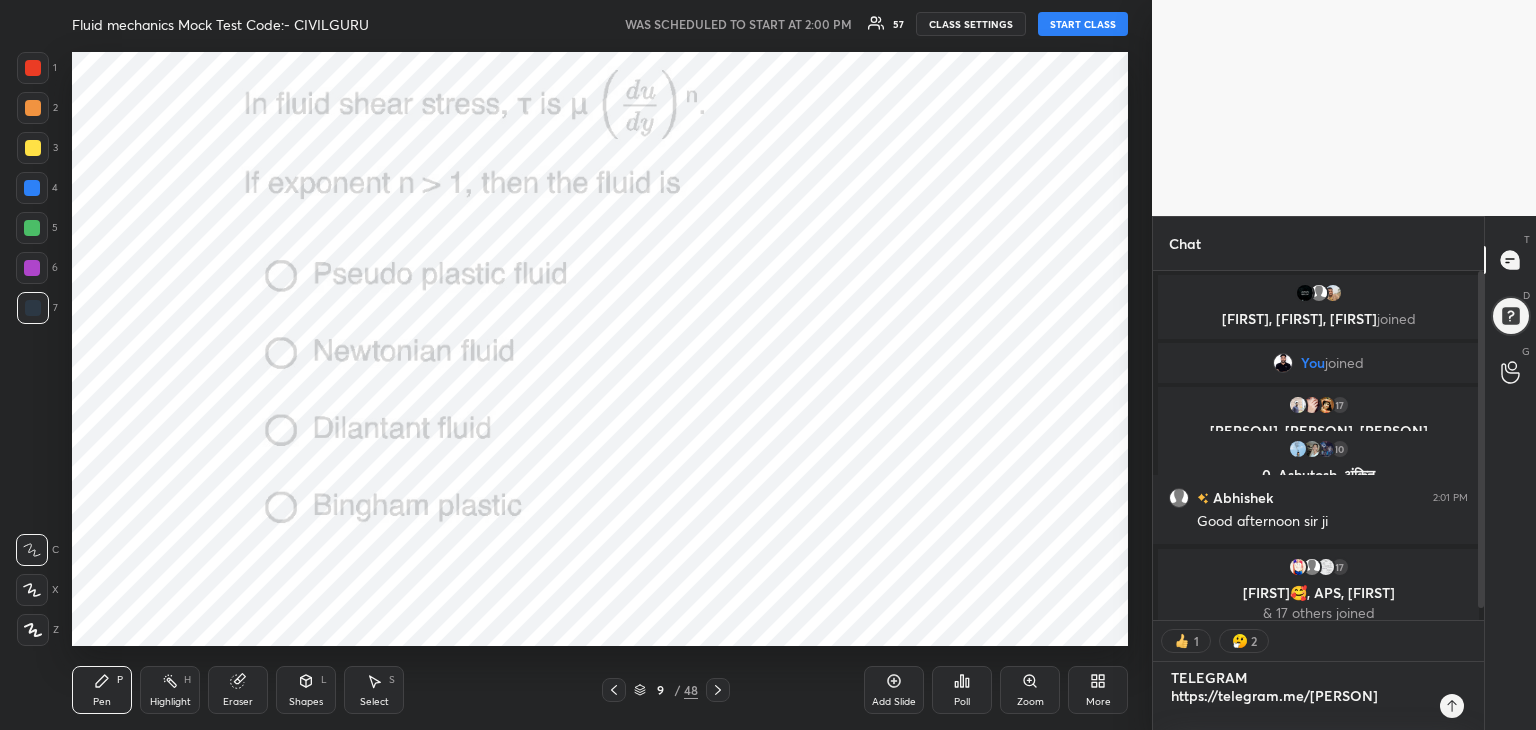 type on "x" 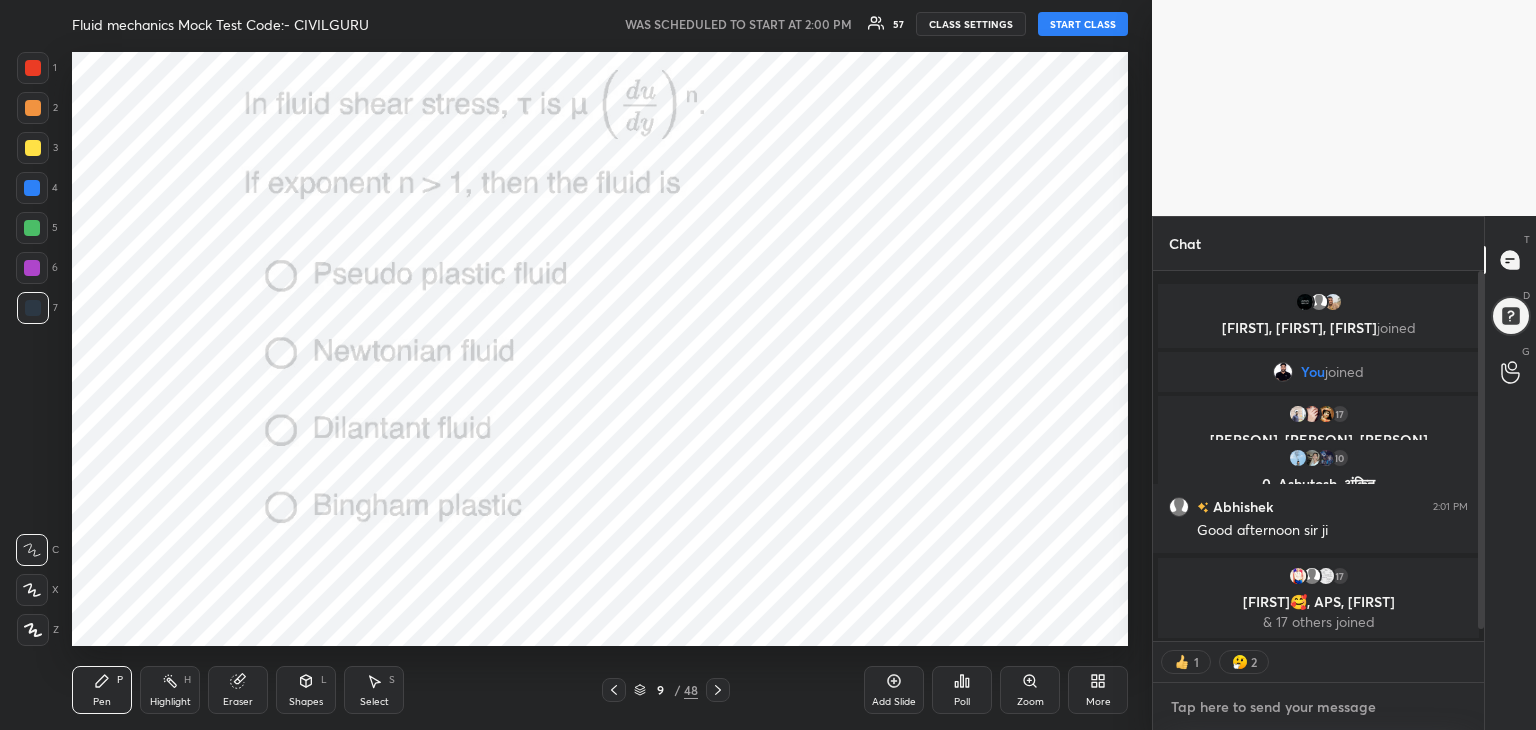 scroll, scrollTop: 7, scrollLeft: 6, axis: both 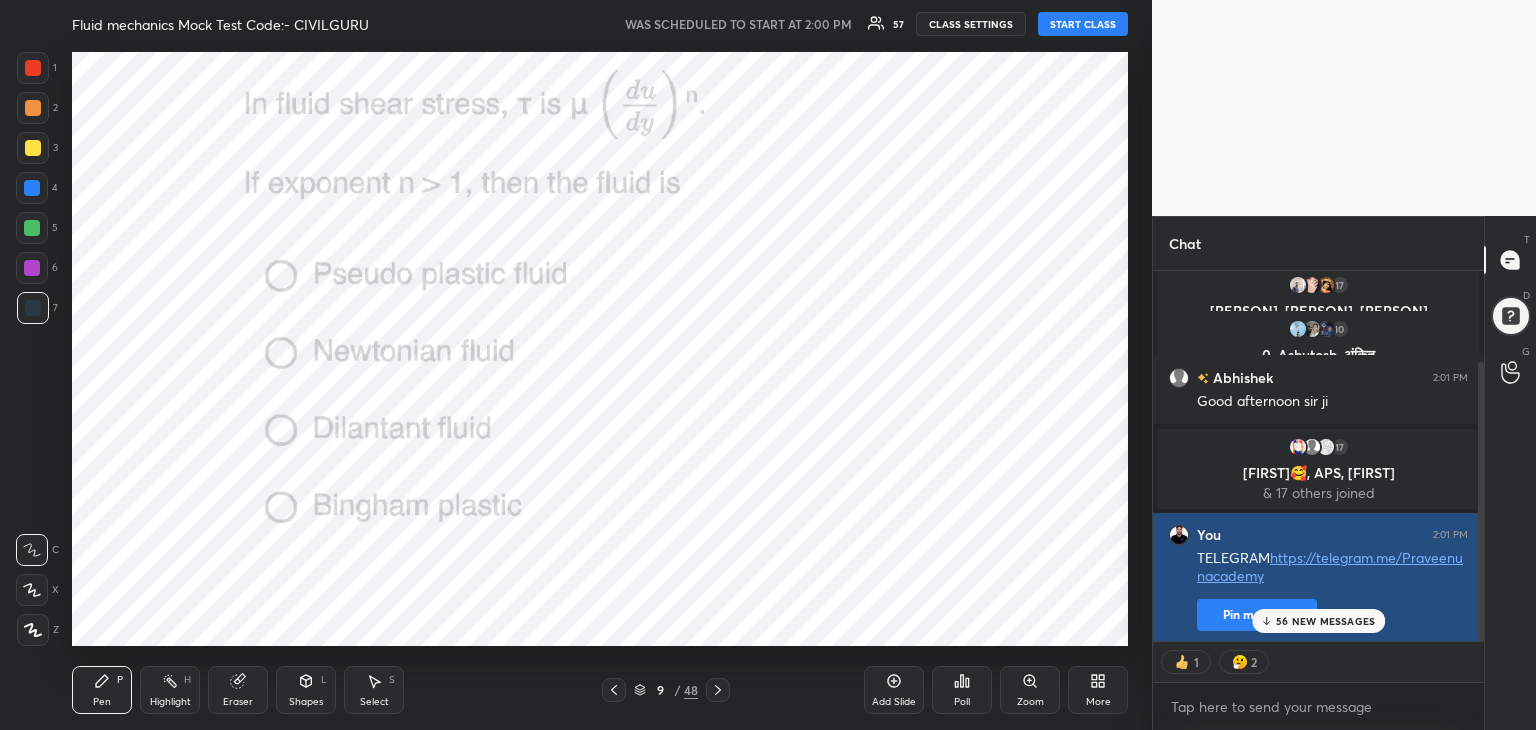 click on "You  joined 17 [PERSON], [PERSON], [PERSON] &  17 others  joined 10 0, [PERSON], [PERSON] &  10 others  joined [PERSON] 2:01 PM Good afternoon sir ji 17 [PERSON]🥰, [PERSON], [PERSON] &  17 others  joined You 2:01 PM TELEGRAM  https://telegram.me/[PERSON] Pin message" at bounding box center [1318, 456] 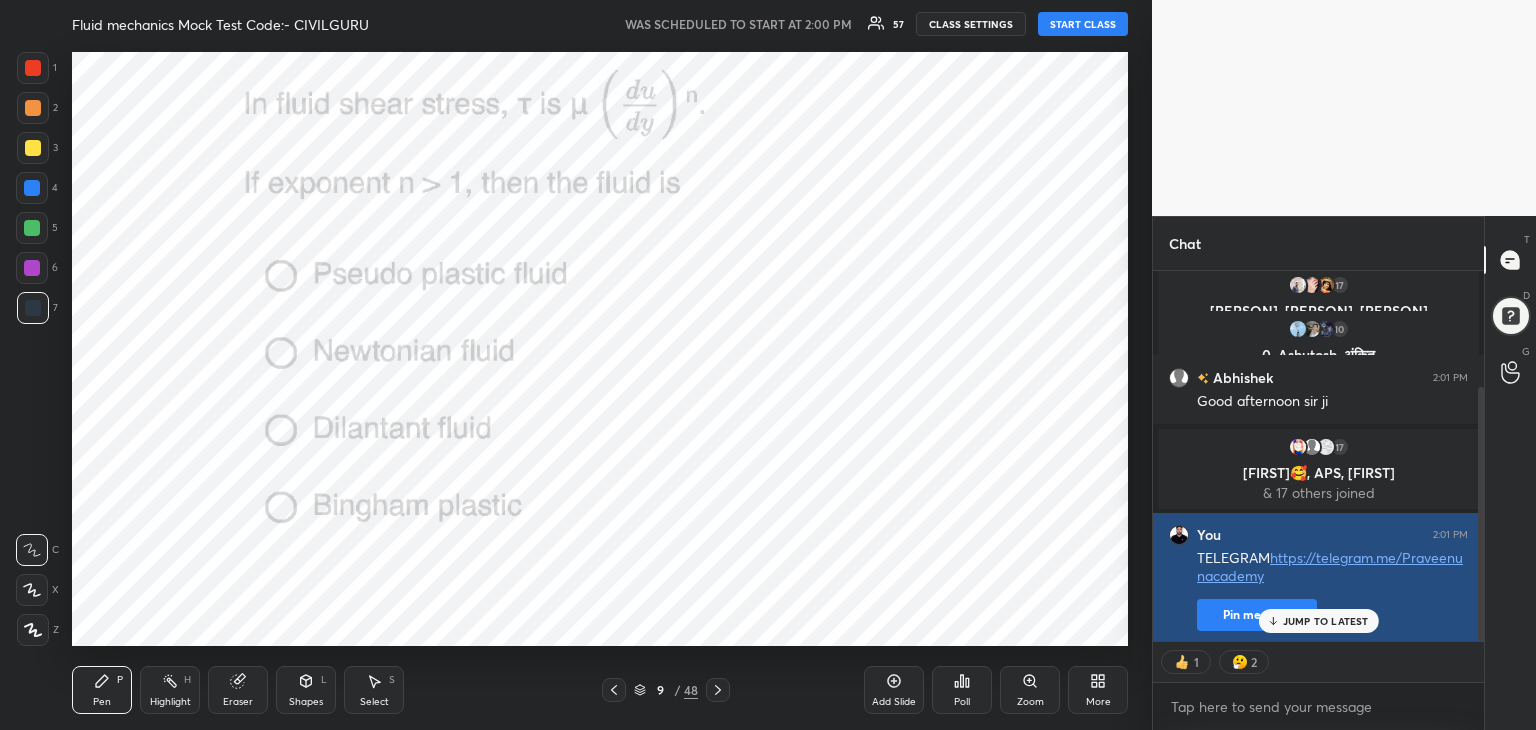 scroll, scrollTop: 168, scrollLeft: 0, axis: vertical 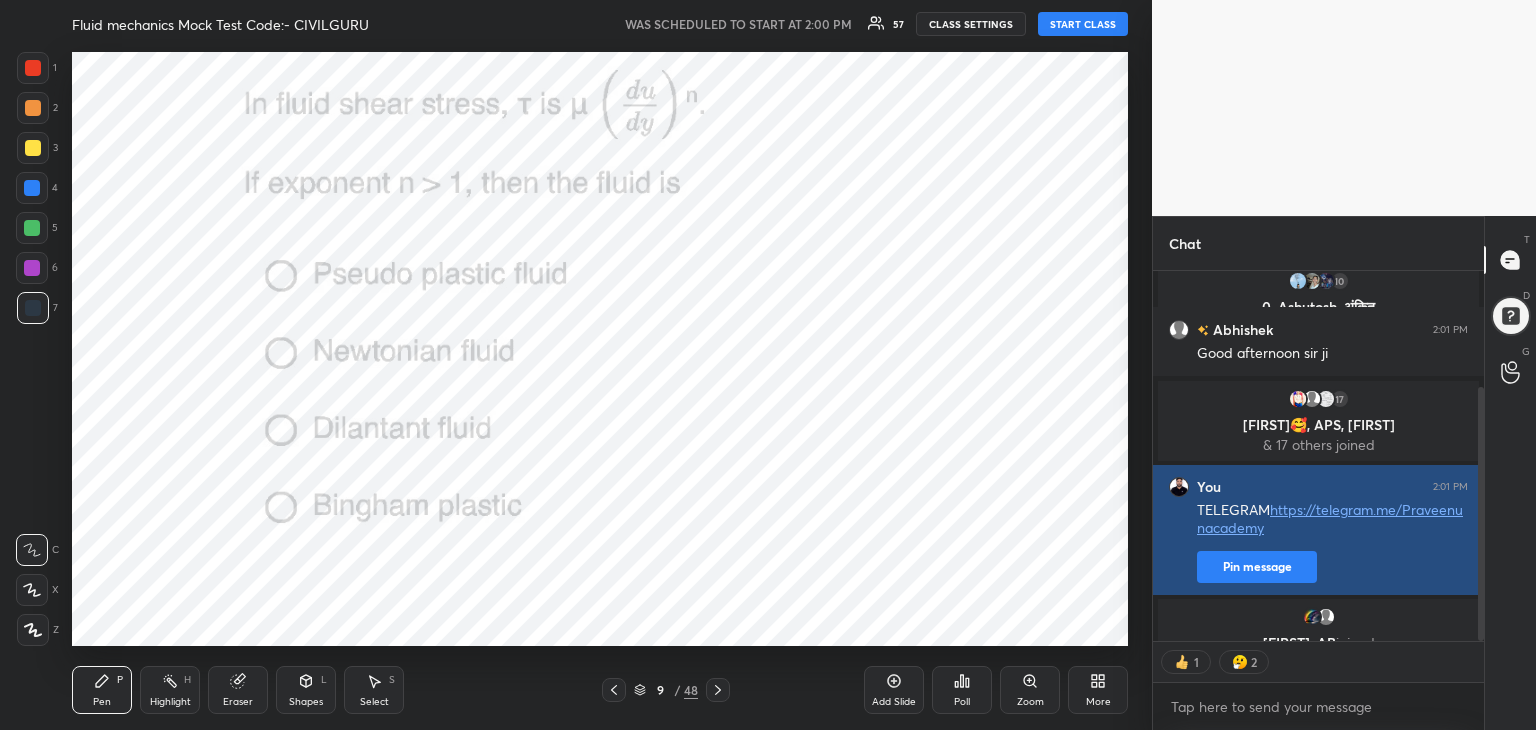 click on "TELEGRAM  https://telegram.me/[USERNAME] Pin message" at bounding box center [1332, 540] 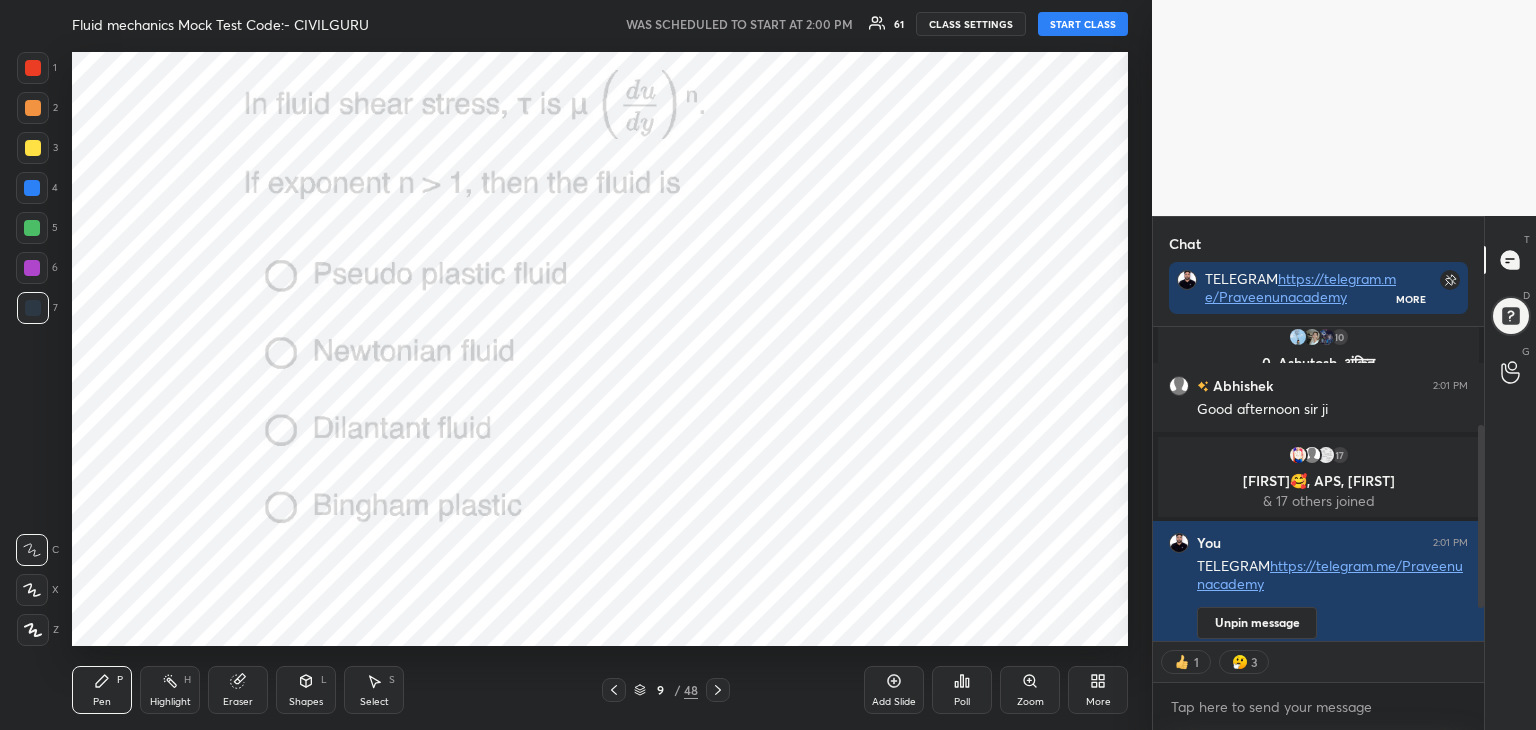 click 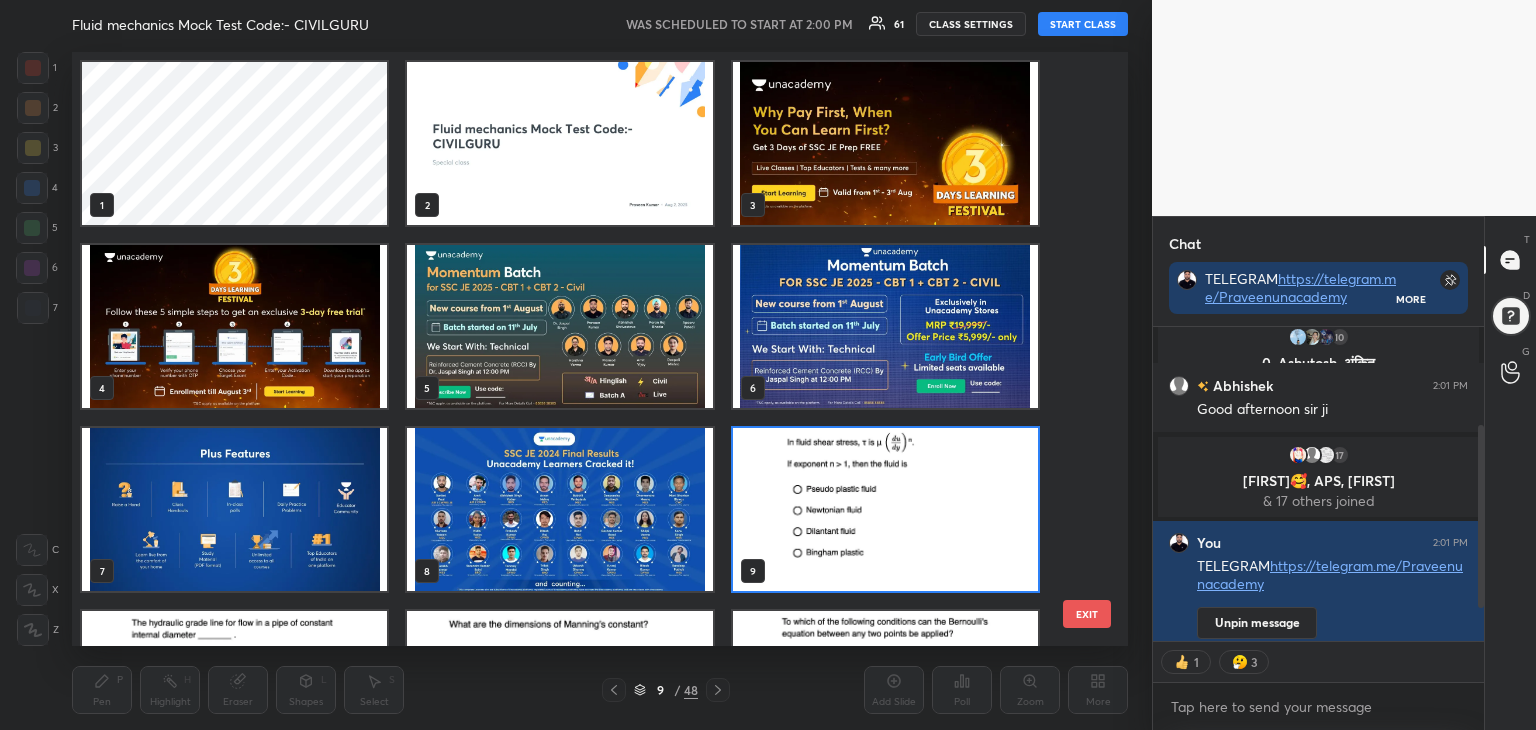 scroll, scrollTop: 6, scrollLeft: 10, axis: both 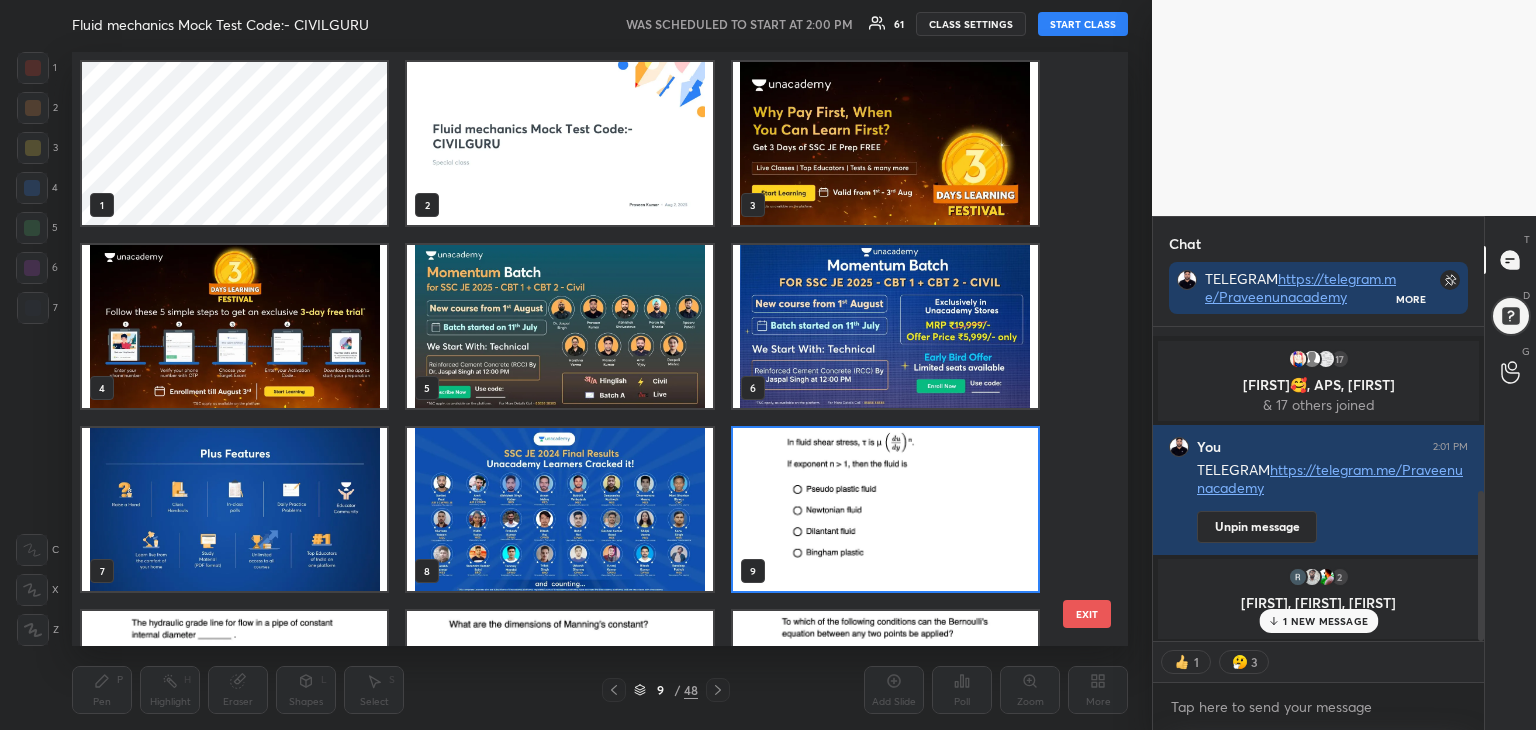 click at bounding box center [559, 143] 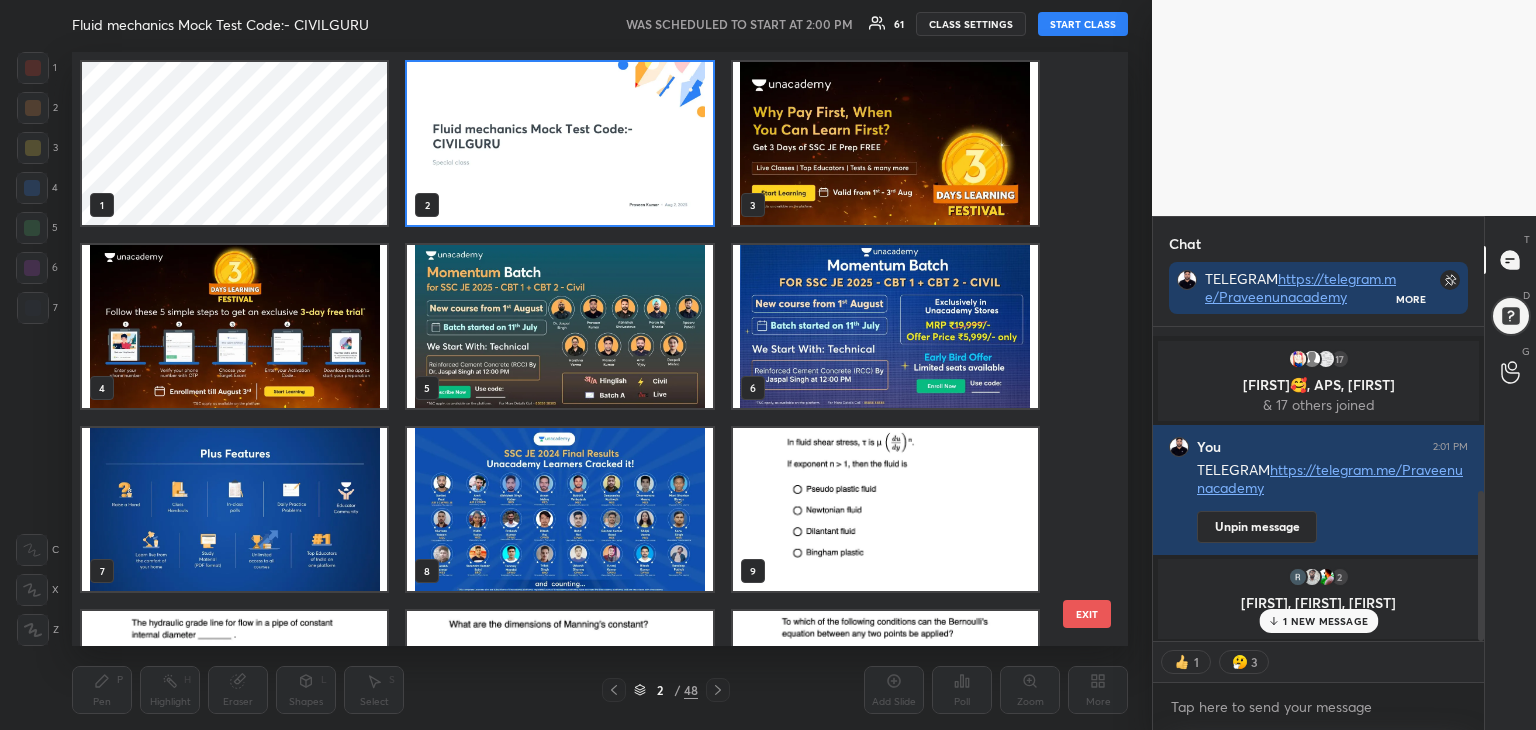 click at bounding box center [559, 143] 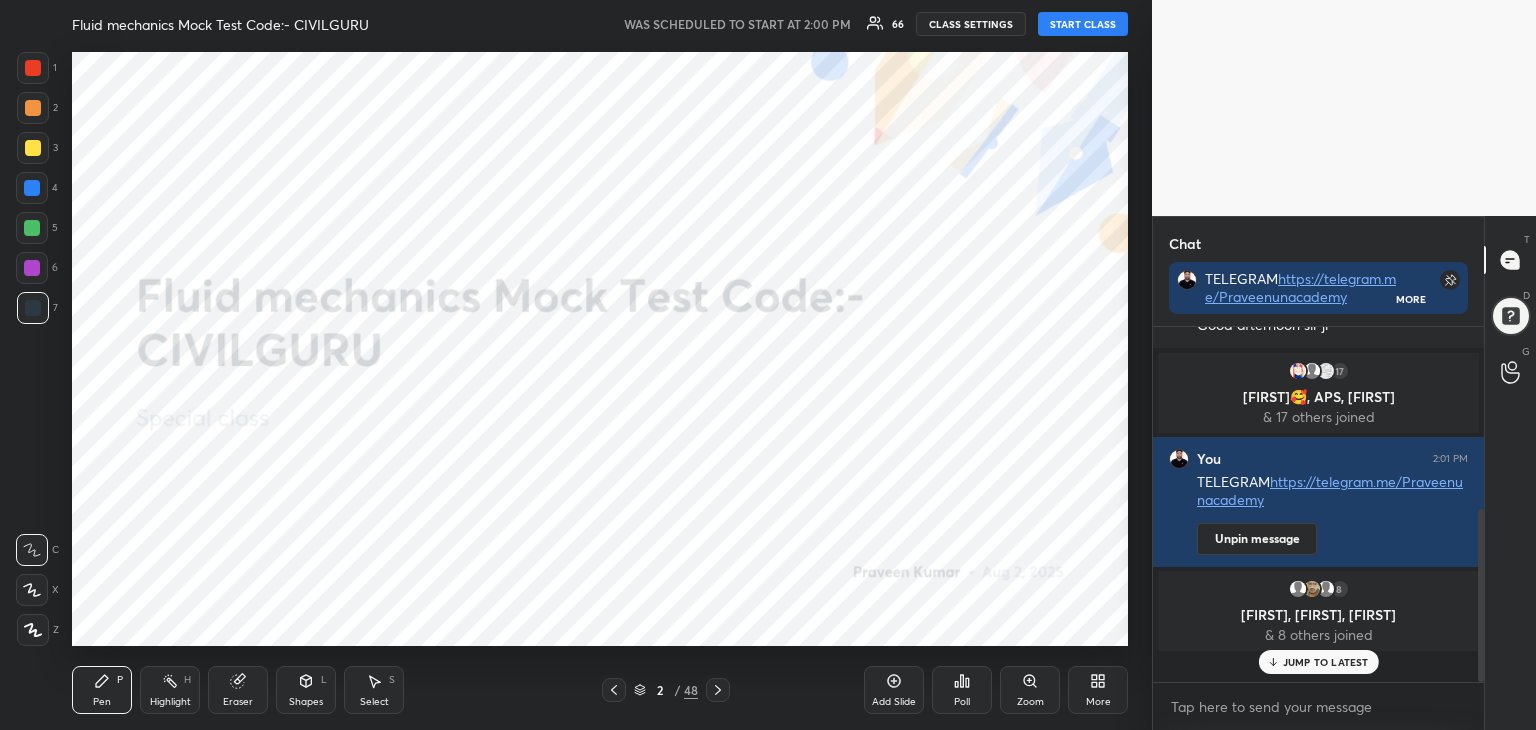 scroll, scrollTop: 6, scrollLeft: 6, axis: both 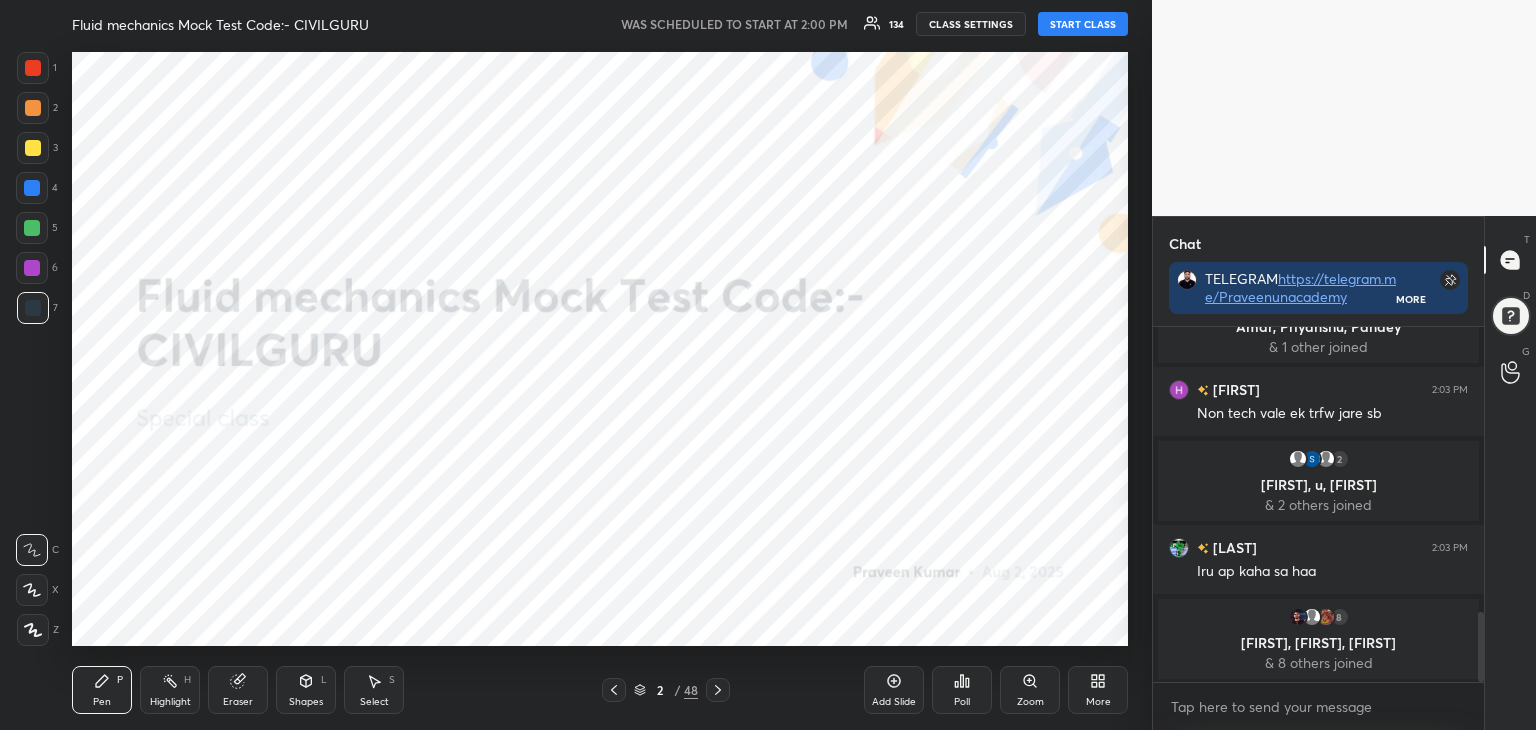 click on "START CLASS" at bounding box center [1083, 24] 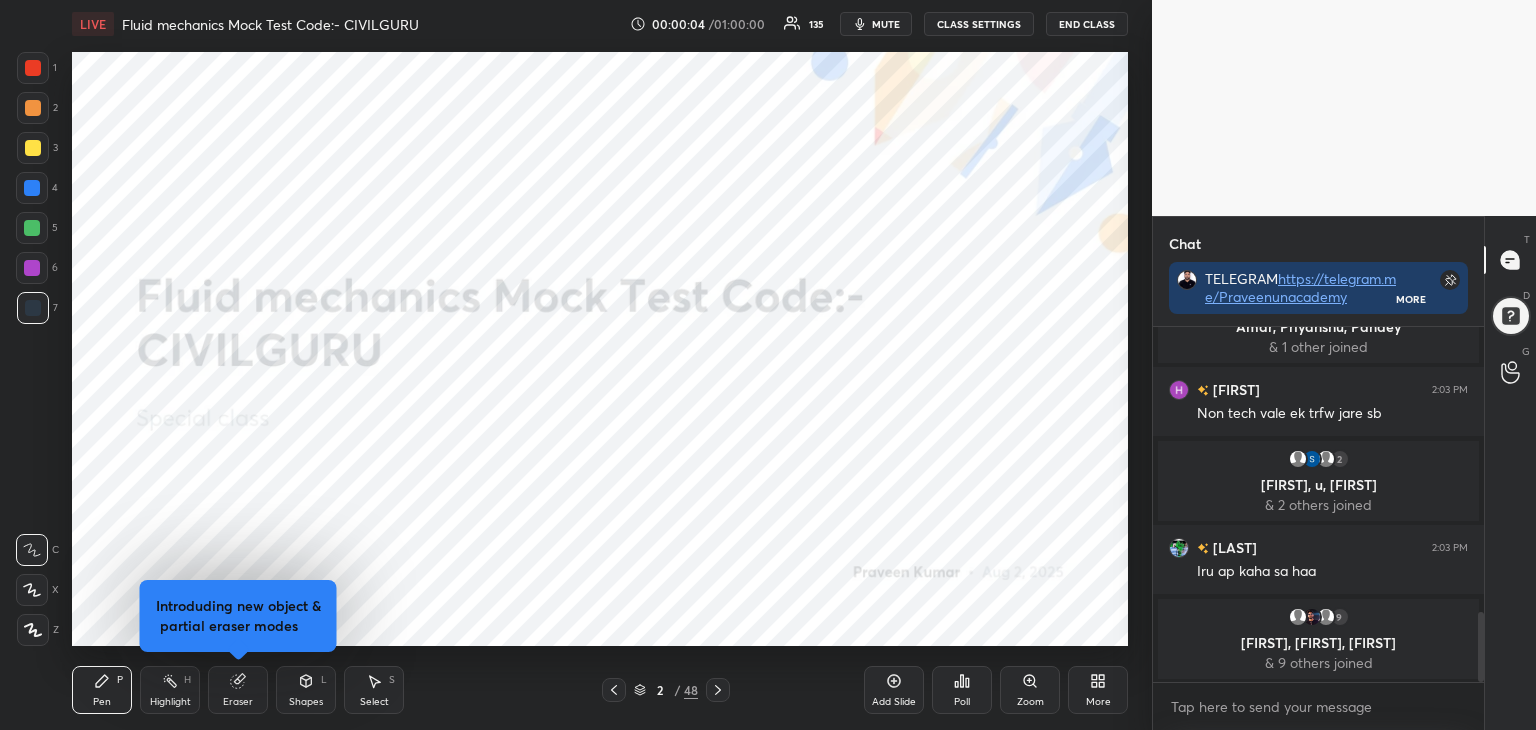 click on "More" at bounding box center (1098, 690) 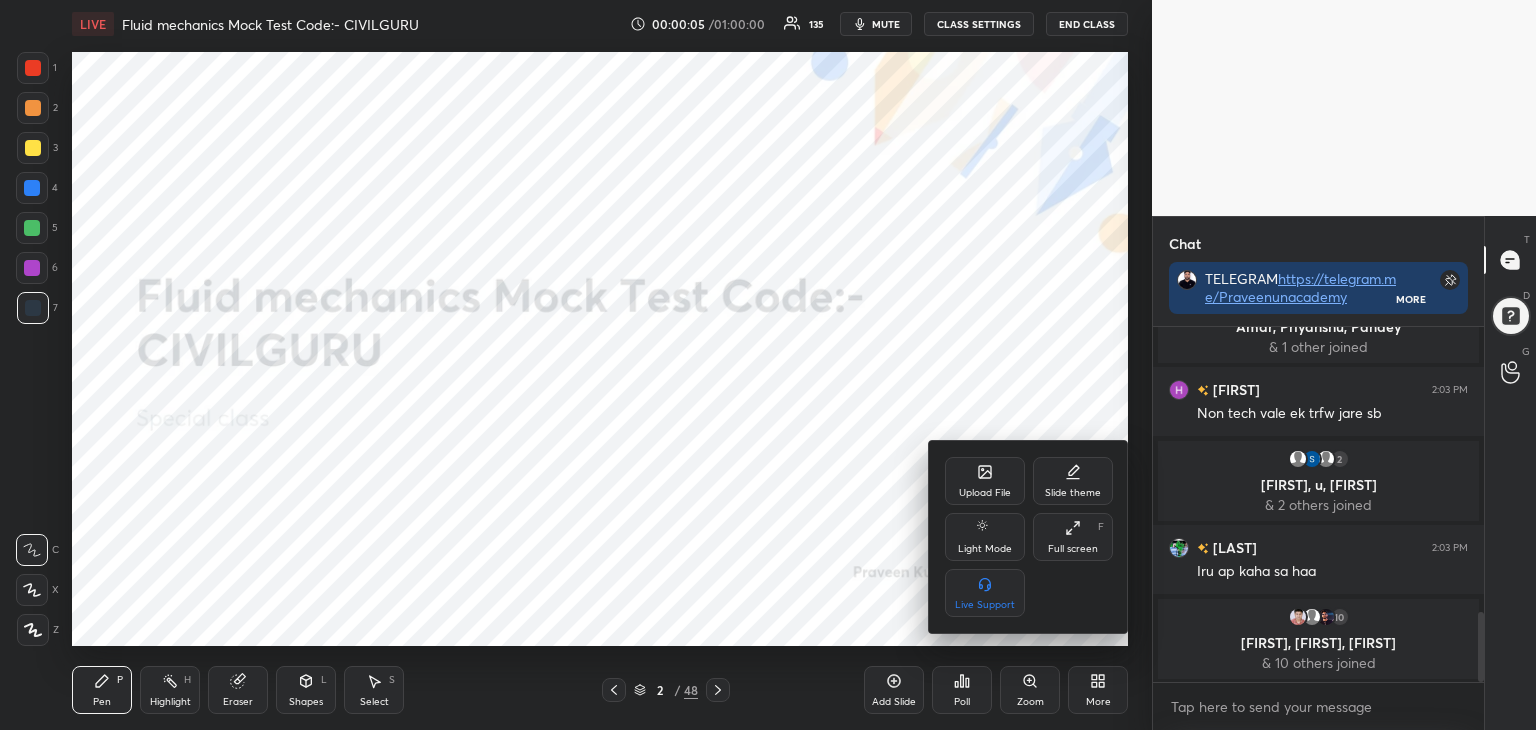 click on "Full screen F" at bounding box center (1073, 537) 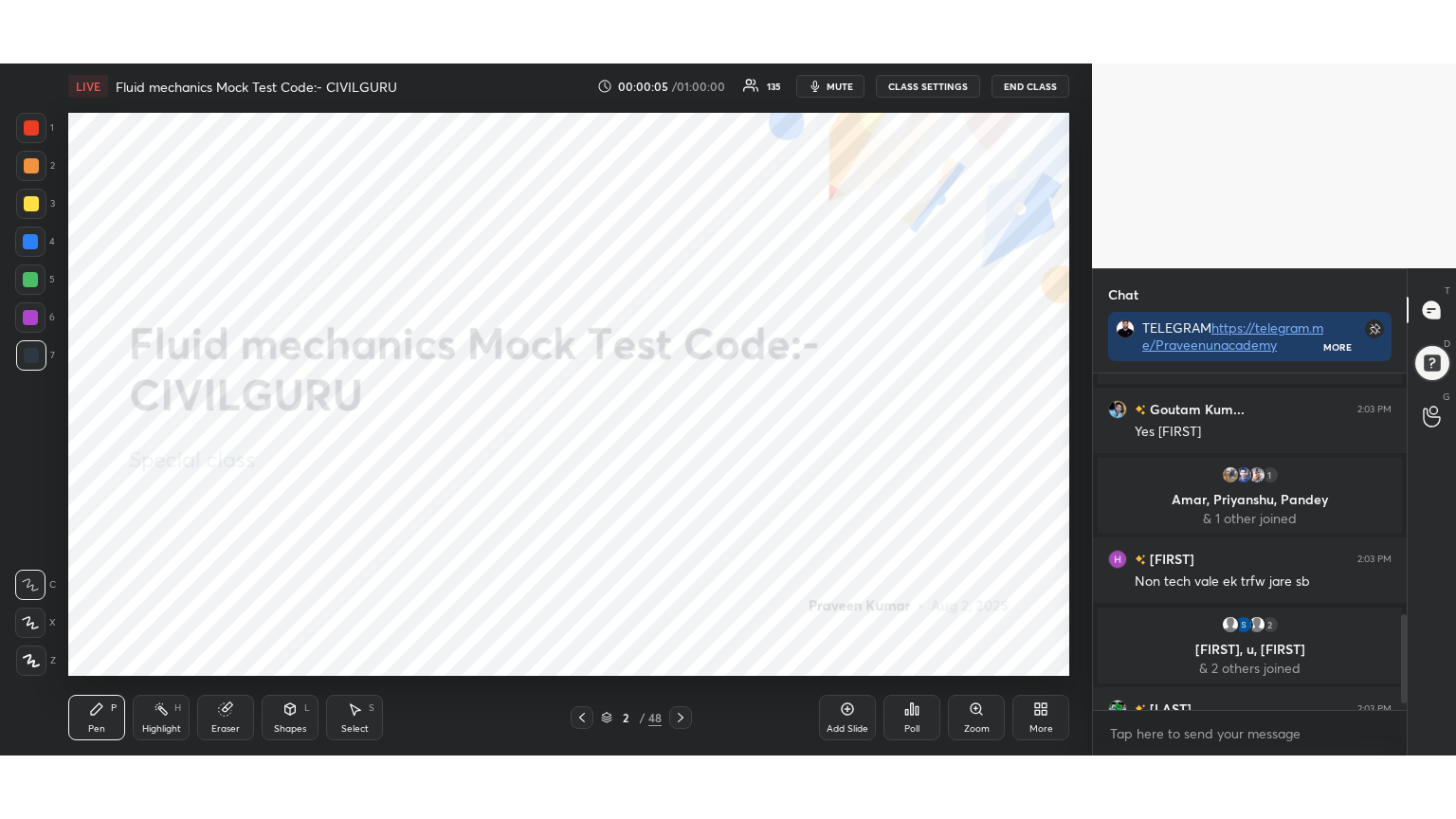 scroll, scrollTop: 94094, scrollLeft: 93776, axis: both 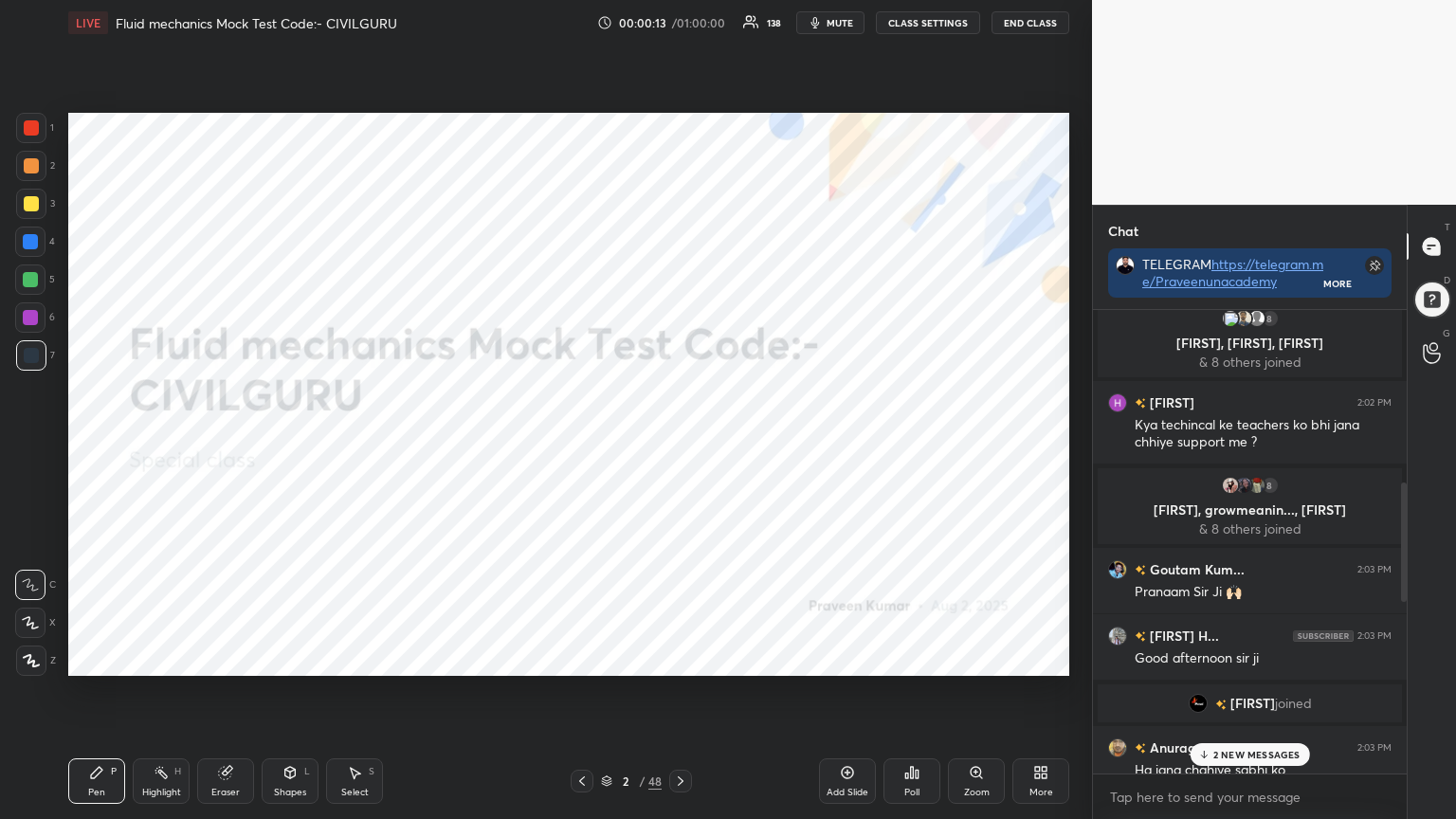 click on "2 NEW MESSAGES" at bounding box center [1257, 755] 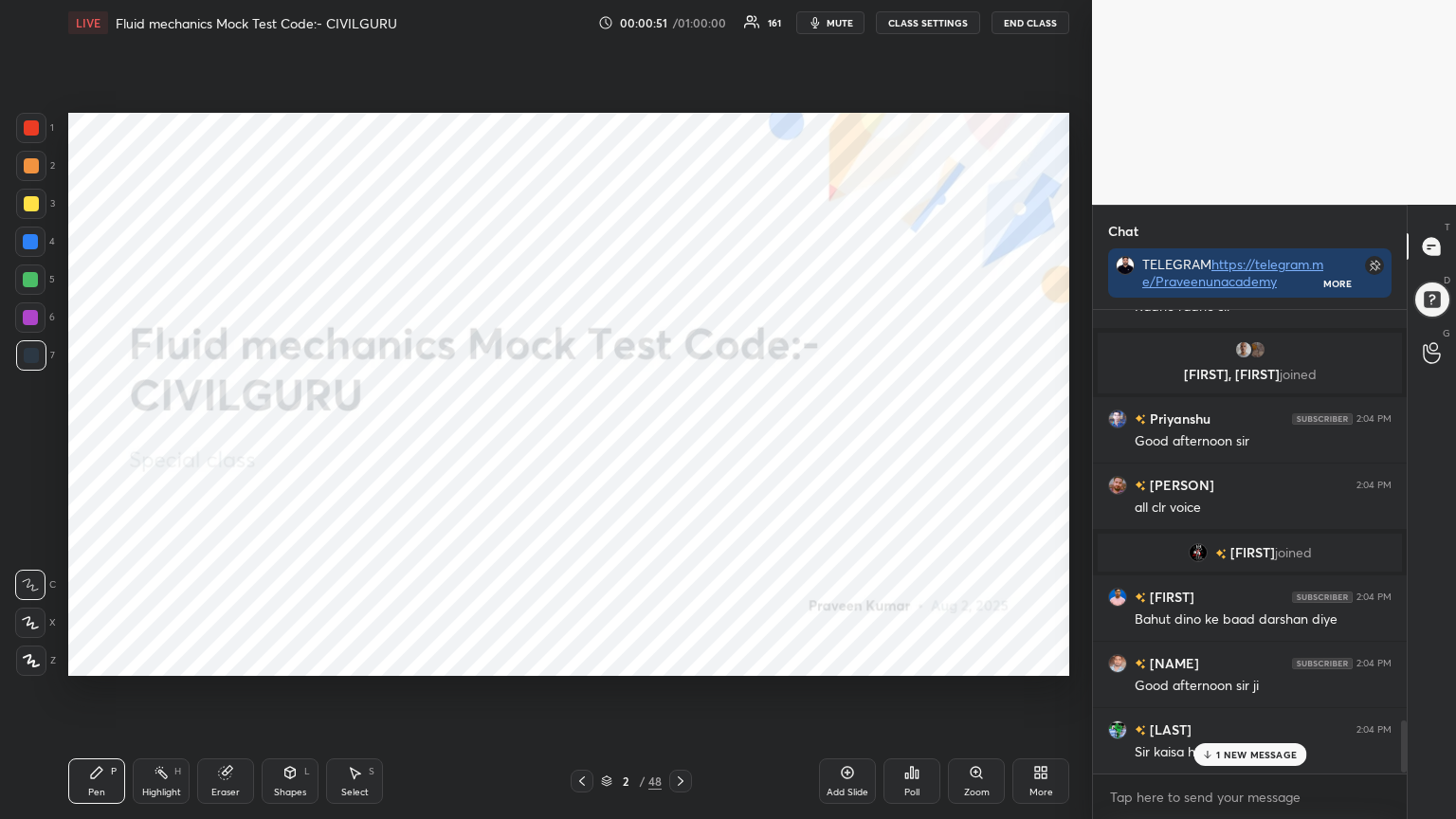 scroll, scrollTop: 3606, scrollLeft: 0, axis: vertical 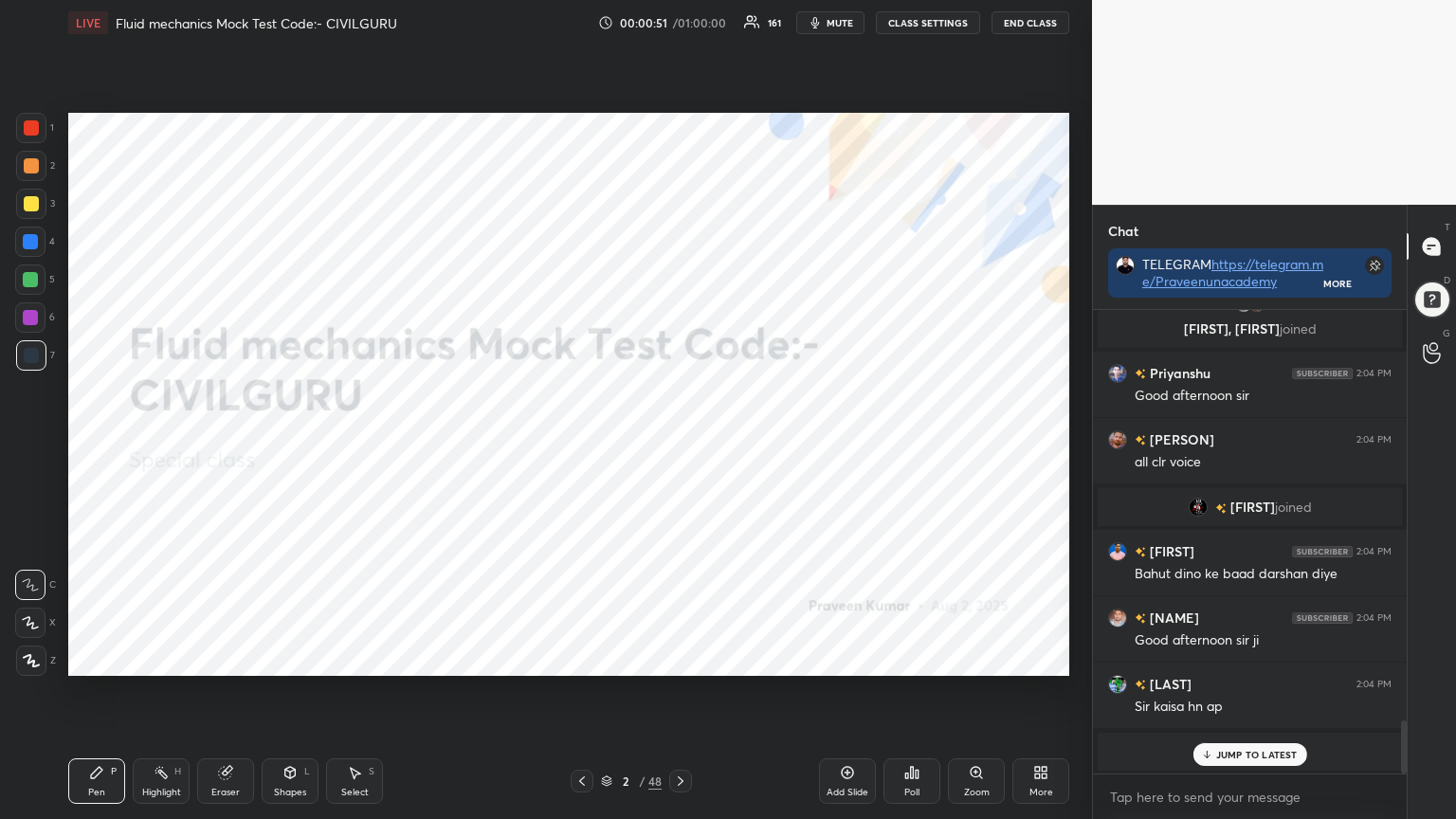 click on "JUMP TO LATEST" at bounding box center (1257, 755) 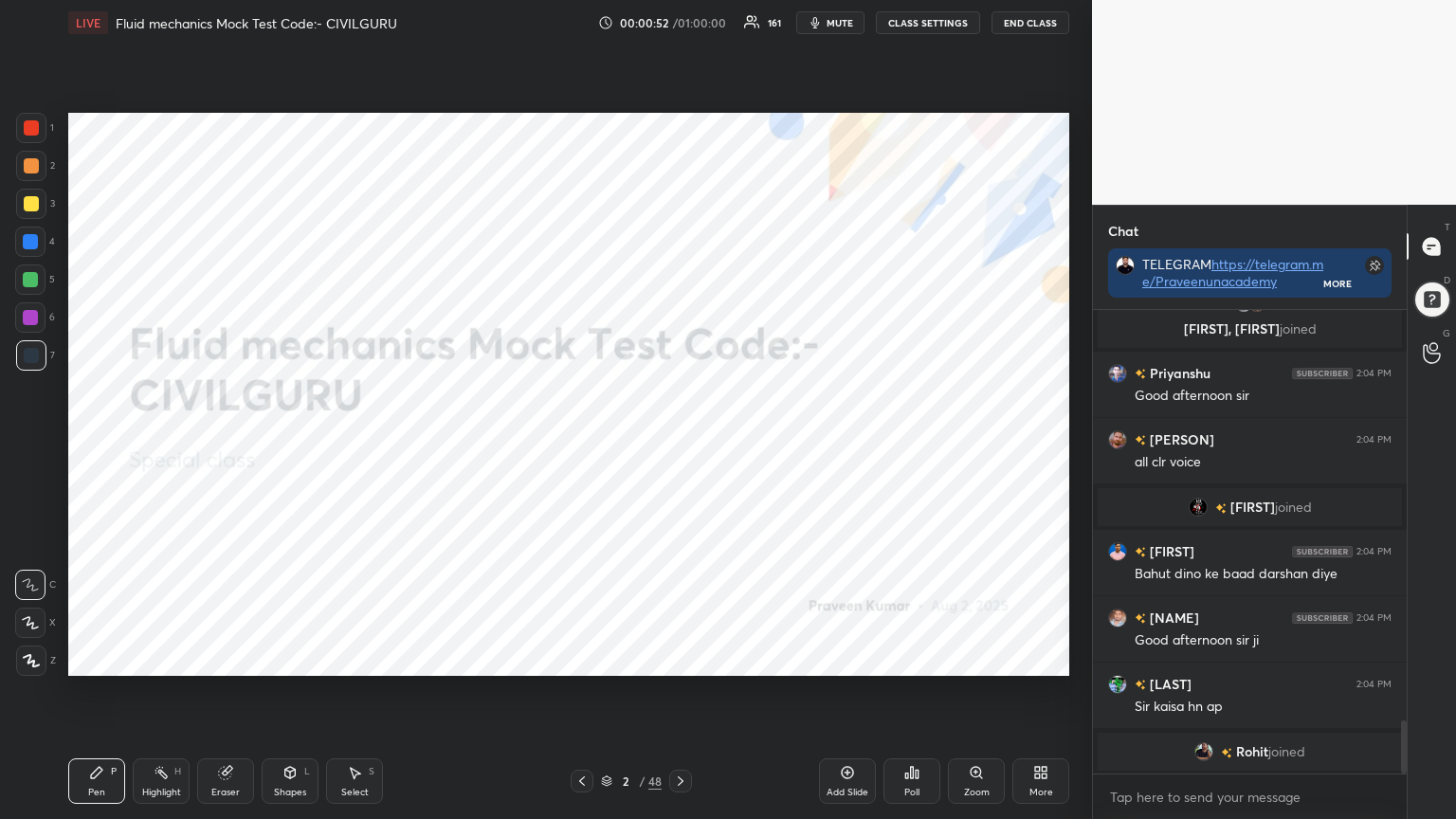 scroll, scrollTop: 3629, scrollLeft: 0, axis: vertical 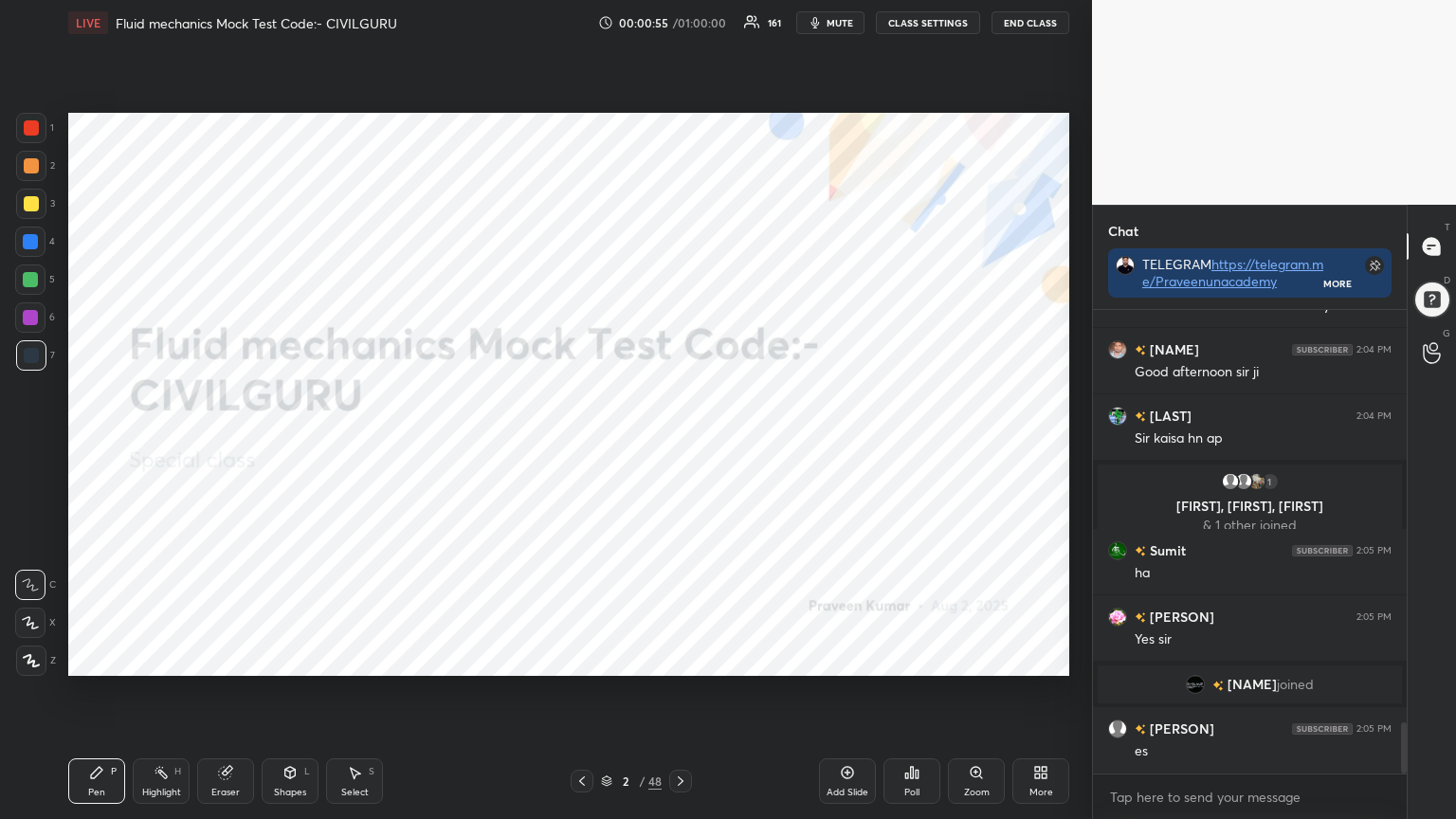 click at bounding box center [681, 781] 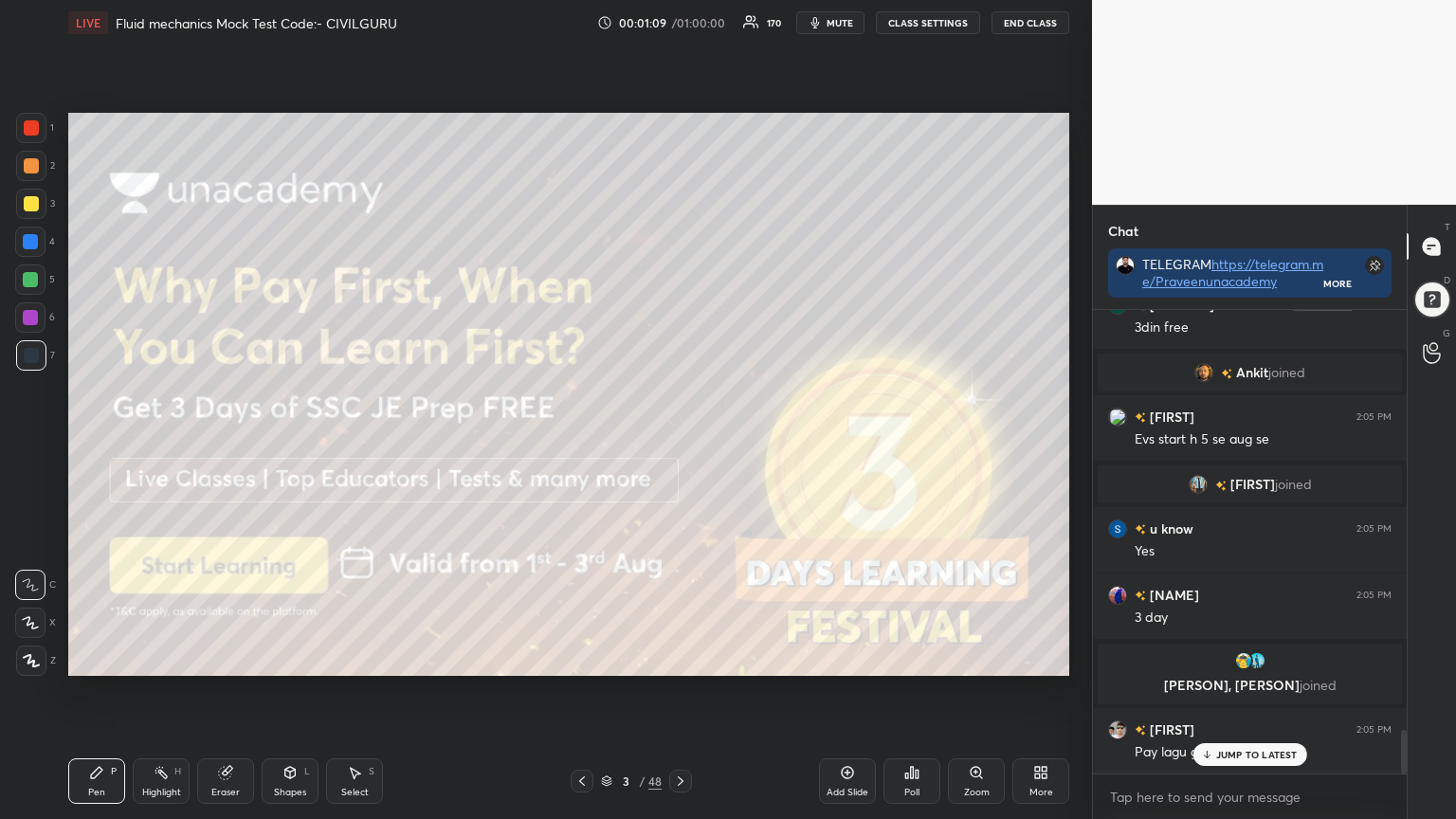 click at bounding box center [31, 204] 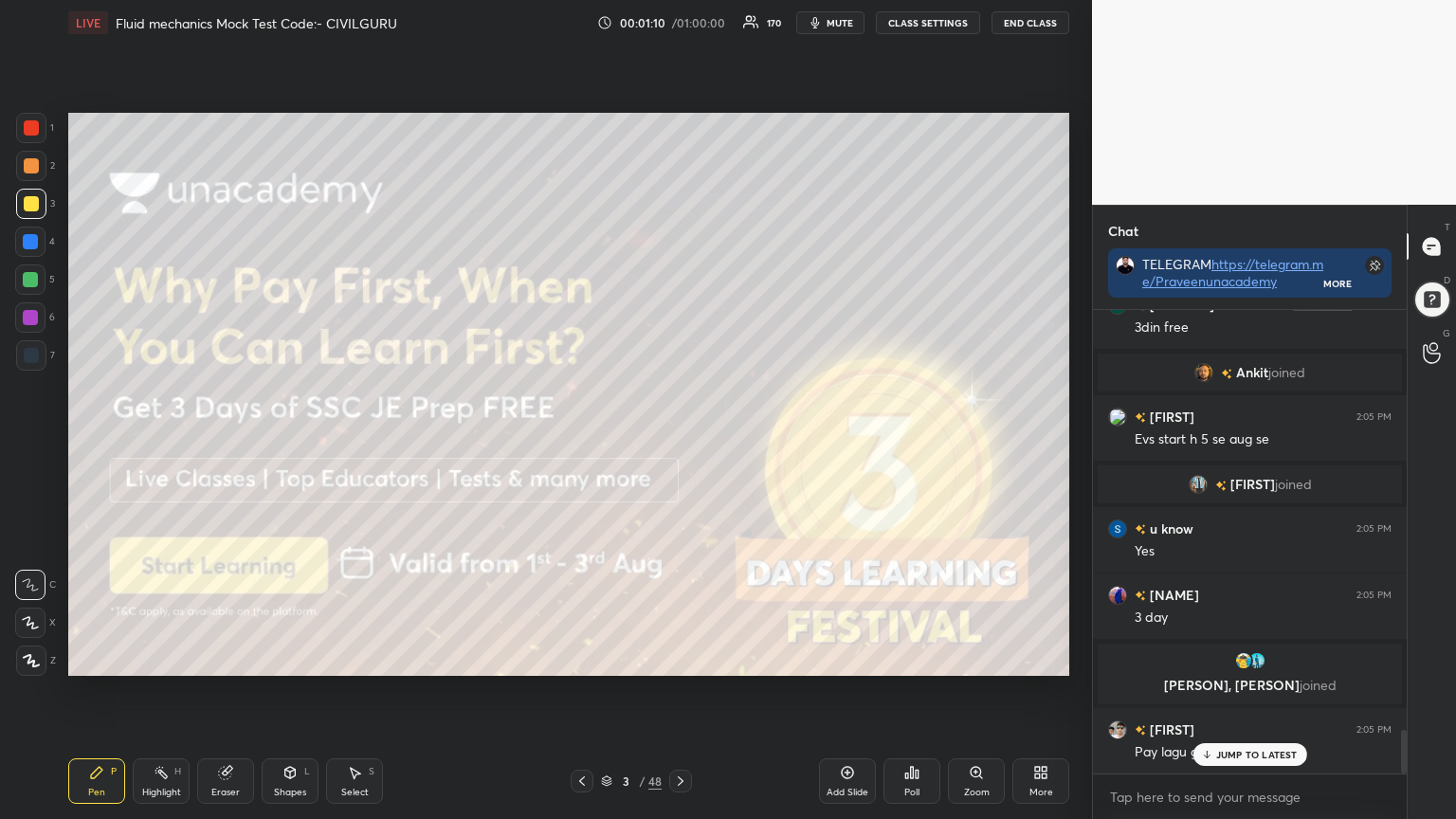 click at bounding box center (31, 204) 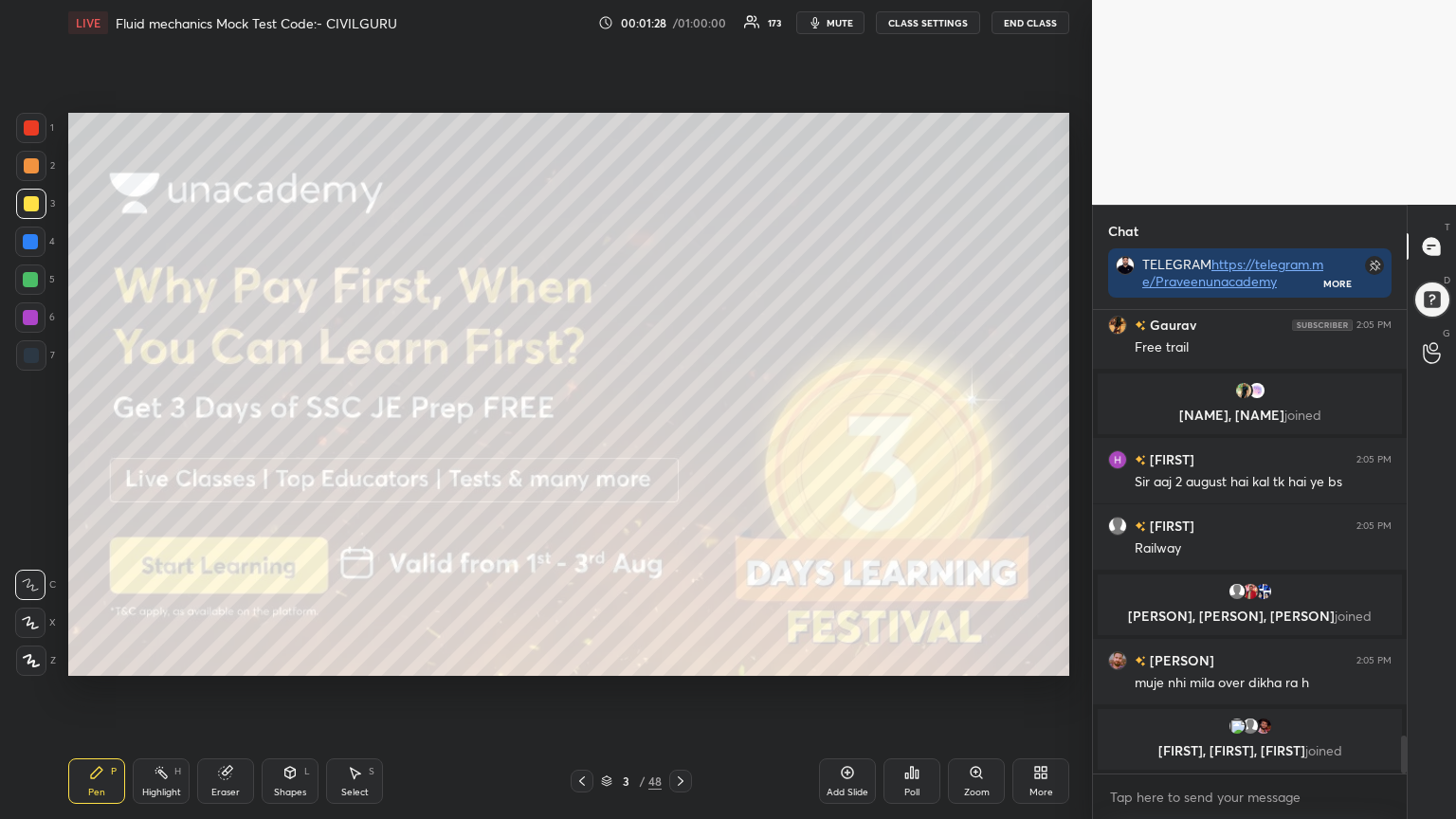 click 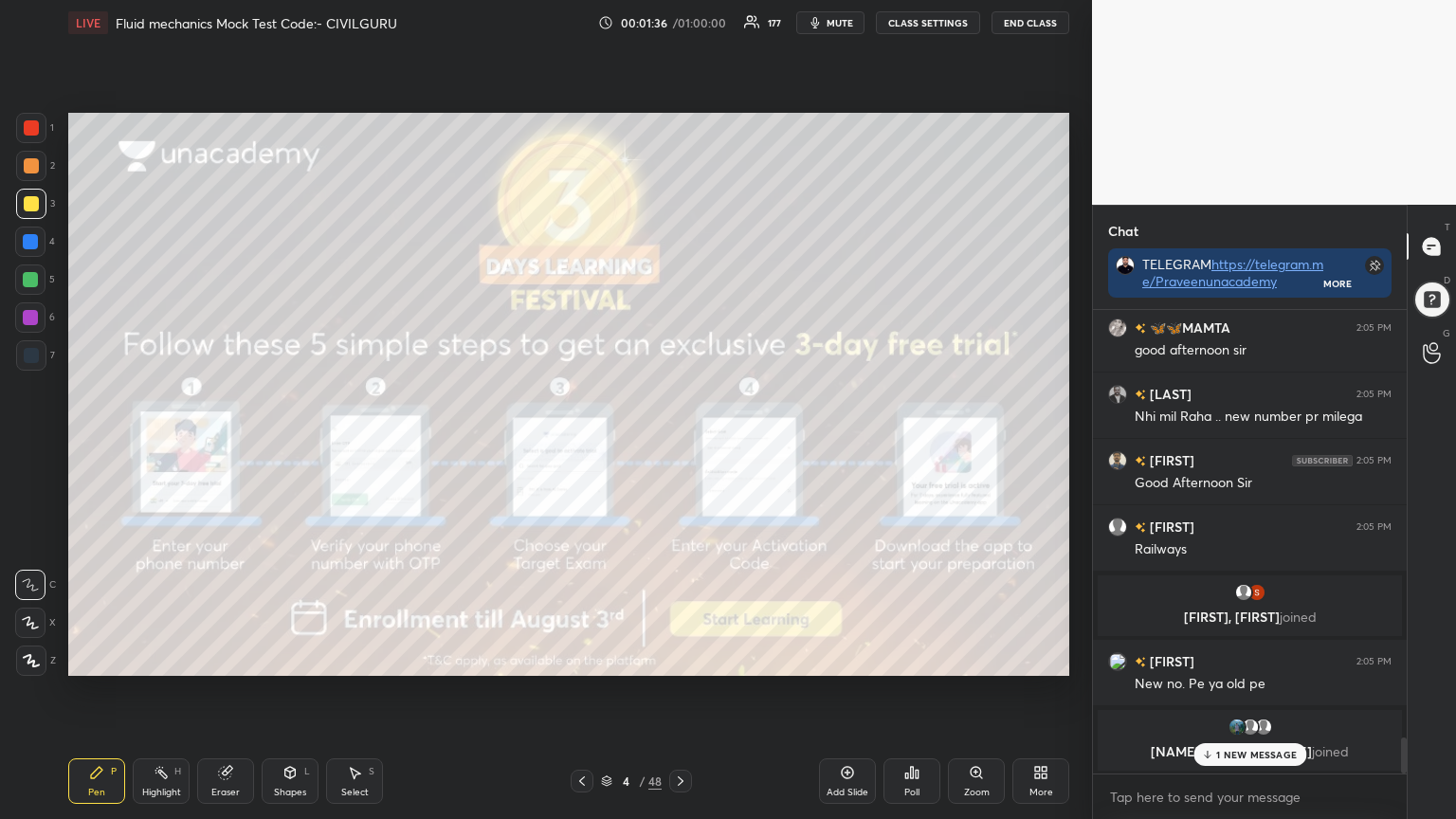 click 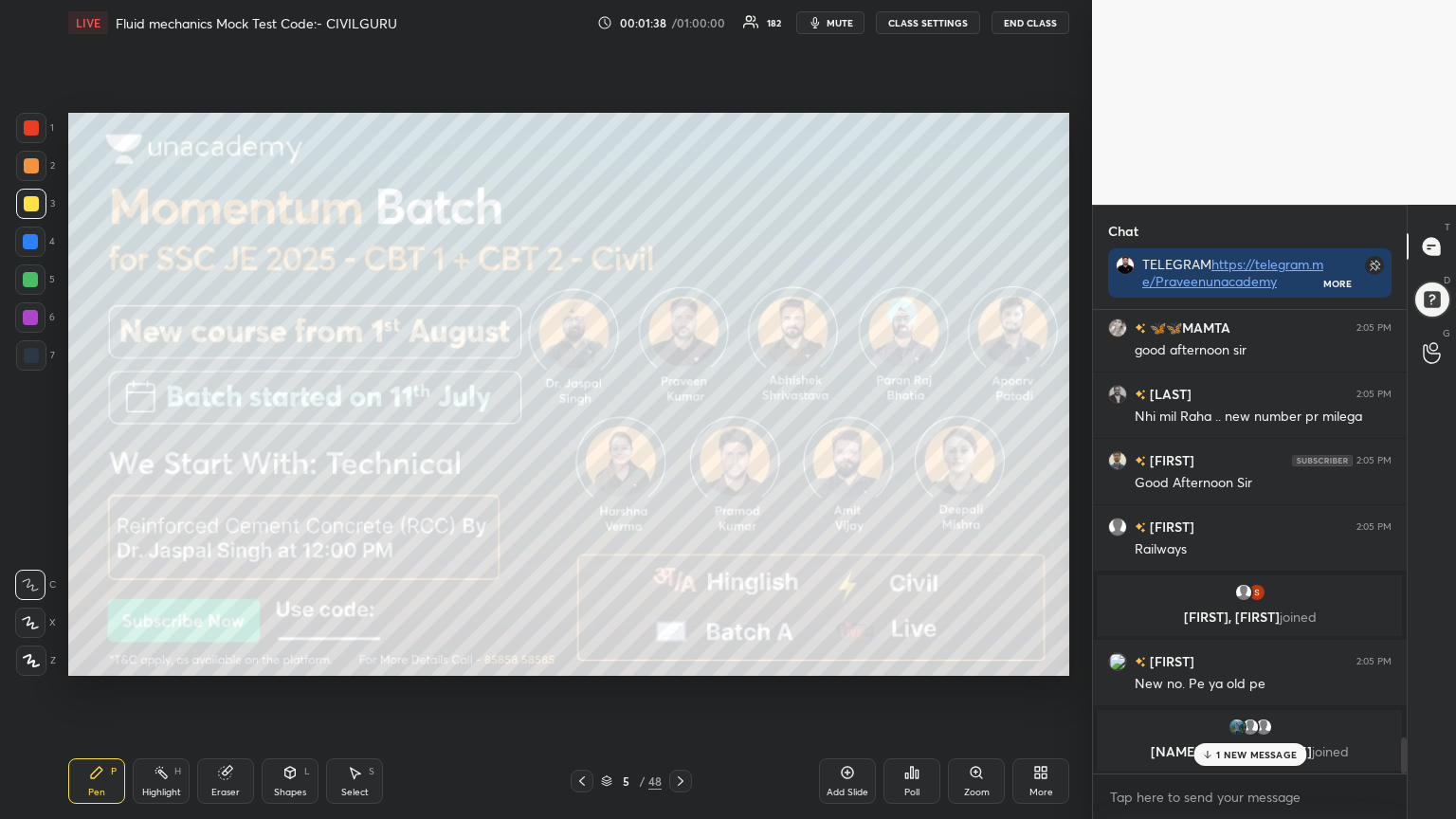 click at bounding box center [582, 781] 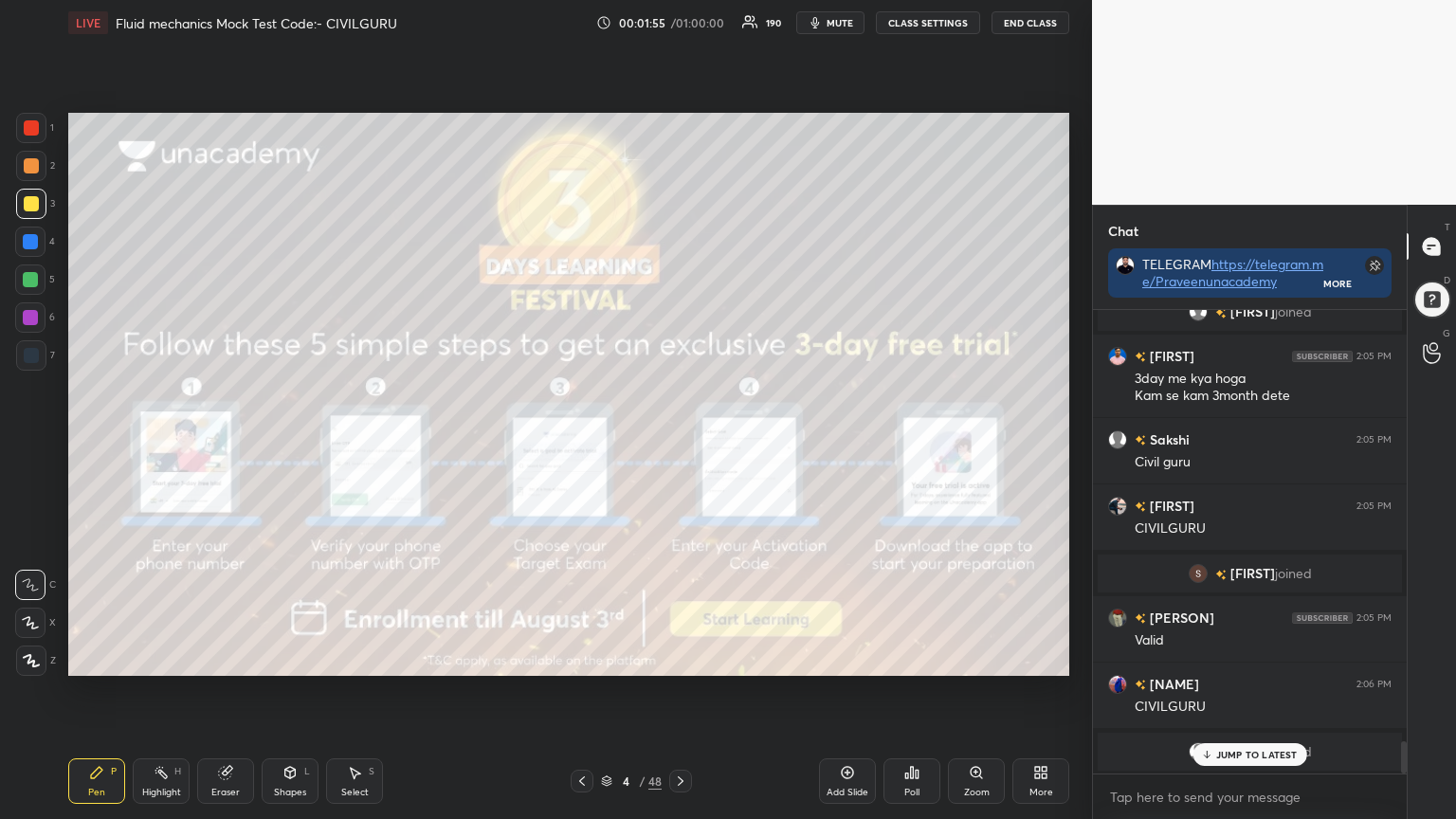 click on "JUMP TO LATEST" at bounding box center (1257, 755) 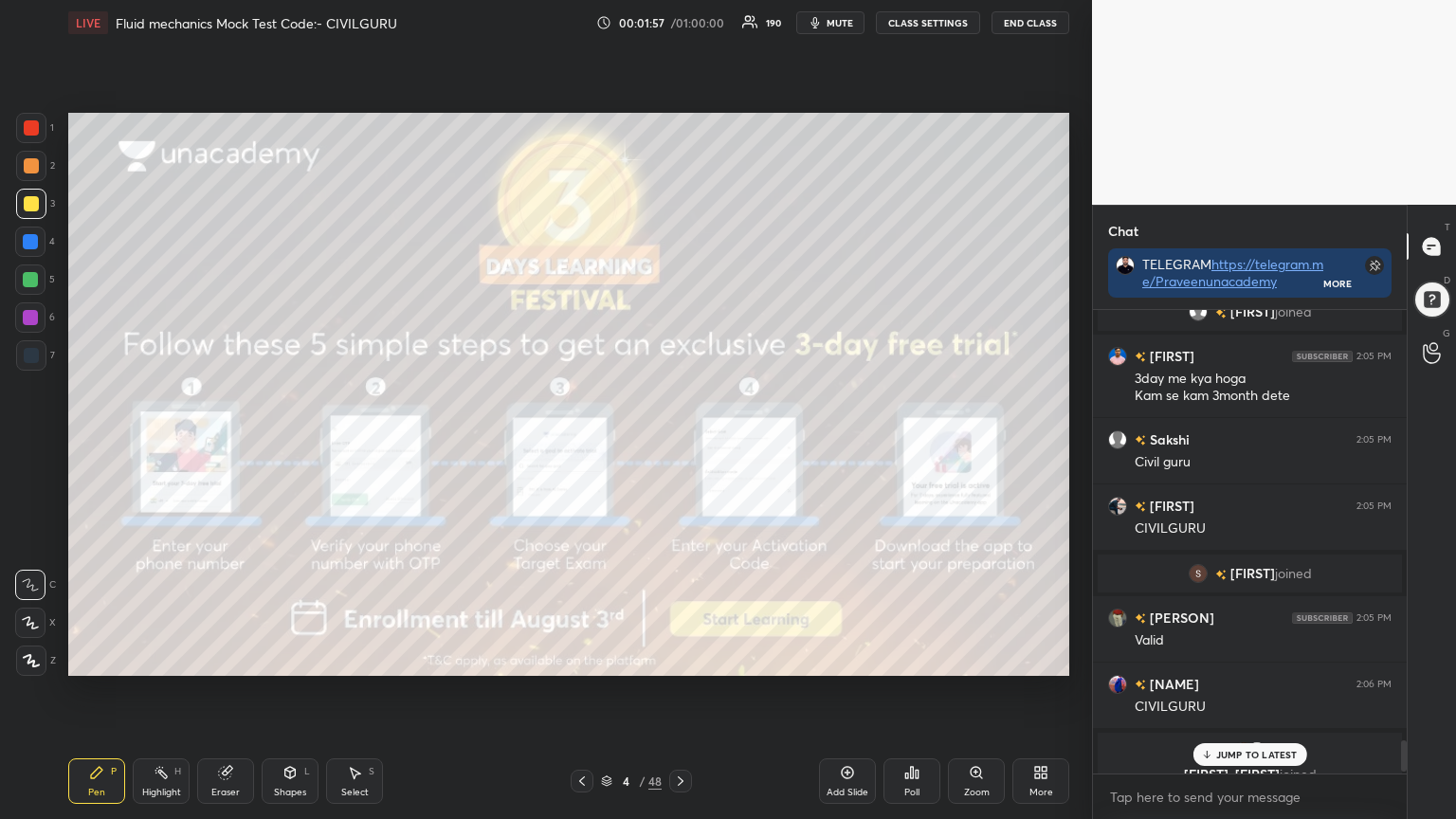 click 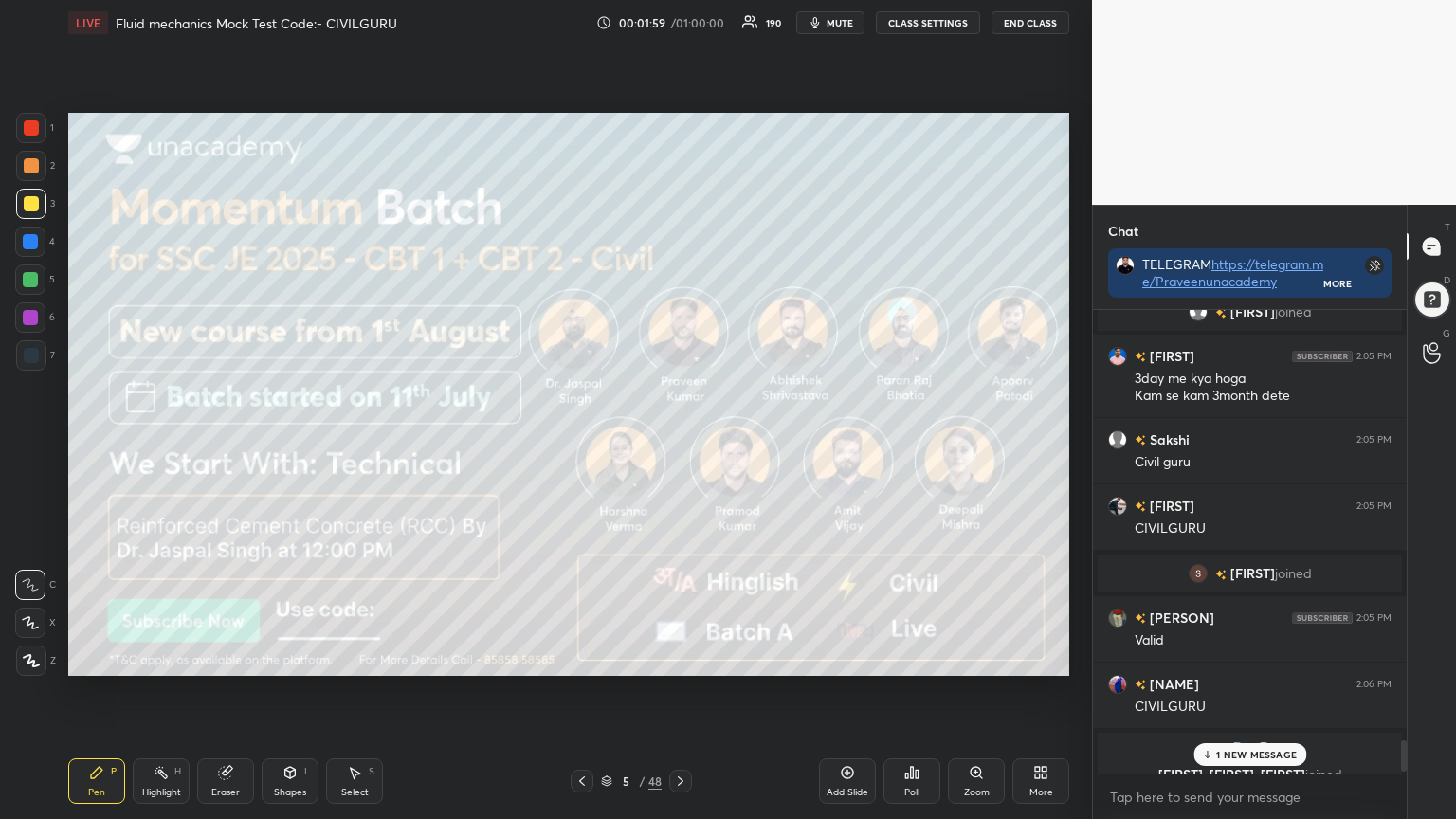 click at bounding box center (31, 128) 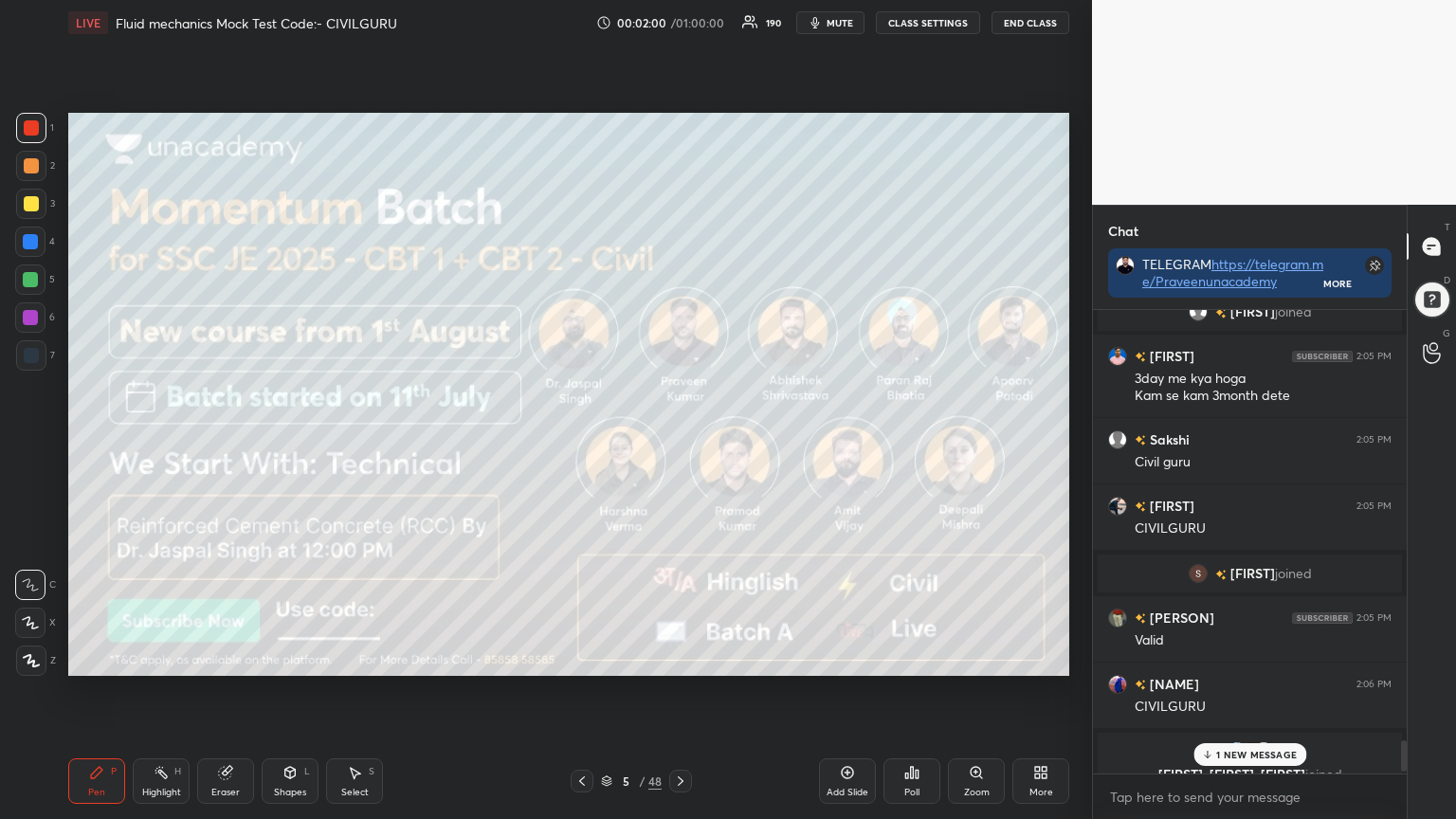 click on "Pen P" at bounding box center (97, 781) 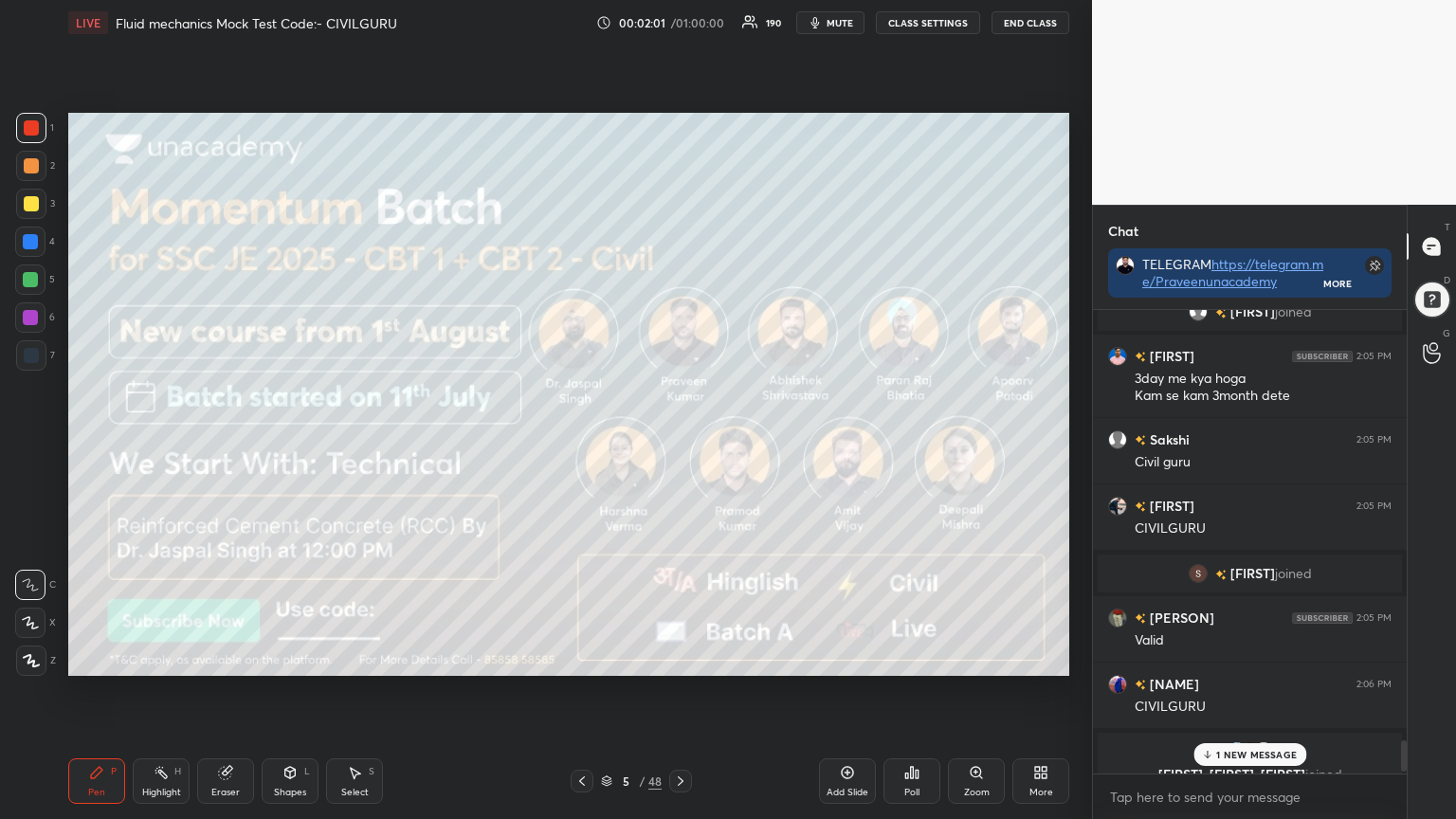 click 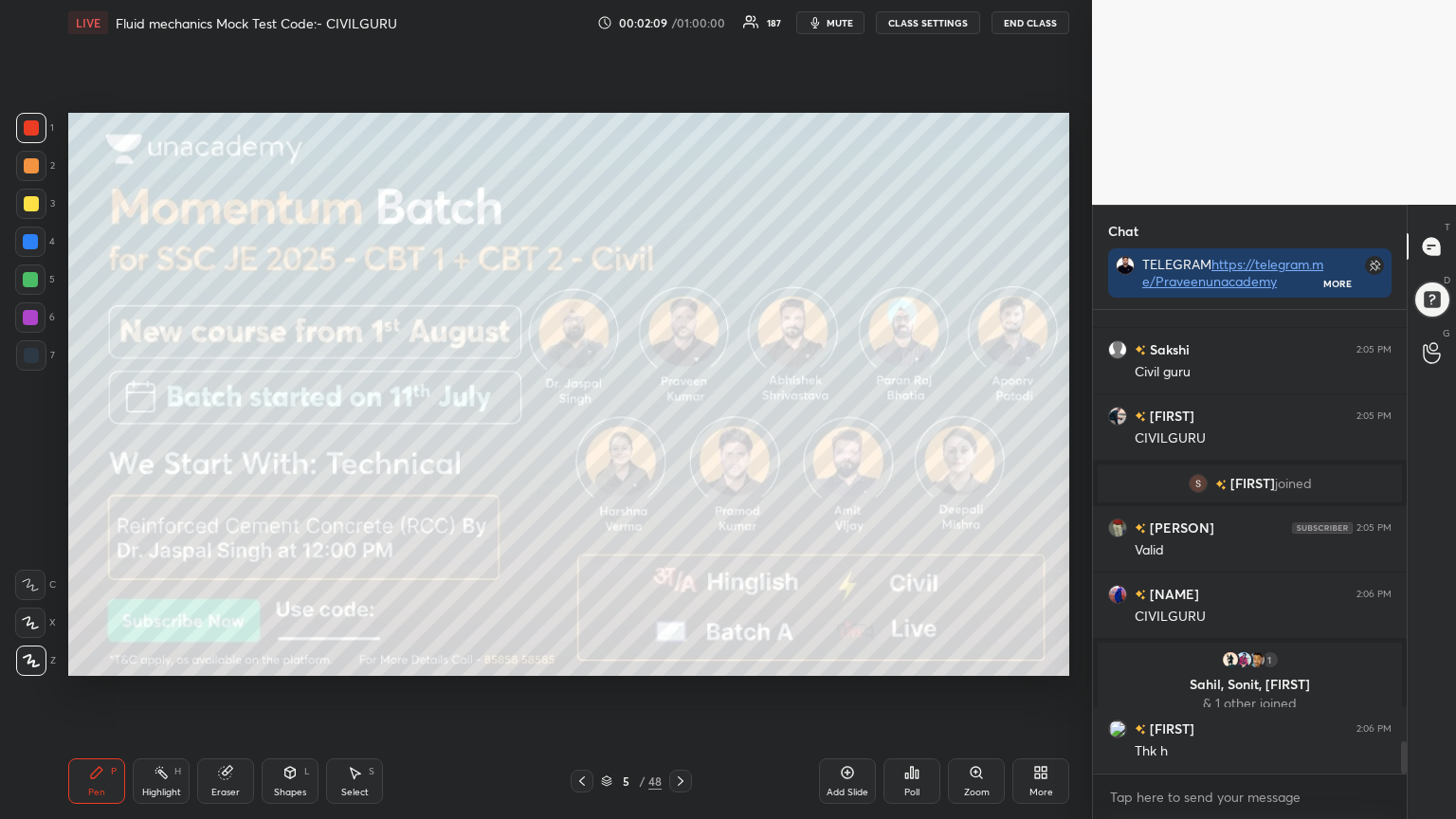scroll, scrollTop: 6298, scrollLeft: 0, axis: vertical 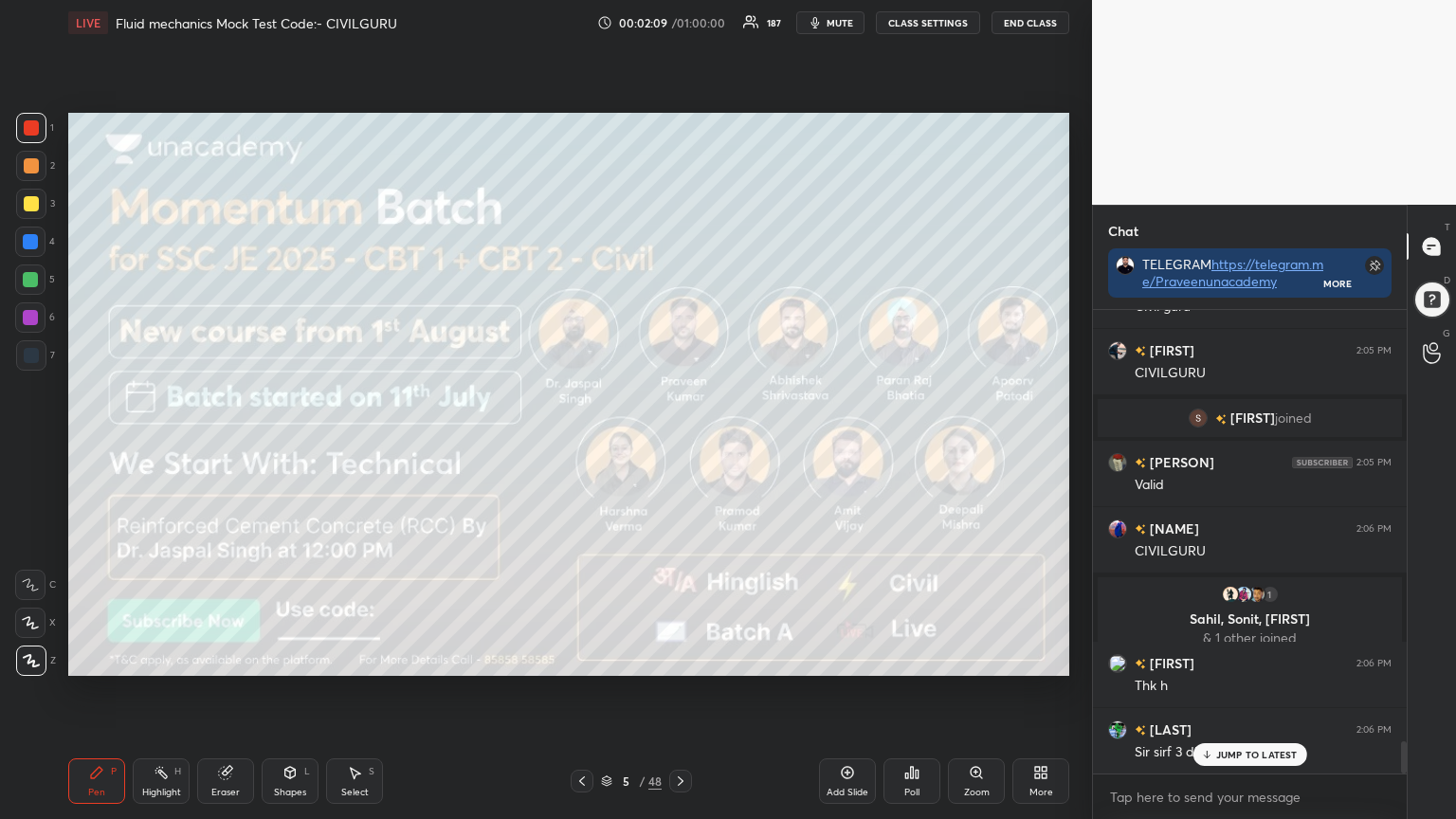 click 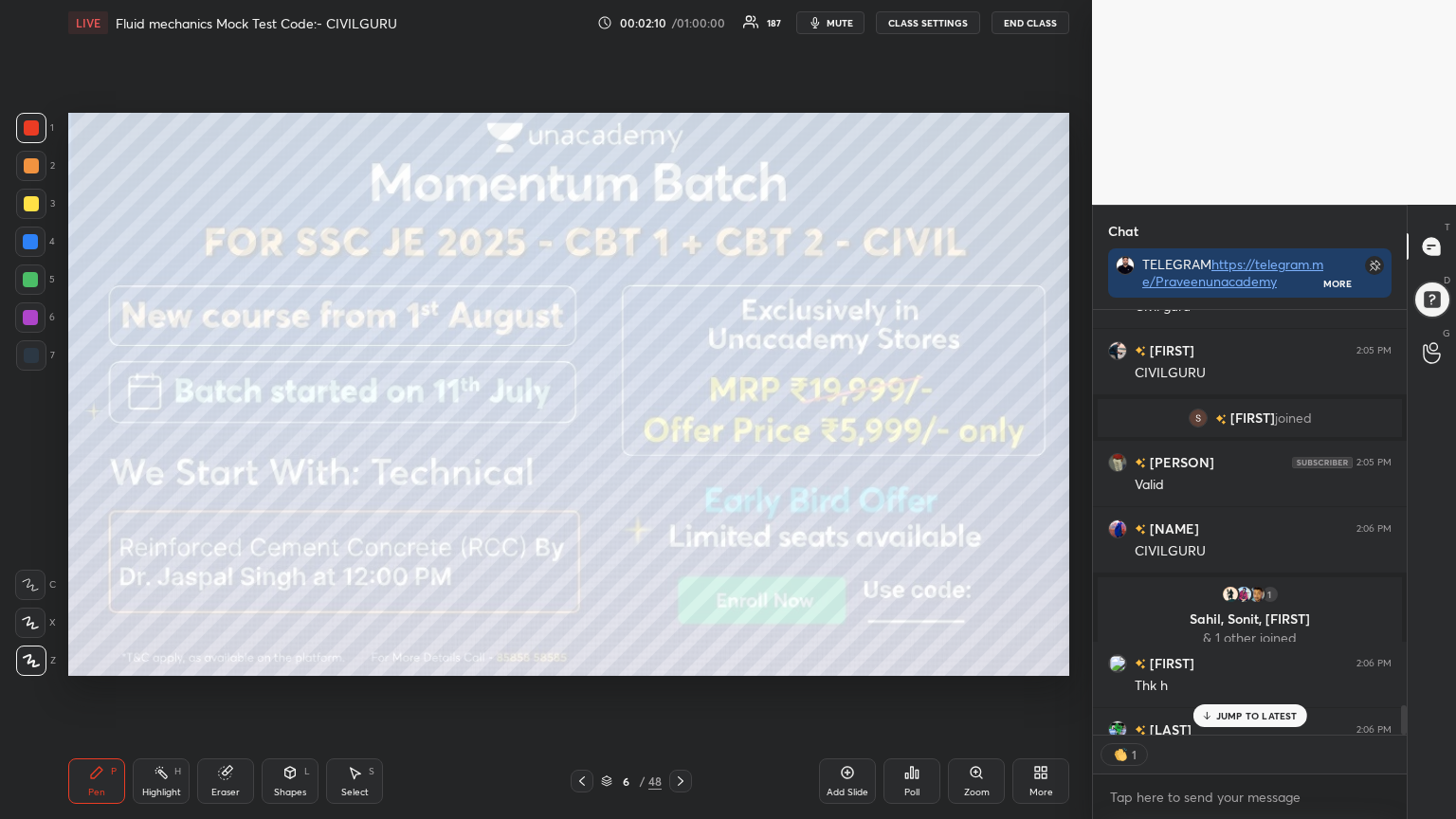 scroll, scrollTop: 420, scrollLeft: 308, axis: both 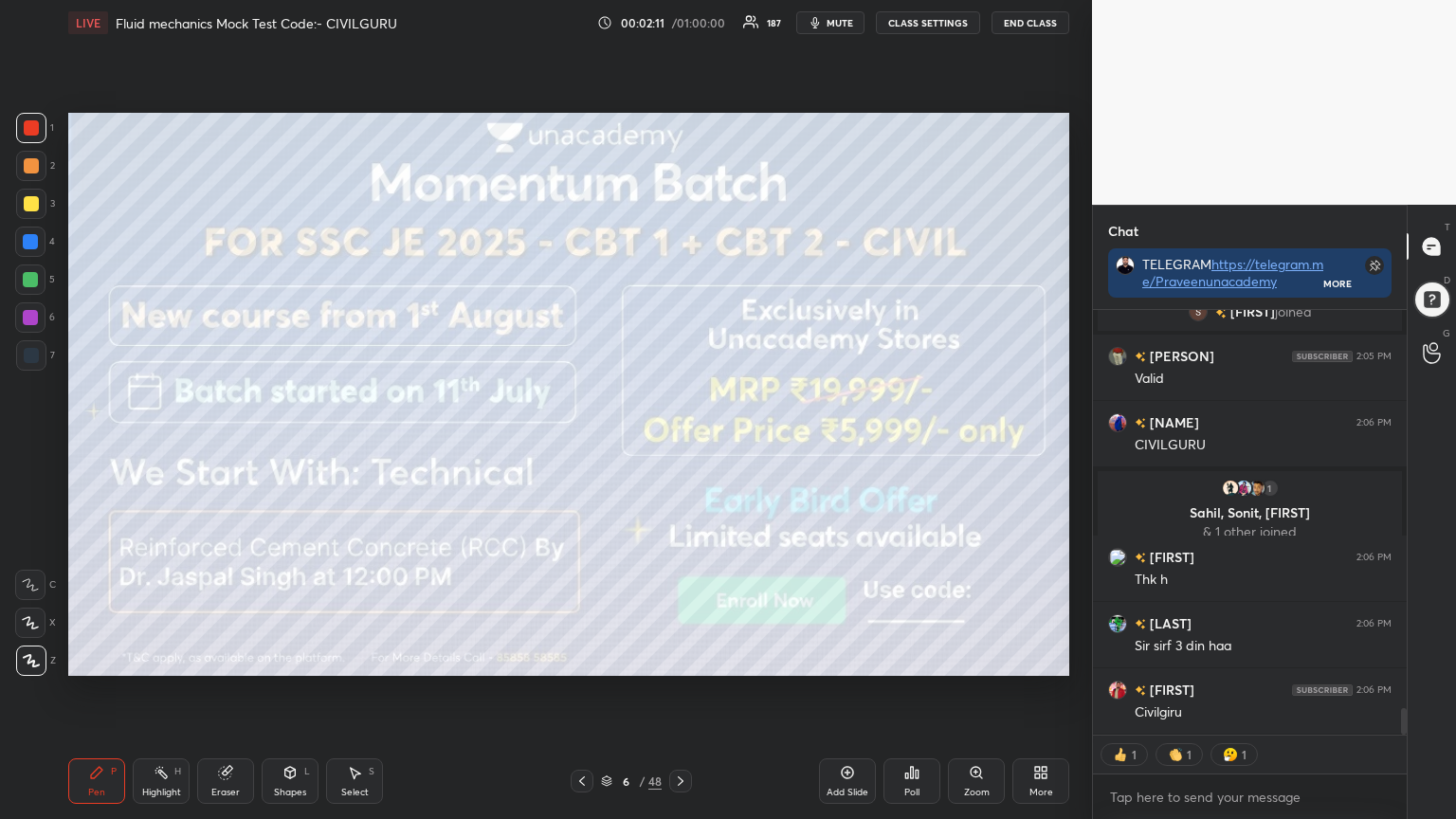 click 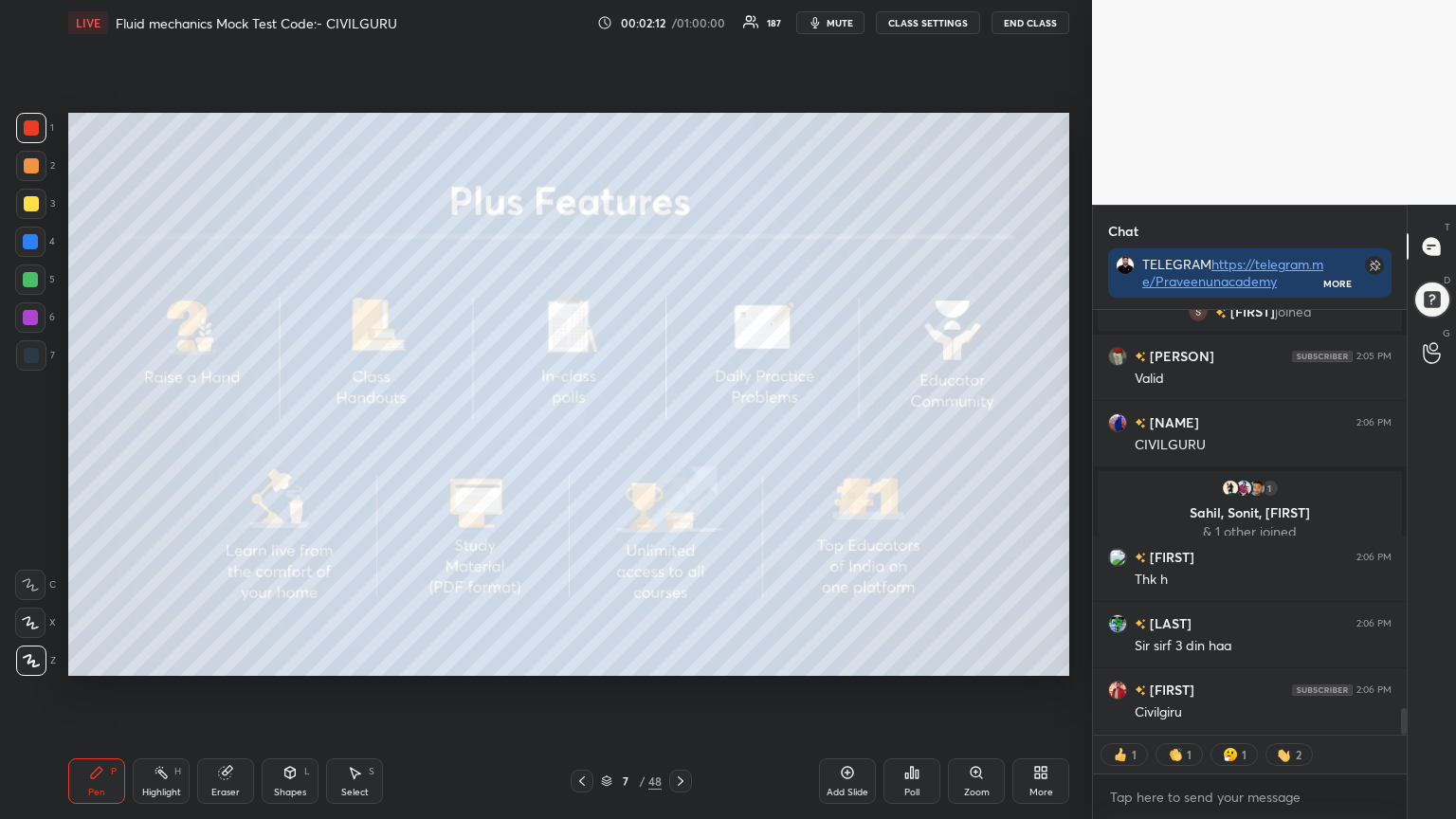 click 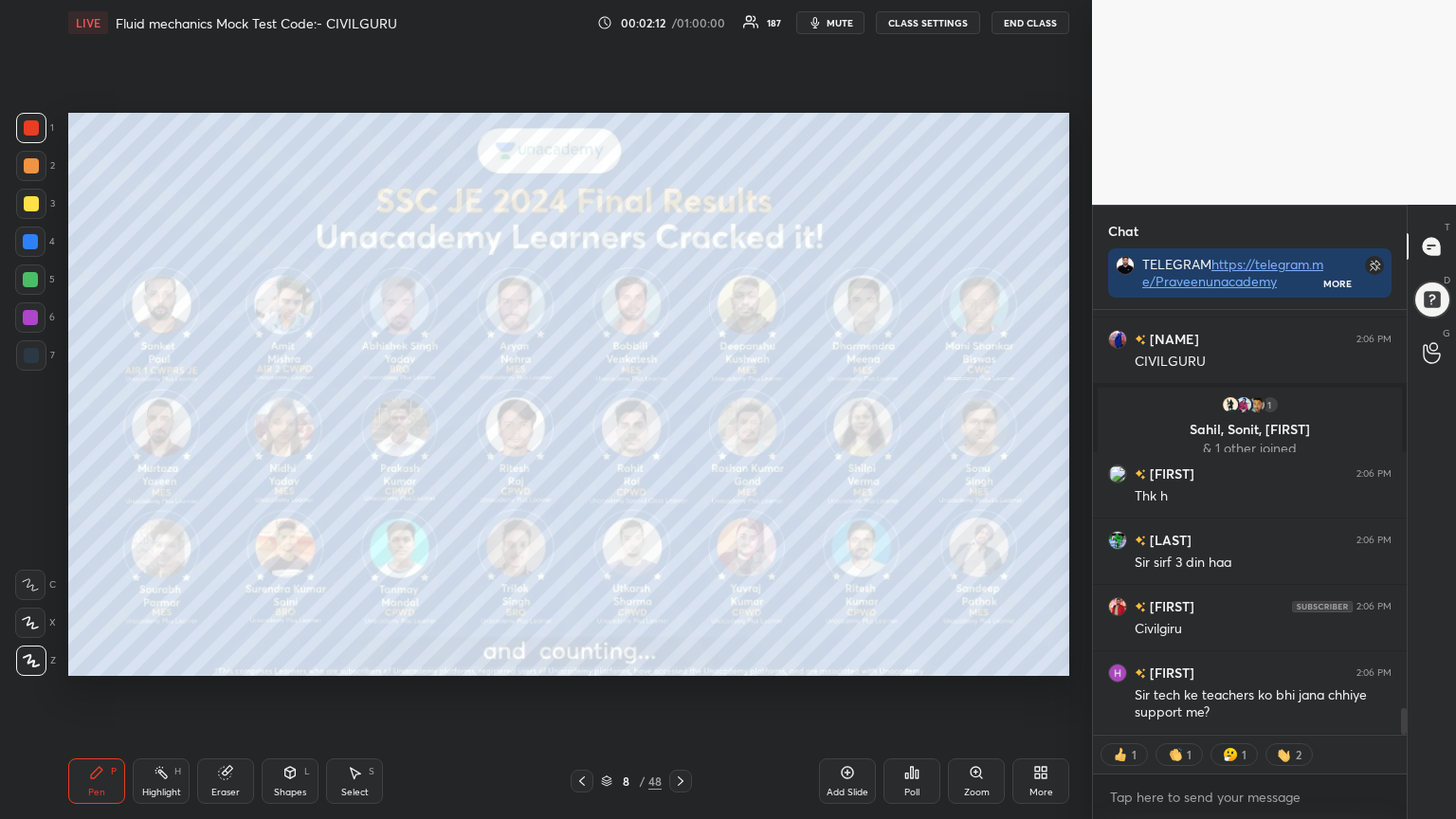 click 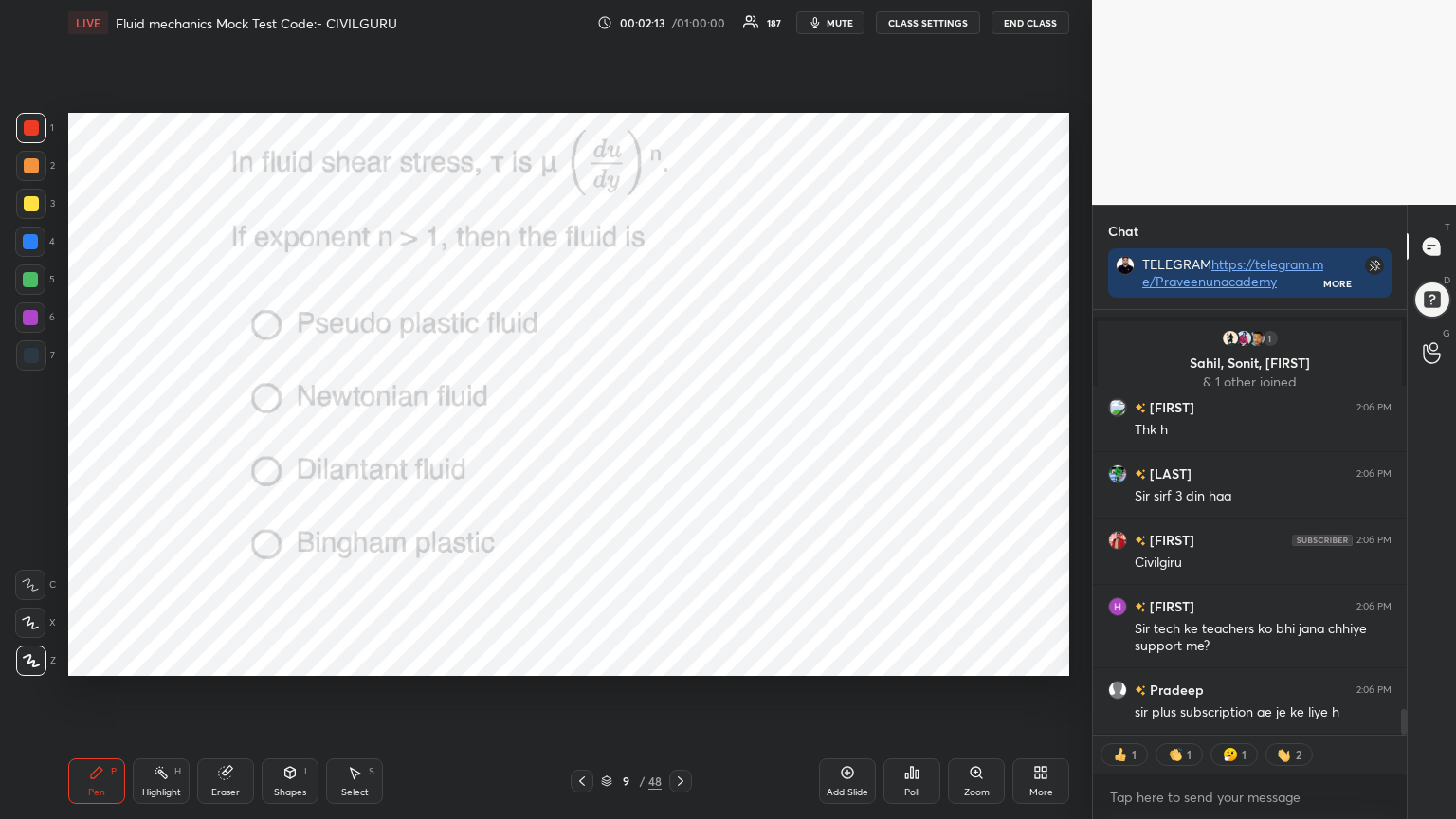 click on "Poll" at bounding box center [912, 781] 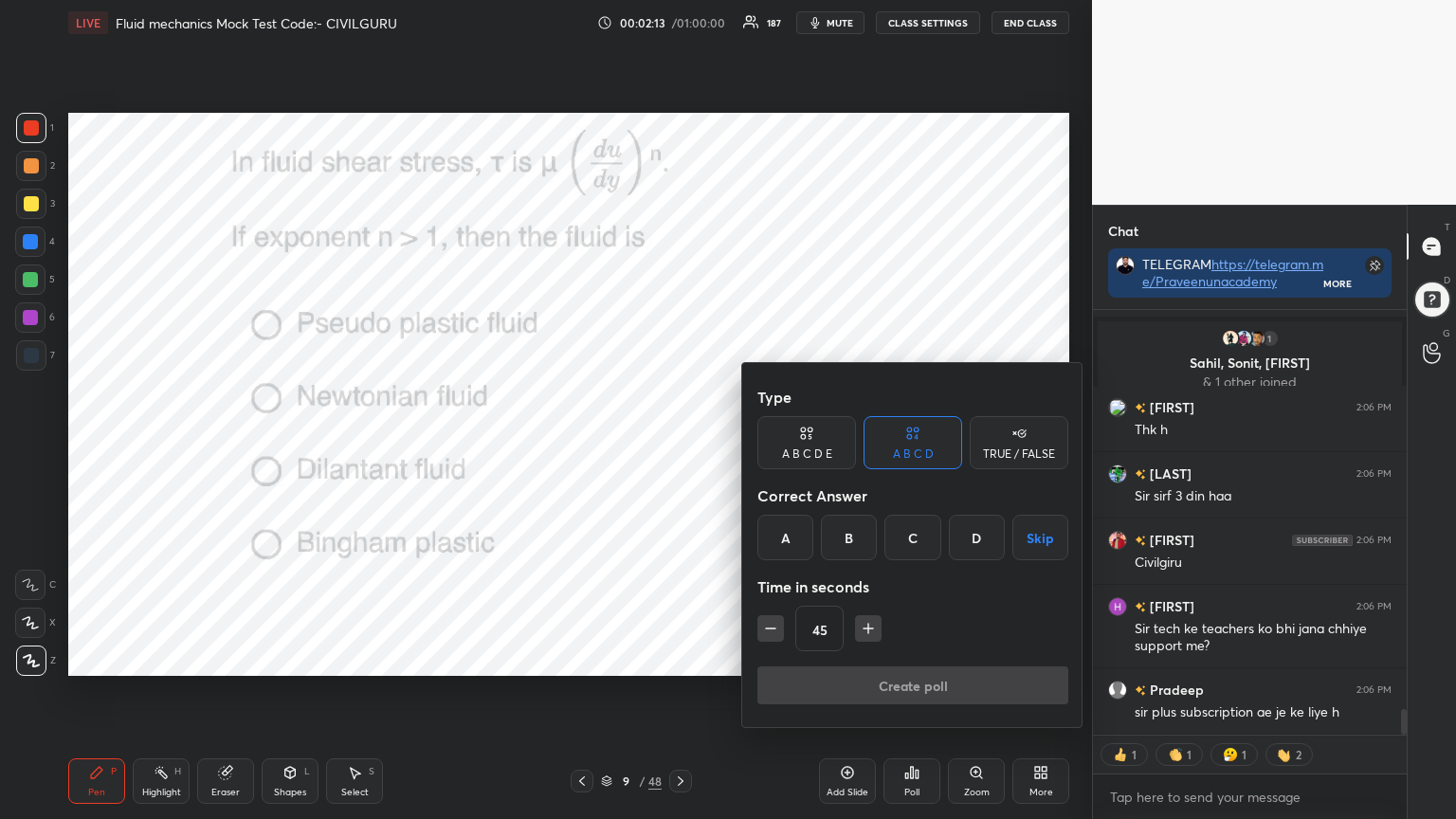 type on "x" 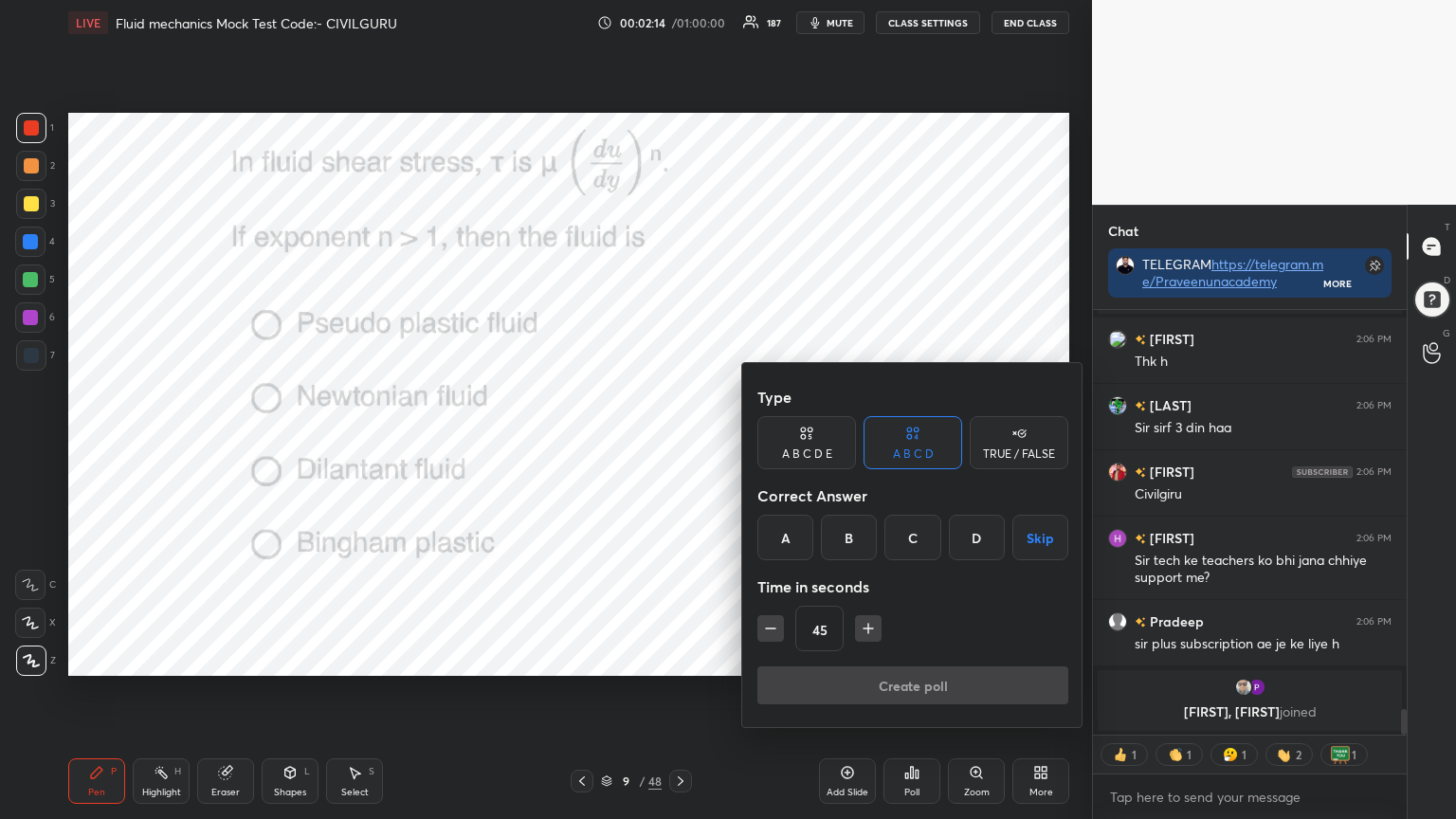 click on "C" at bounding box center (912, 537) 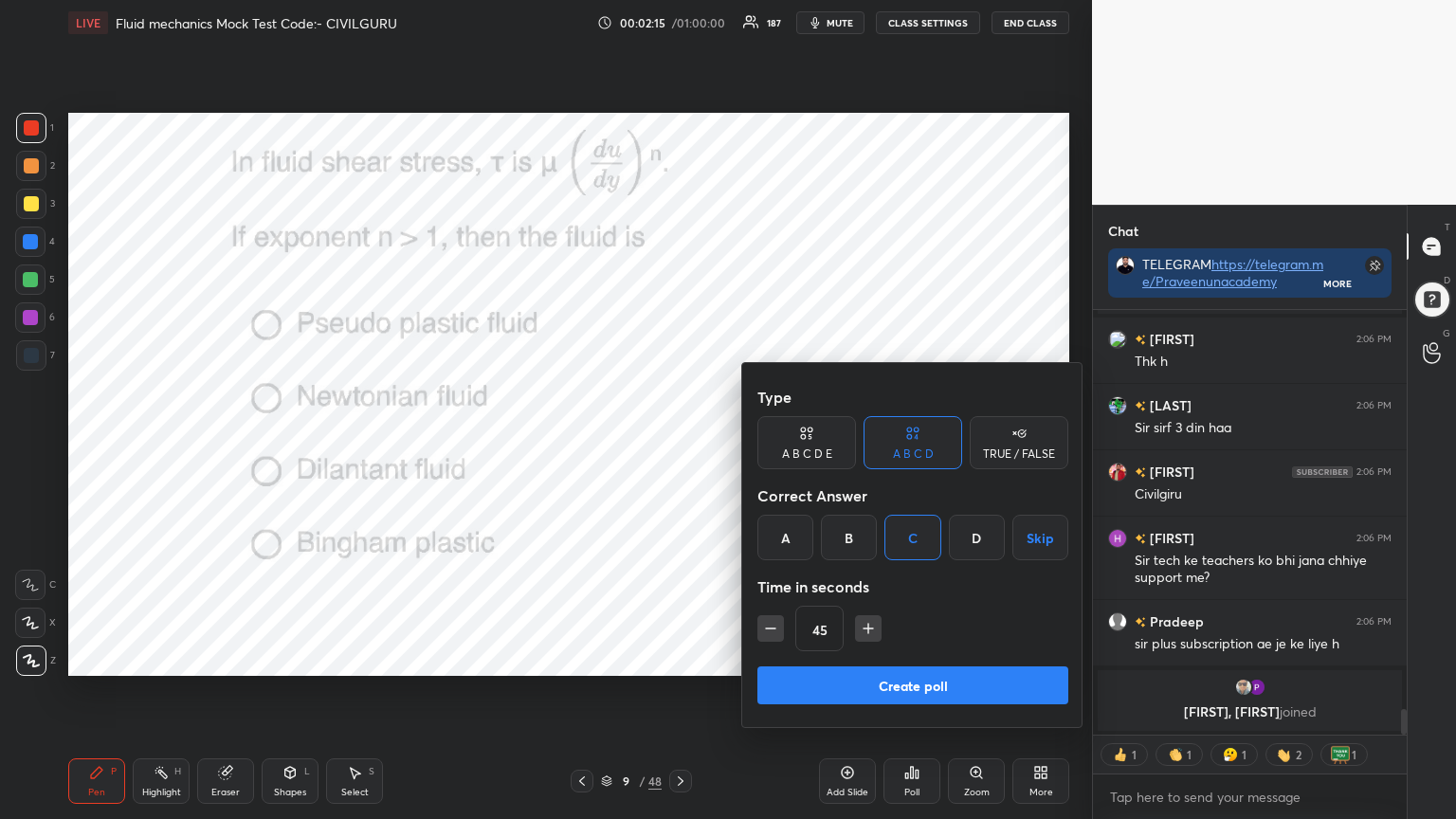 click 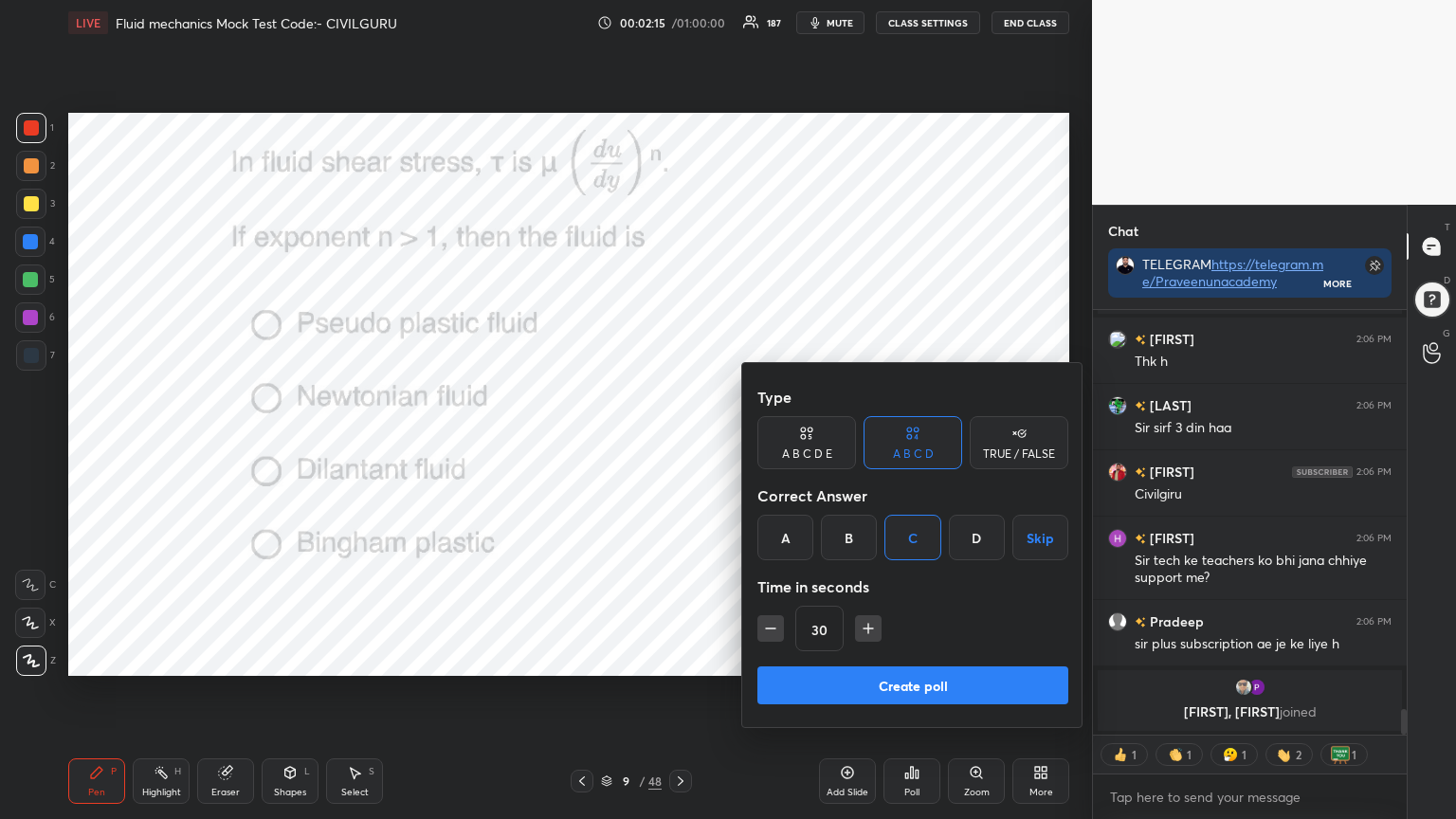 click on "Create poll" at bounding box center (913, 685) 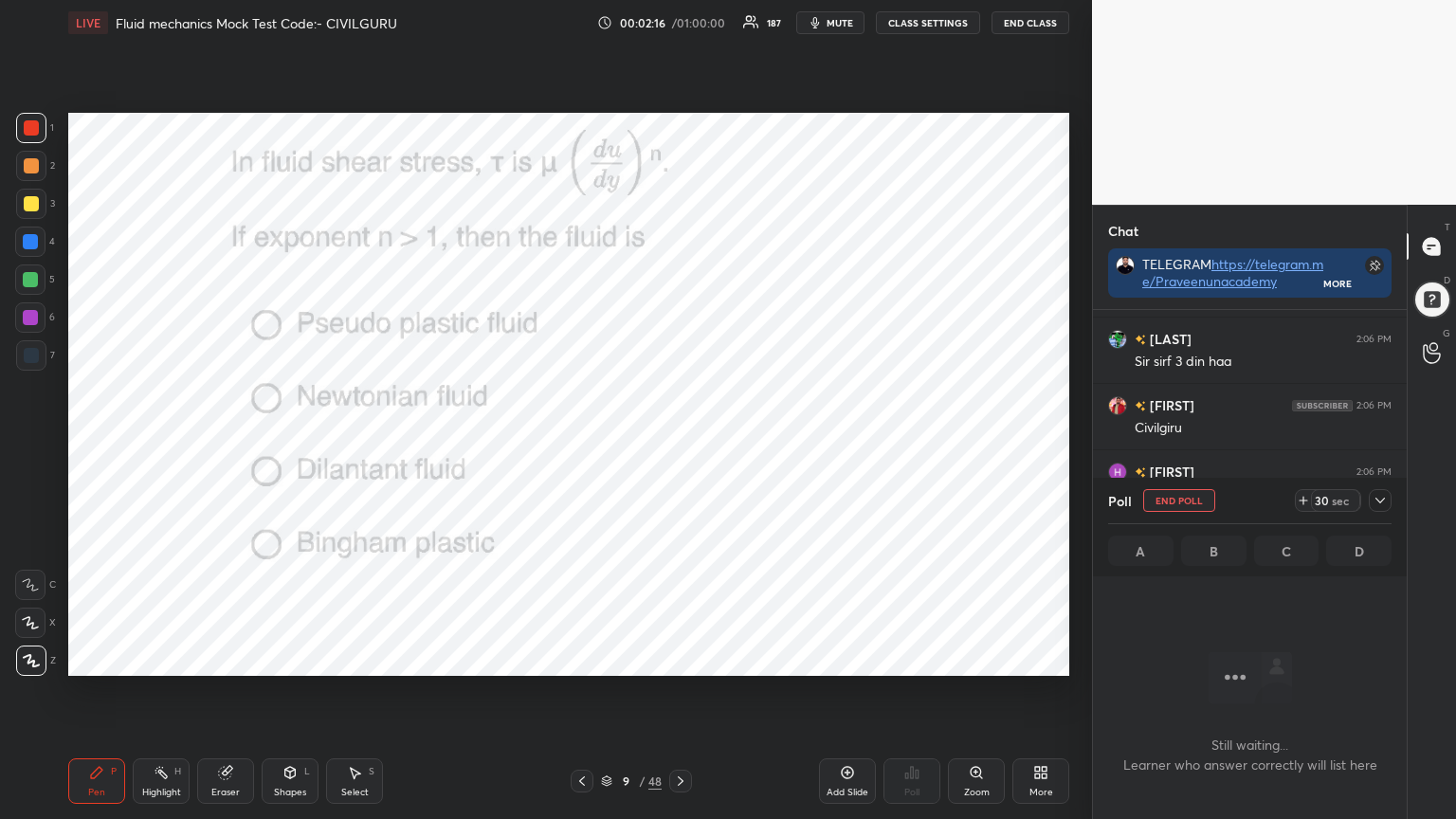 click at bounding box center (1380, 500) 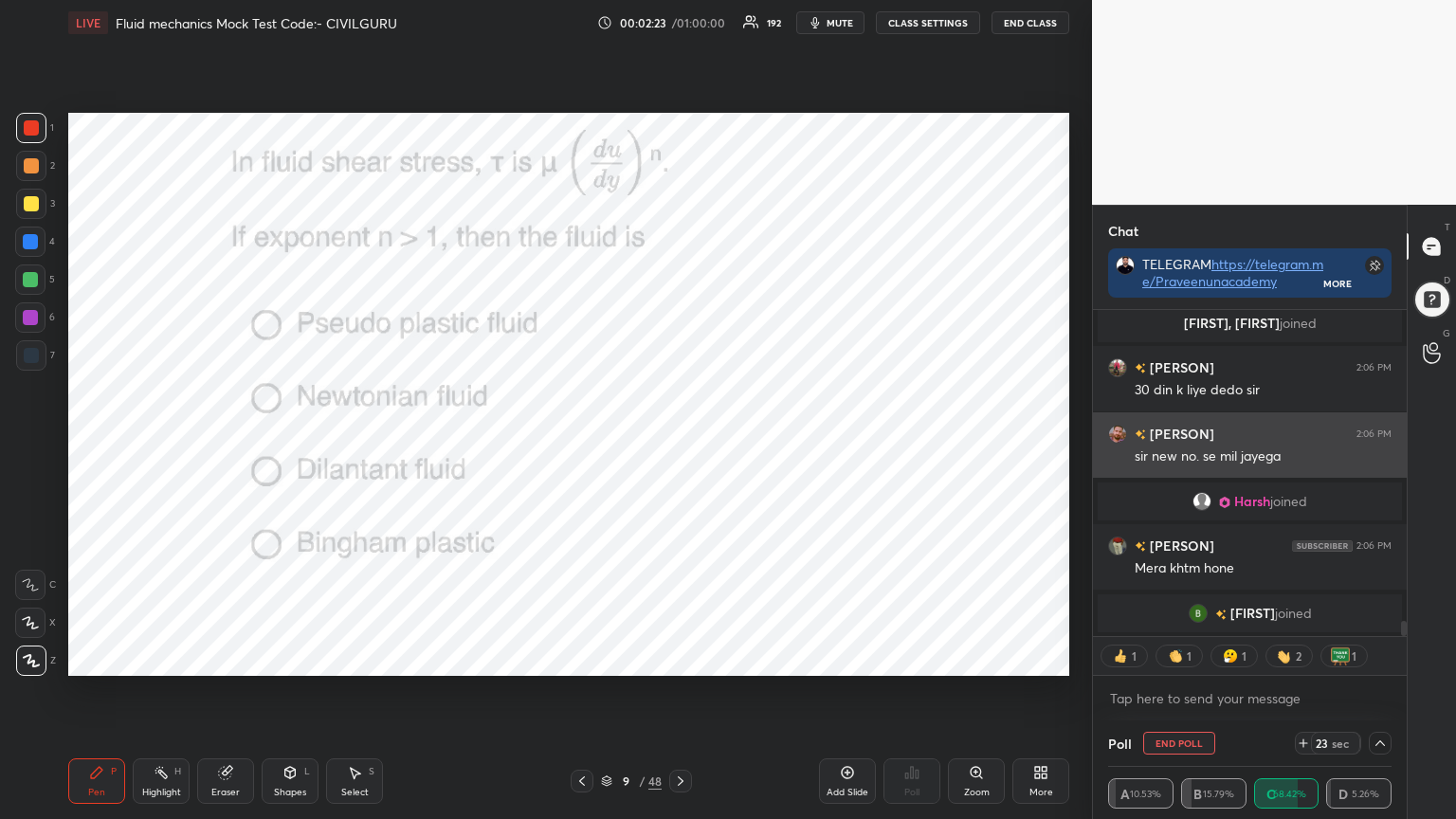 click at bounding box center [1118, 434] 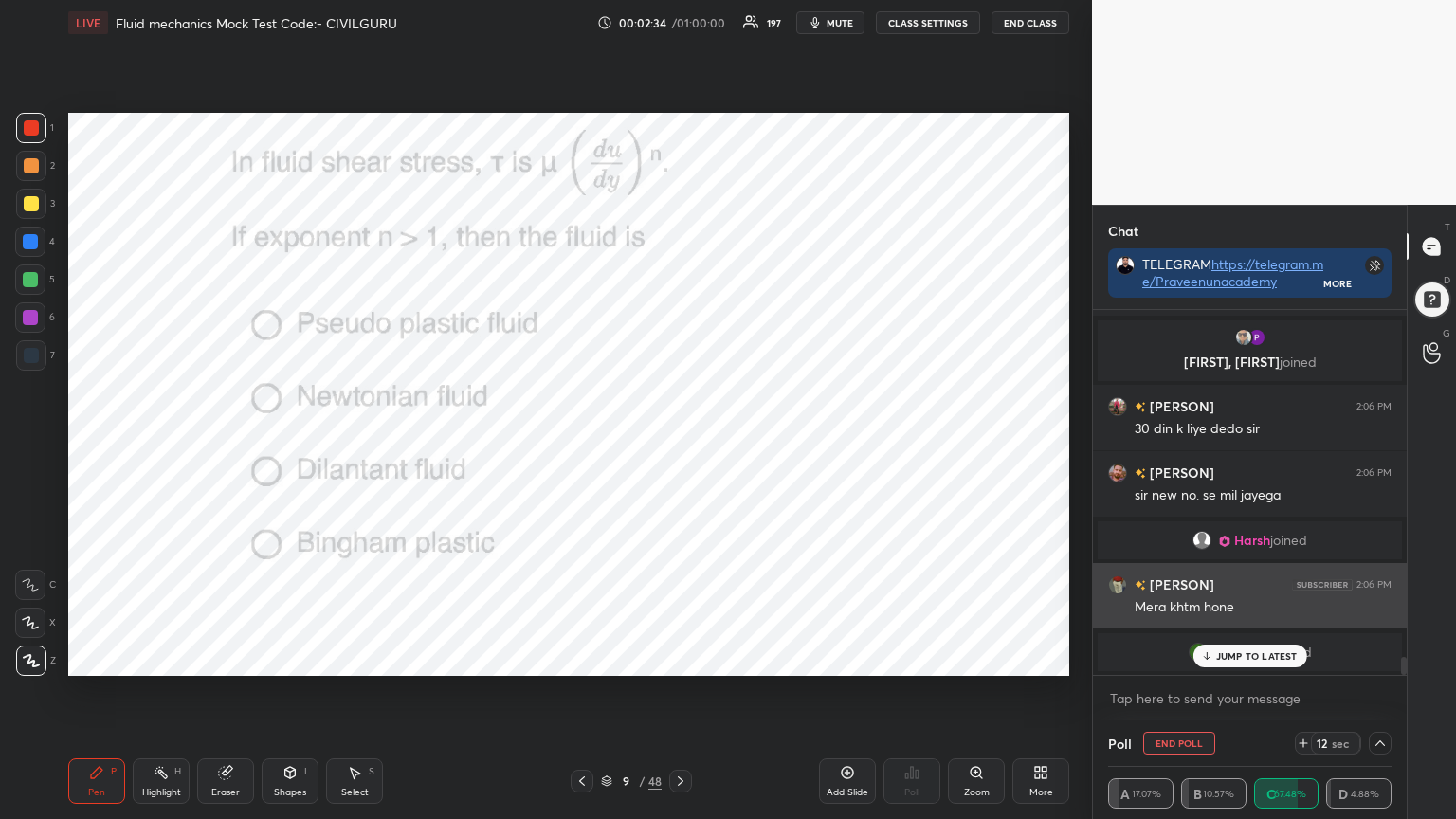 scroll, scrollTop: 6905, scrollLeft: 0, axis: vertical 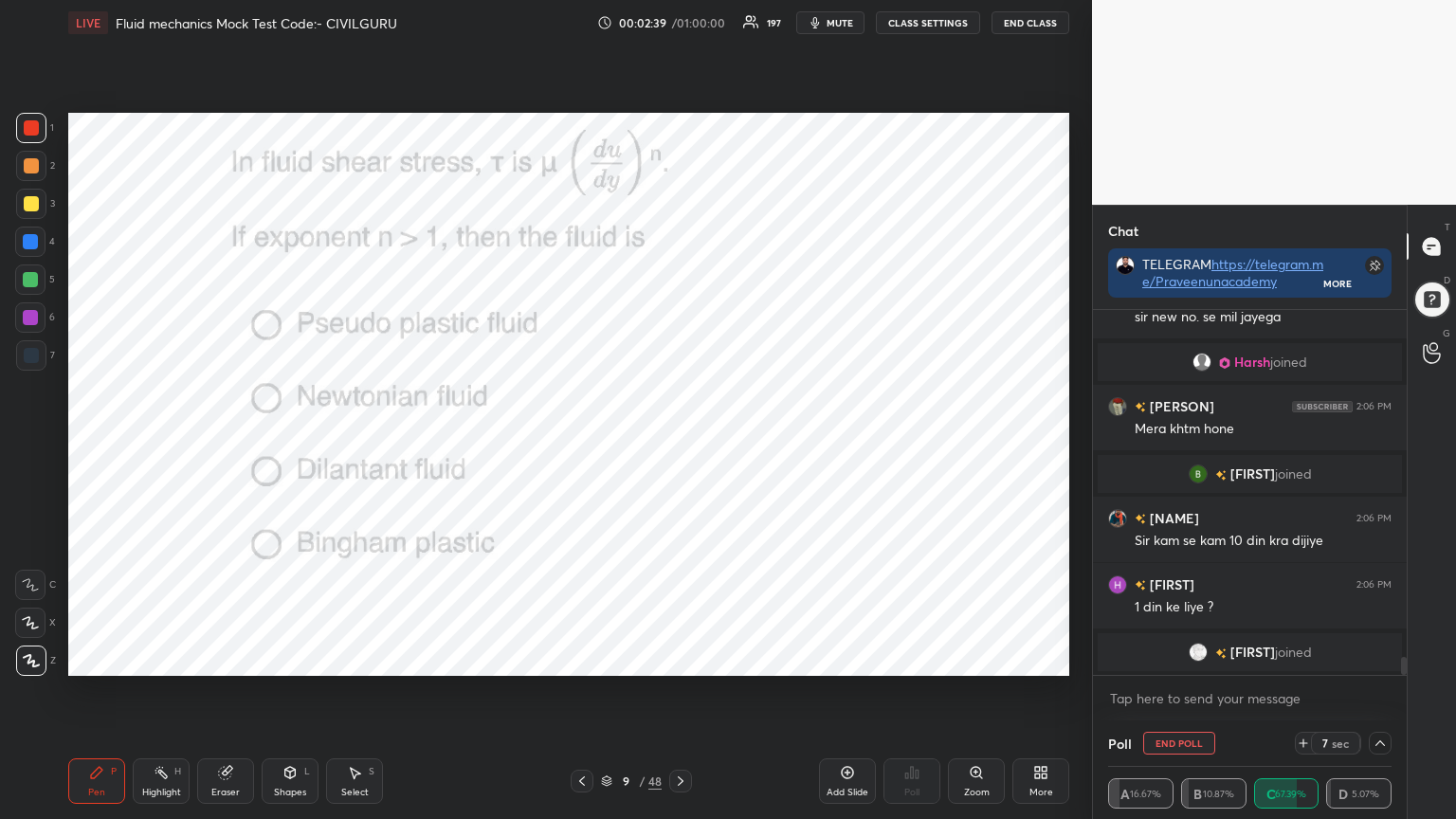 click 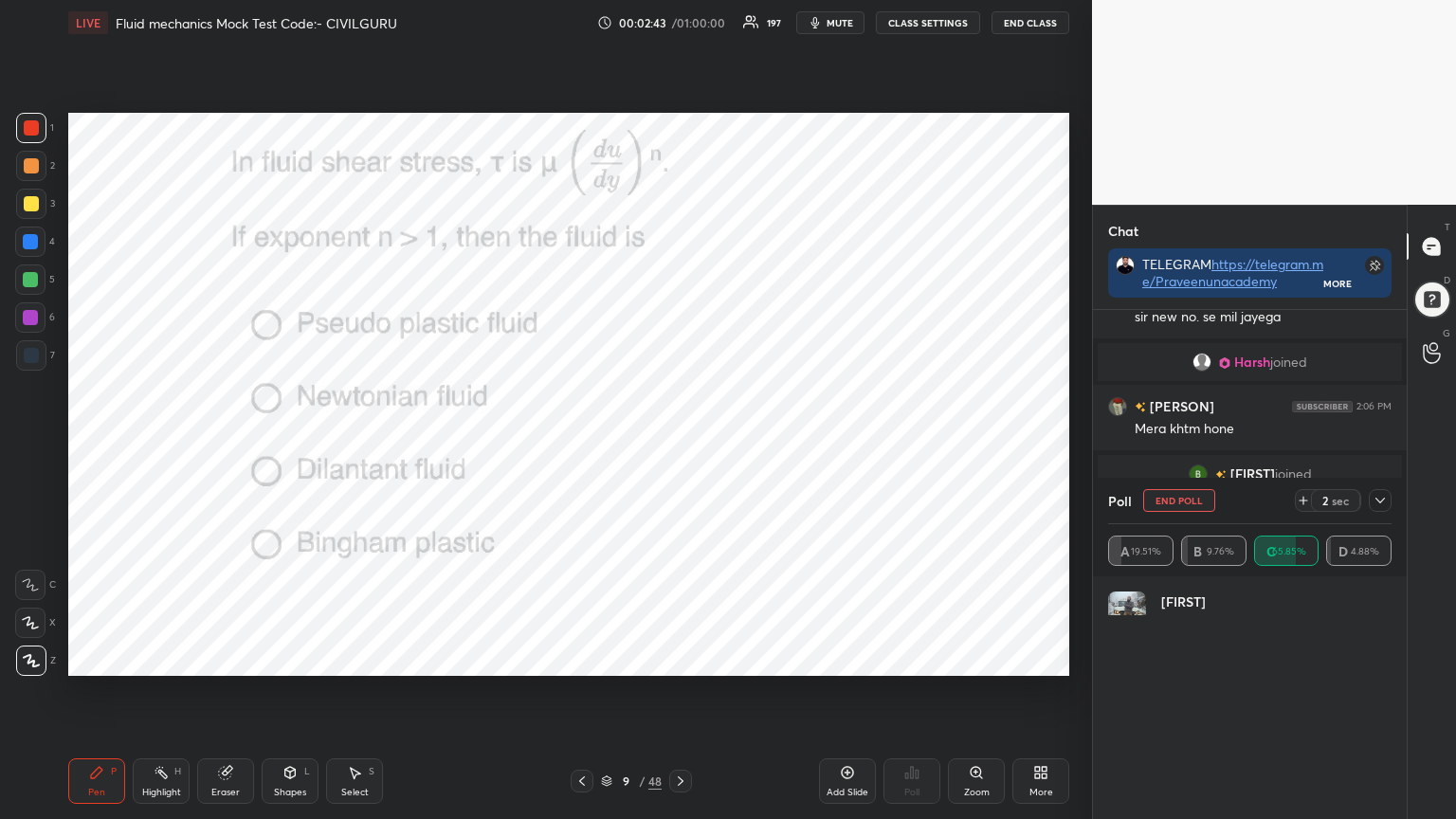 scroll, scrollTop: 6, scrollLeft: 6, axis: both 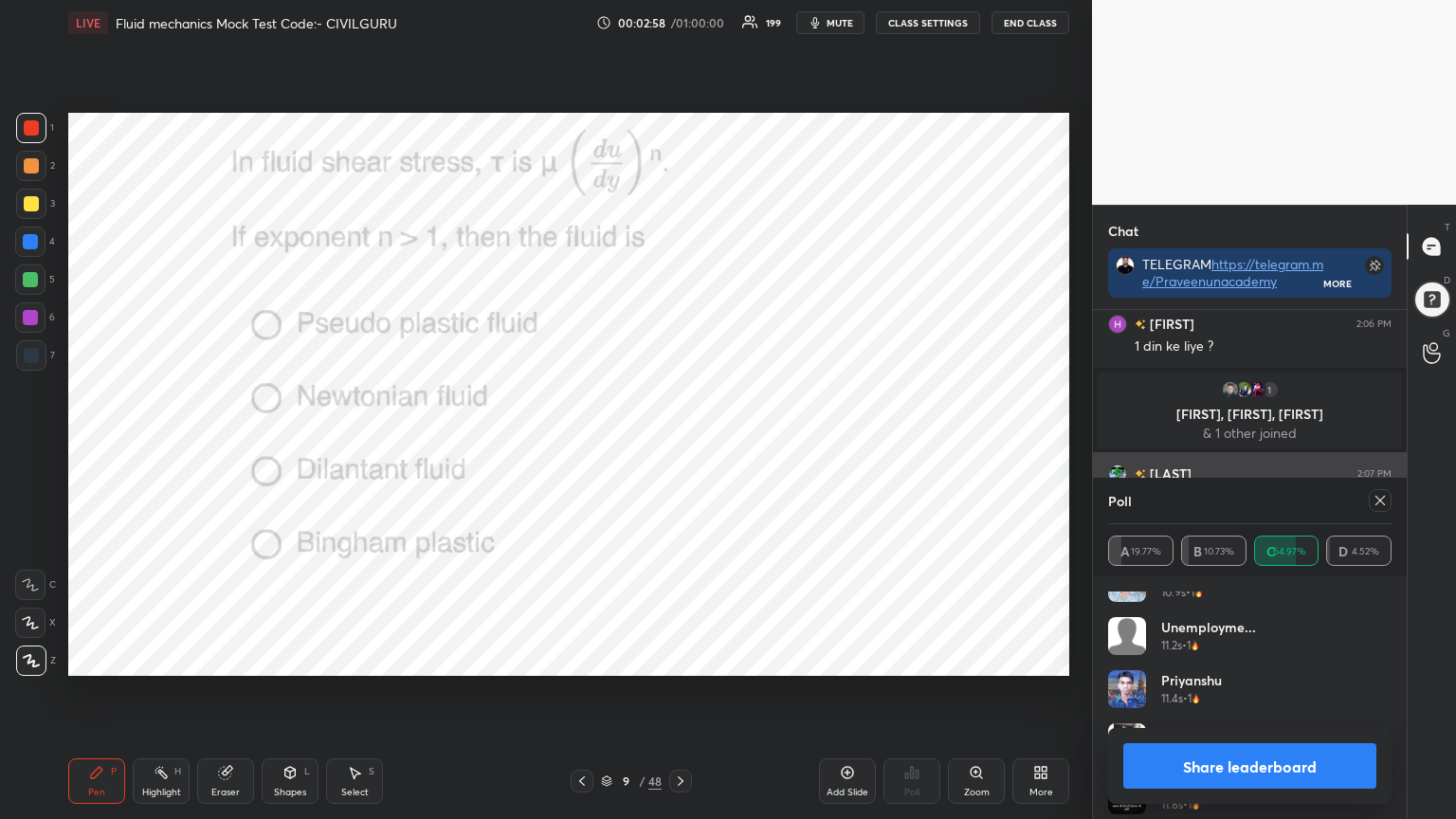 click 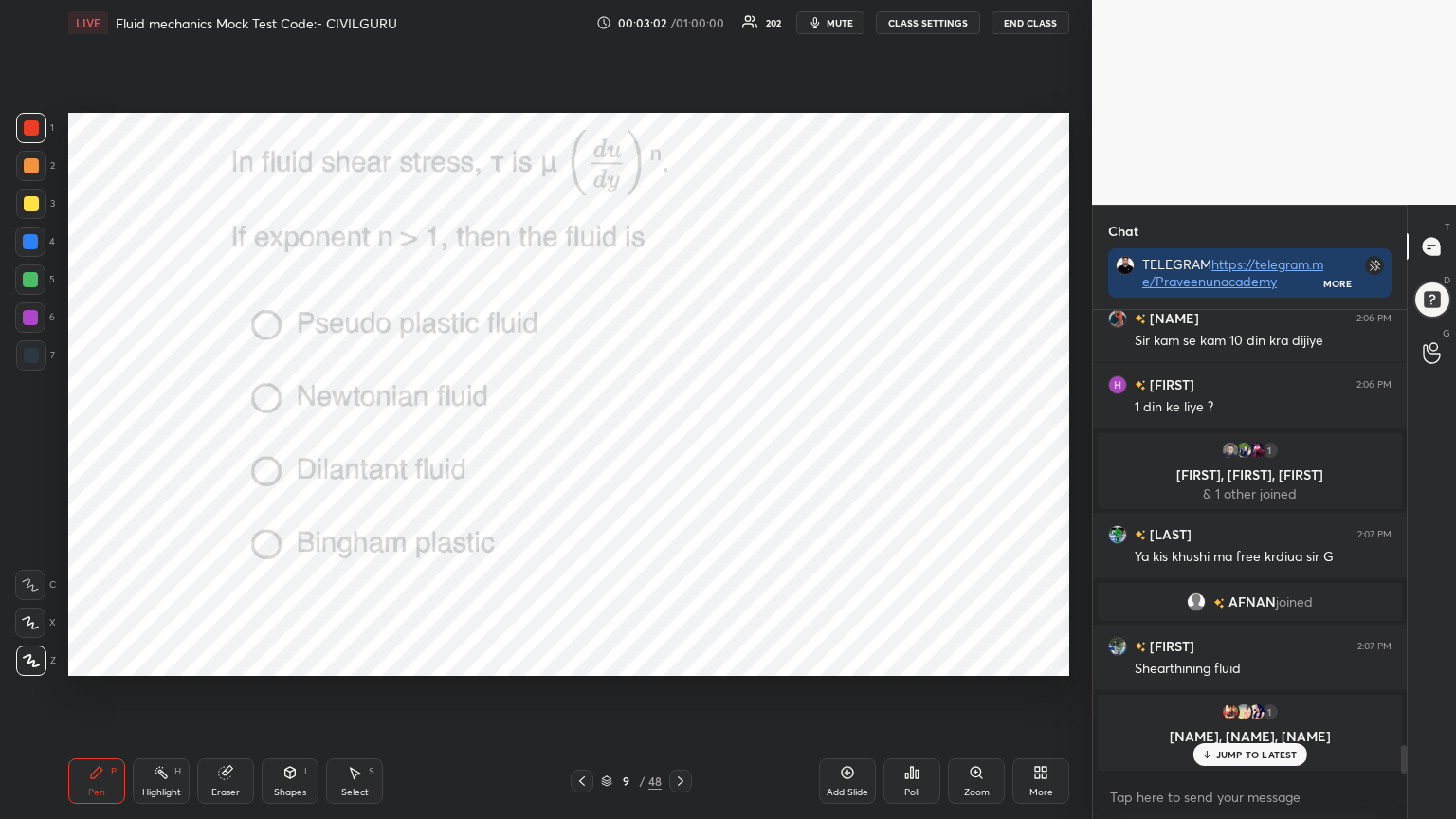 click 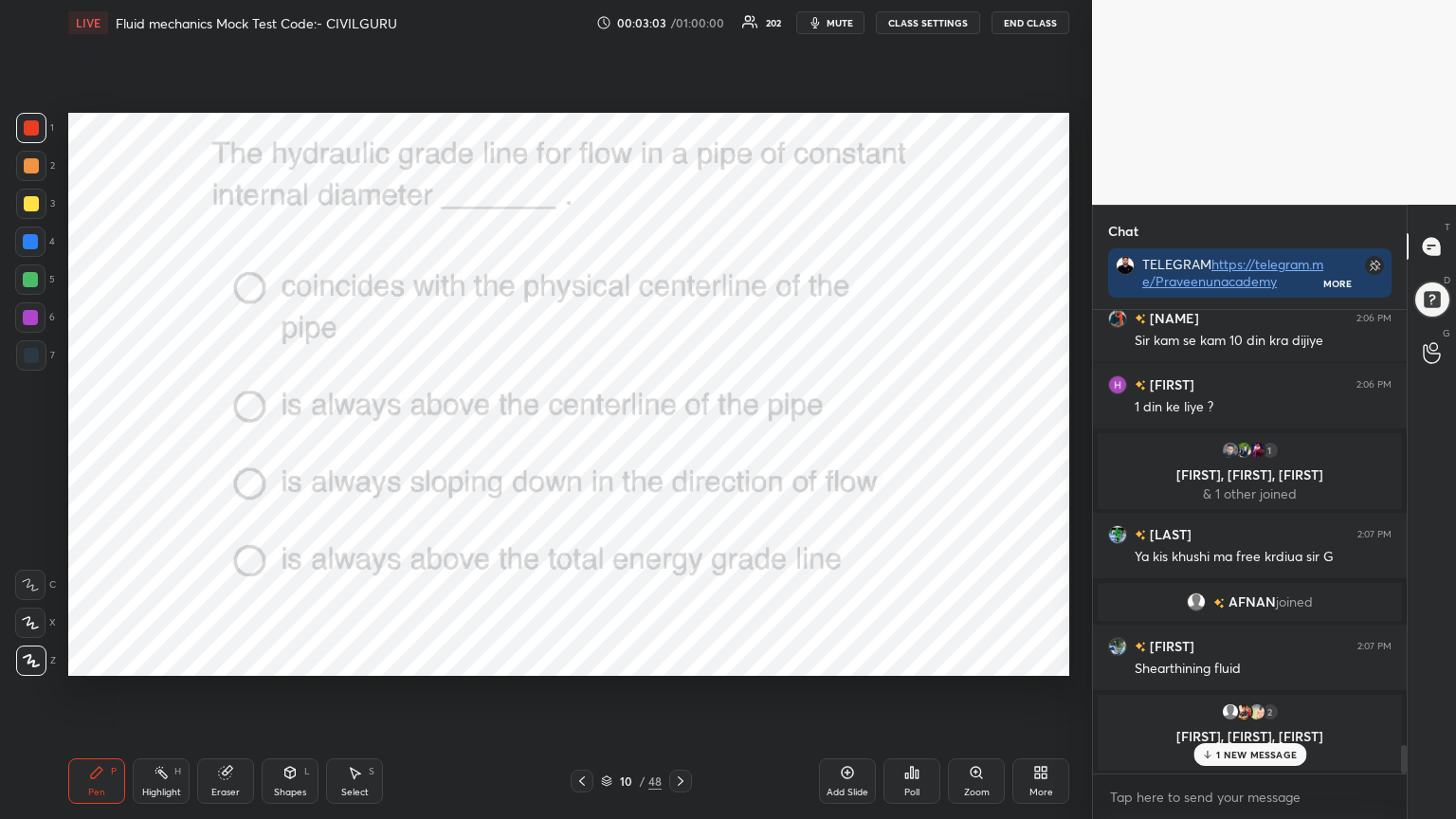 click on "Poll" at bounding box center (912, 781) 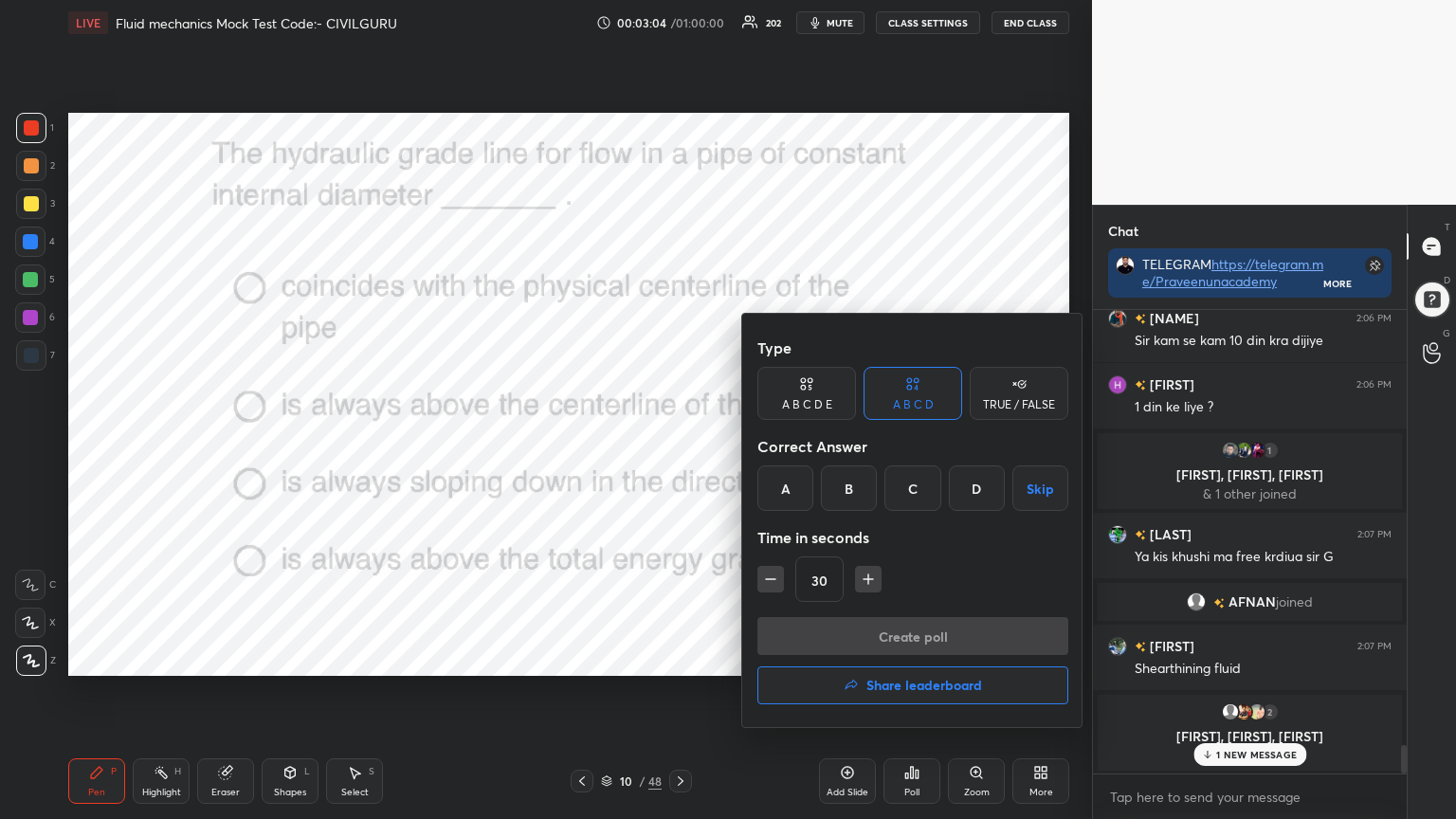 click on "C" at bounding box center (912, 488) 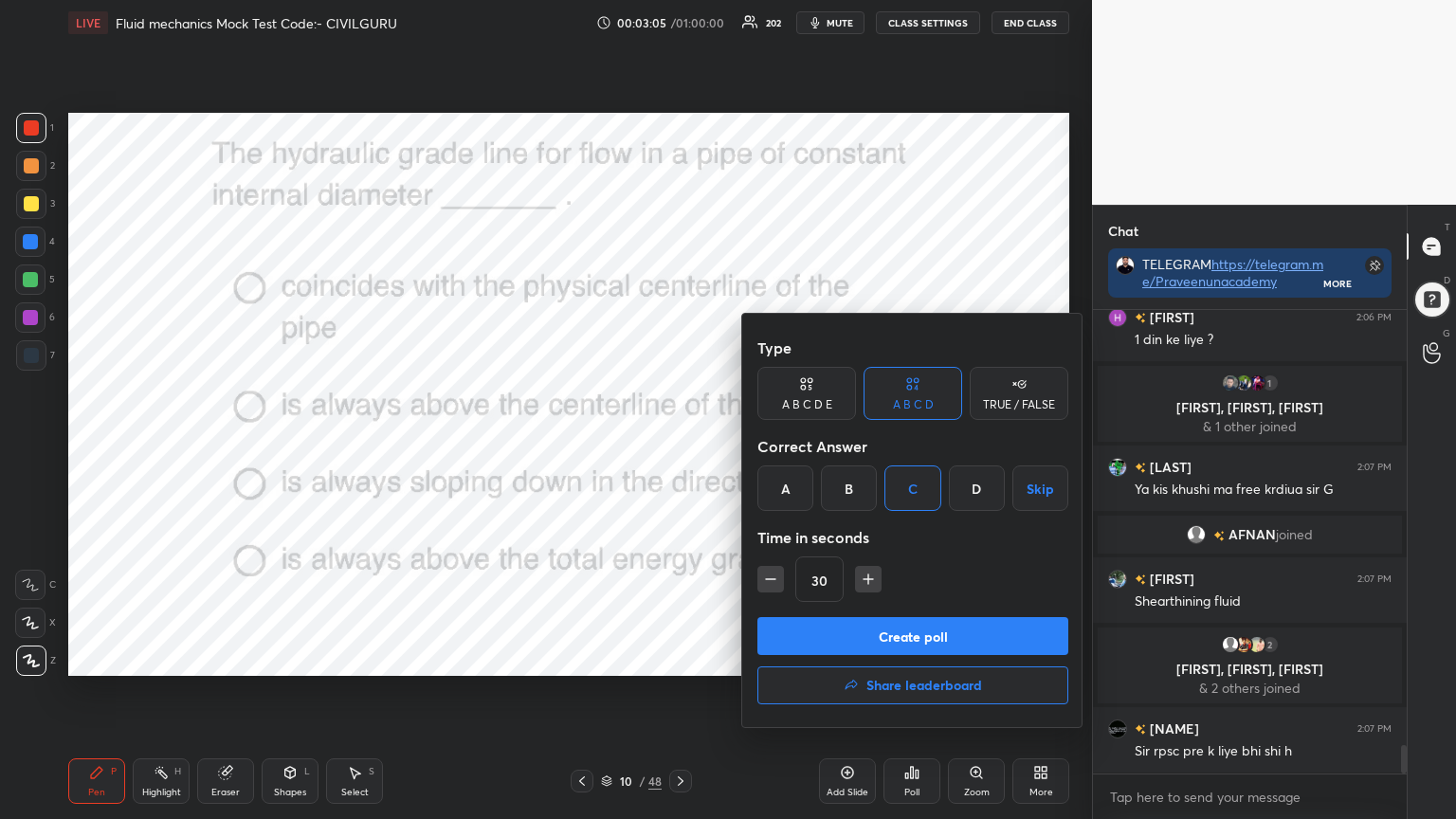 click 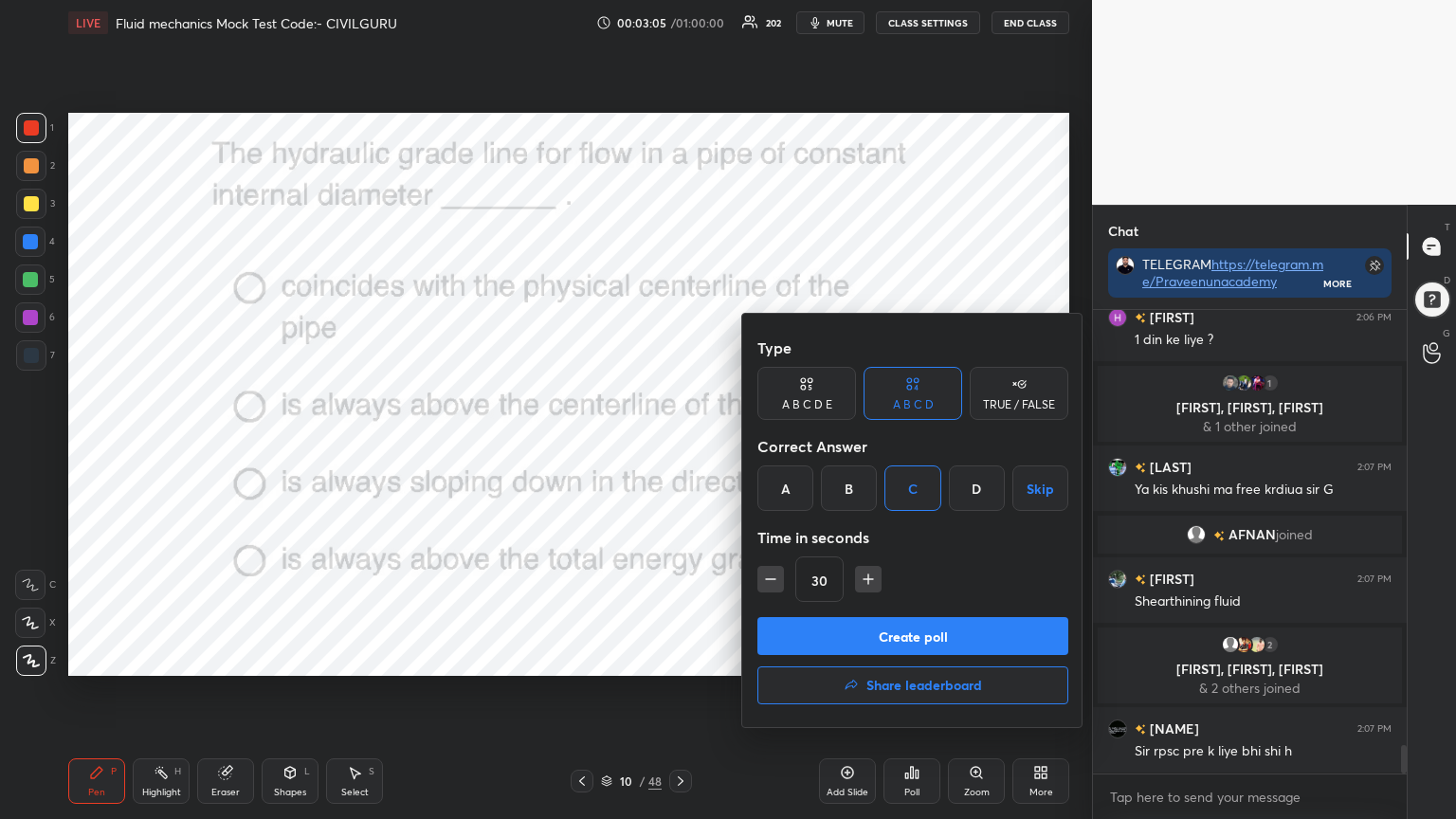 type on "45" 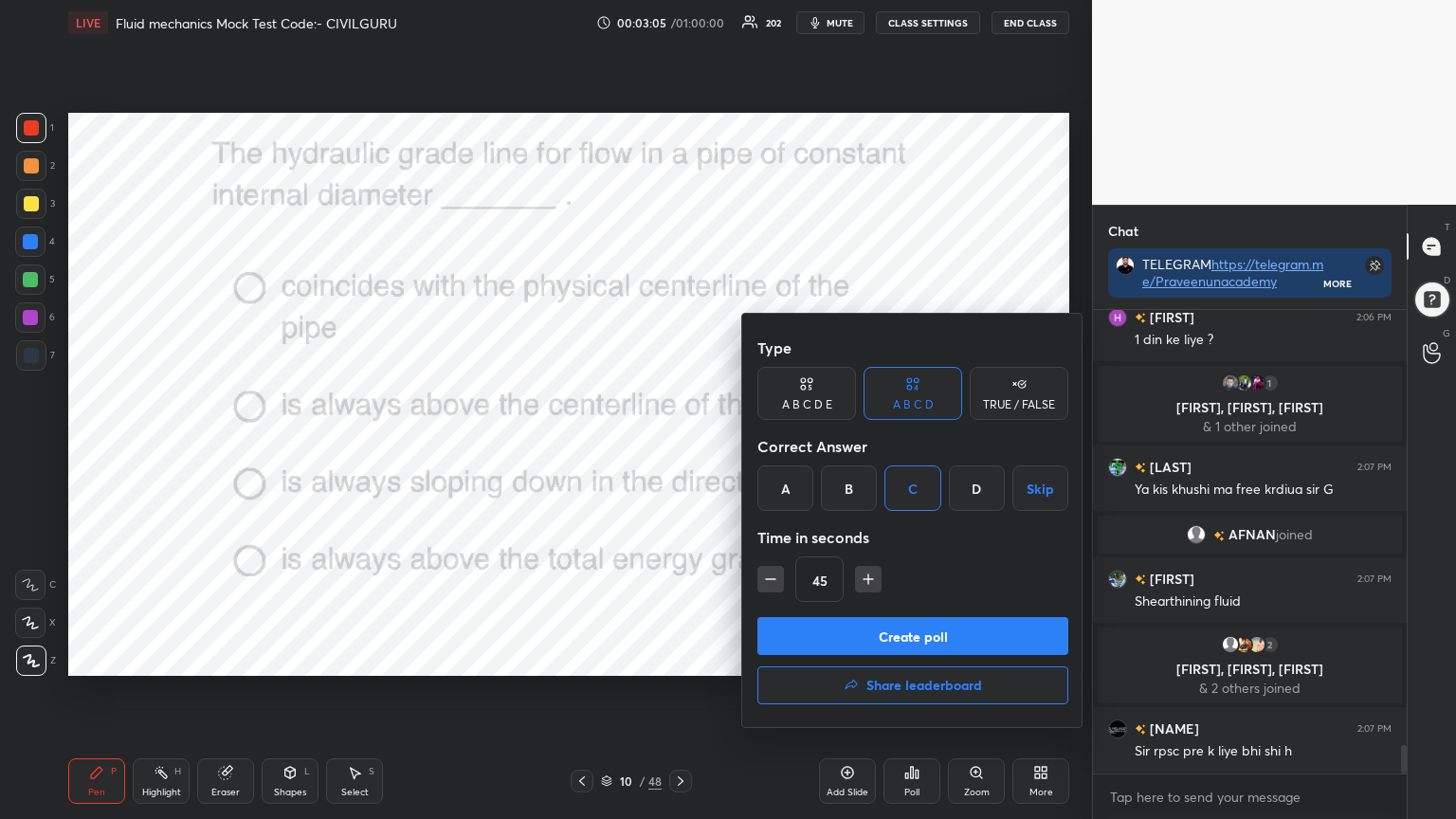 click on "Create poll" at bounding box center [913, 636] 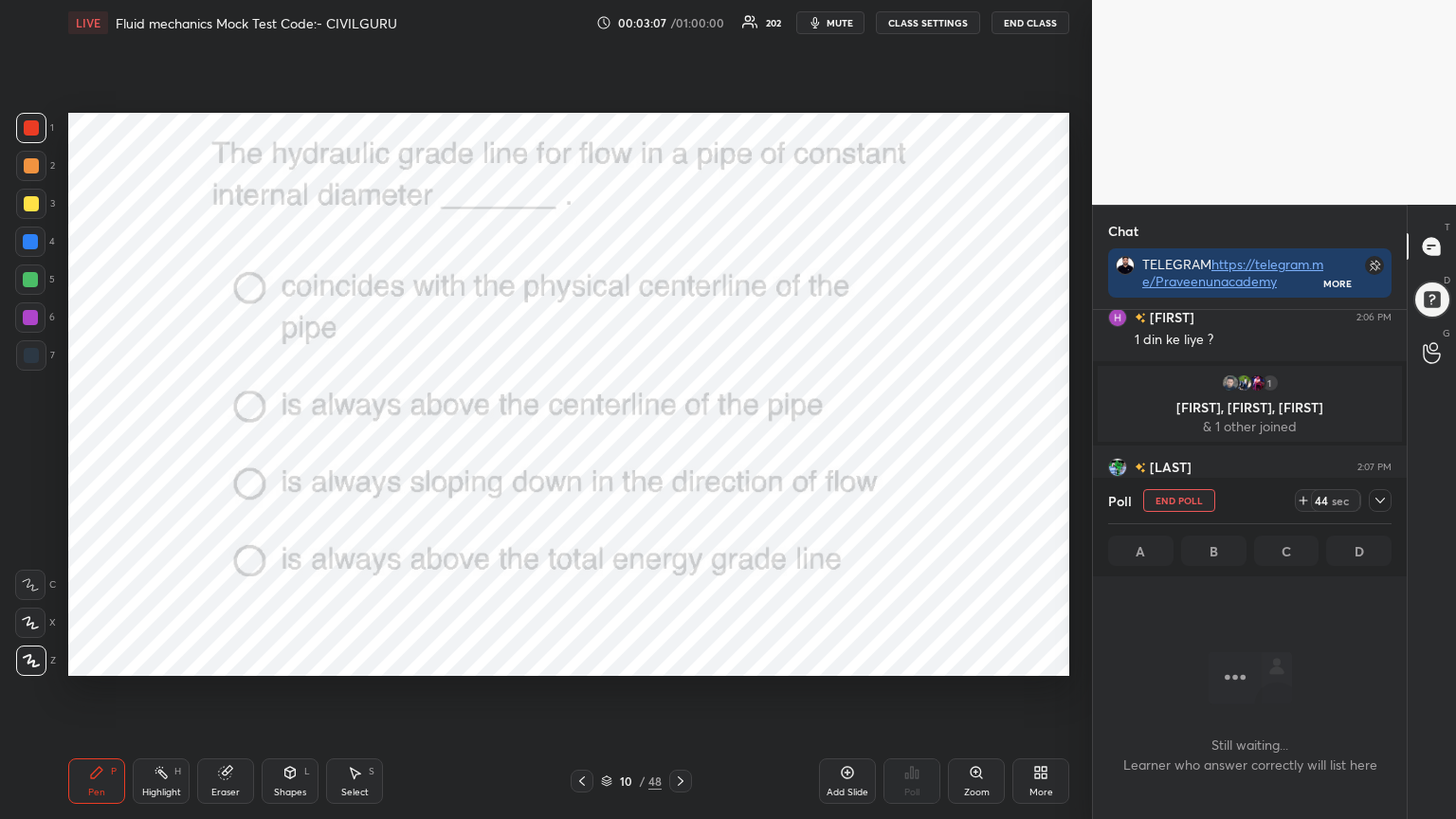 click on "mute" at bounding box center (840, 23) 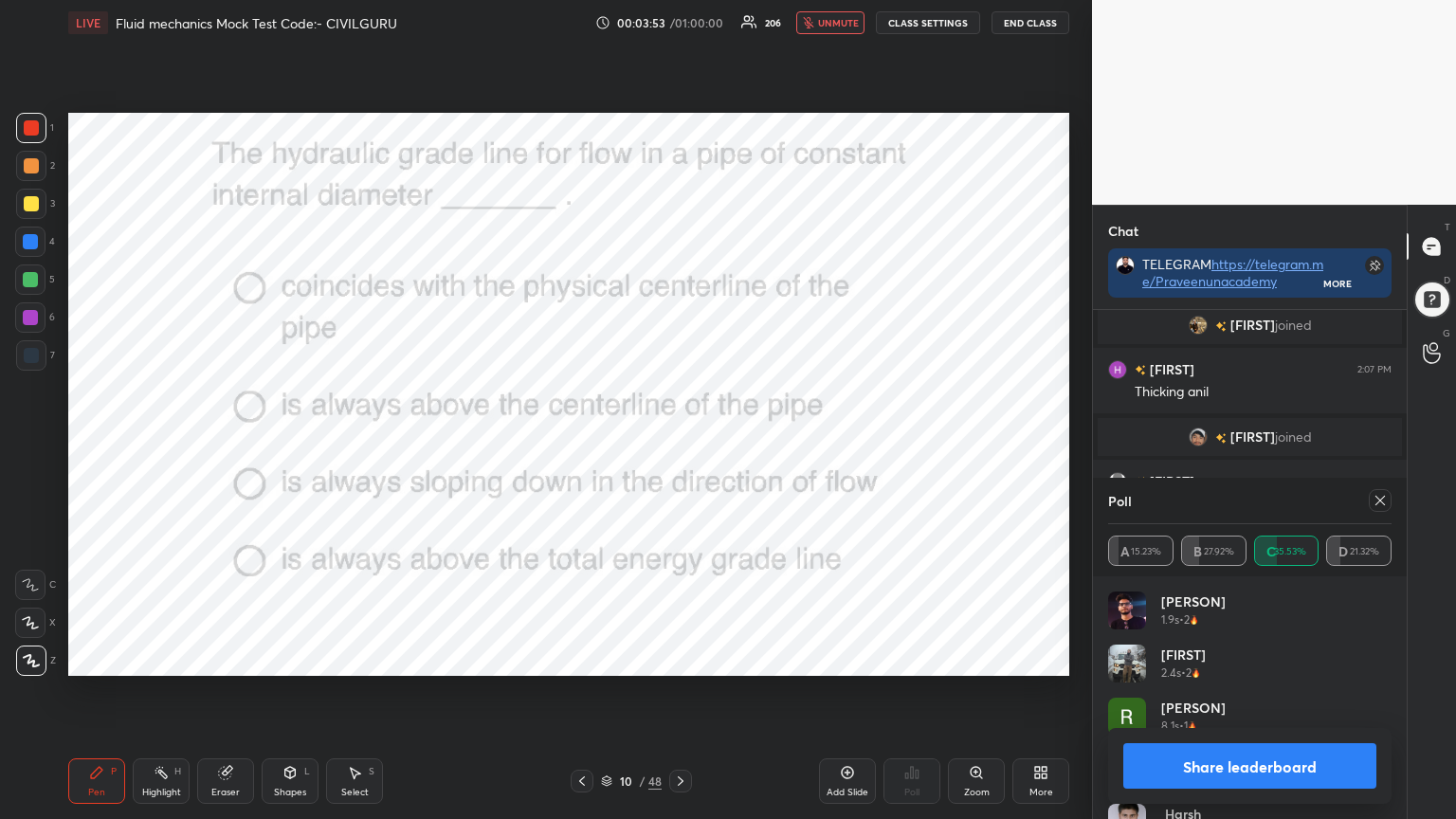 click 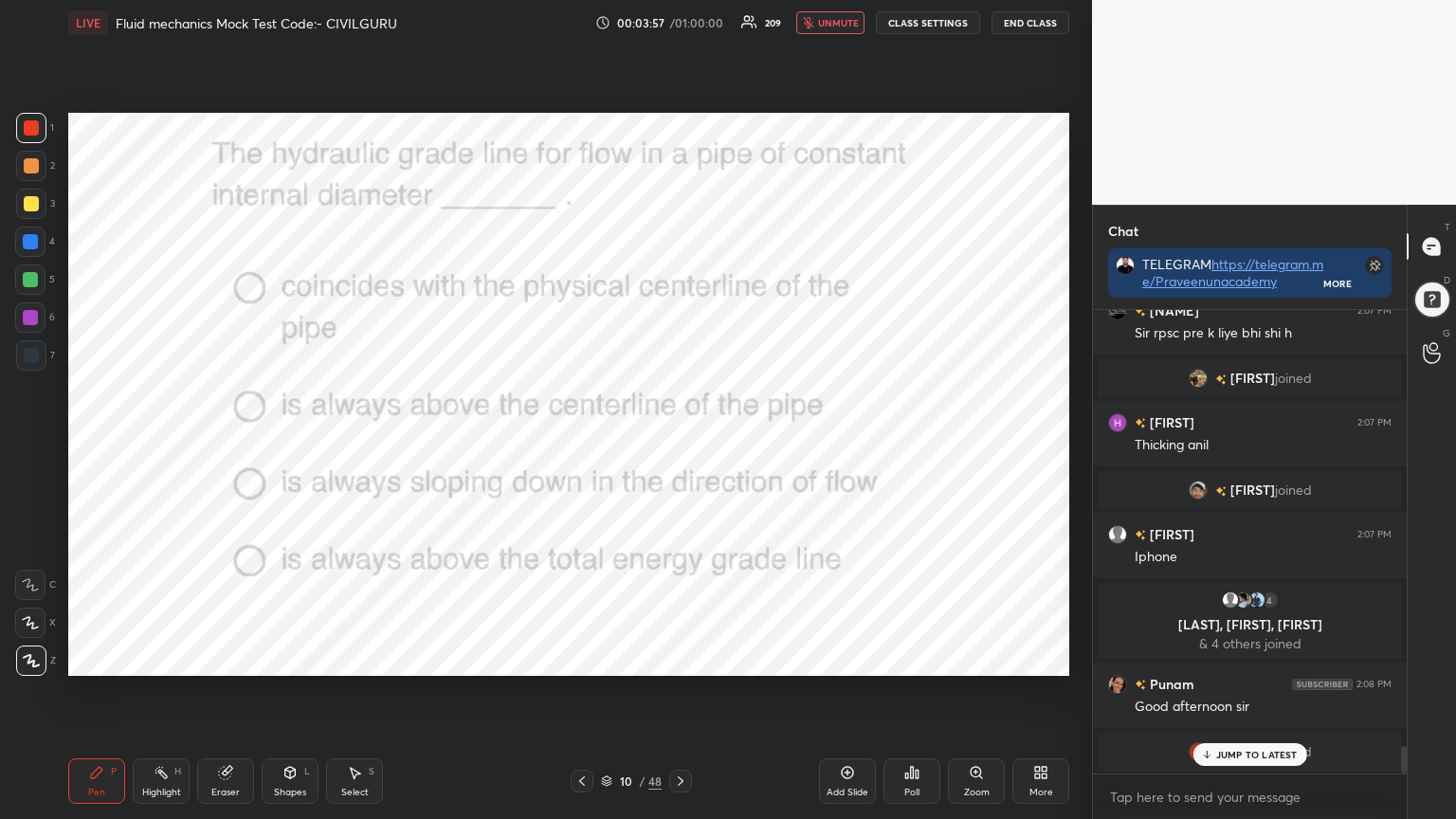 click 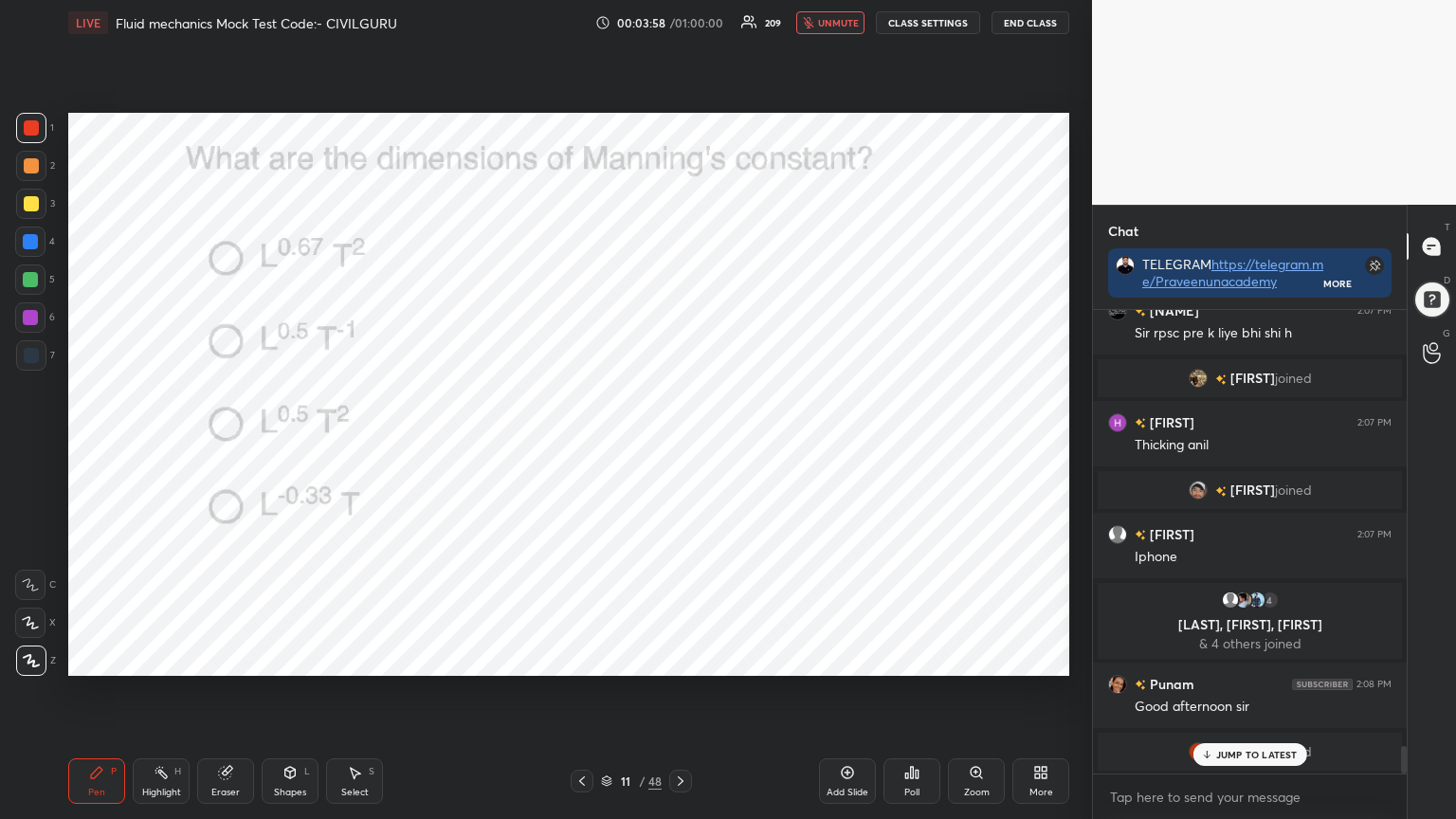 click on "Poll" at bounding box center [912, 781] 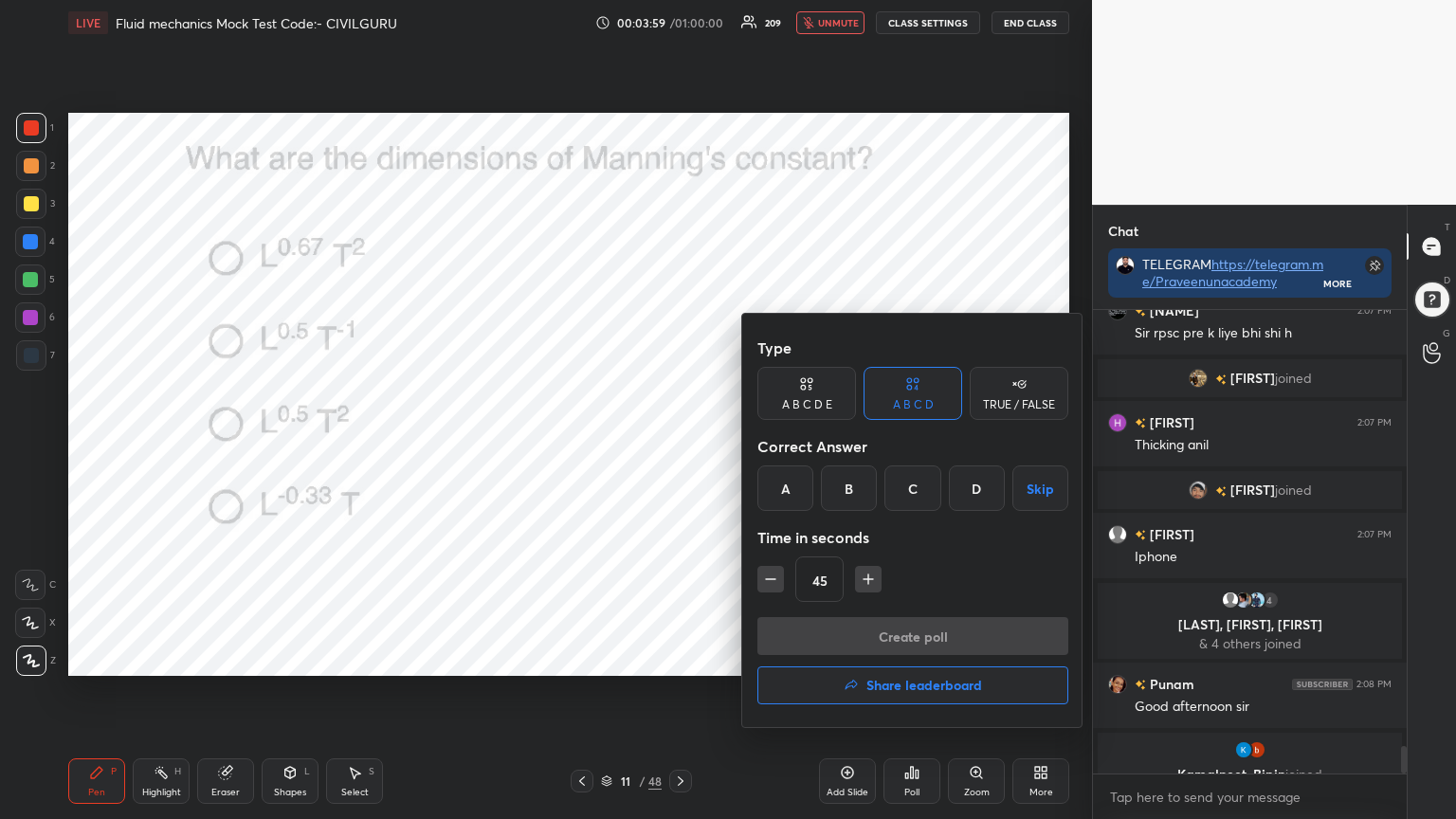 click on "D" at bounding box center (976, 488) 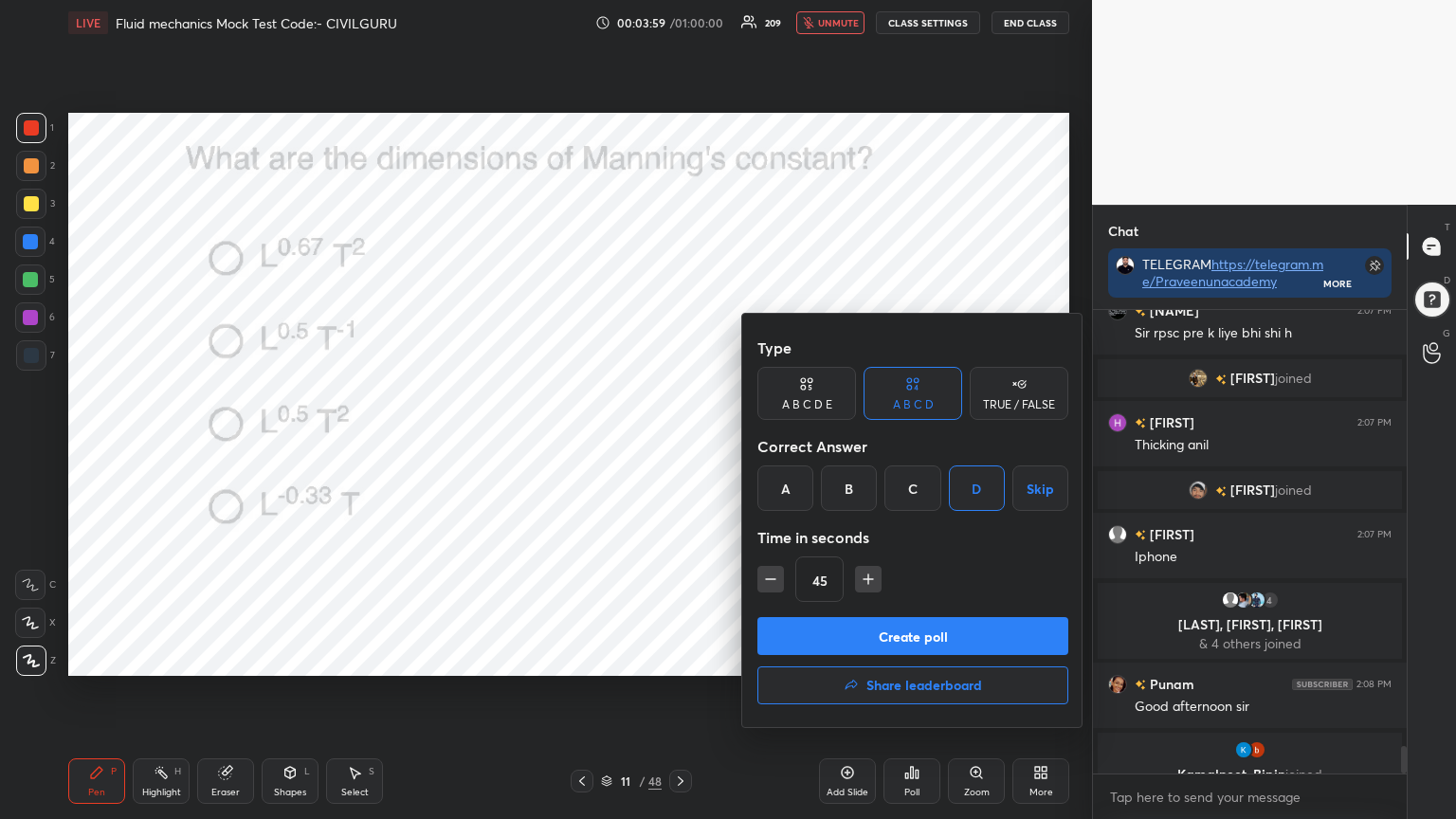 click on "Create poll" at bounding box center [913, 636] 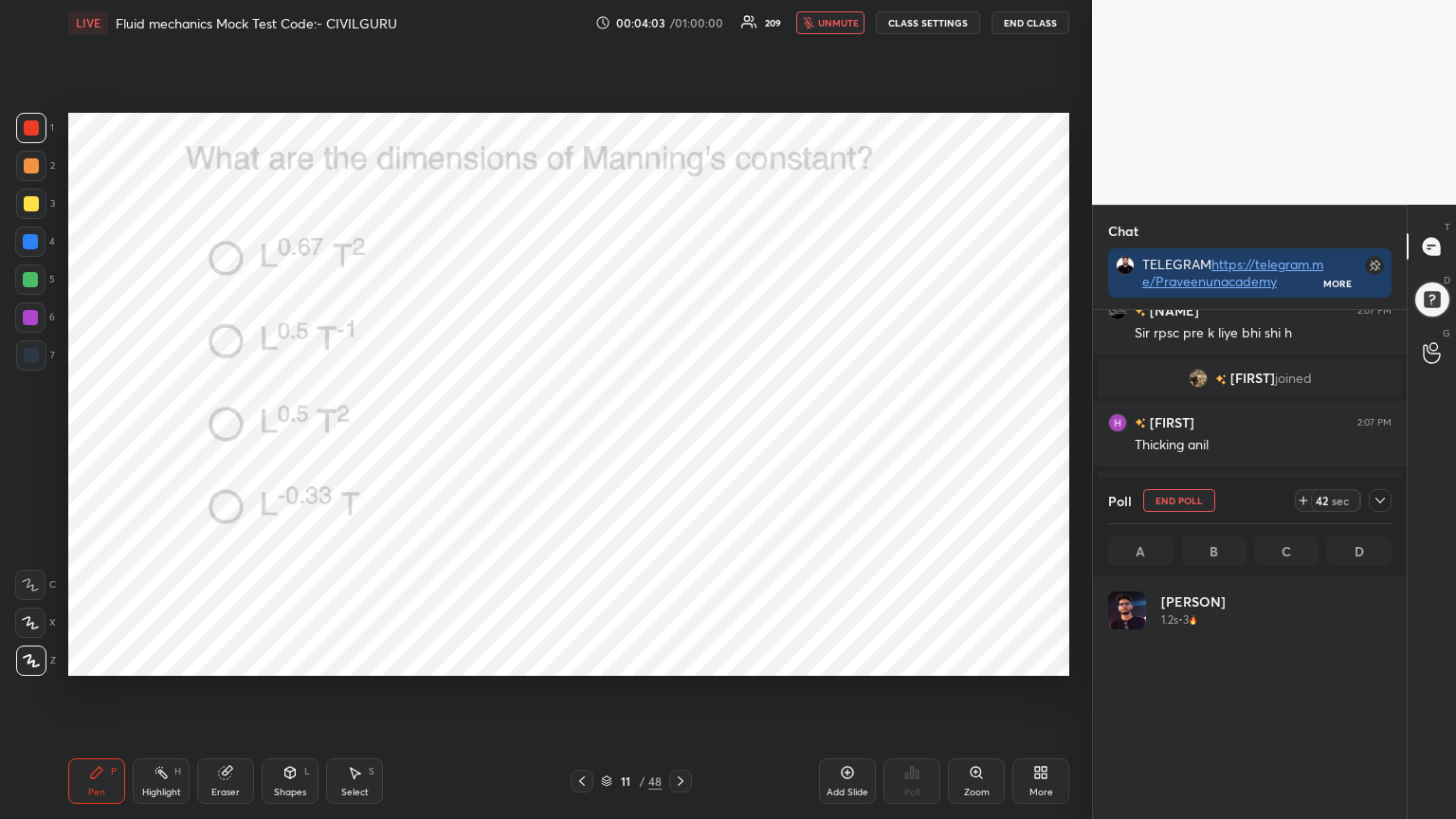 click at bounding box center [1380, 500] 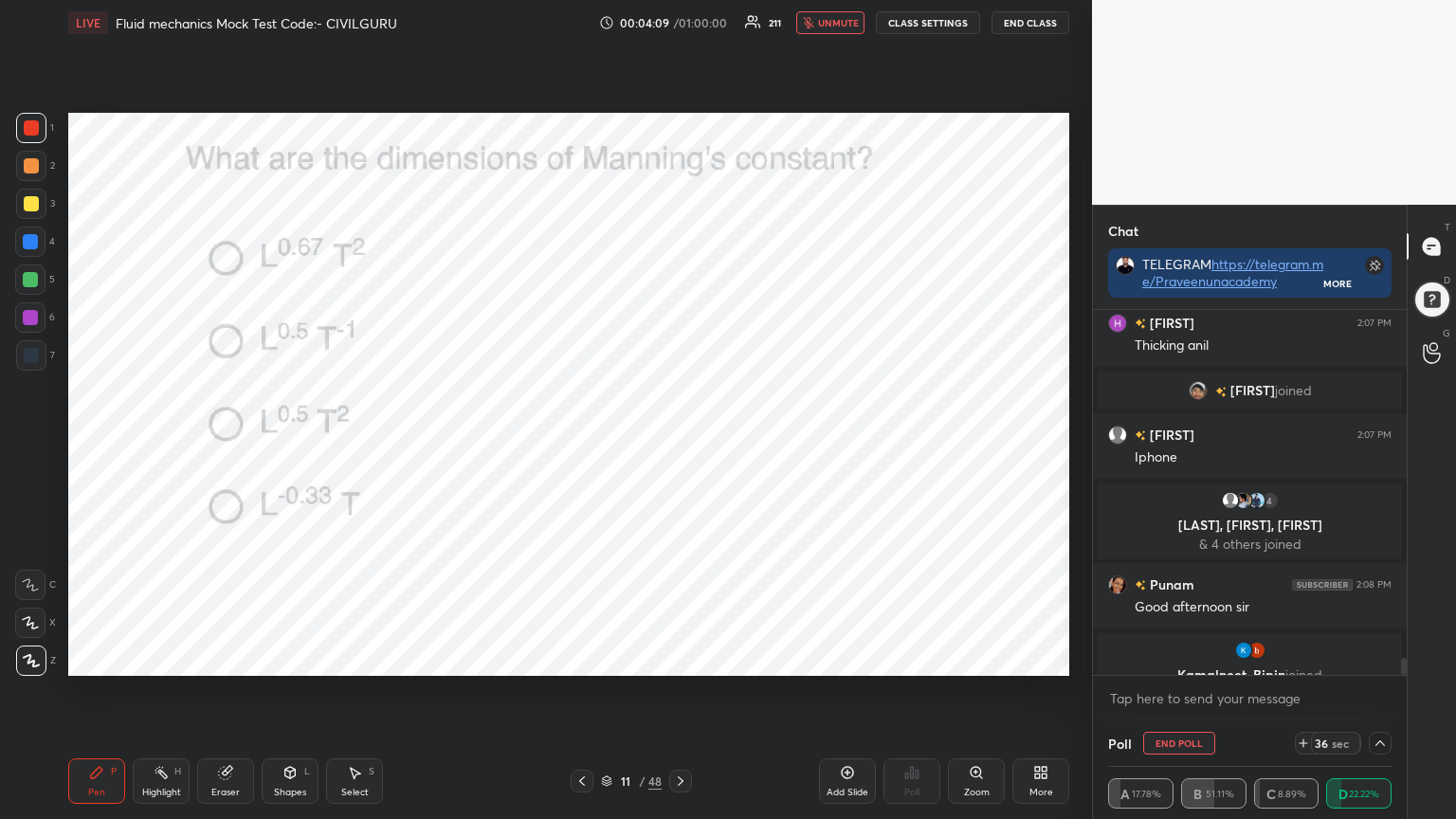 click on "unmute" at bounding box center (838, 23) 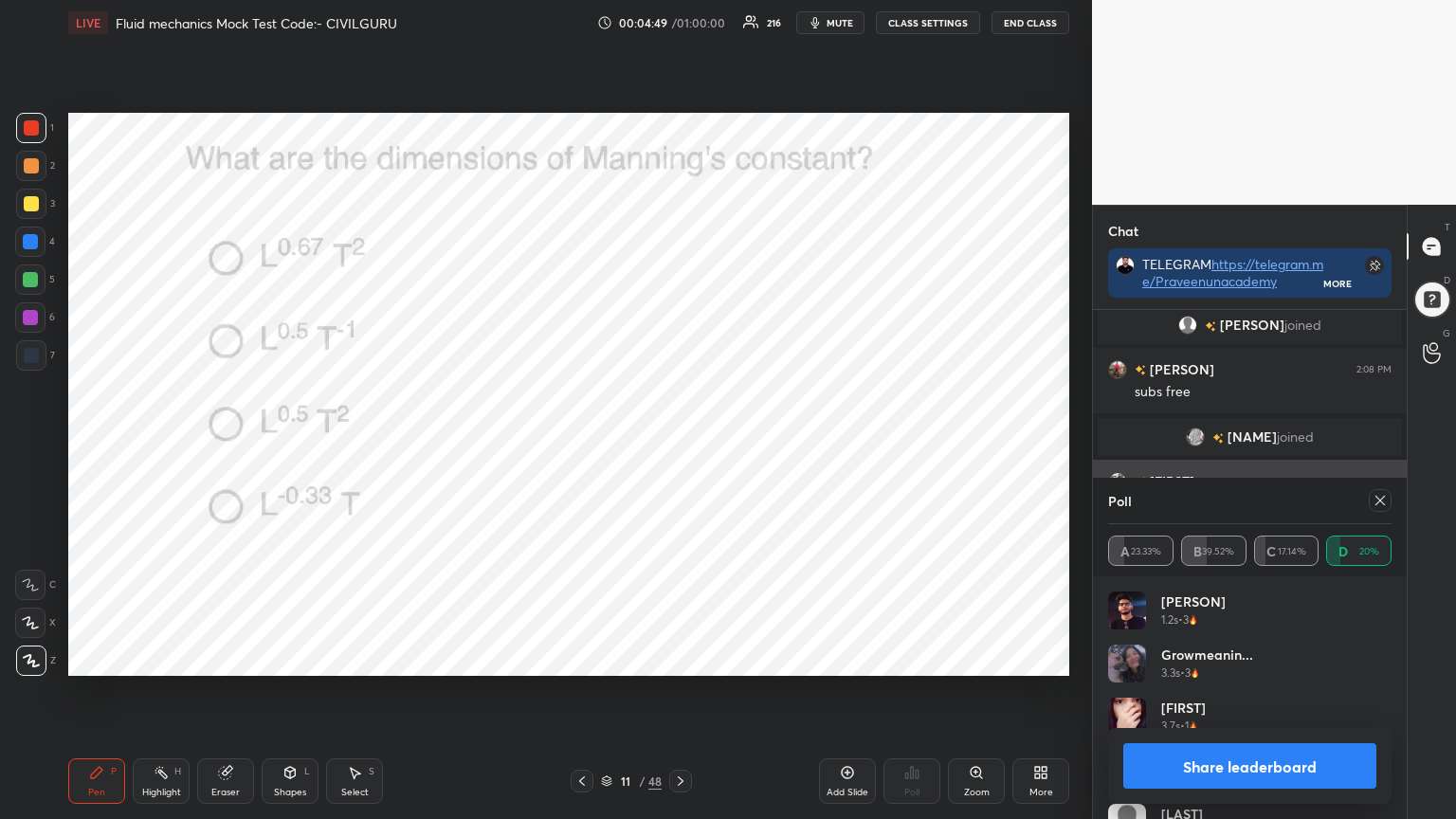 click 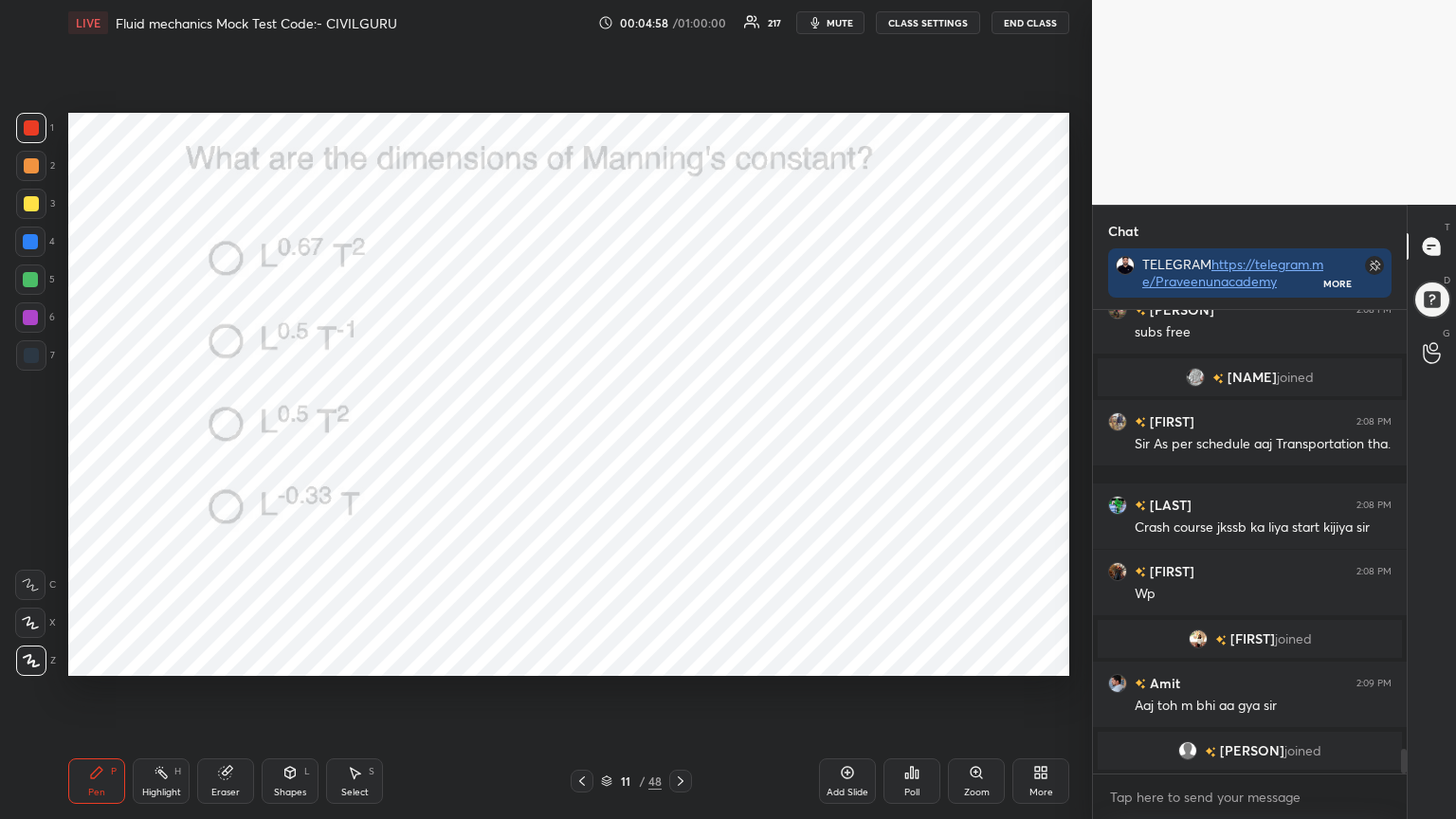 click at bounding box center [31, 128] 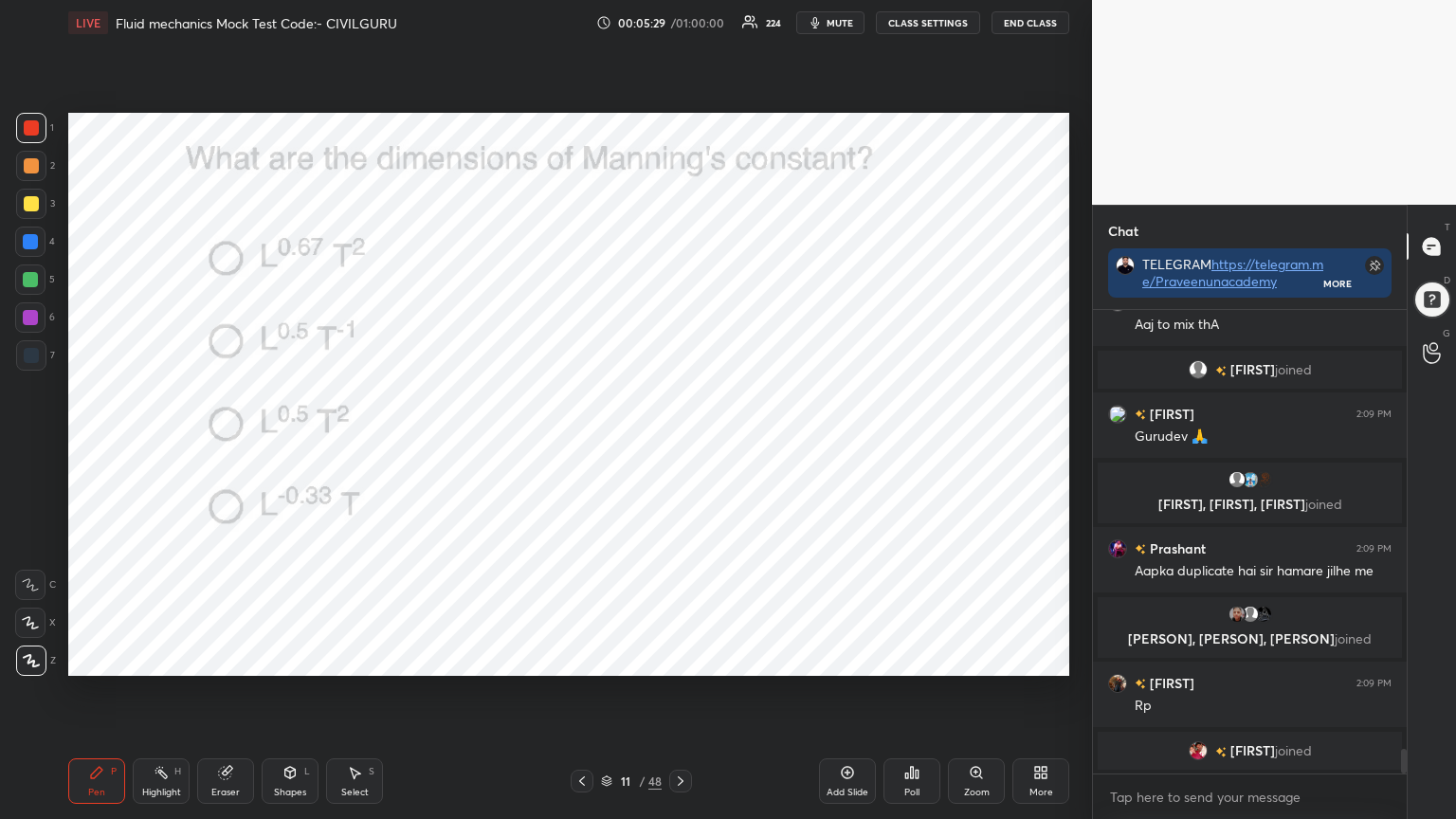 click on "Eraser" at bounding box center [226, 781] 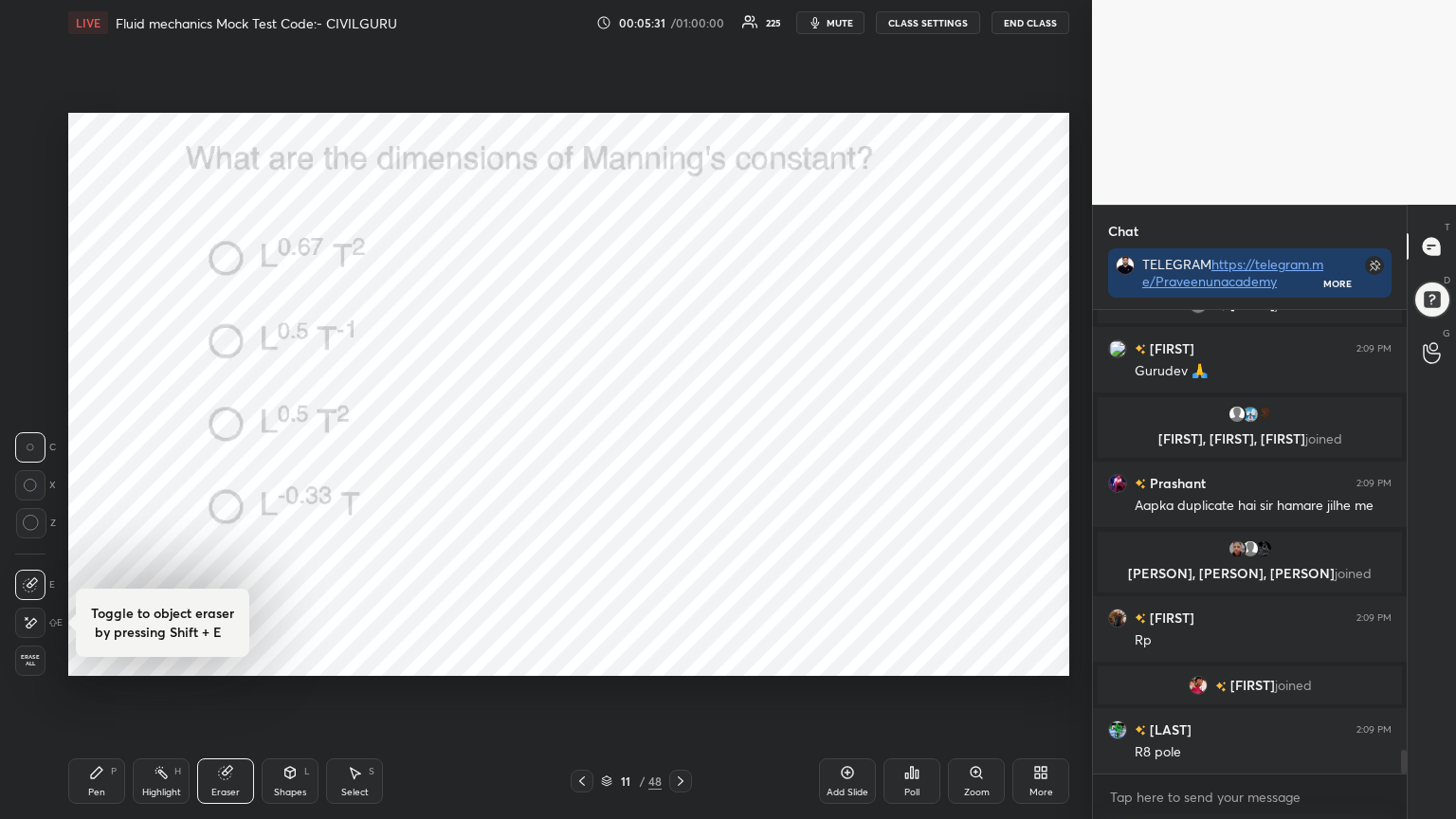 click on "Pen P" at bounding box center (97, 781) 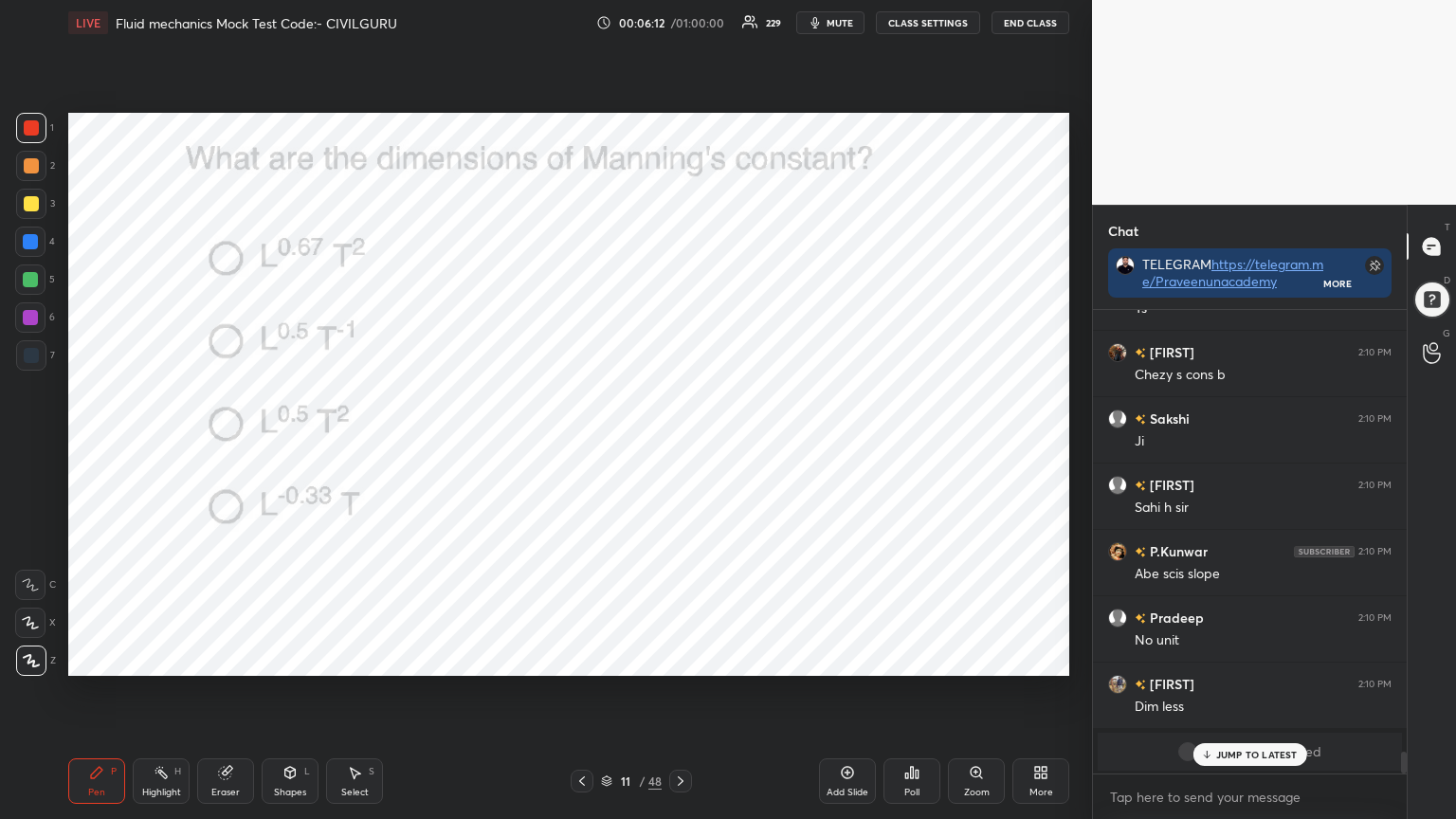 scroll, scrollTop: 9733, scrollLeft: 0, axis: vertical 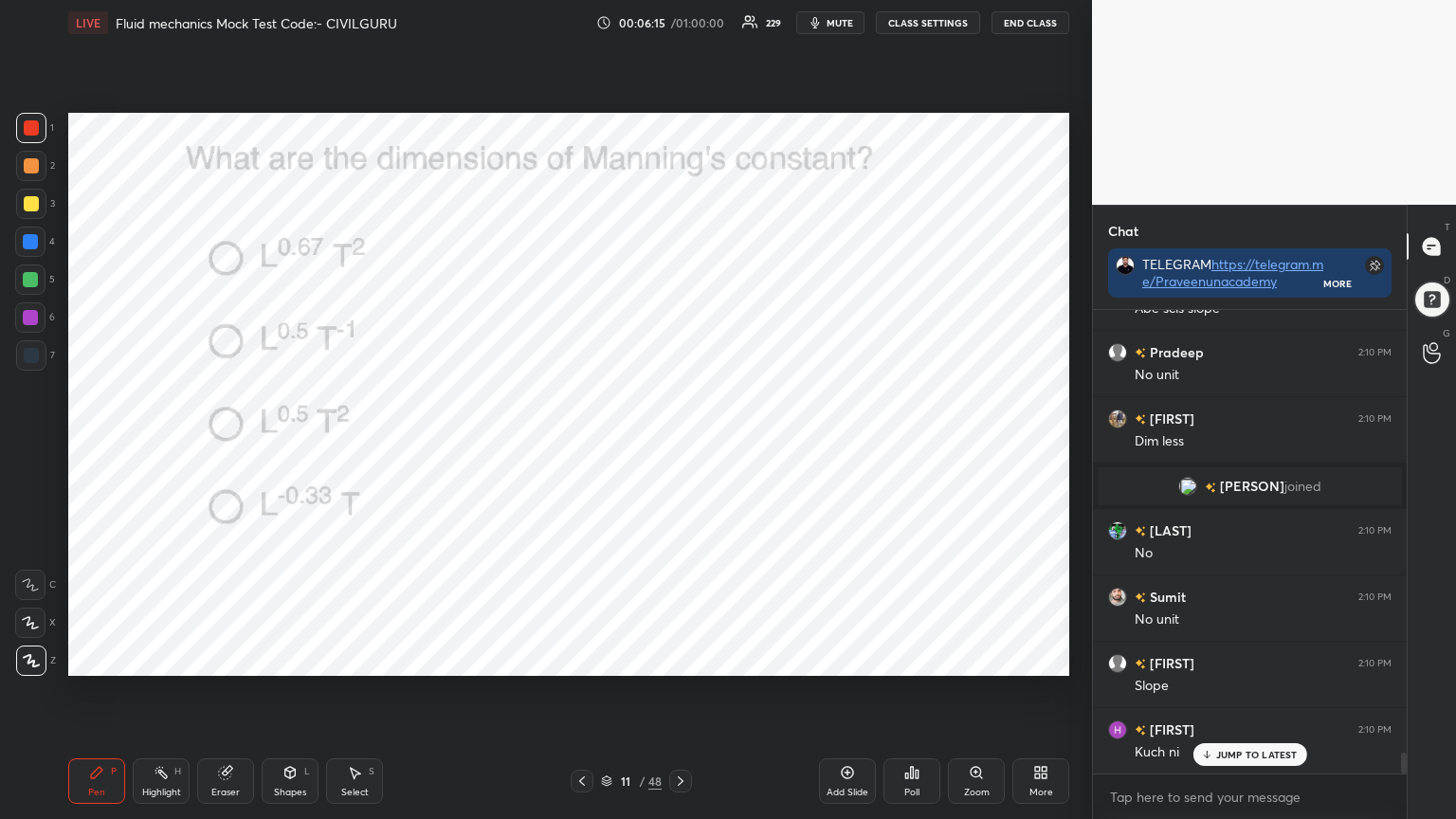 click 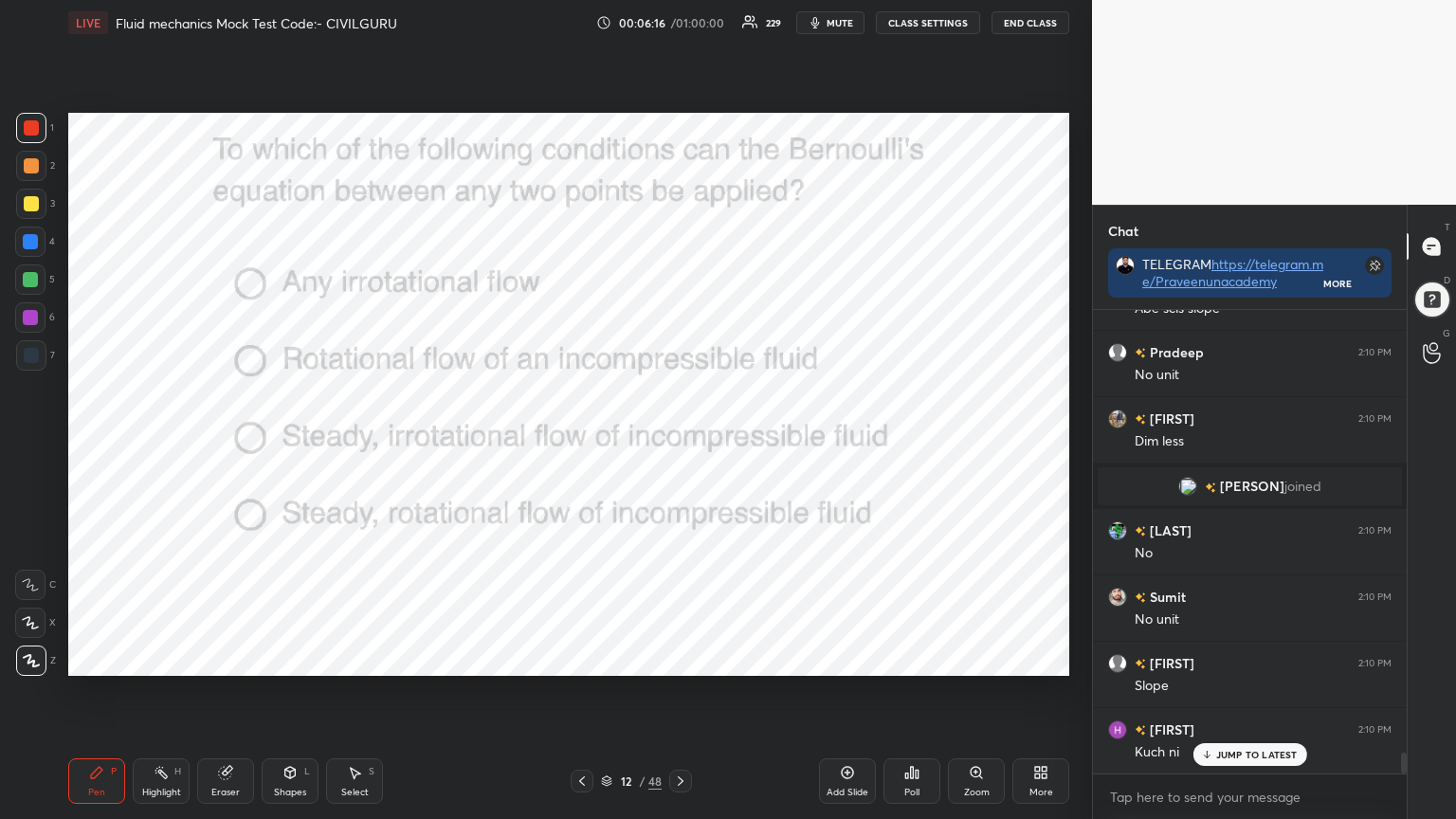 click on "Poll" at bounding box center [912, 781] 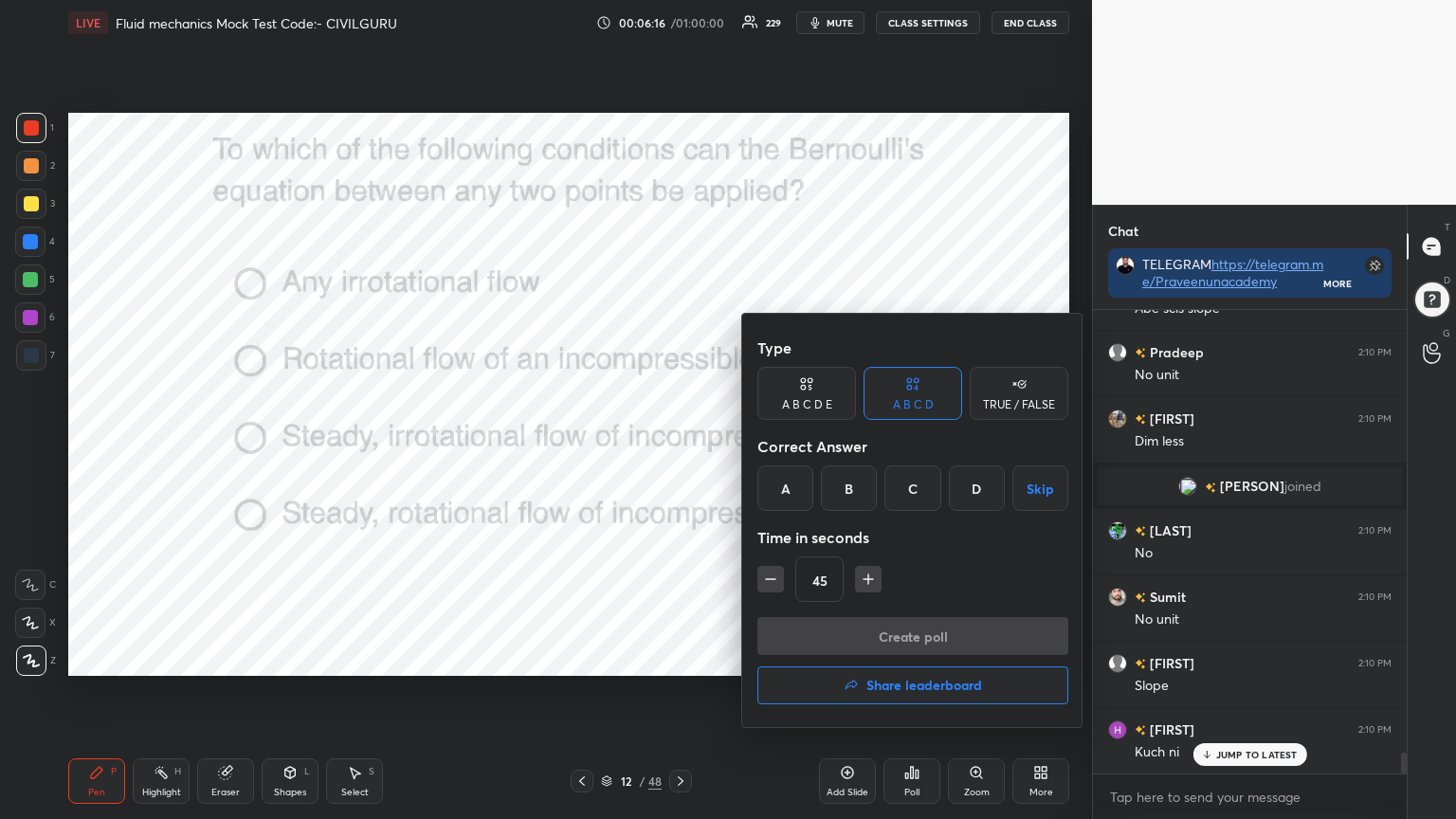 click on "C" at bounding box center (912, 488) 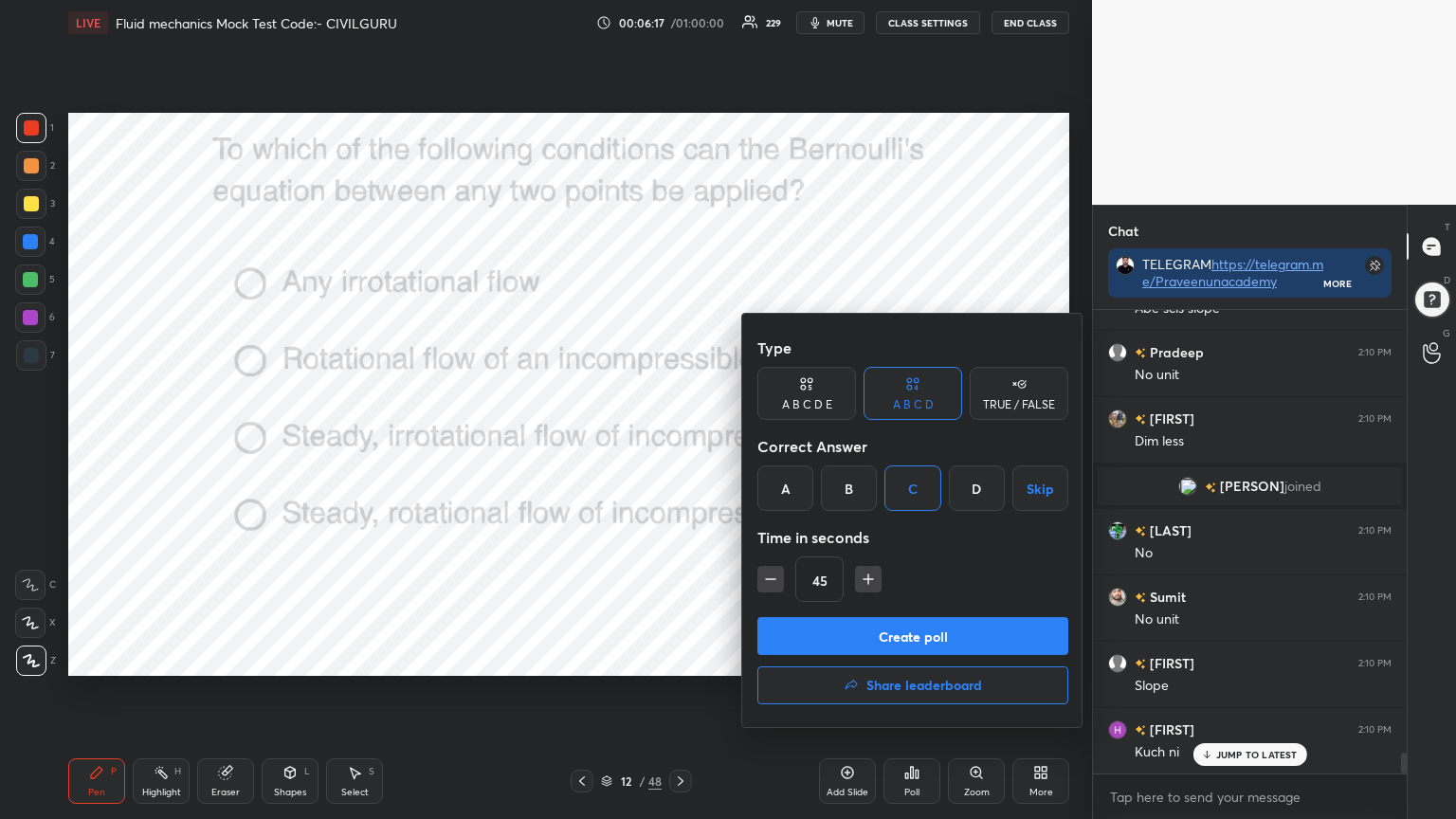 click on "Create poll" at bounding box center [913, 636] 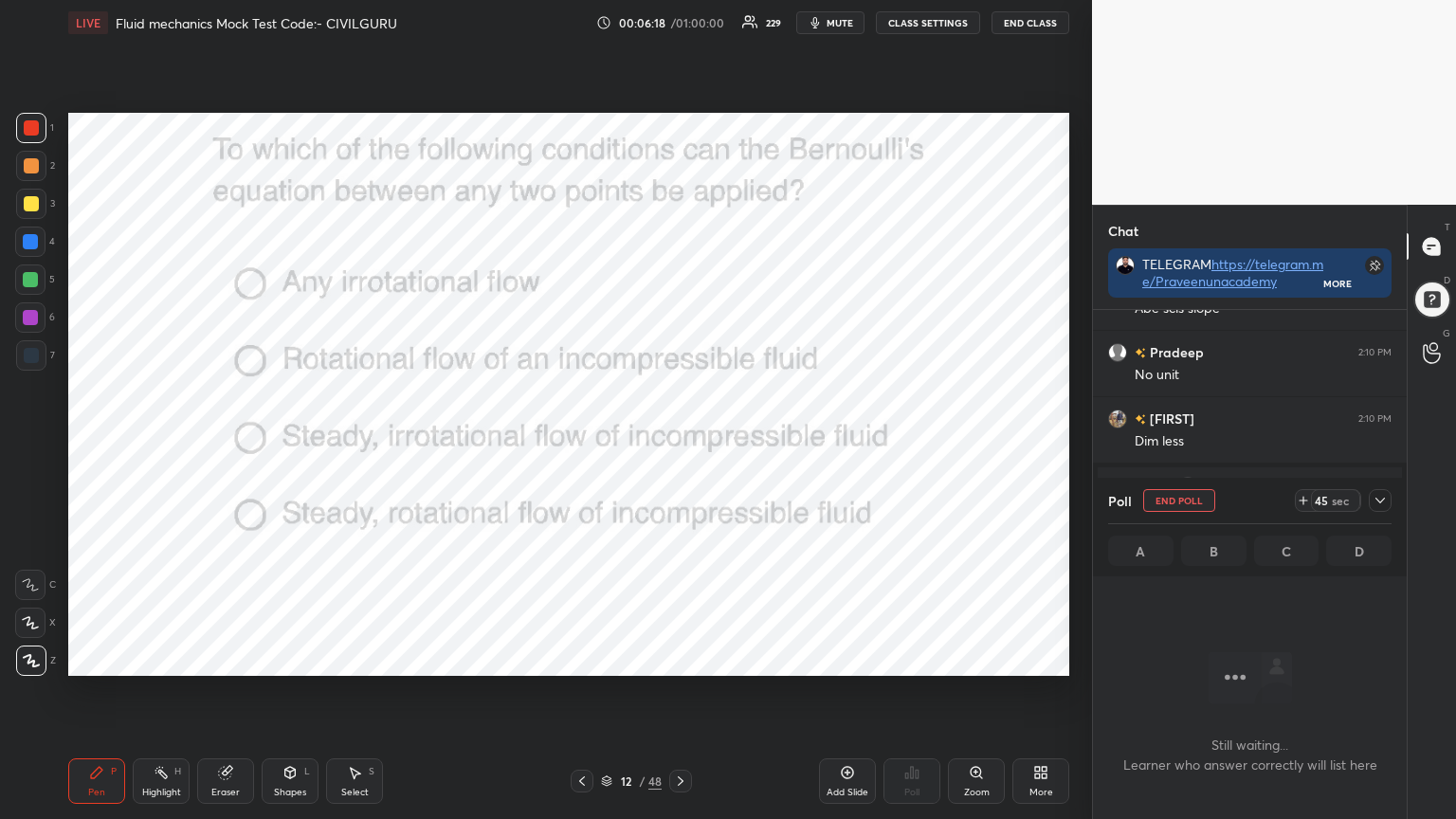 scroll, scrollTop: 427, scrollLeft: 308, axis: both 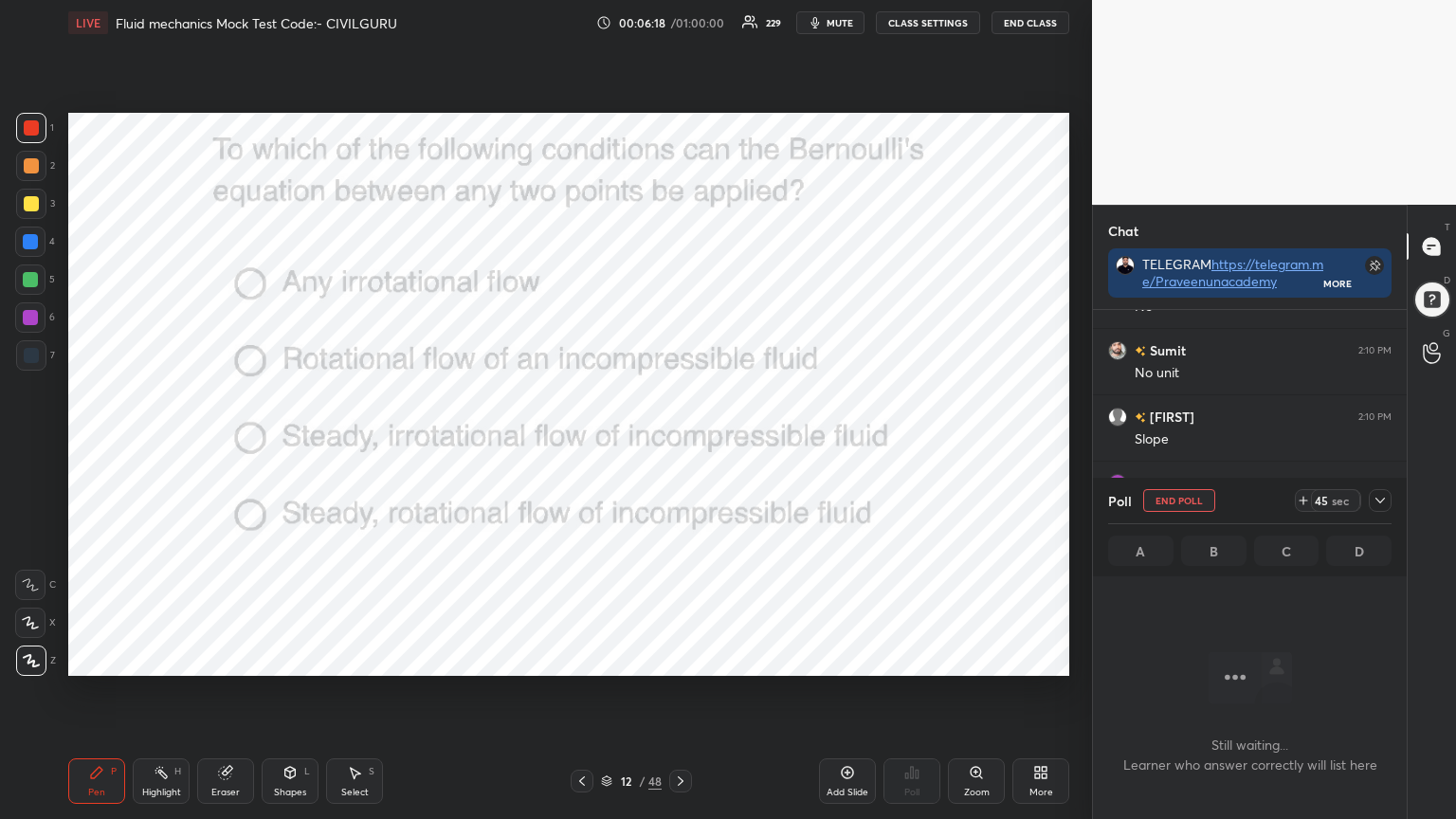 click 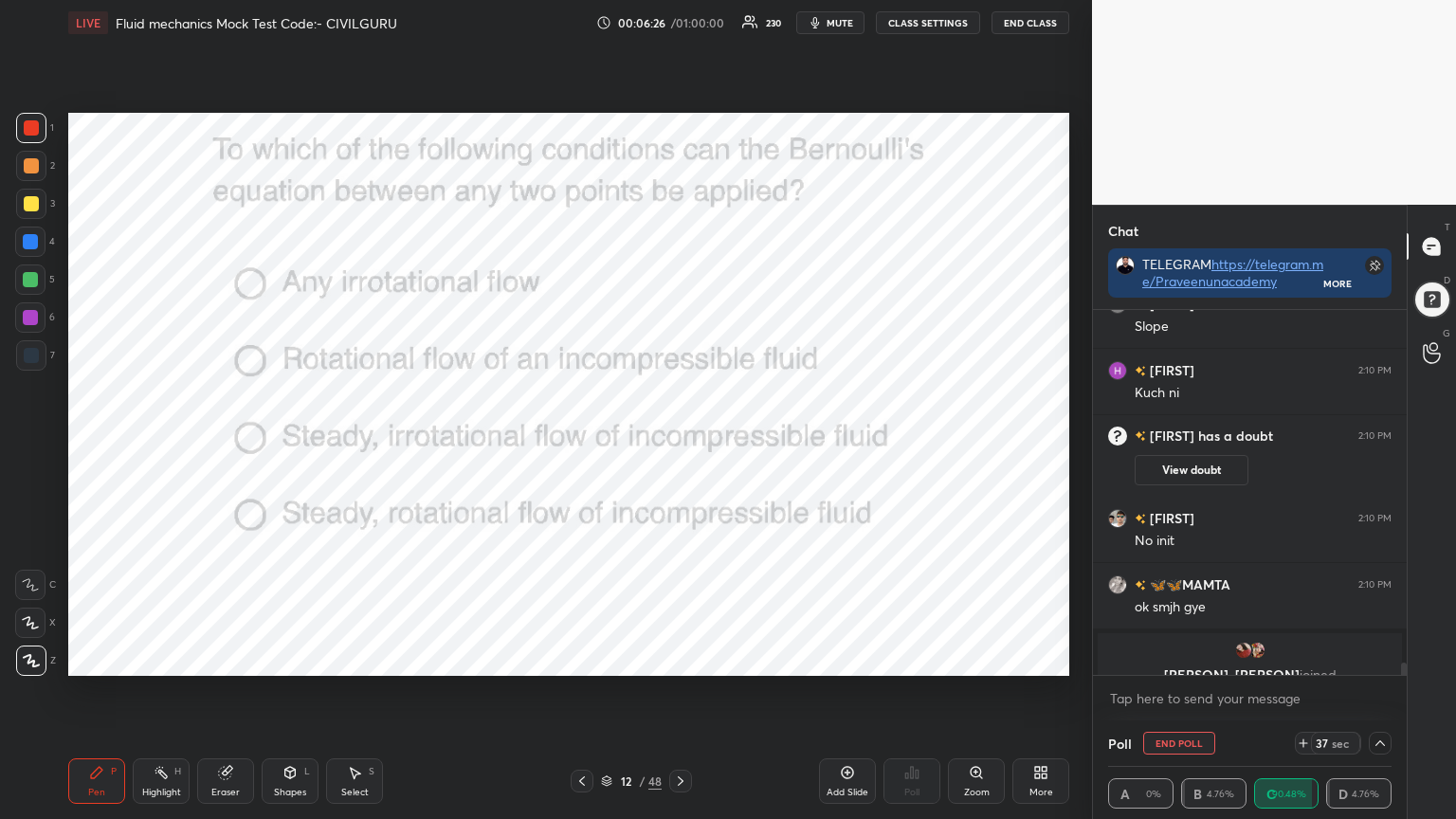 scroll, scrollTop: 10115, scrollLeft: 0, axis: vertical 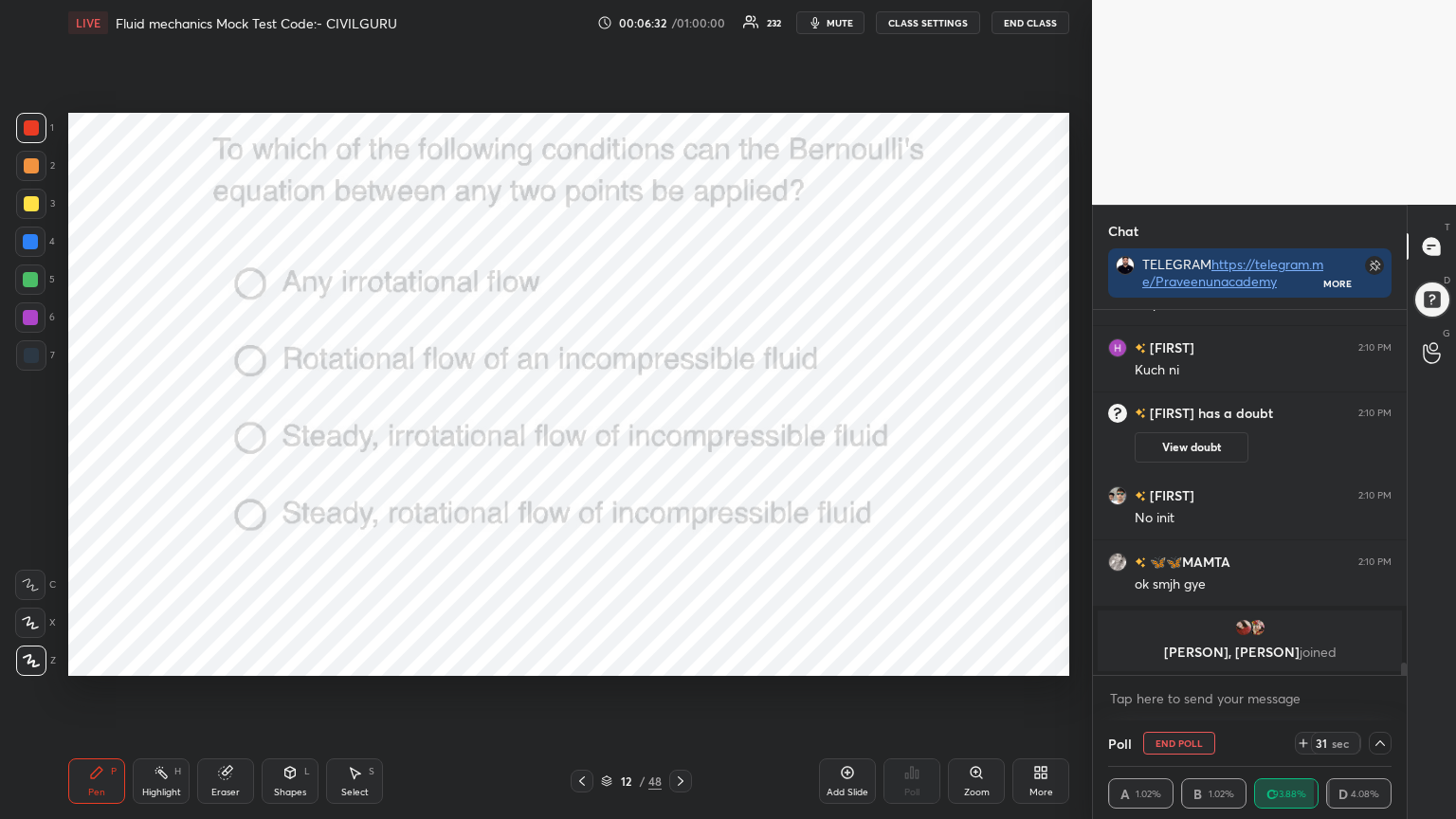 click on "[FIRST], [FIRST]  joined" at bounding box center [1249, 652] 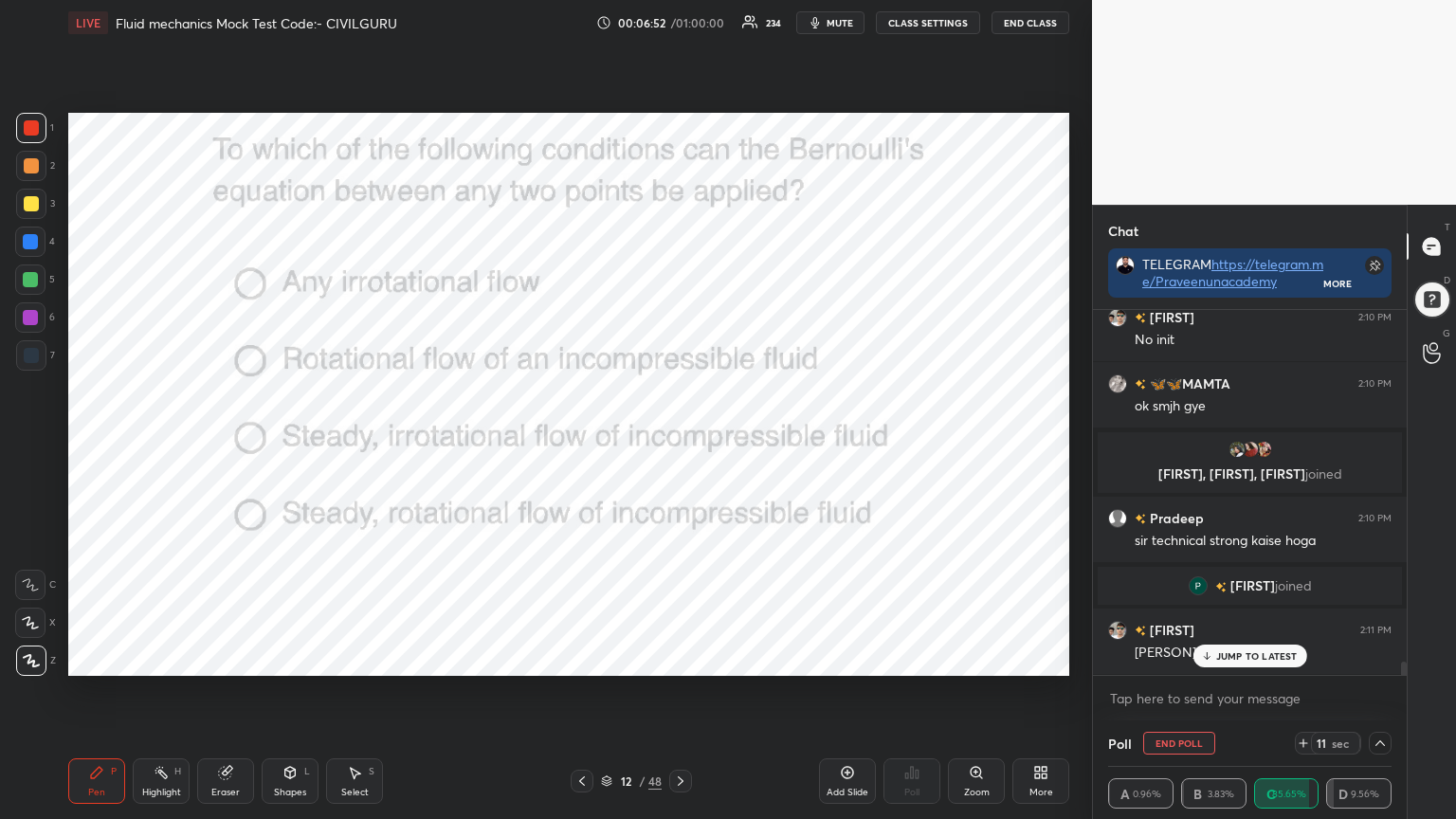 scroll, scrollTop: 10044, scrollLeft: 0, axis: vertical 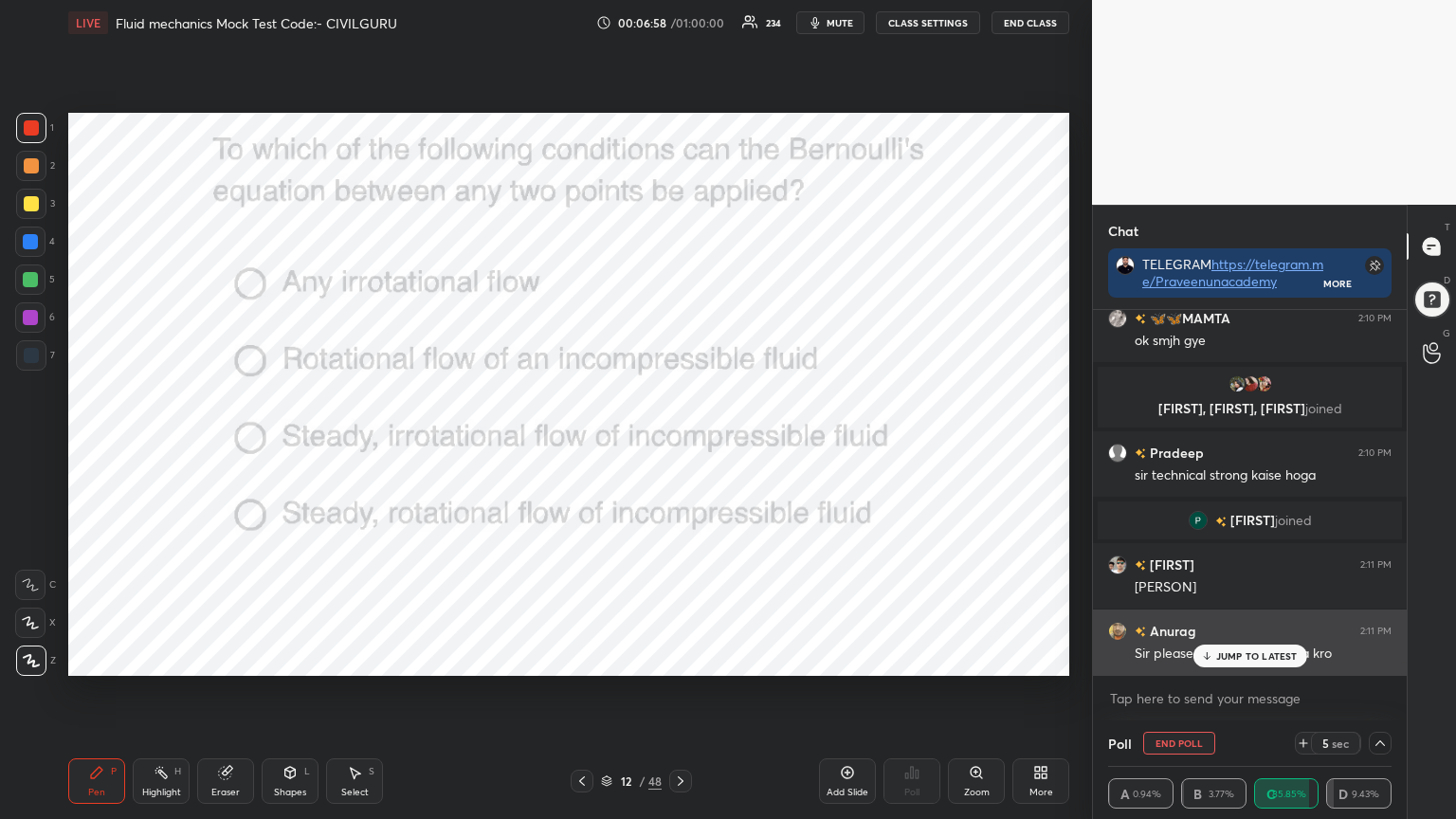 click on "JUMP TO LATEST" at bounding box center (1249, 656) 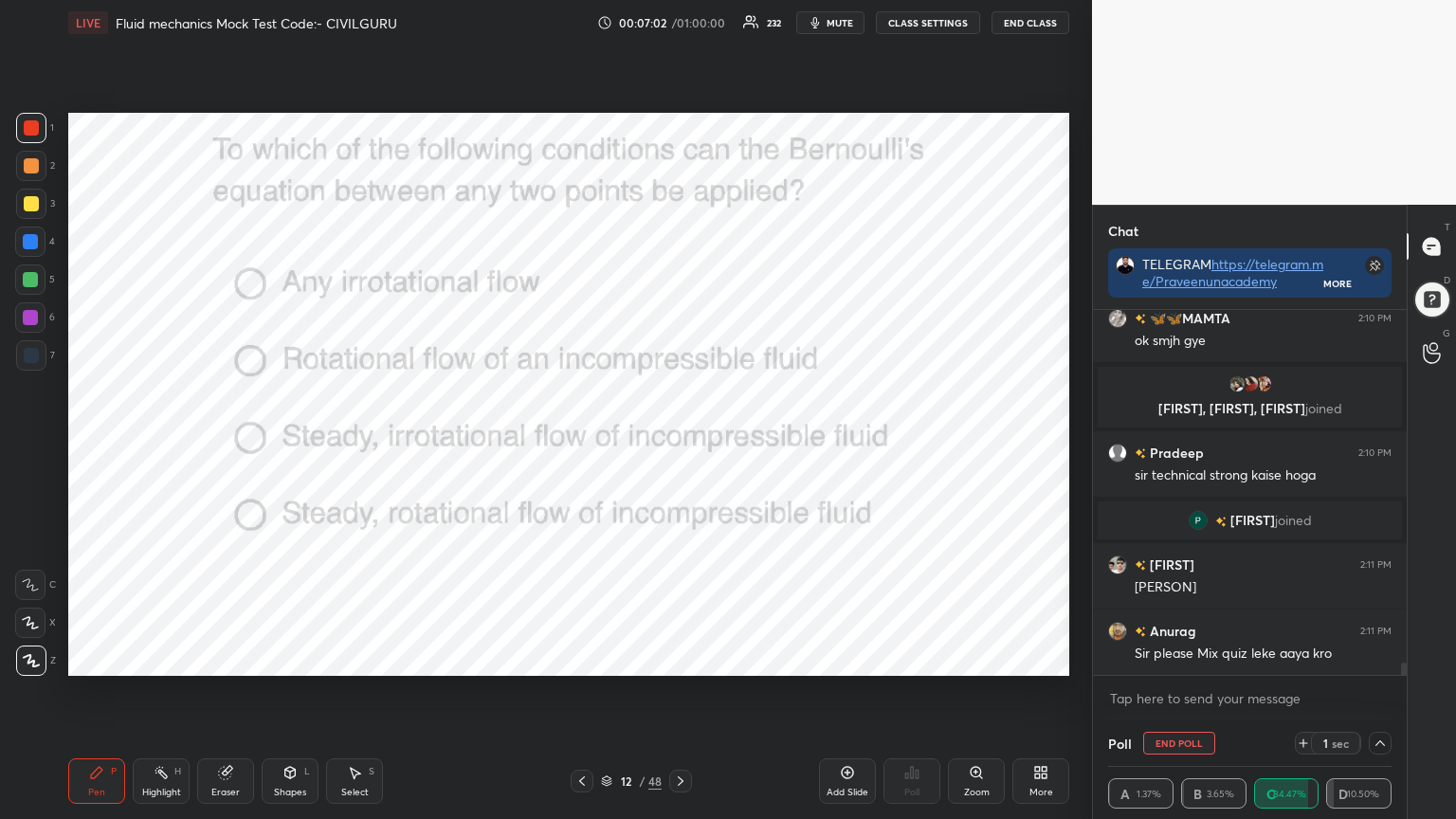 scroll, scrollTop: 10111, scrollLeft: 0, axis: vertical 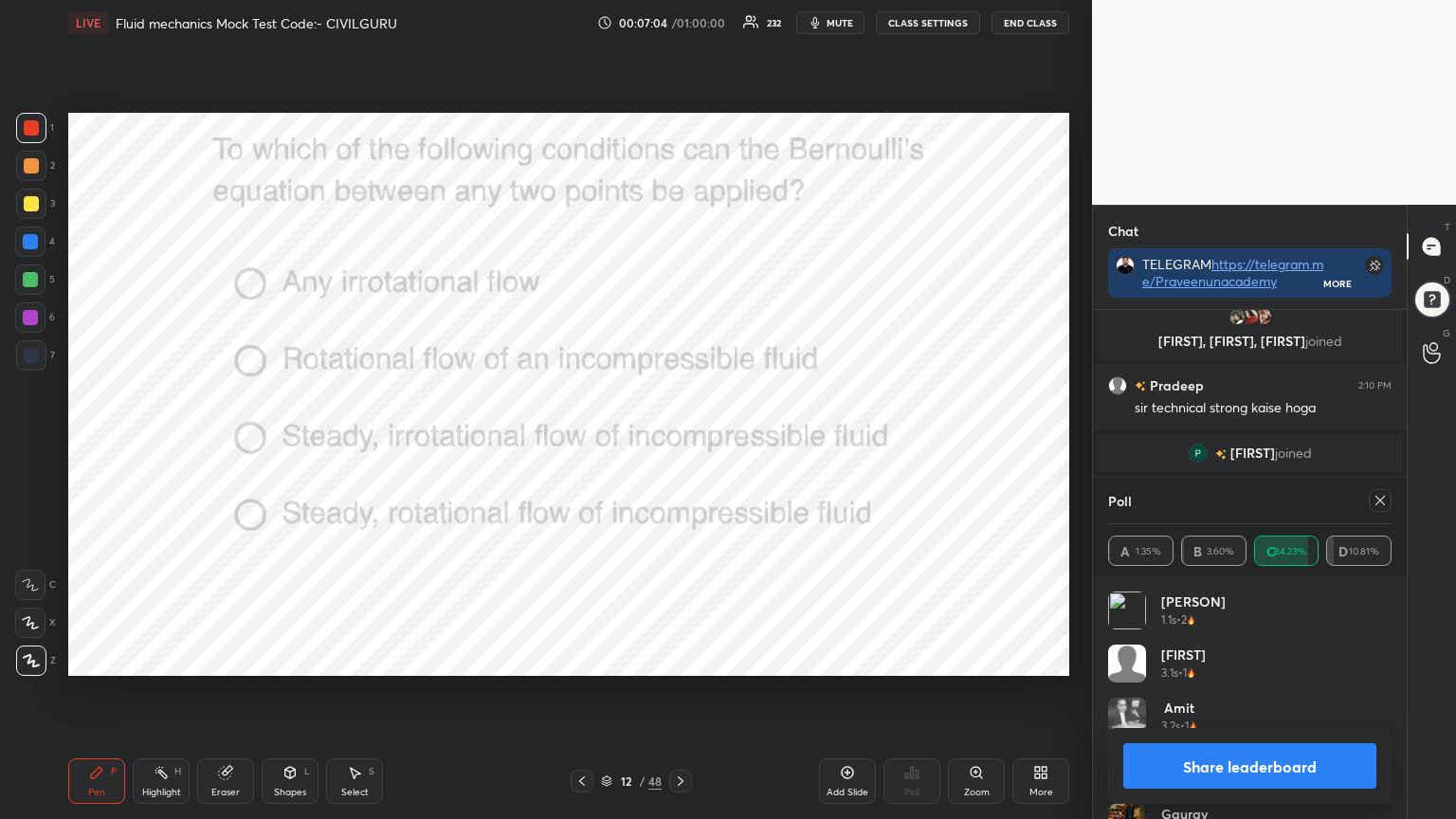 click 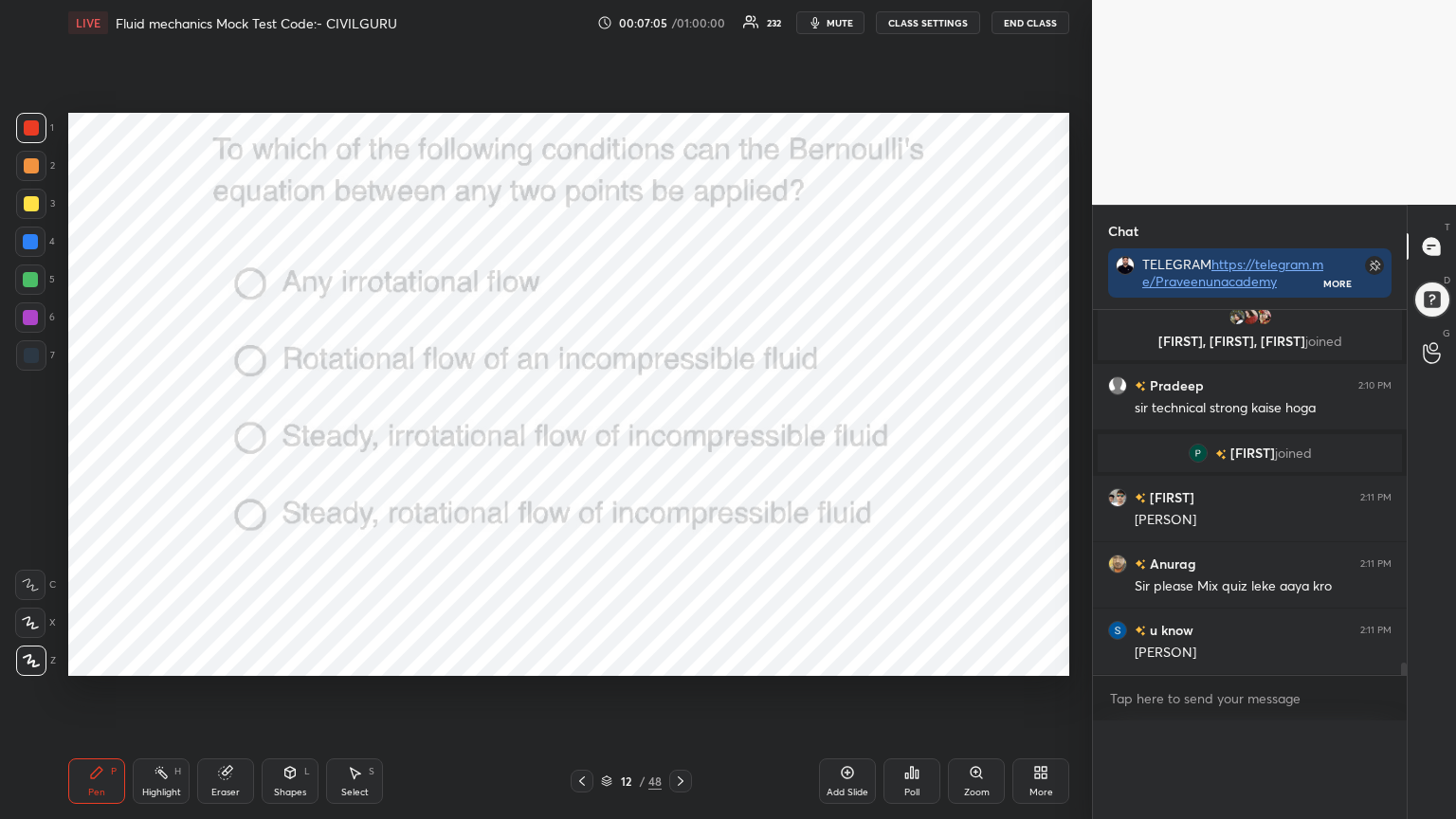scroll, scrollTop: 0, scrollLeft: 0, axis: both 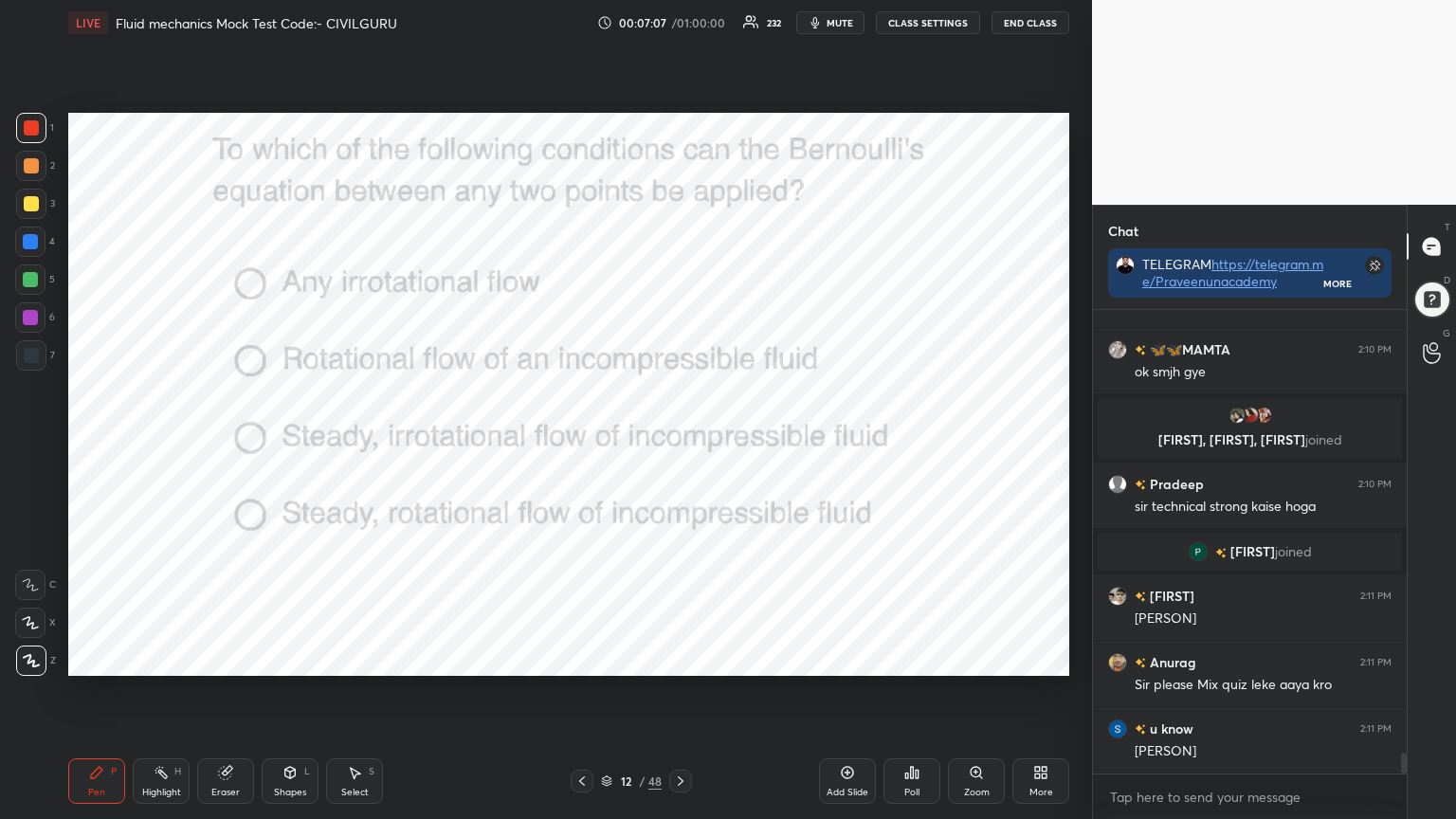 click 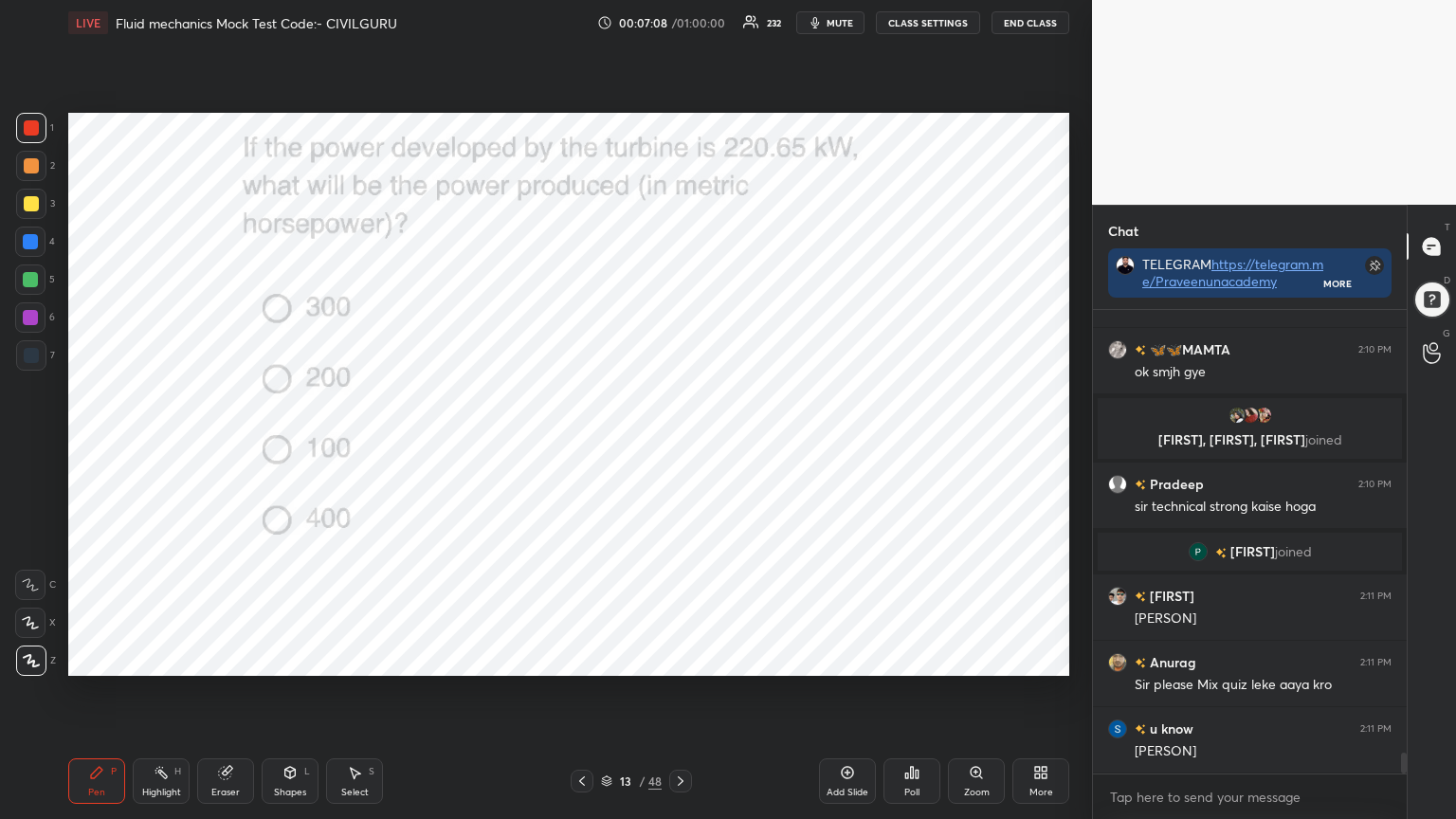 click on "Poll" at bounding box center [912, 781] 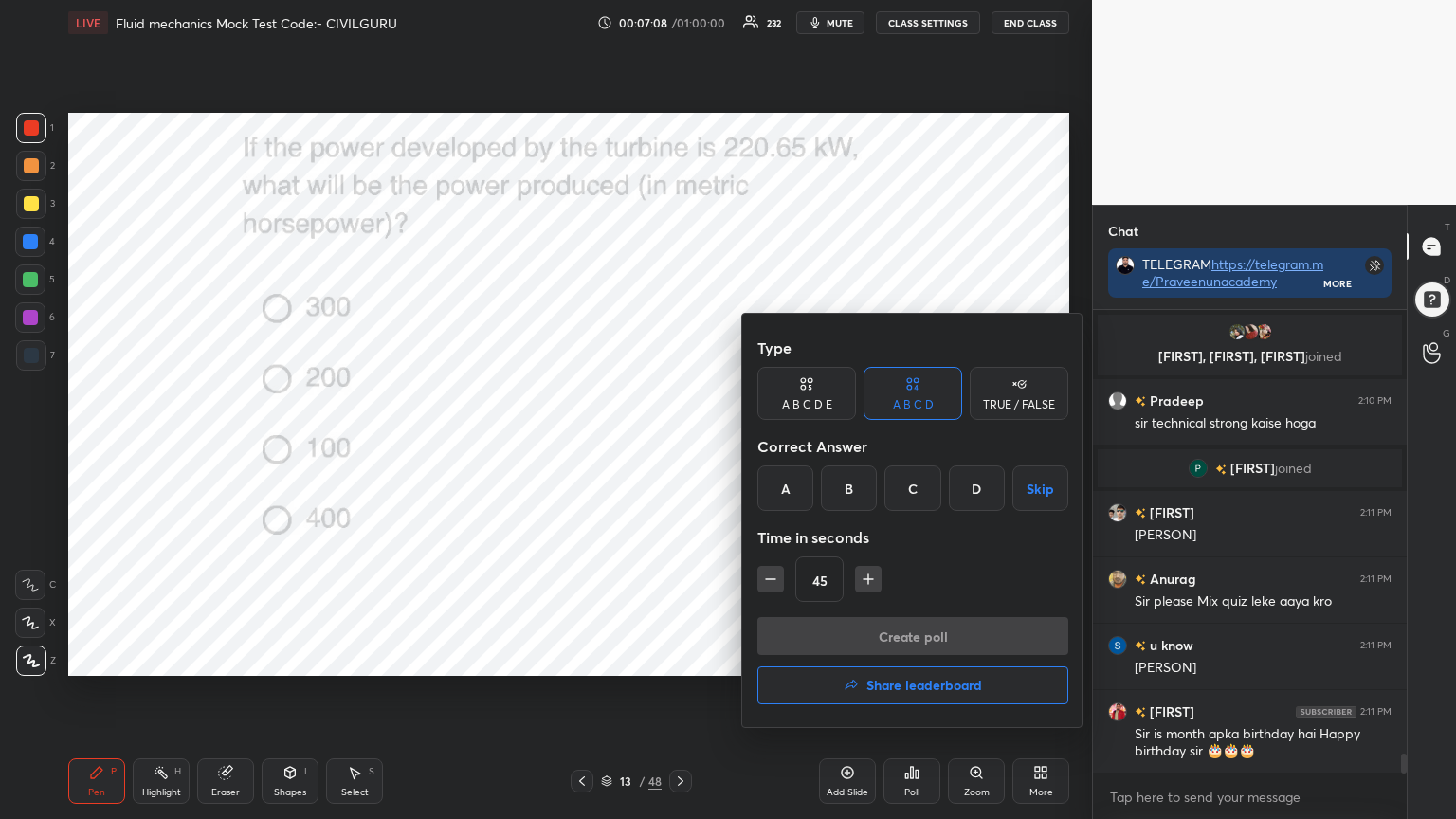 click on "A" at bounding box center (785, 488) 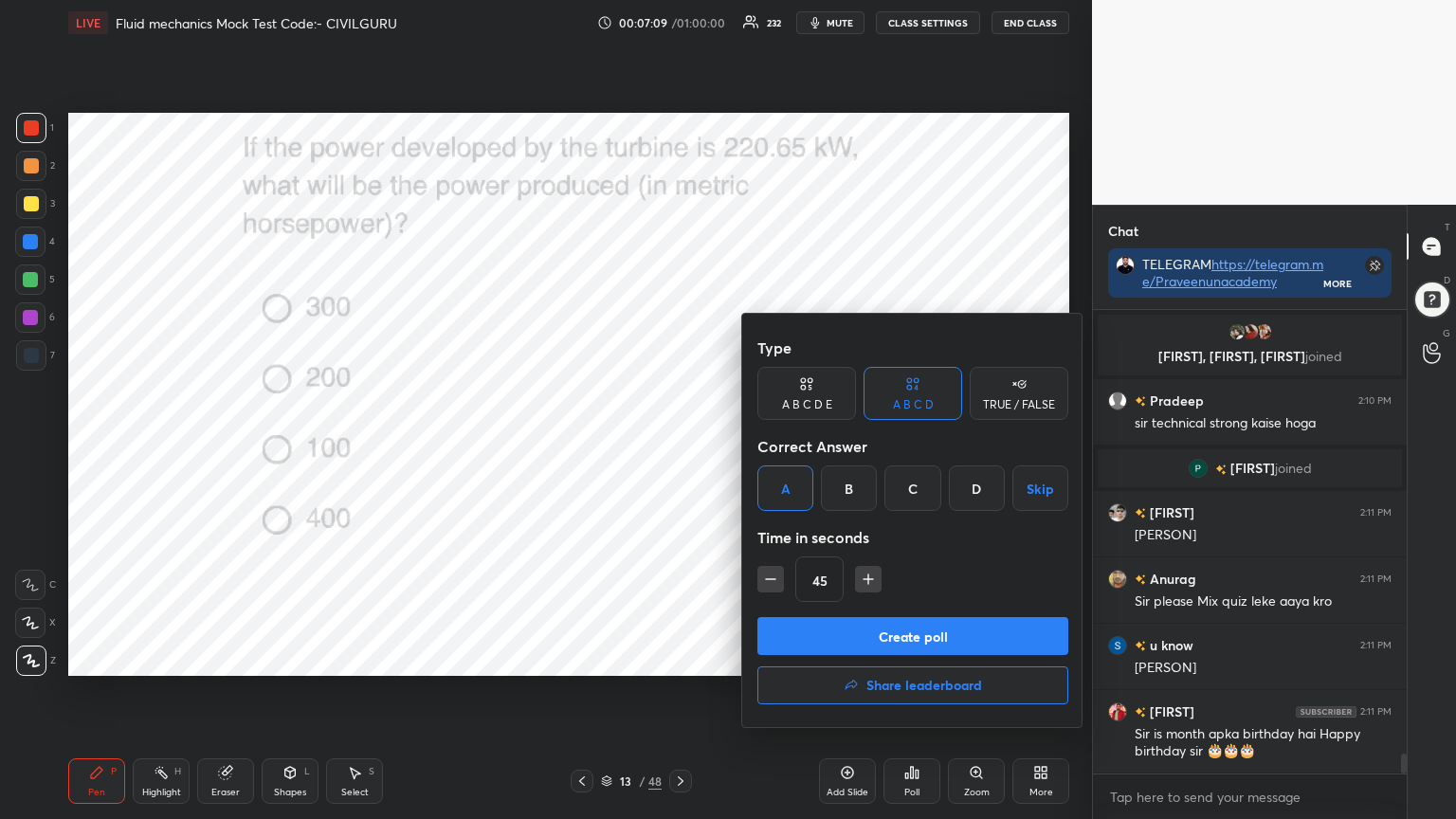 click 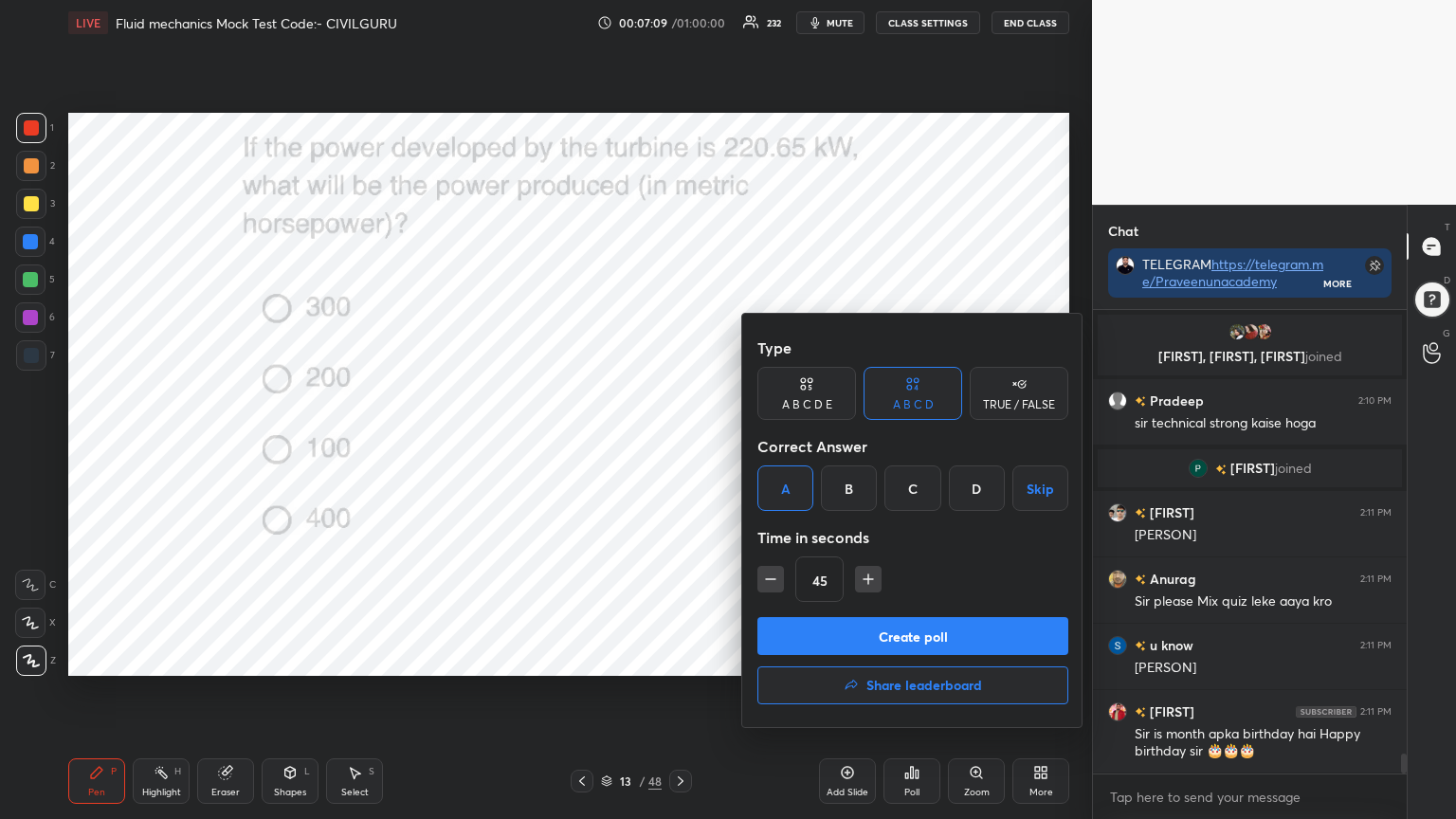 type on "60" 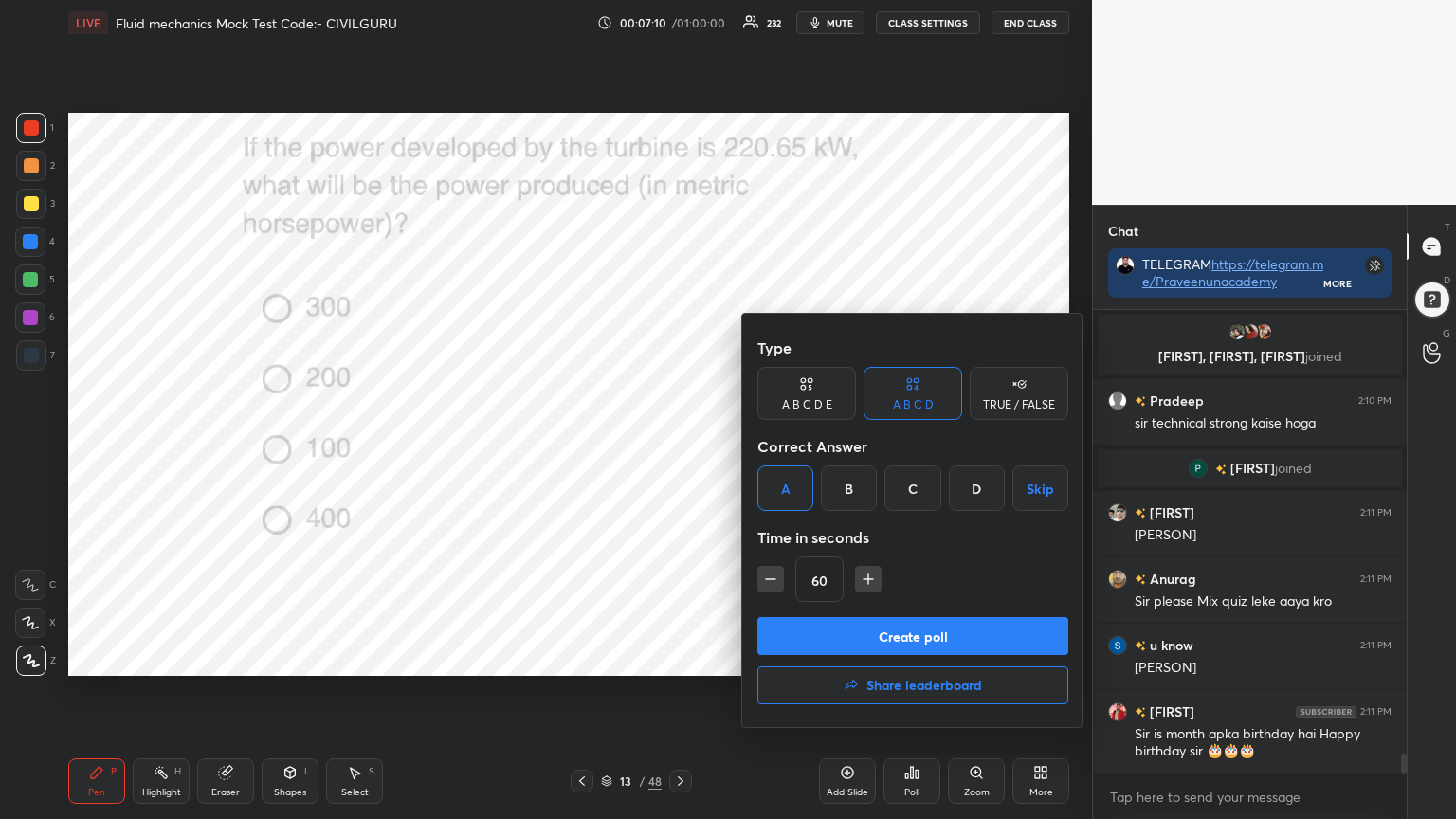 click on "Create poll" at bounding box center (913, 636) 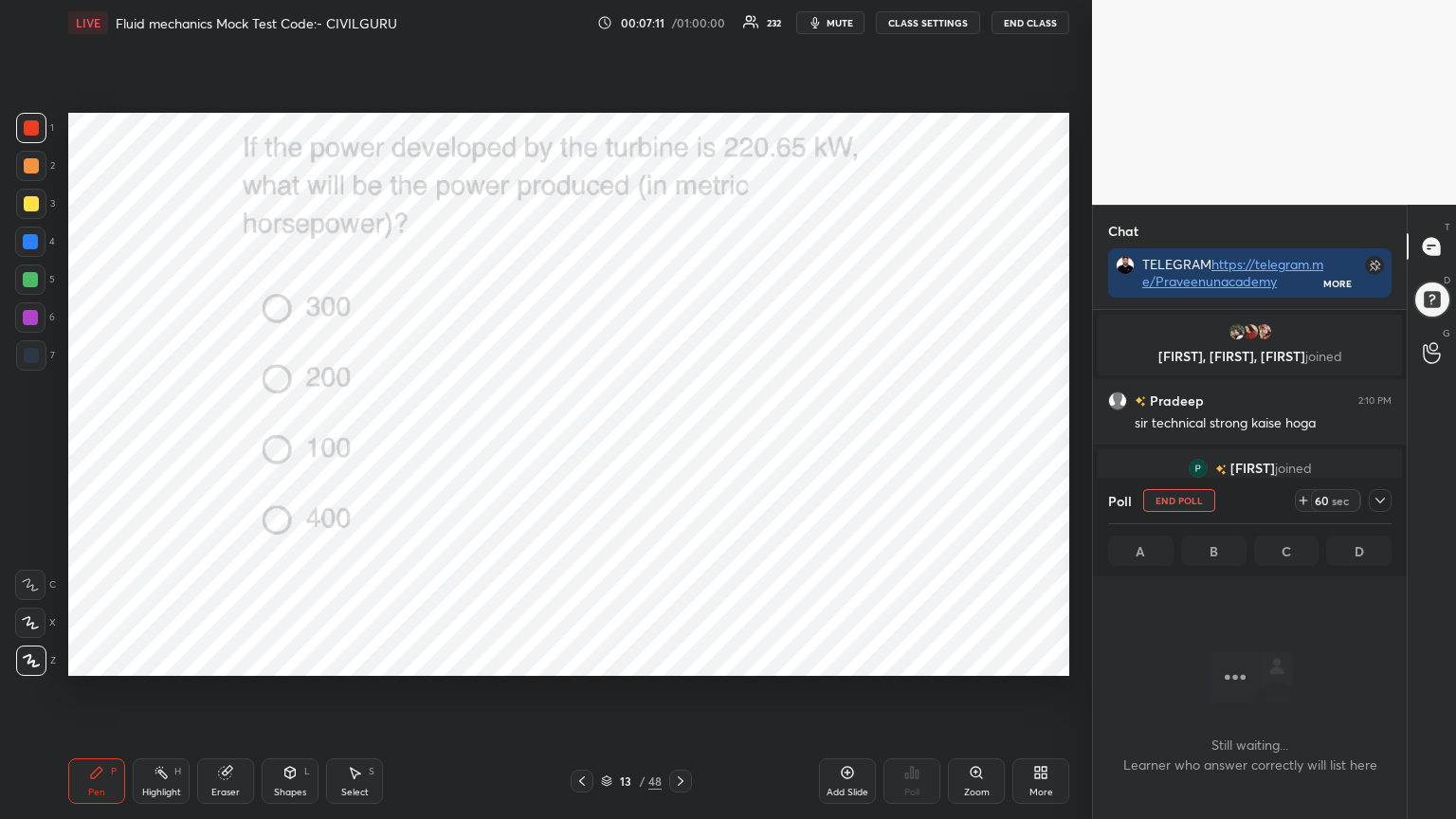 click 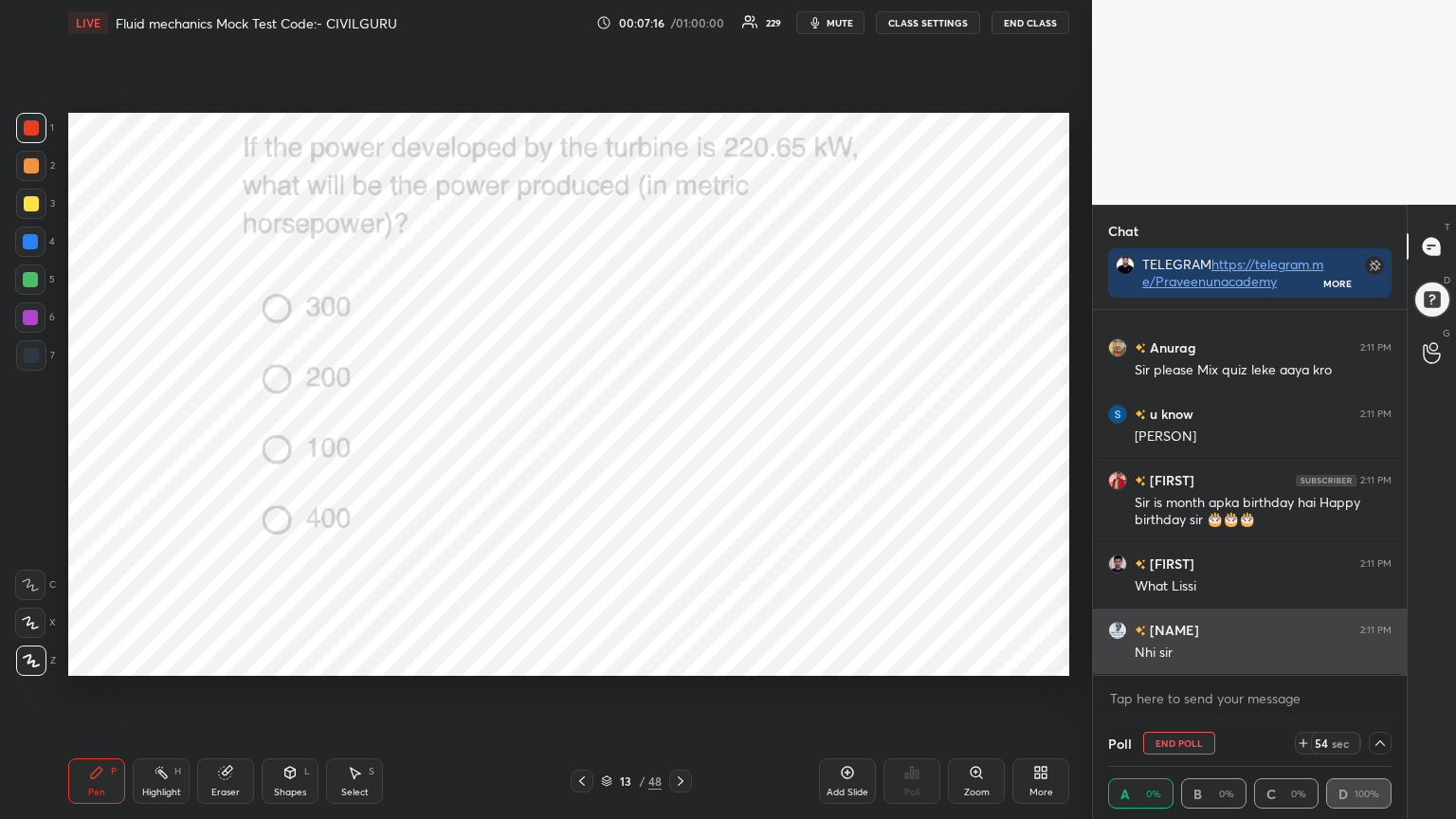 click on "Nhi sir" at bounding box center (1263, 653) 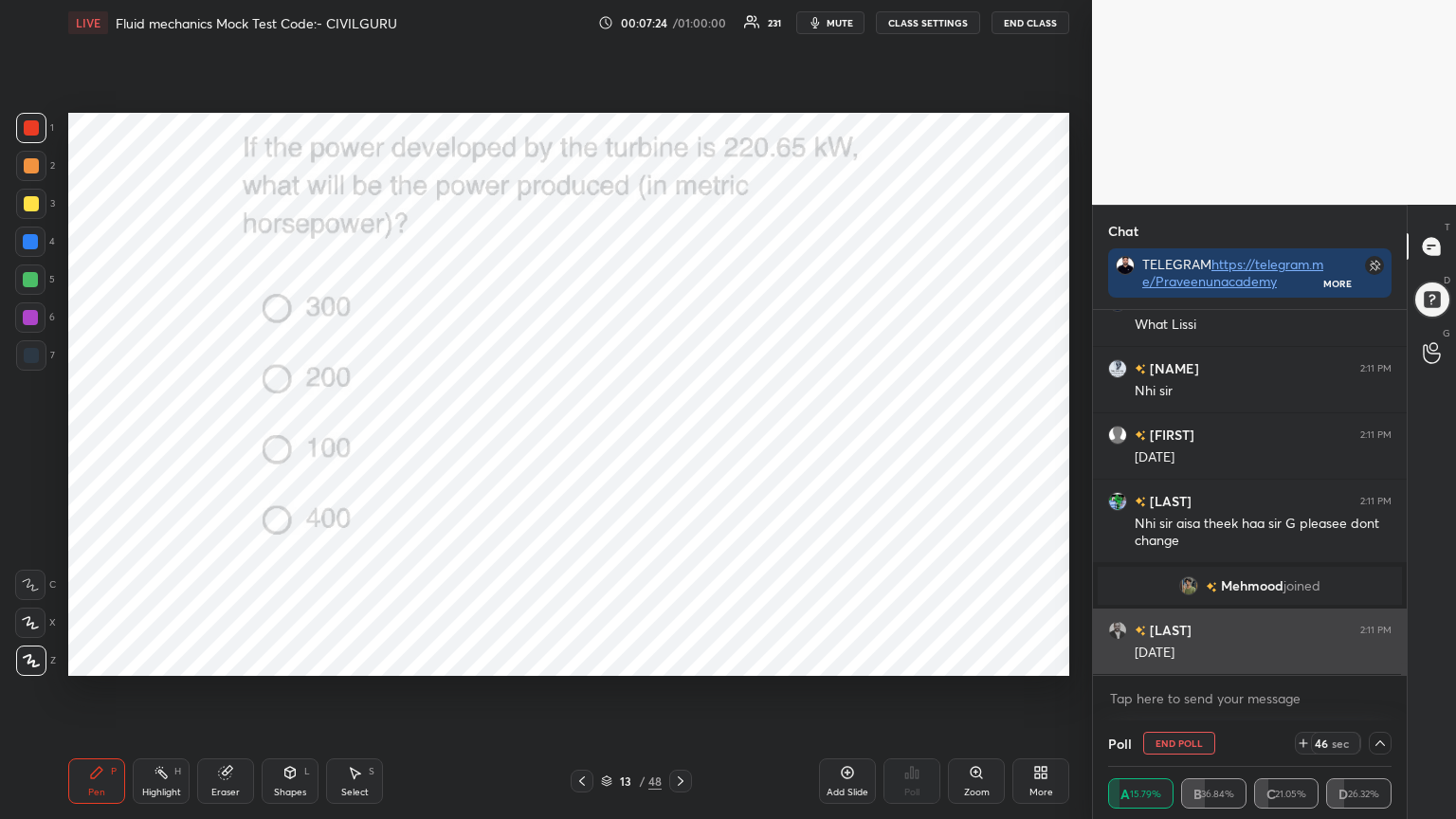 click on "[DATE]" at bounding box center [1263, 653] 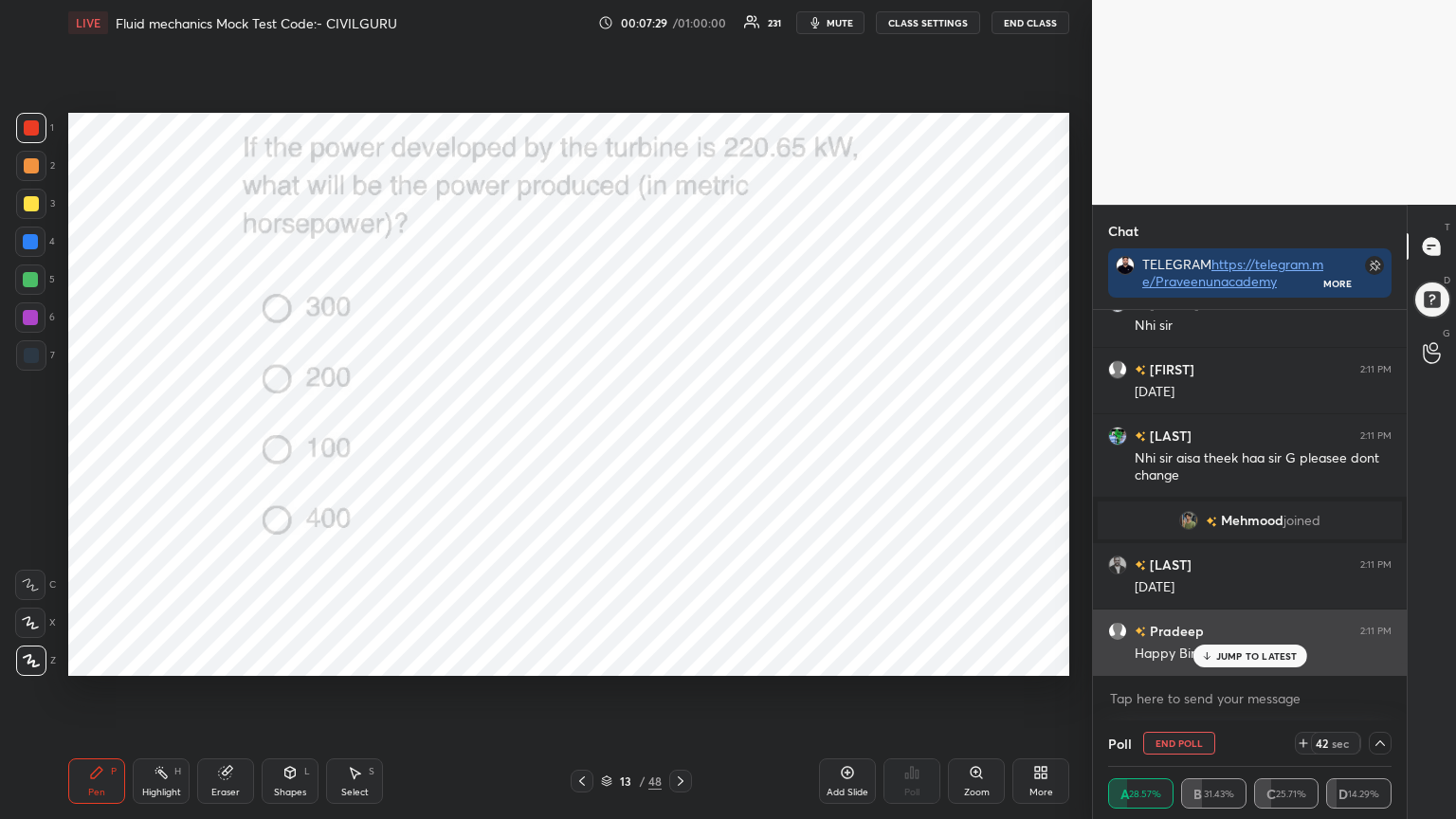 click on "JUMP TO LATEST" at bounding box center (1257, 656) 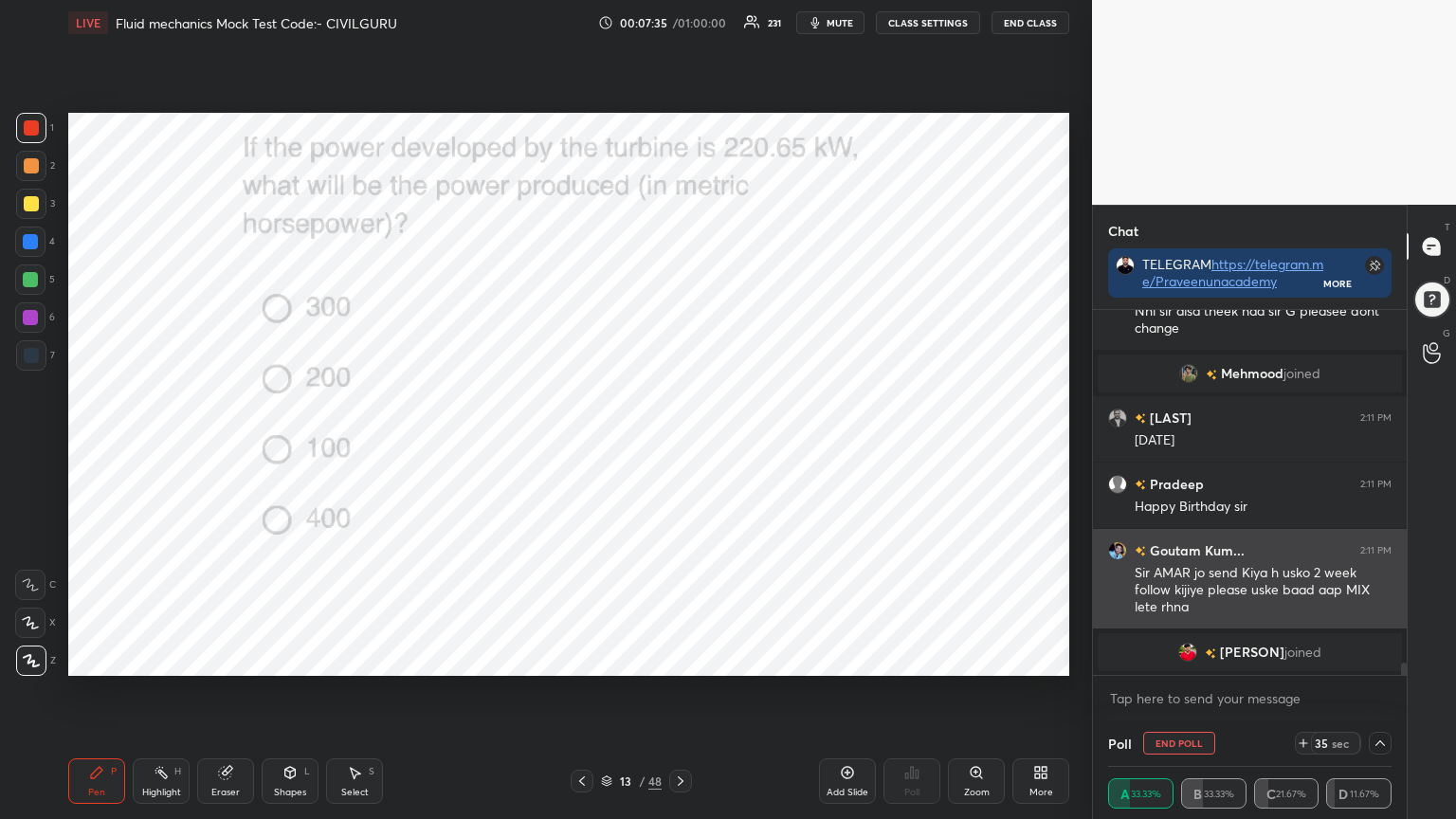 click at bounding box center [1118, 551] 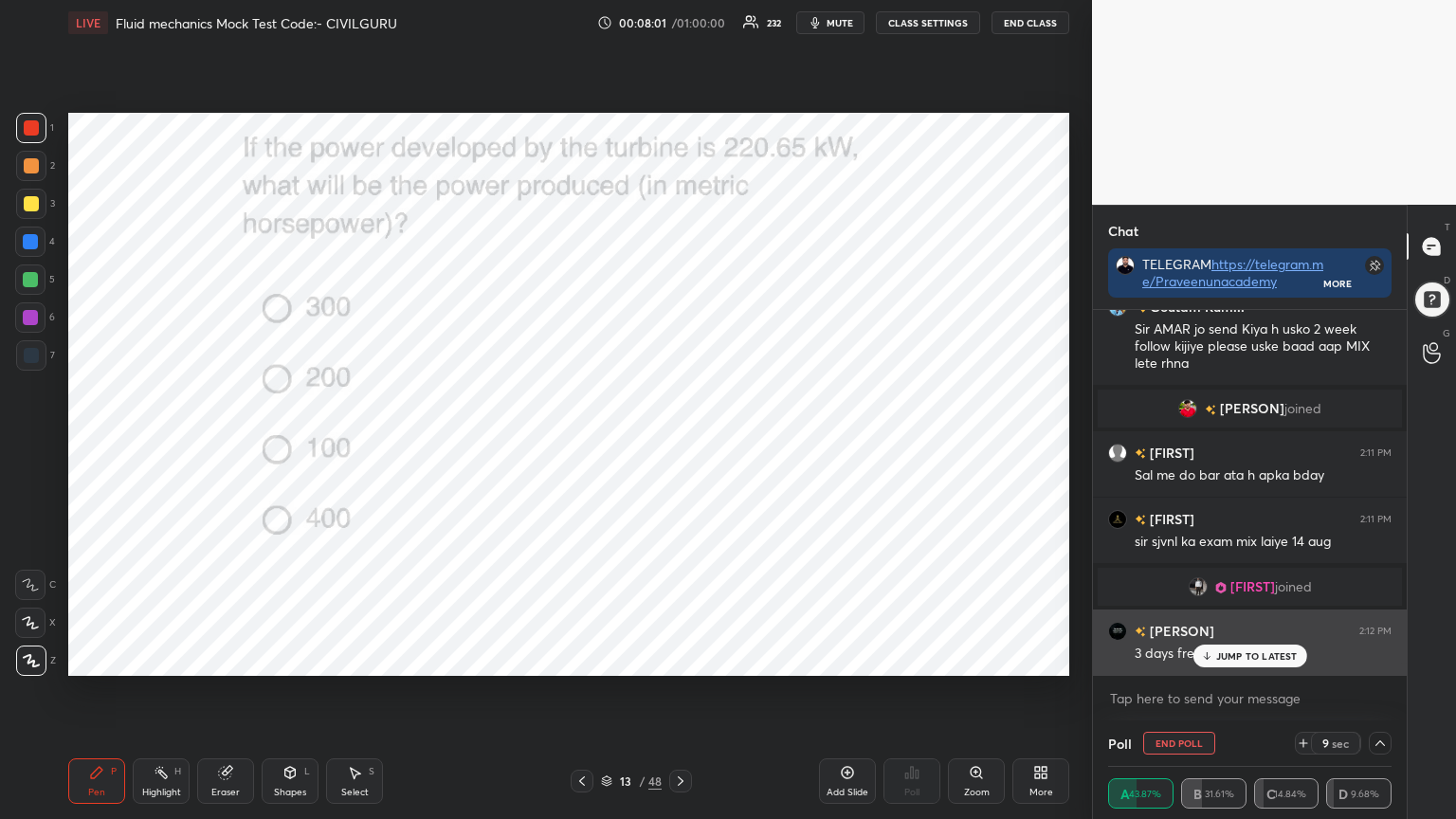 click on "JUMP TO LATEST" at bounding box center (1257, 656) 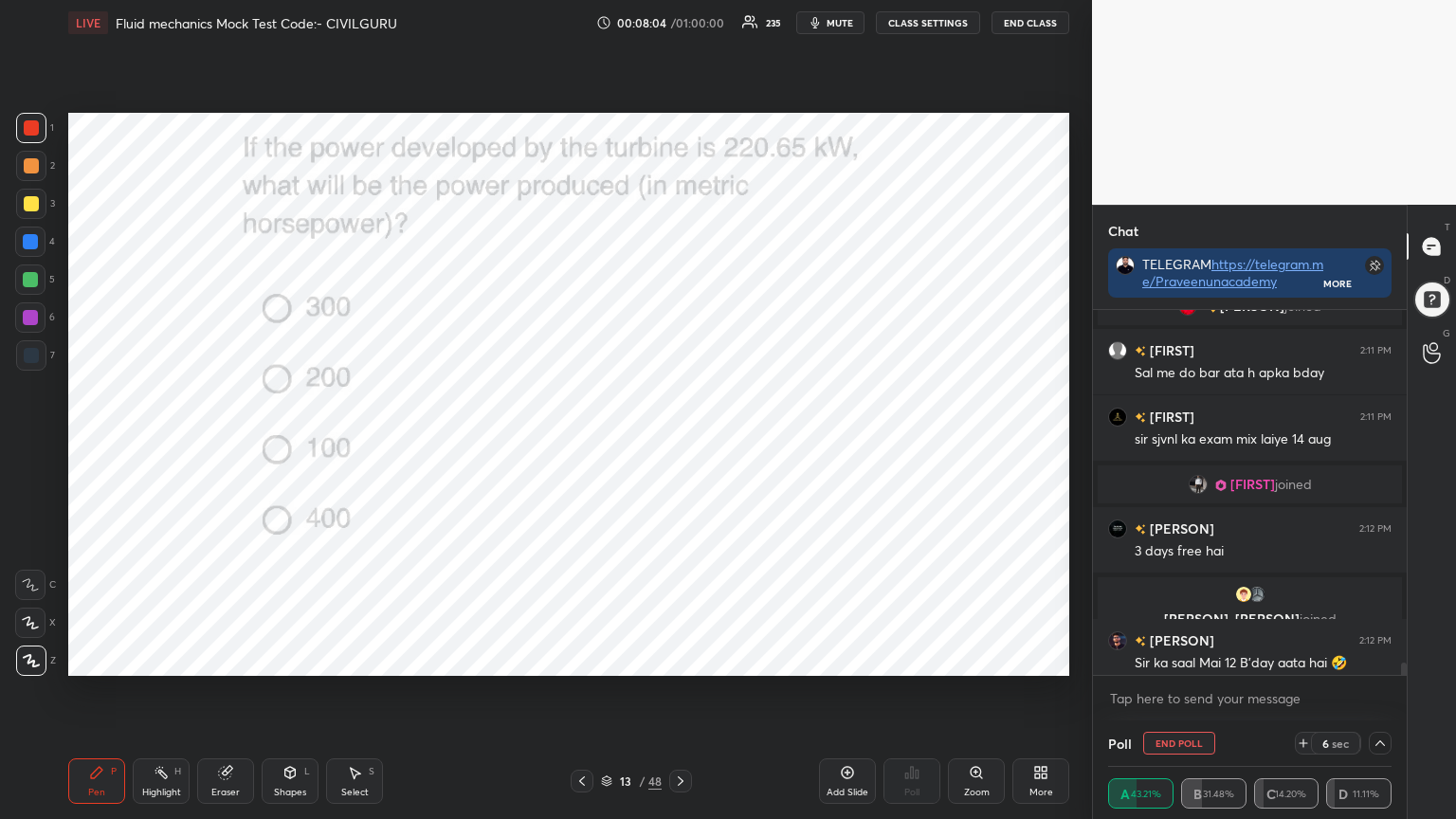 scroll, scrollTop: 10767, scrollLeft: 0, axis: vertical 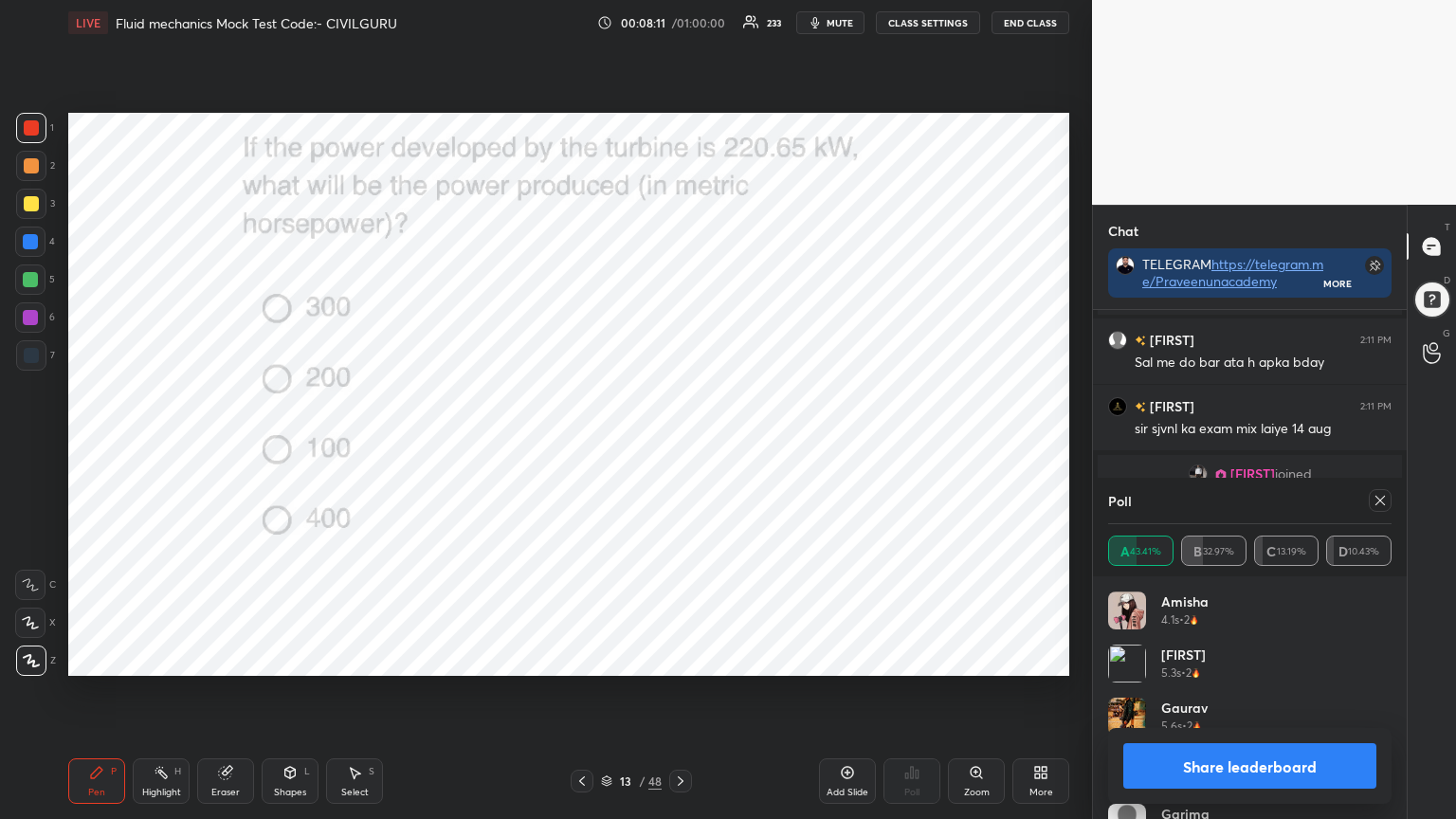 click 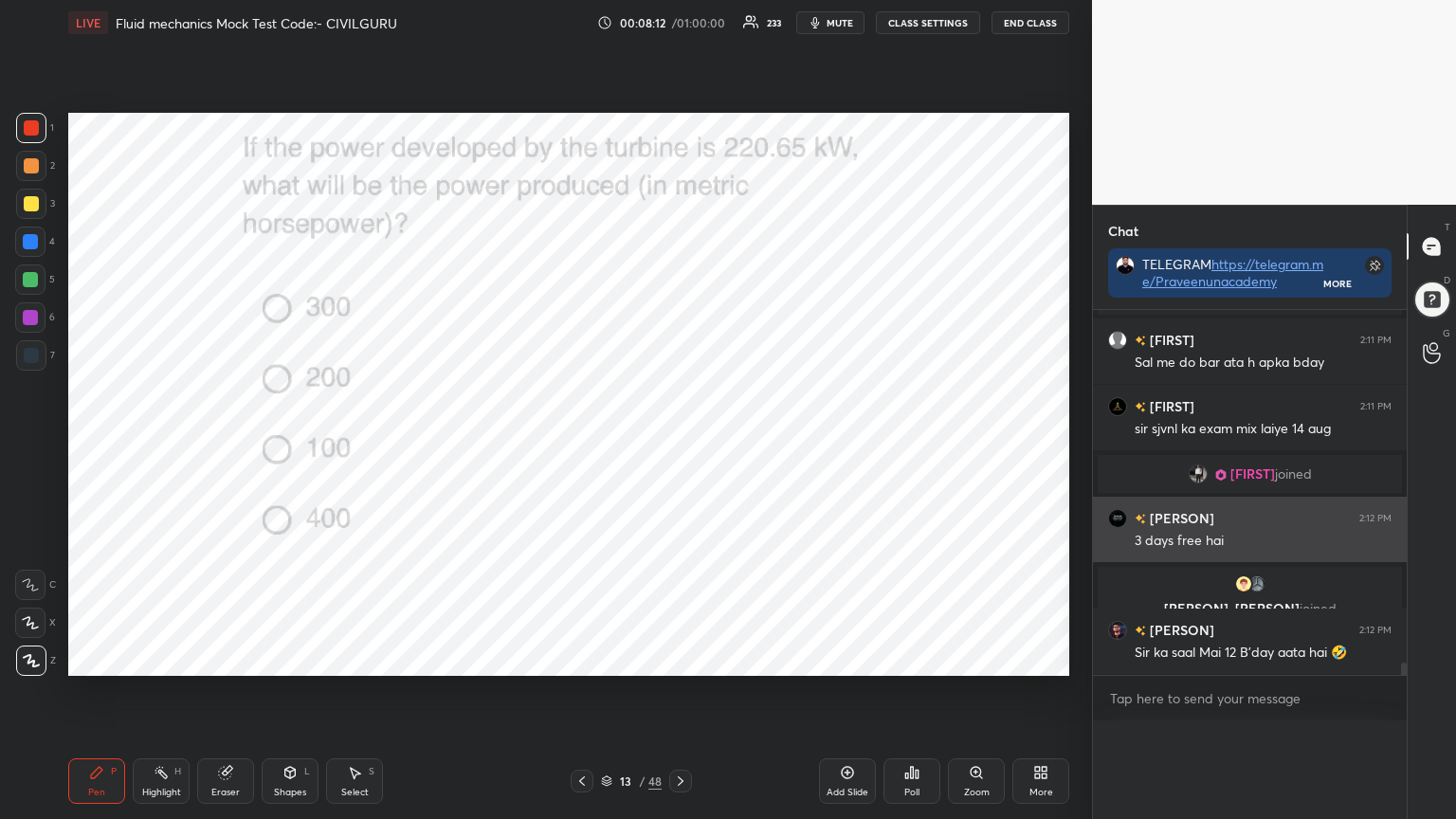 scroll, scrollTop: 84, scrollLeft: 278, axis: both 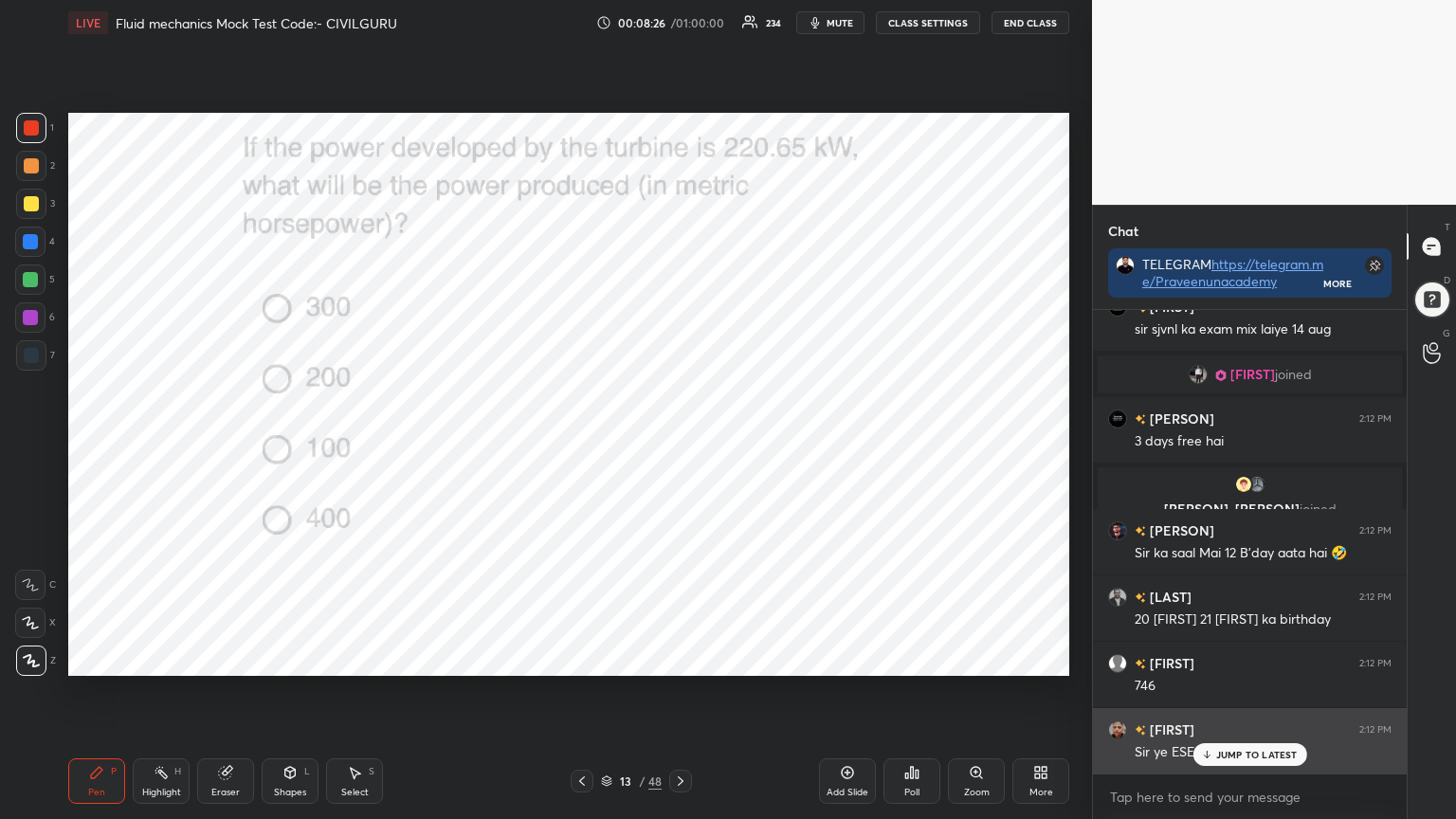 click on "JUMP TO LATEST" at bounding box center (1257, 755) 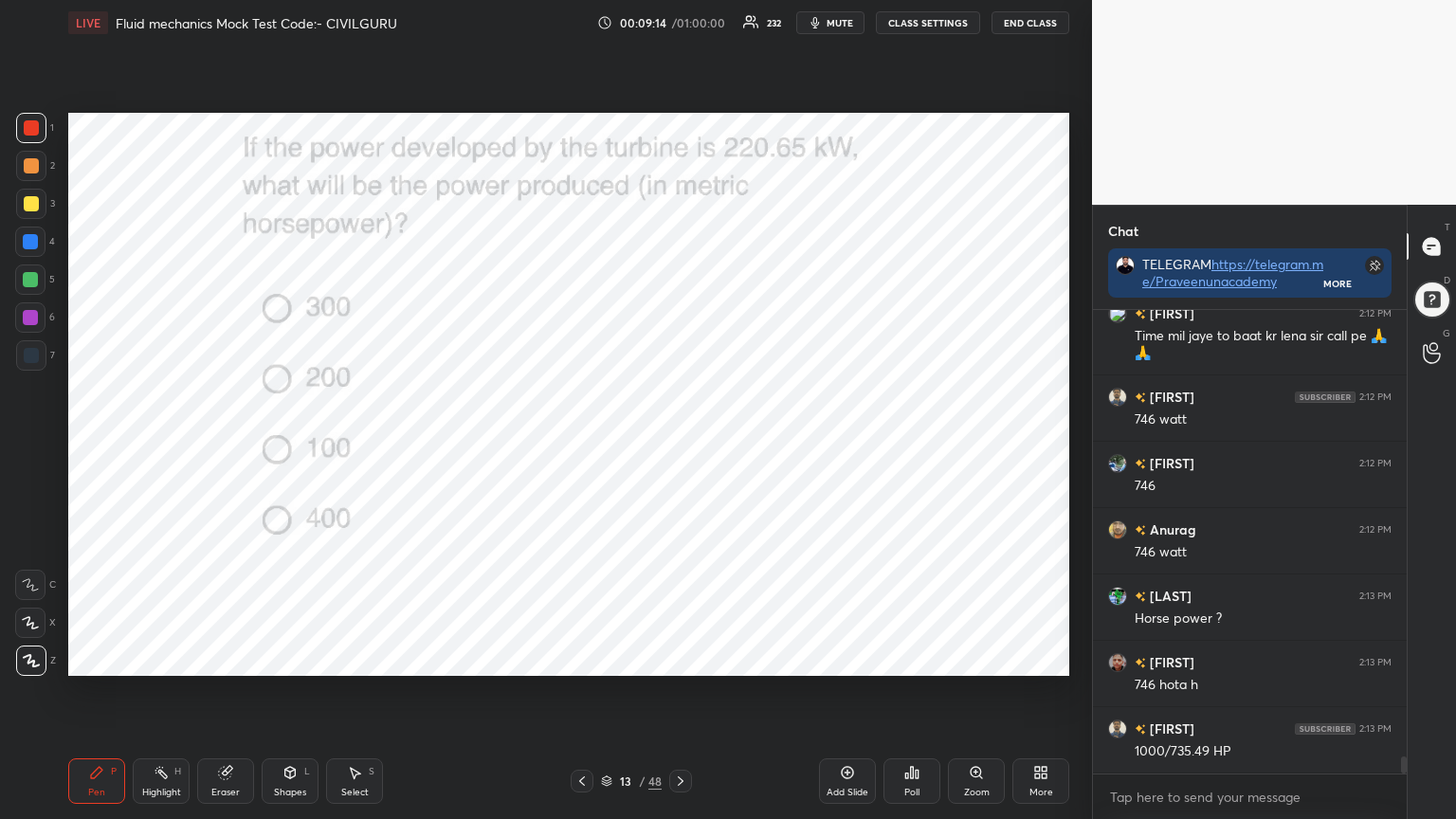 click 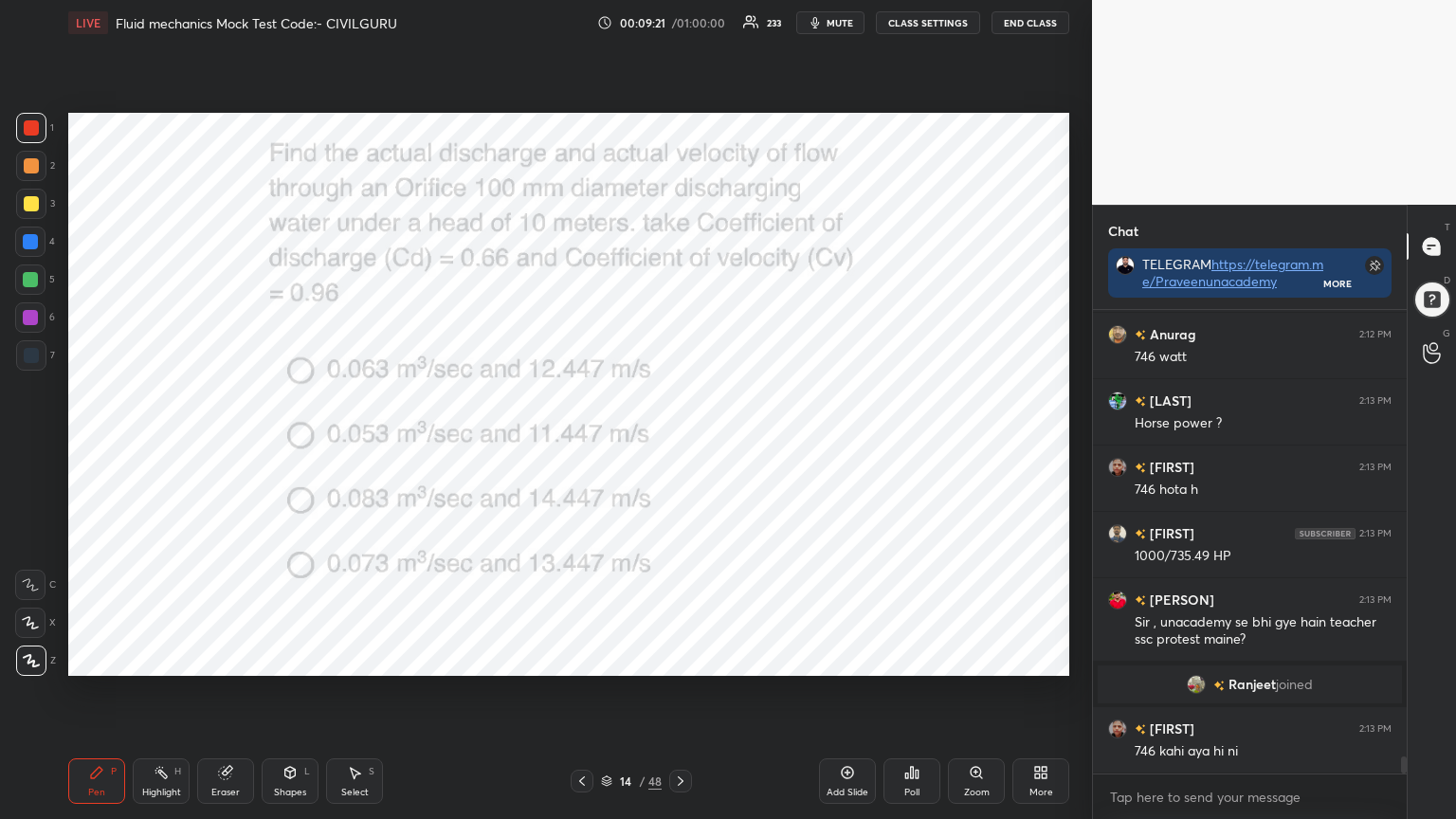 scroll, scrollTop: 11803, scrollLeft: 0, axis: vertical 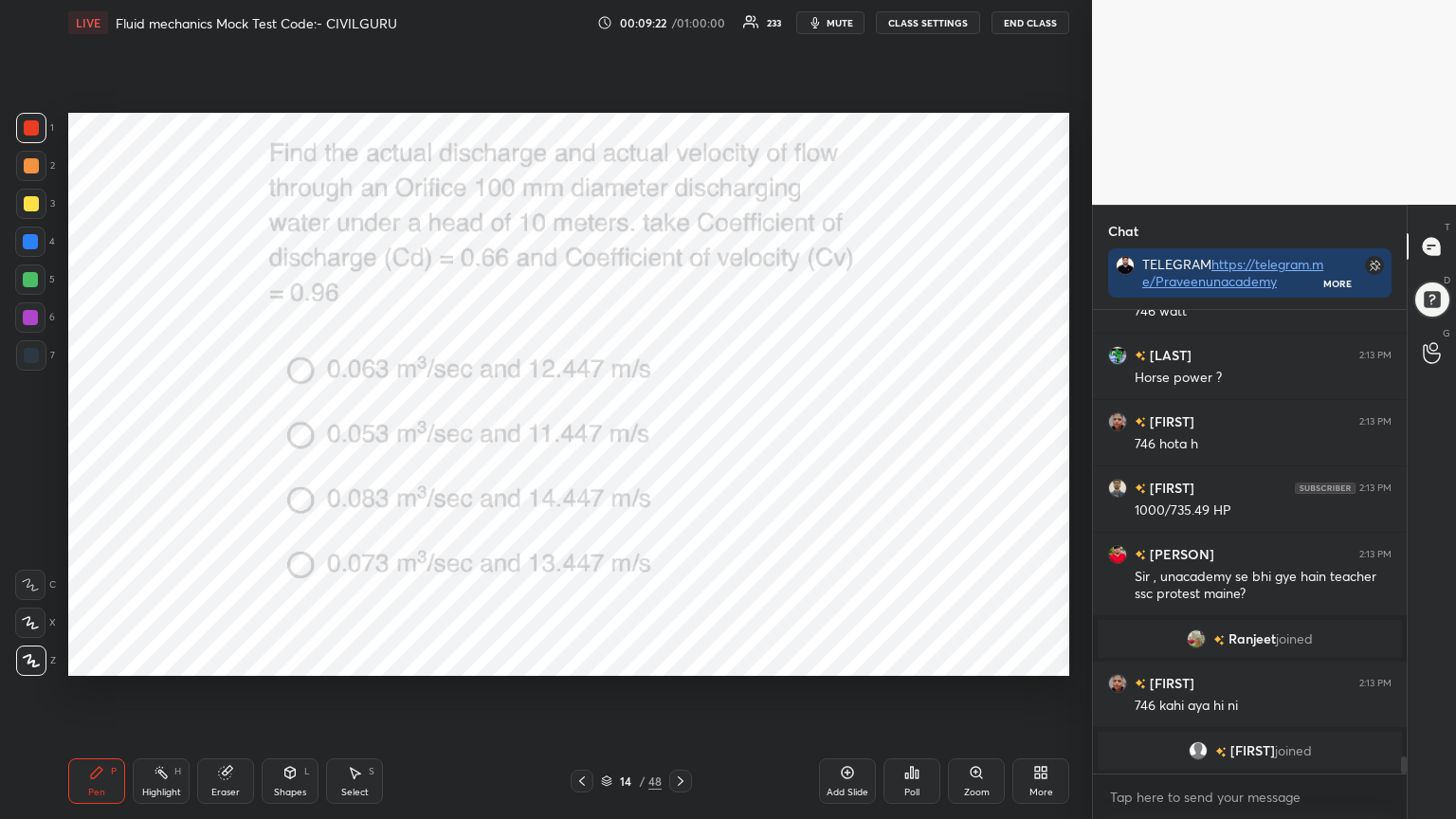 click 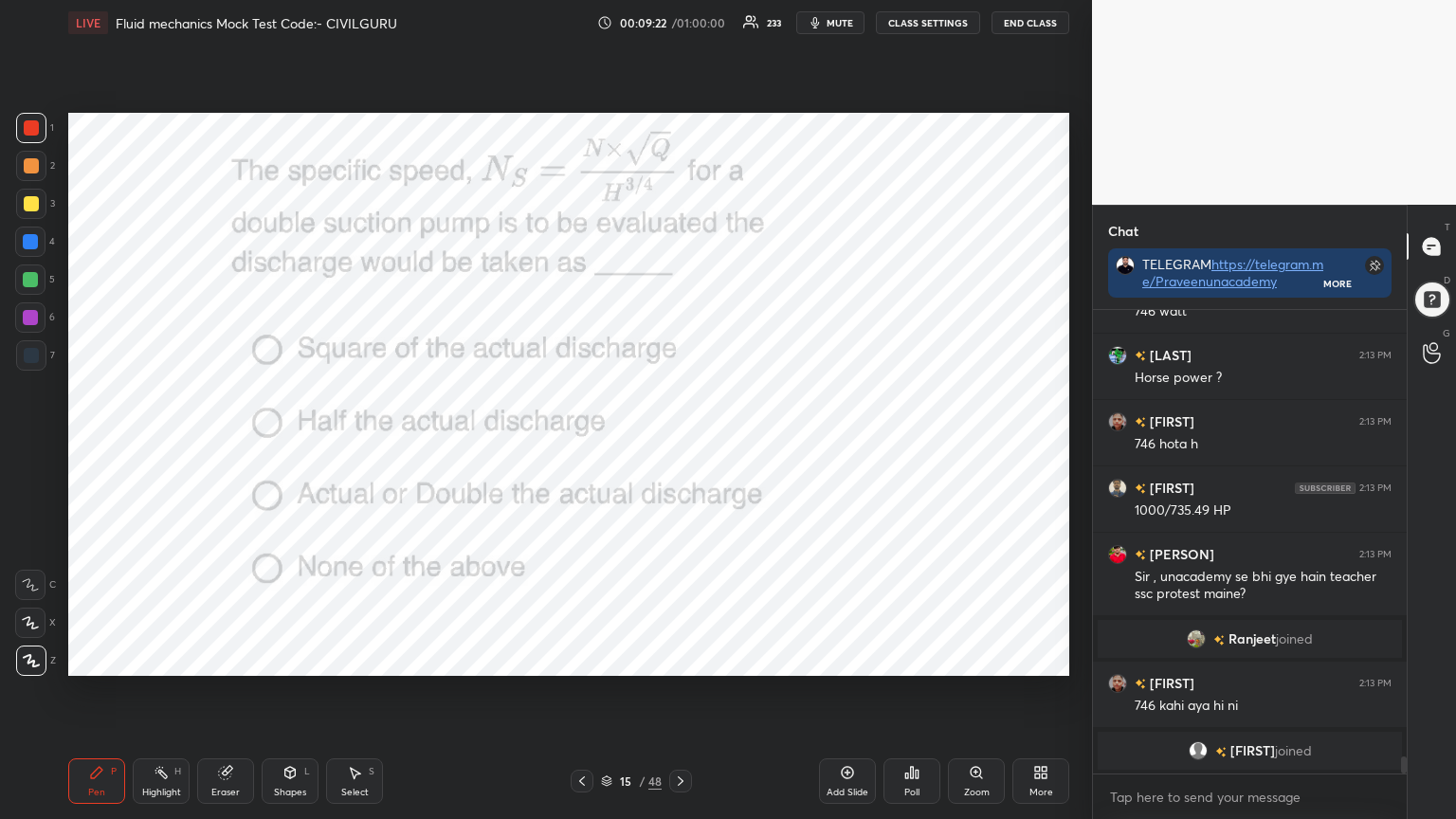 click 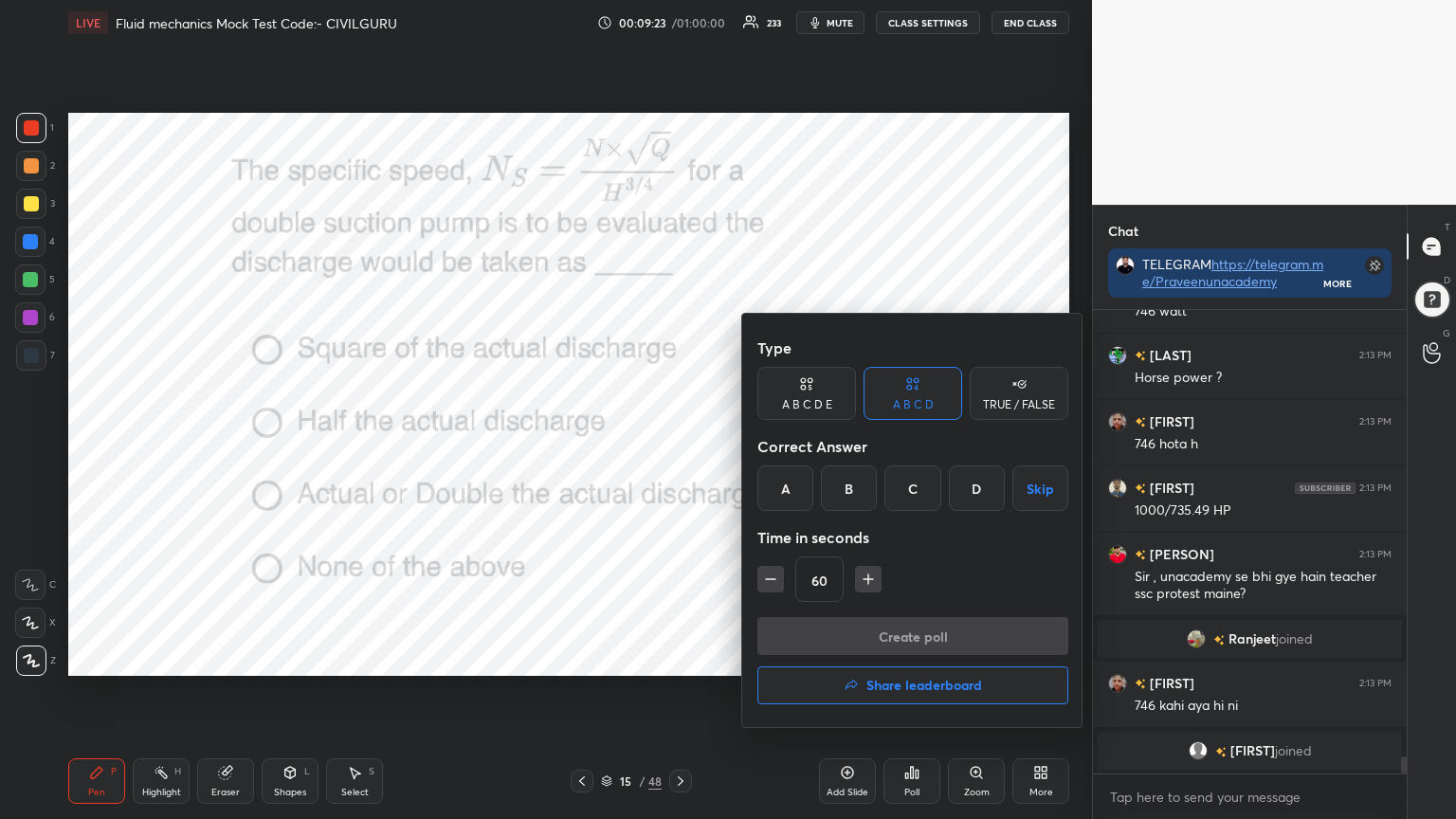 click on "C" at bounding box center (912, 488) 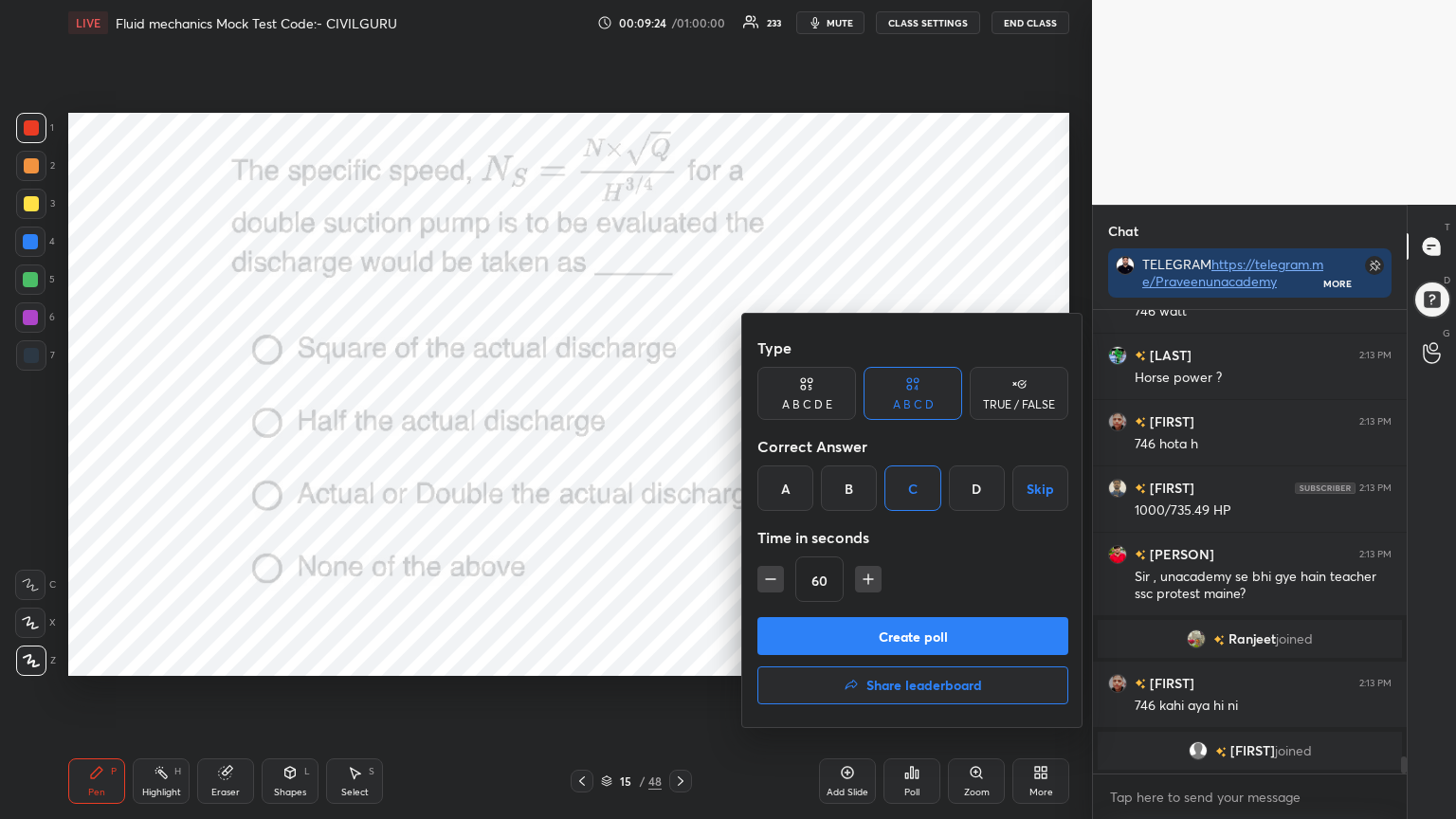 click 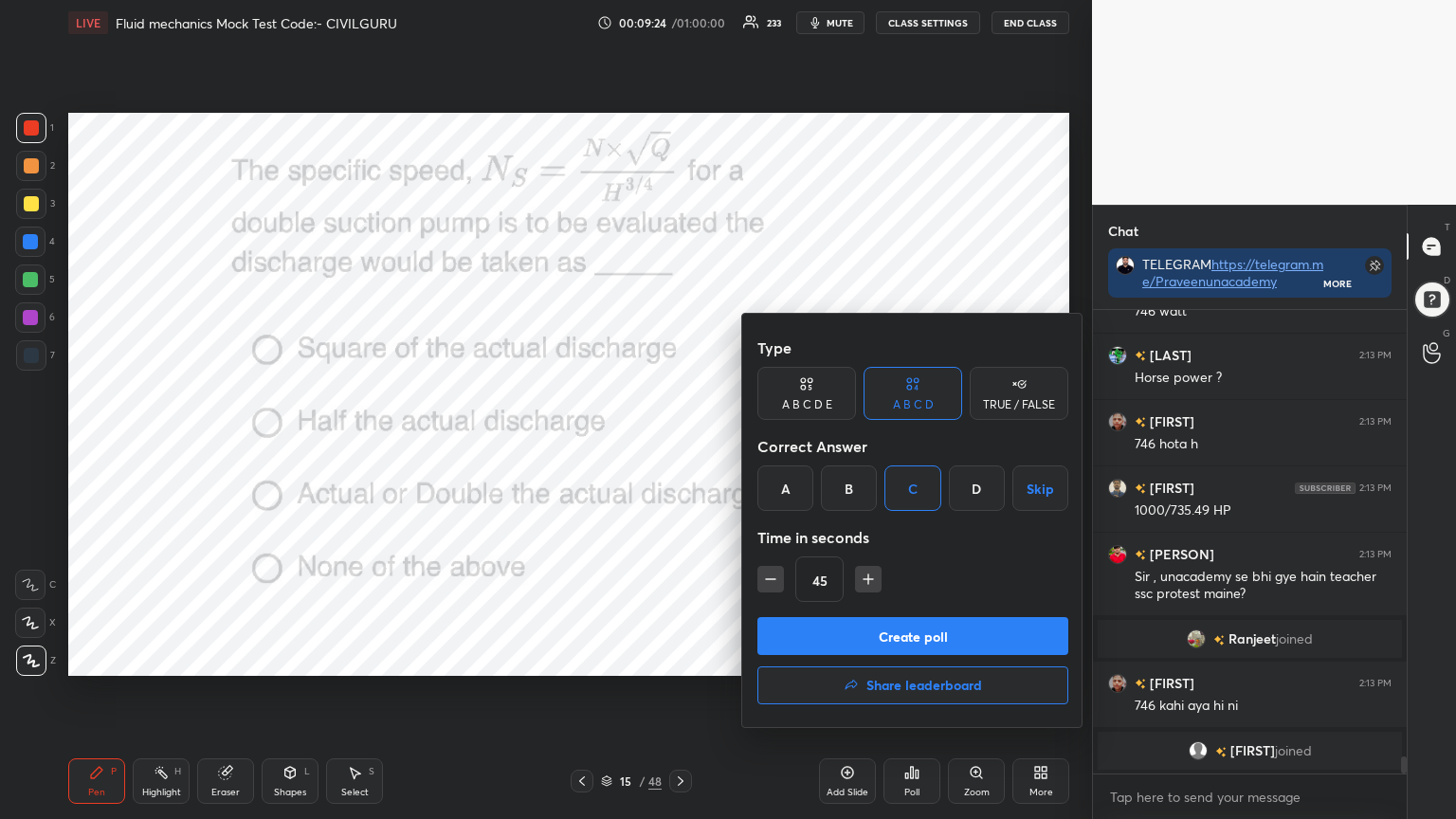 click on "Create poll" at bounding box center [913, 636] 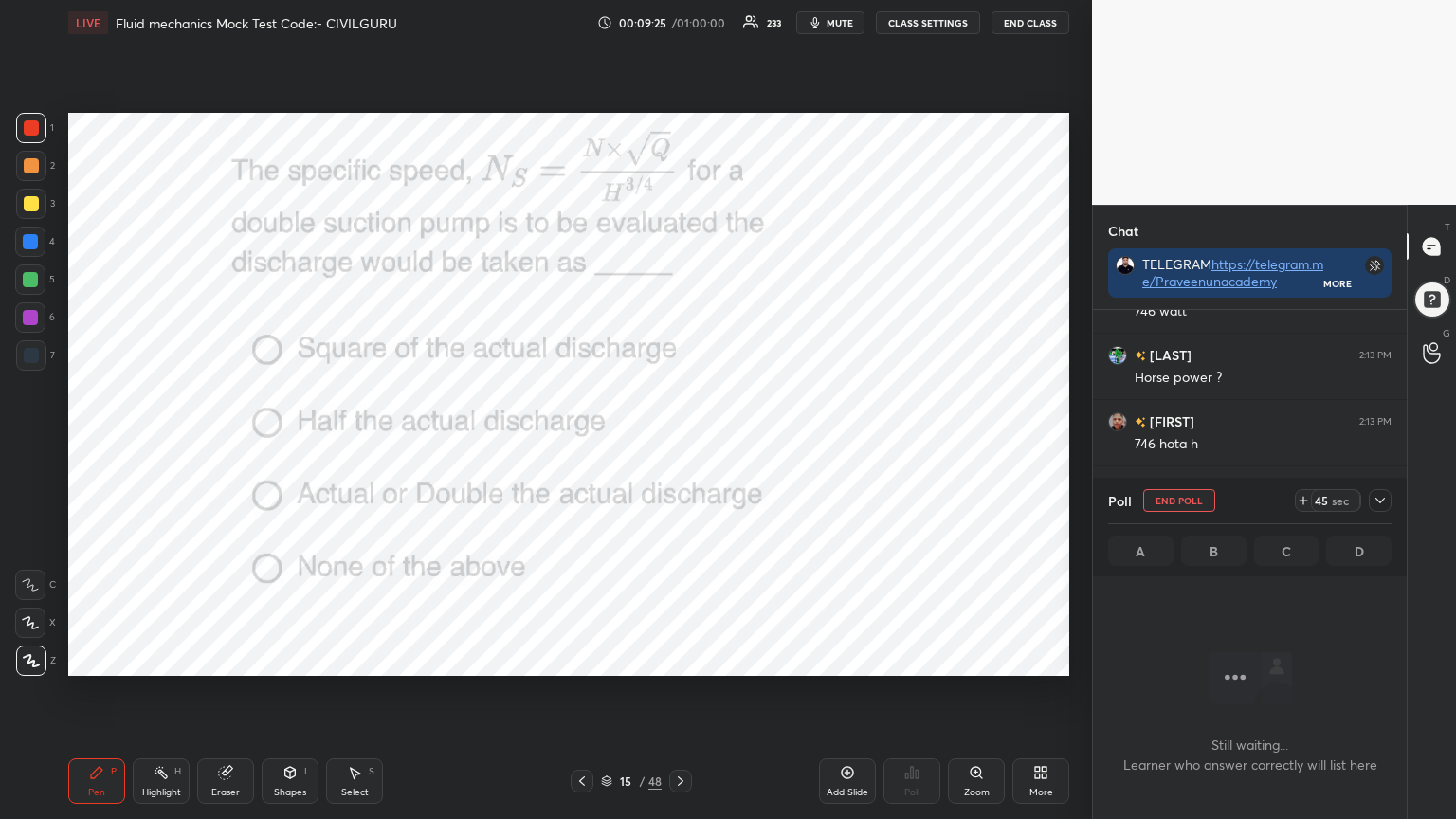 scroll, scrollTop: 369, scrollLeft: 308, axis: both 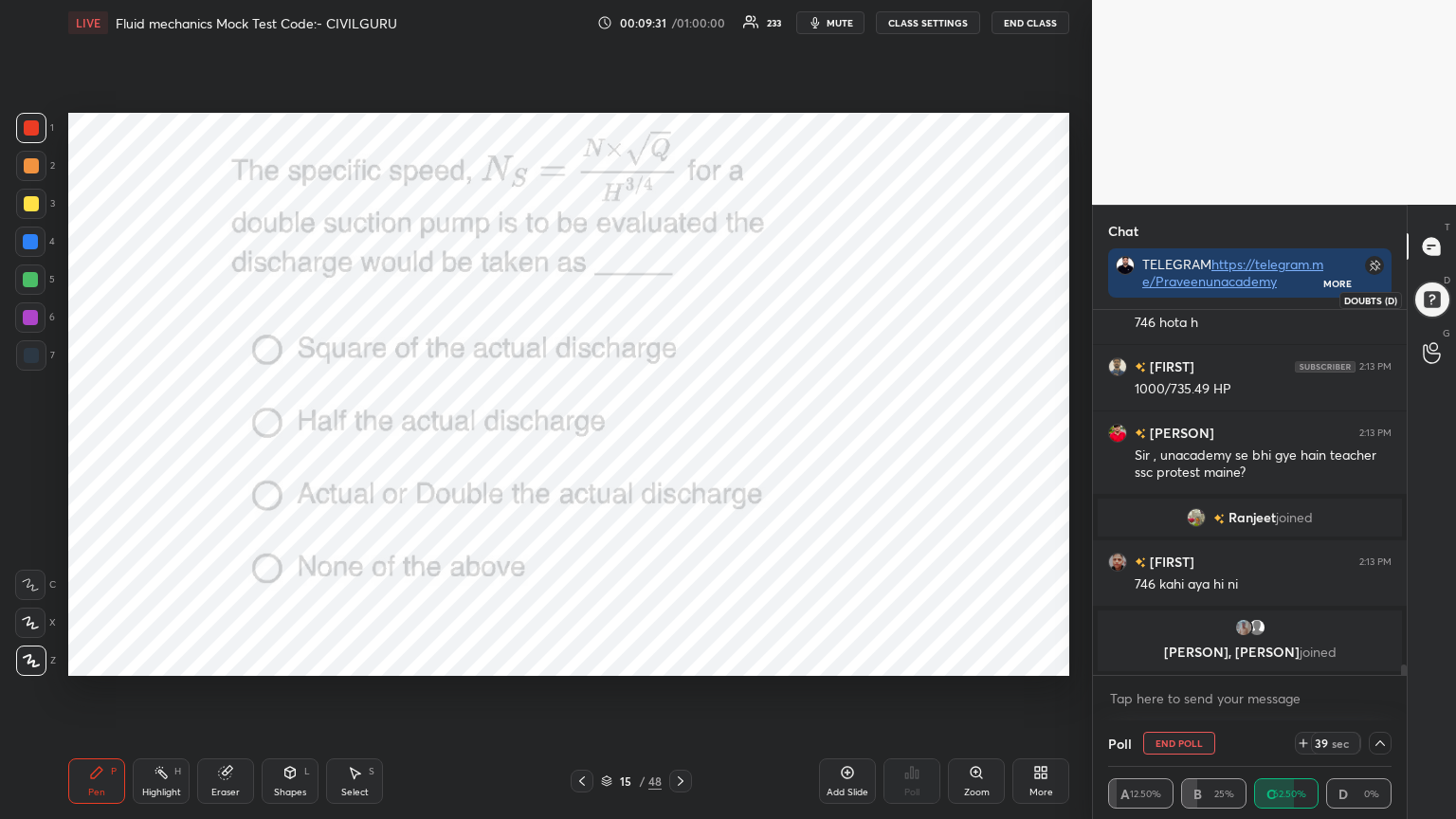 click at bounding box center (1431, 300) 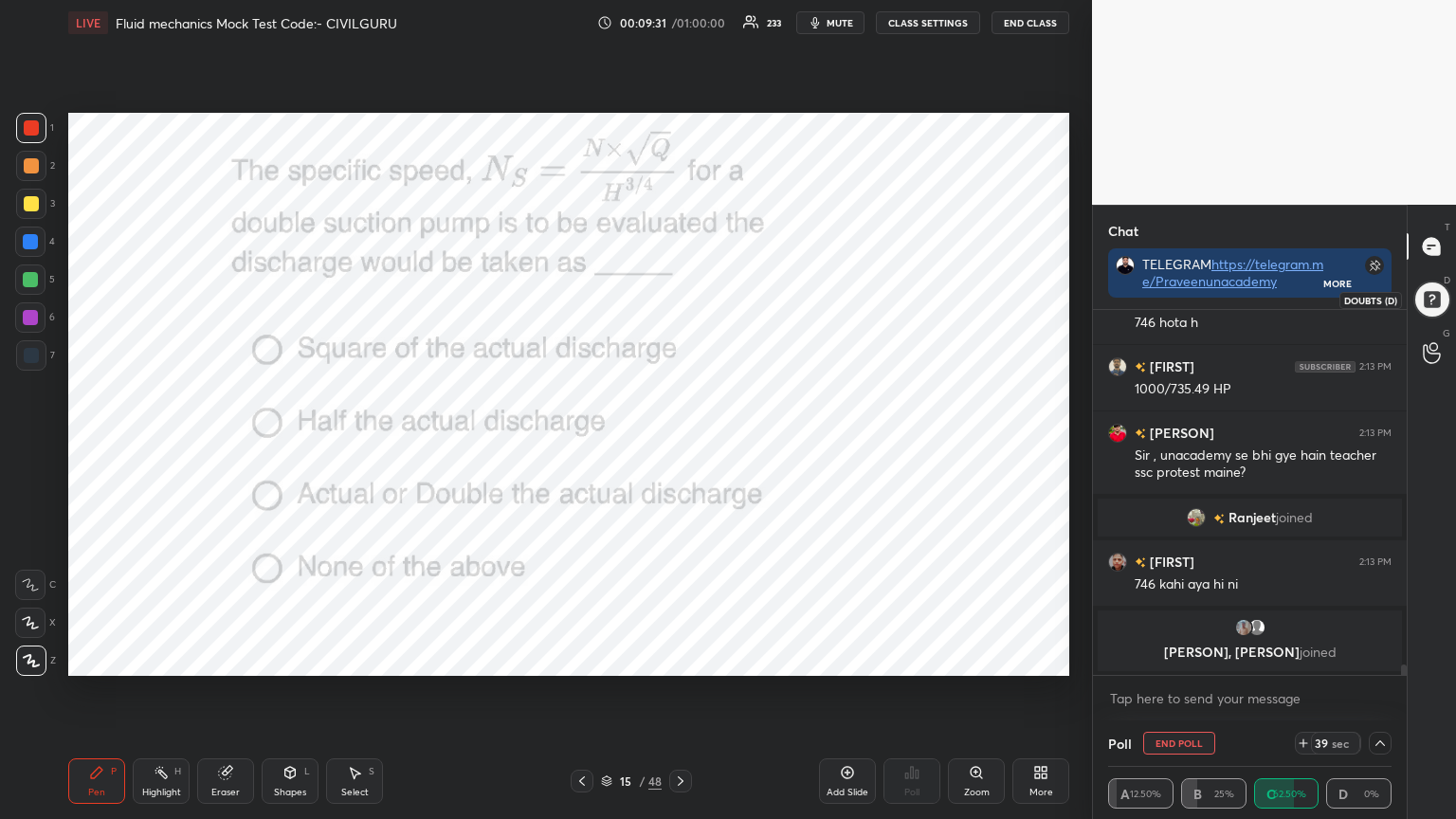 scroll, scrollTop: 7, scrollLeft: 6, axis: both 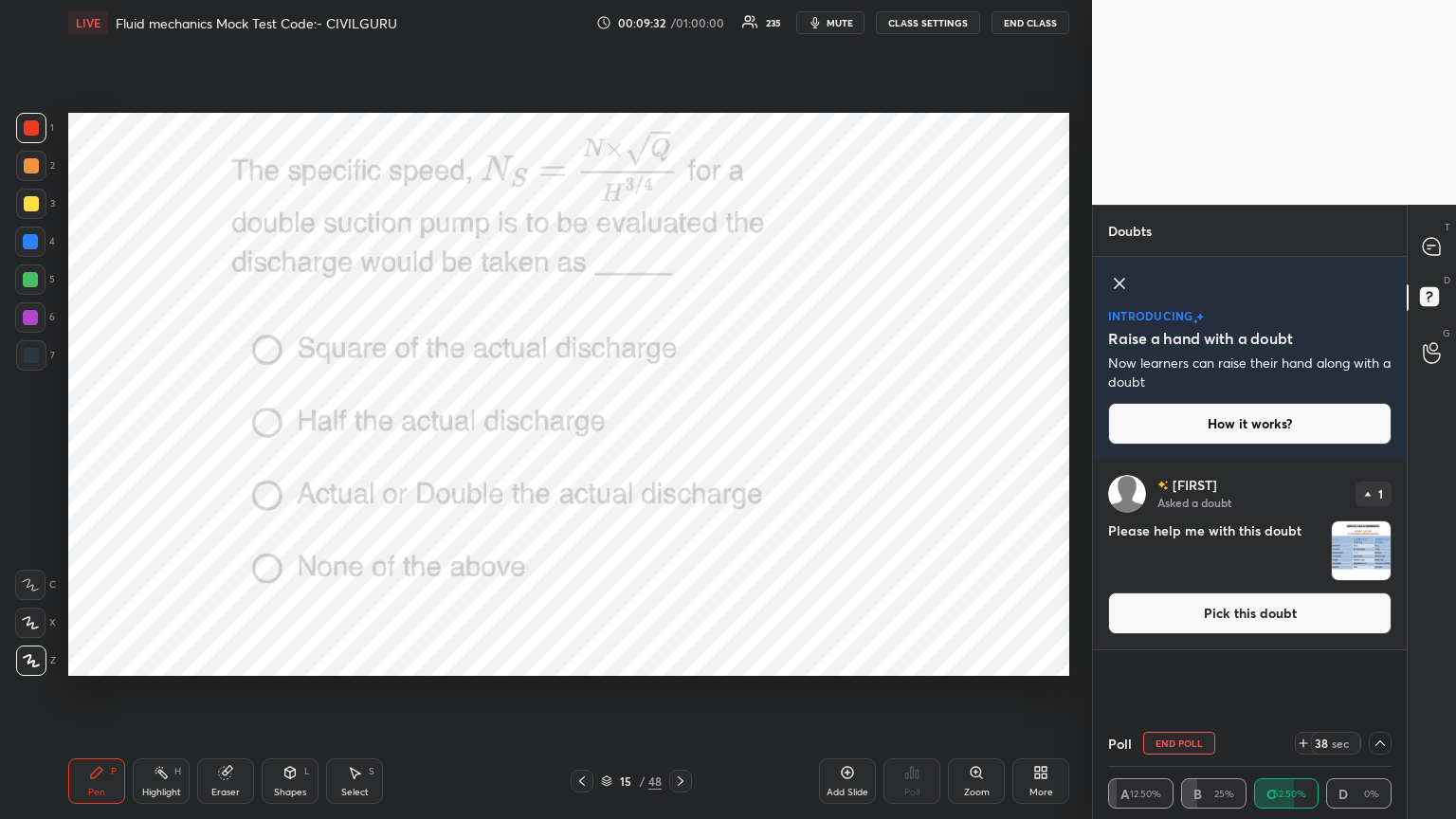 click on "Pick this doubt" at bounding box center [1249, 613] 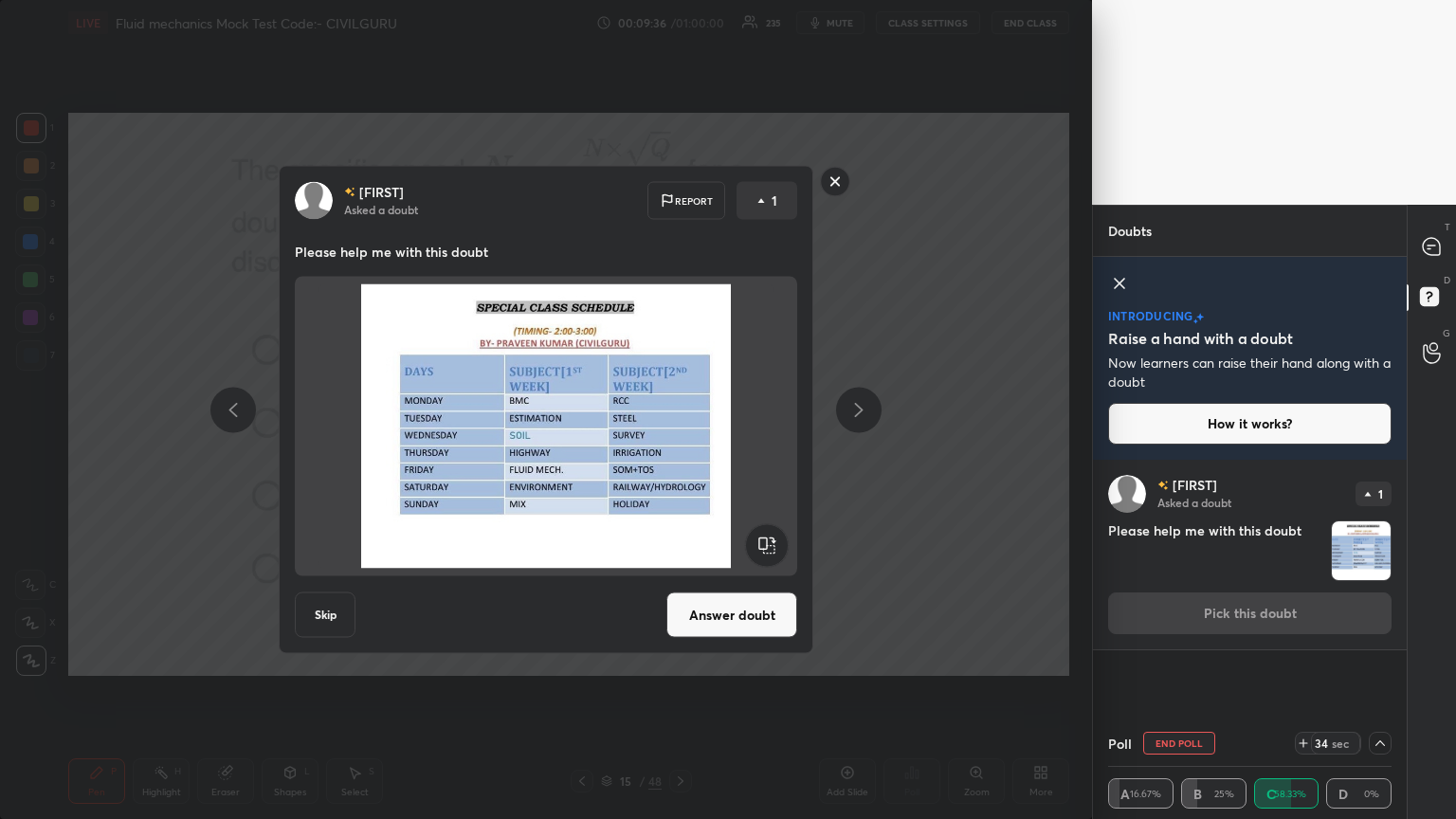 click 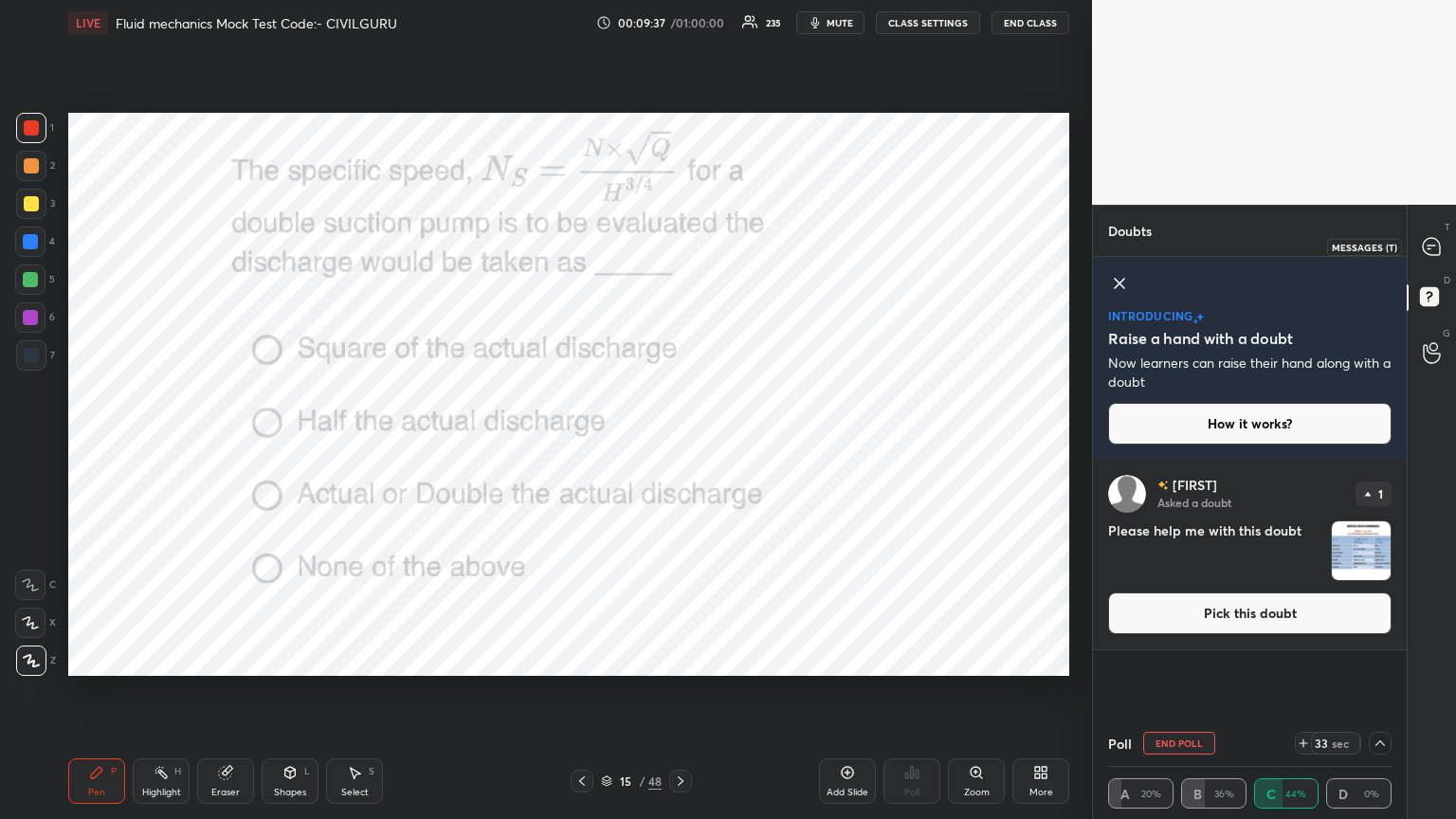 click 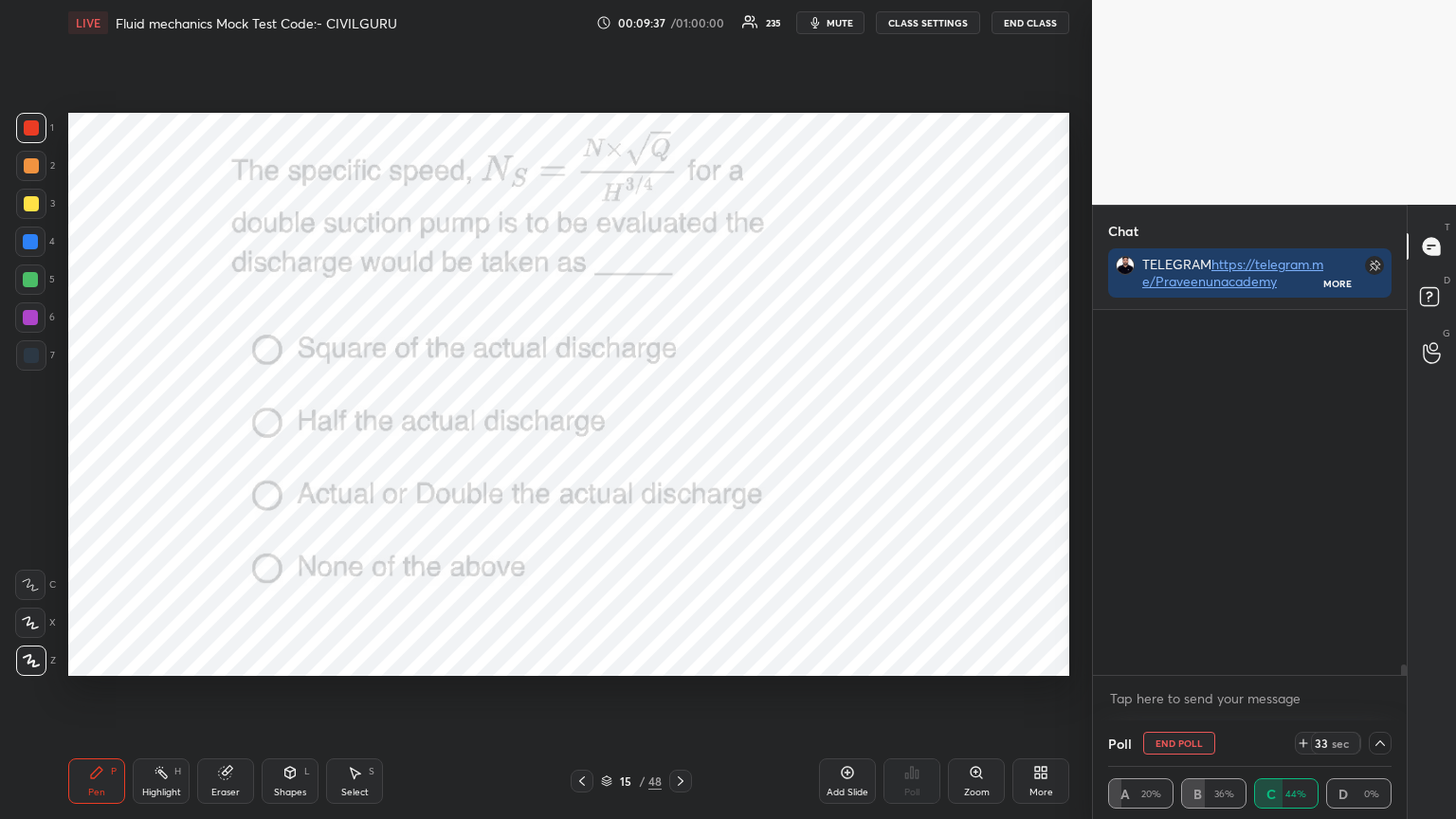 scroll, scrollTop: 12129, scrollLeft: 0, axis: vertical 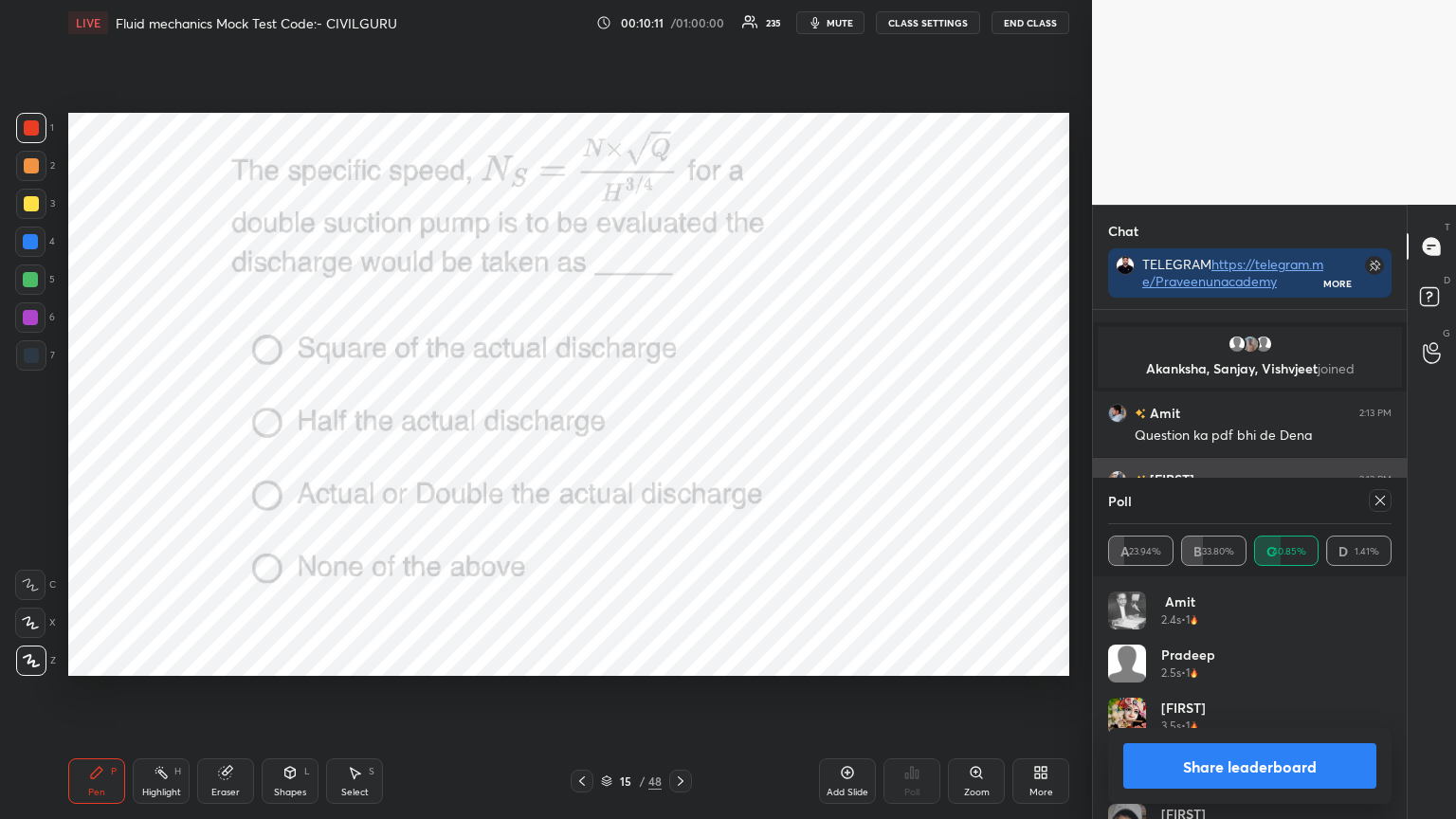 click 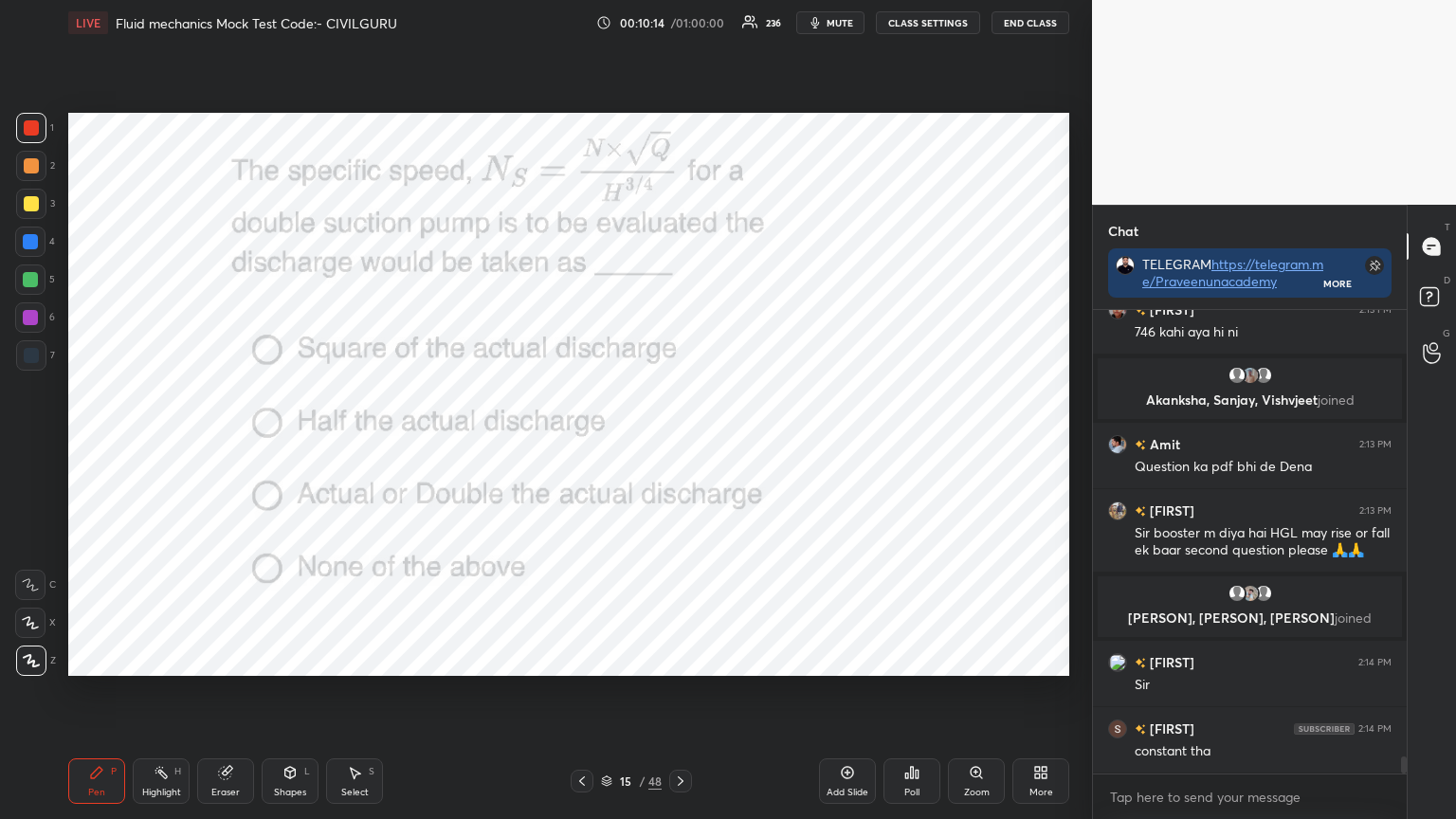 click 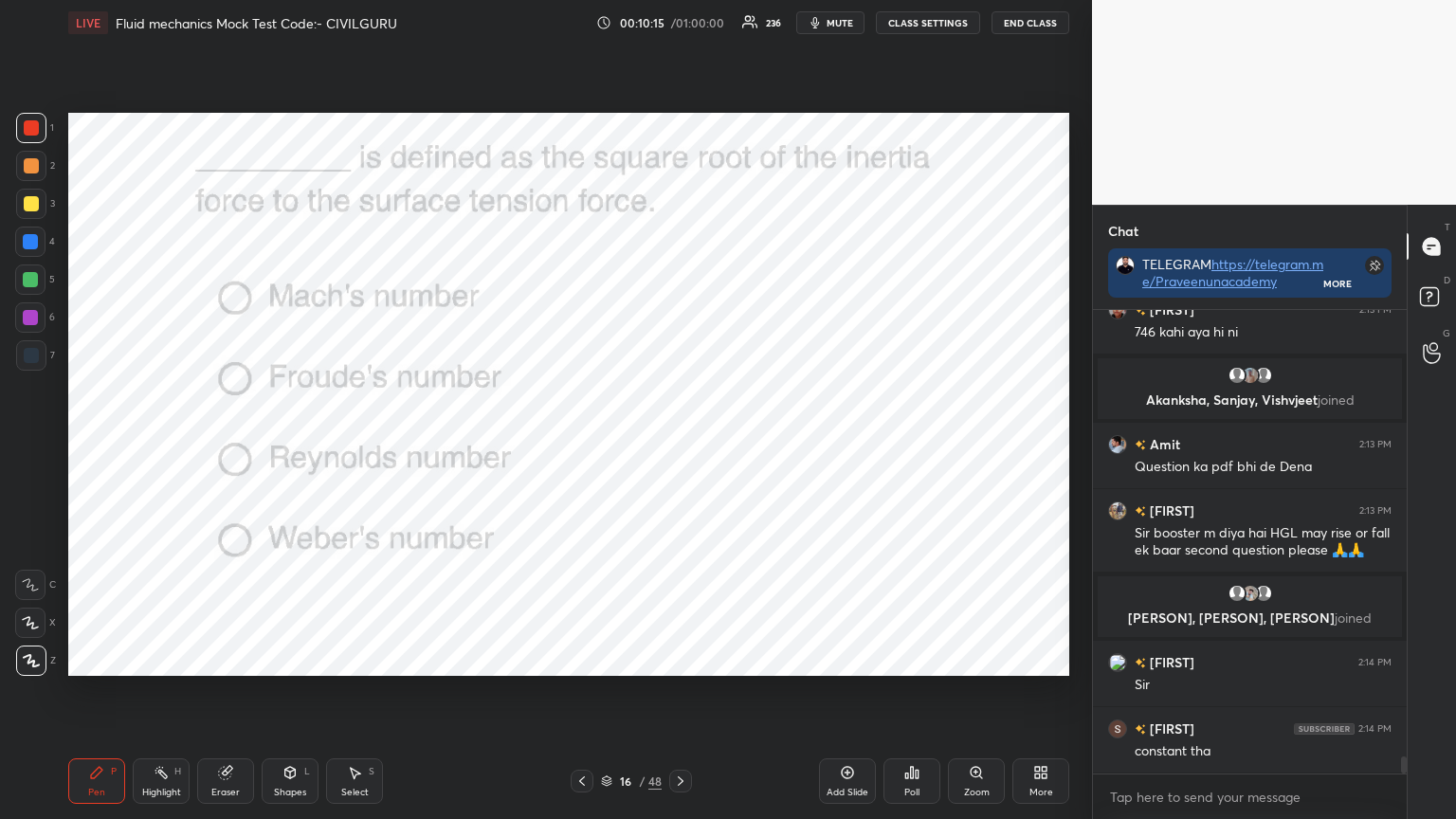click on "Poll" at bounding box center (912, 781) 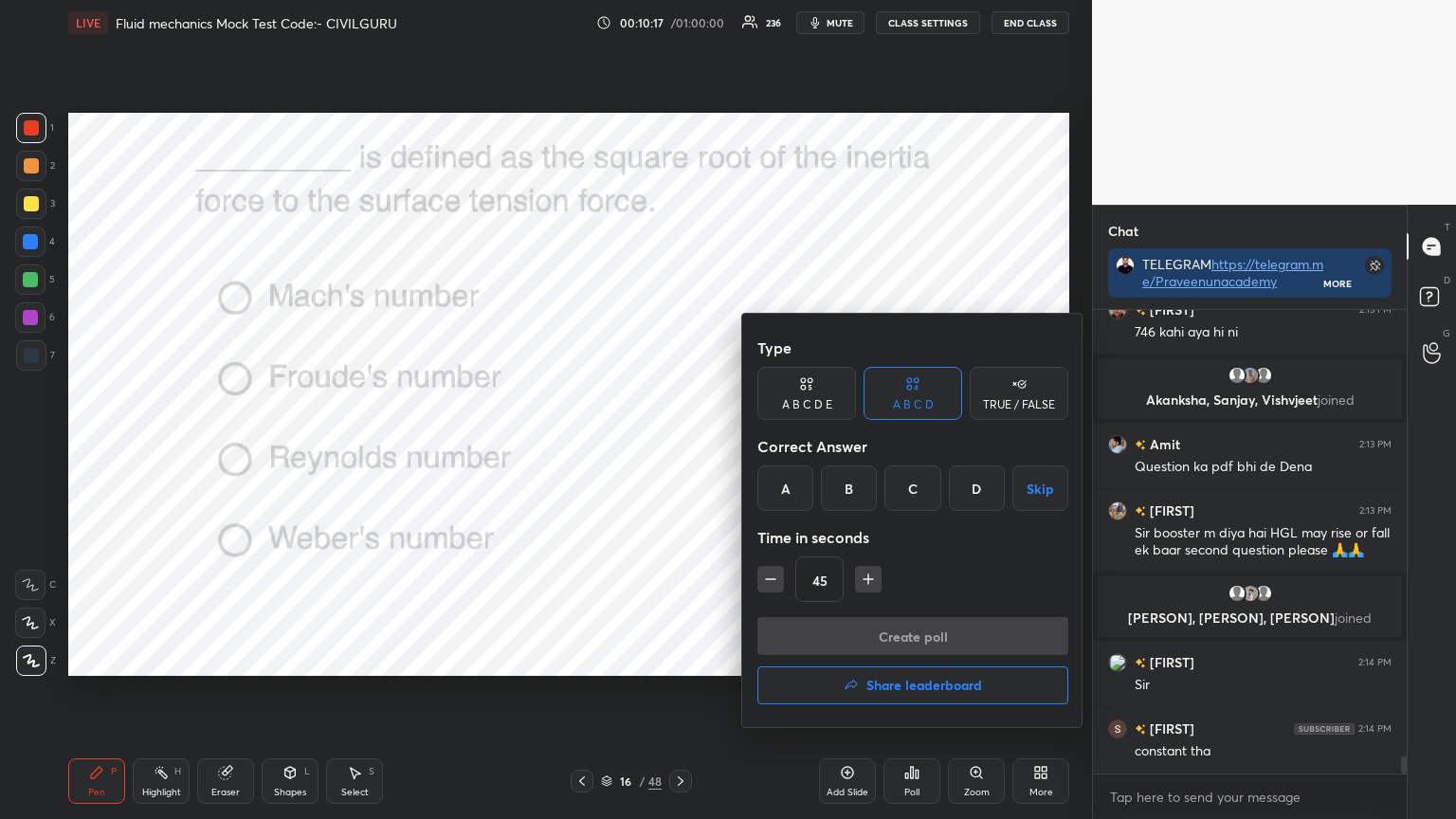 click on "D" at bounding box center [976, 488] 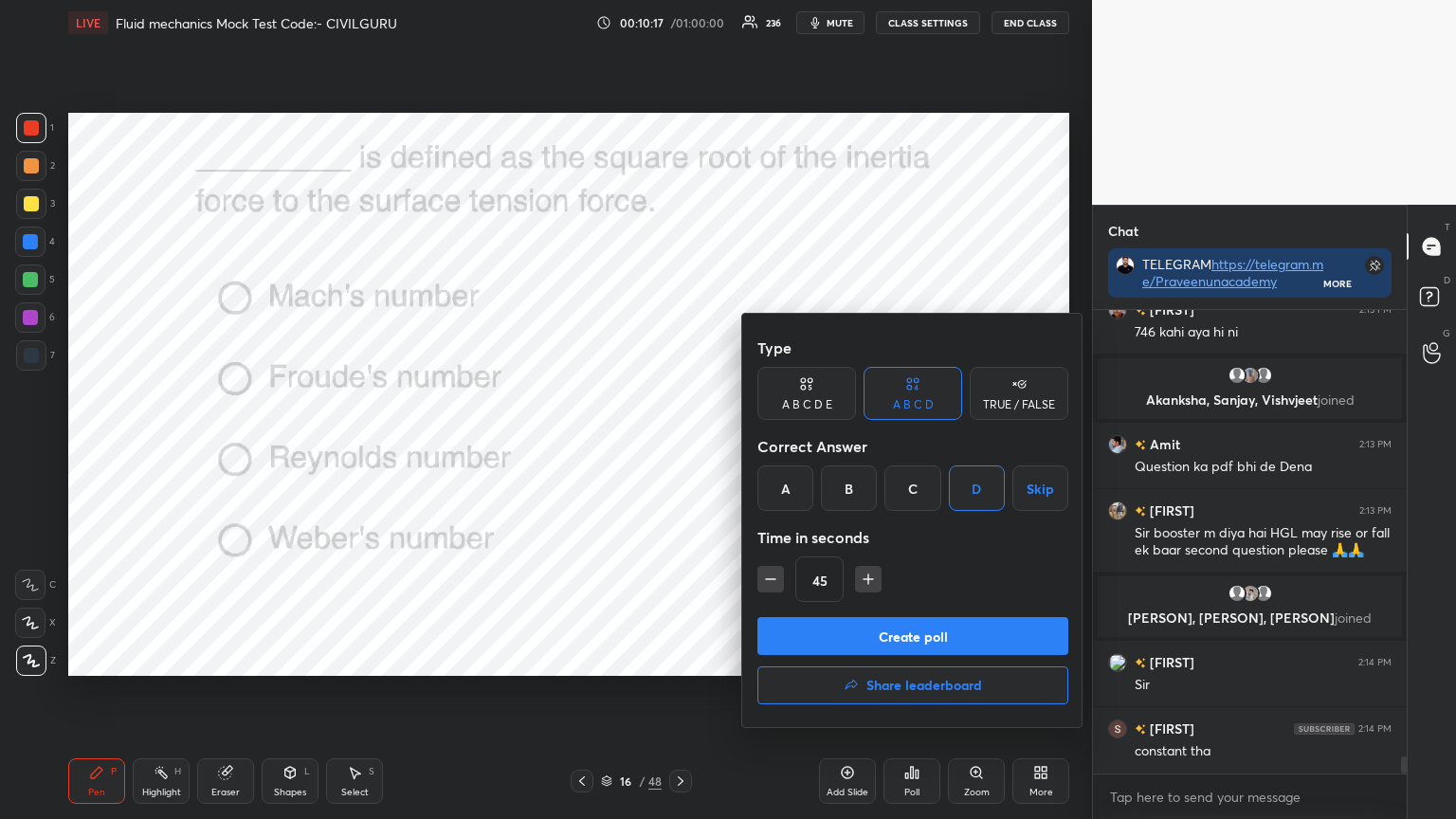 click 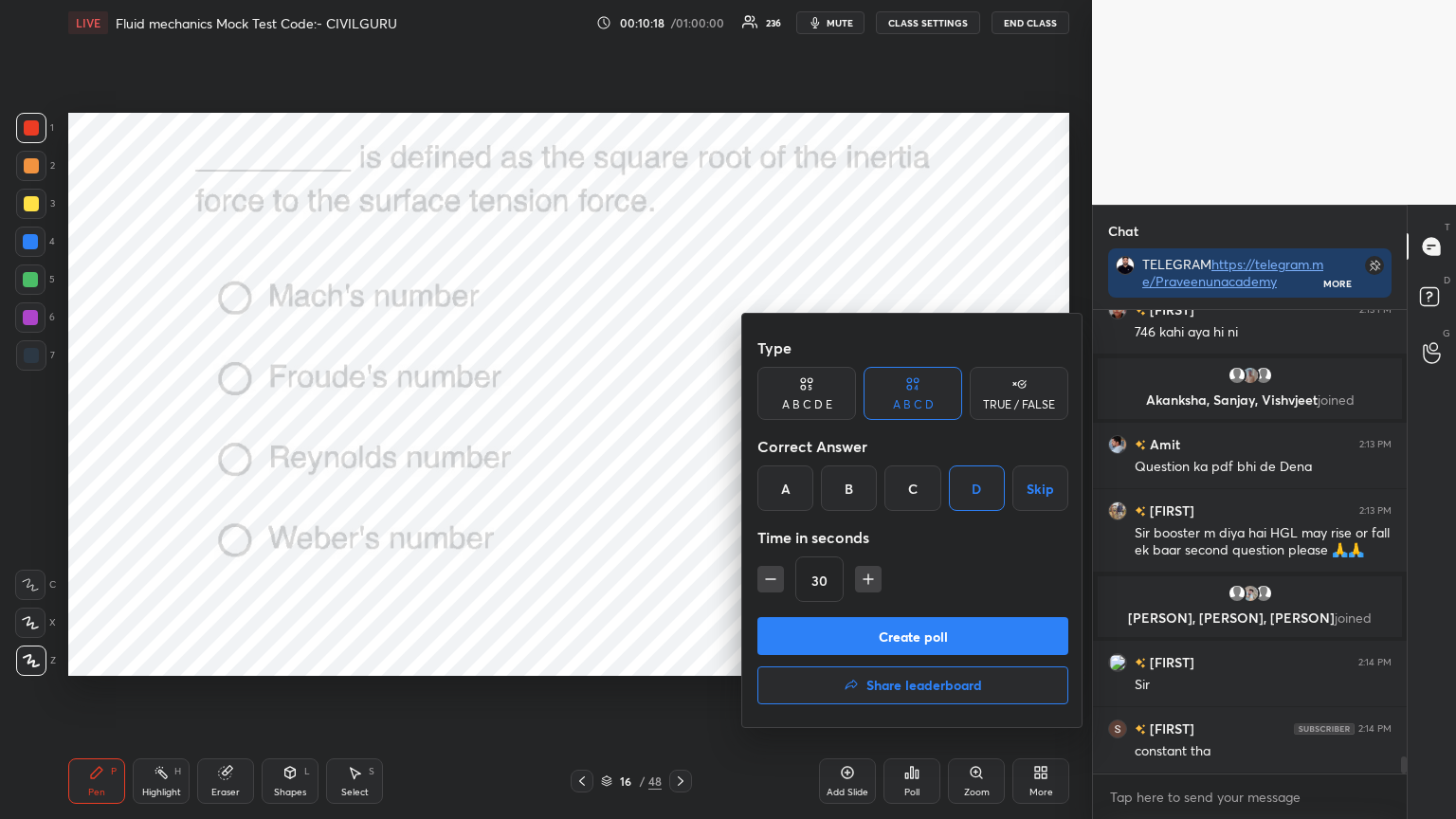 click on "Create poll" at bounding box center [913, 636] 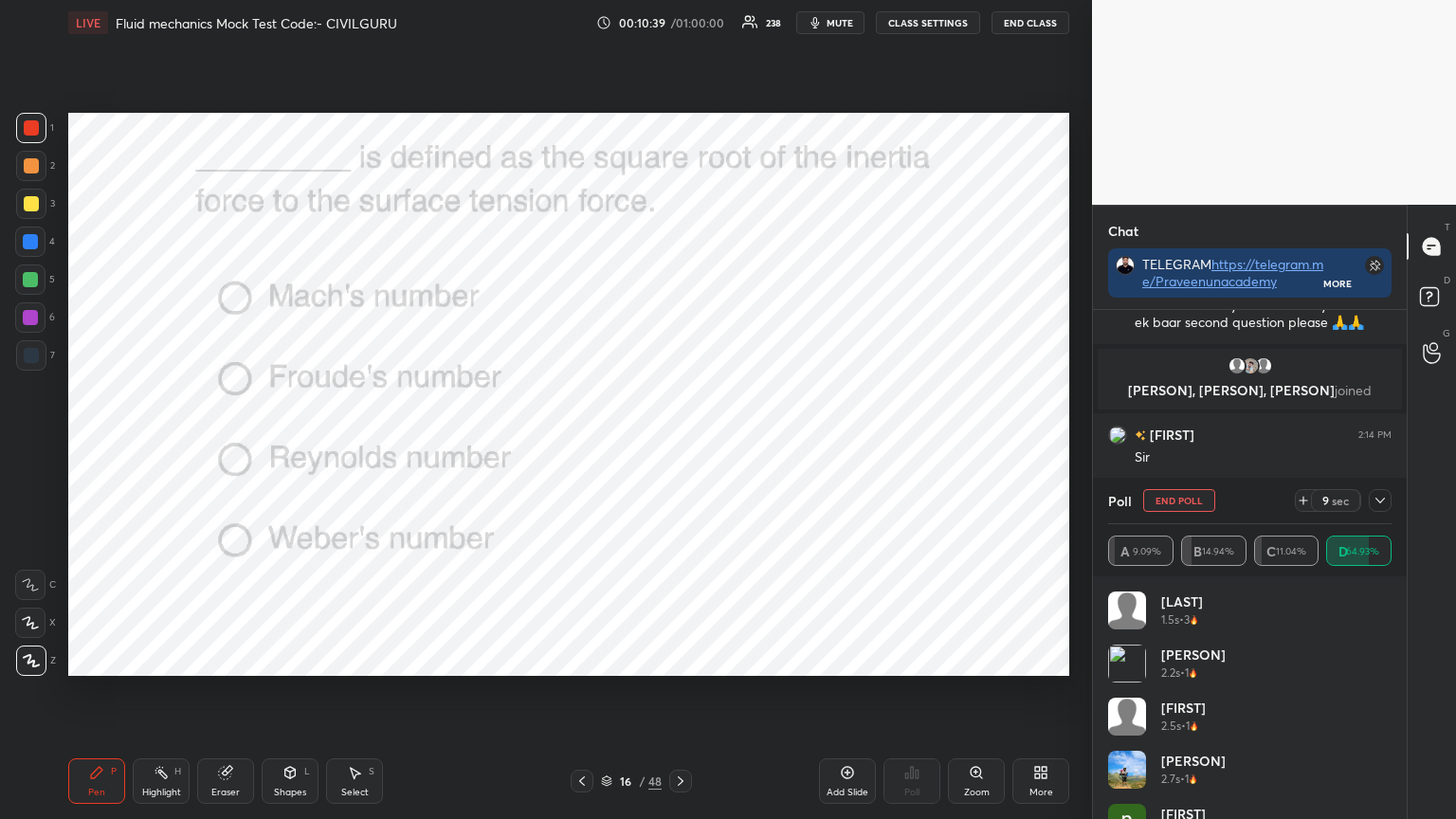 click at bounding box center [1380, 500] 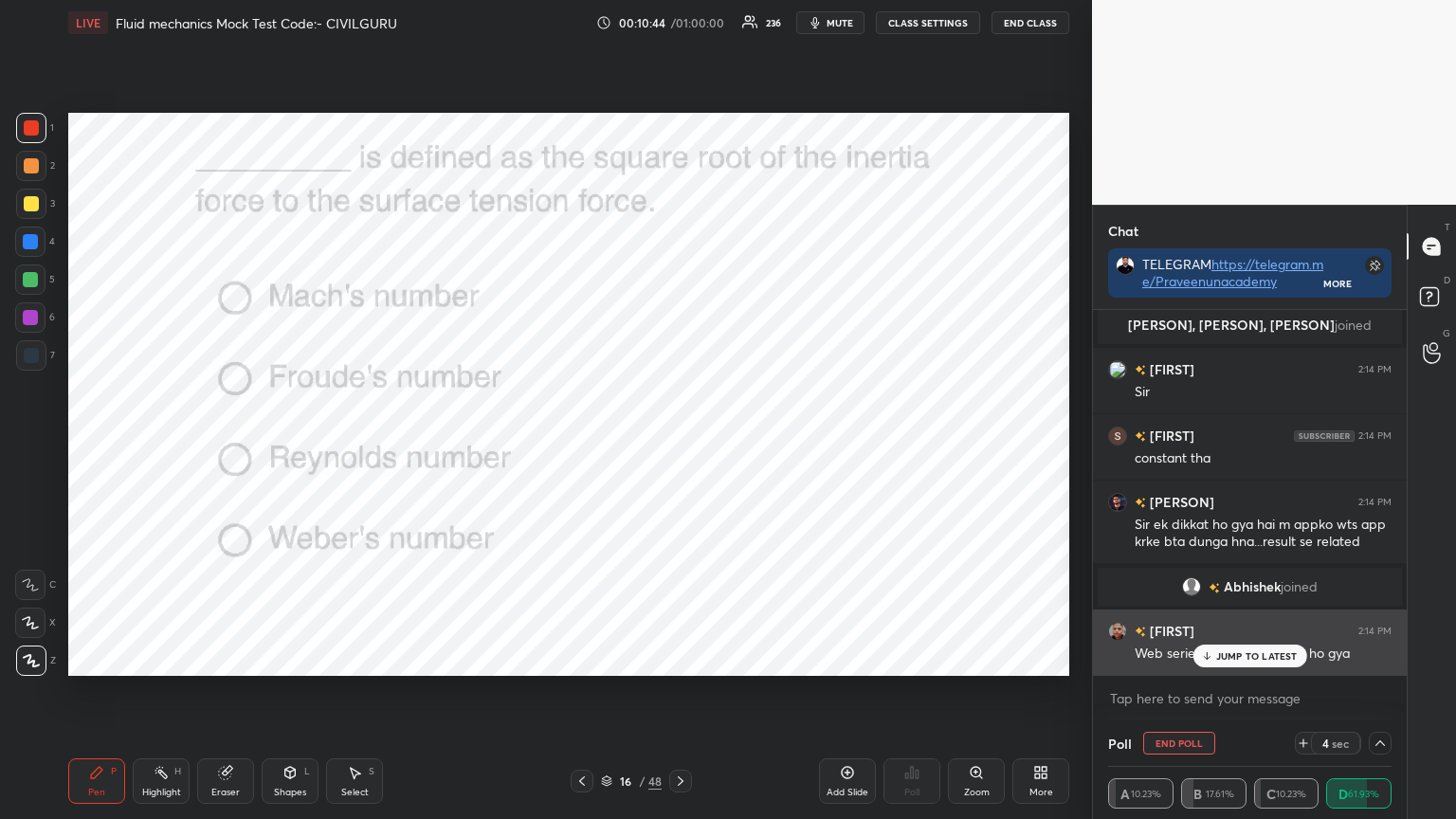 click on "JUMP TO LATEST" at bounding box center (1257, 656) 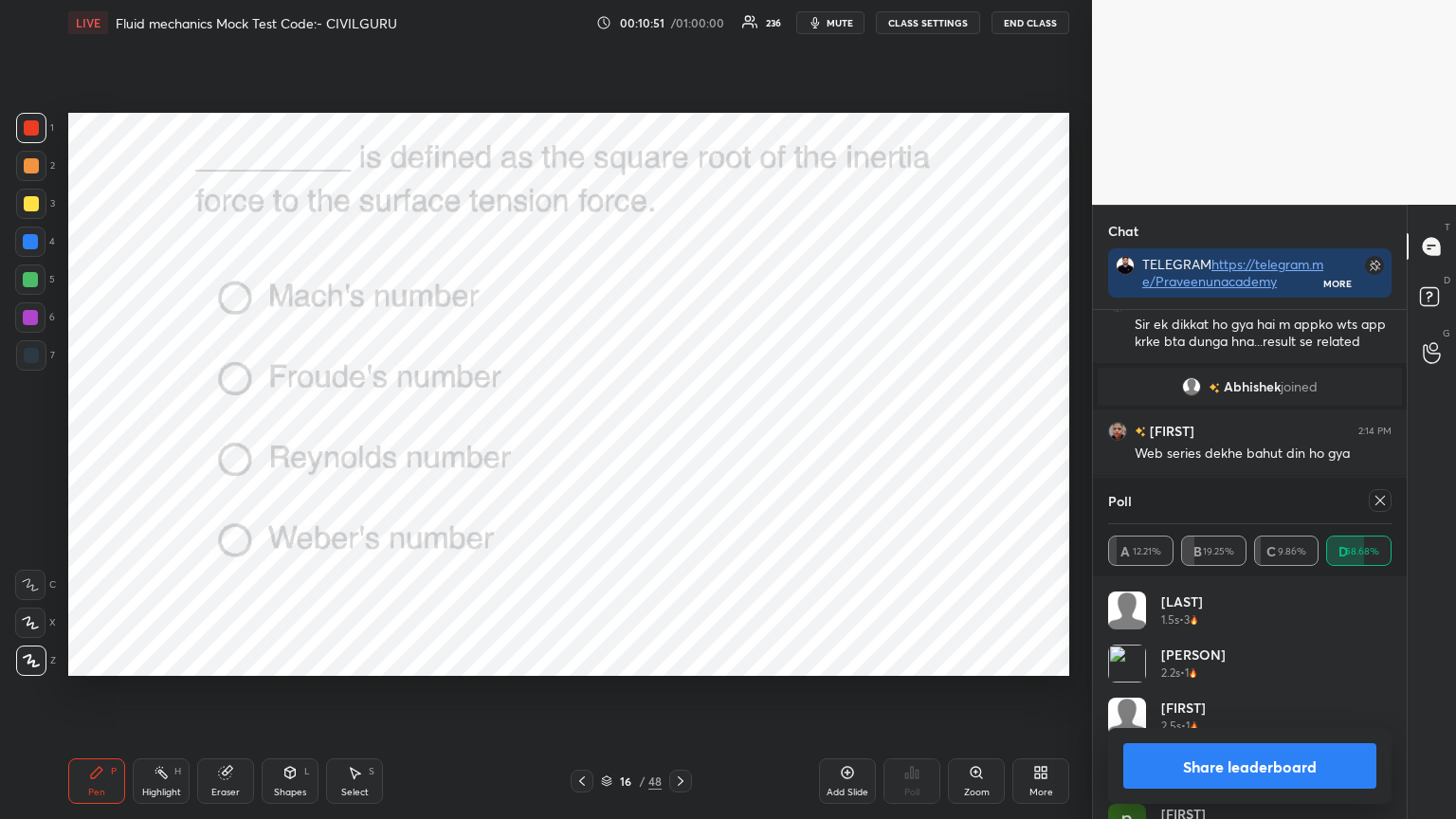 click 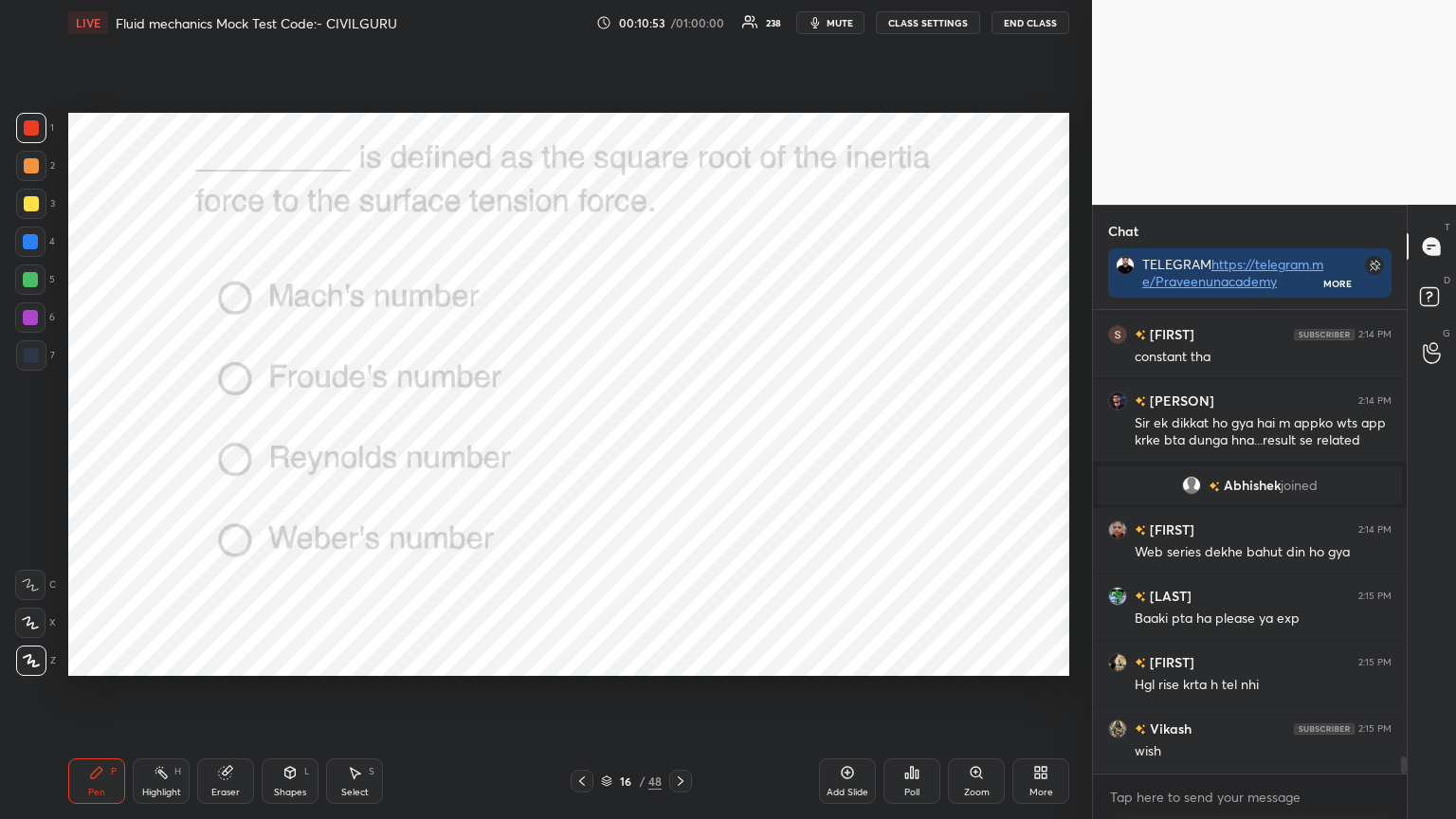 click 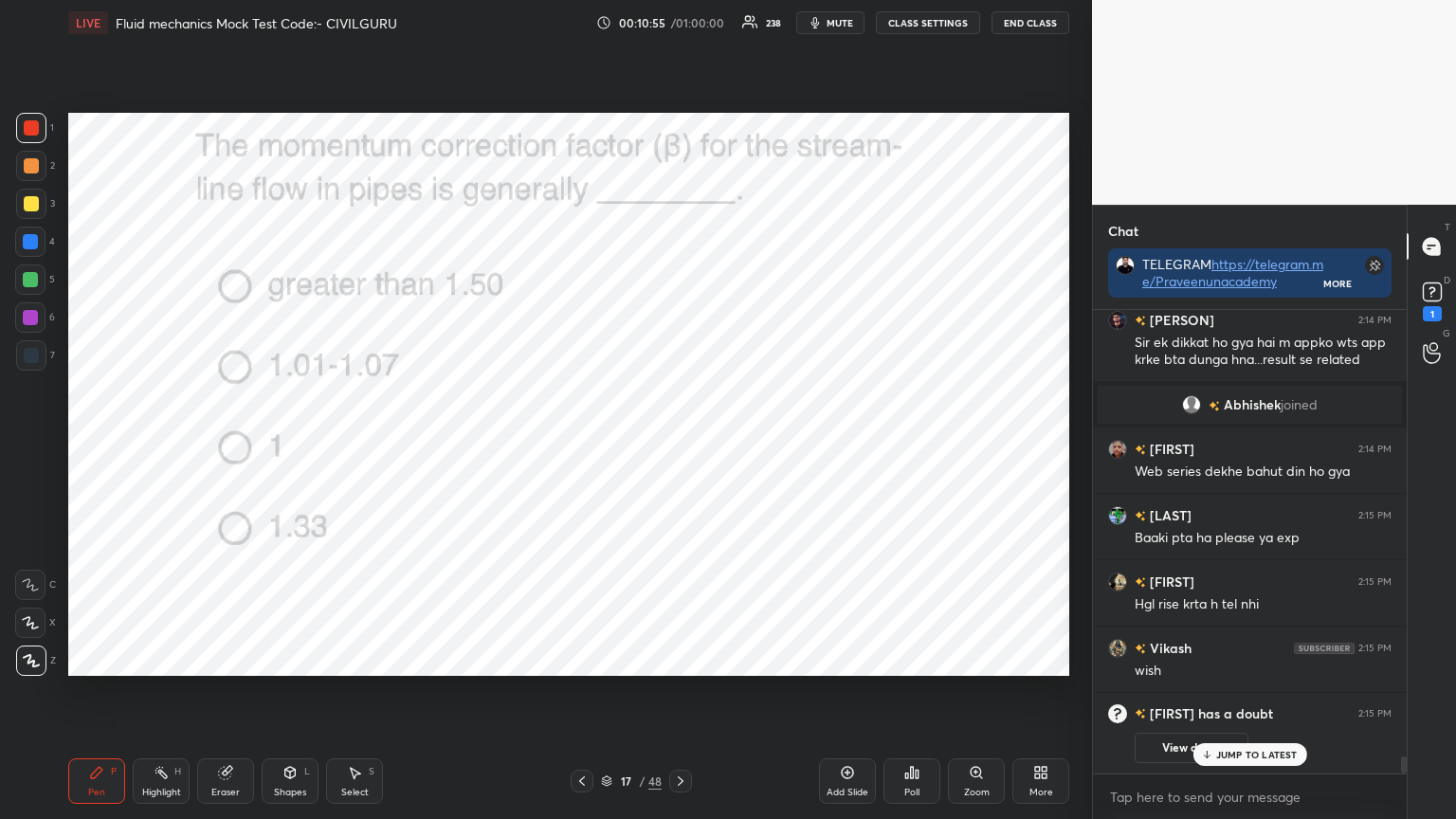 click 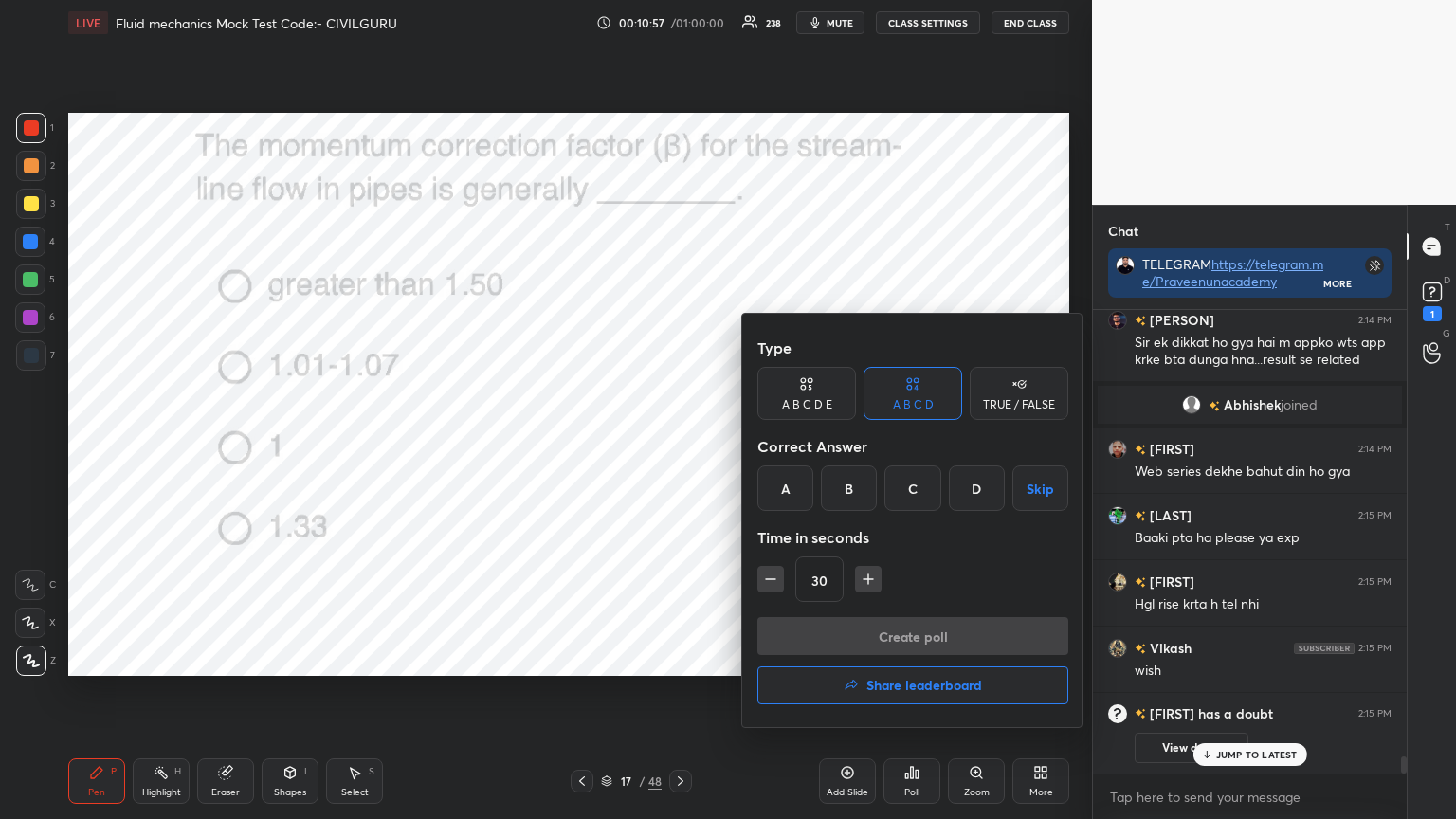 click on "D" at bounding box center (976, 488) 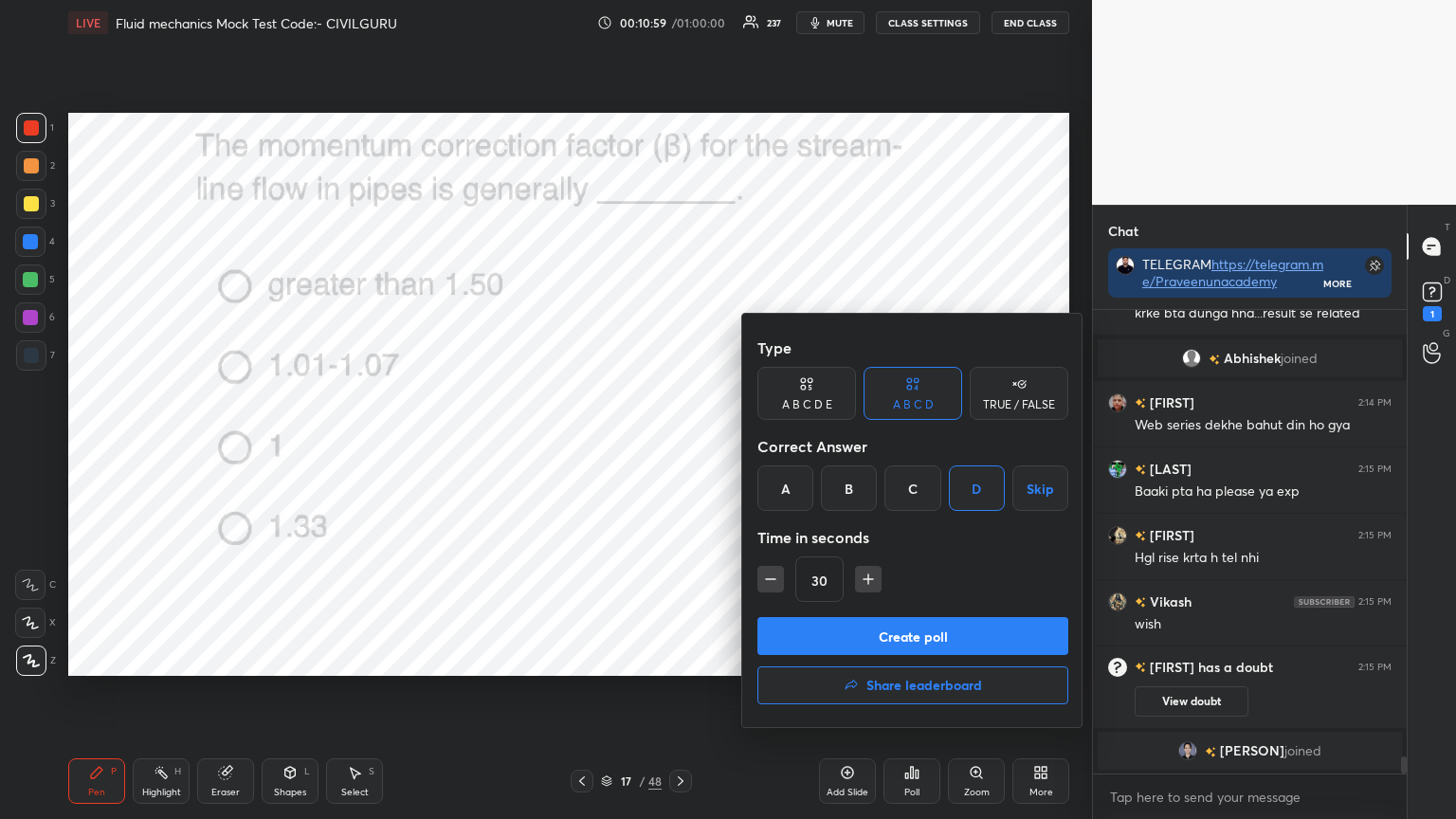 click on "Create poll" at bounding box center (913, 636) 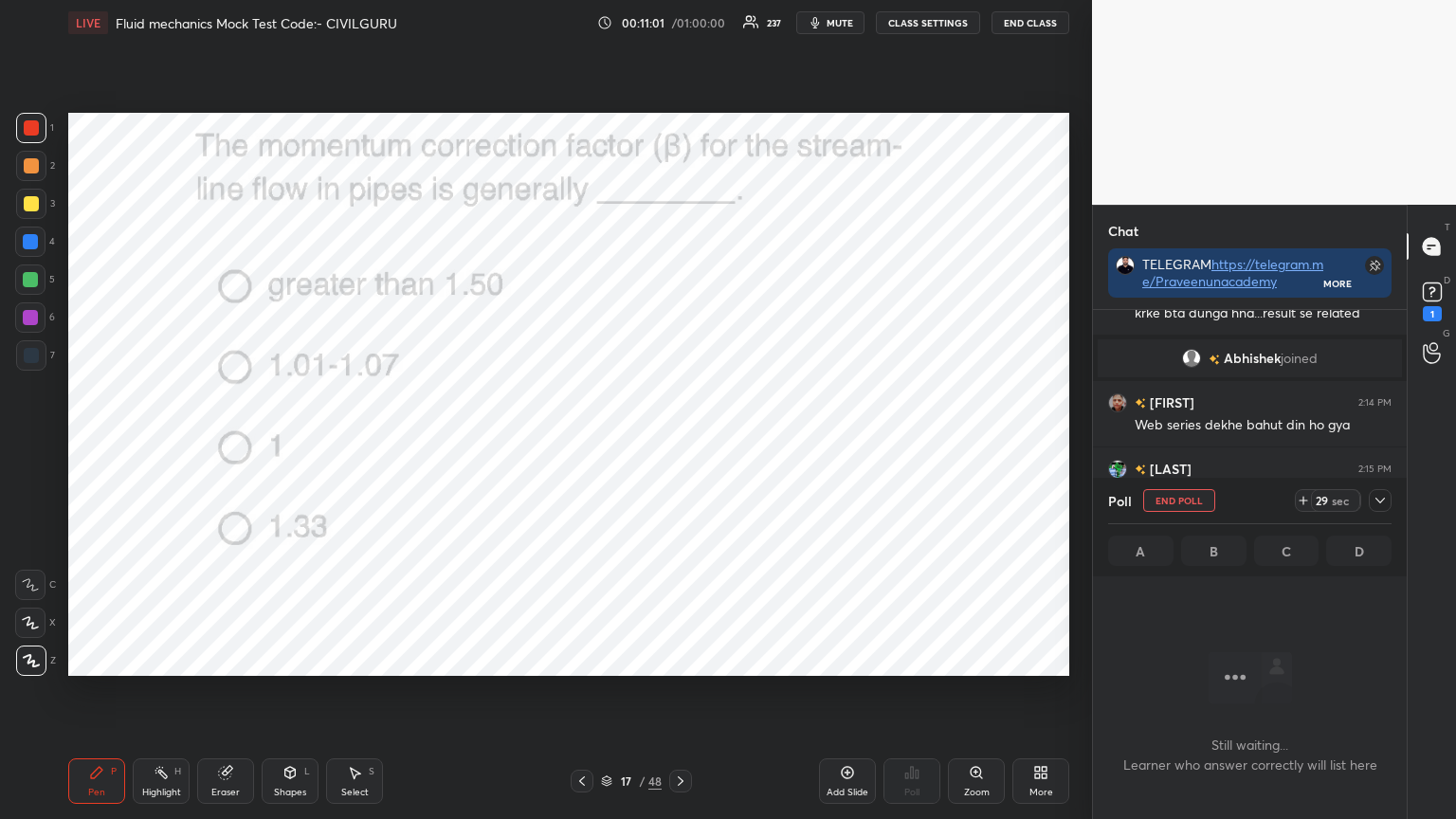 click 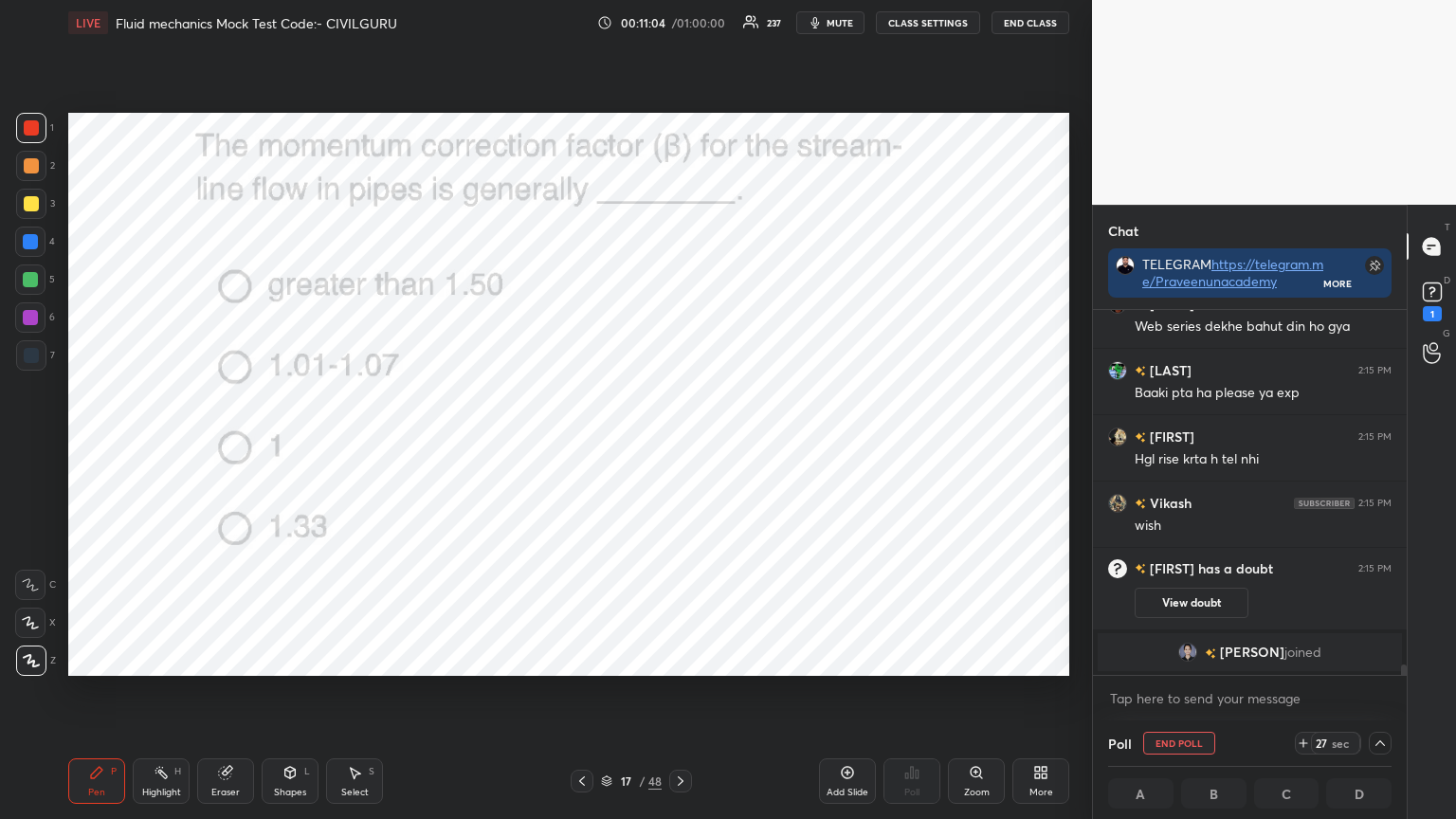 click on "1" at bounding box center [1432, 314] 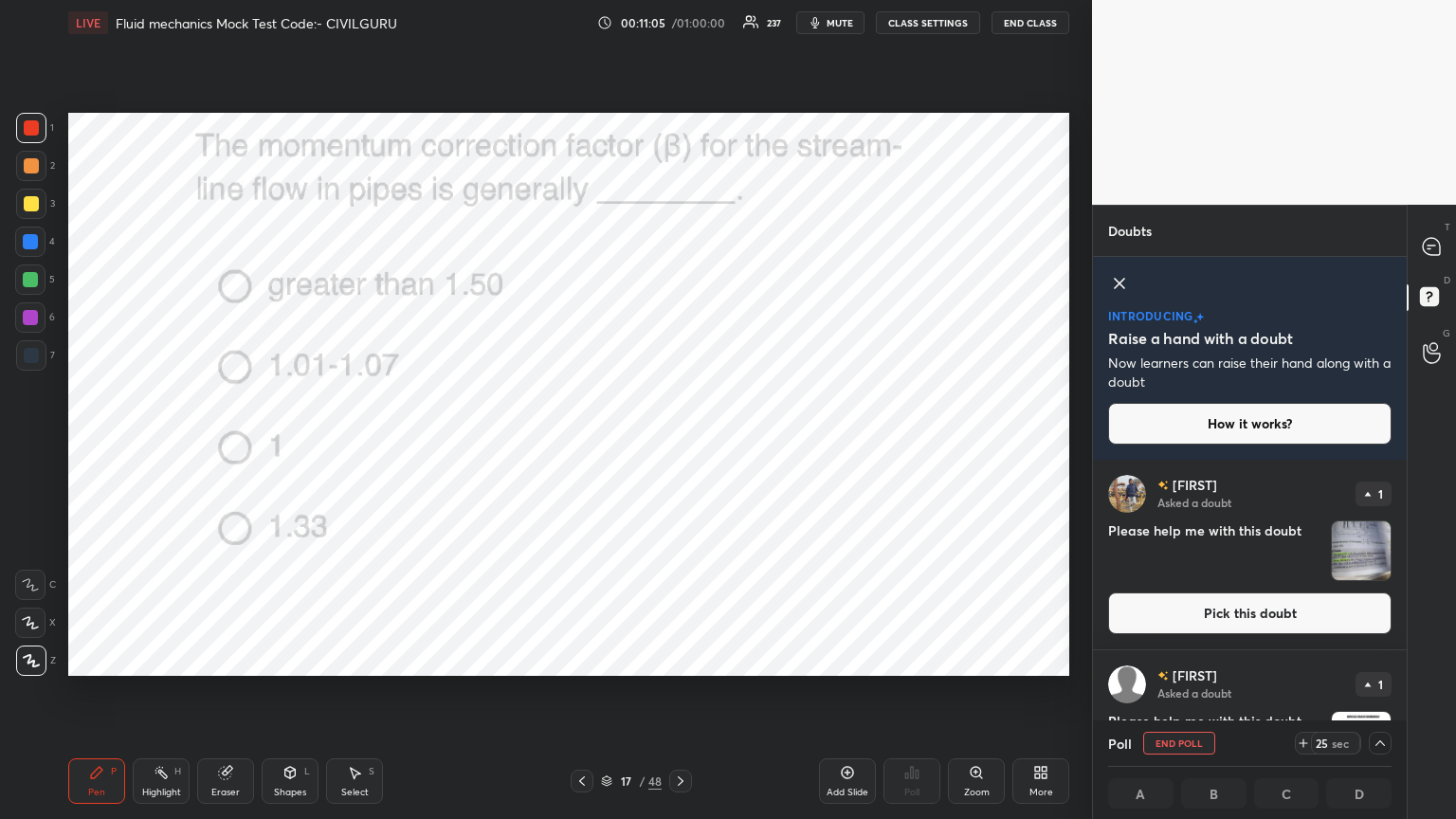 click on "Pick this doubt" at bounding box center [1249, 613] 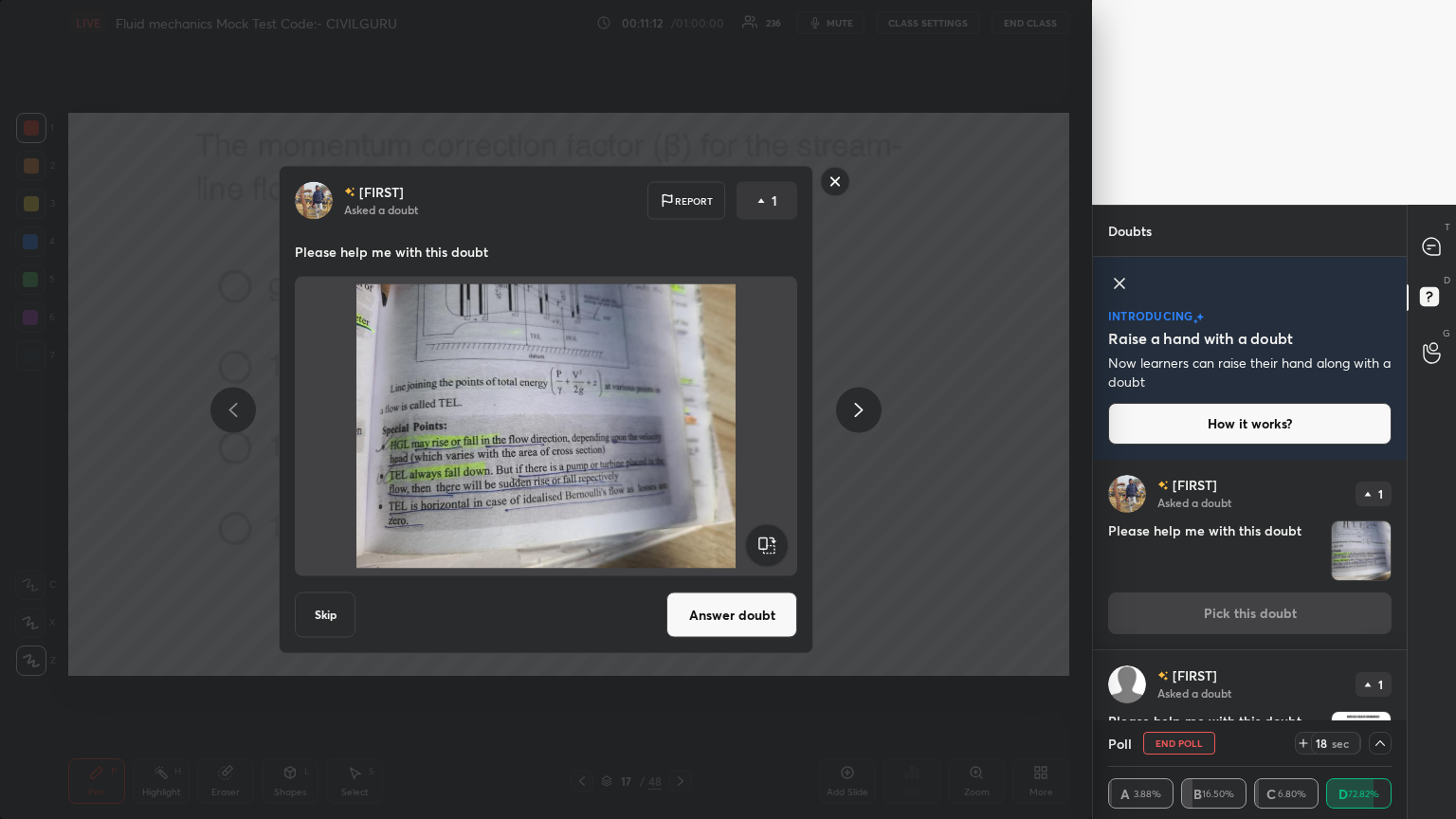 click 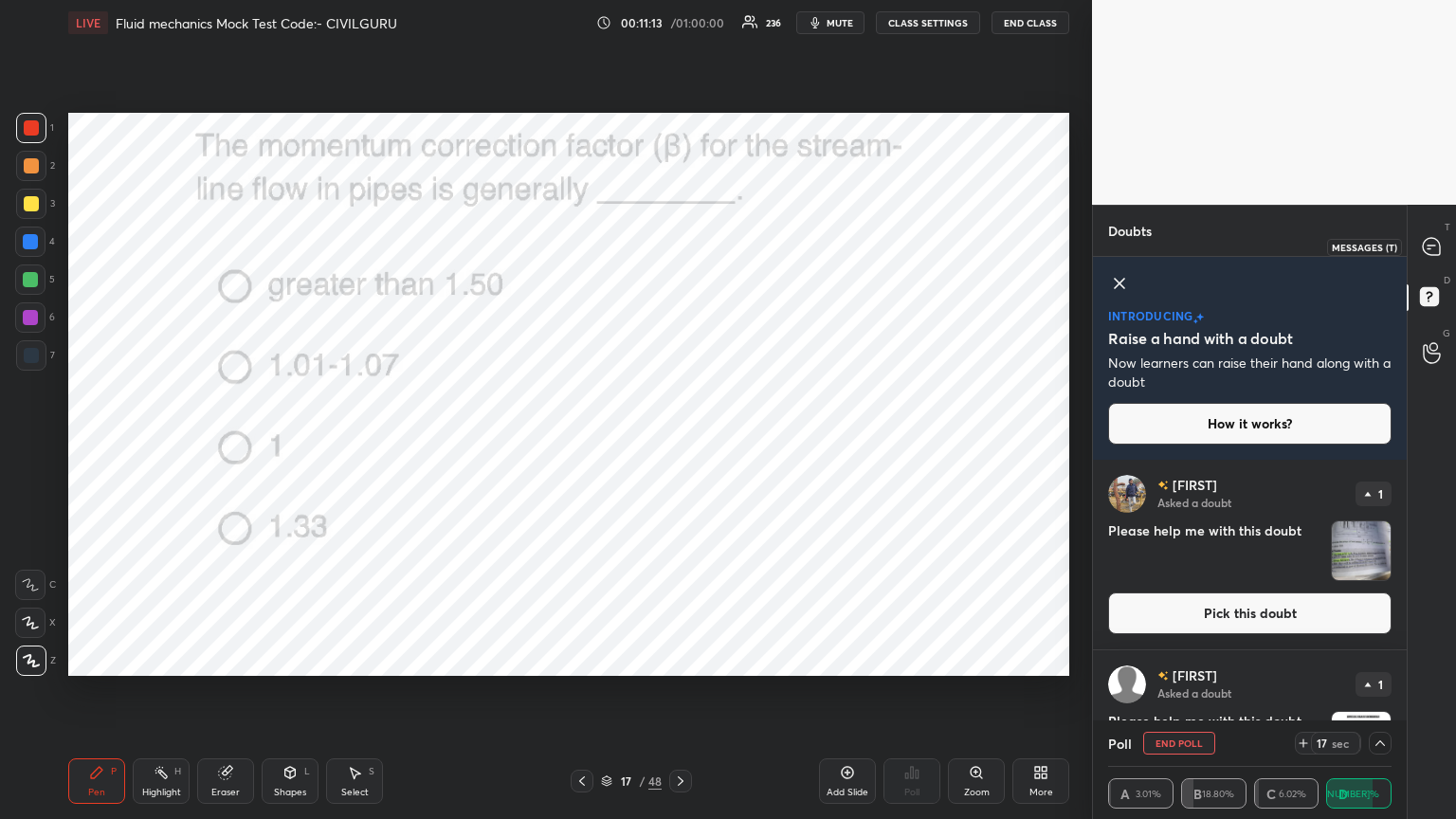 click 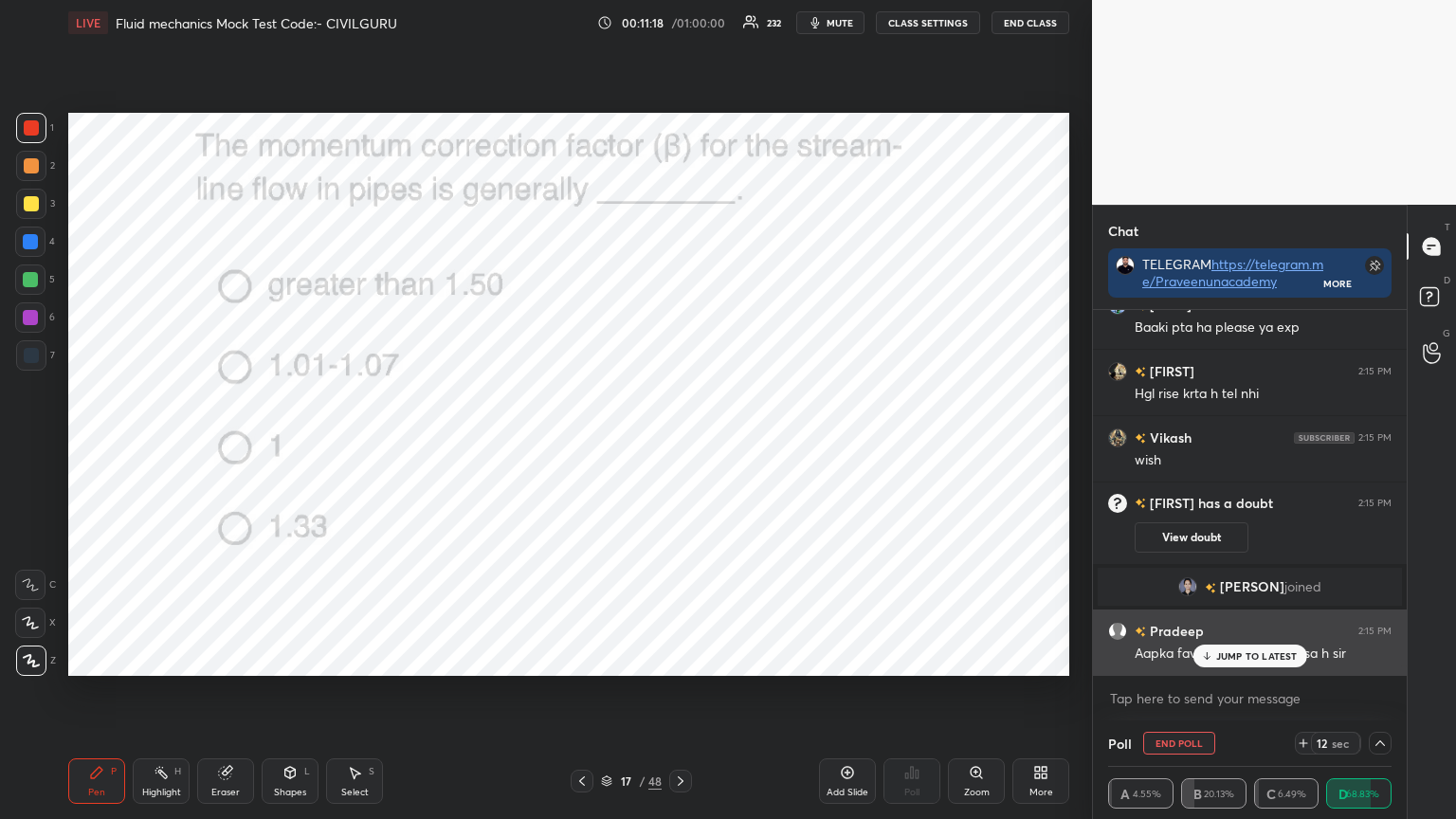 click on "JUMP TO LATEST" at bounding box center (1249, 656) 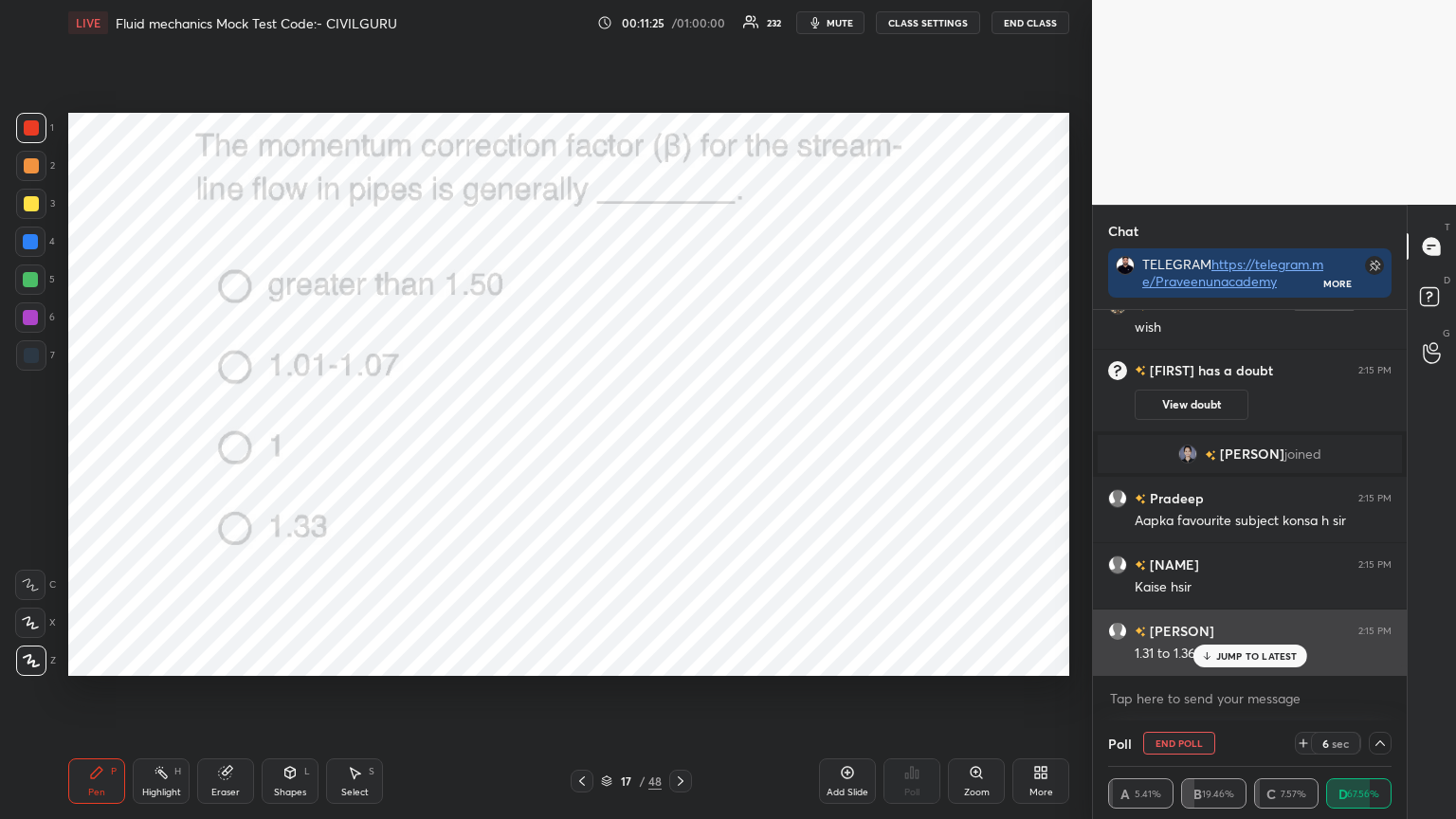 click on "JUMP TO LATEST" at bounding box center (1257, 656) 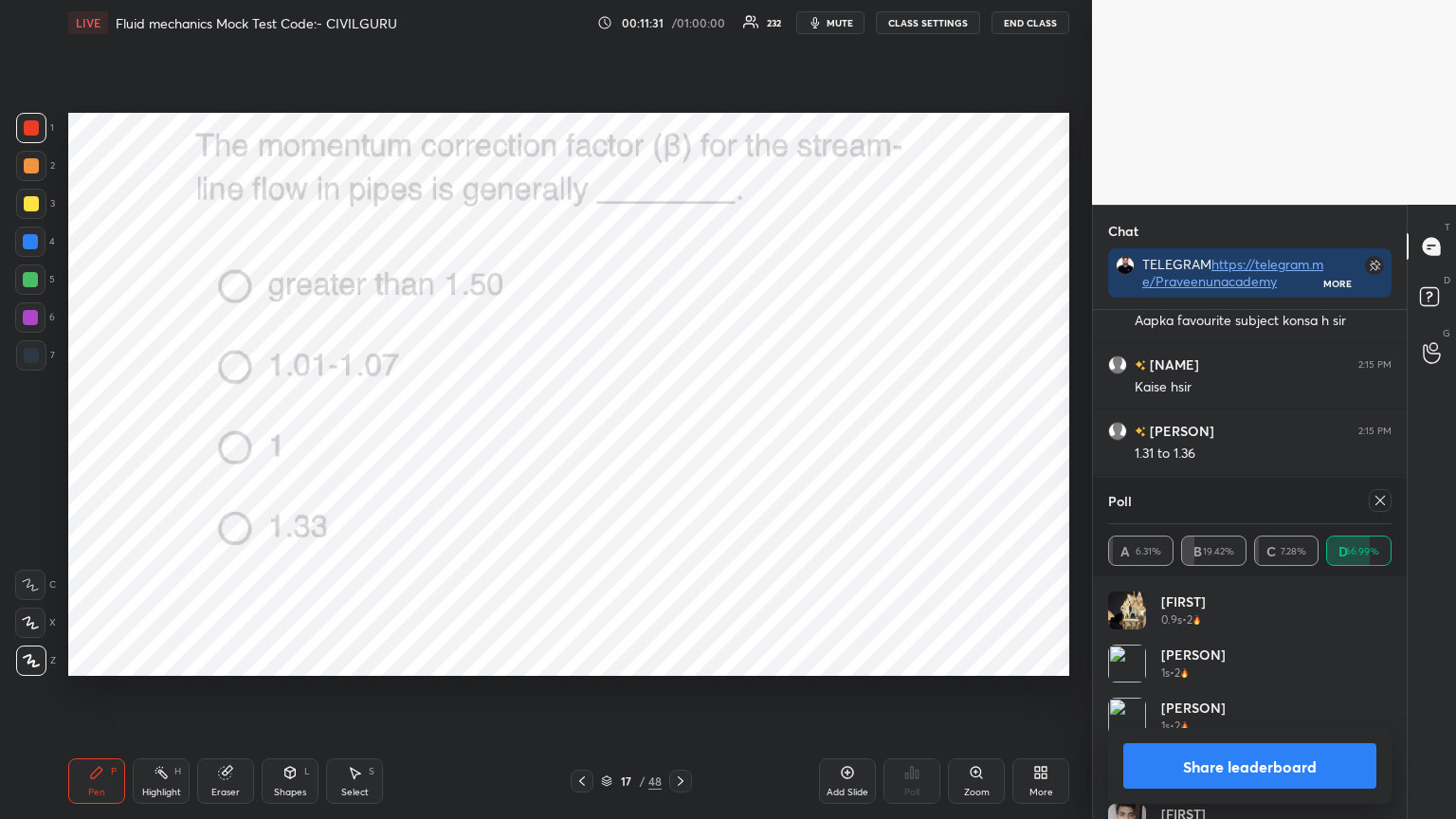 click 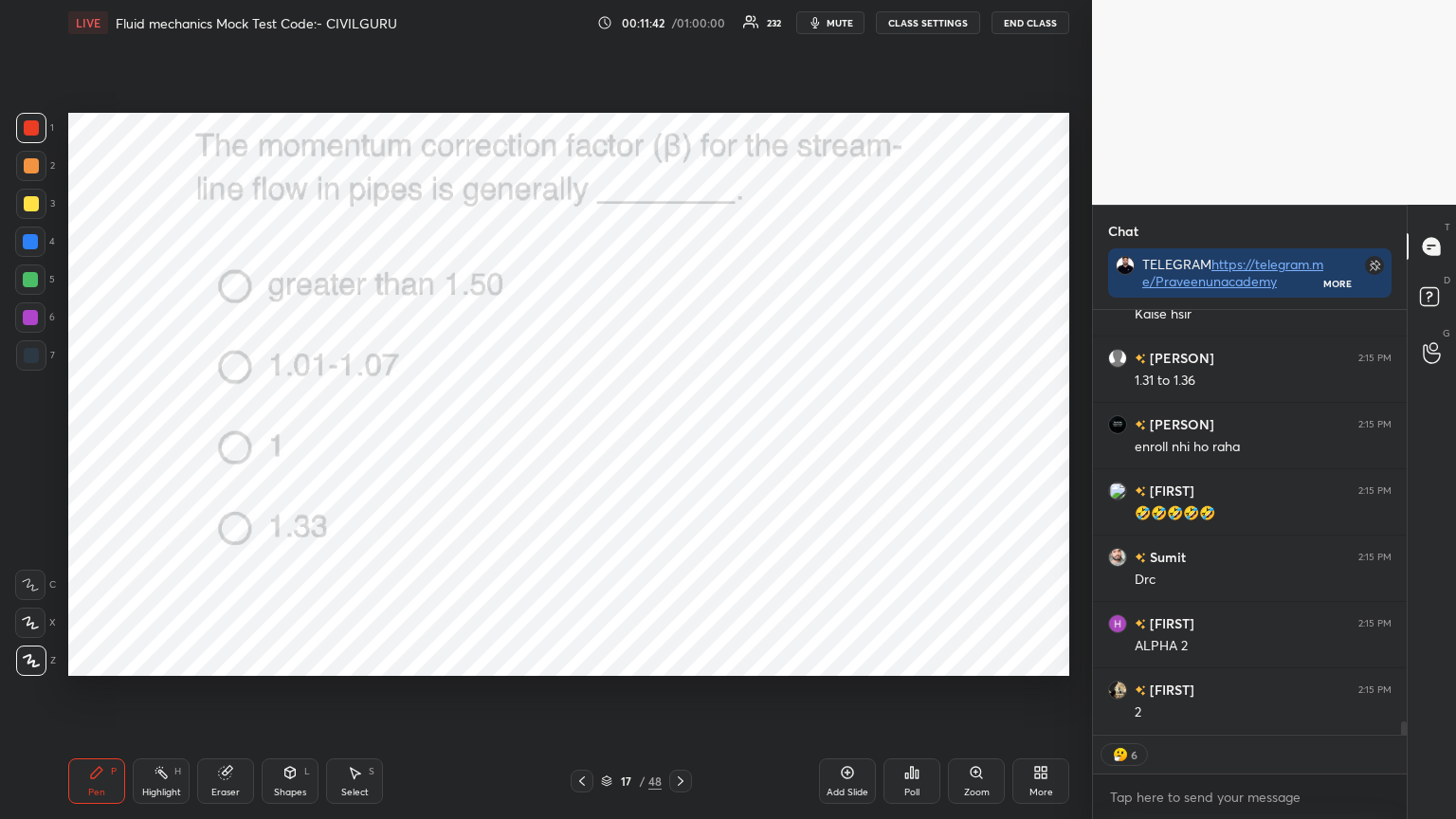 type on "x" 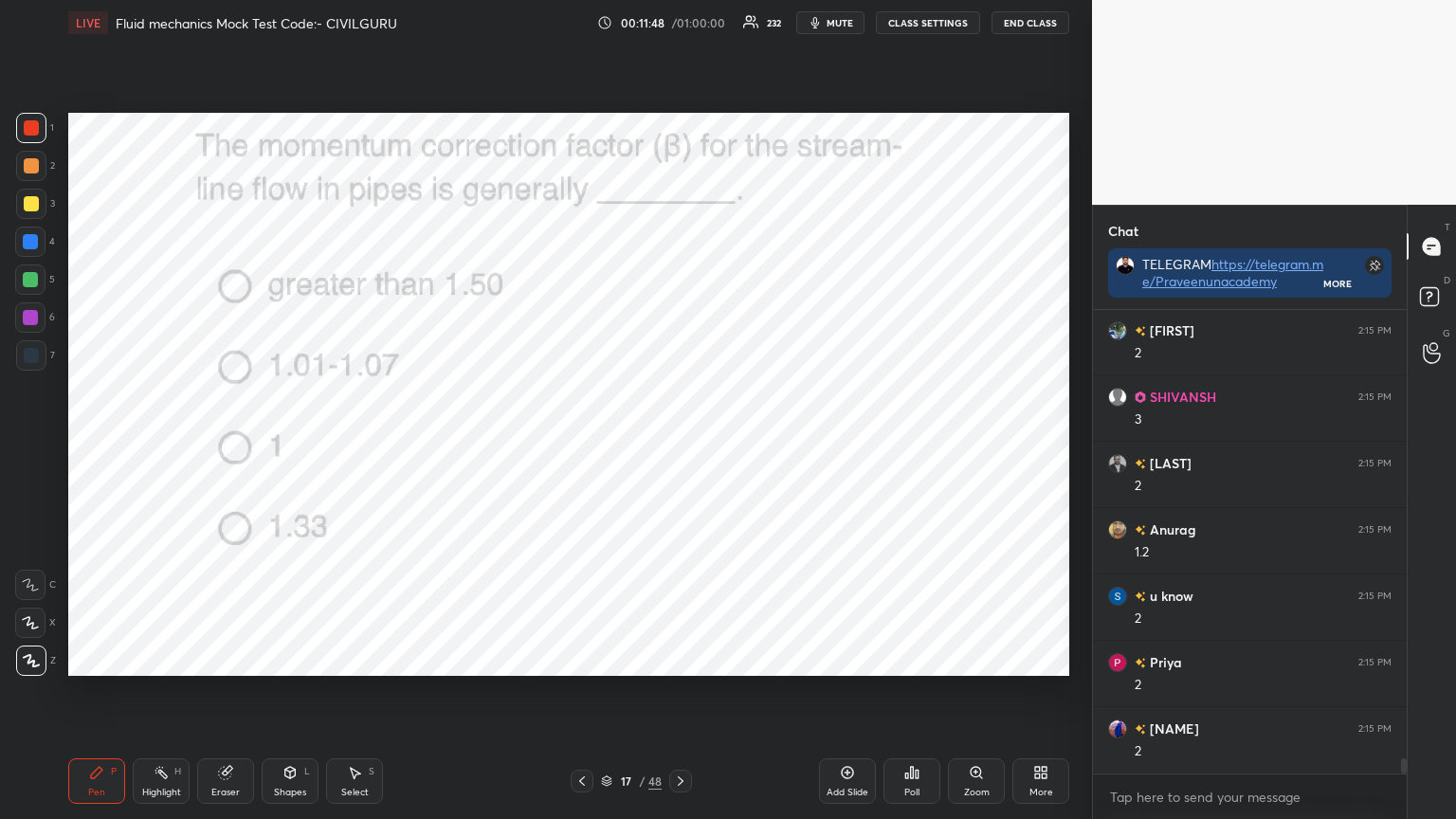 click 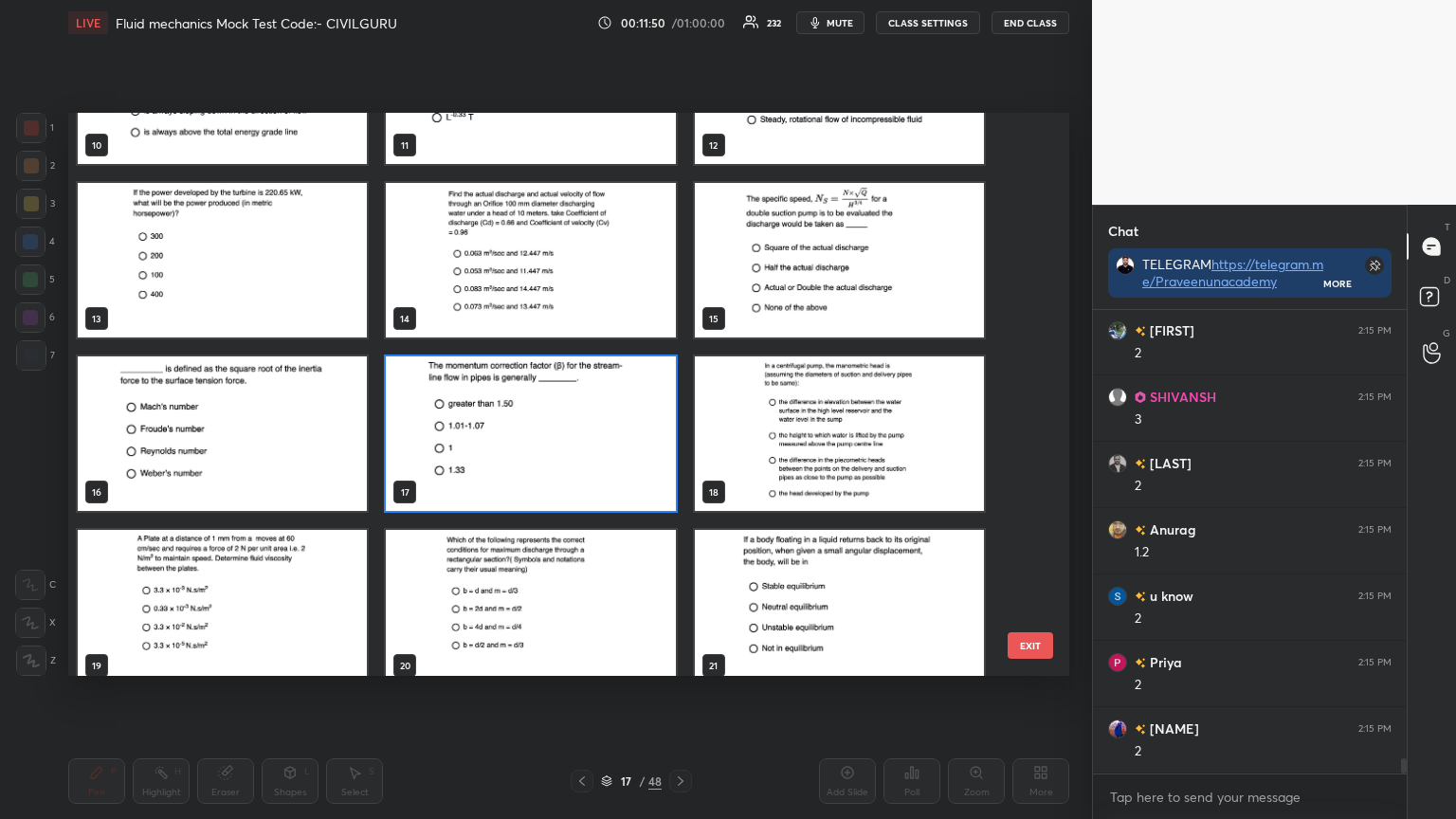 click at bounding box center [222, 607] 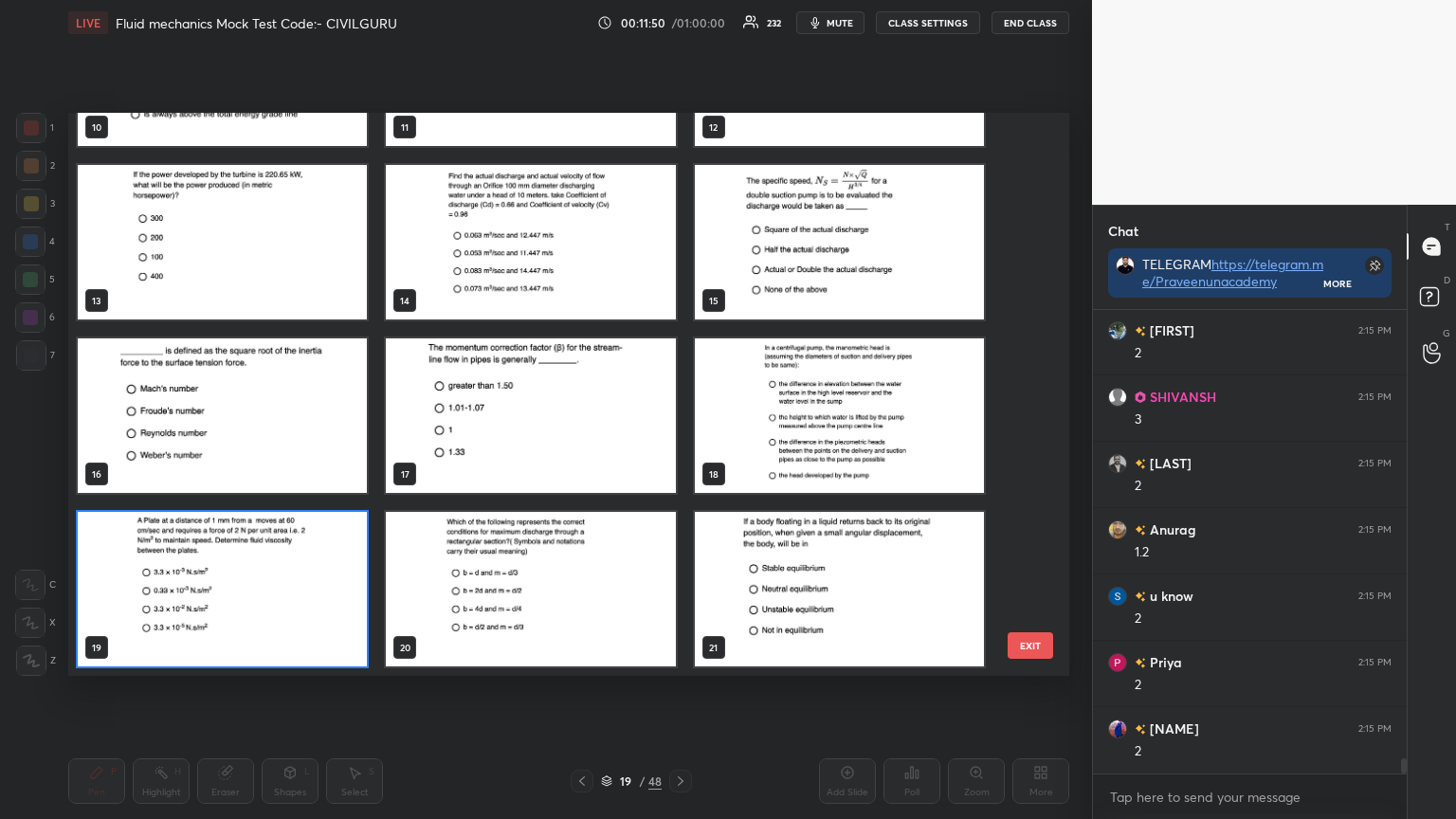 click at bounding box center [222, 589] 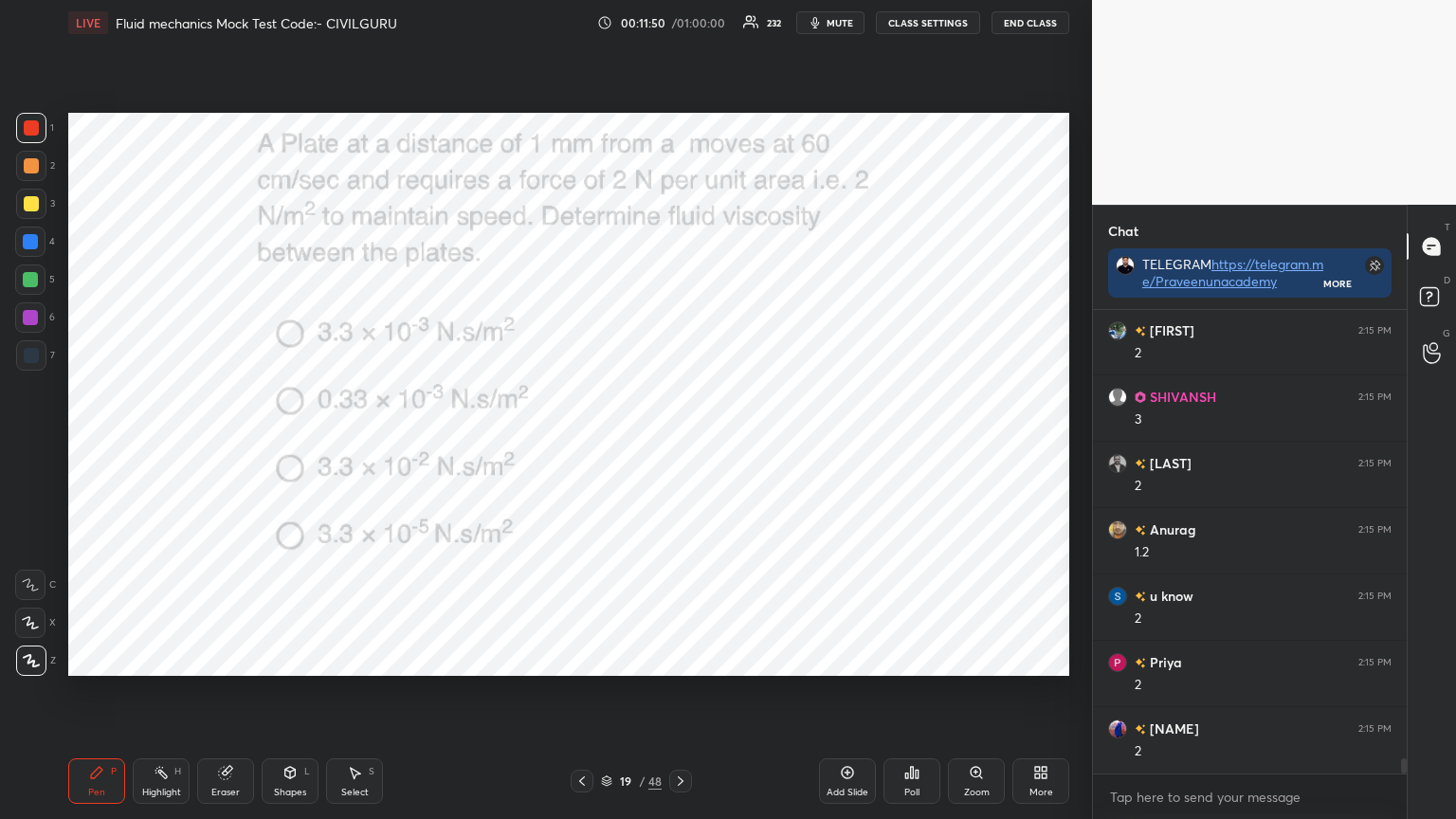click at bounding box center (222, 589) 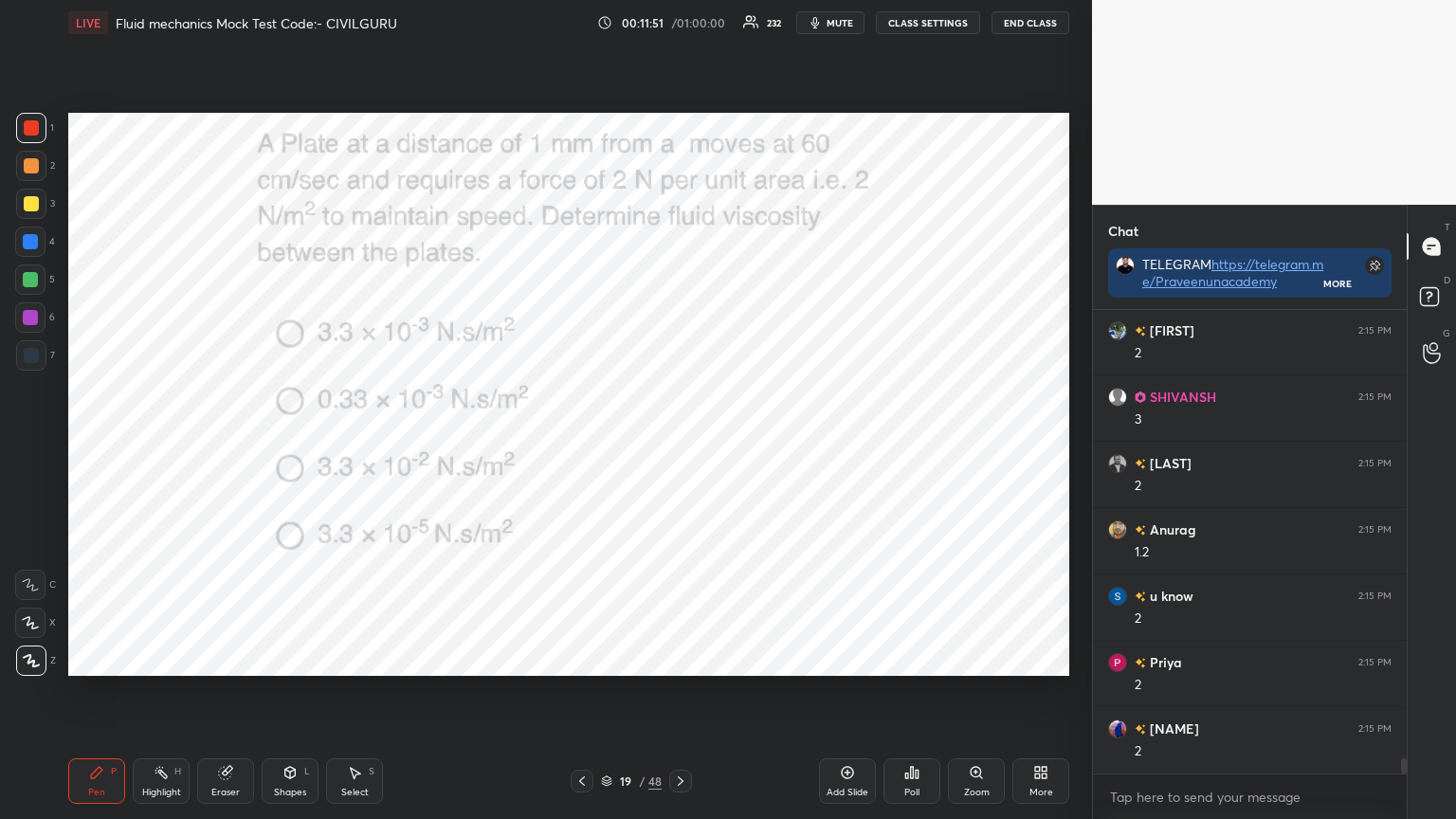 click on "Poll" at bounding box center (912, 781) 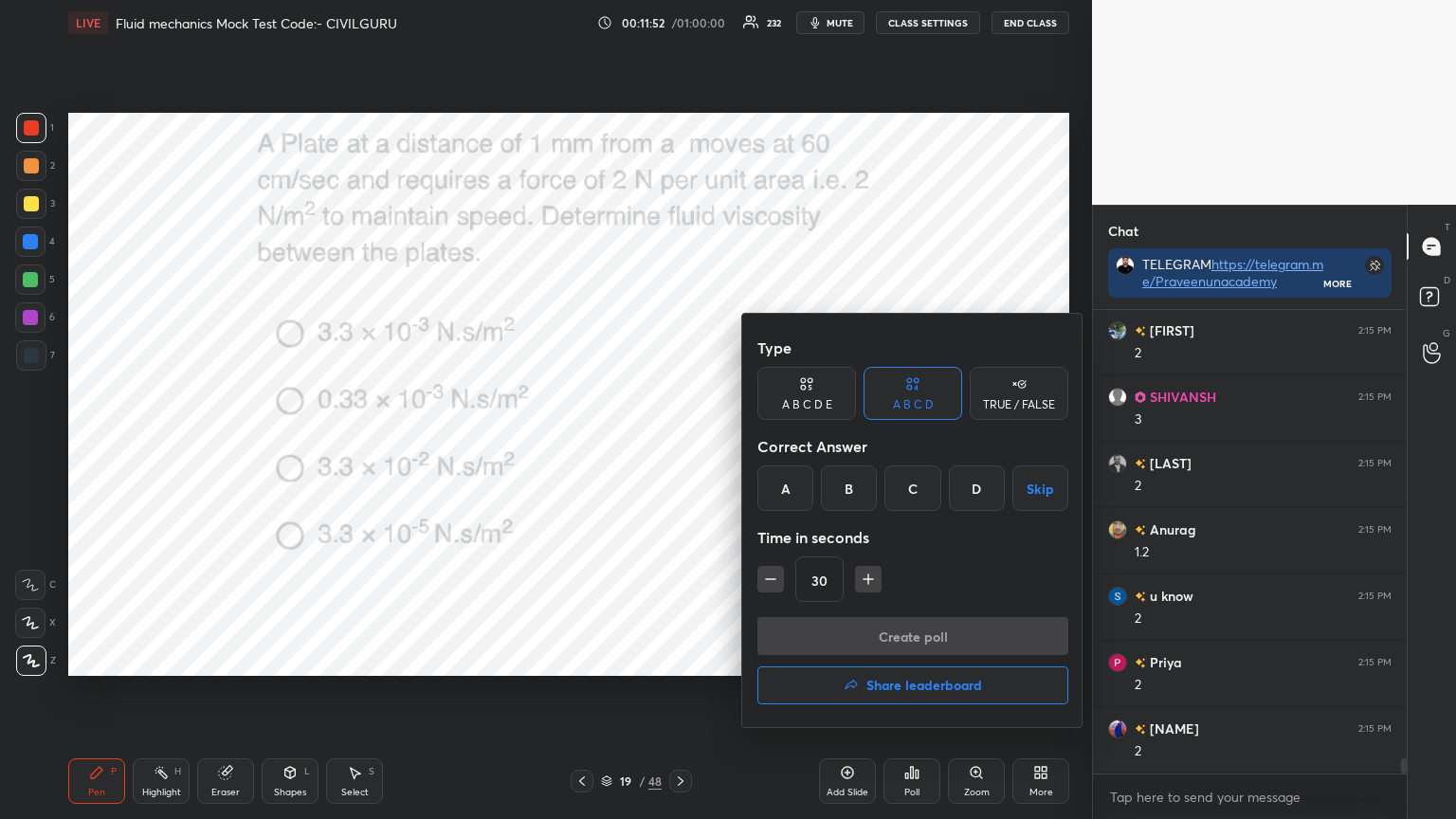 click on "A" at bounding box center (785, 488) 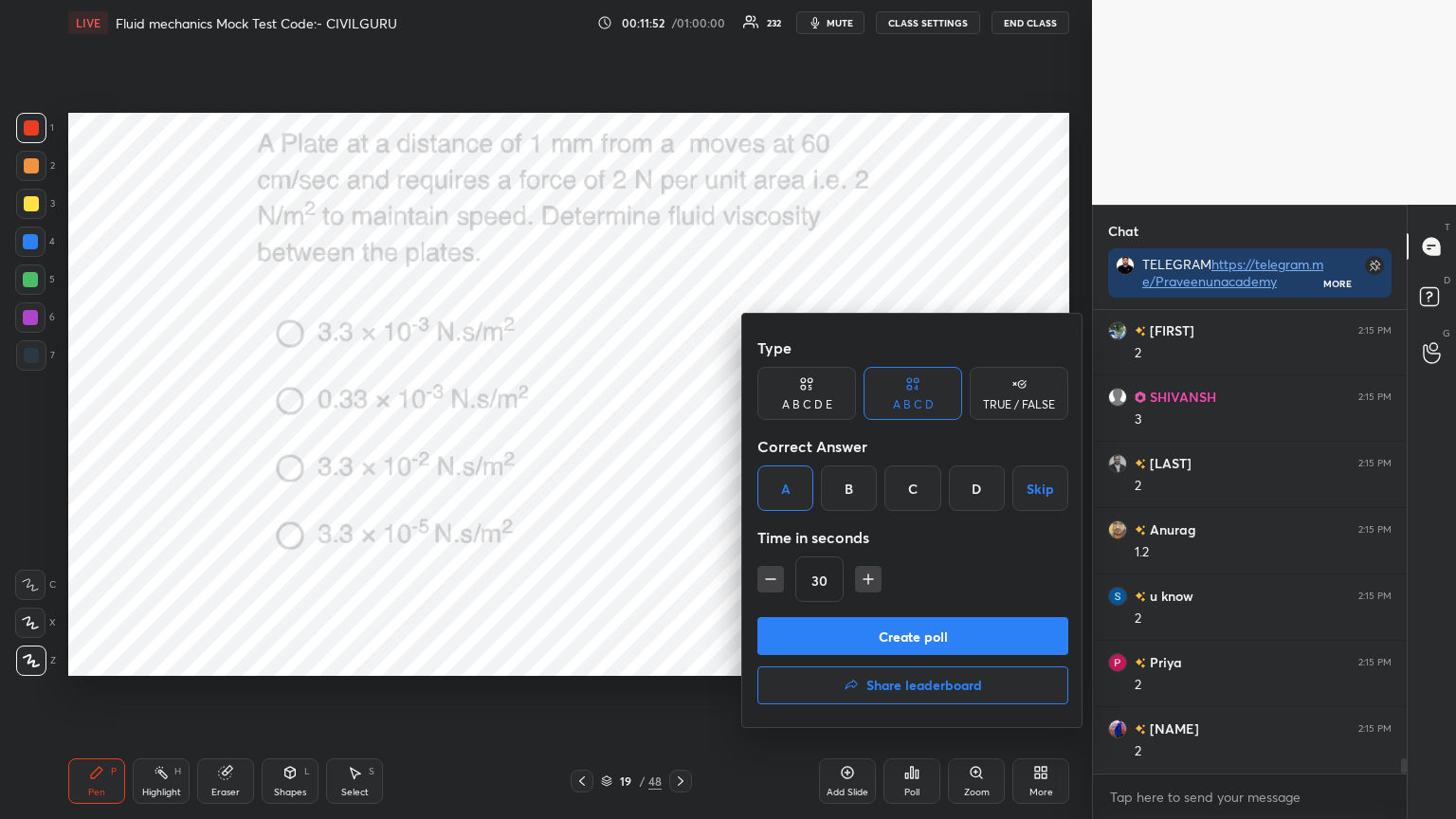 click 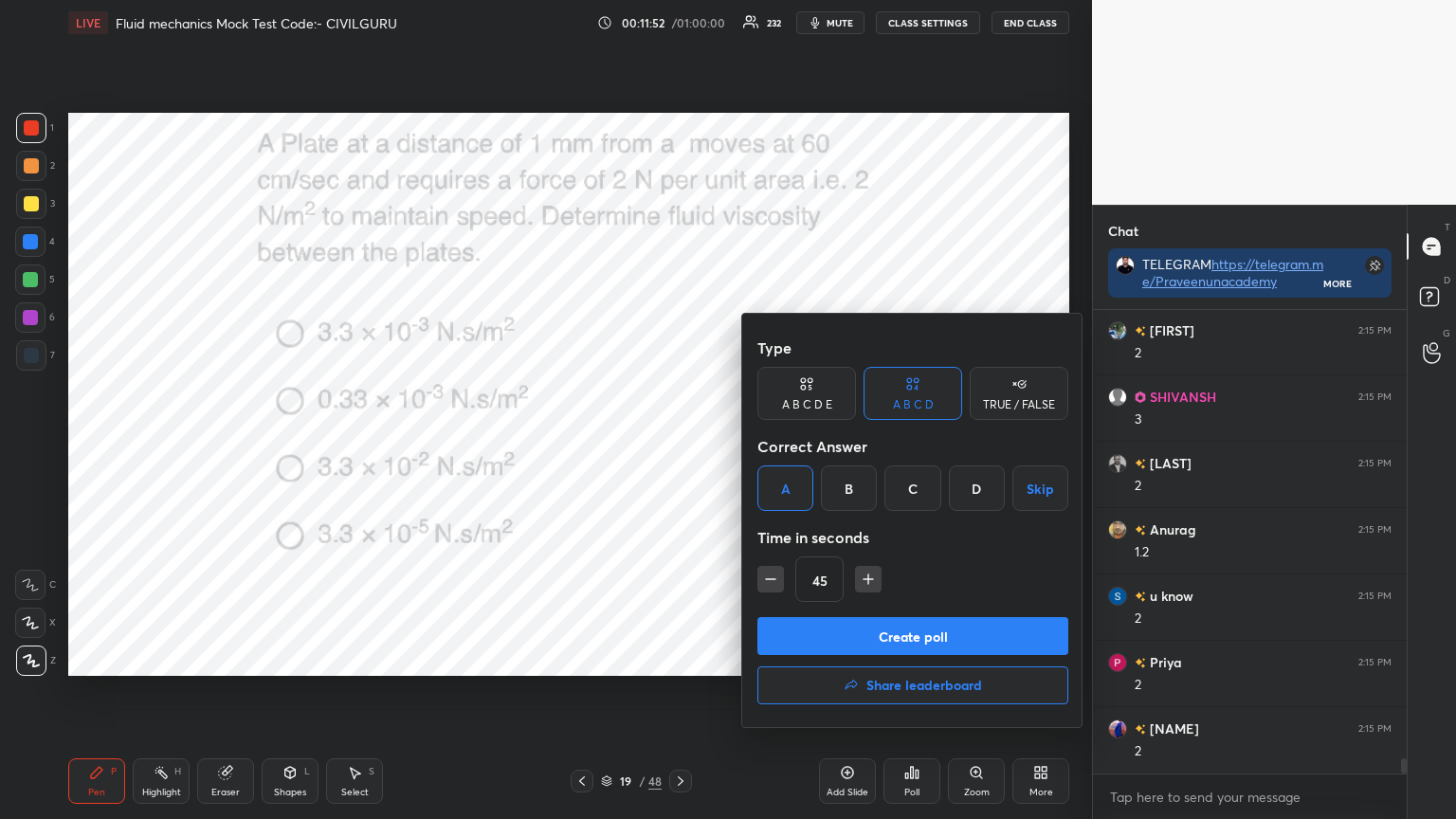 click 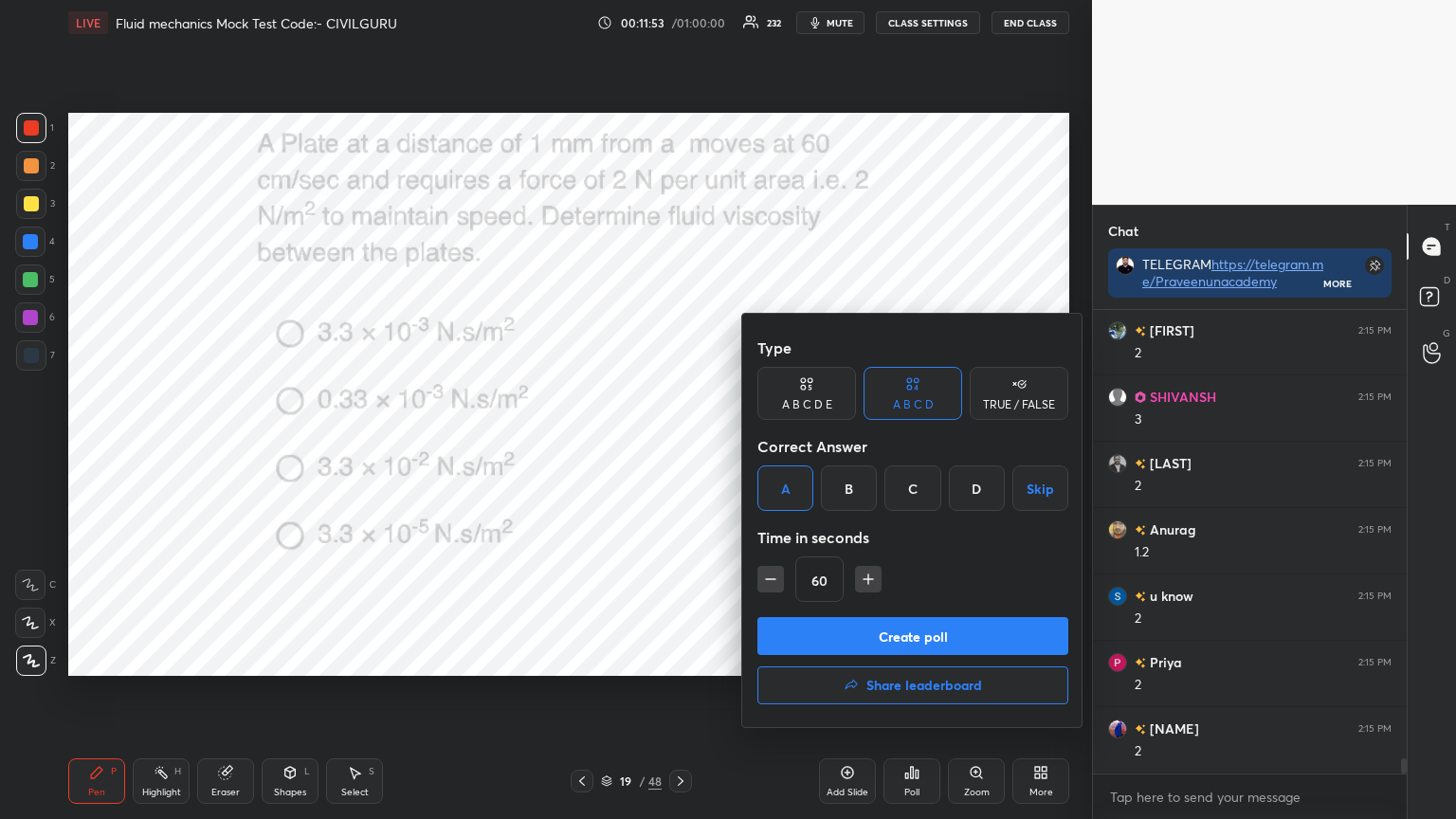 click 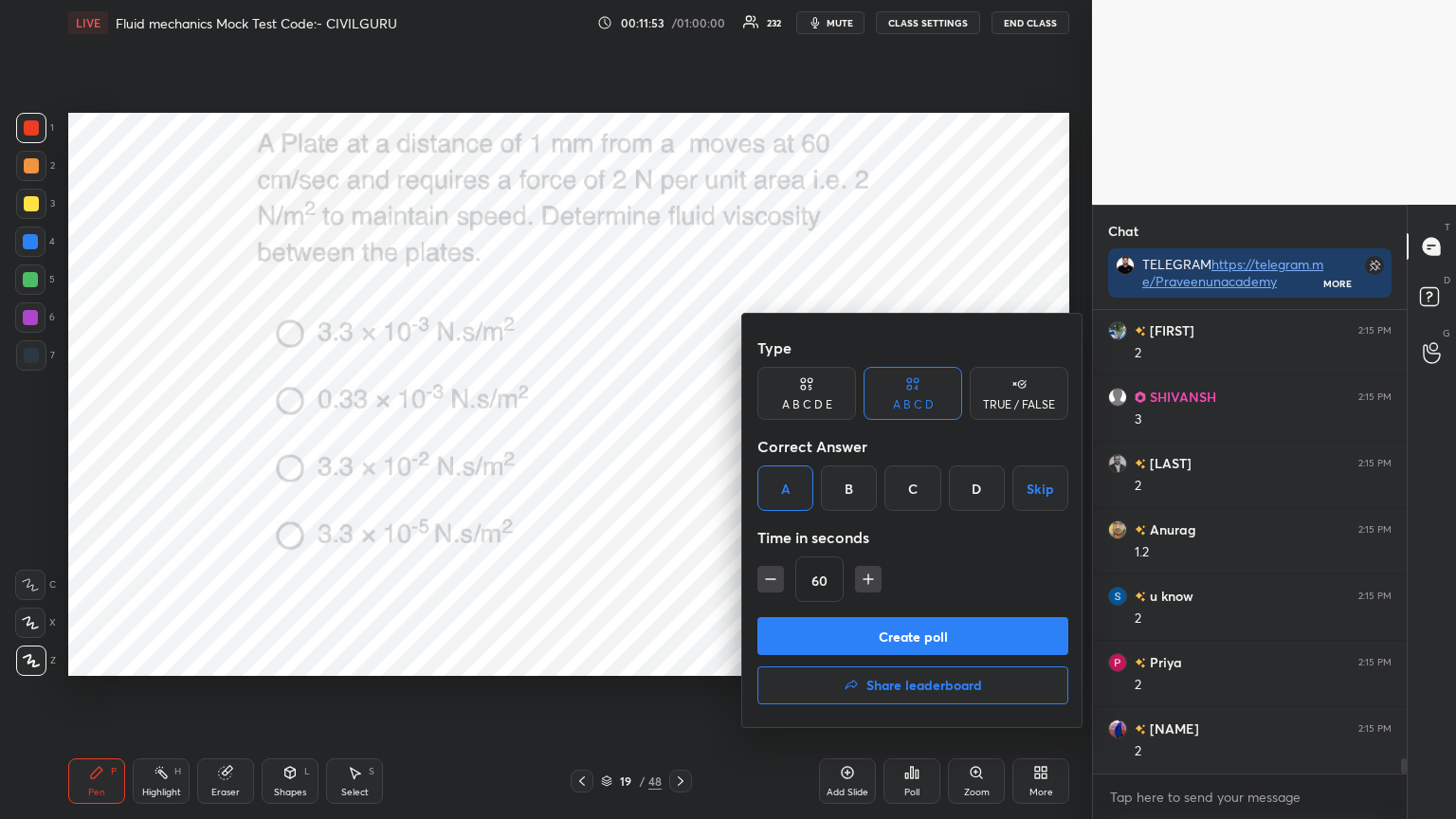 type on "75" 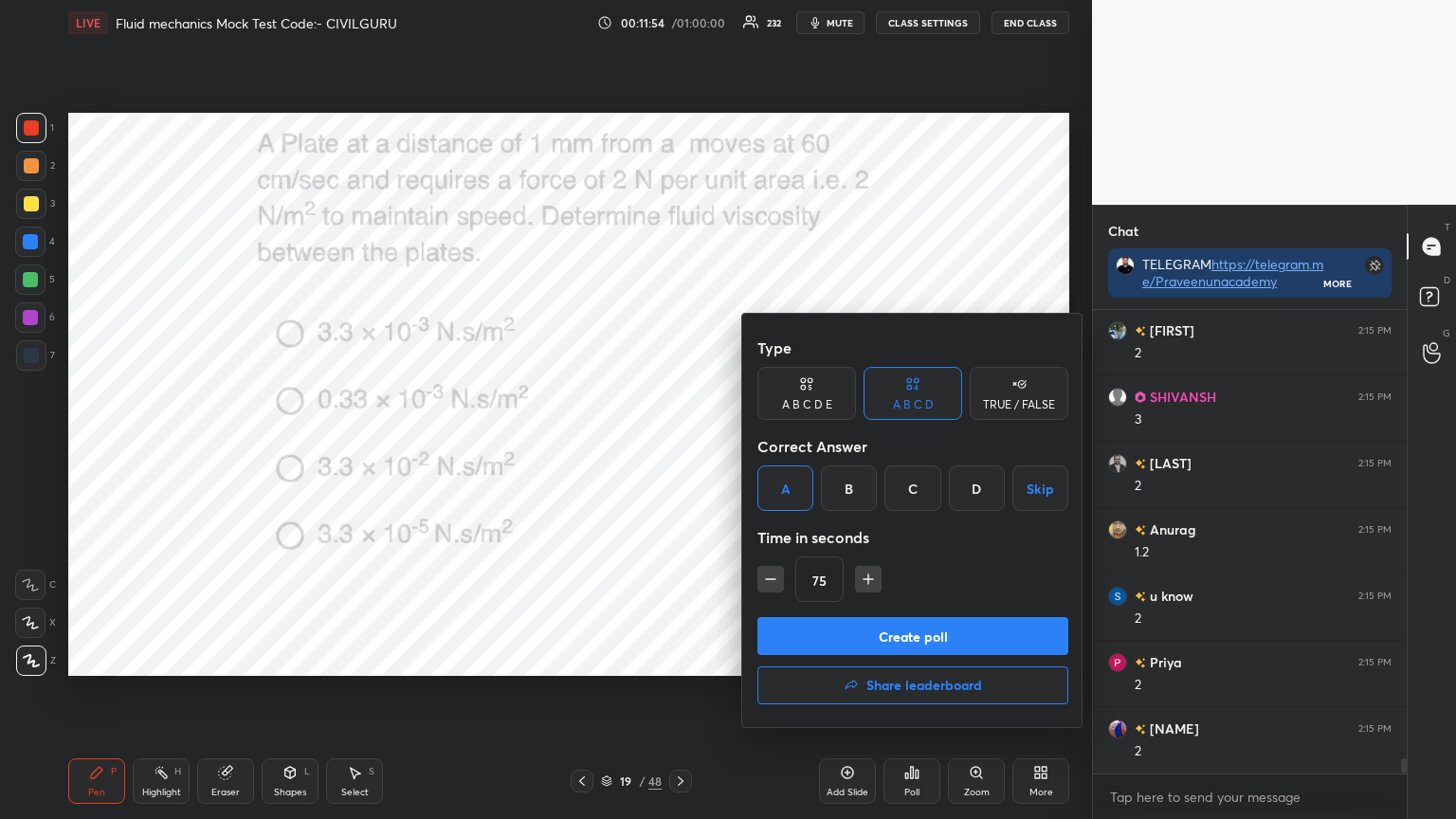 click on "Create poll" at bounding box center [913, 636] 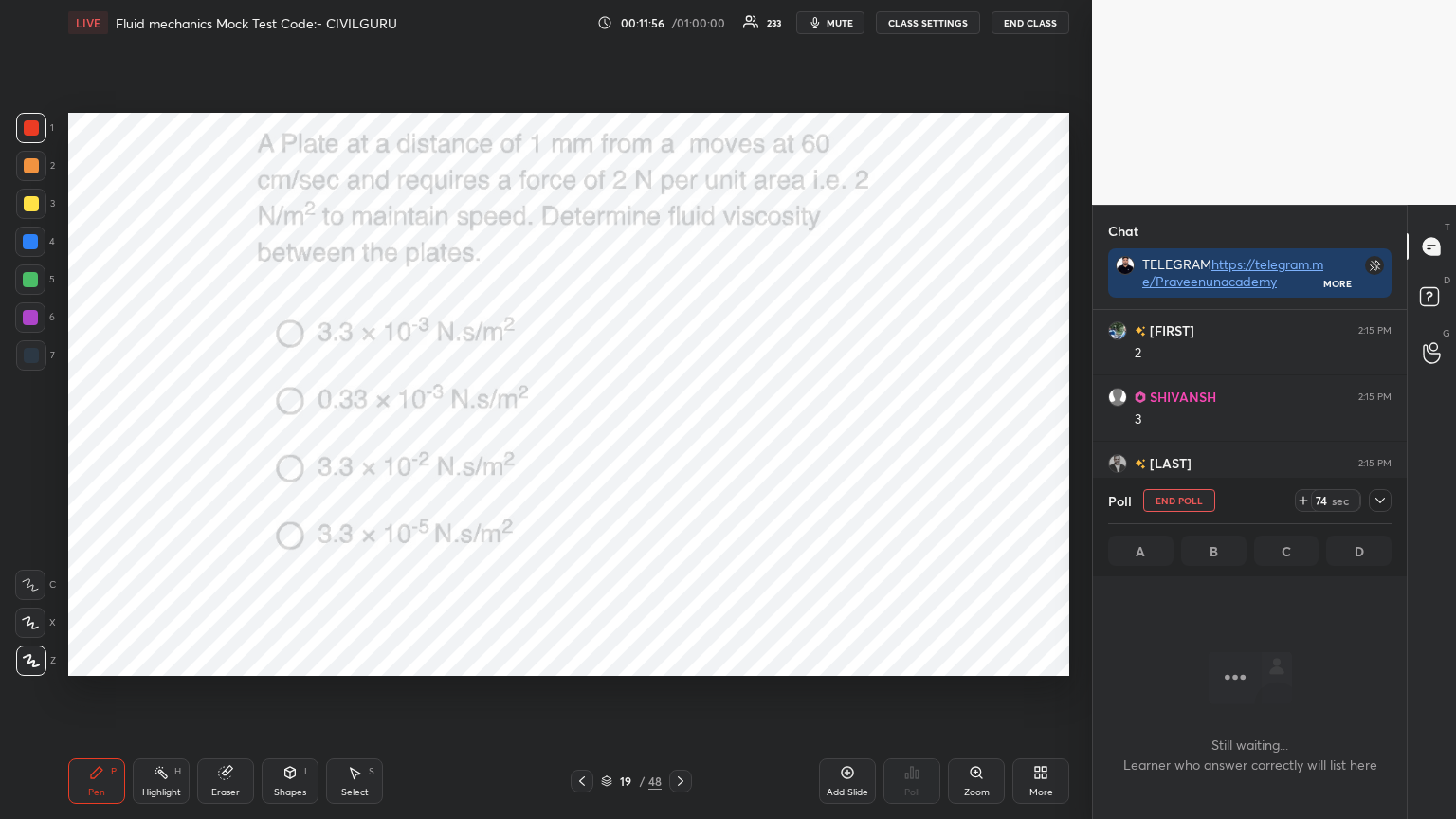 click at bounding box center [1380, 500] 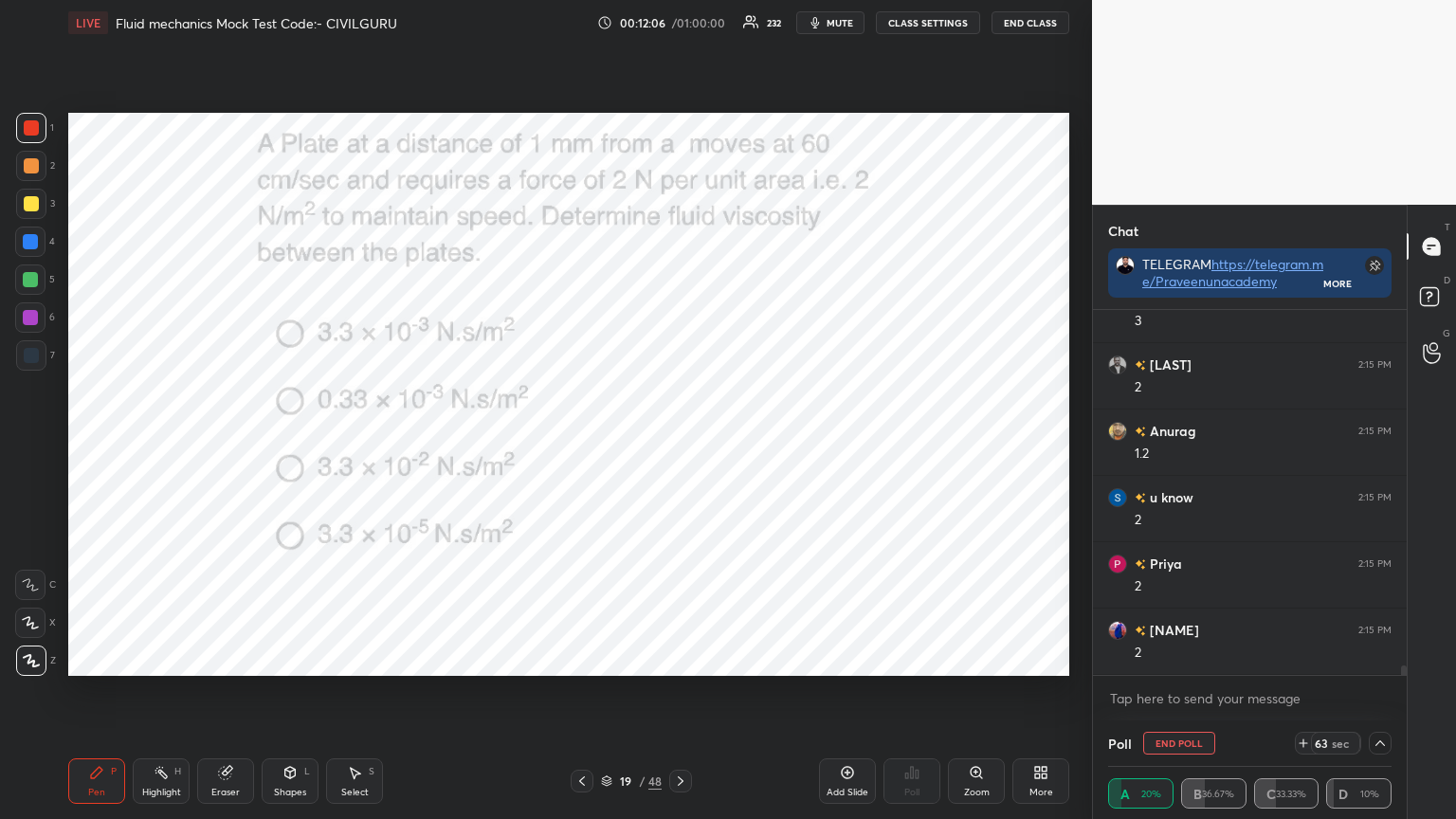 click 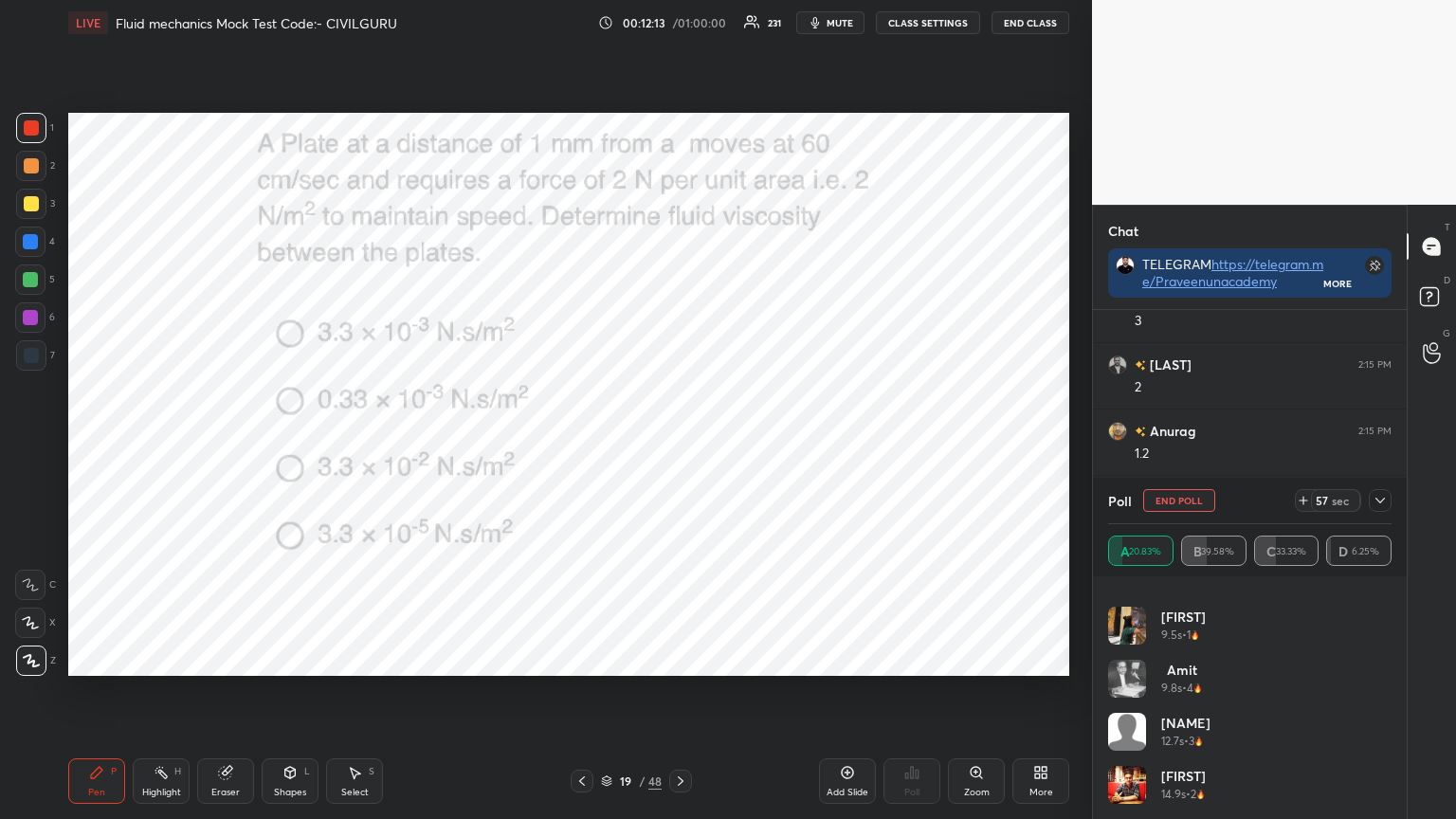 click 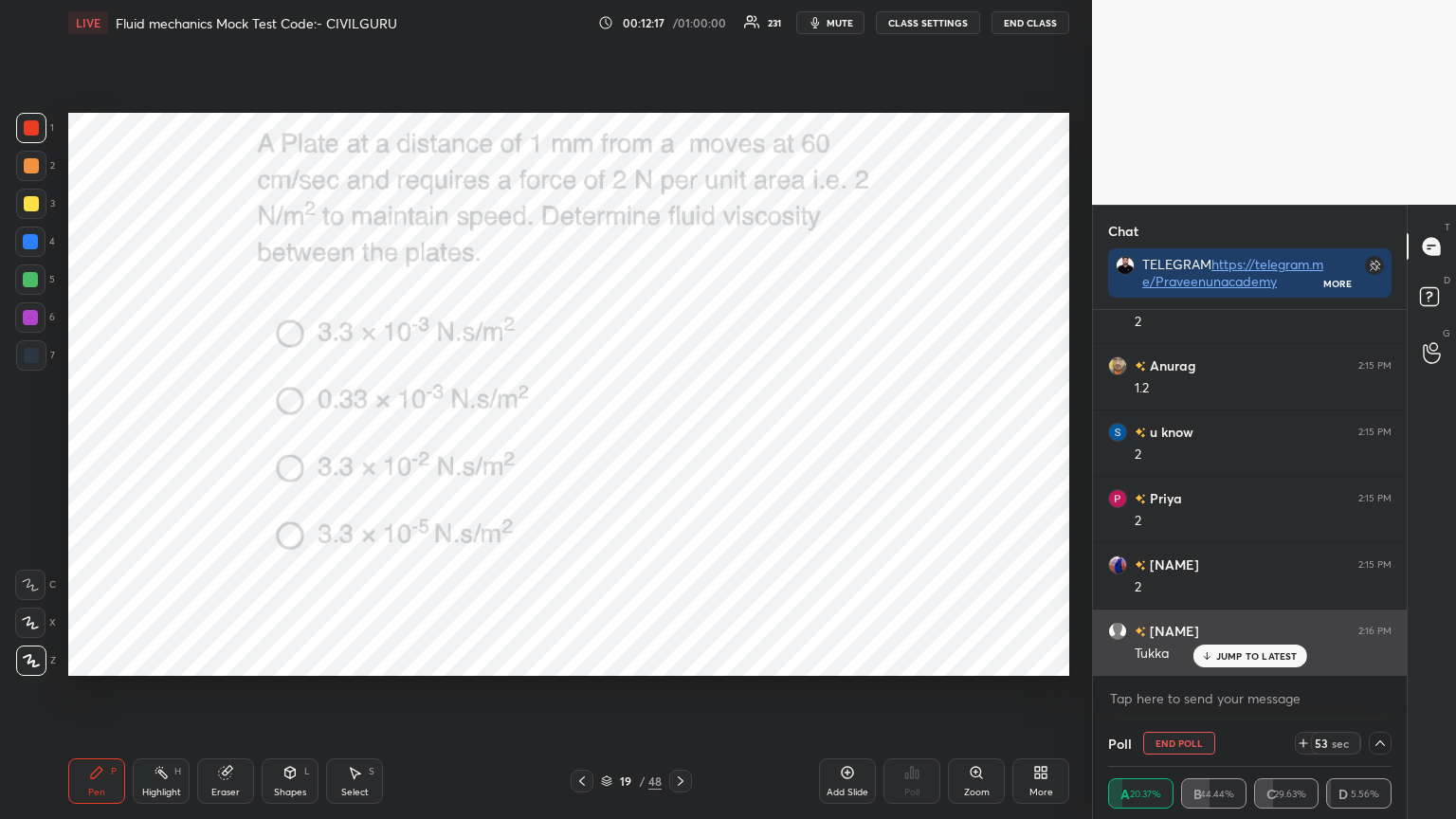 click on "JUMP TO LATEST" at bounding box center [1257, 656] 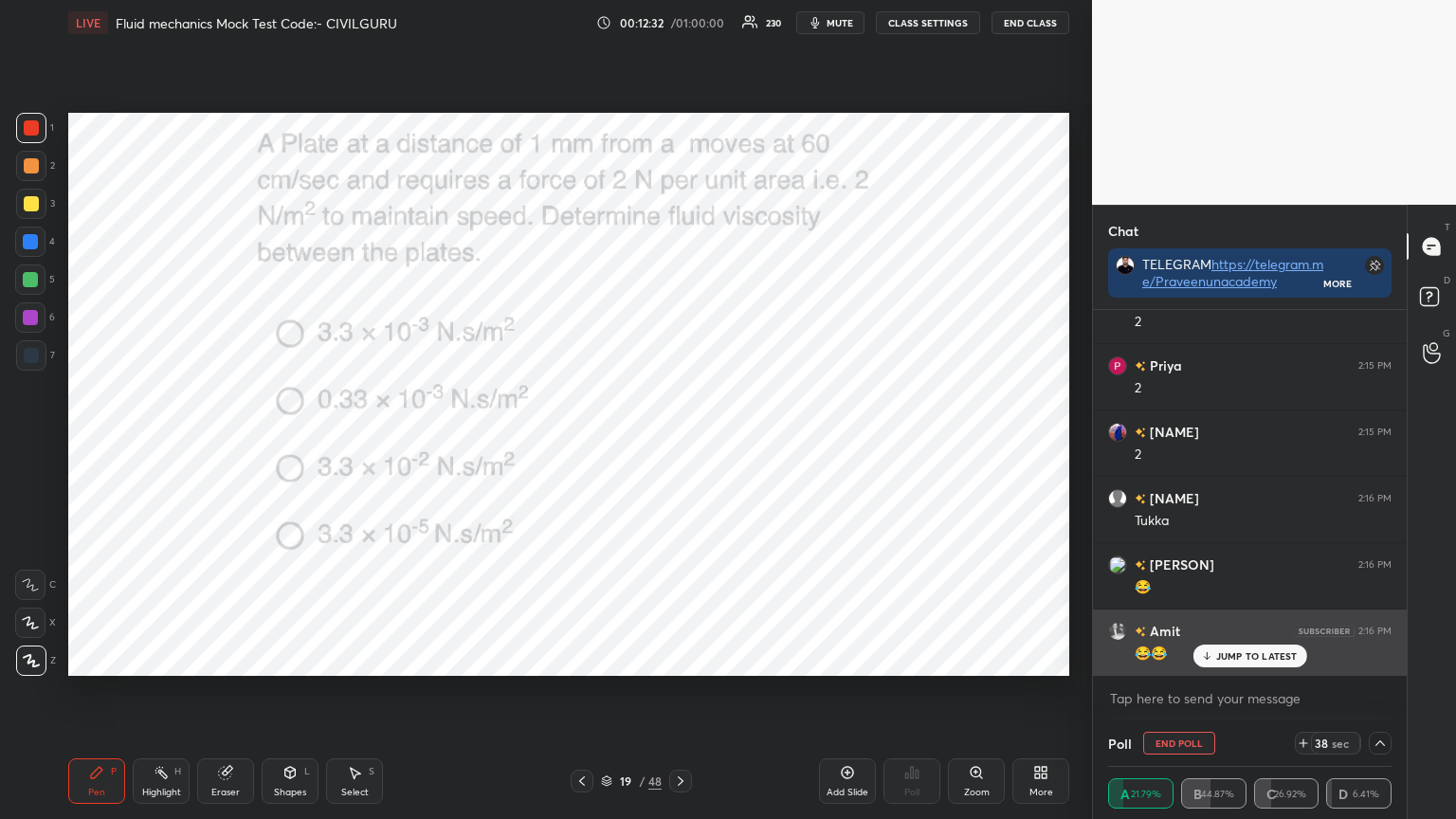 click on "JUMP TO LATEST" at bounding box center (1257, 656) 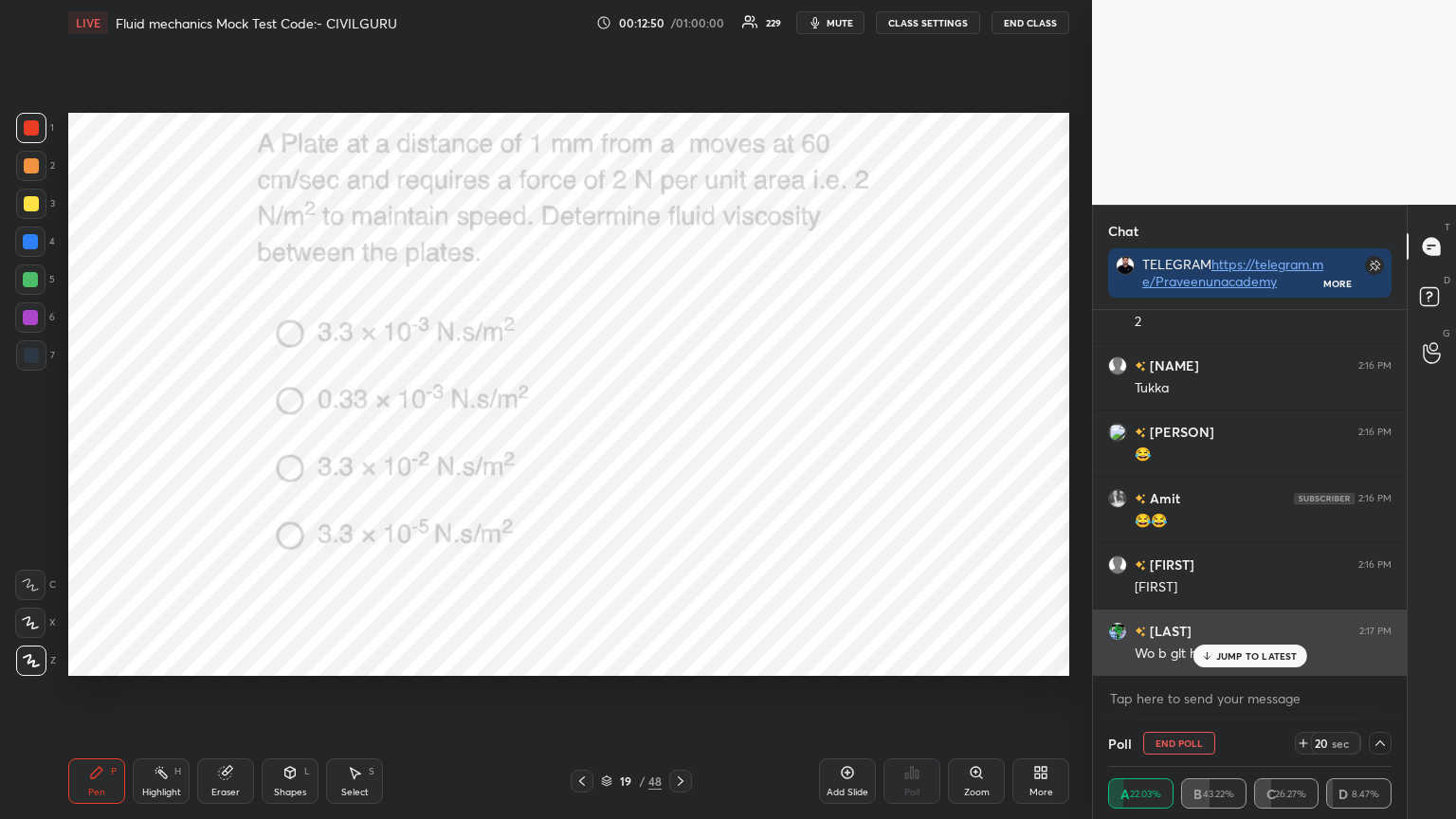 click 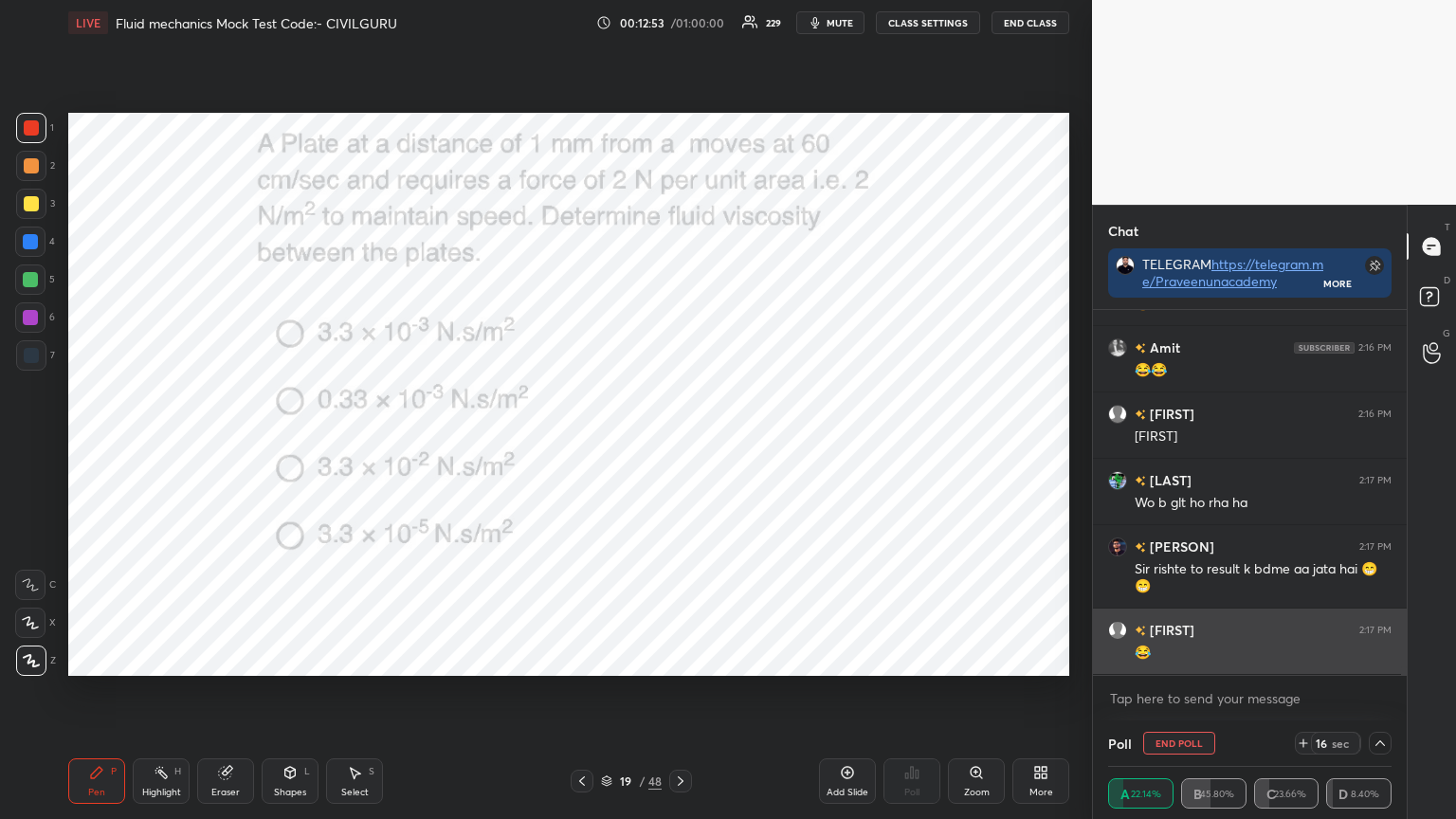 click on "😂" at bounding box center (1263, 653) 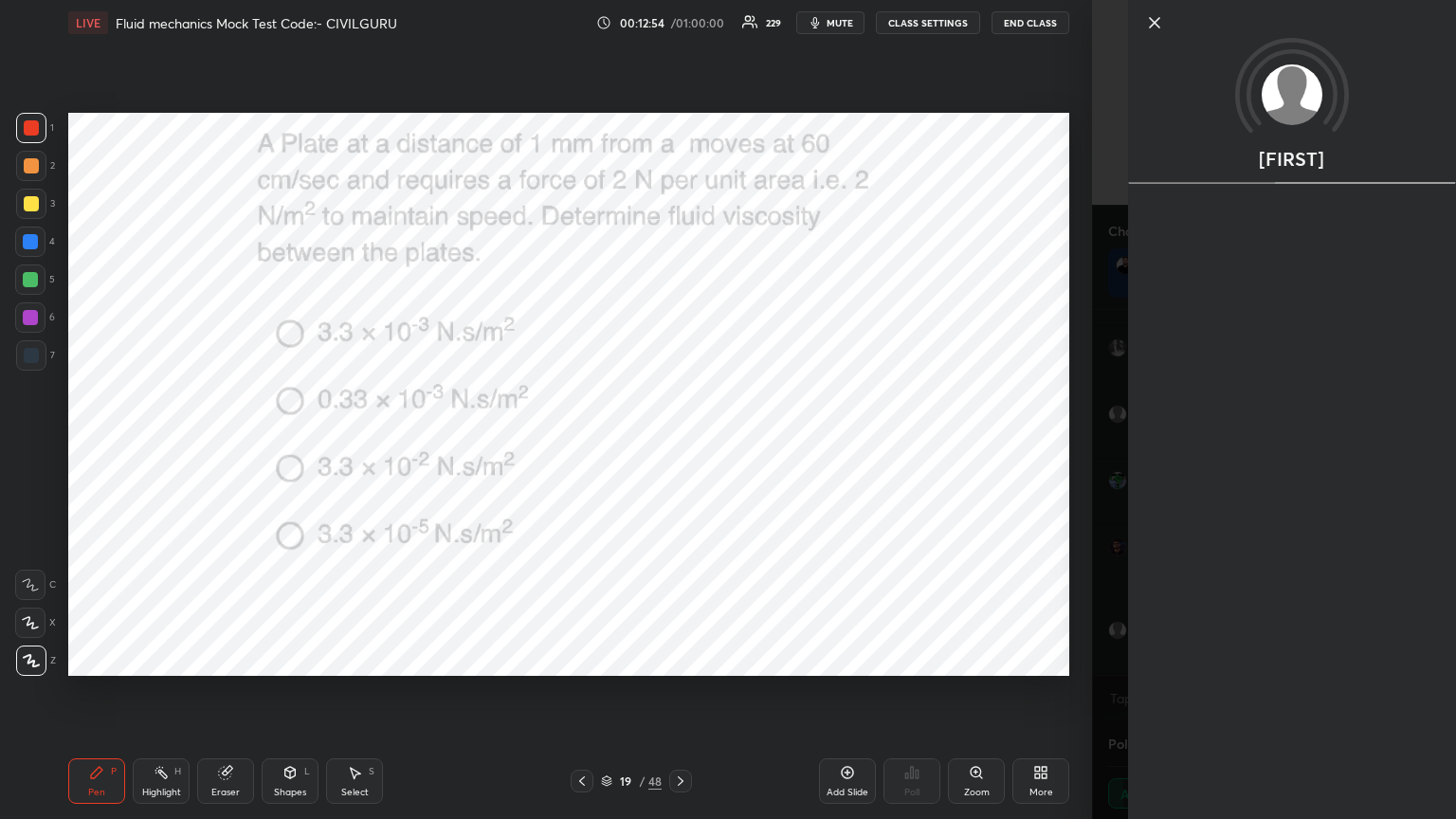 click on "1 2 3 4 5 6 7 C X Z C X Z E E Erase all   H H LIVE Fluid mechanics Mock Test Code:- CIVILGURU 00:12:54 /  01:00:00 229 mute CLASS SETTINGS End Class Setting up your live class Poll for   secs No correct answer Start poll Back Fluid mechanics Mock Test Code:- CIVILGURU [FIRST] [LAST] Pen P Highlight H Eraser Shapes L Select S 19 / 48 Add Slide Poll Zoom More" at bounding box center [546, 410] 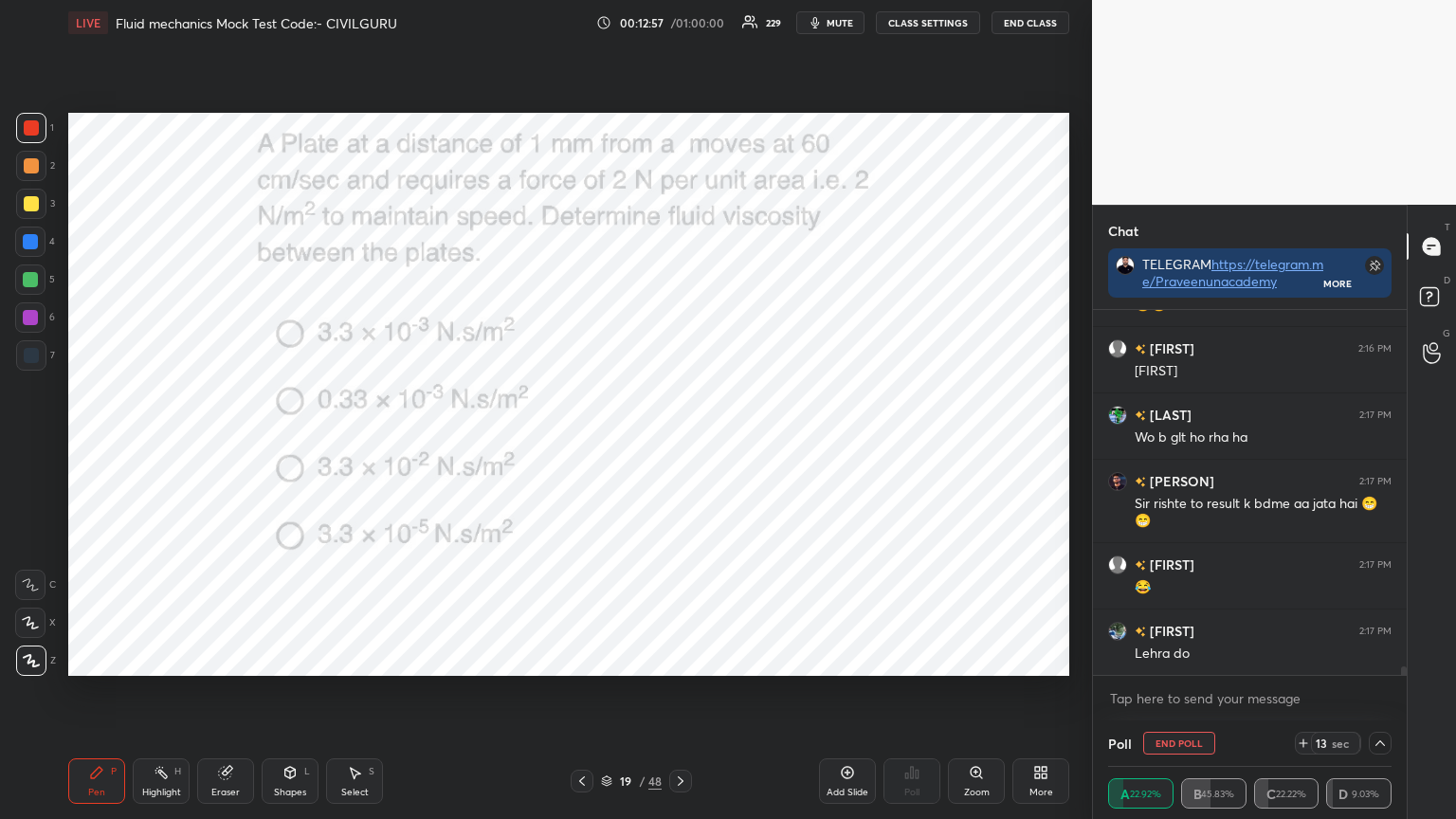 scroll, scrollTop: 14677, scrollLeft: 0, axis: vertical 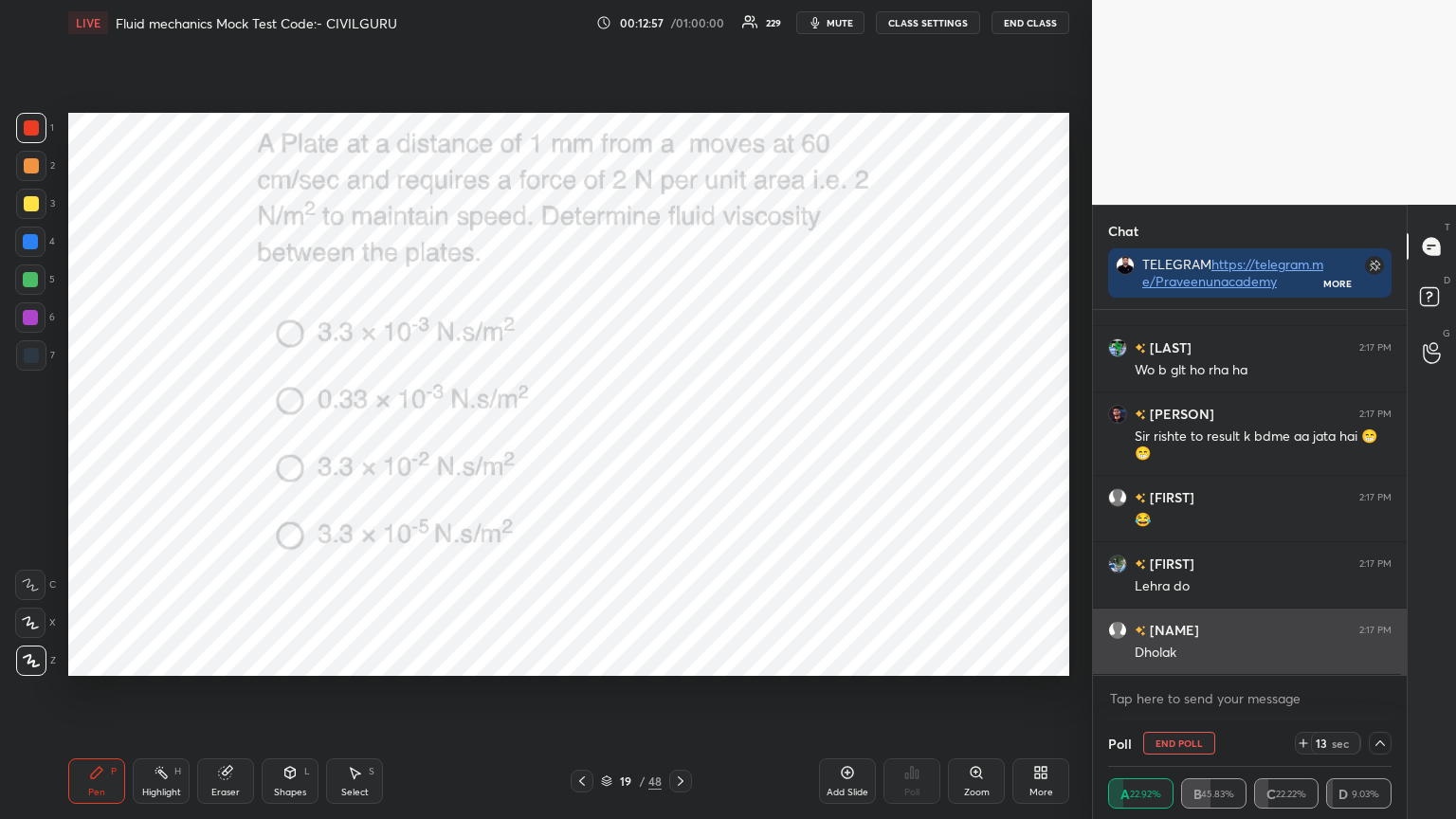 click on "Dholak" at bounding box center [1263, 653] 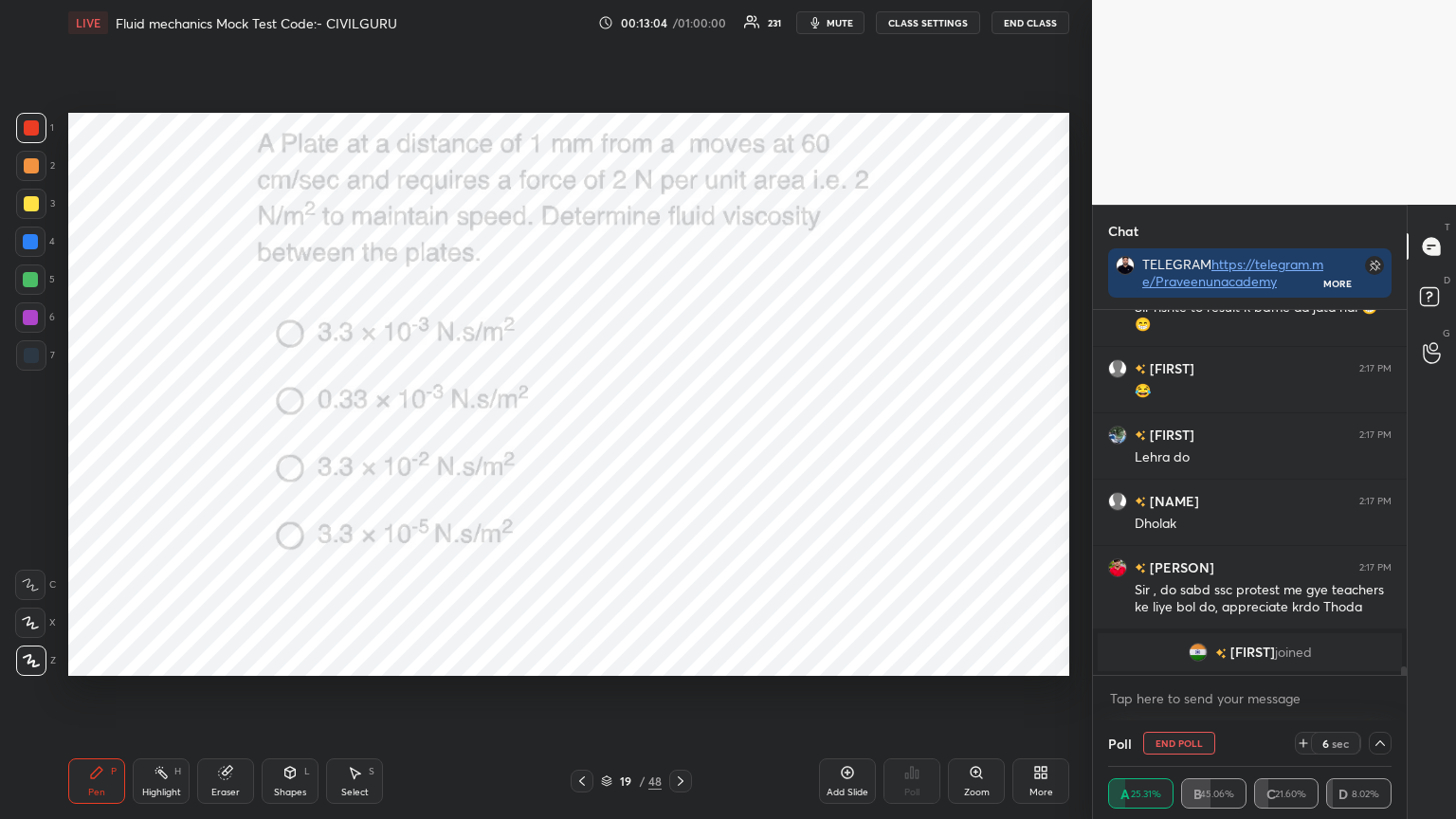scroll, scrollTop: 13865, scrollLeft: 0, axis: vertical 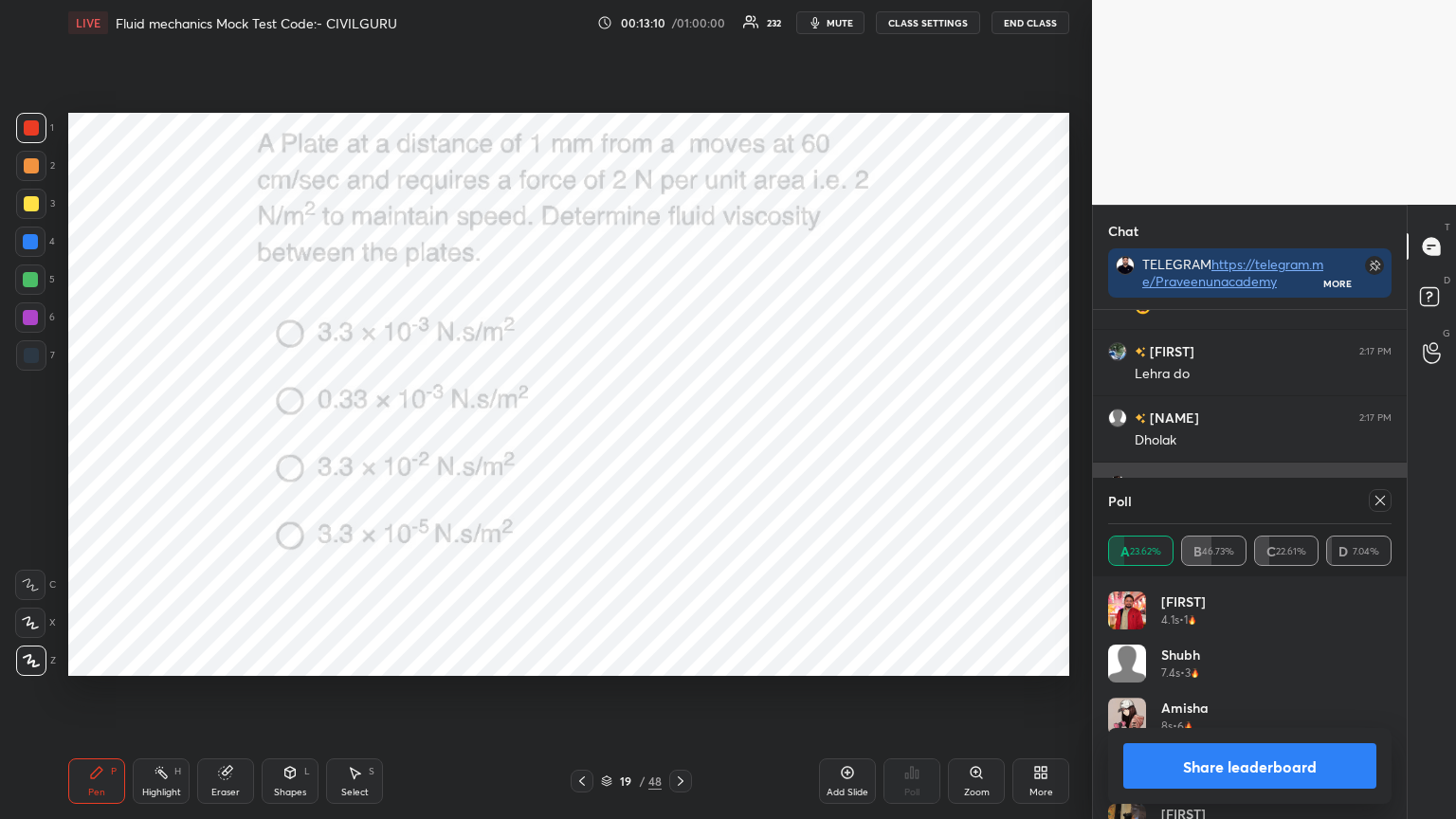 click 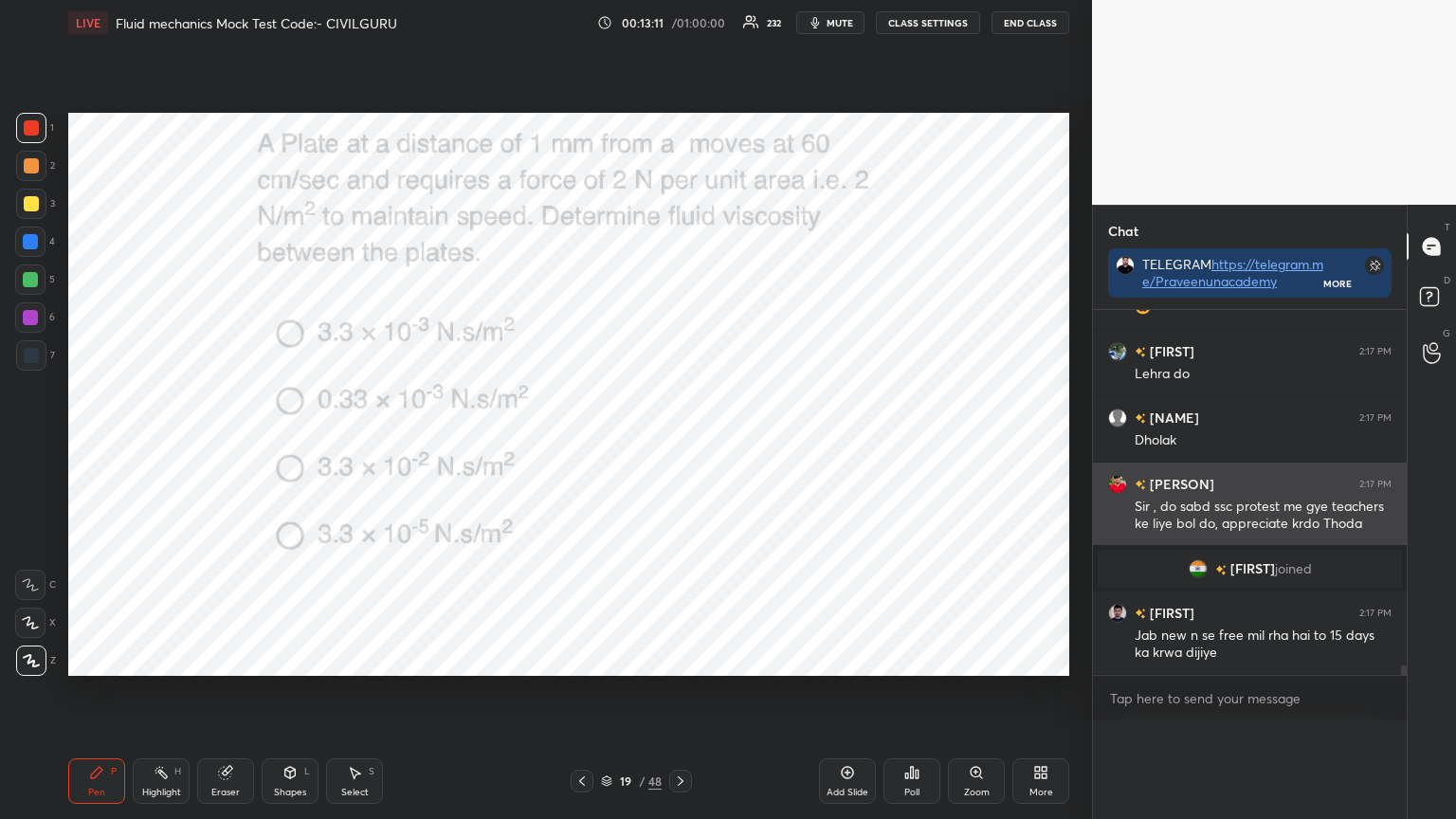 scroll, scrollTop: 0, scrollLeft: 0, axis: both 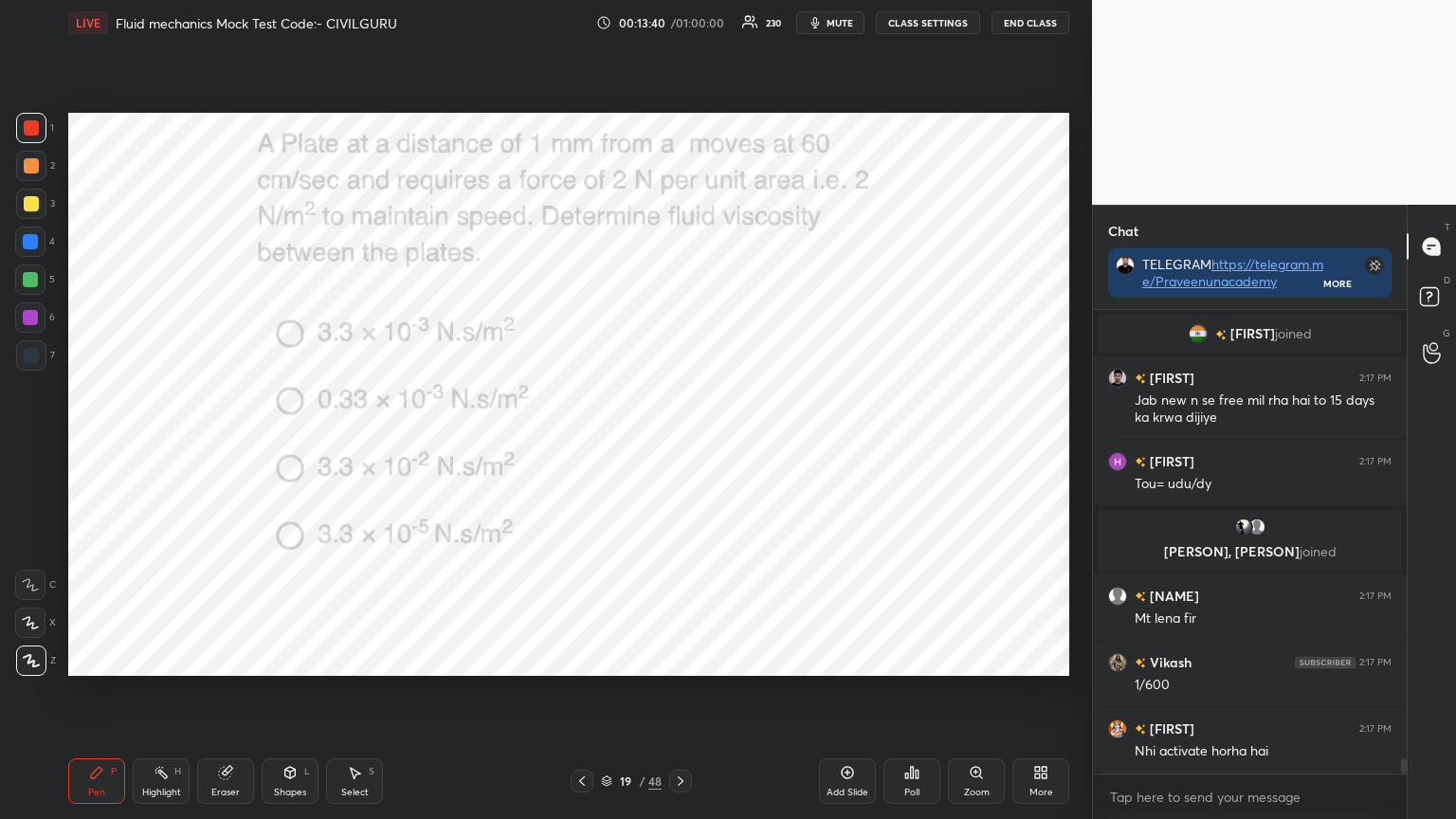 click at bounding box center [681, 781] 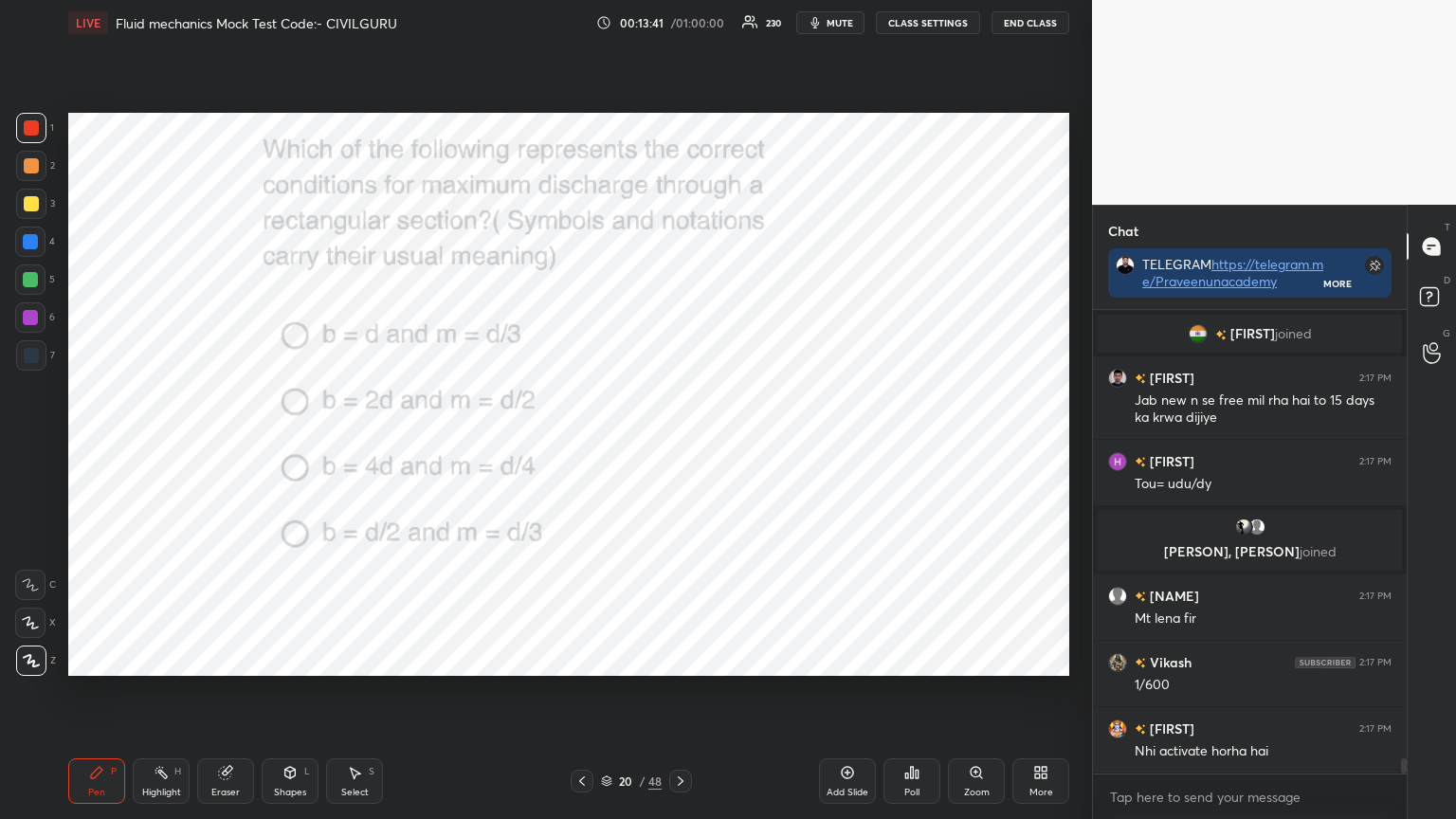 click 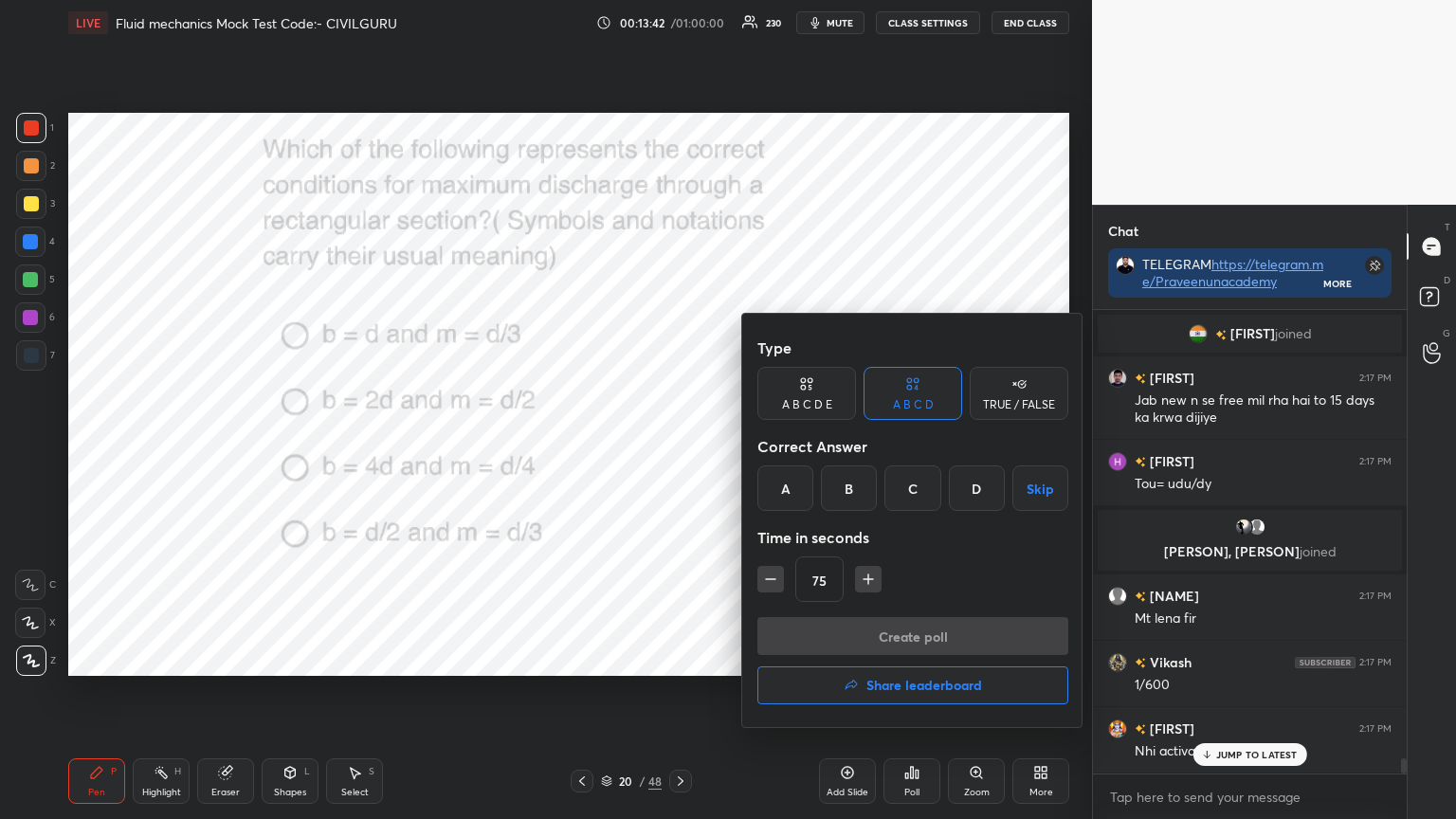 click on "B" at bounding box center (848, 488) 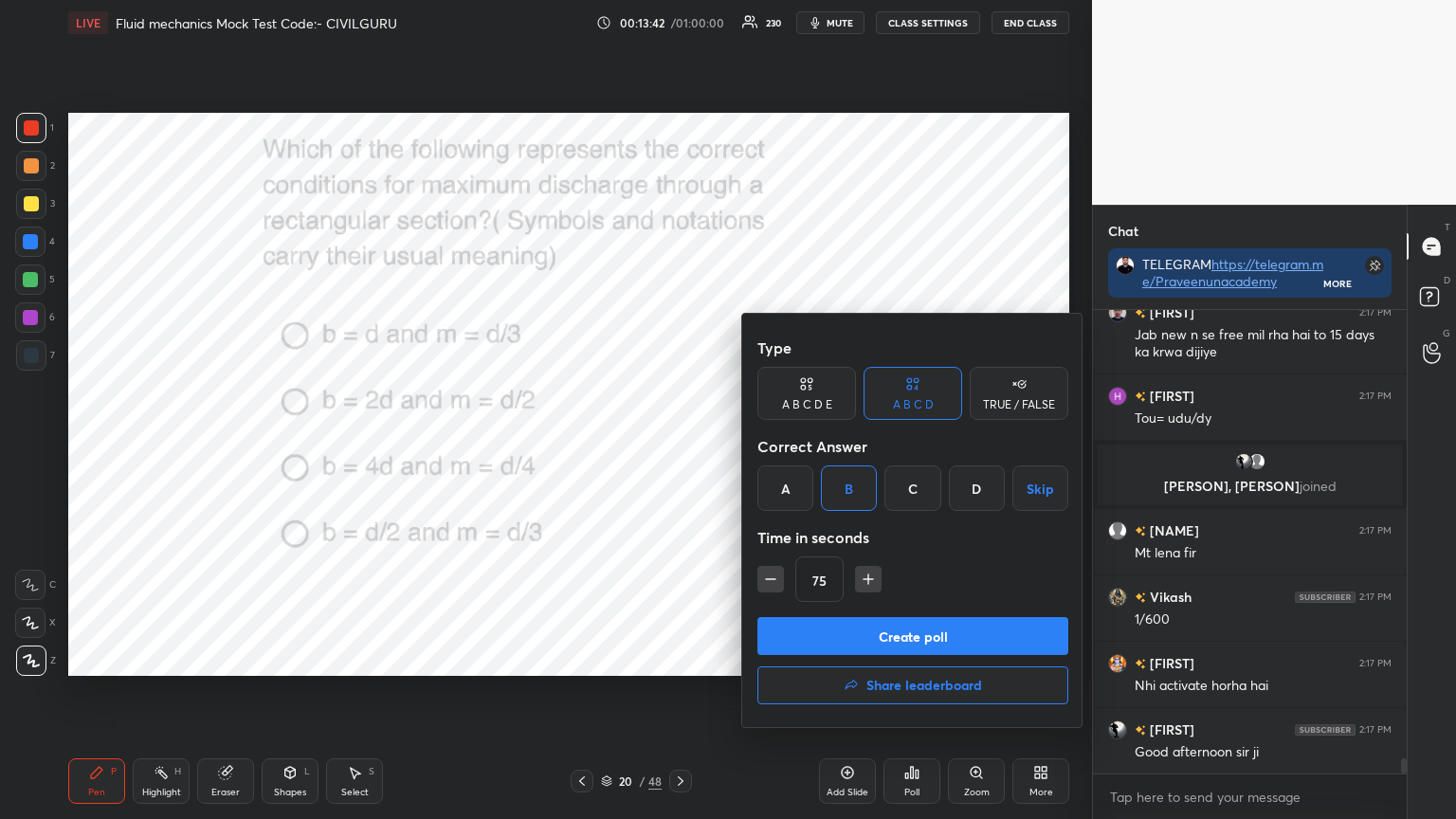 click 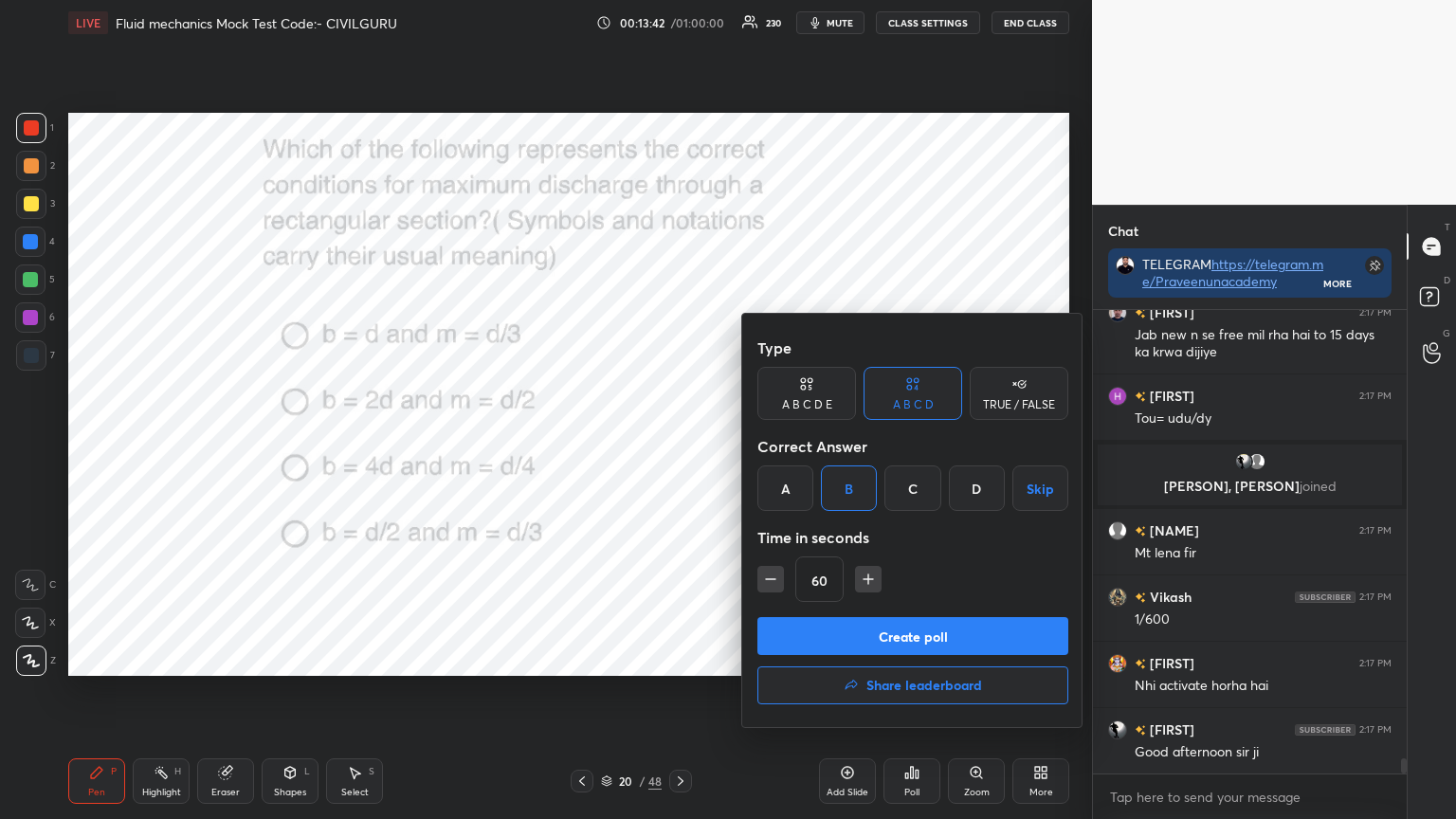 click 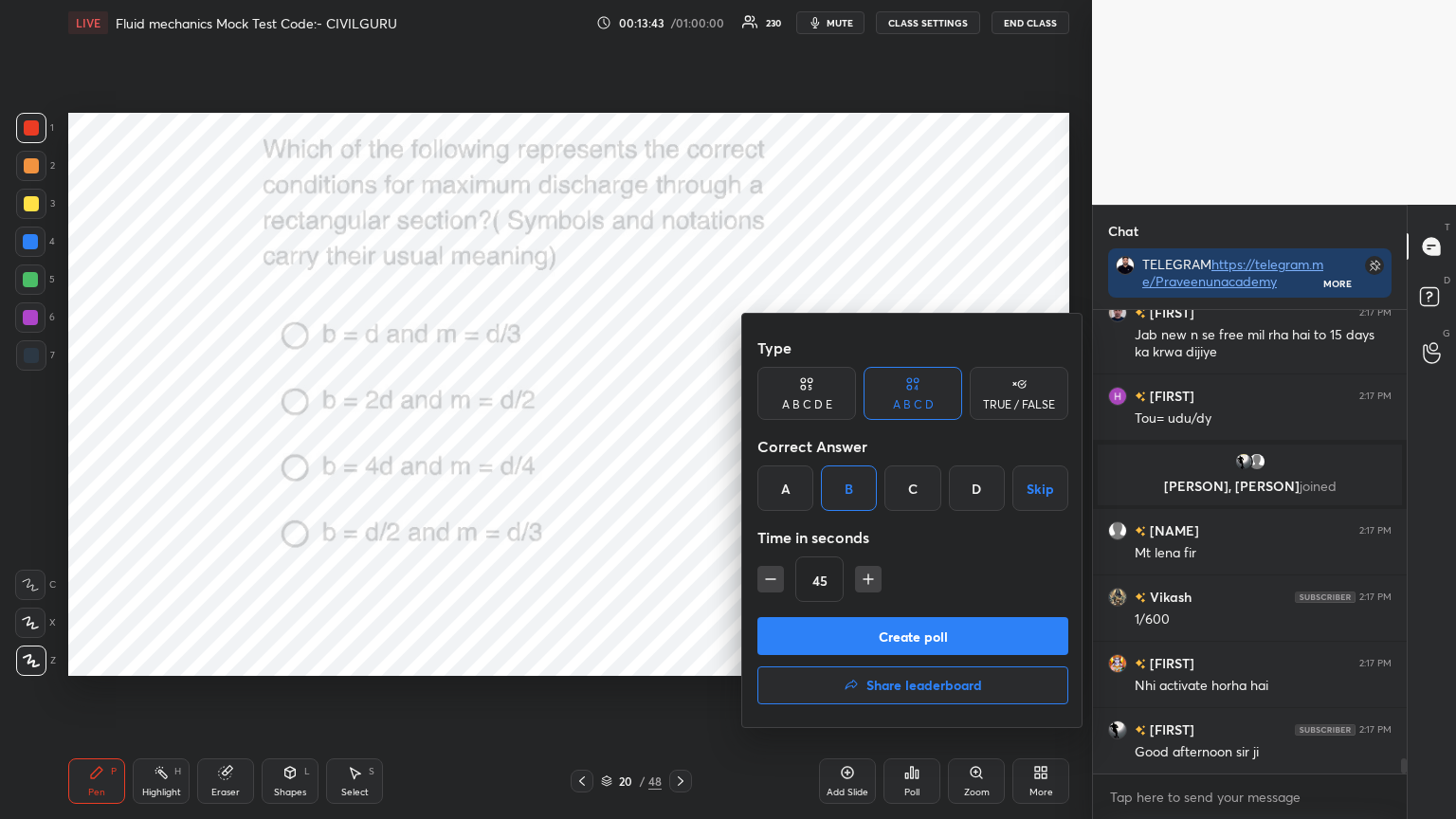 click on "Create poll" at bounding box center (913, 636) 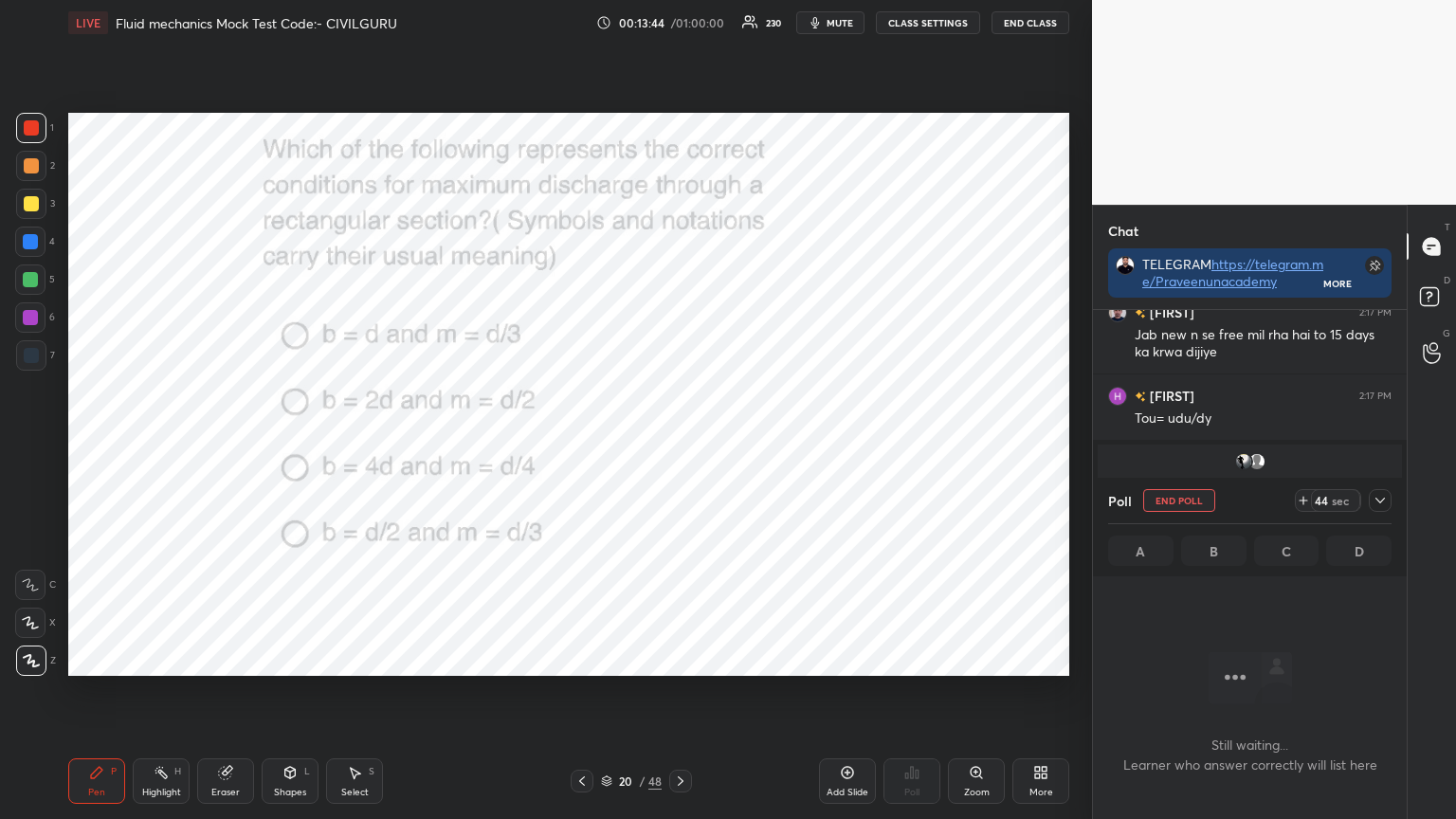 click 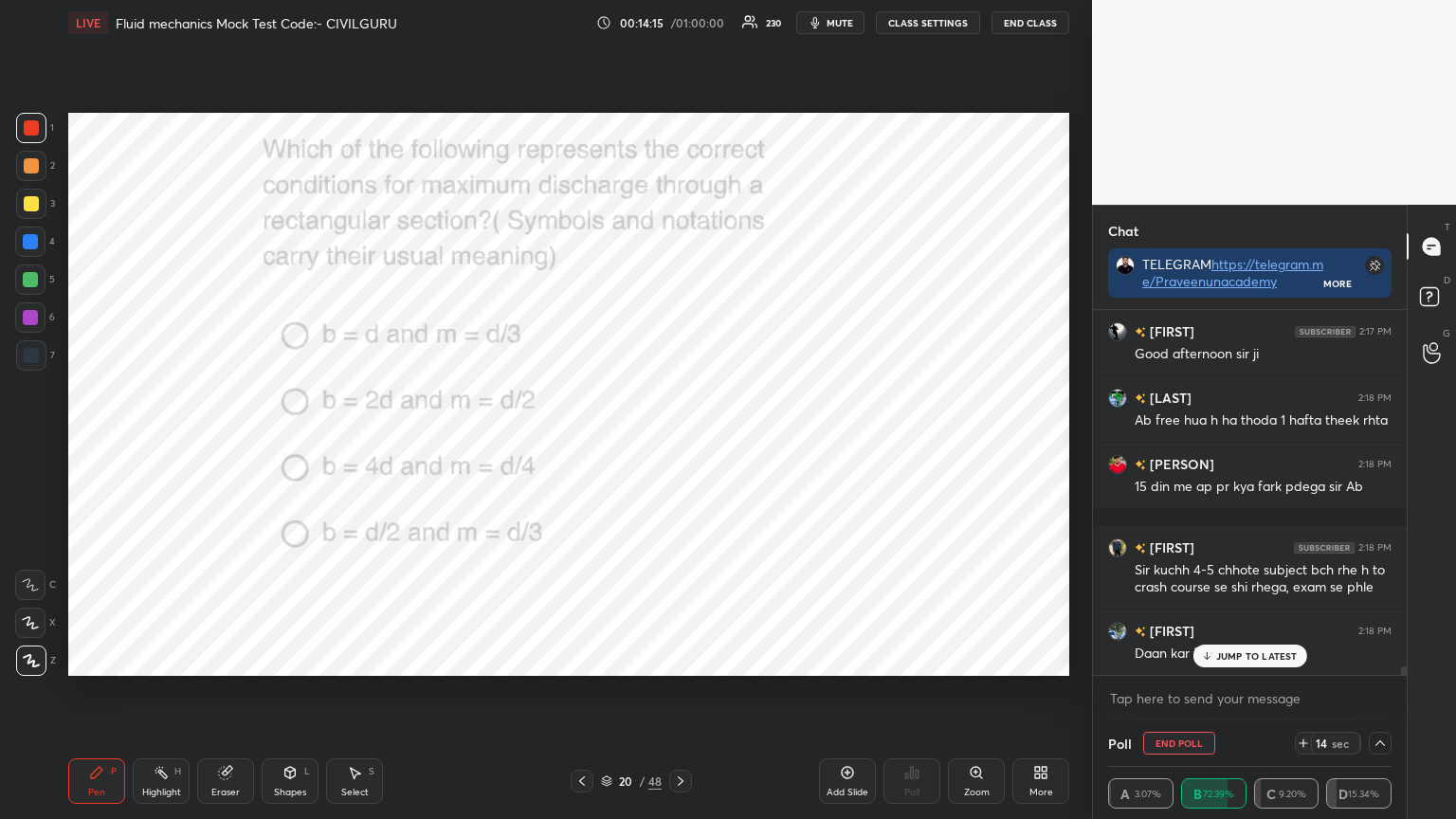 scroll, scrollTop: 14533, scrollLeft: 0, axis: vertical 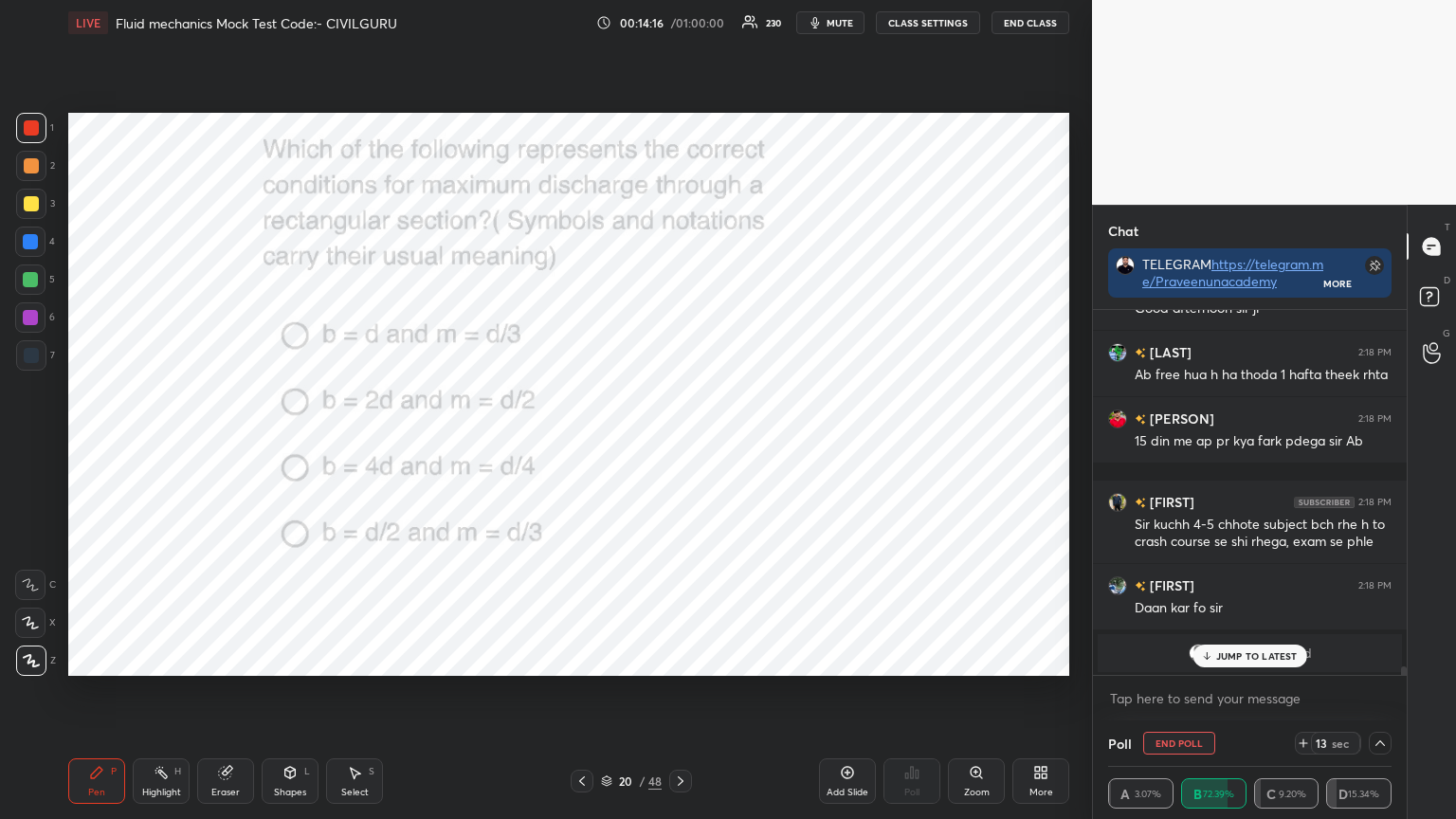 click on "JUMP TO LATEST" at bounding box center (1257, 656) 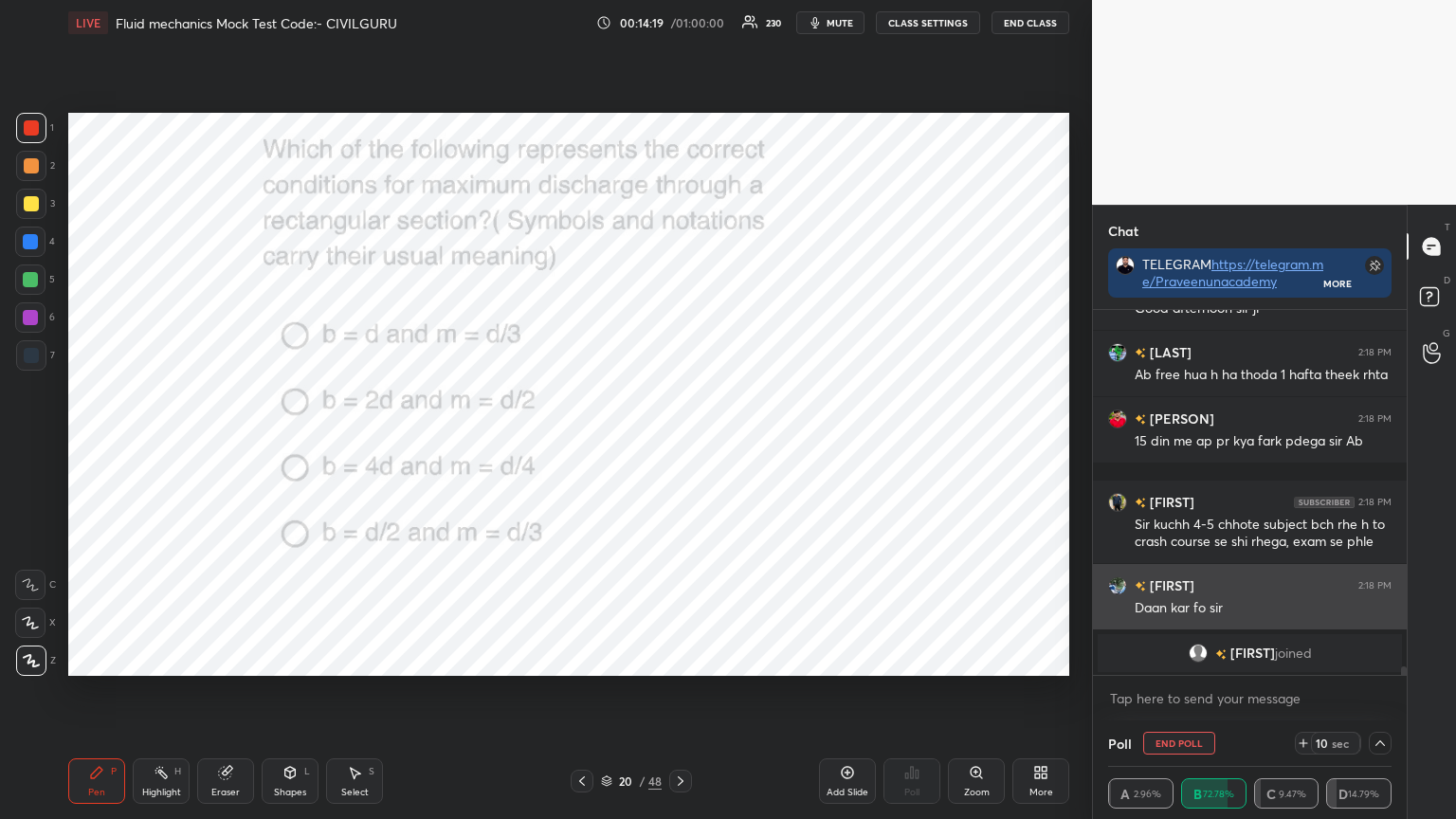 click at bounding box center [1118, 586] 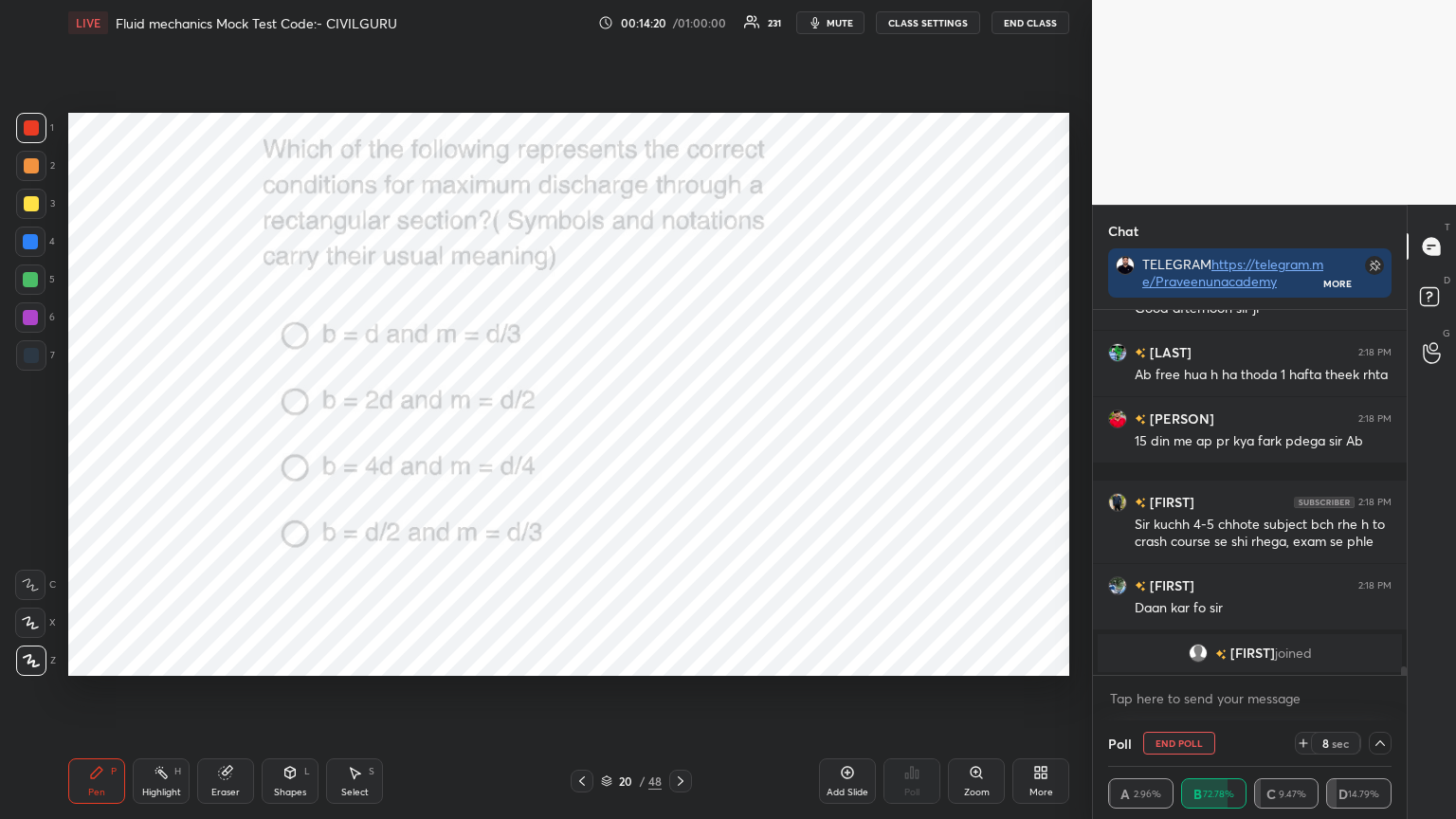 scroll, scrollTop: 14601, scrollLeft: 0, axis: vertical 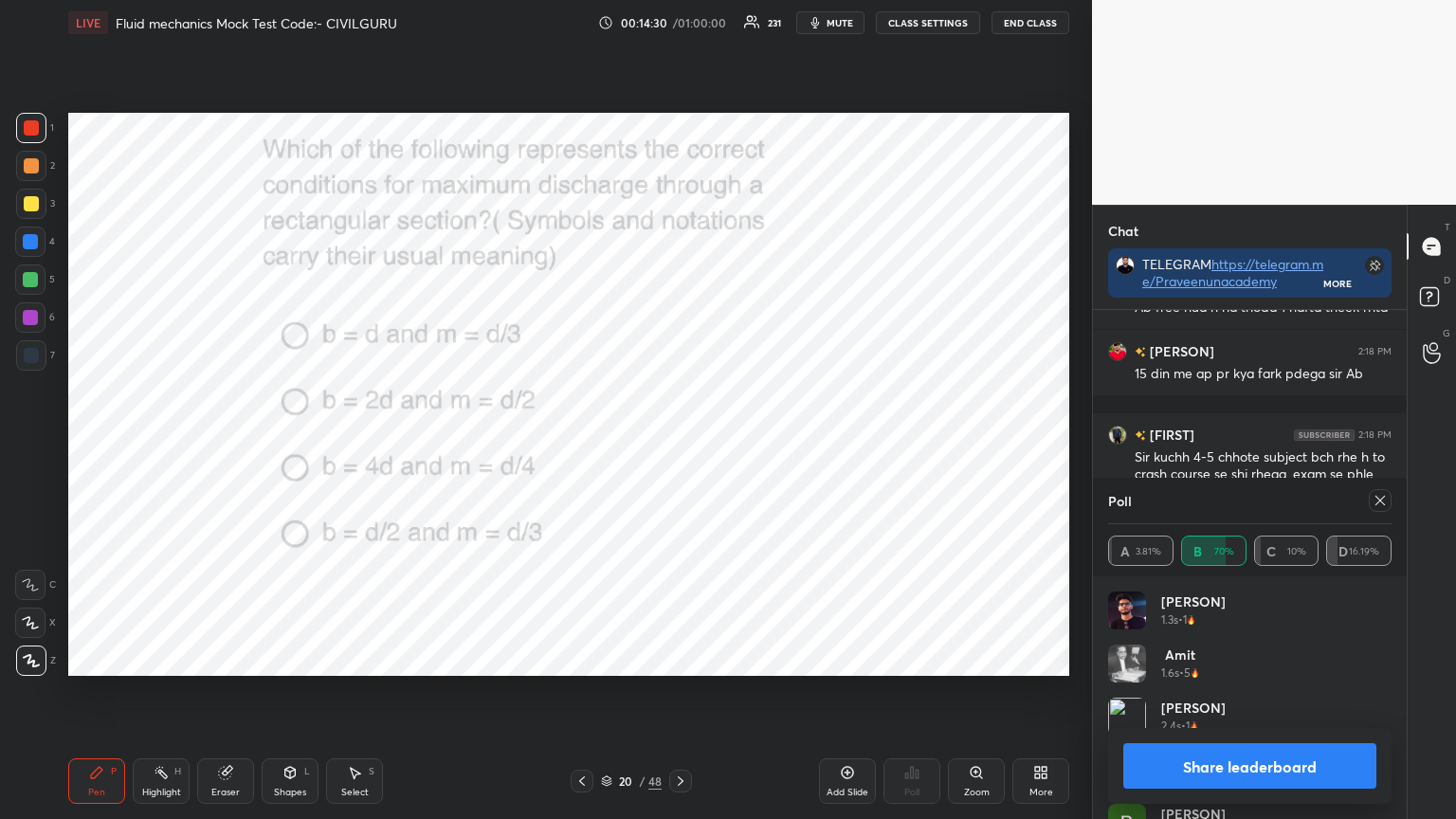 click 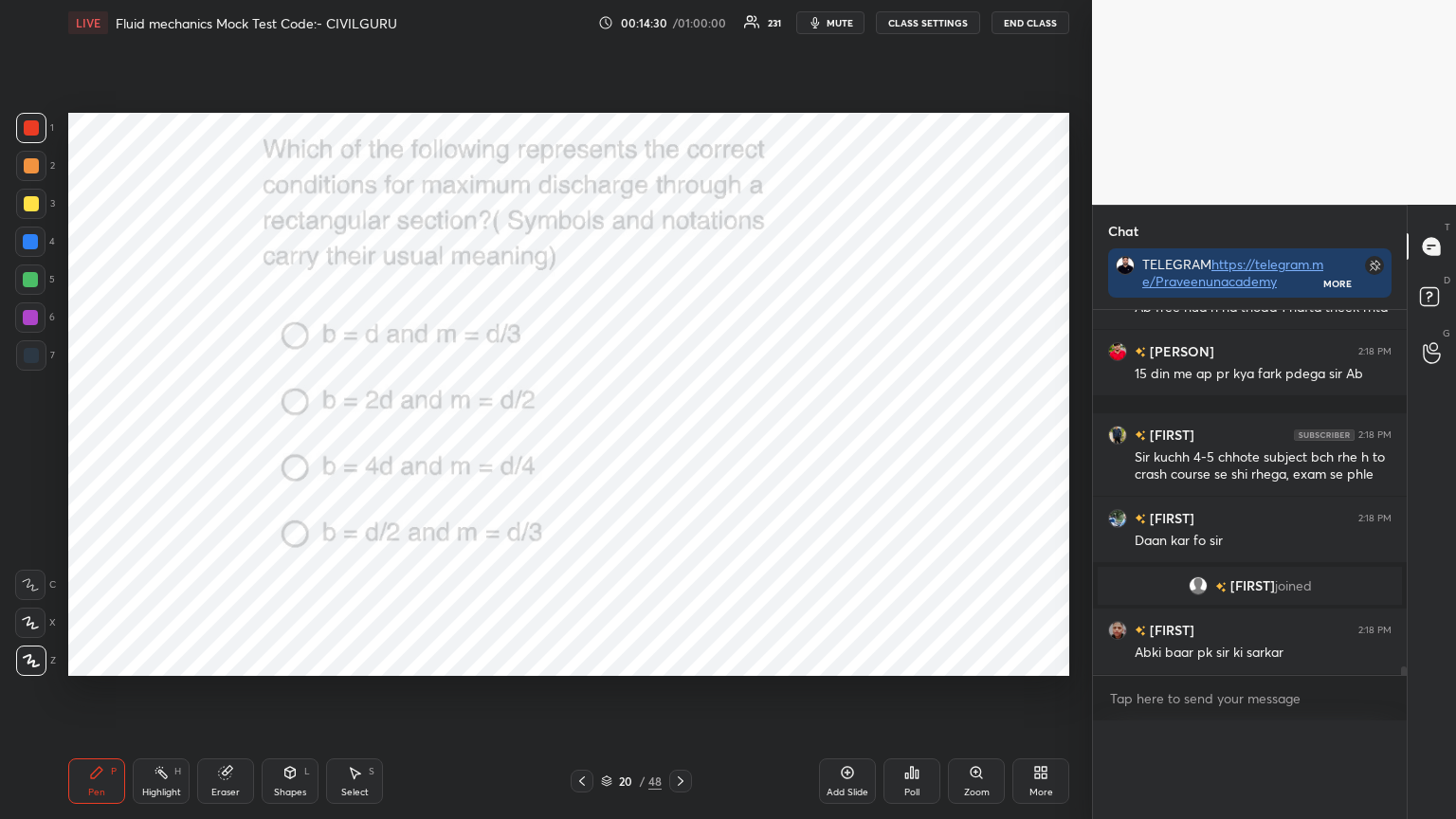 scroll, scrollTop: 114, scrollLeft: 278, axis: both 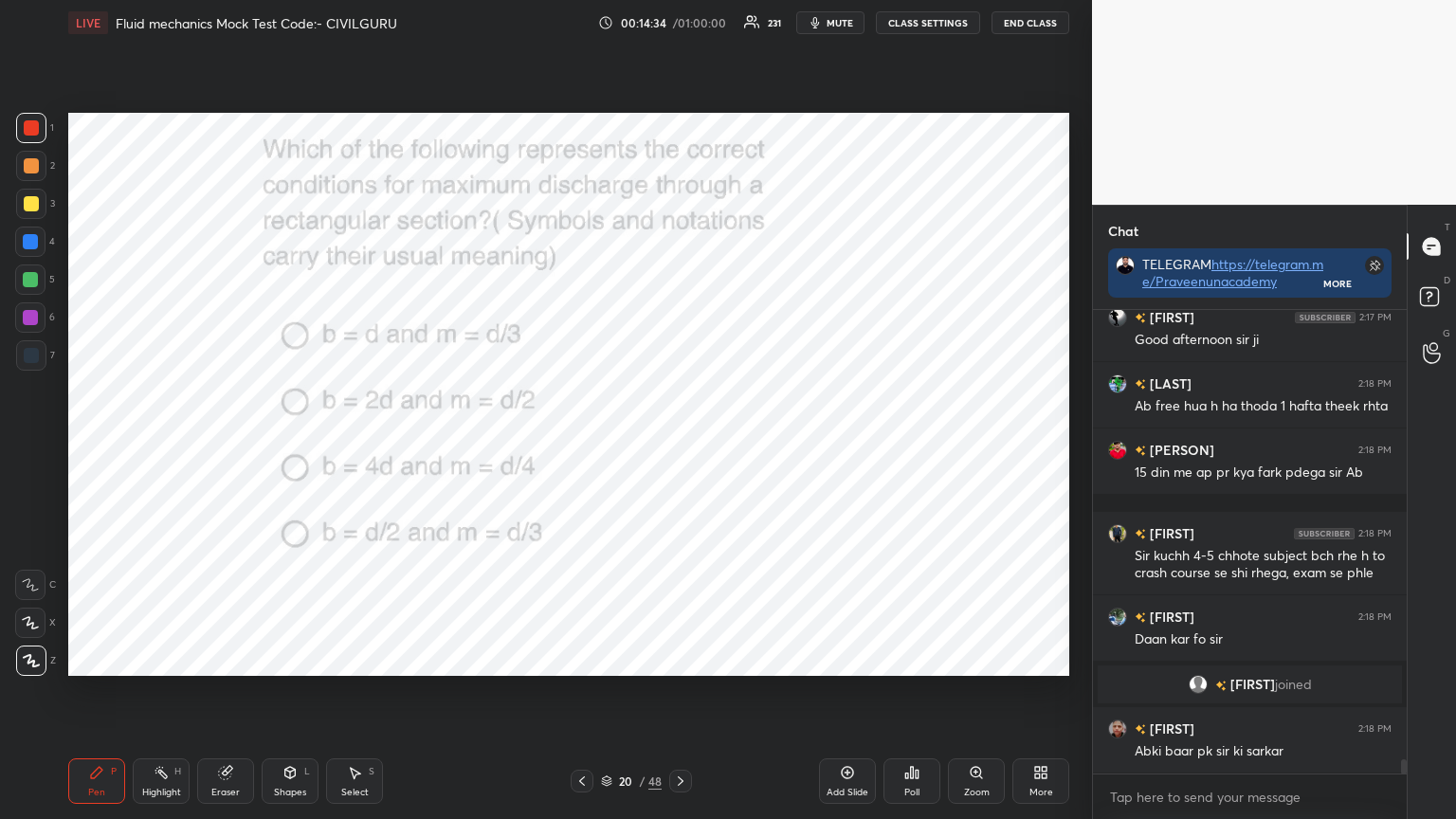 click 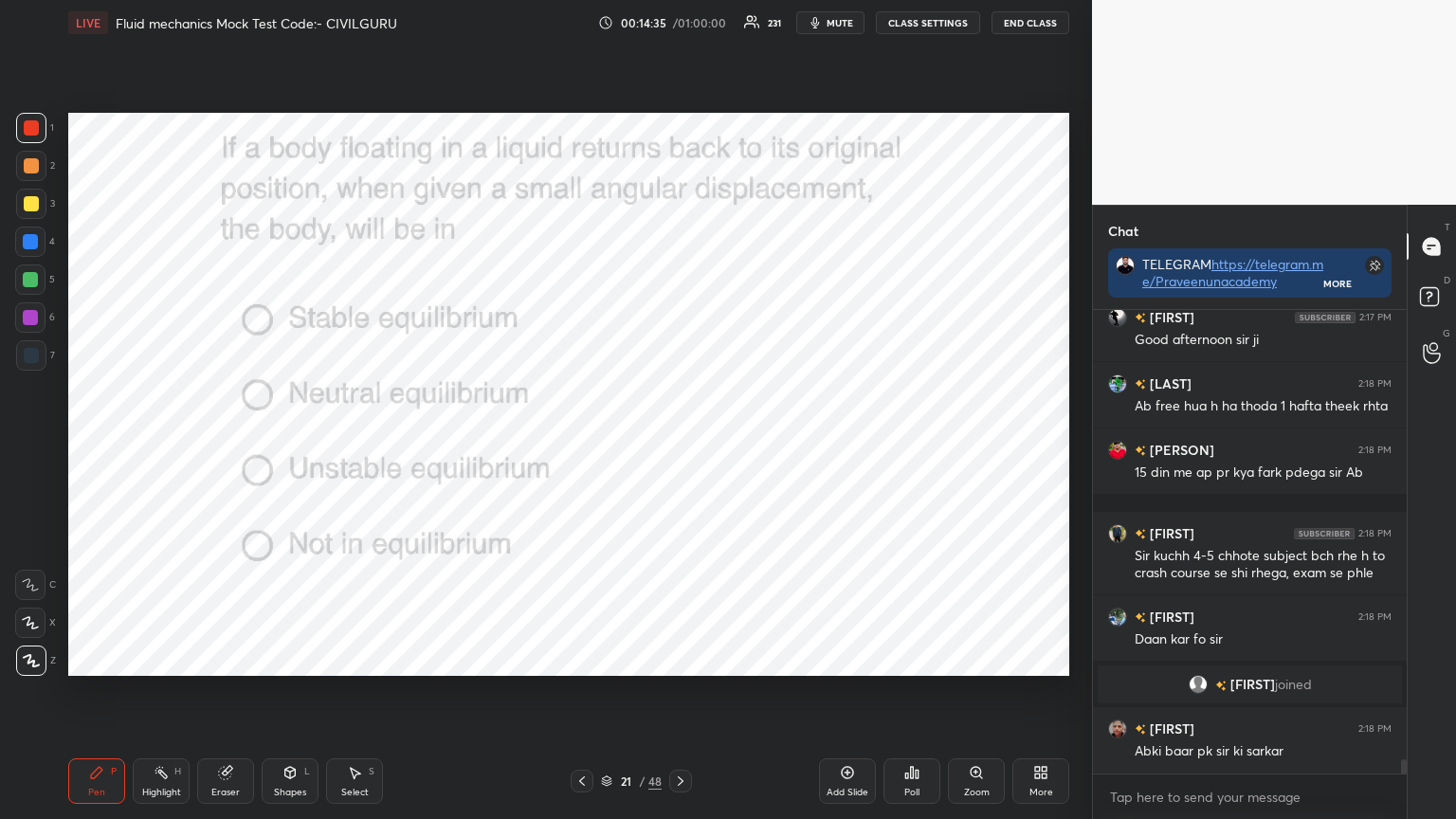 click on "Poll" at bounding box center [912, 781] 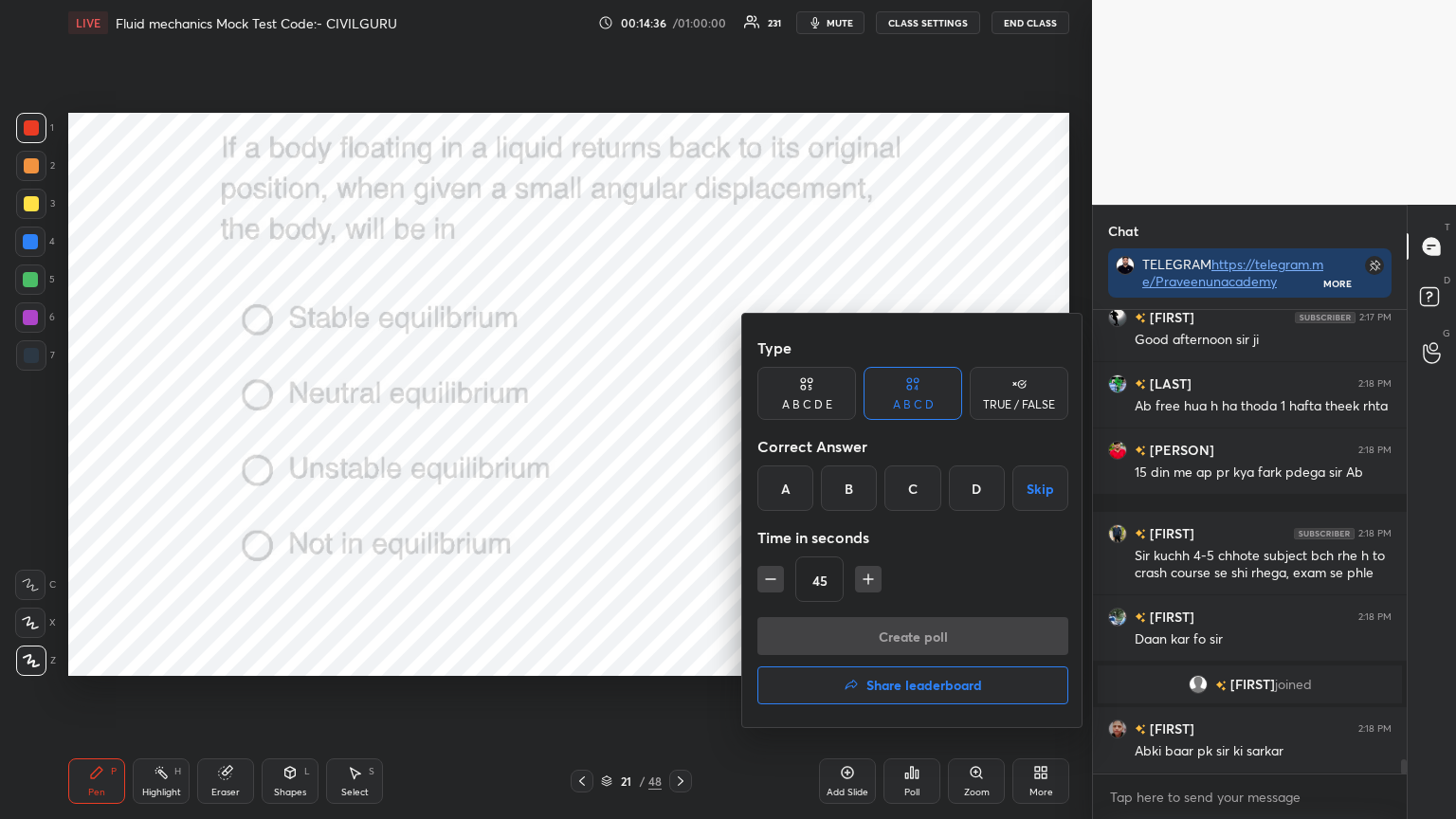 click on "A" at bounding box center [785, 488] 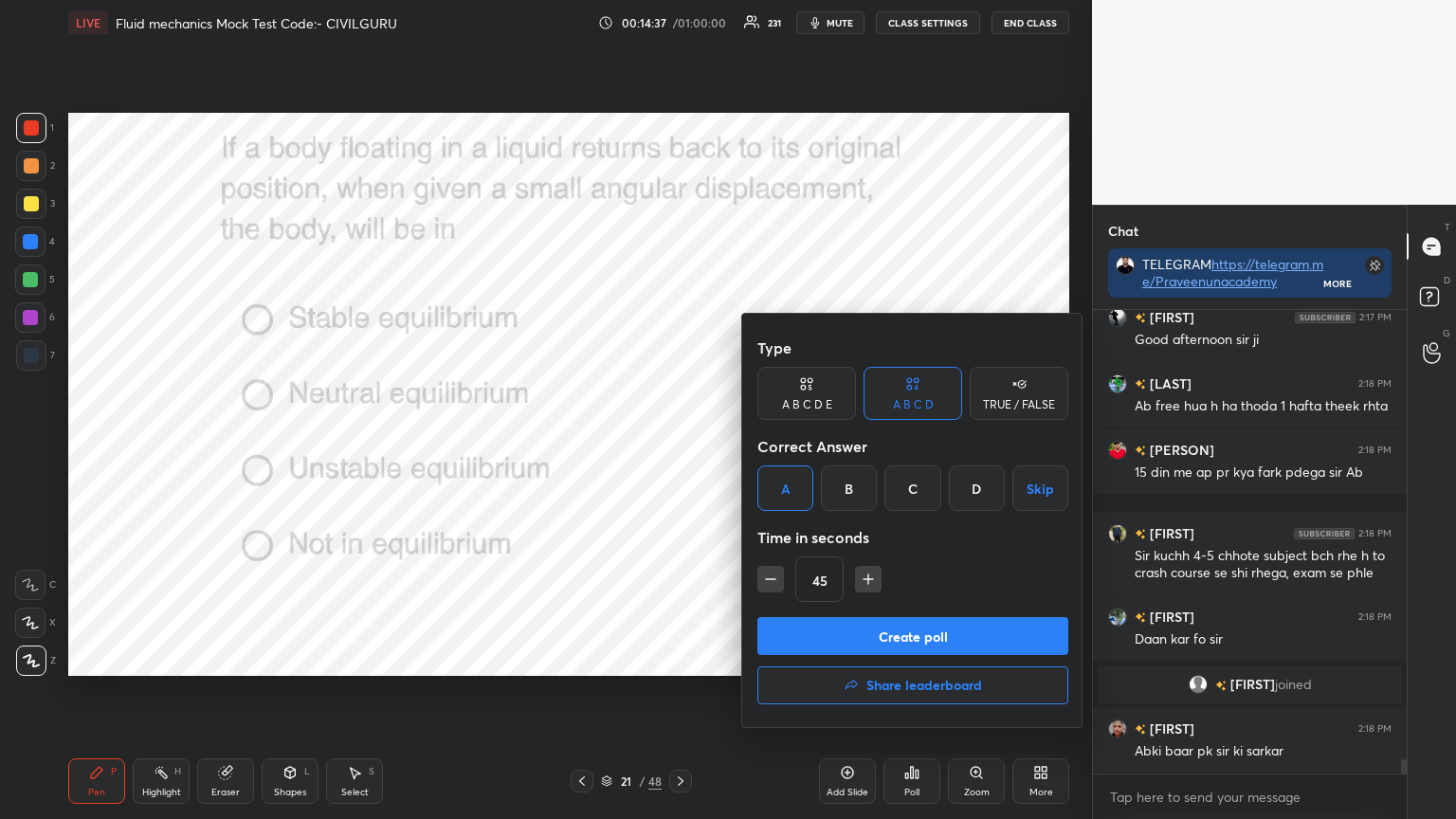 click 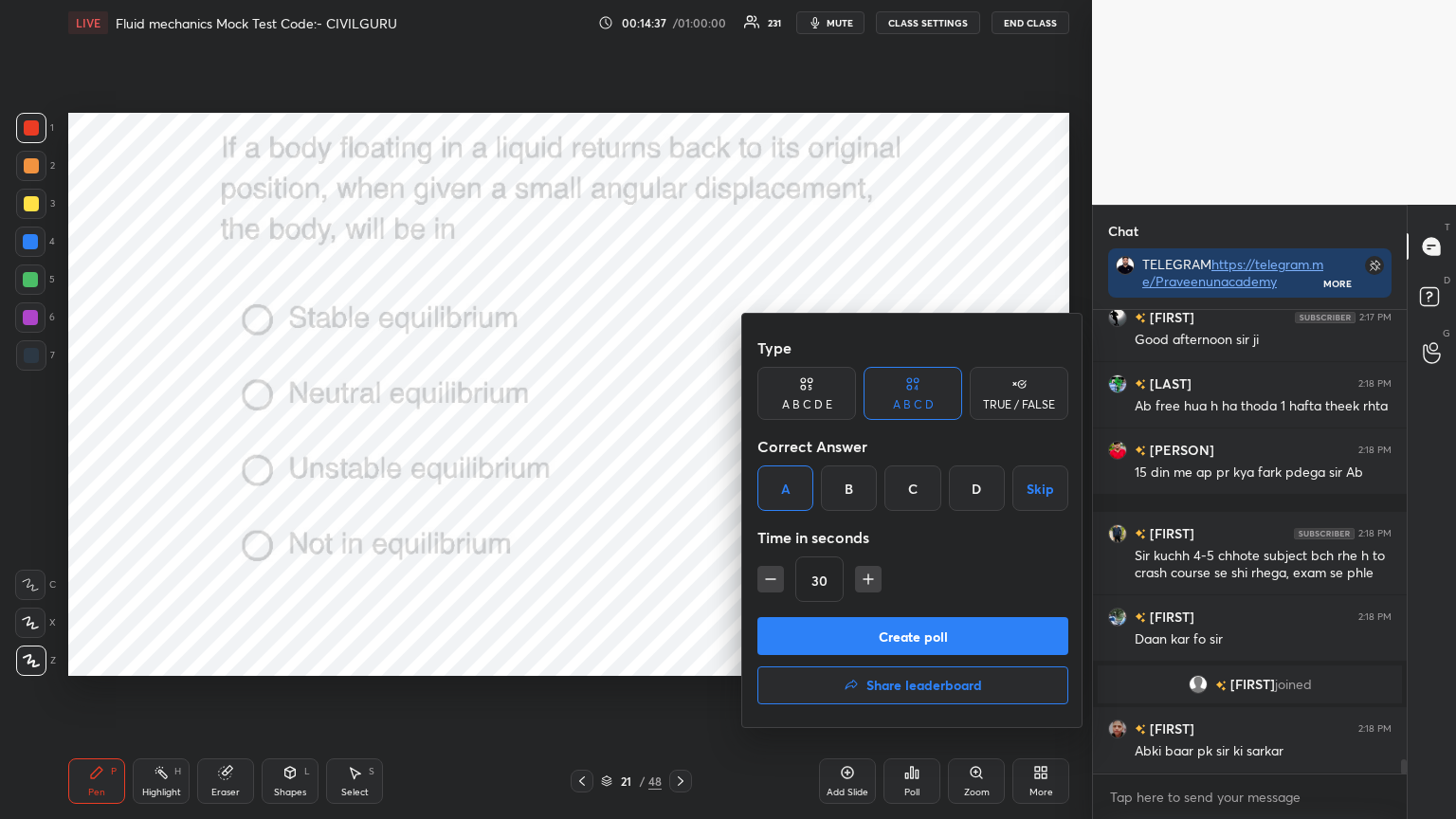 type on "30" 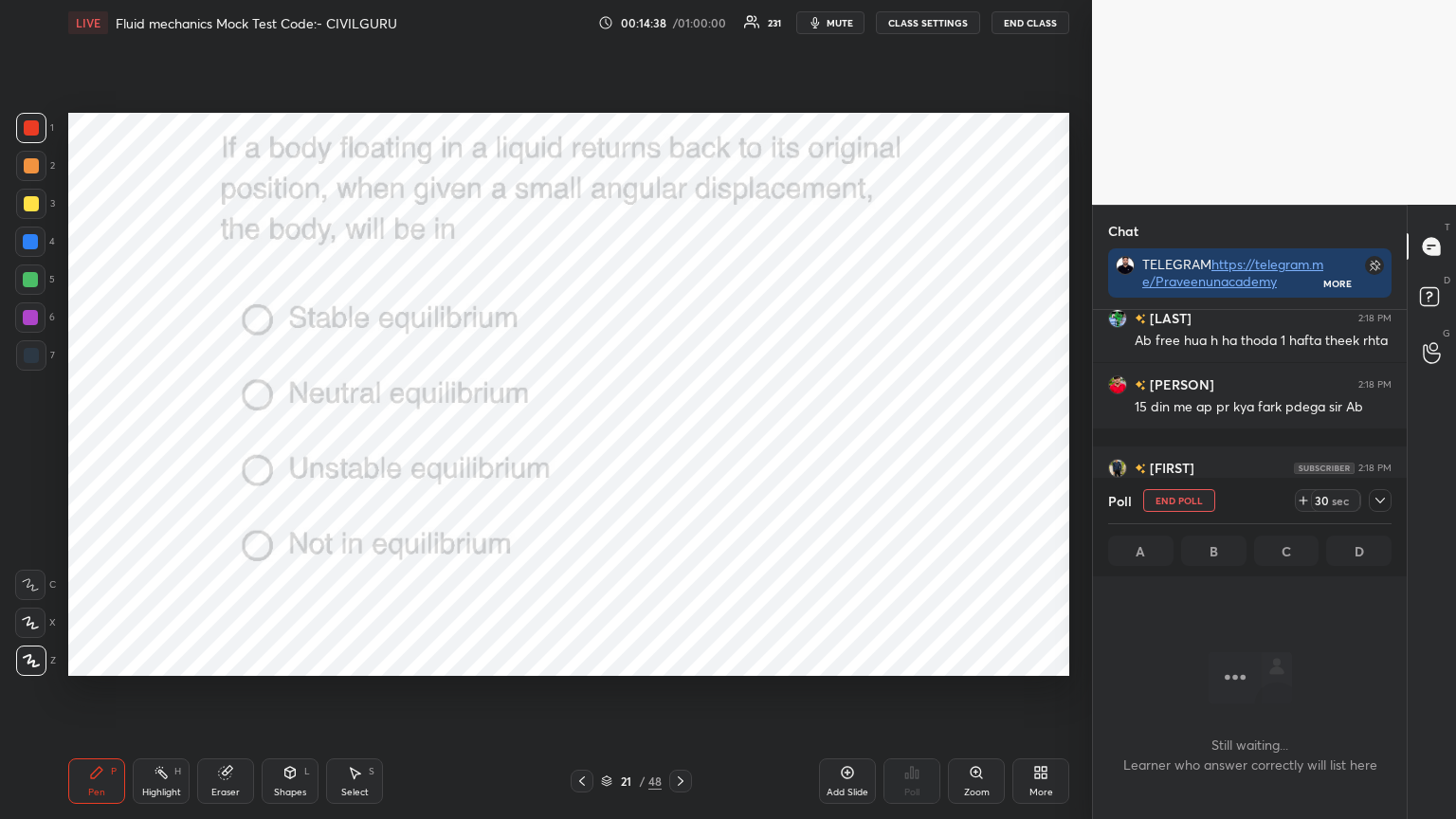 click 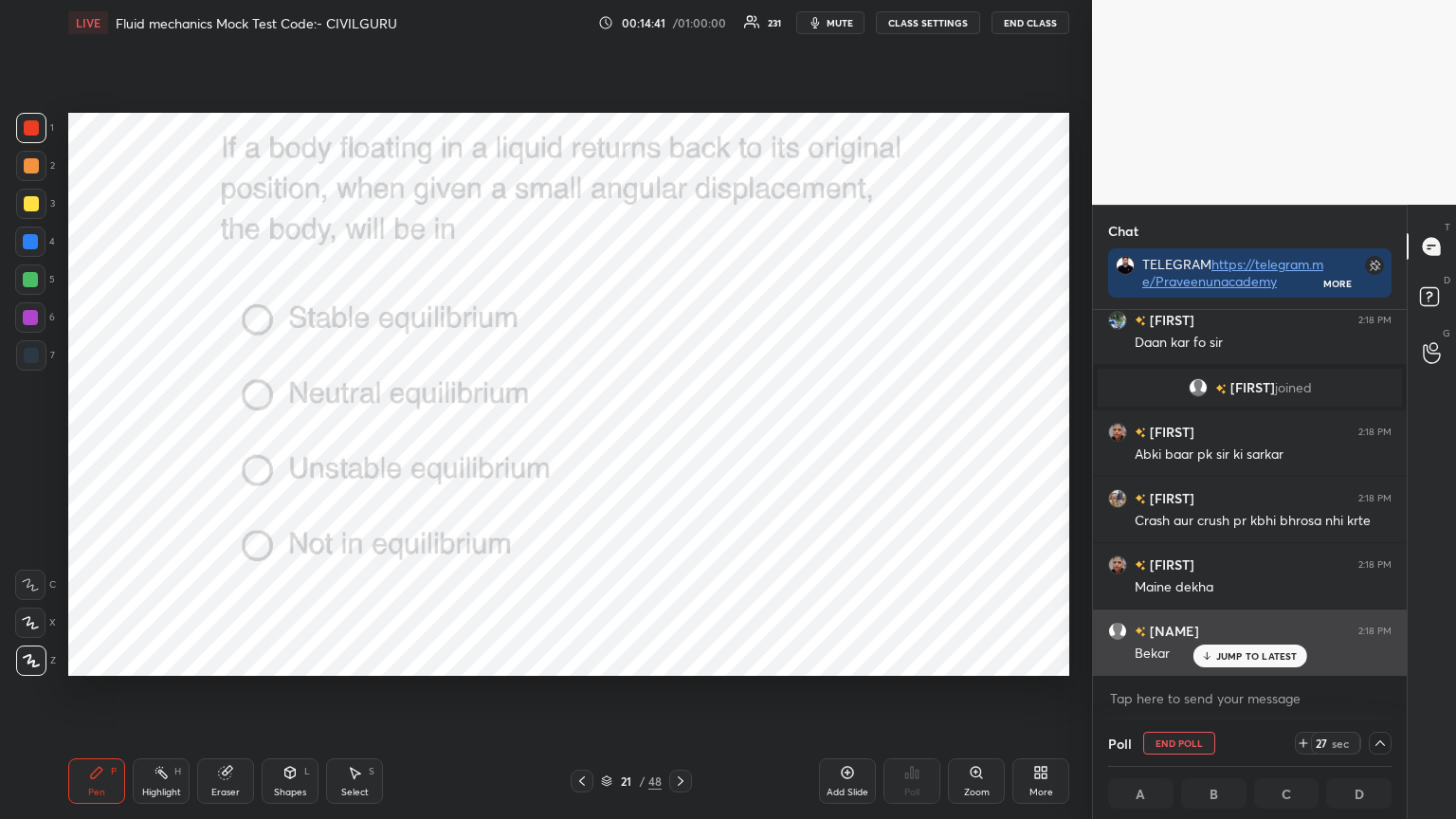click on "JUMP TO LATEST" at bounding box center (1257, 656) 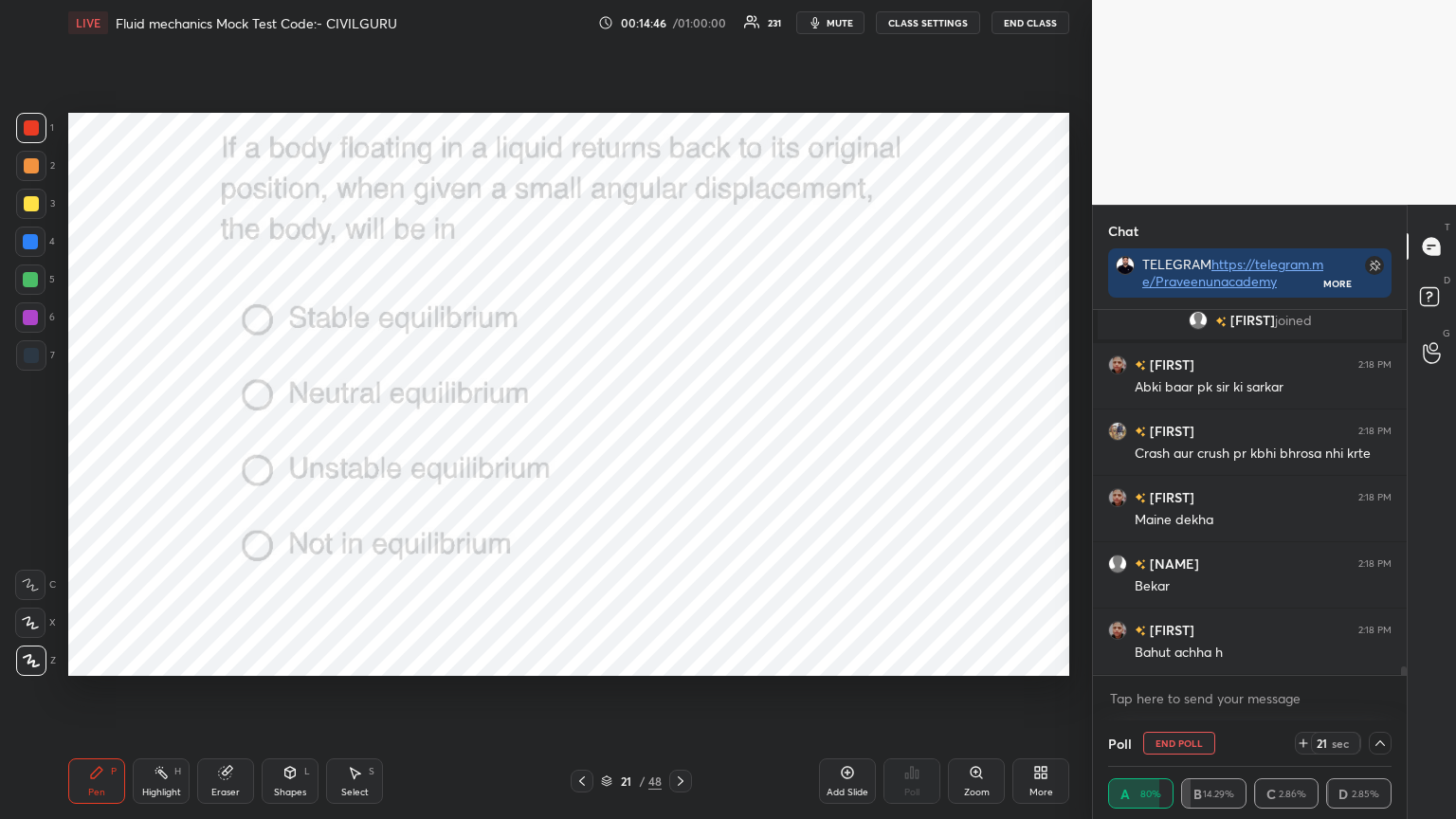 click on "mute" at bounding box center (840, 23) 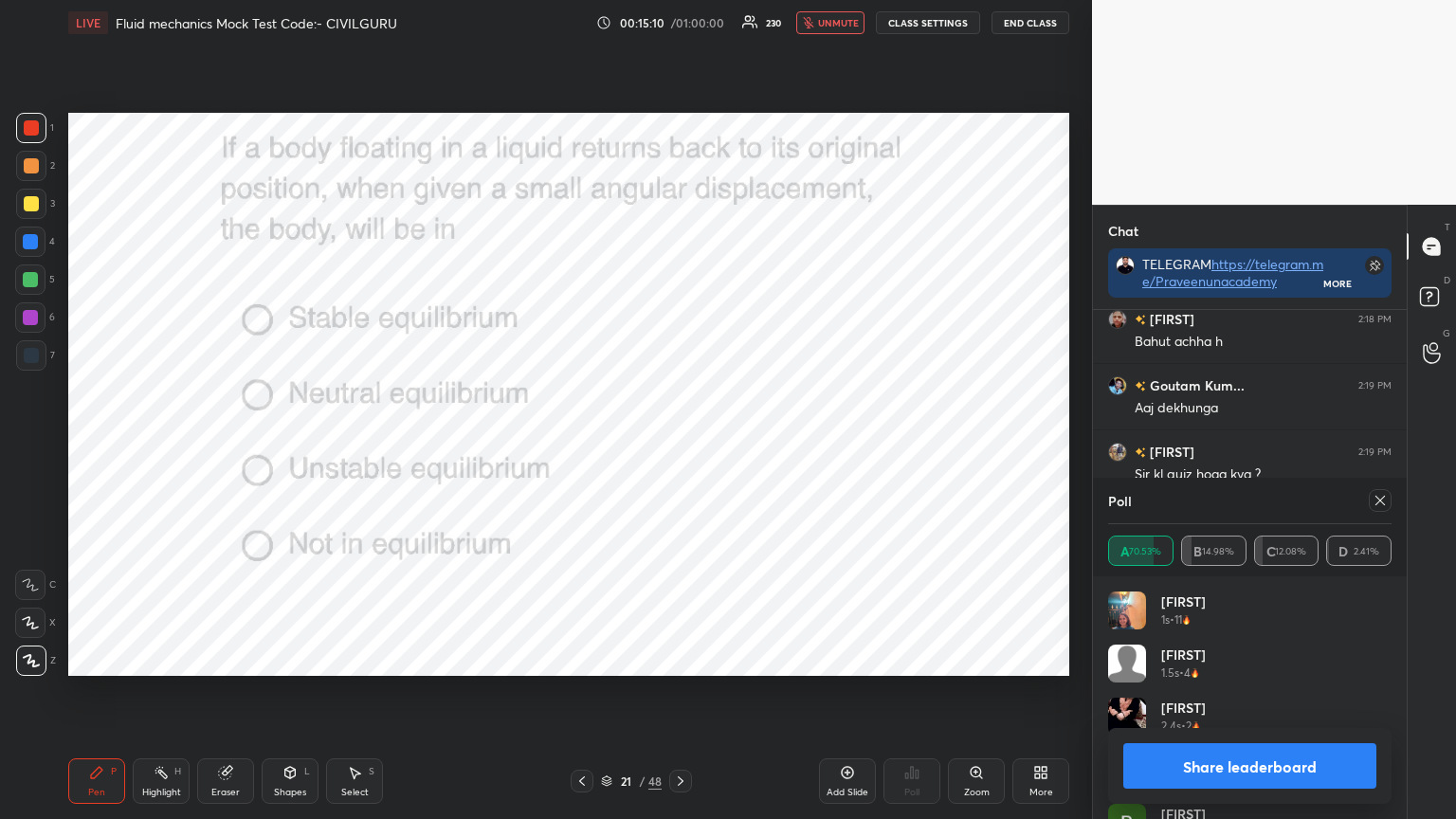 click on "unmute" at bounding box center [838, 23] 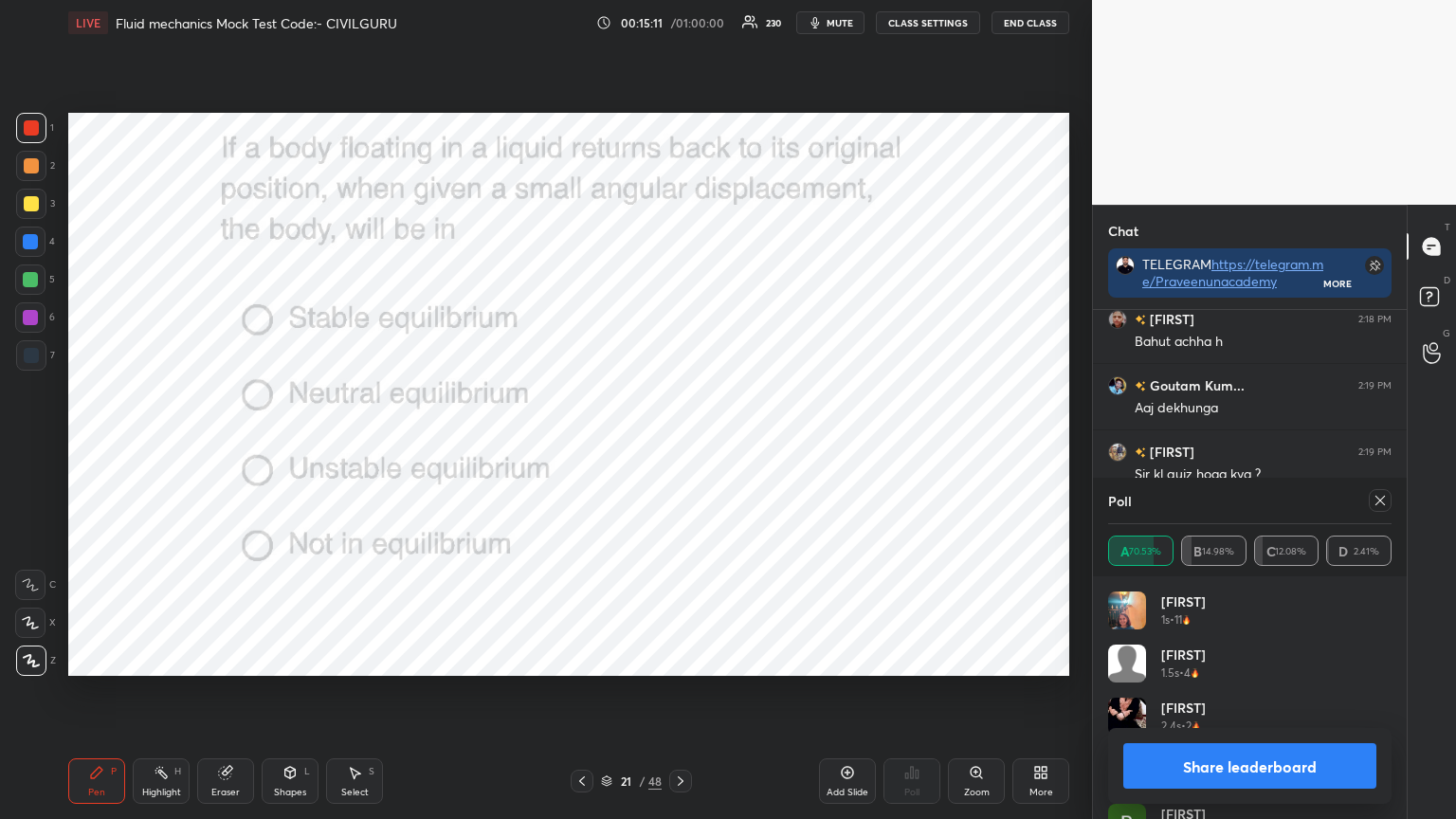 click 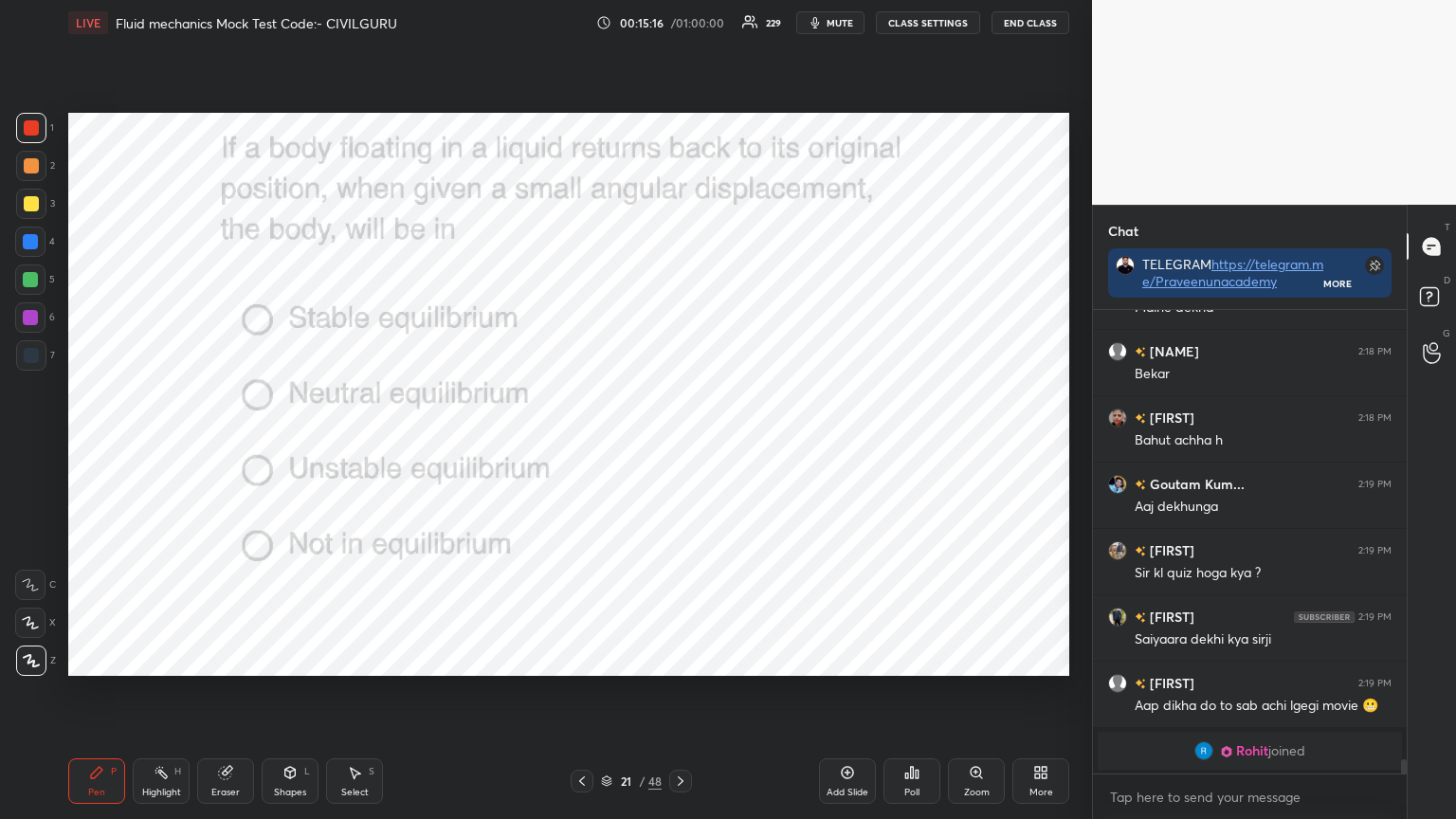 click 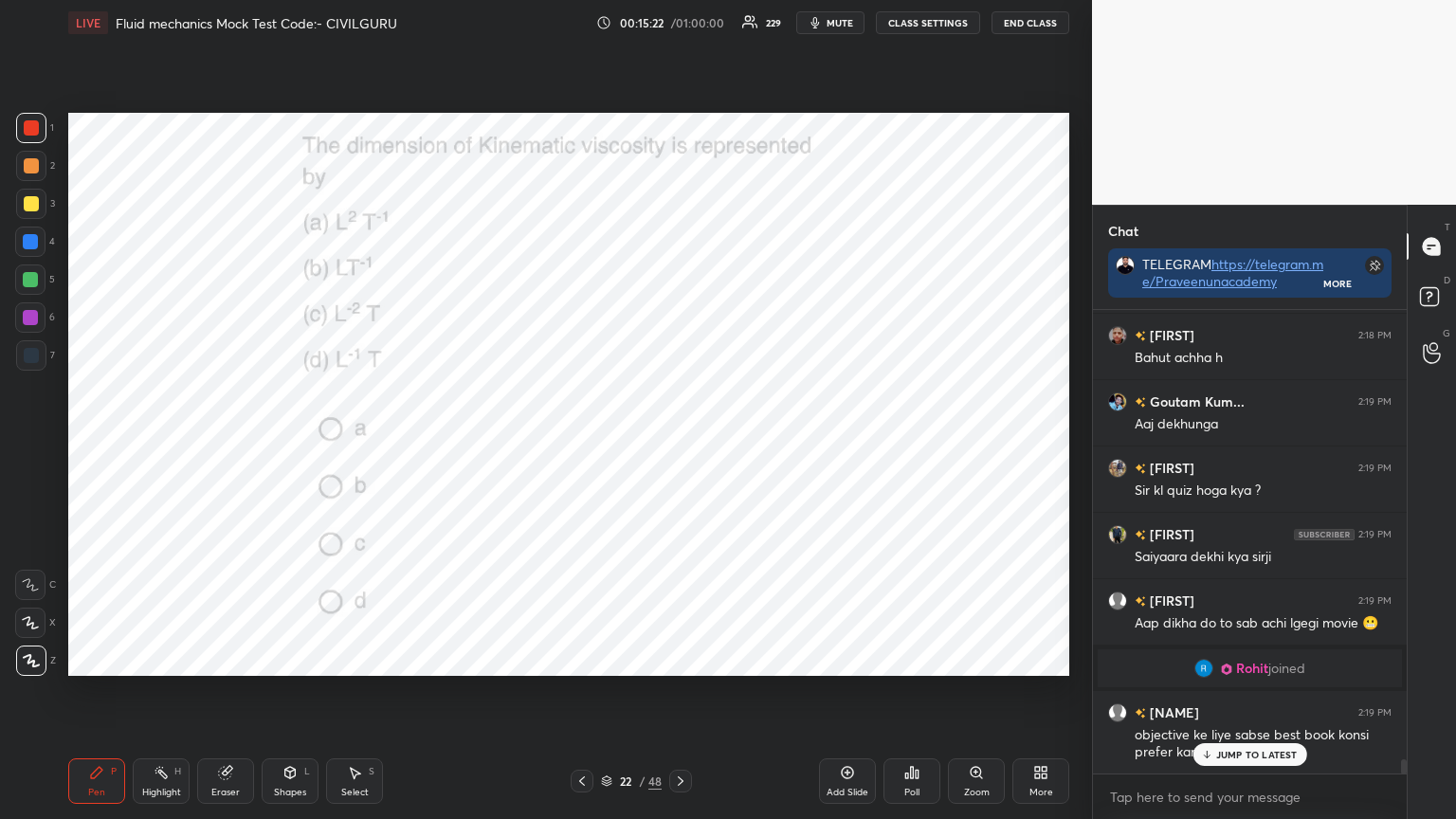 click on "Poll" at bounding box center [912, 781] 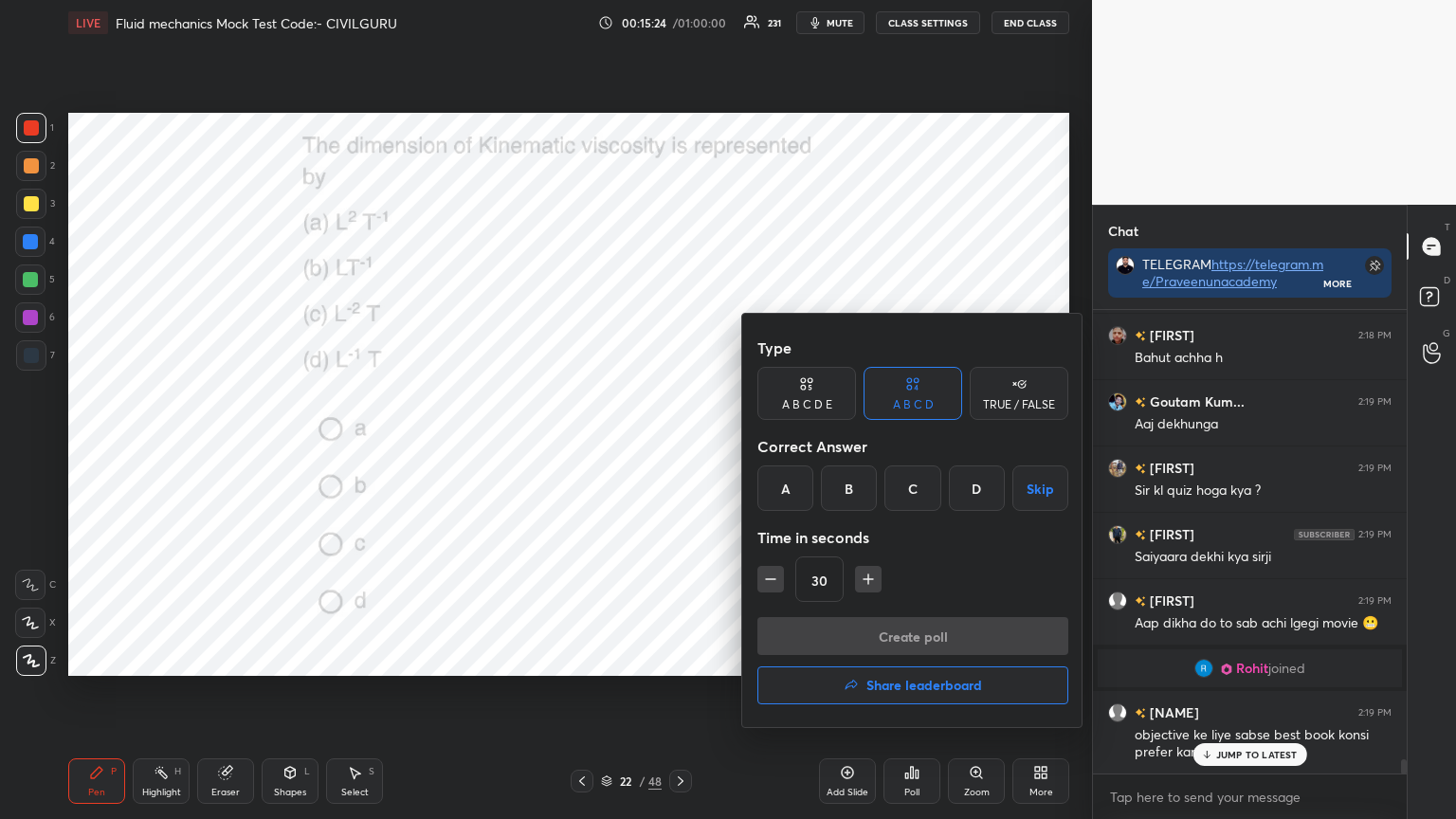 click on "A" at bounding box center (785, 488) 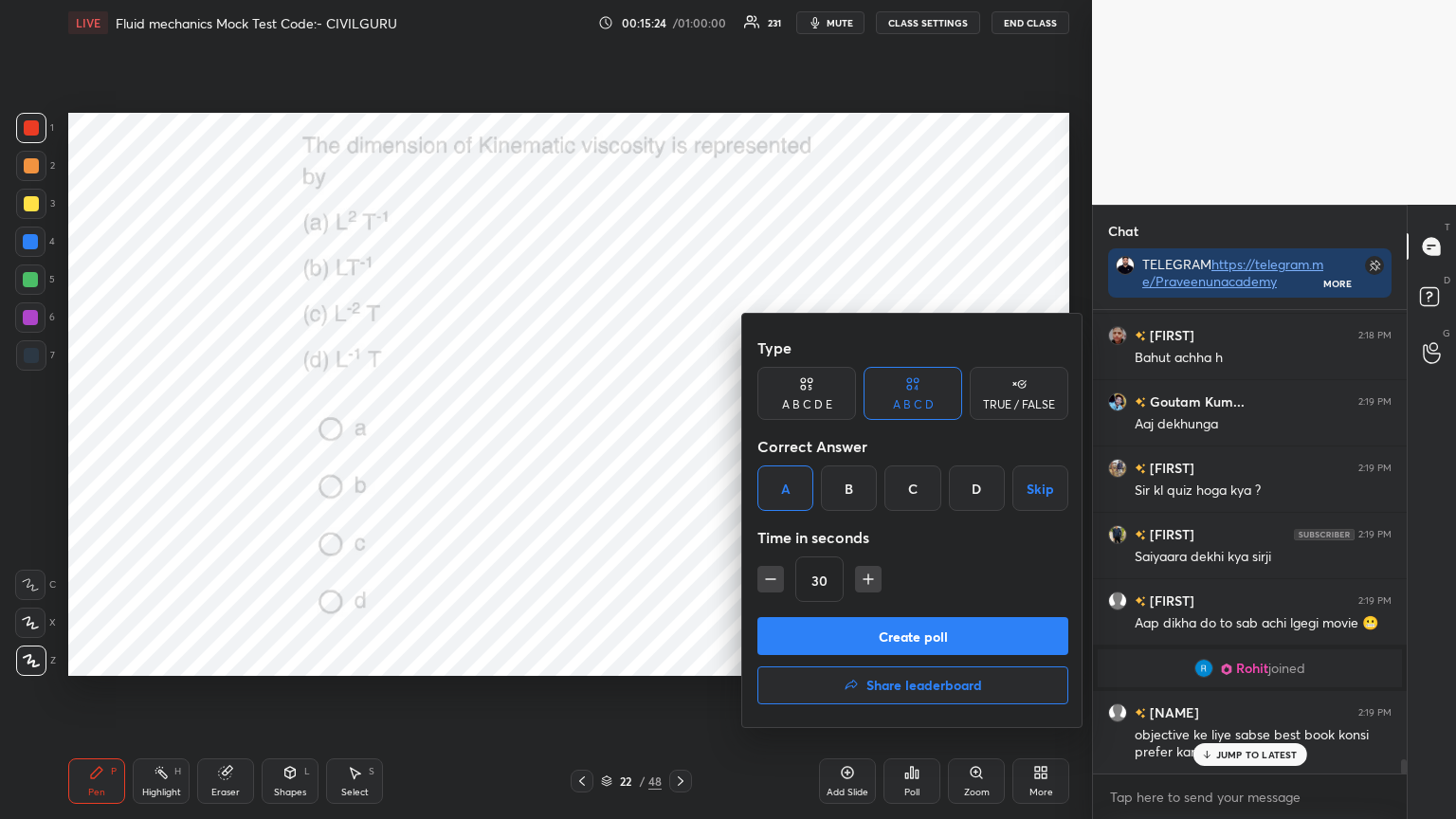 click on "Create poll" at bounding box center [913, 636] 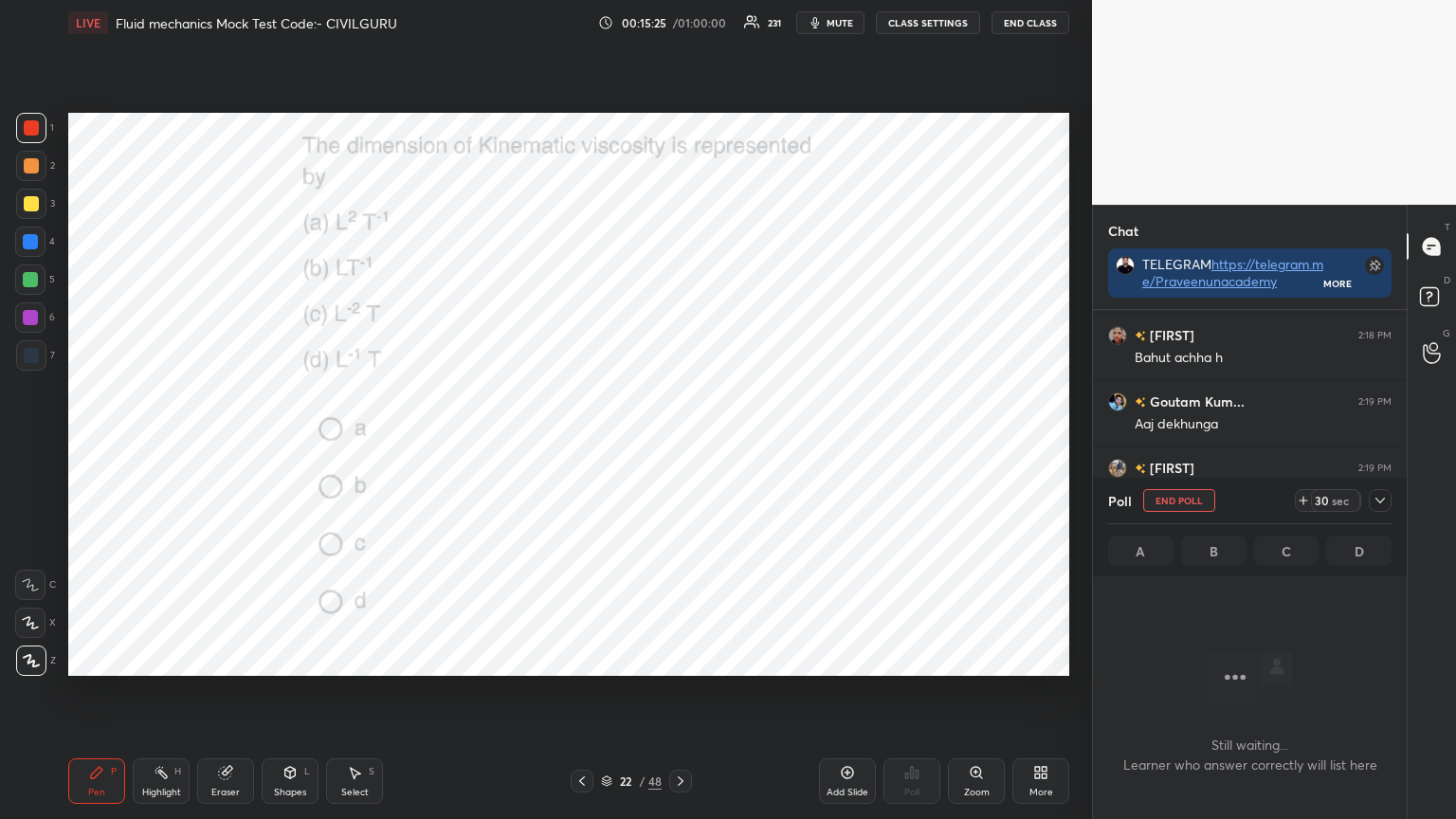 click 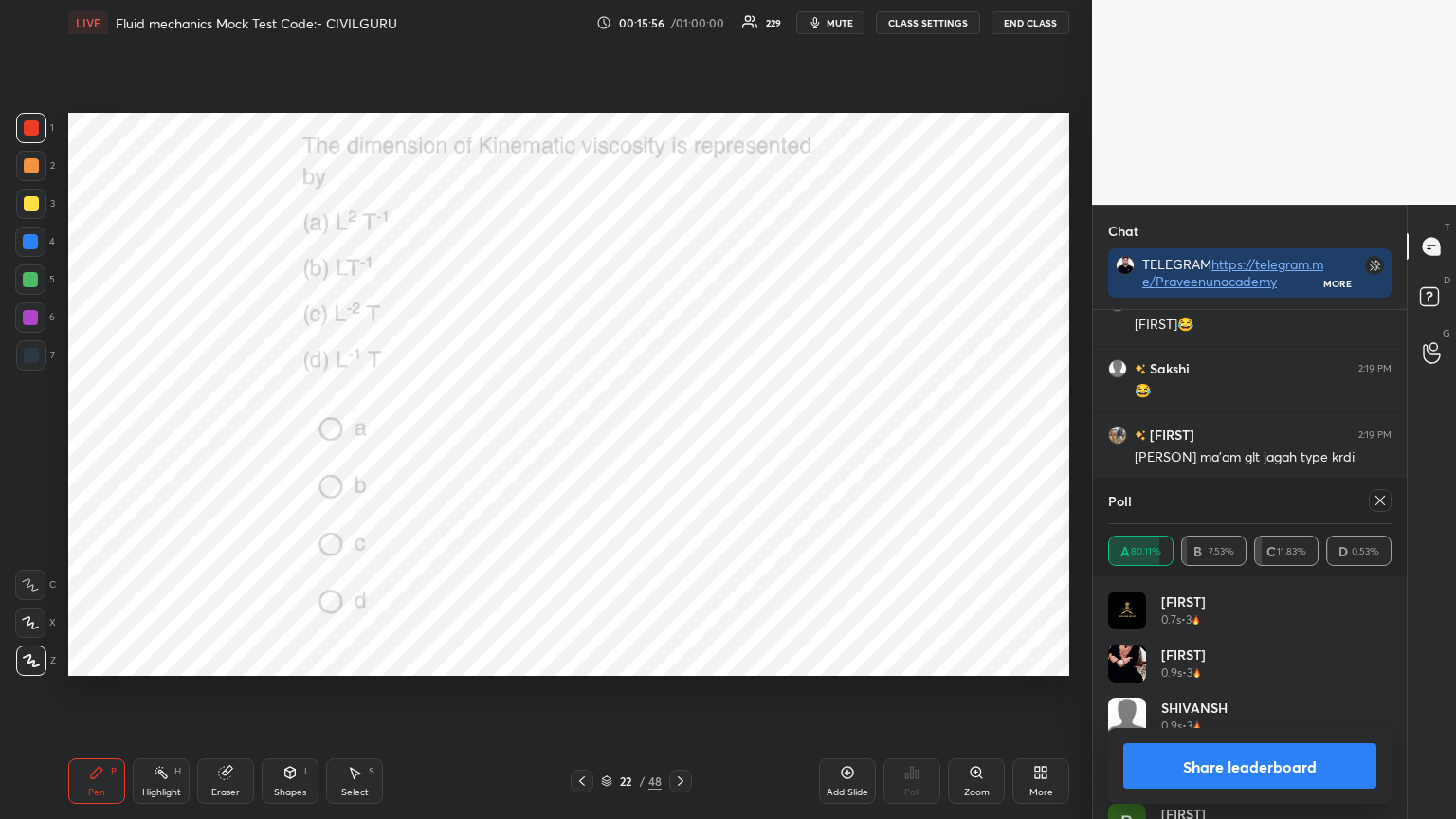 click 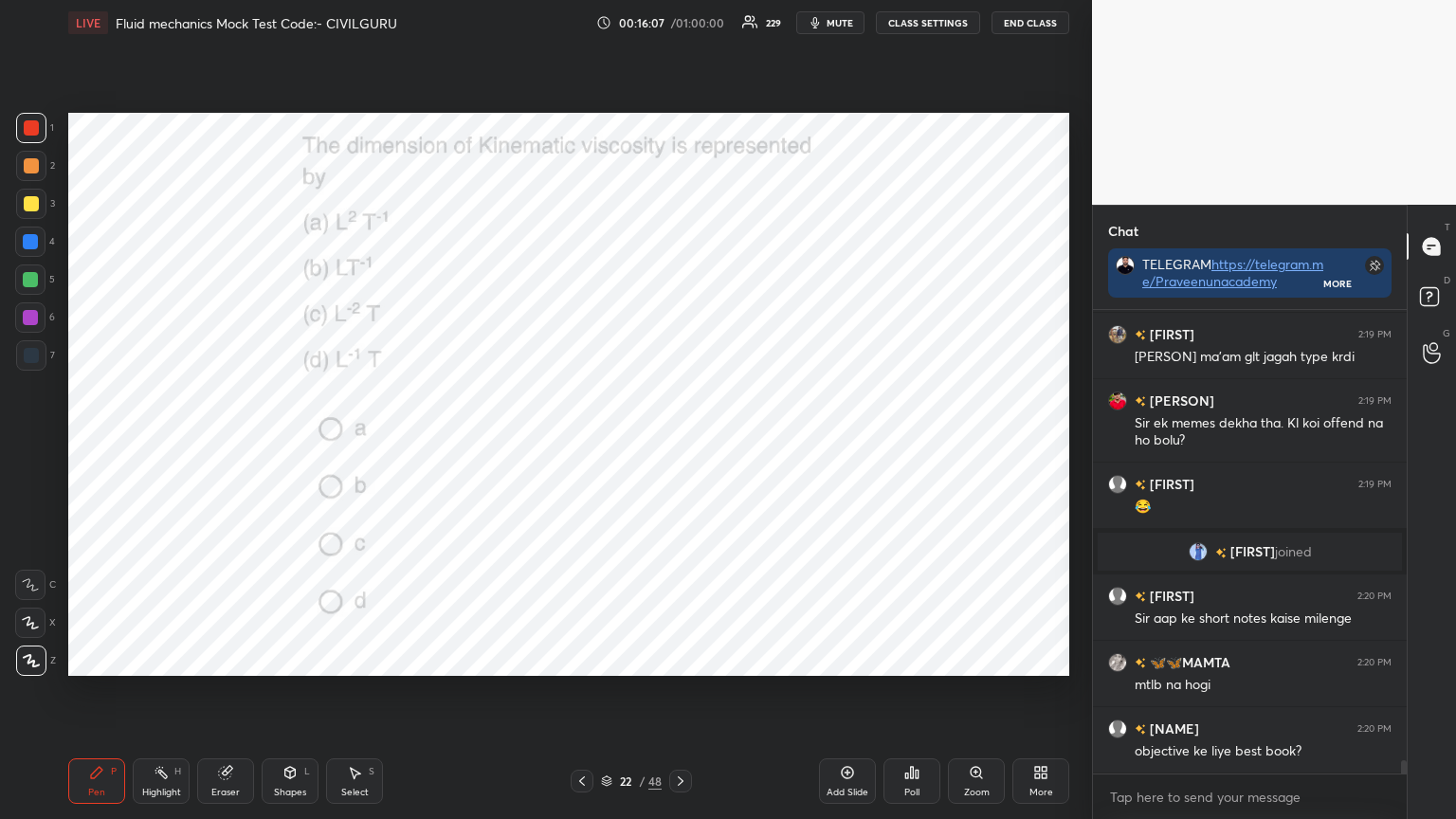 click at bounding box center [681, 781] 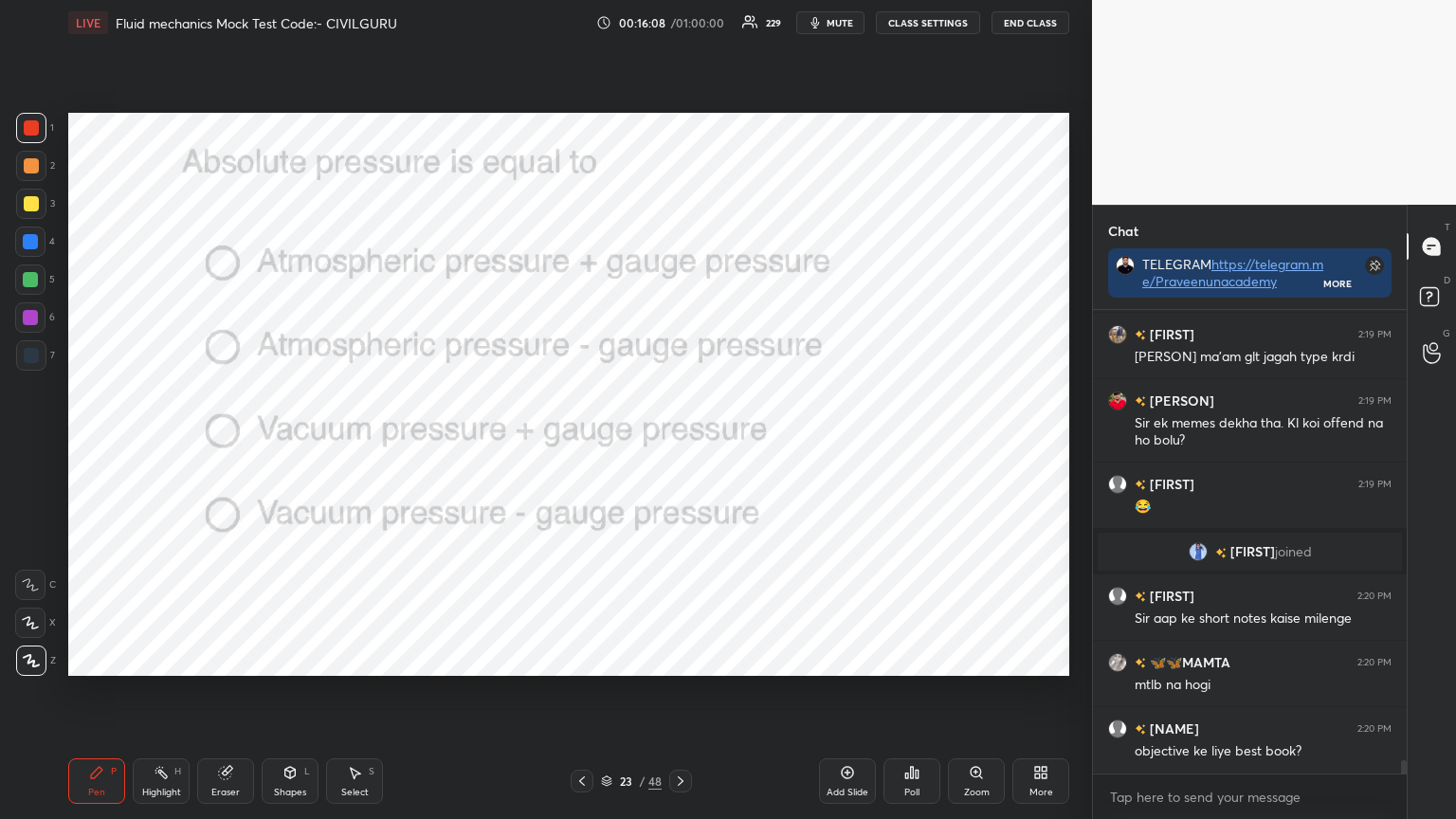 click on "Poll" at bounding box center [912, 781] 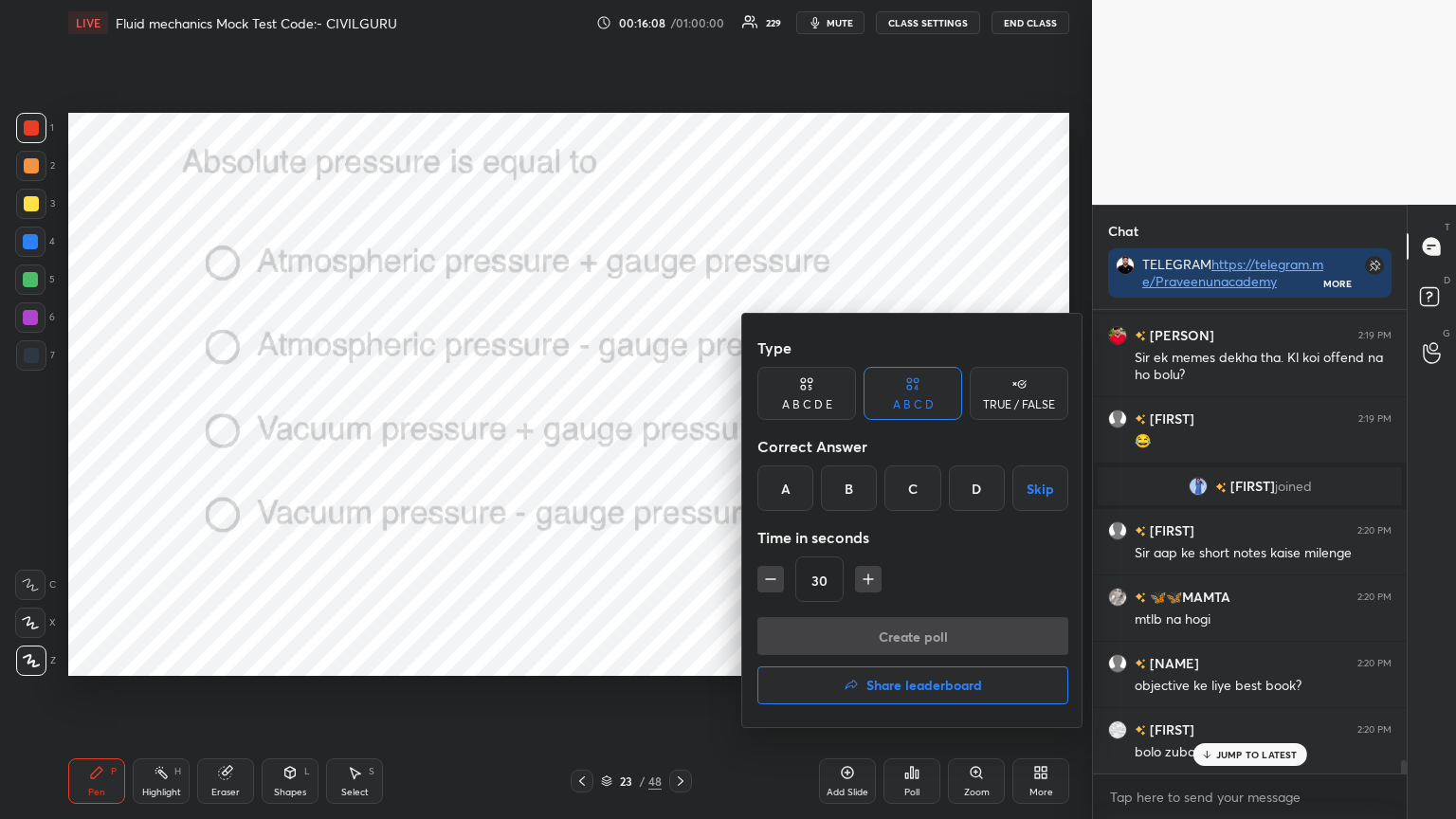 click on "A" at bounding box center [785, 488] 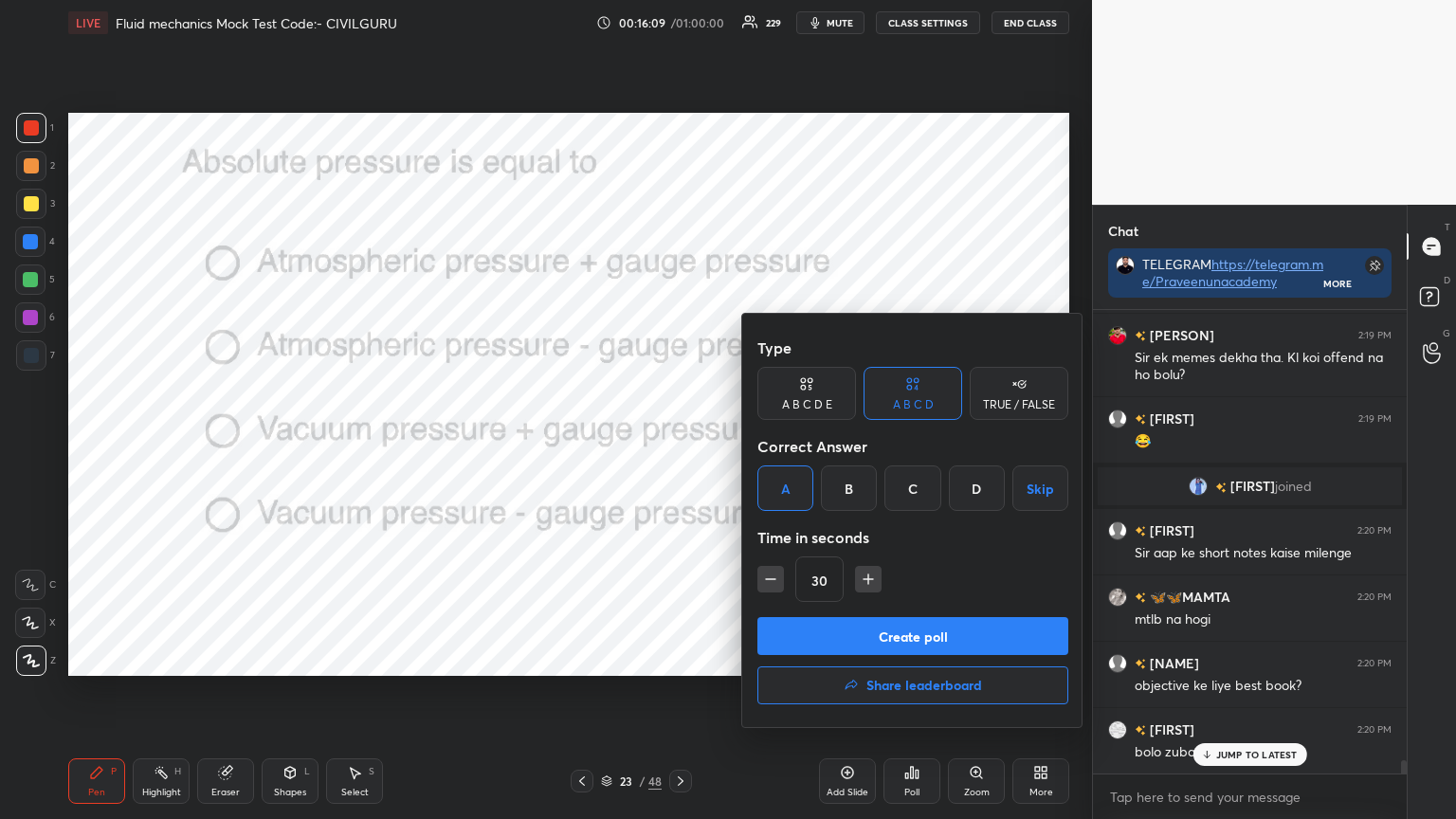 click on "Create poll" at bounding box center (913, 636) 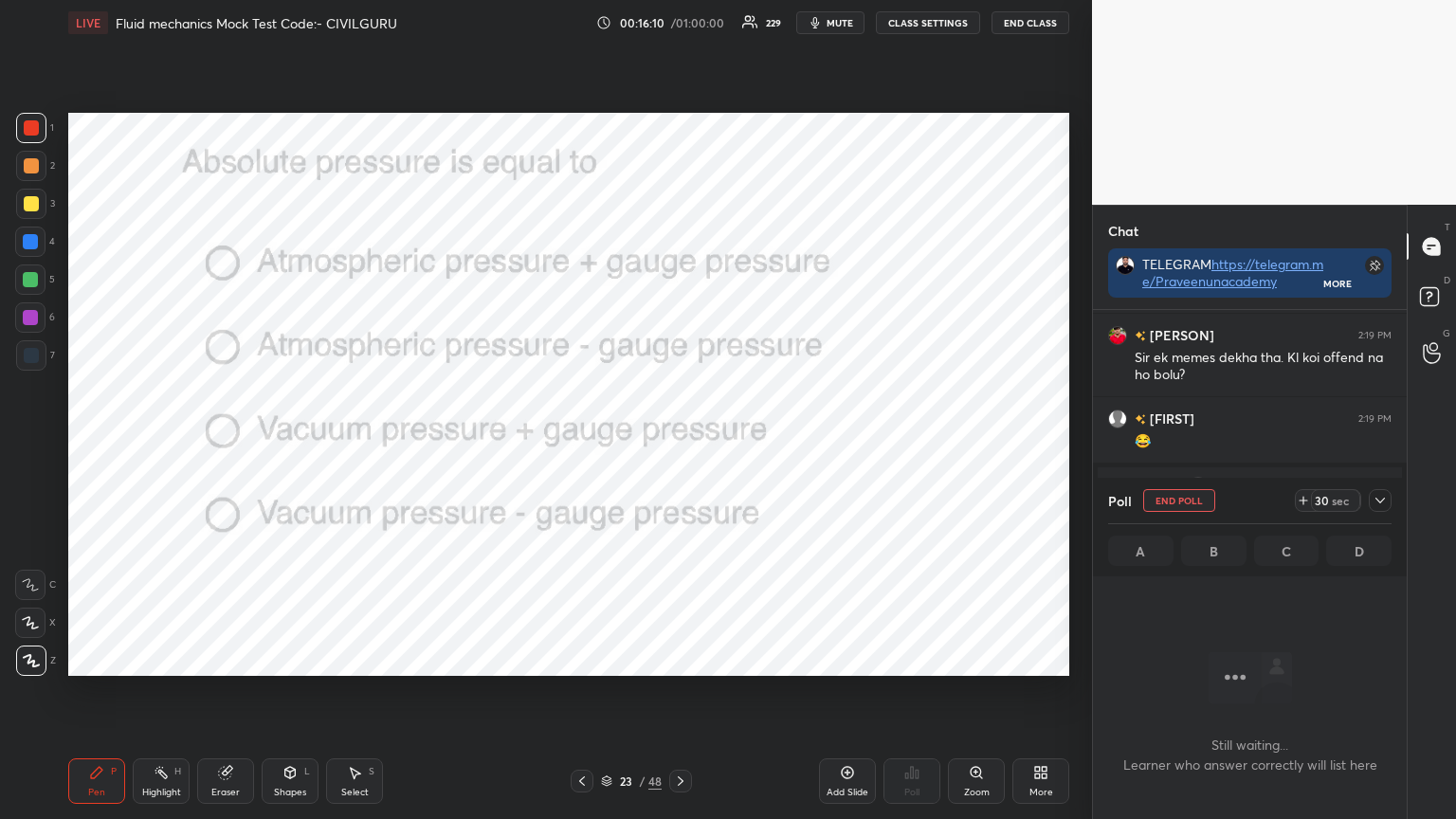 click 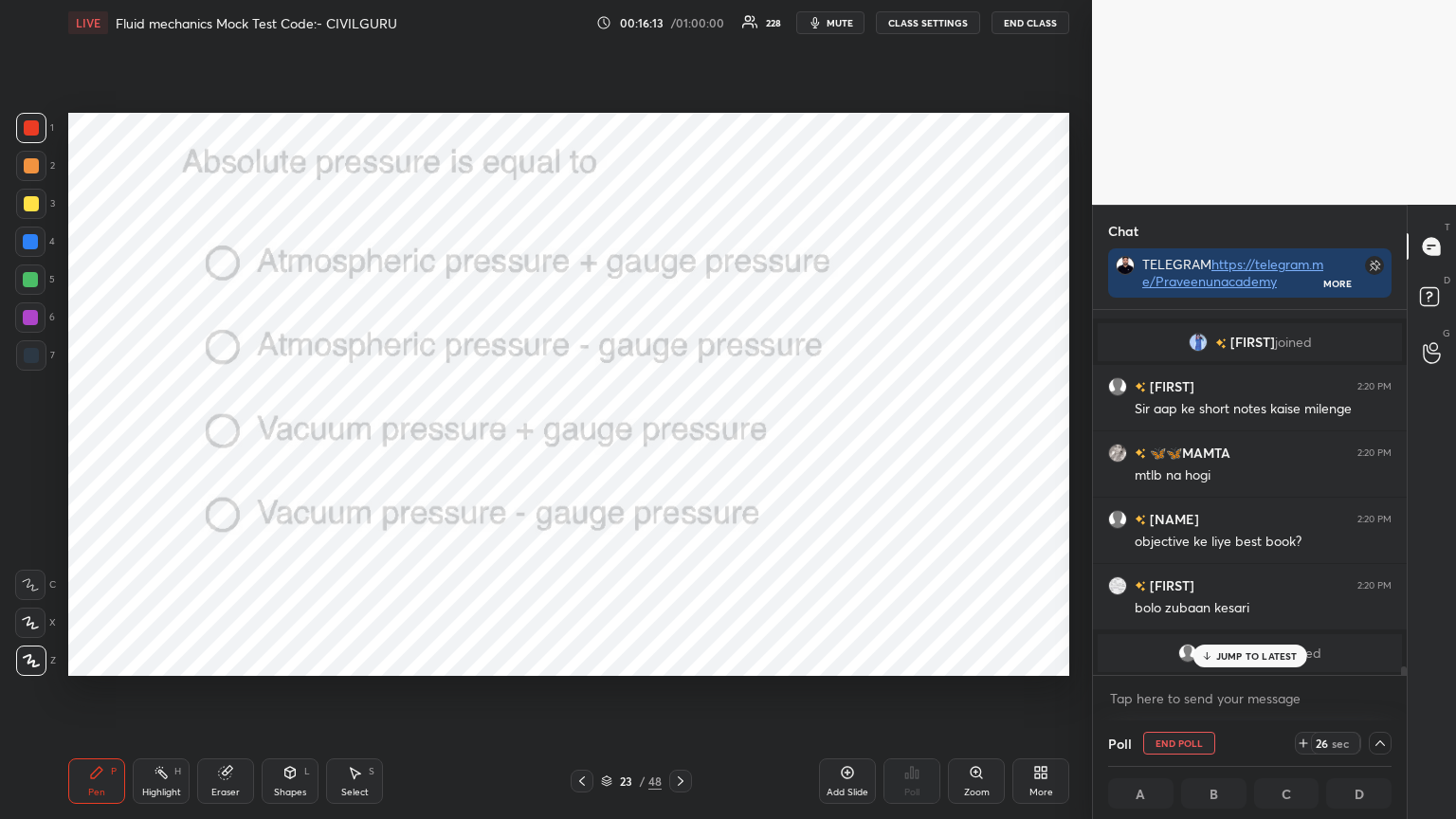 click on "JUMP TO LATEST" at bounding box center (1257, 656) 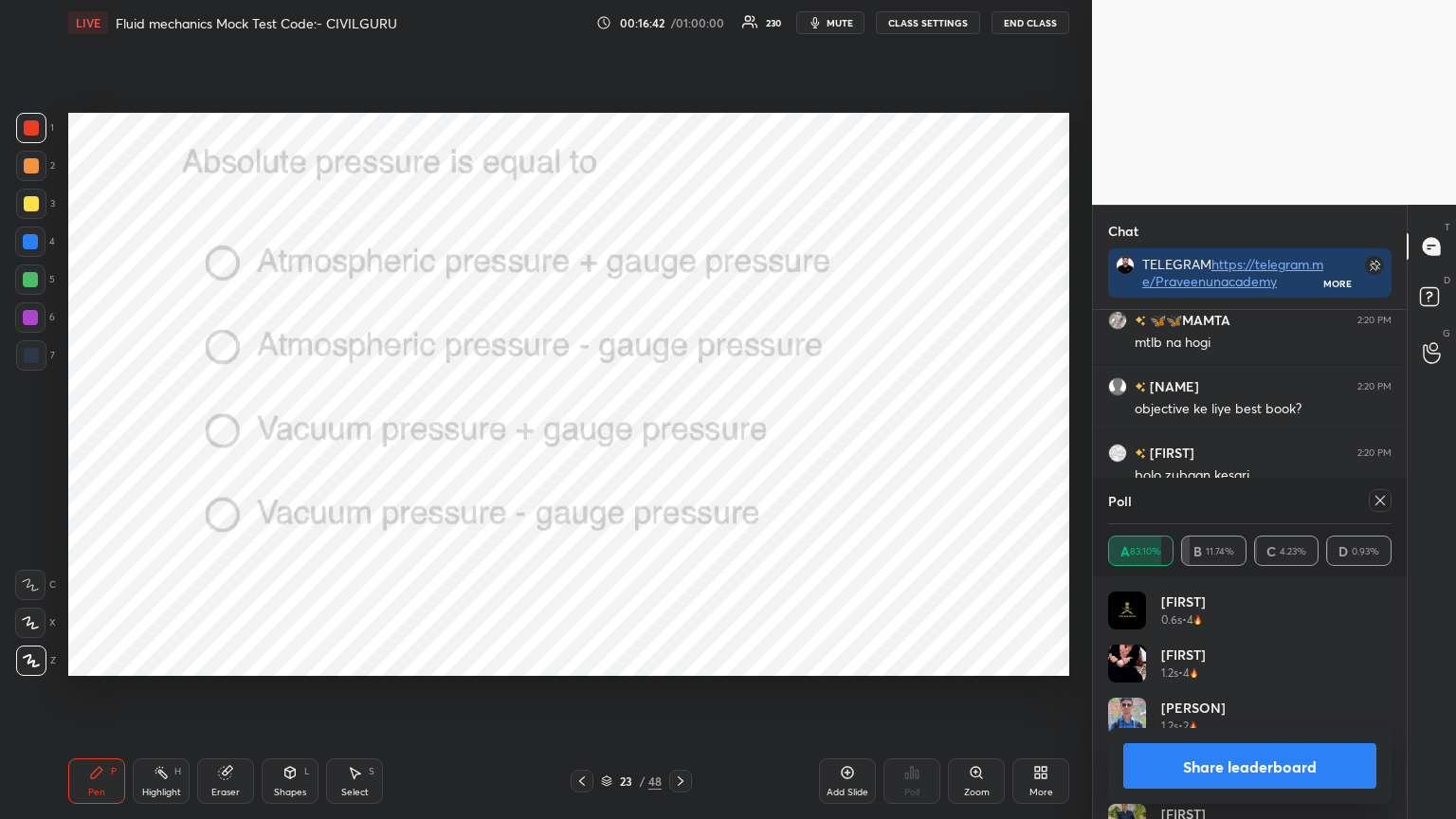 click 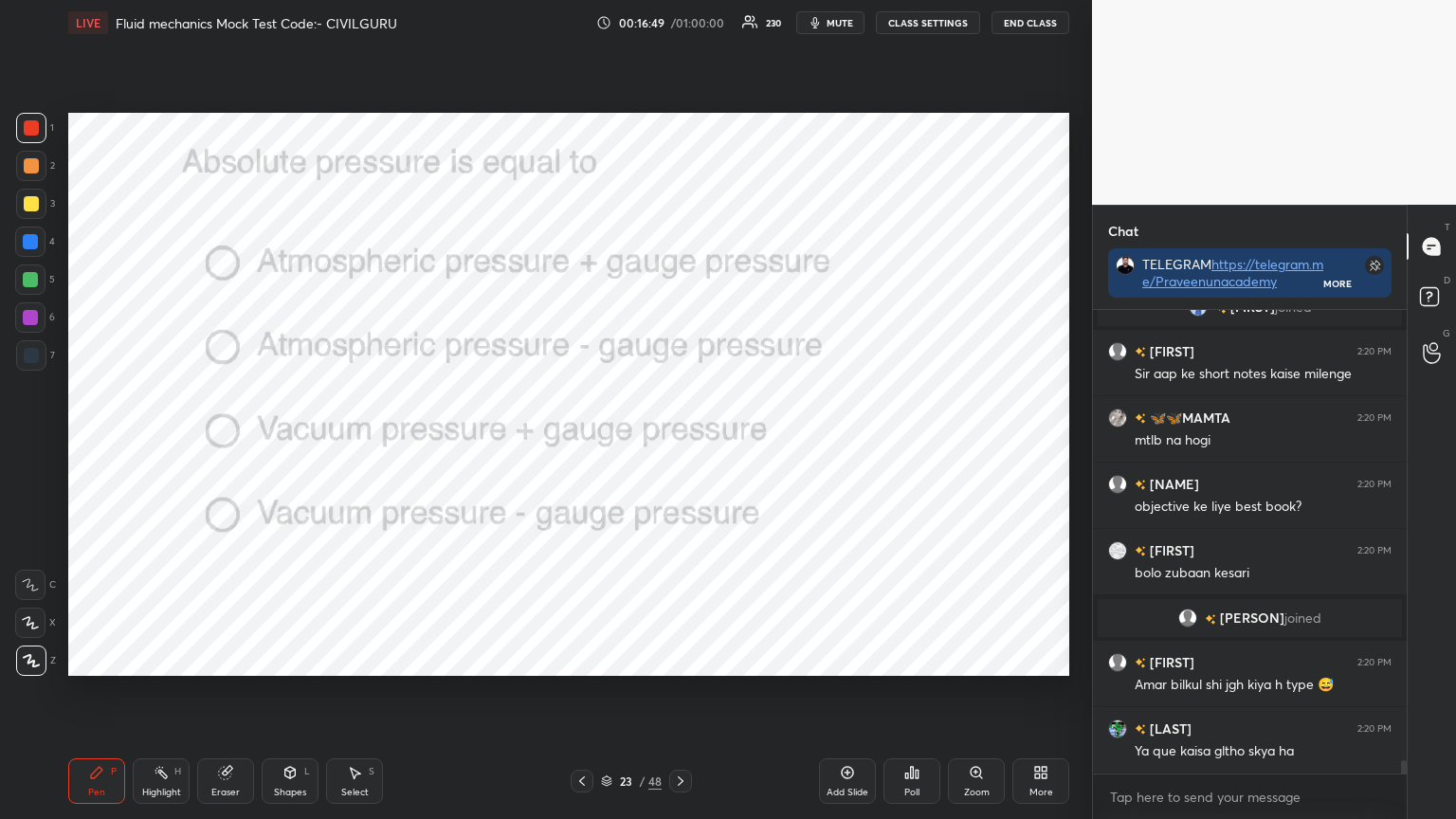 click 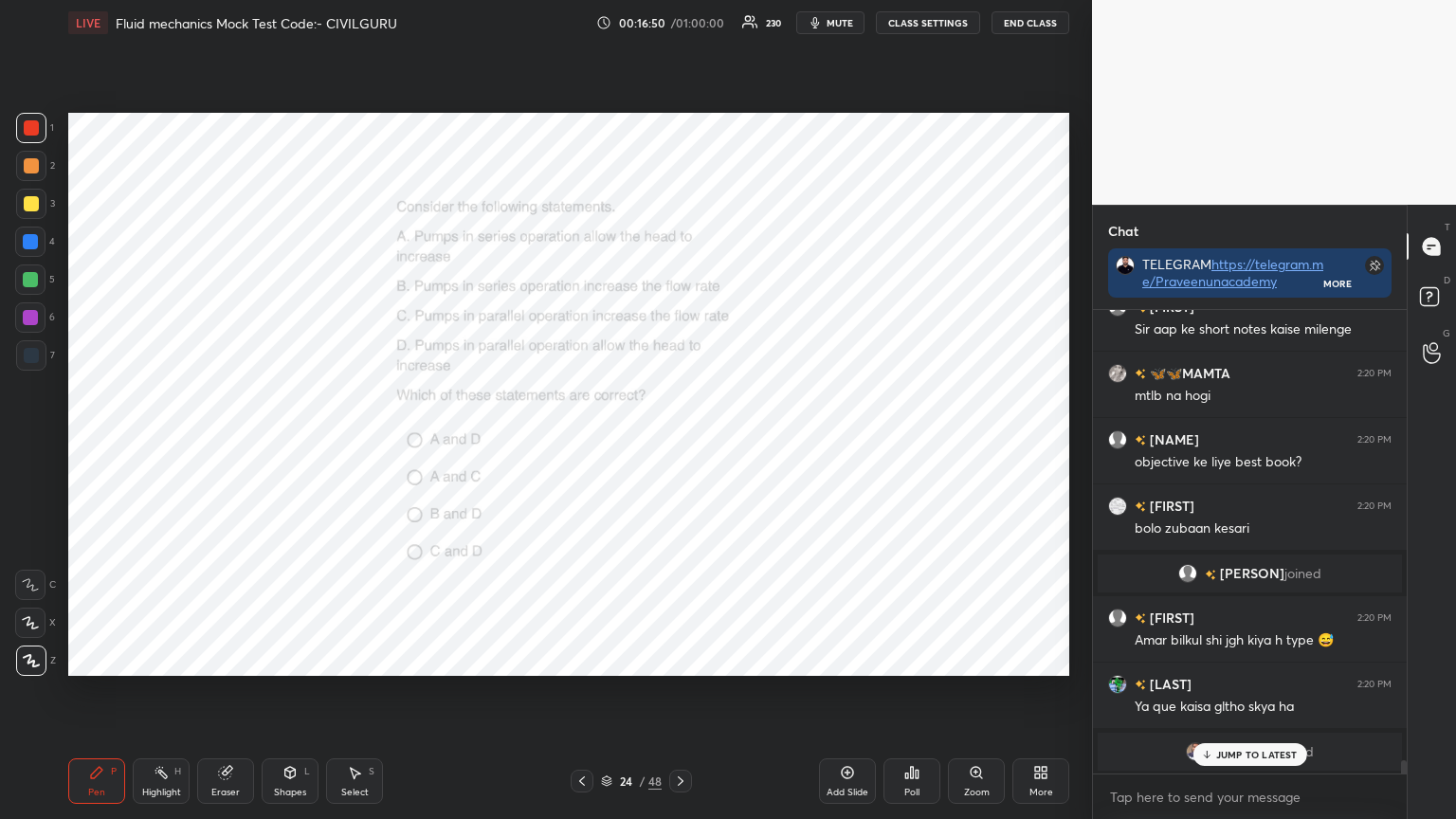 click 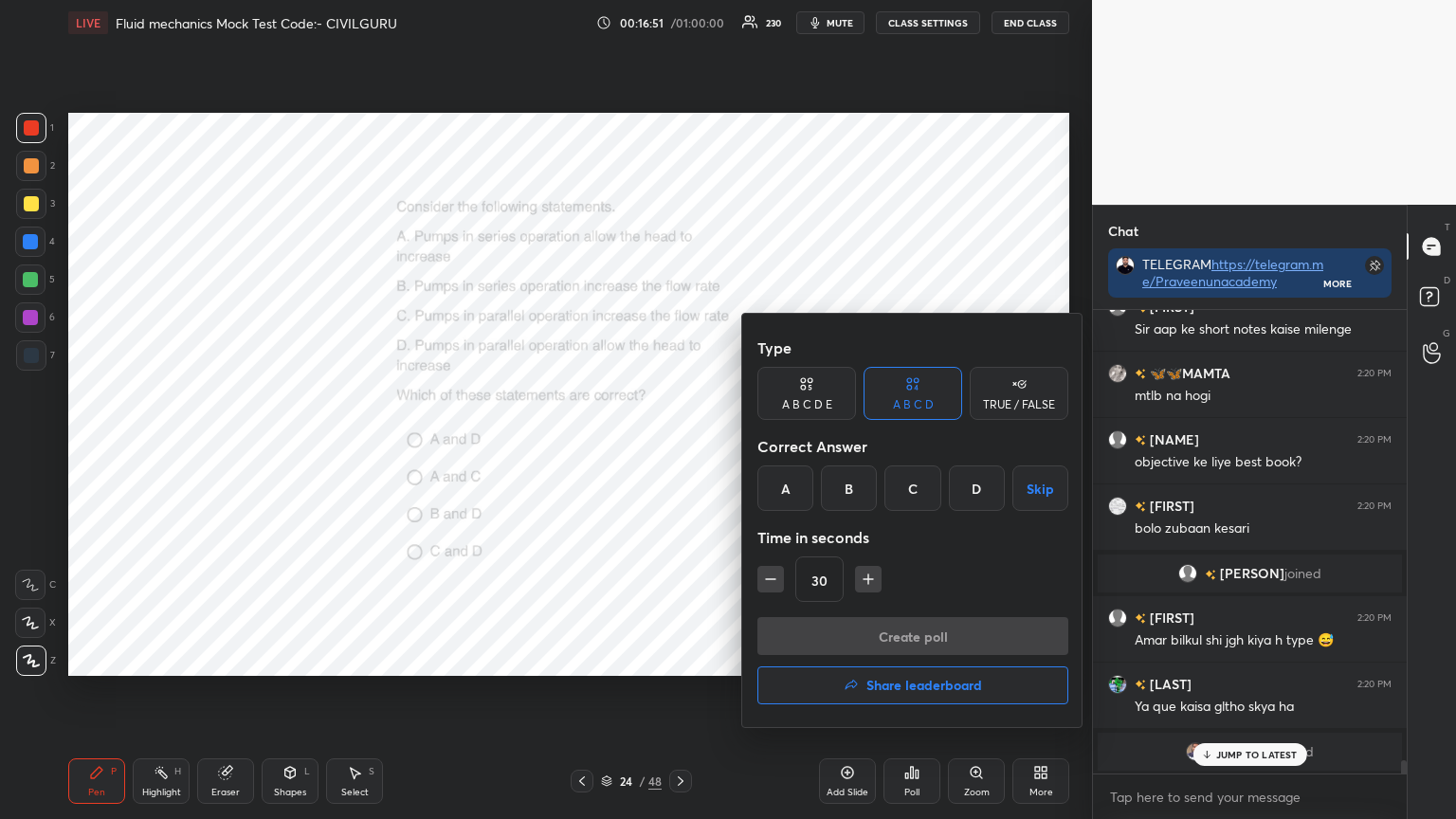 click on "B" at bounding box center (848, 488) 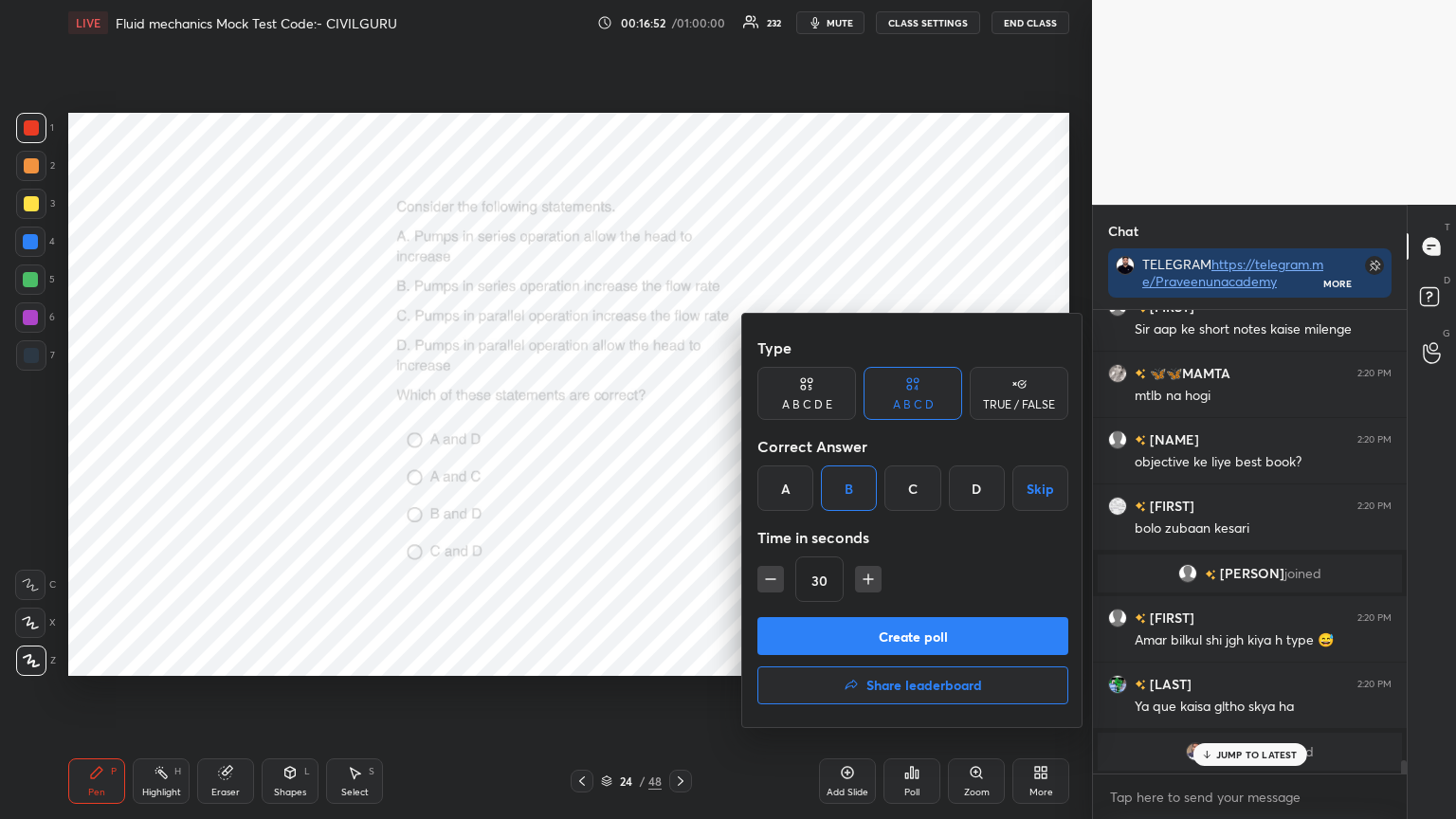 click on "Create poll" at bounding box center [913, 636] 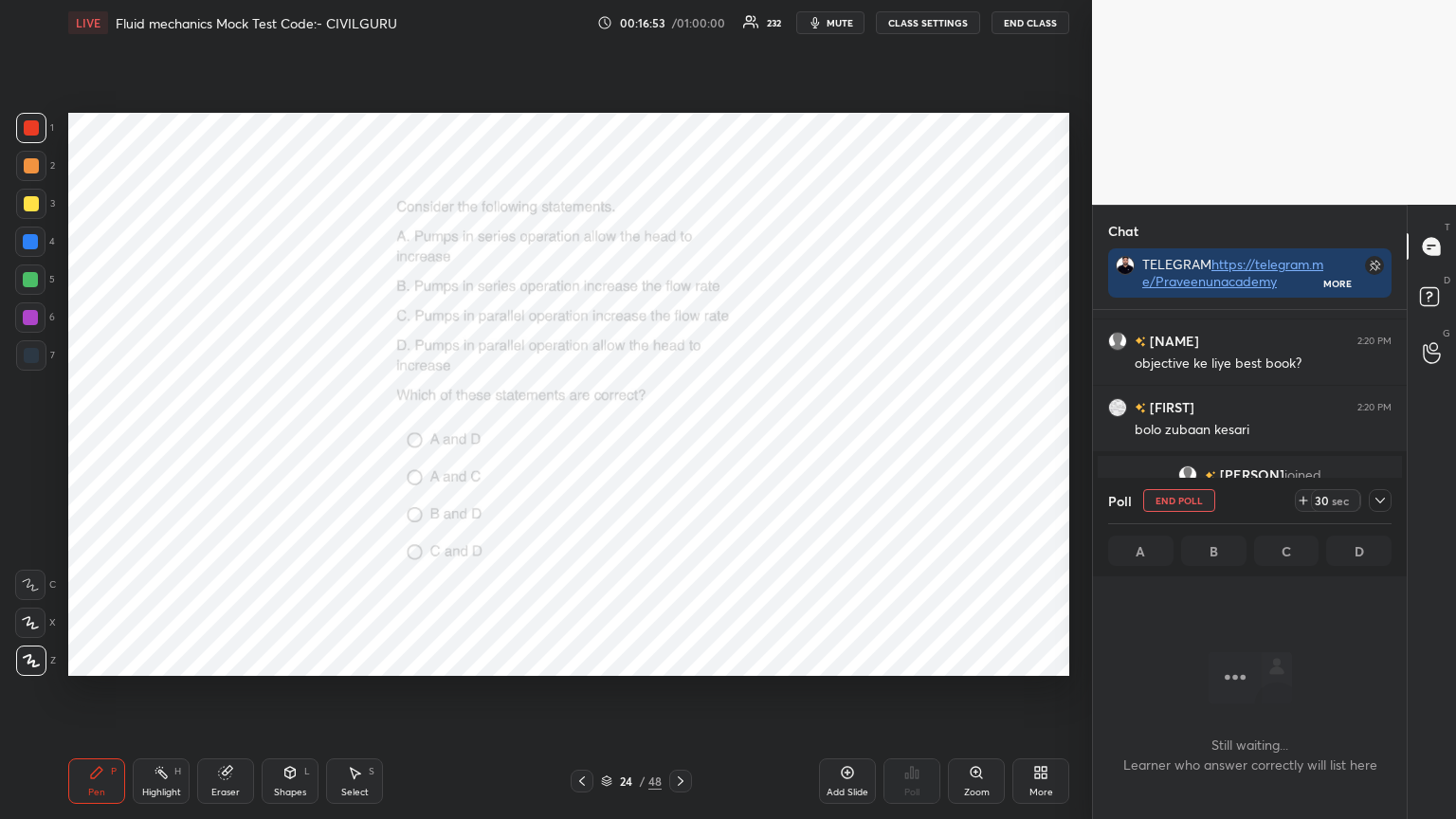 click 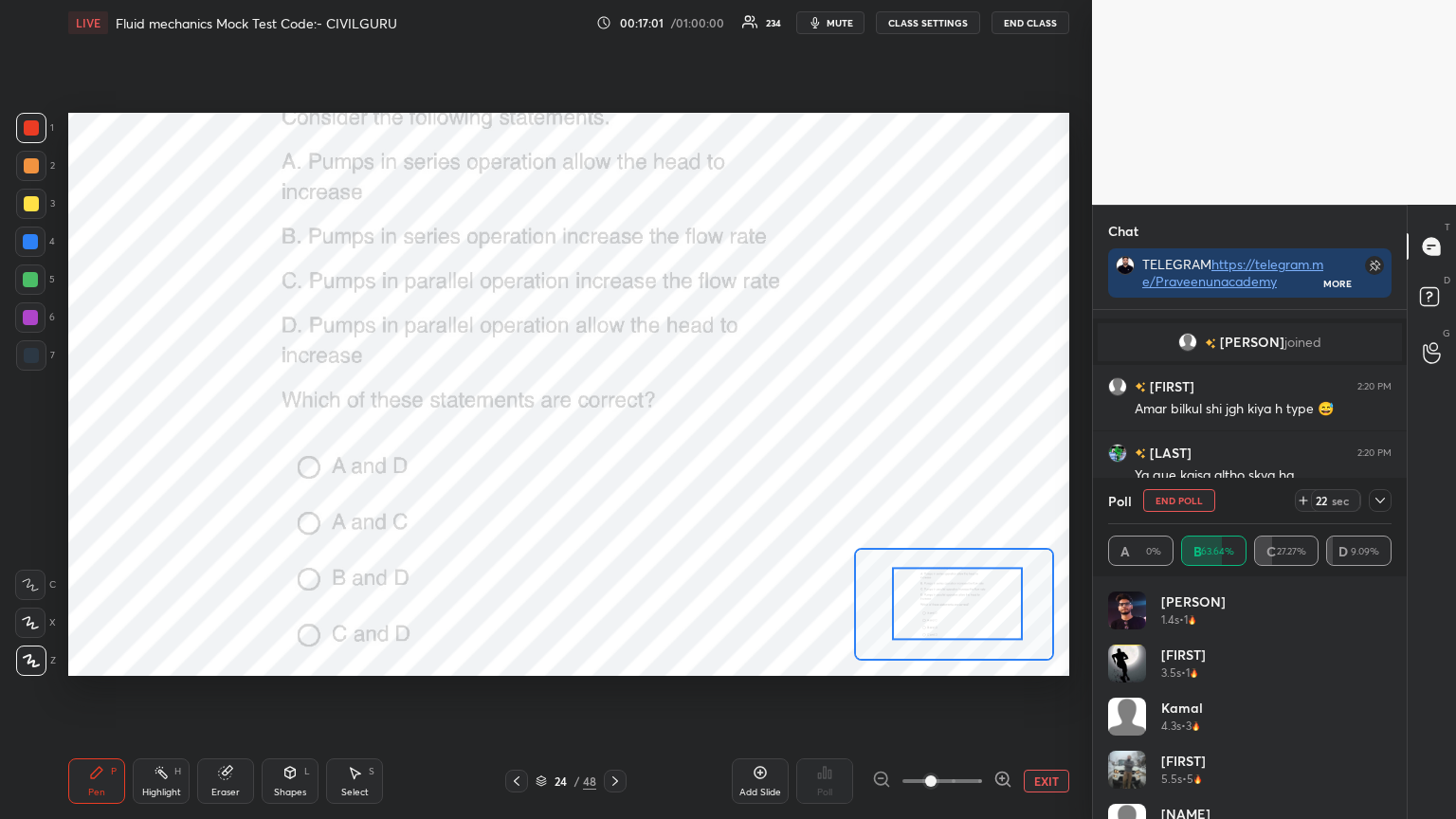click 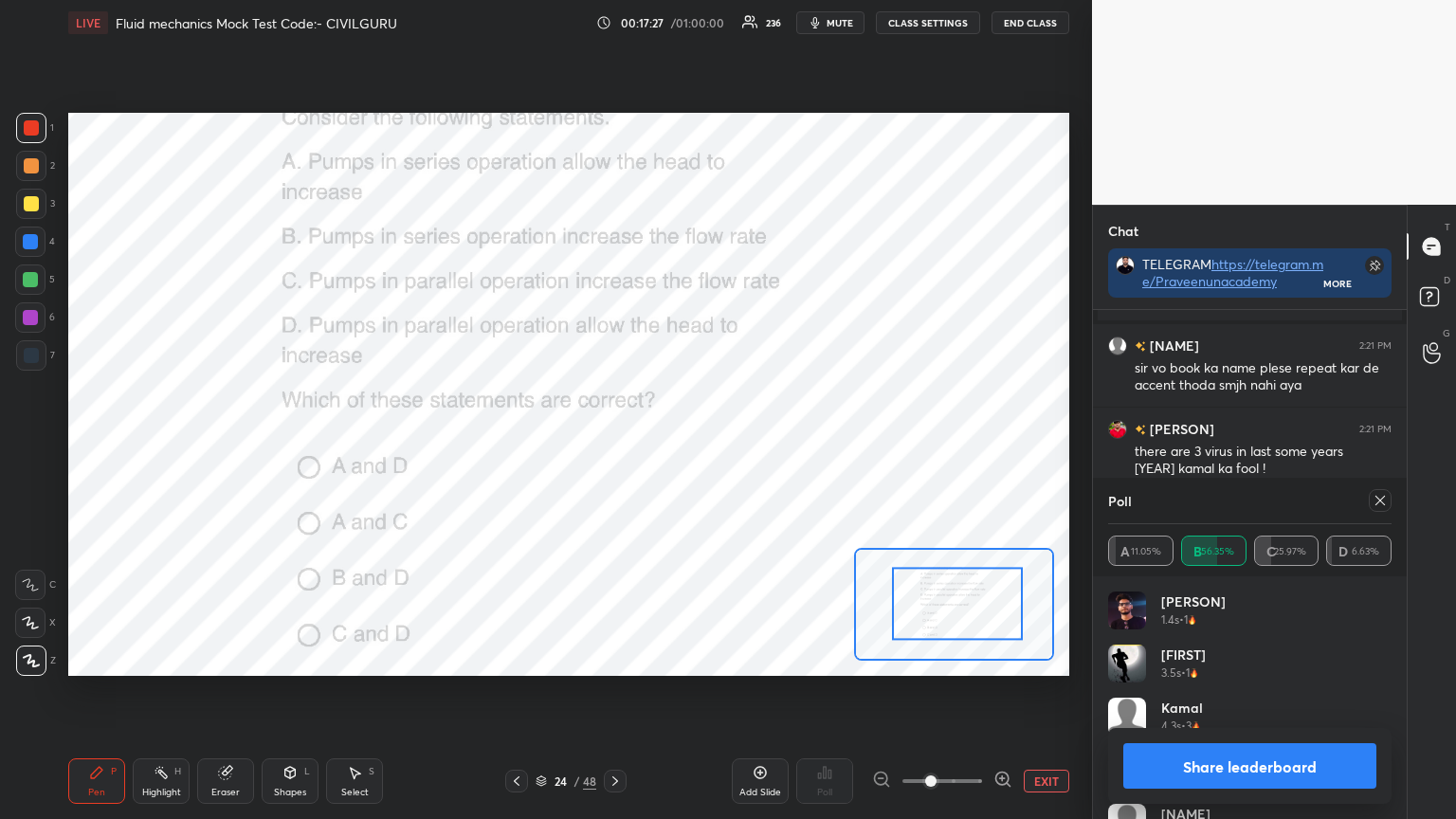 click 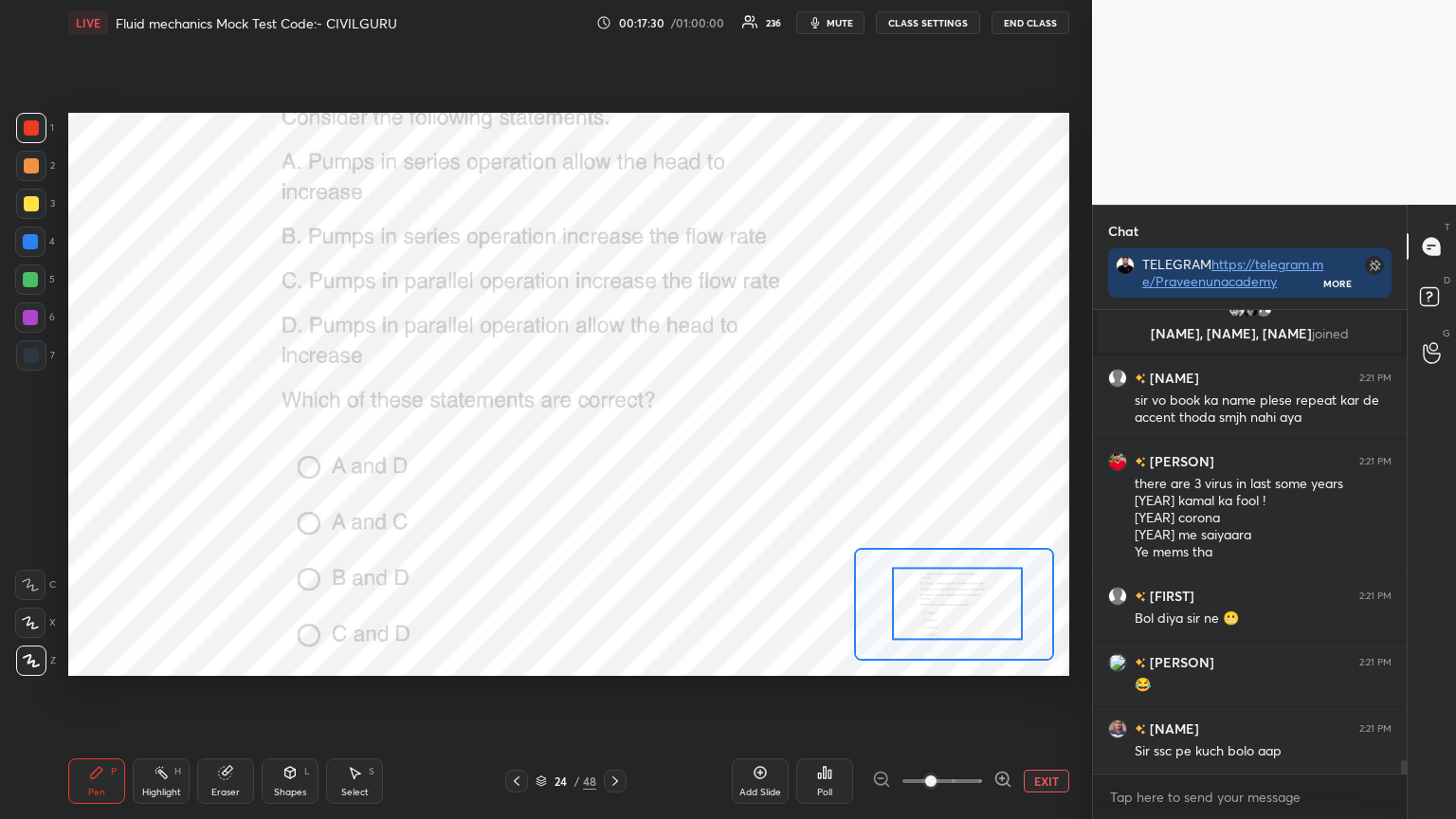 click 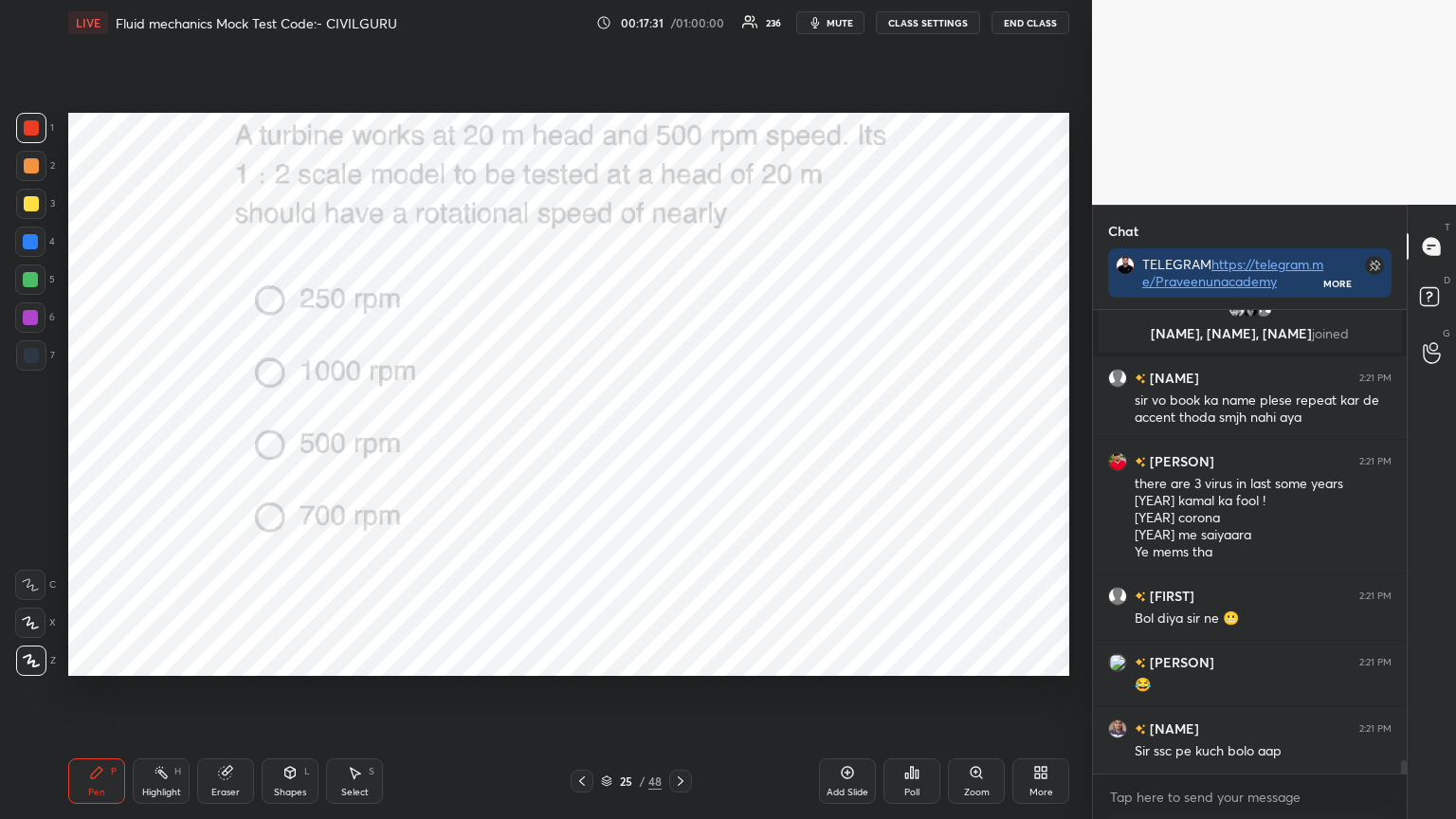 click on "Poll" at bounding box center (912, 781) 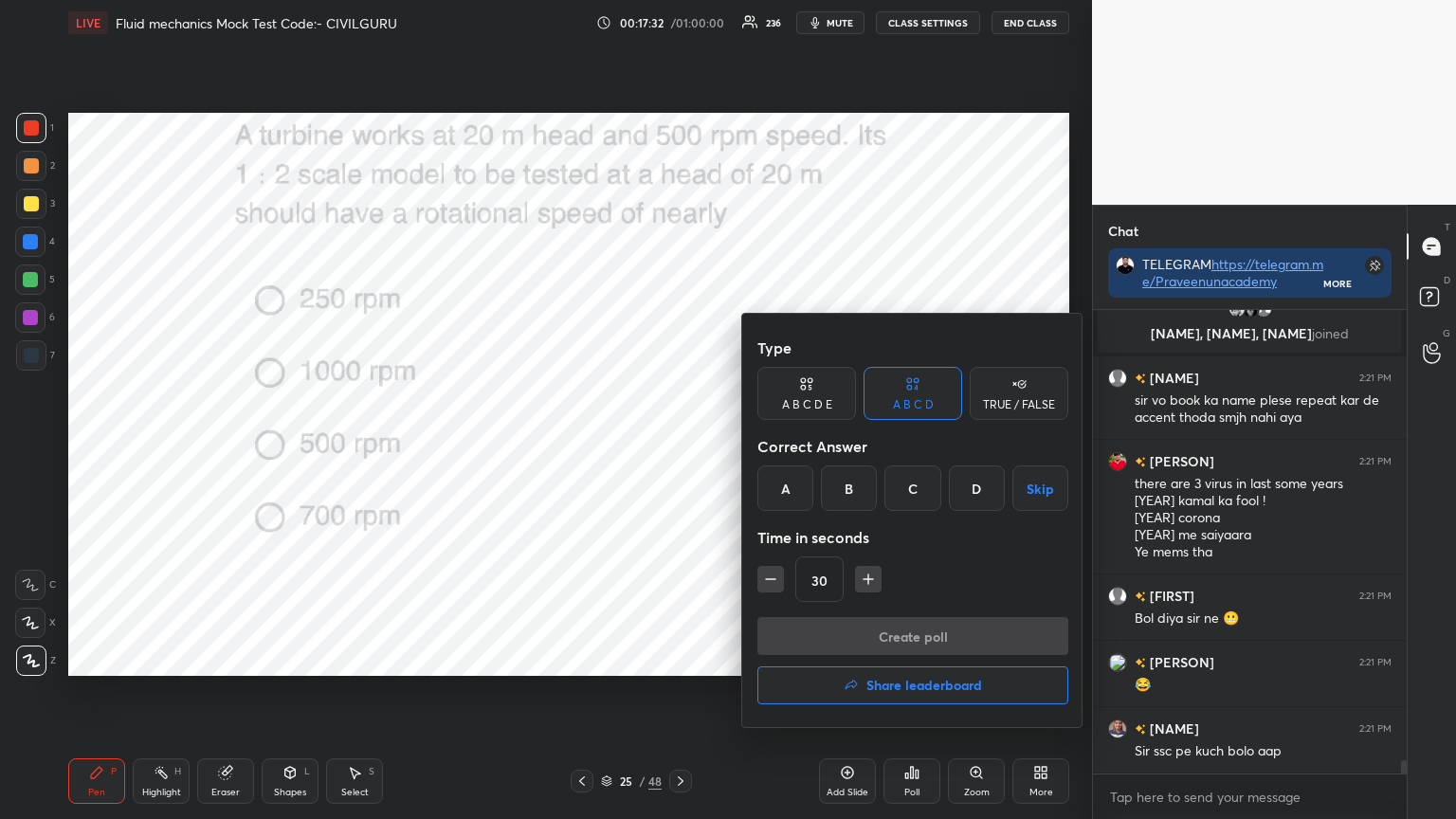 click on "B" at bounding box center (848, 488) 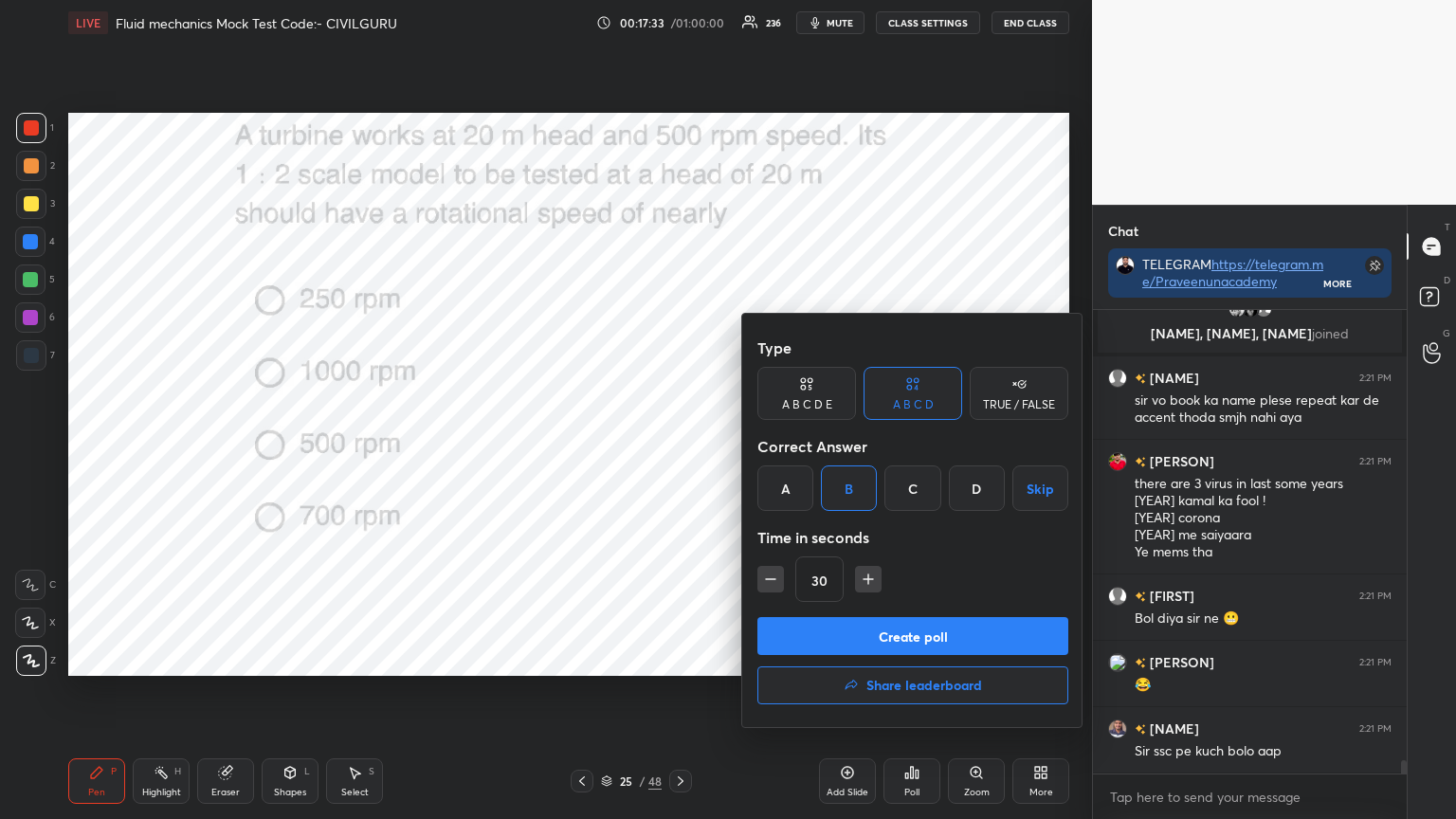 click 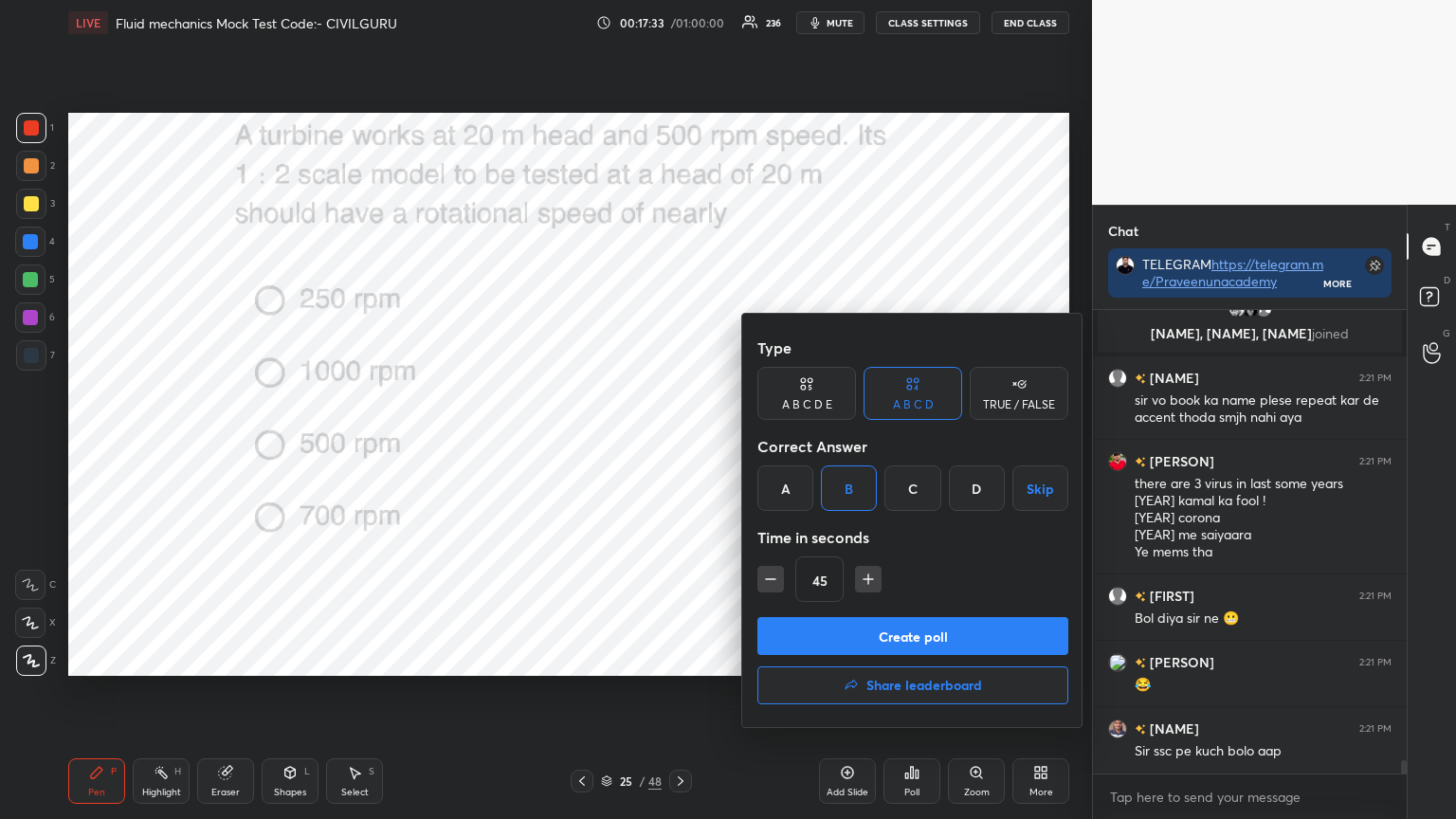 click 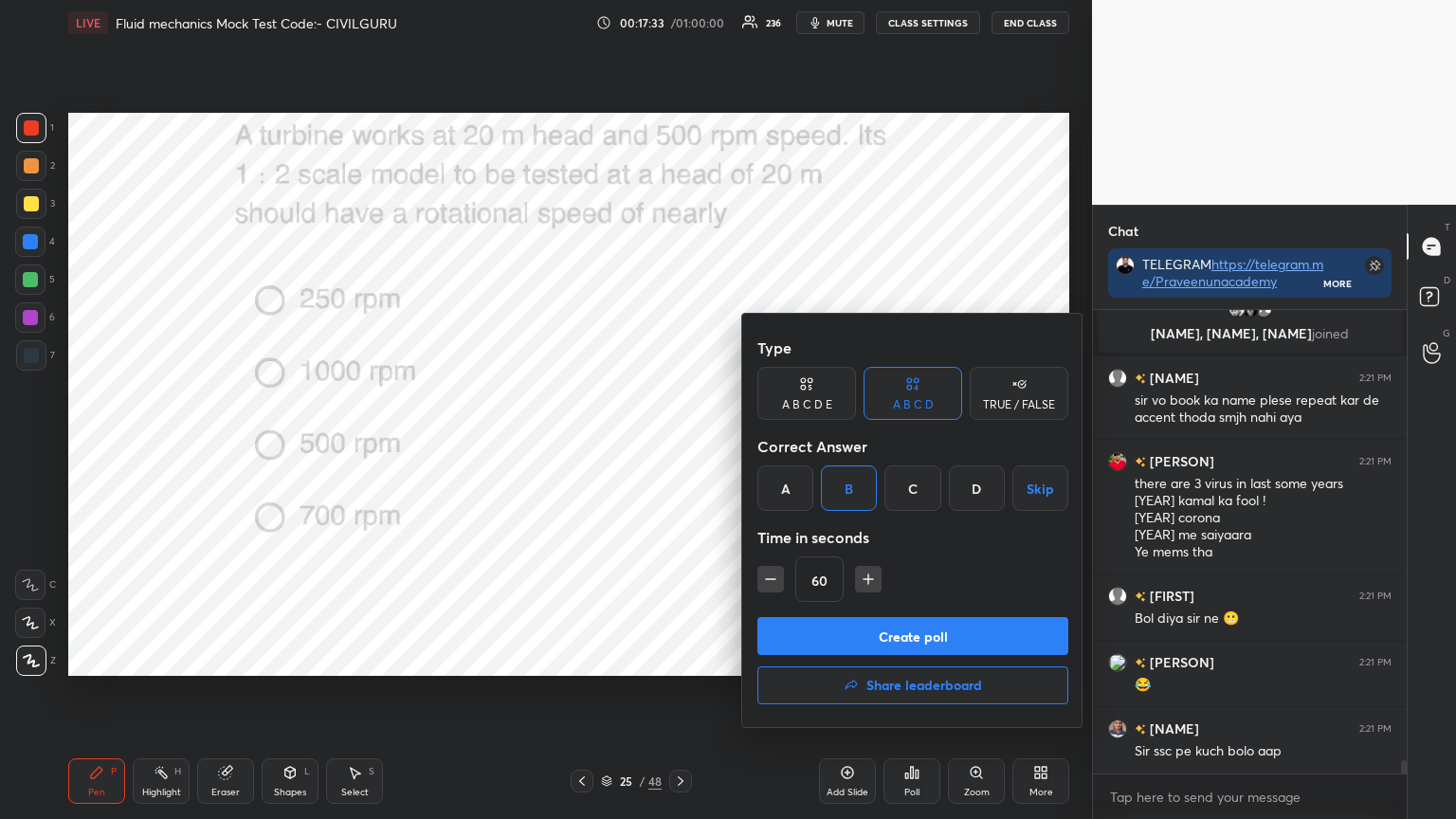 click on "Create poll" at bounding box center (913, 636) 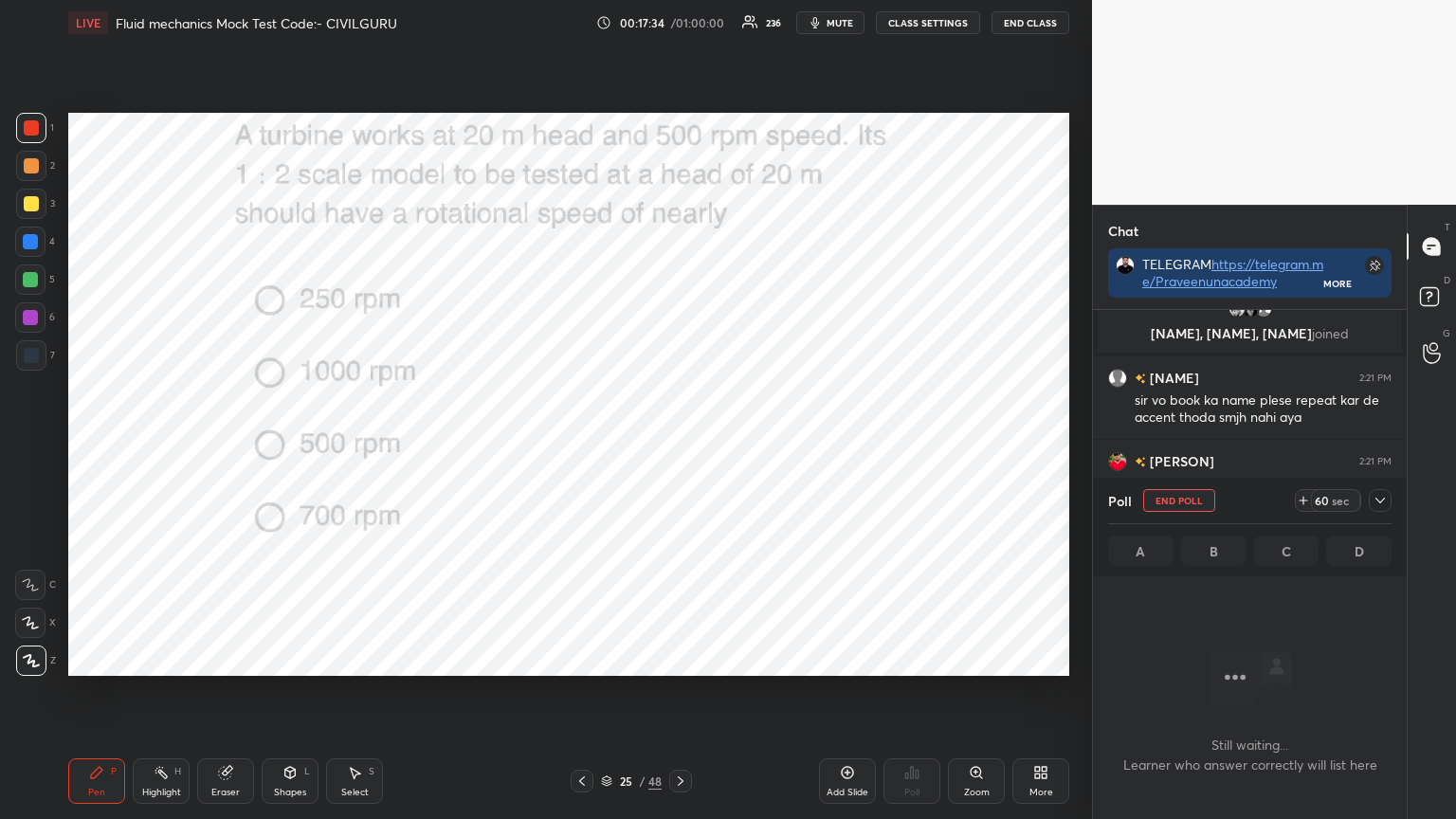 click 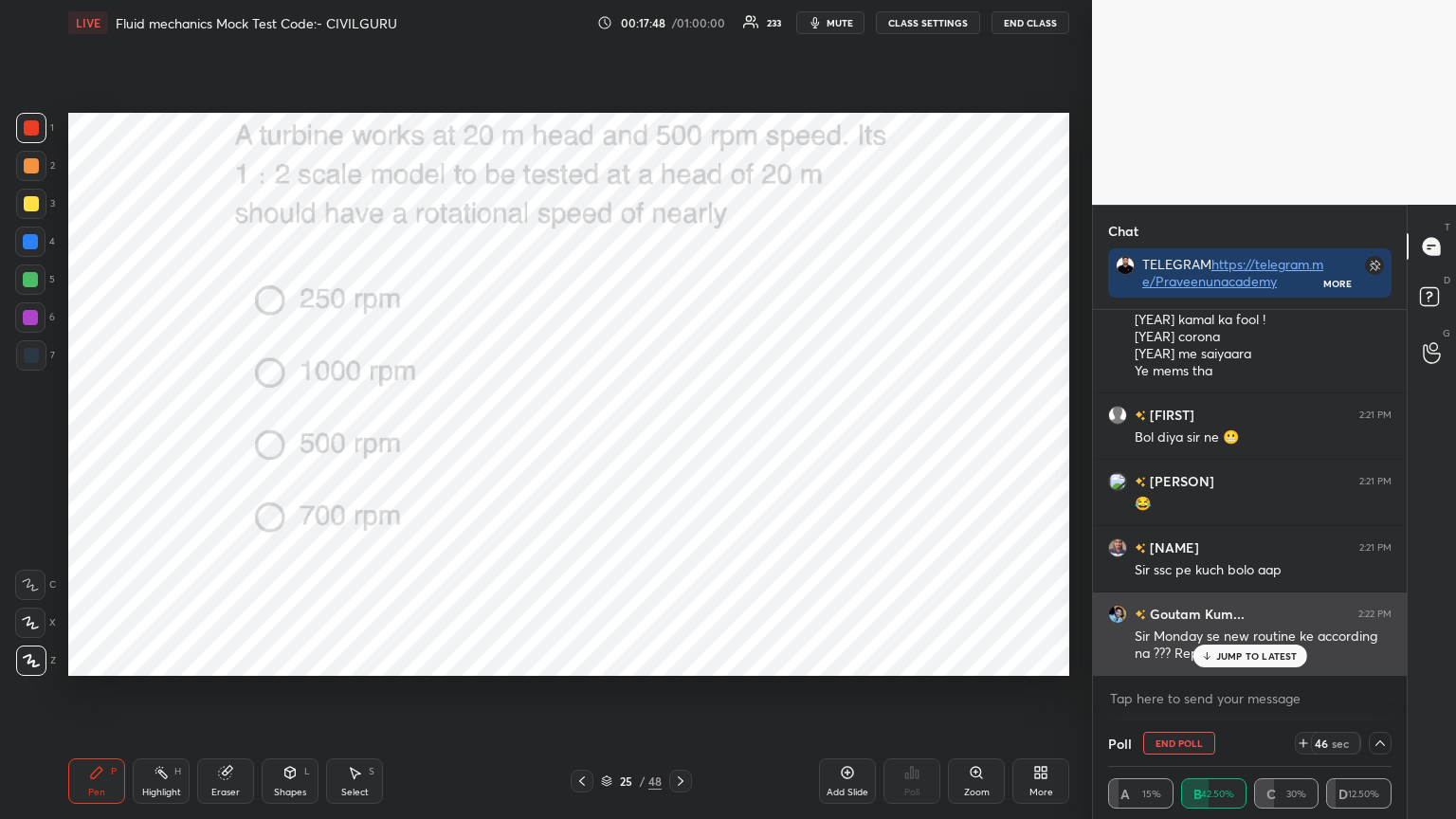 click on "JUMP TO LATEST" at bounding box center (1257, 656) 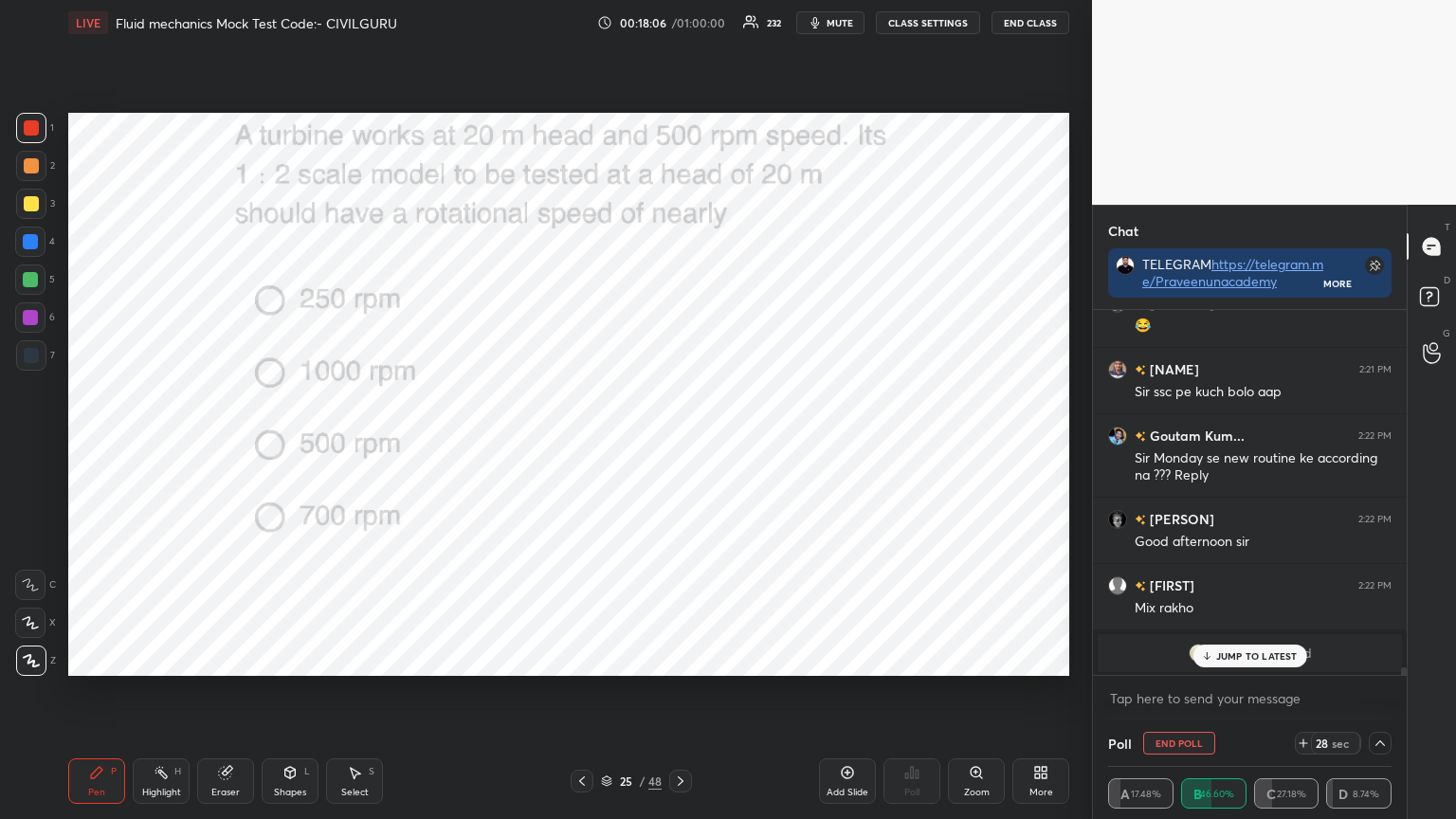 click on "JUMP TO LATEST" at bounding box center (1257, 656) 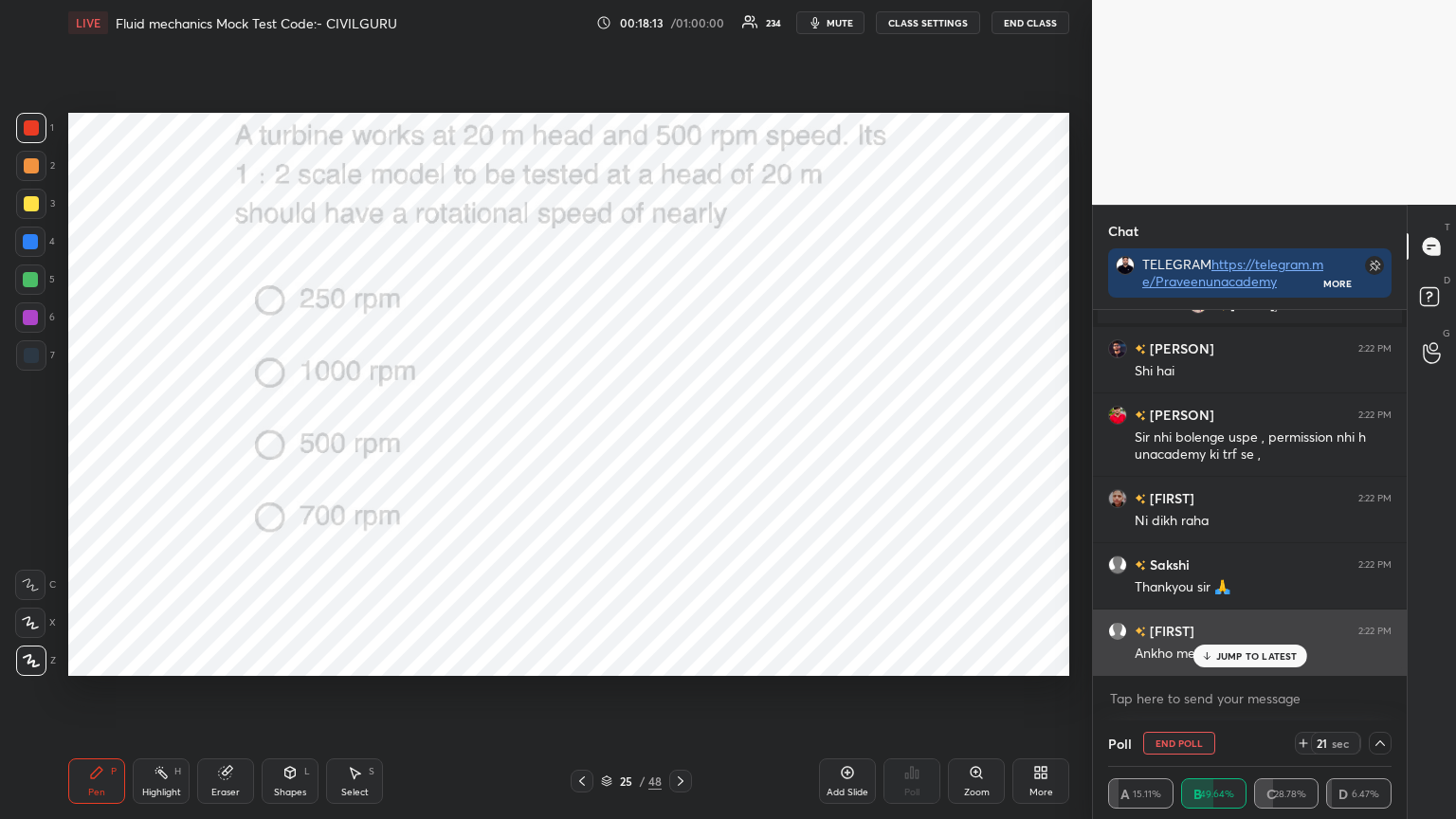 click on "JUMP TO LATEST" at bounding box center [1249, 656] 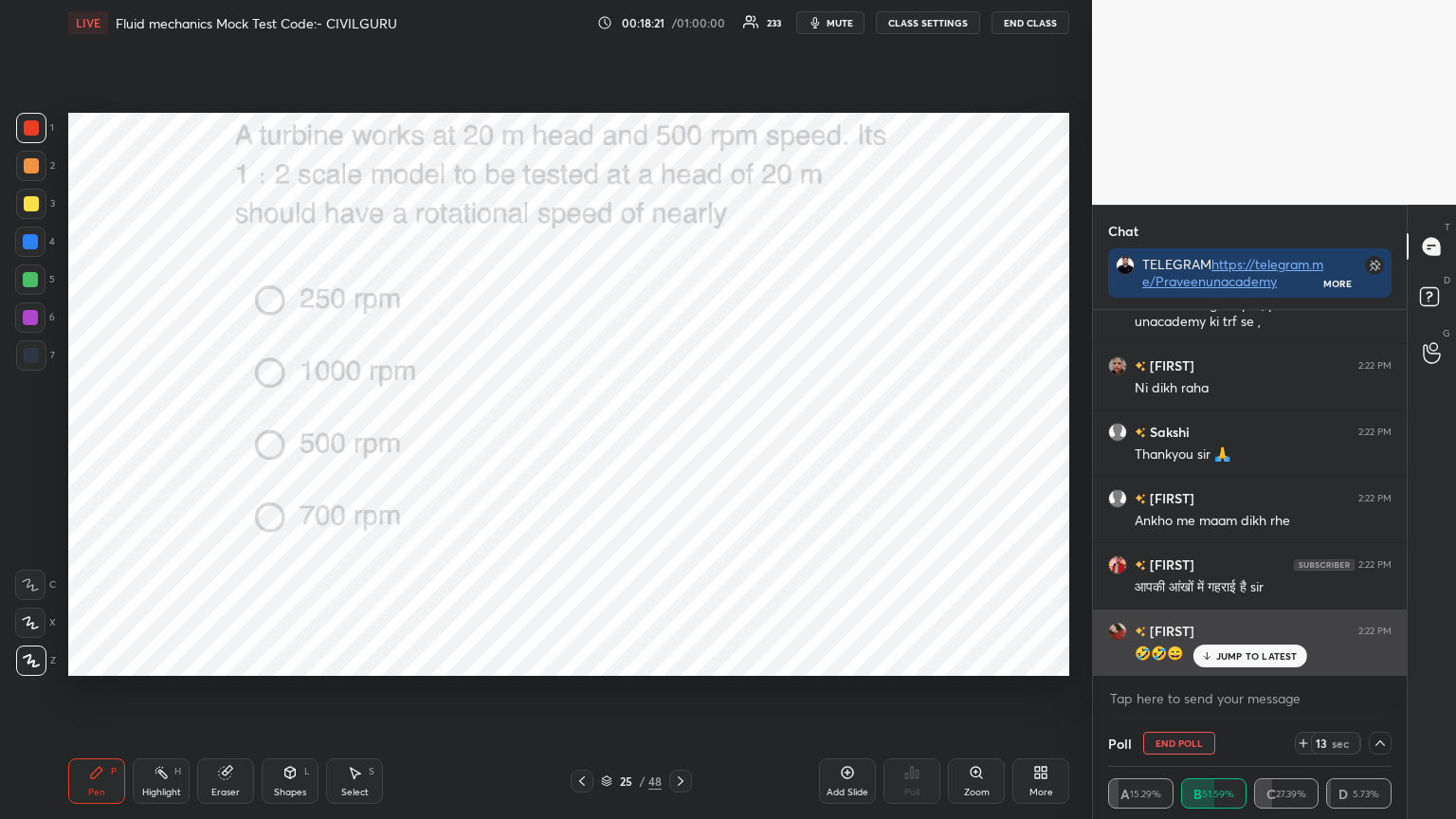 click on "JUMP TO LATEST" at bounding box center [1257, 656] 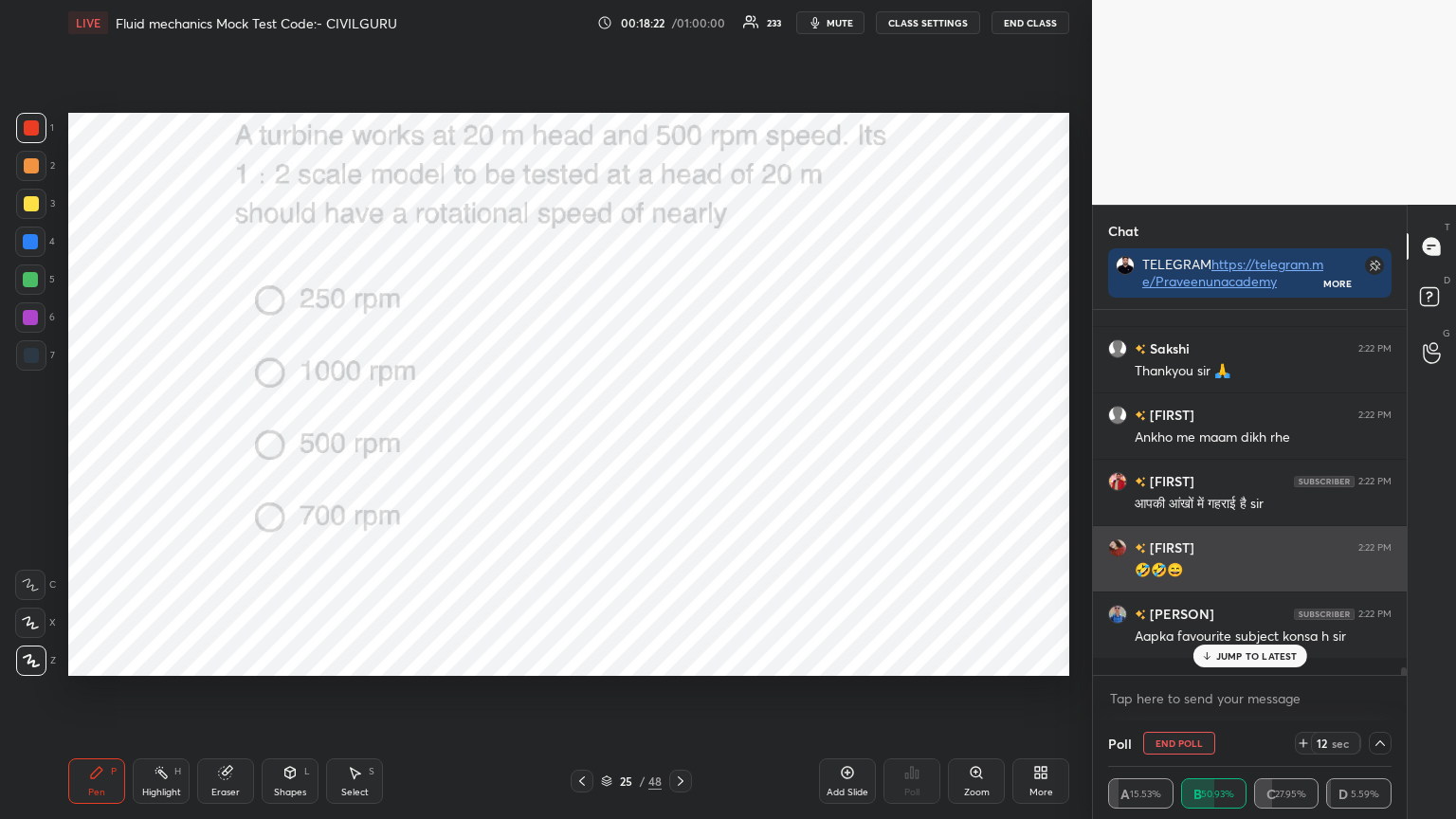 click at bounding box center [1118, 548] 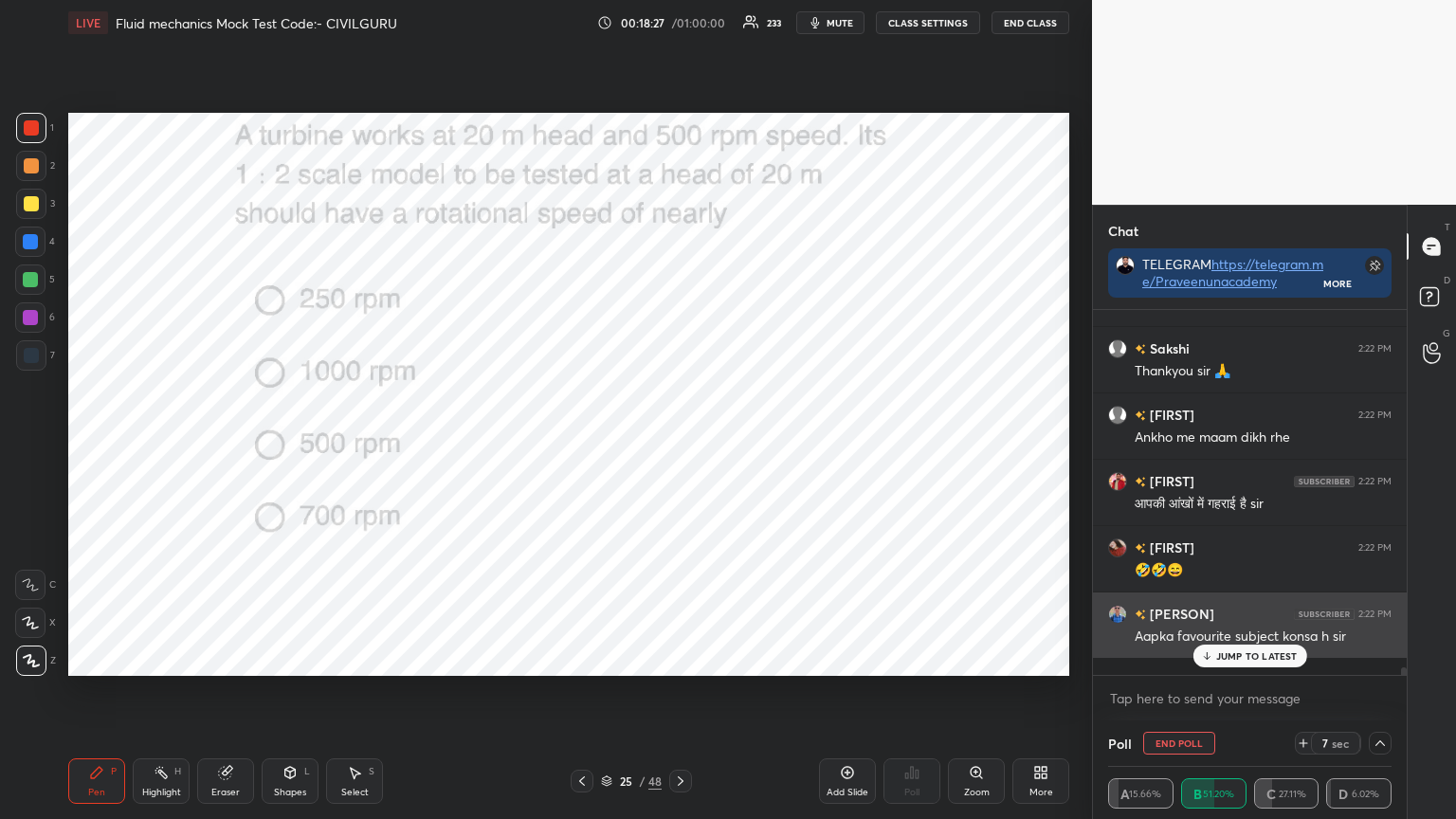 click on "JUMP TO LATEST" at bounding box center (1257, 656) 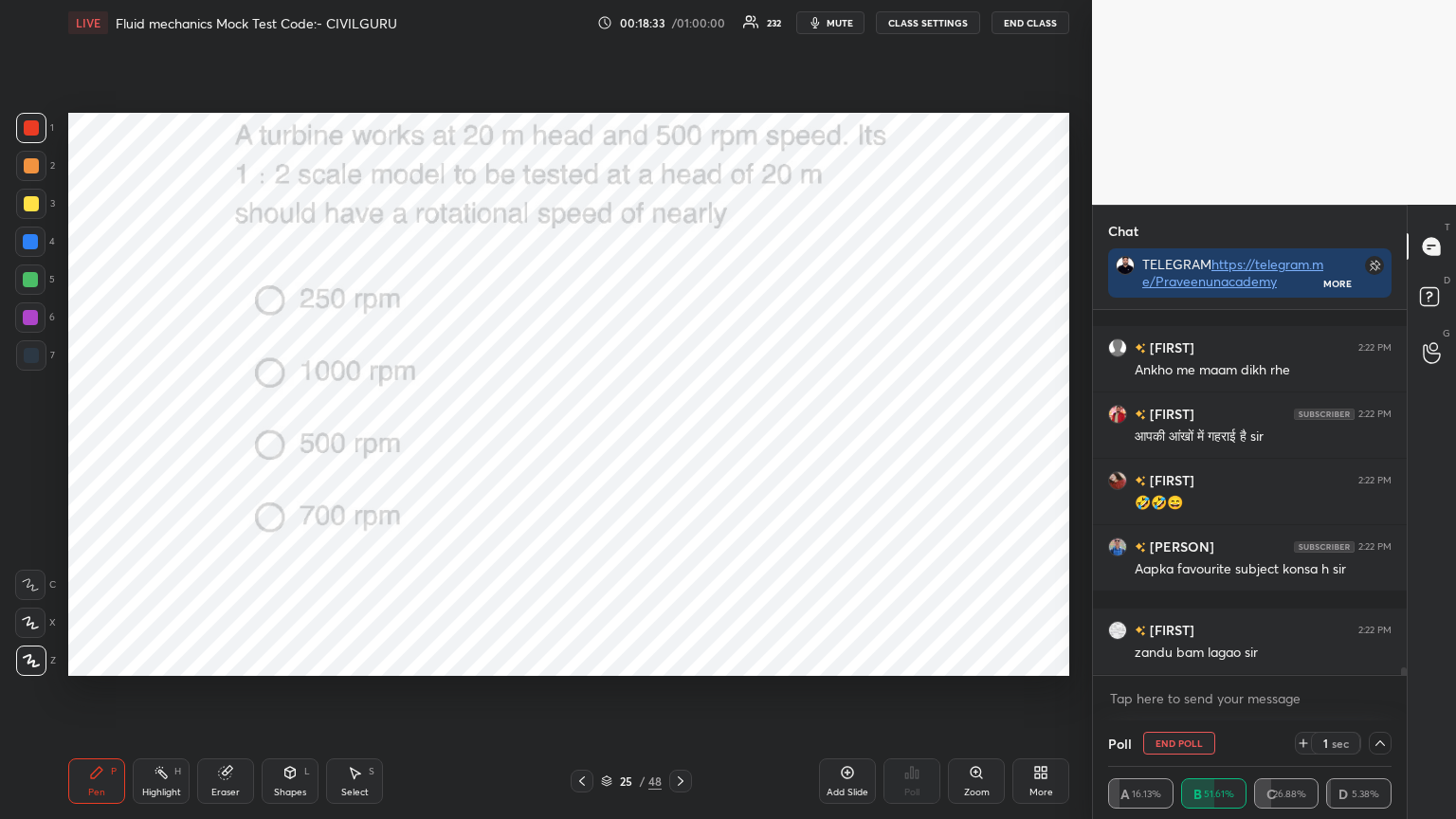 scroll, scrollTop: 17160, scrollLeft: 0, axis: vertical 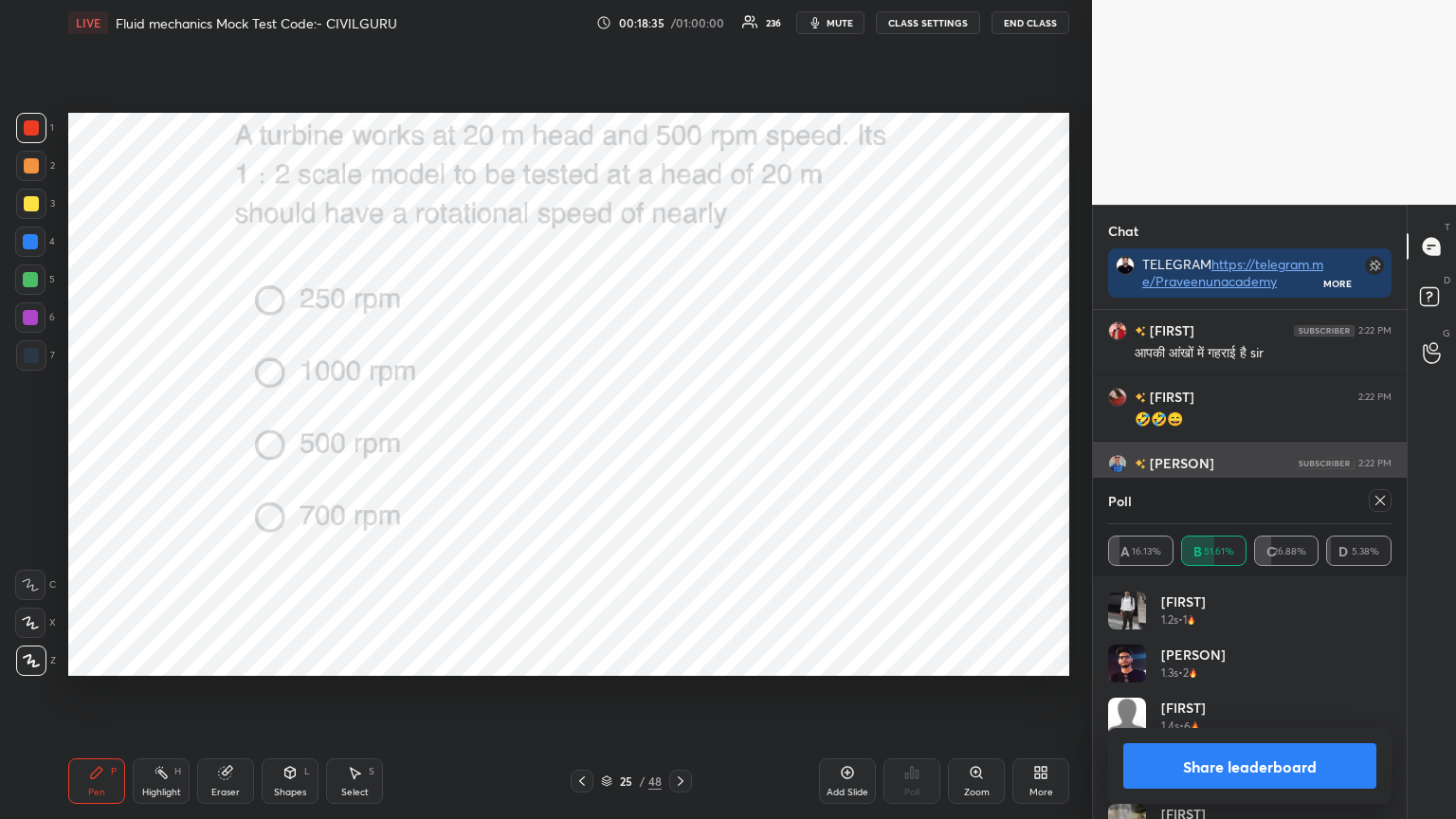 click 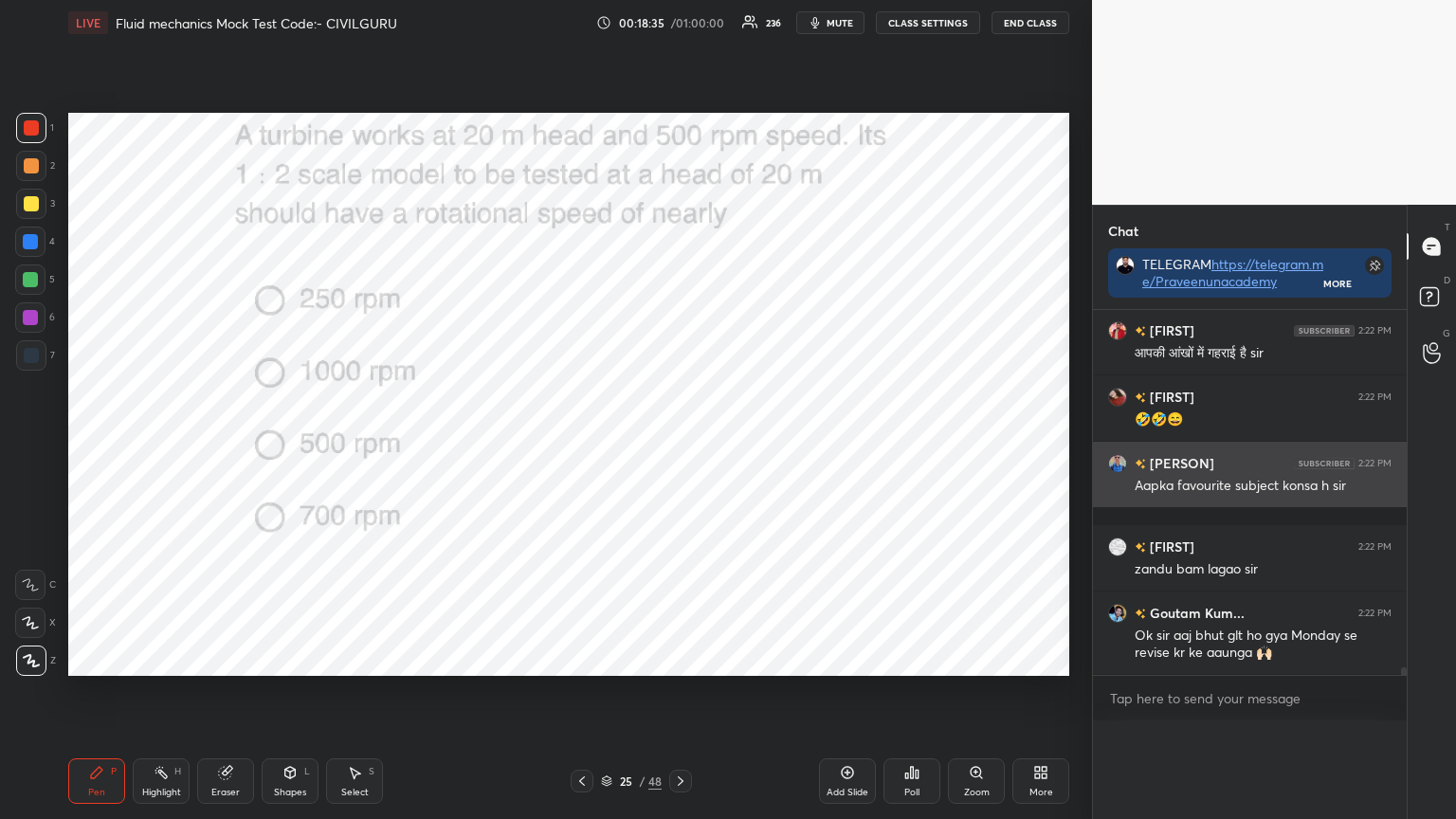 scroll, scrollTop: 0, scrollLeft: 0, axis: both 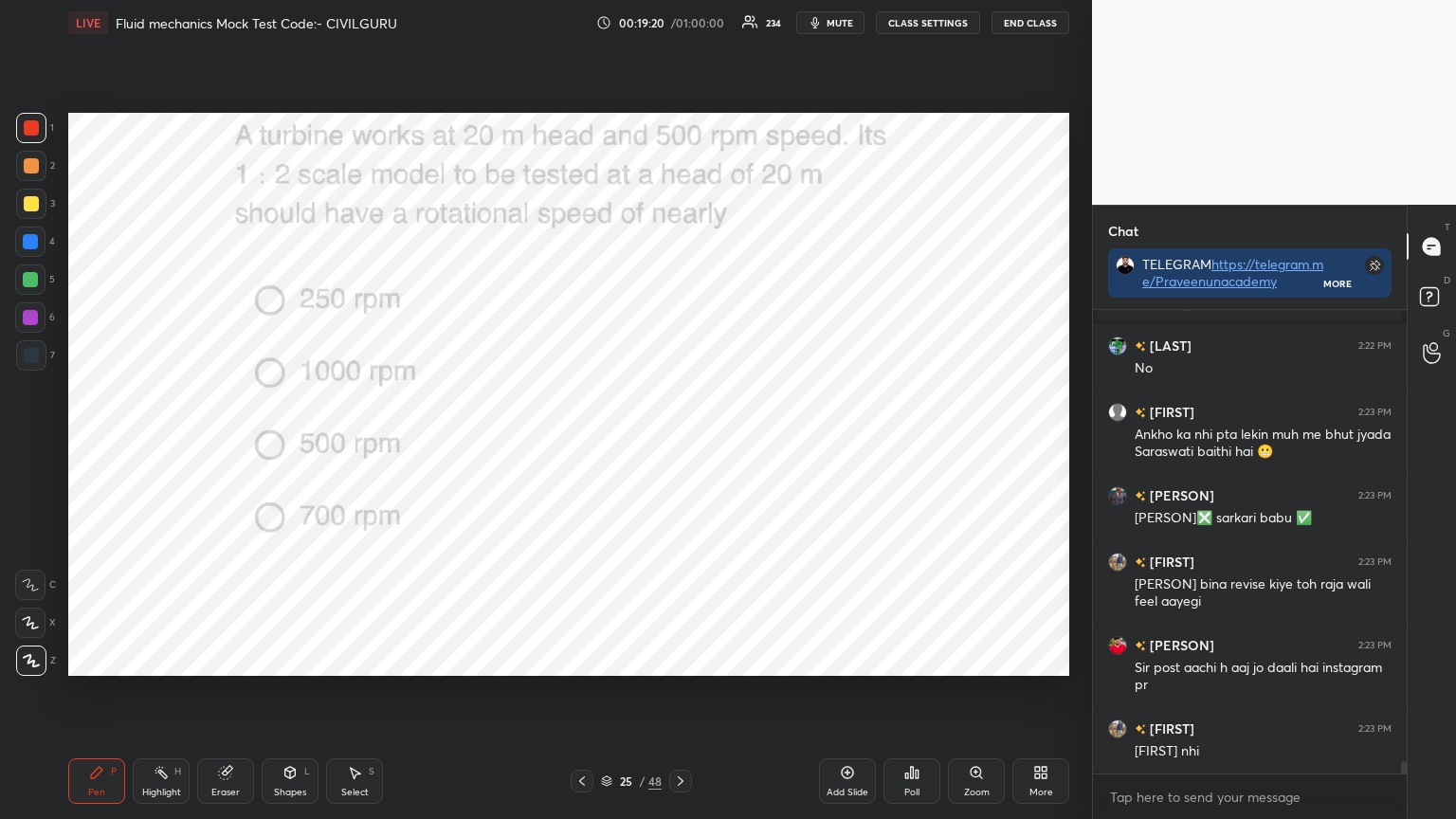 click 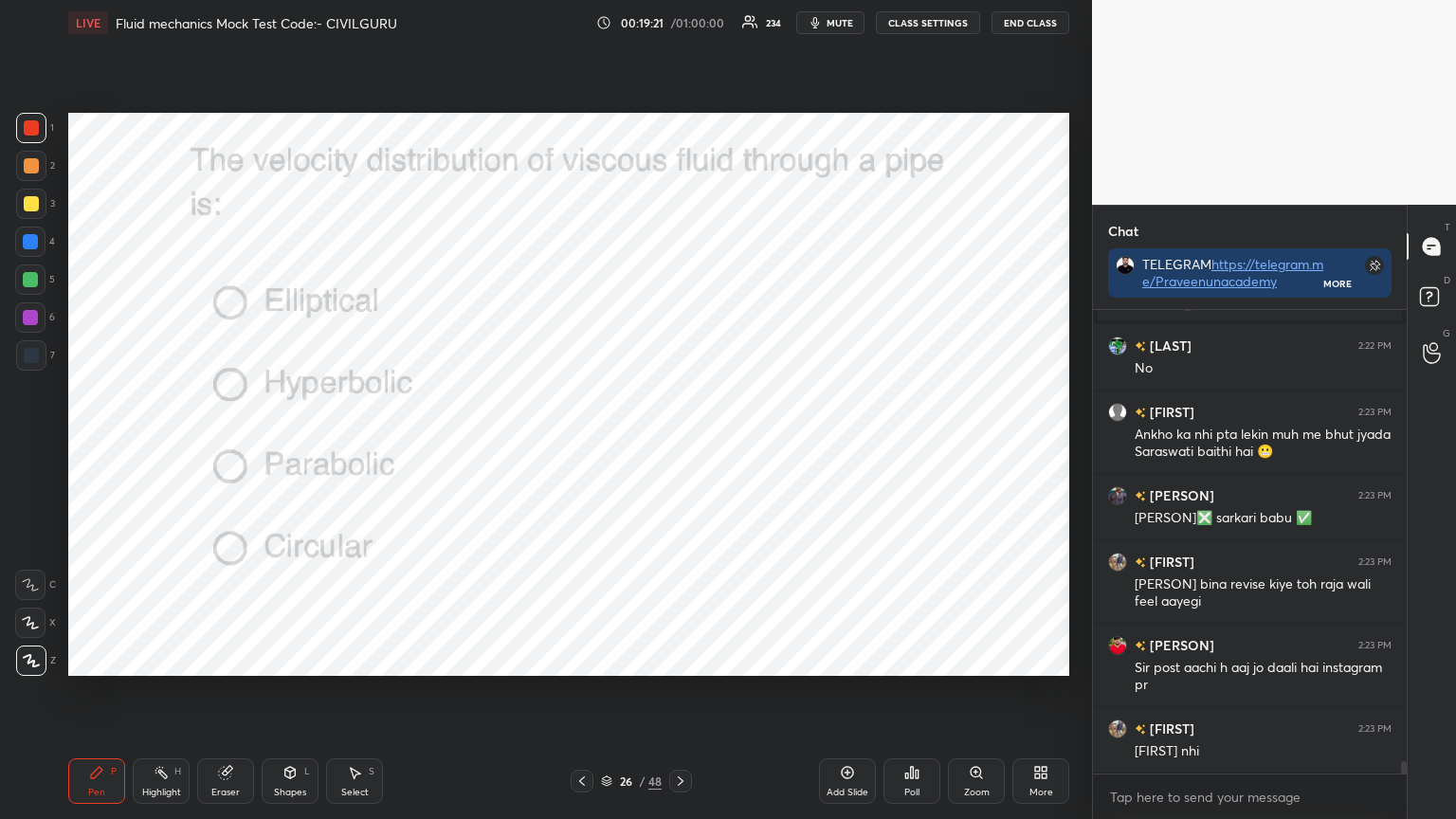 click 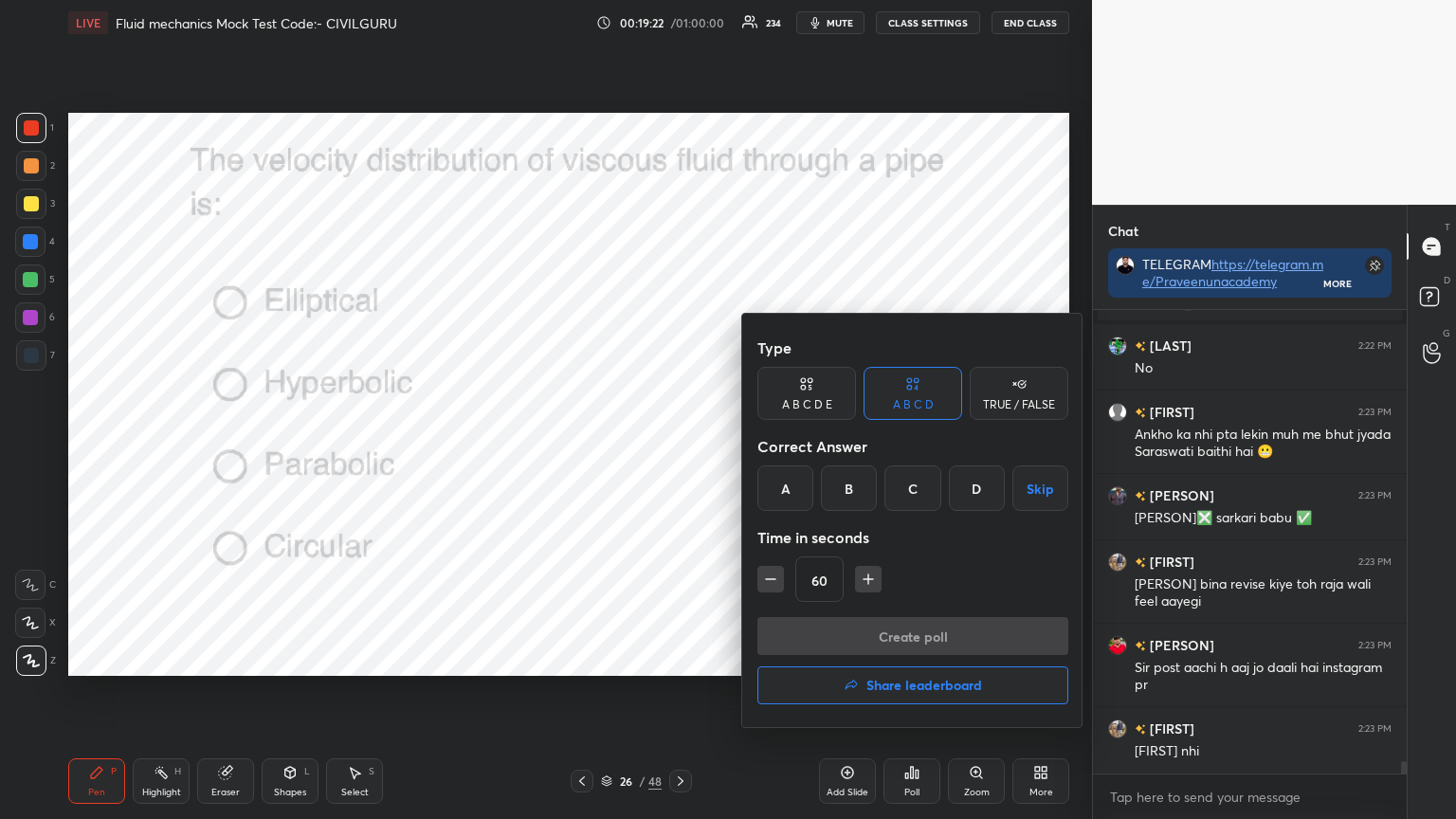 click on "C" at bounding box center [912, 488] 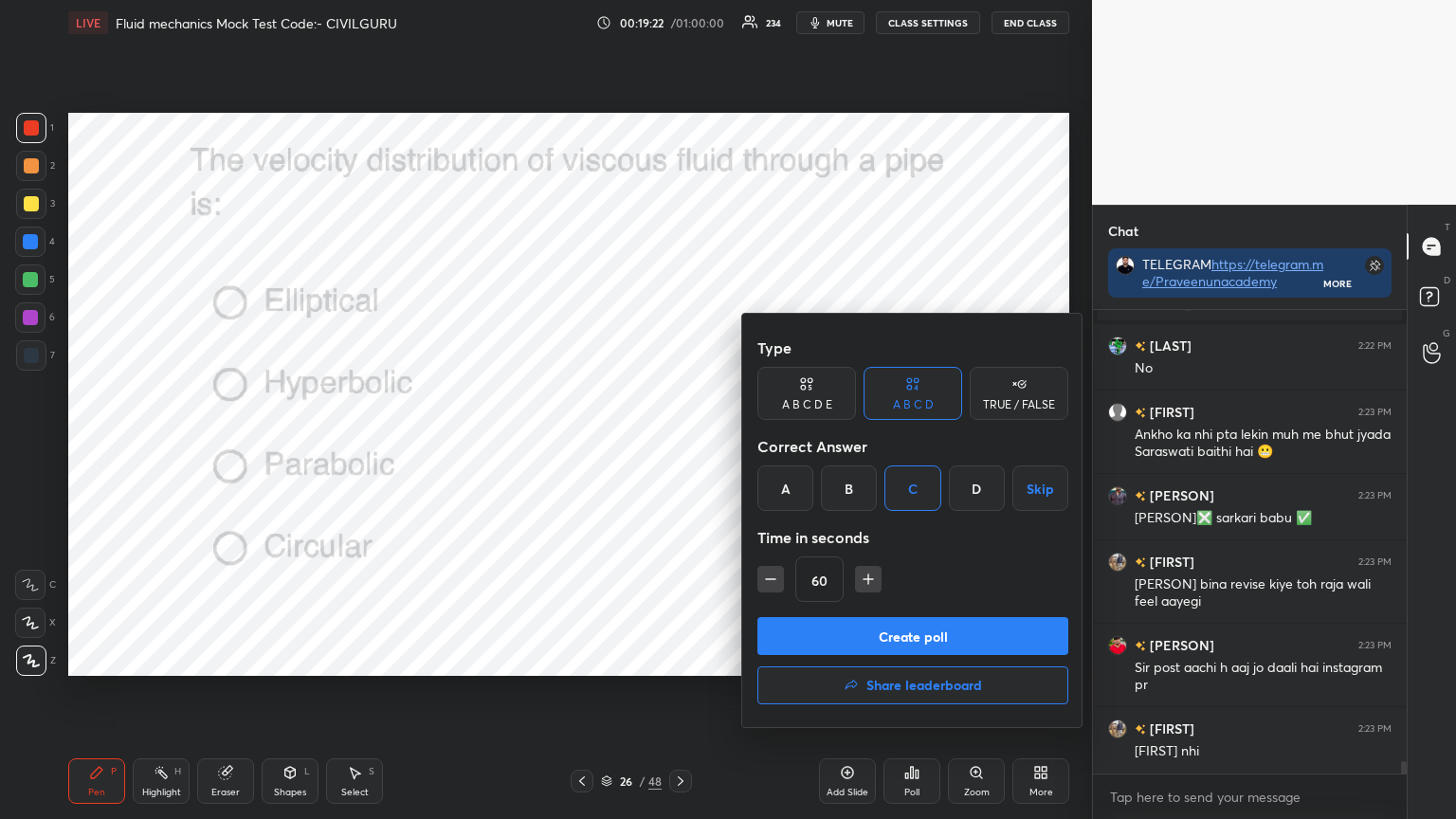 click 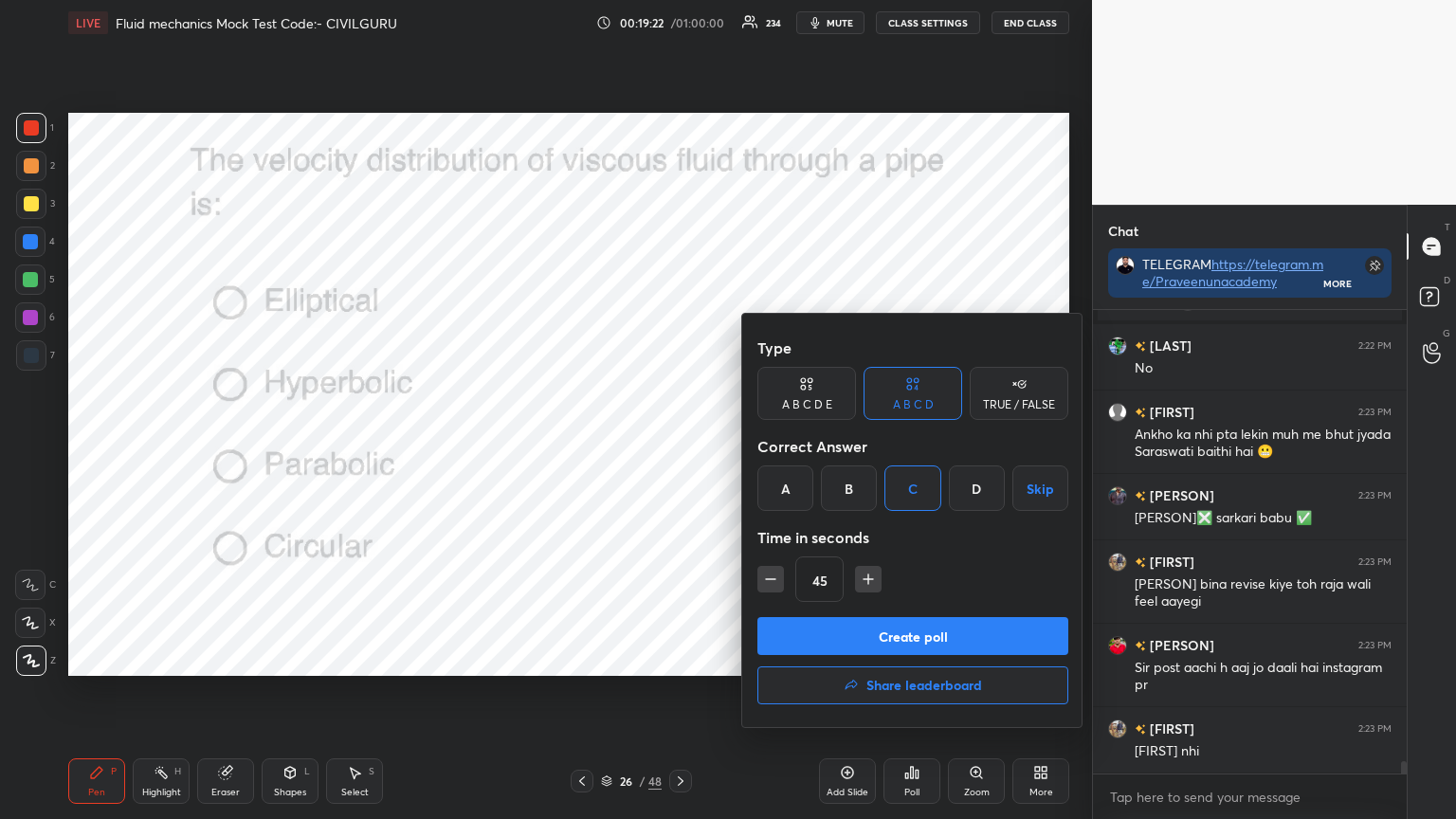 click 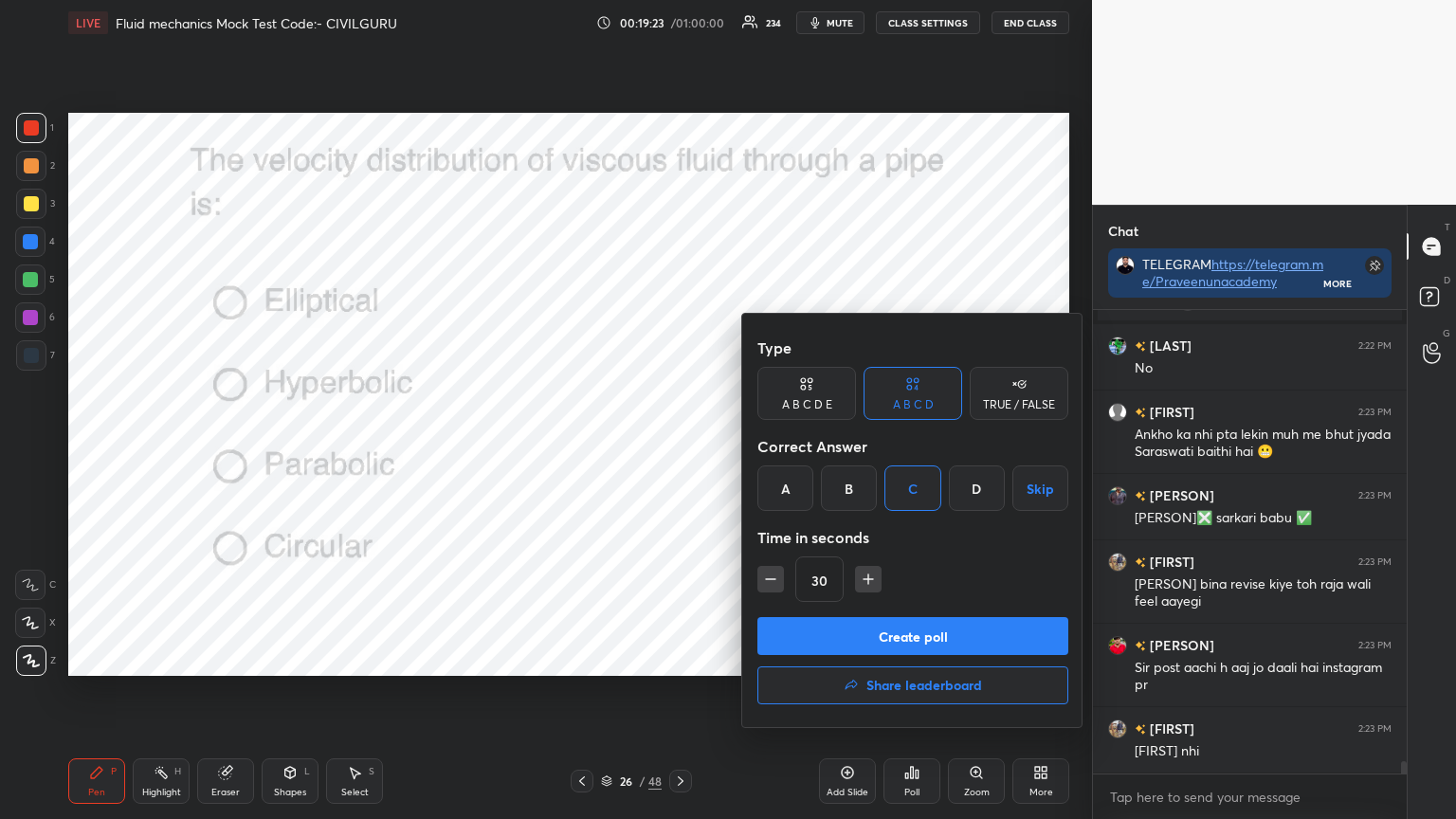 click on "Create poll" at bounding box center [913, 636] 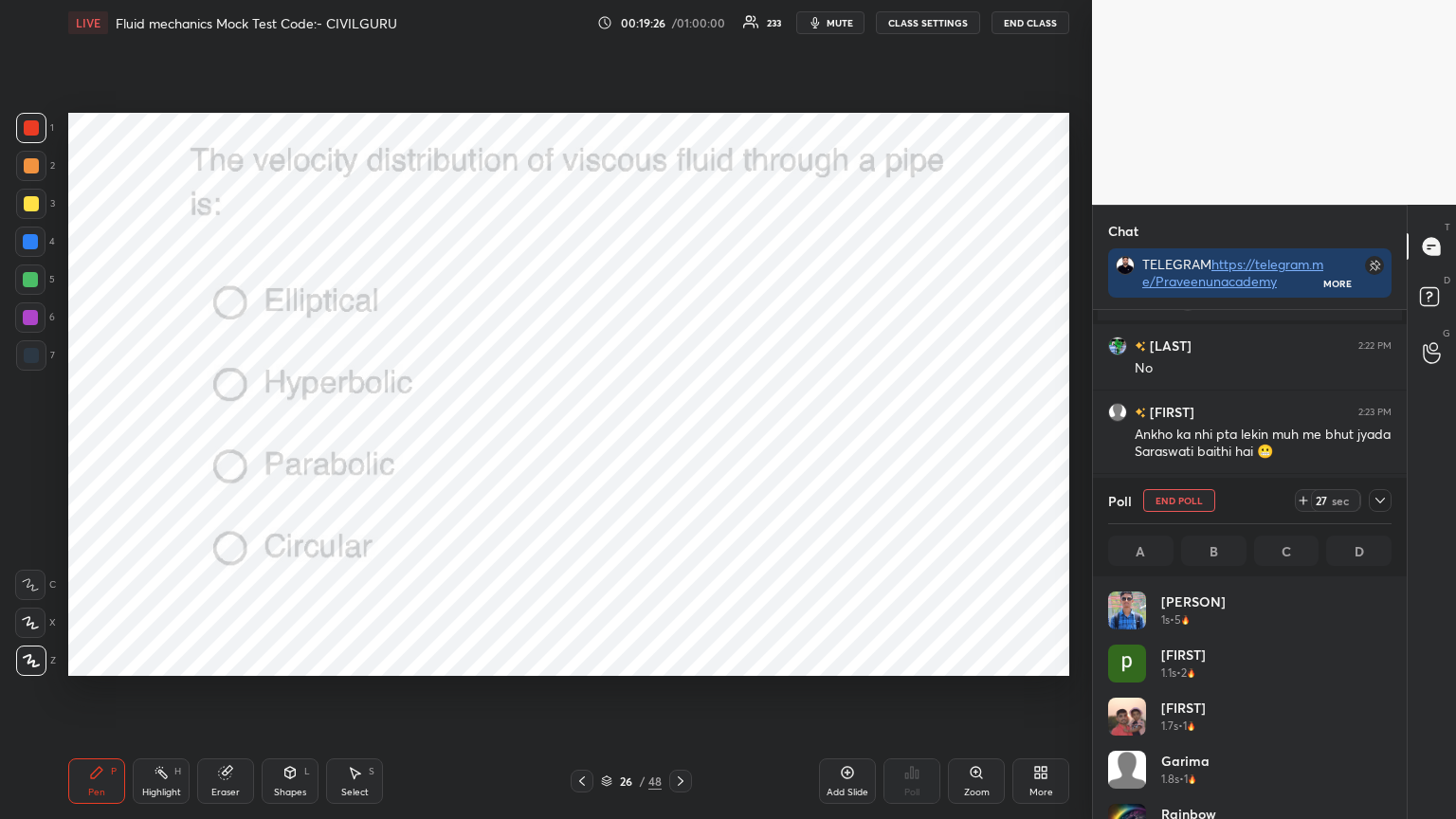 click 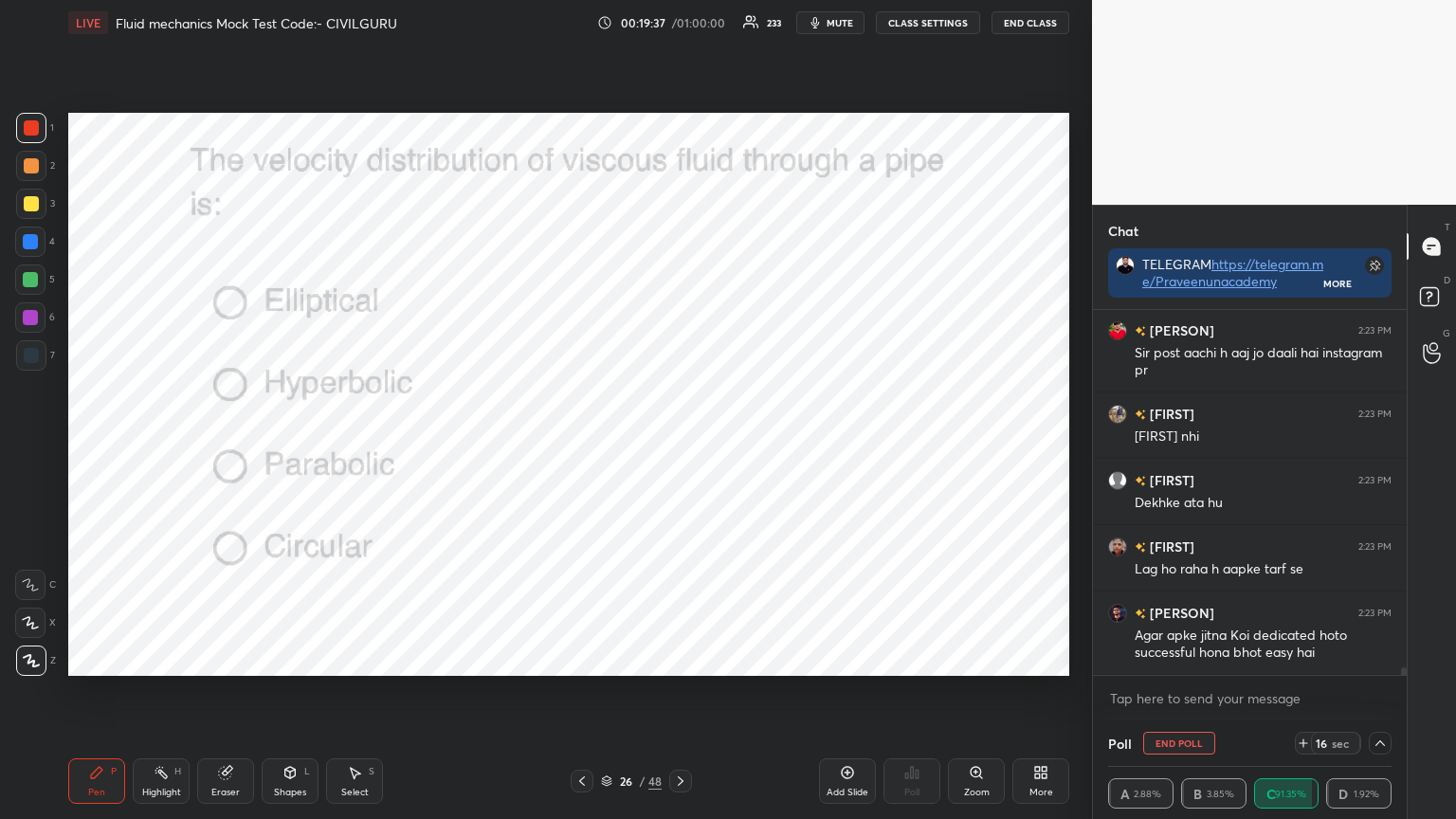 scroll, scrollTop: 18003, scrollLeft: 0, axis: vertical 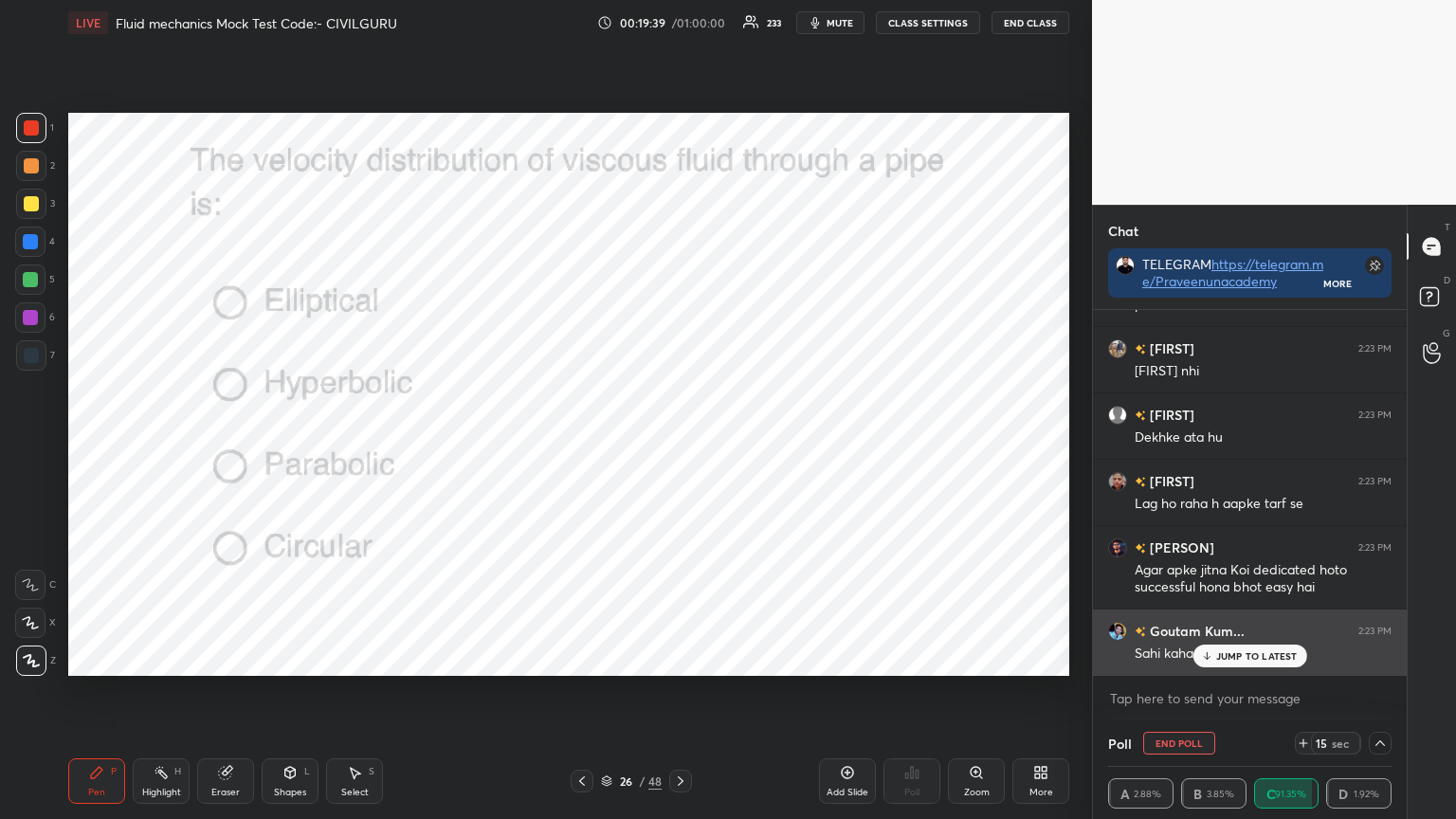 click on "JUMP TO LATEST" at bounding box center (1257, 656) 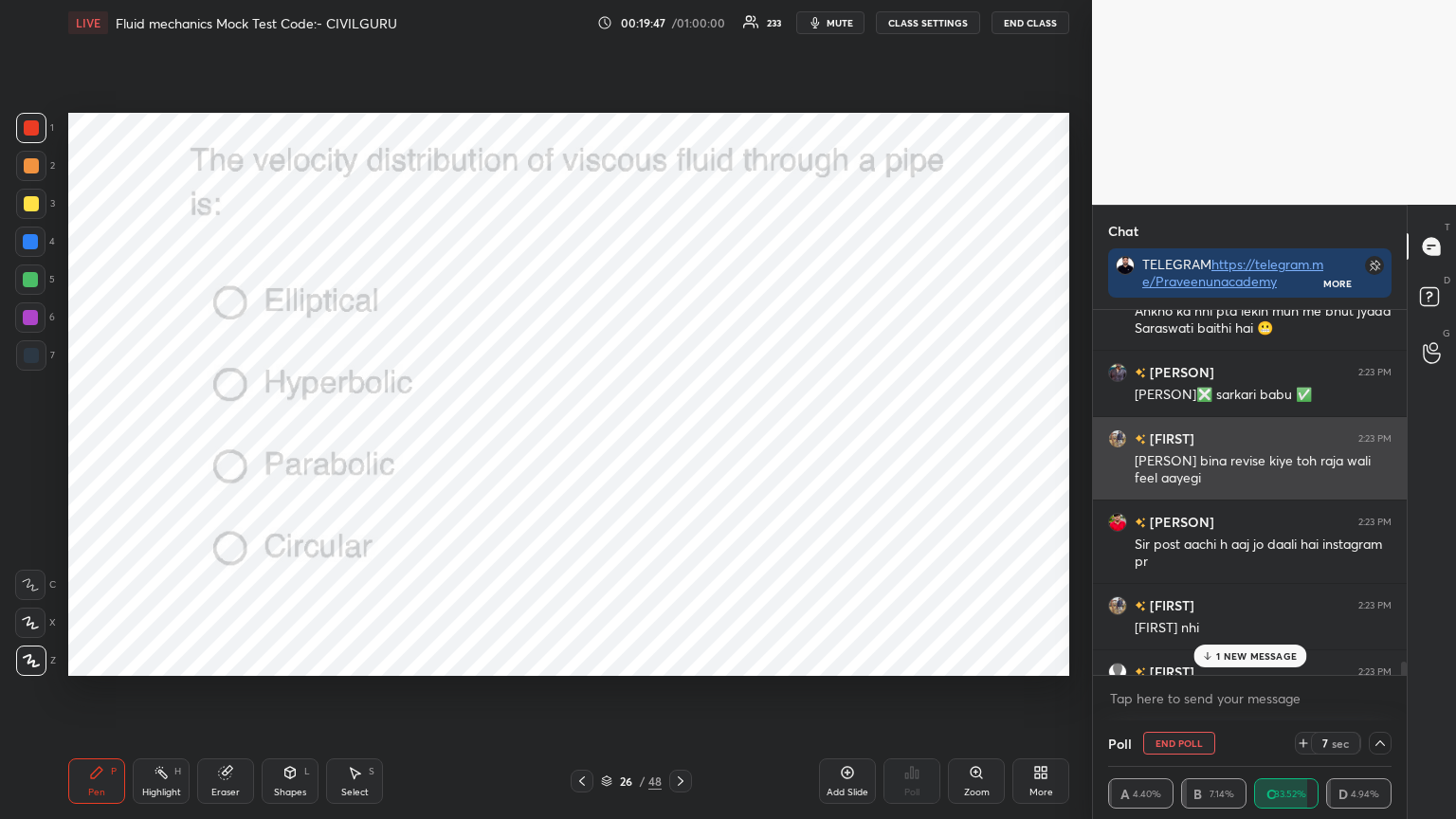 scroll, scrollTop: 17719, scrollLeft: 0, axis: vertical 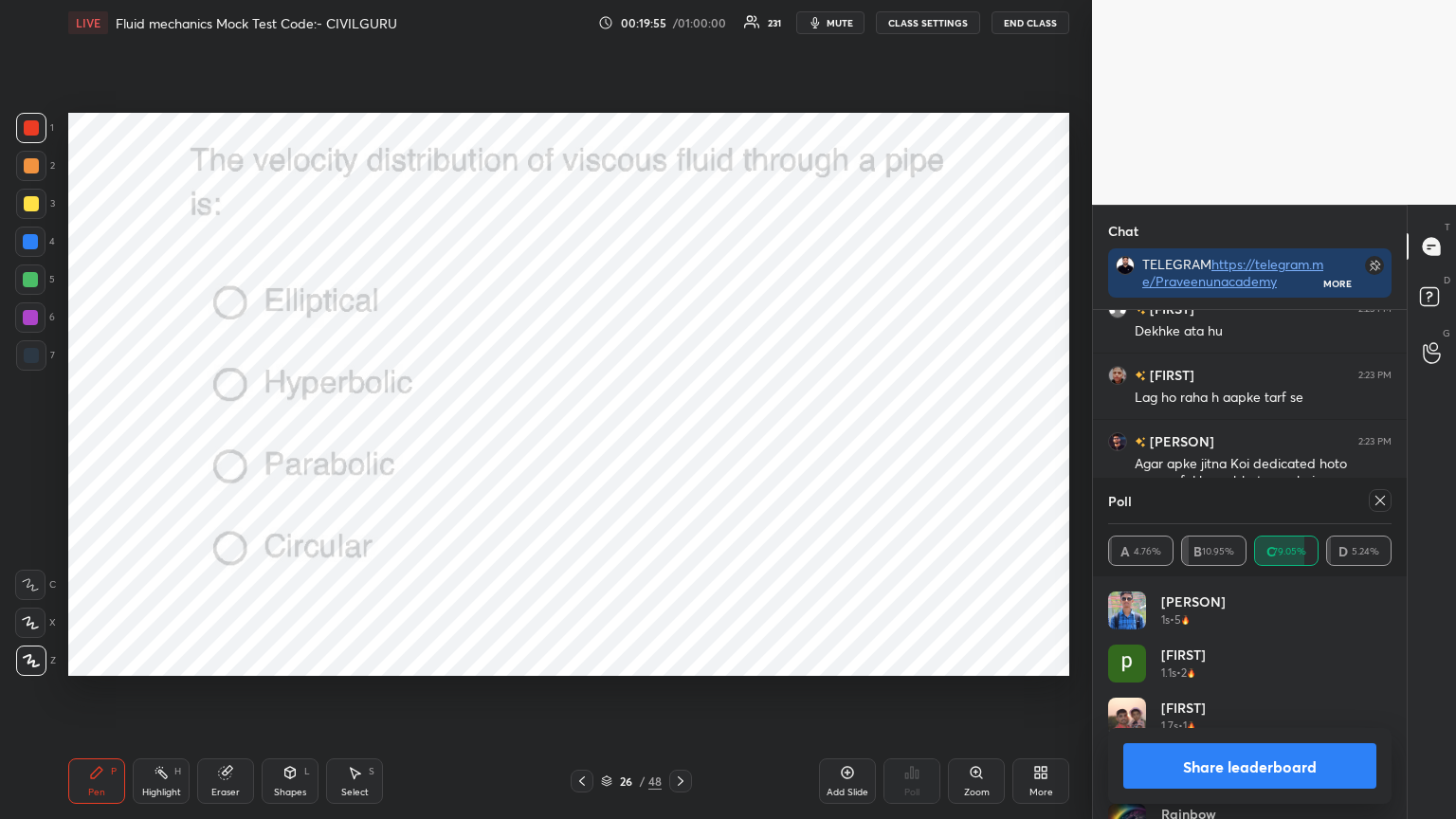 click 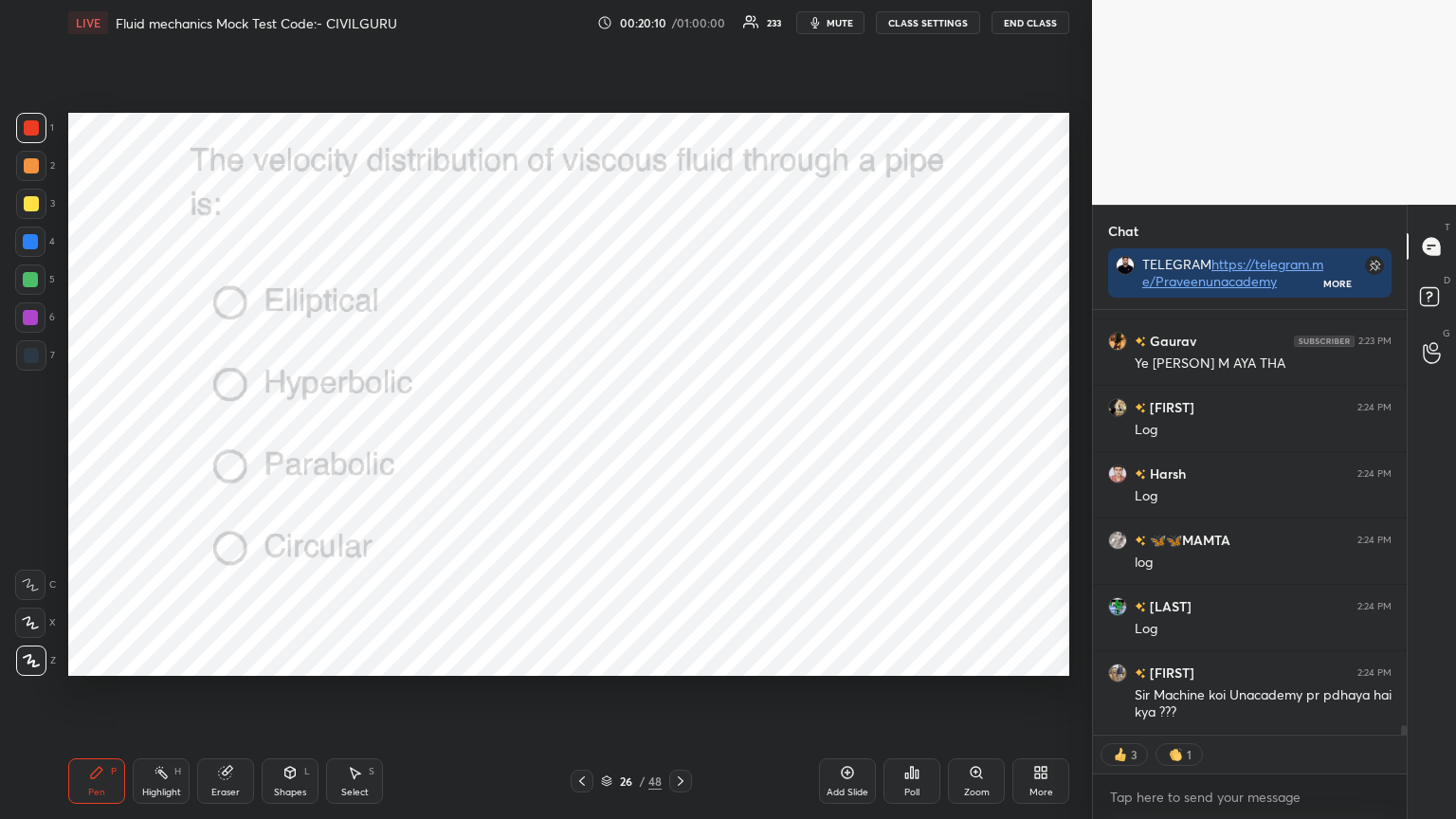 type on "x" 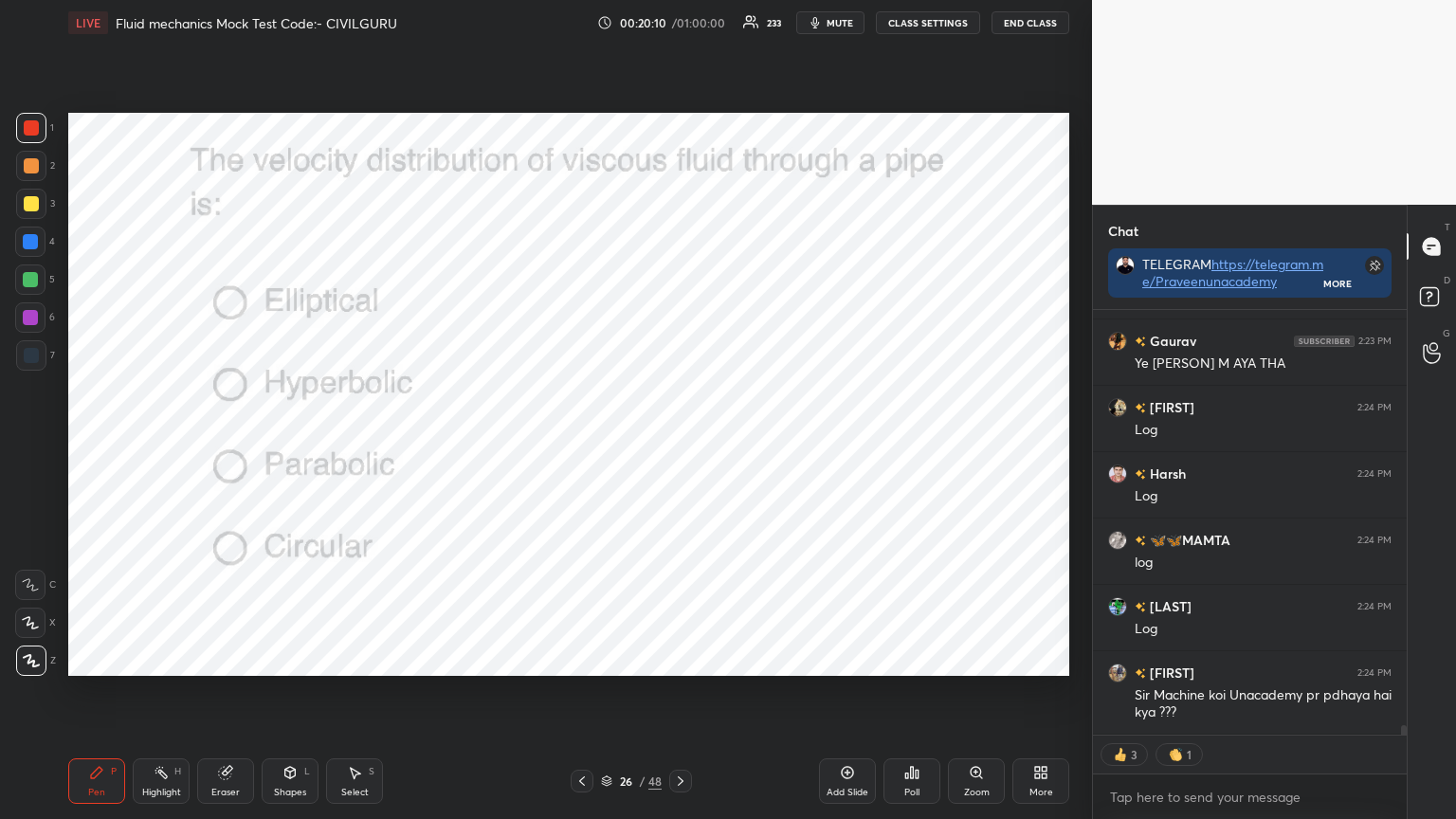 click 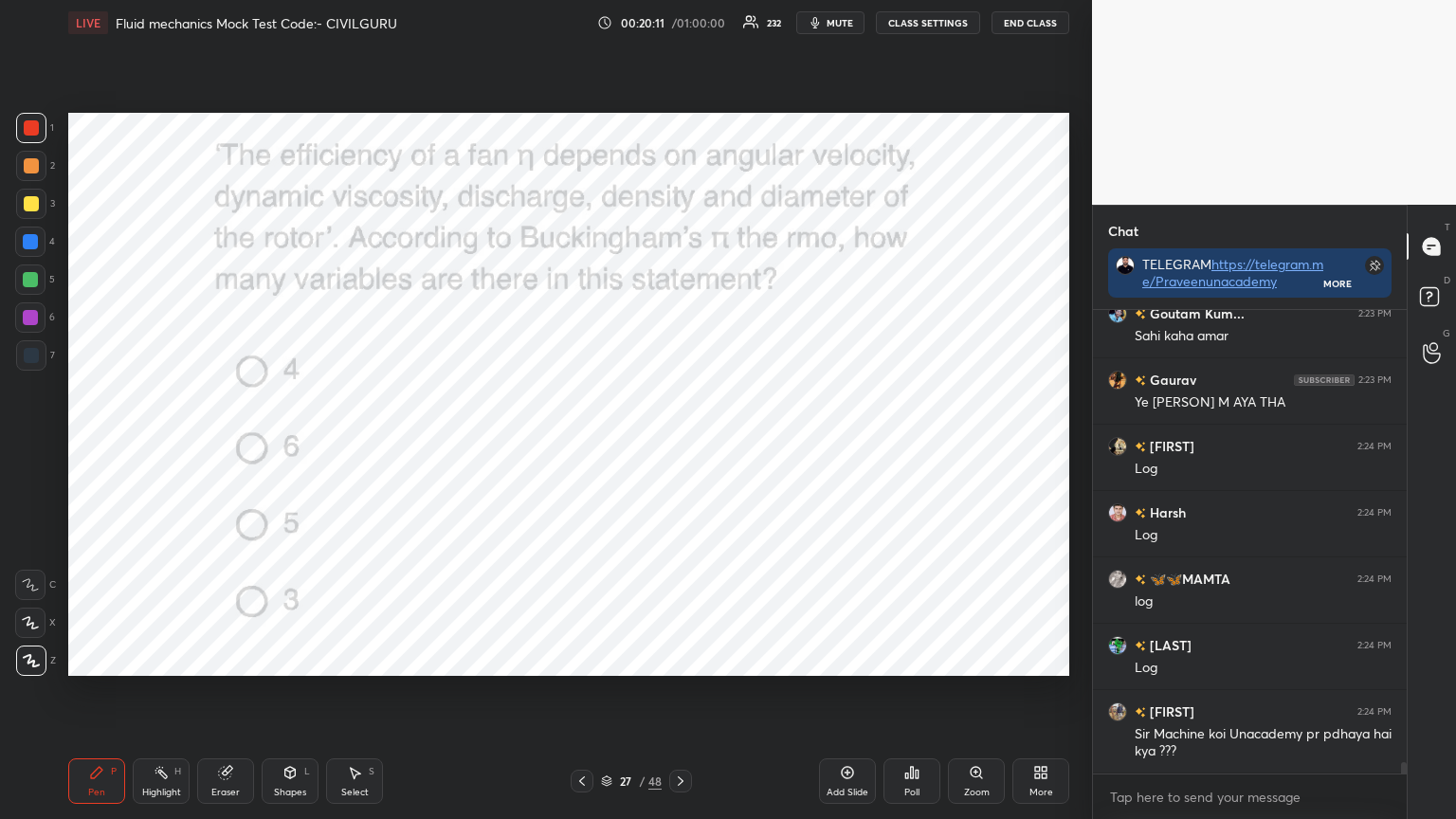 click on "Poll" at bounding box center (912, 781) 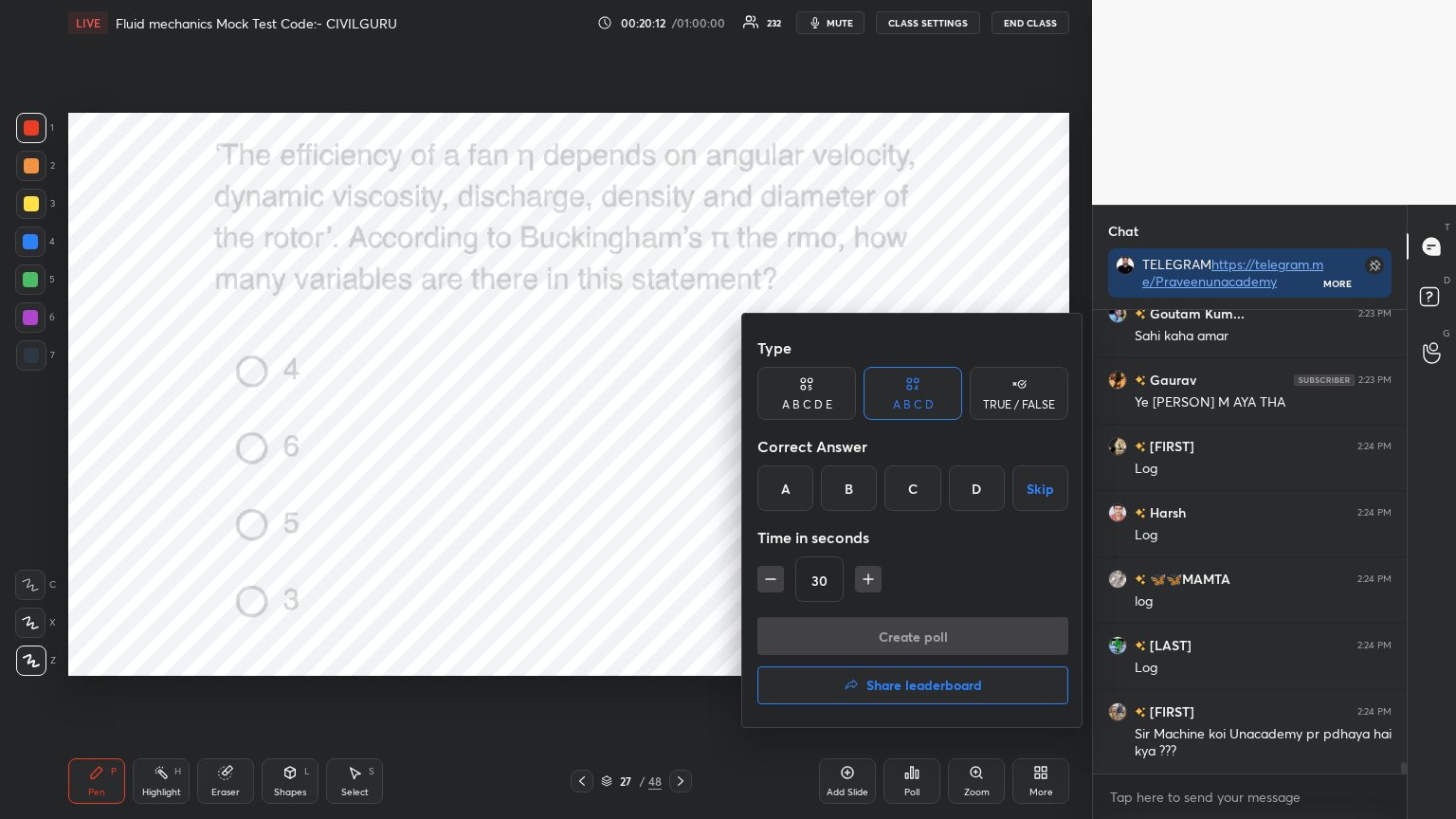 click on "B" at bounding box center (848, 488) 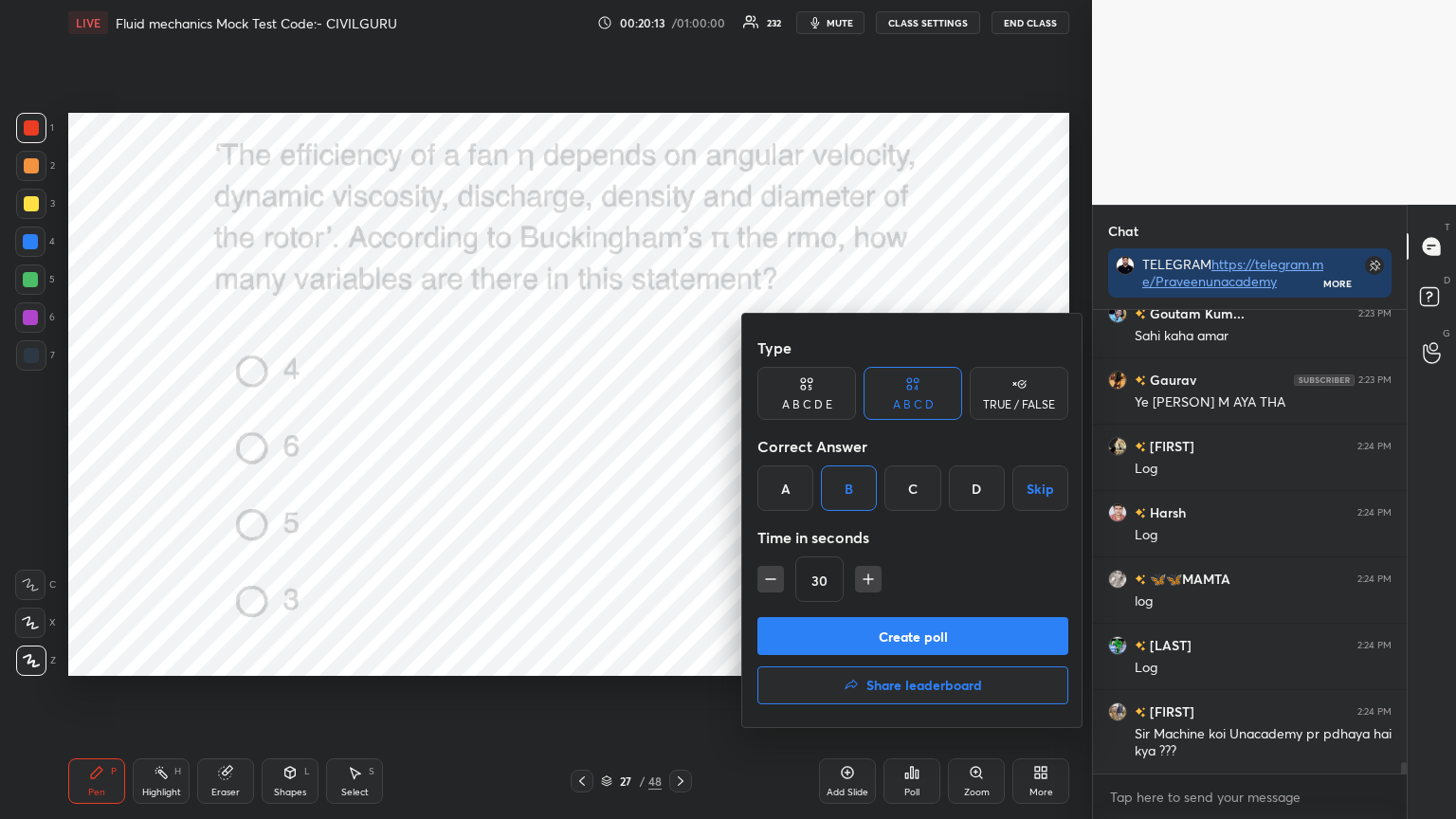 click 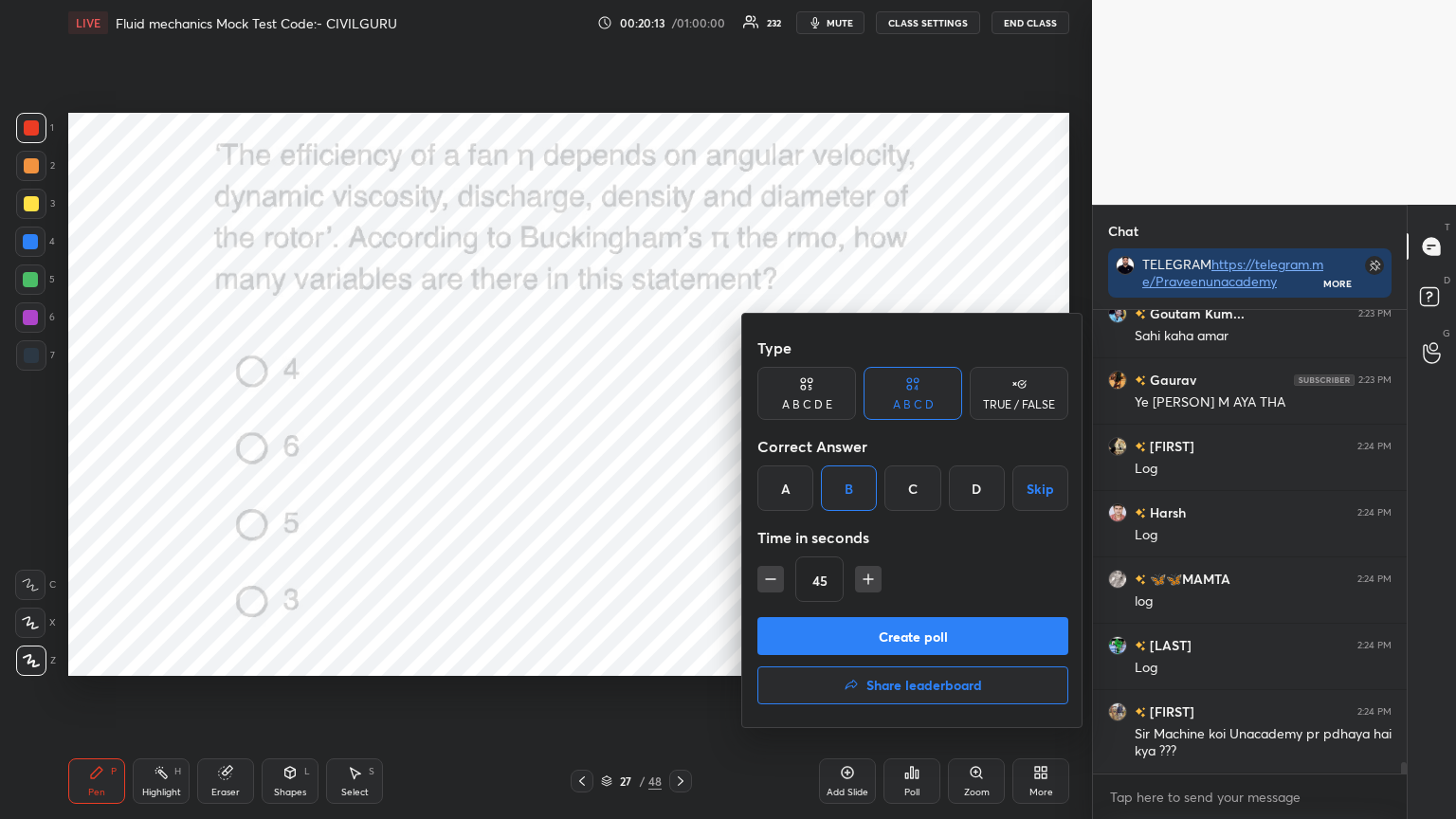 click 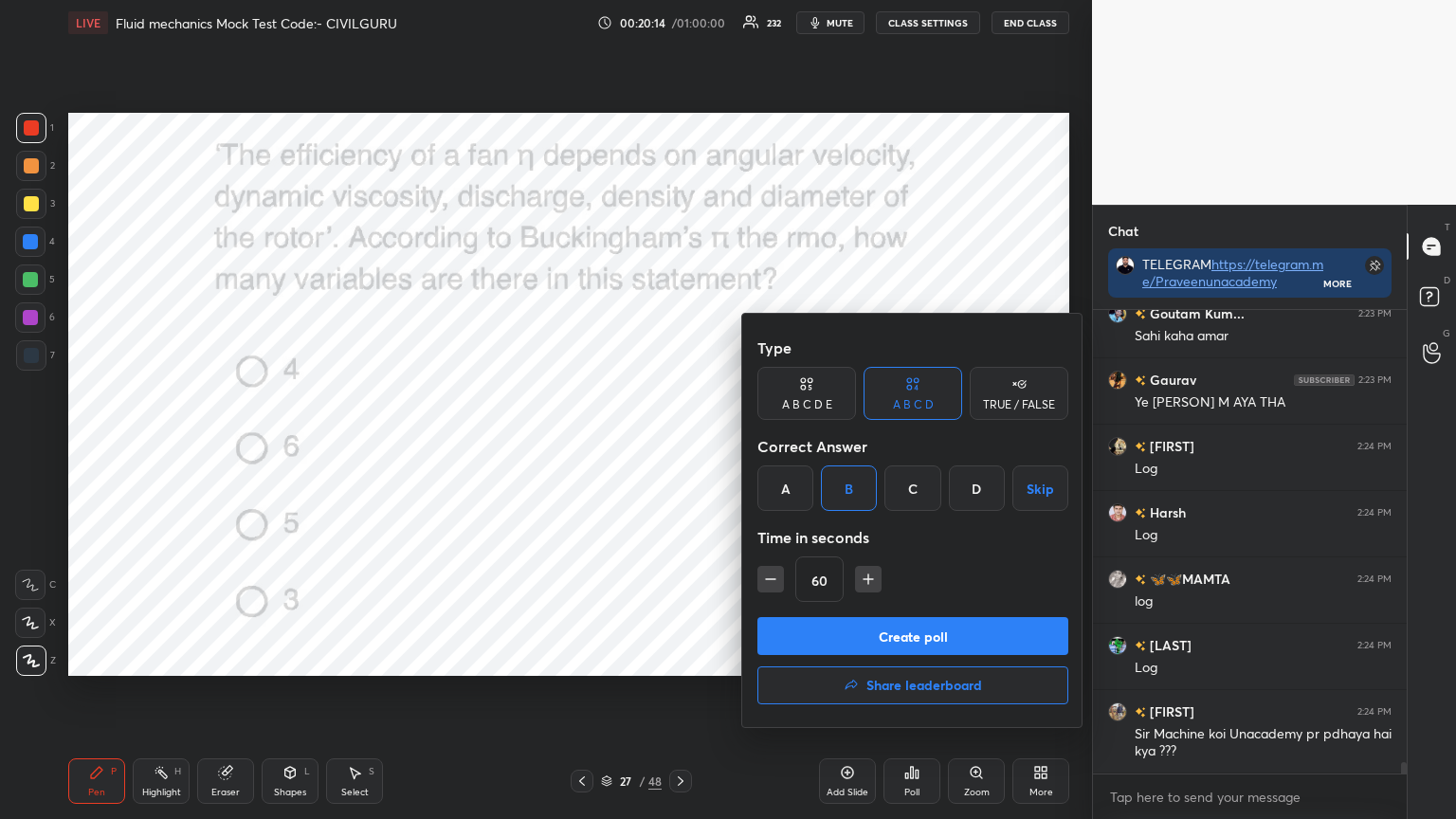 click on "Create poll" at bounding box center (913, 636) 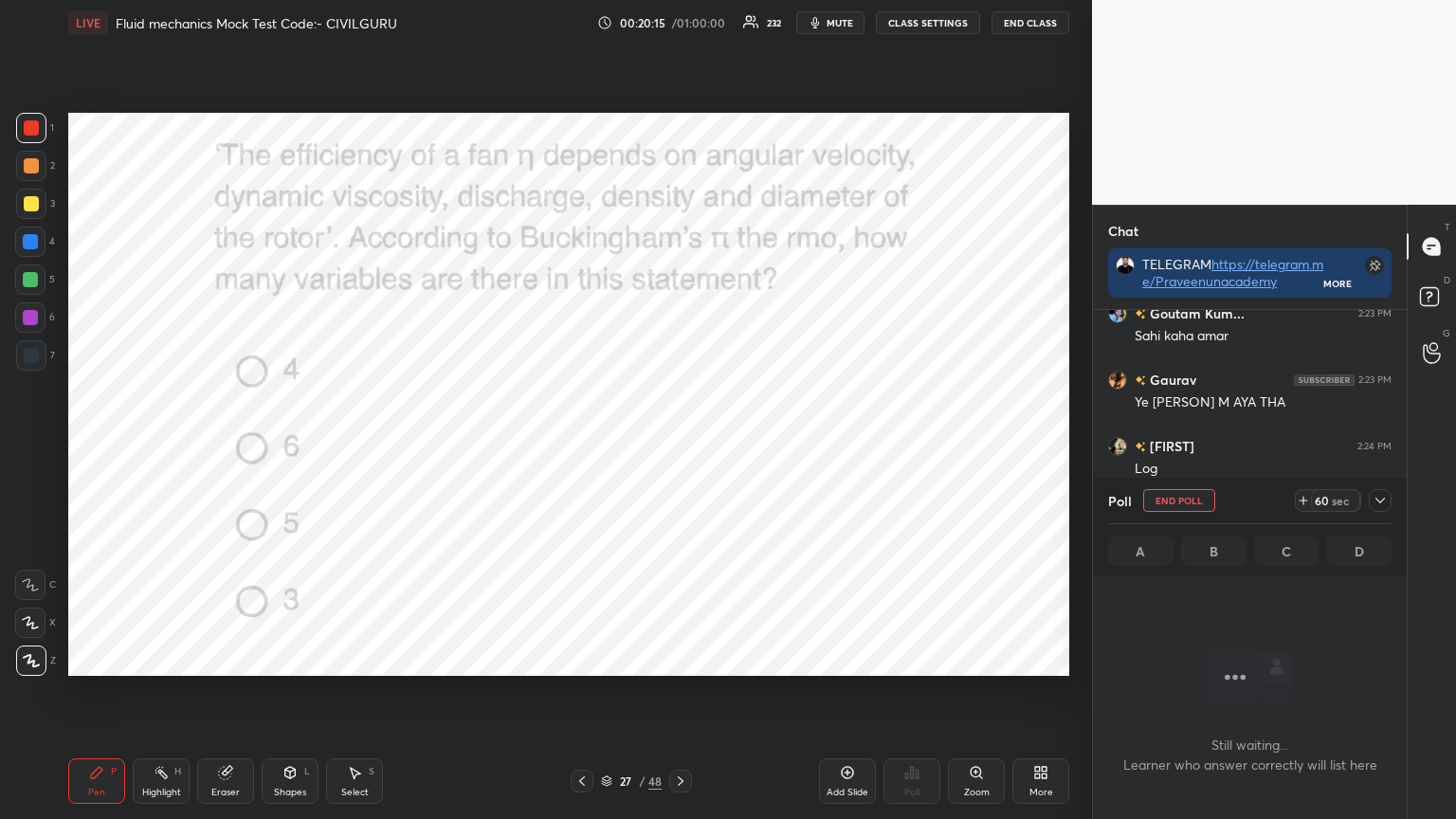 click 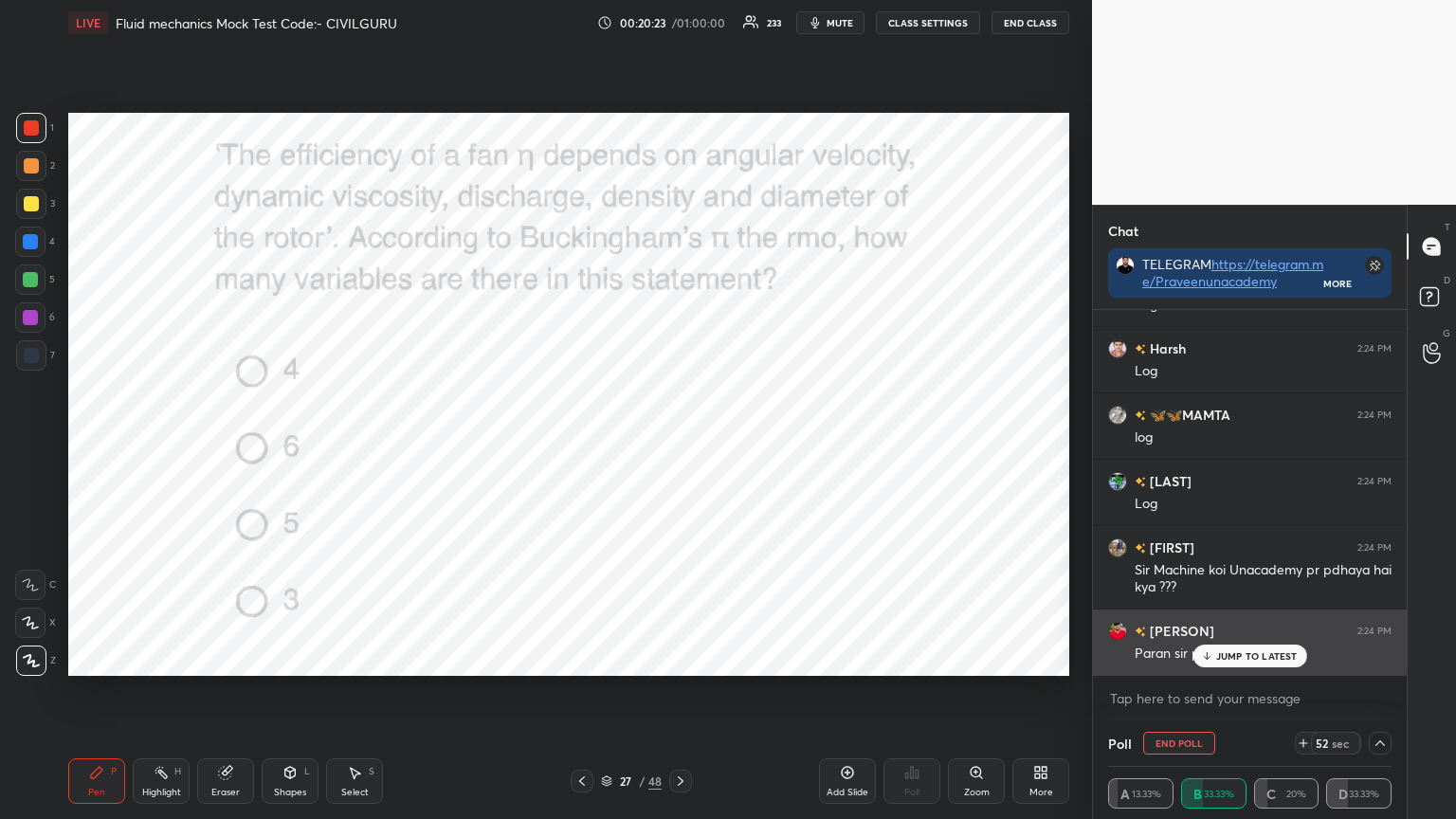 click on "JUMP TO LATEST" at bounding box center (1257, 656) 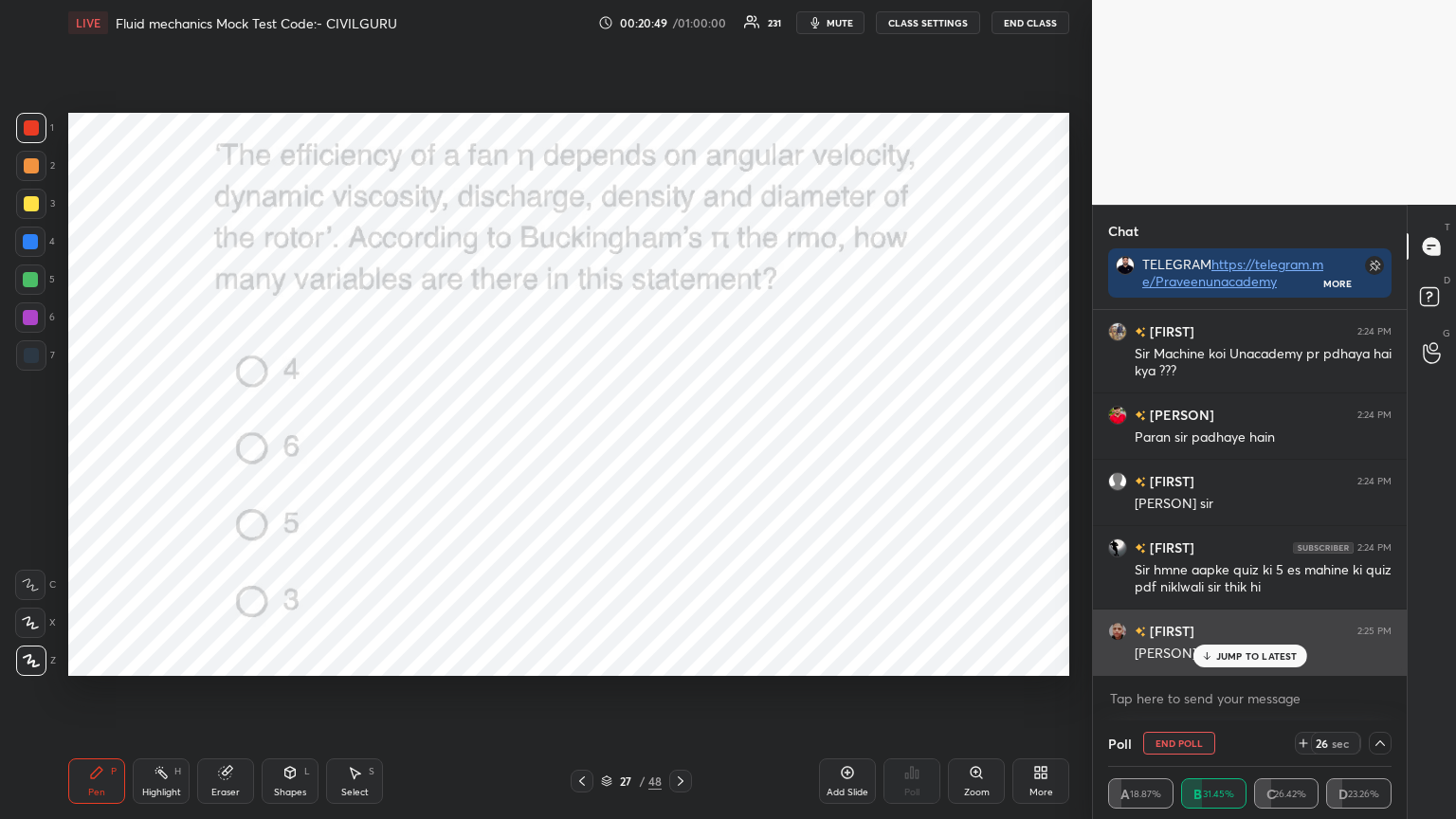 click on "JUMP TO LATEST" at bounding box center (1257, 656) 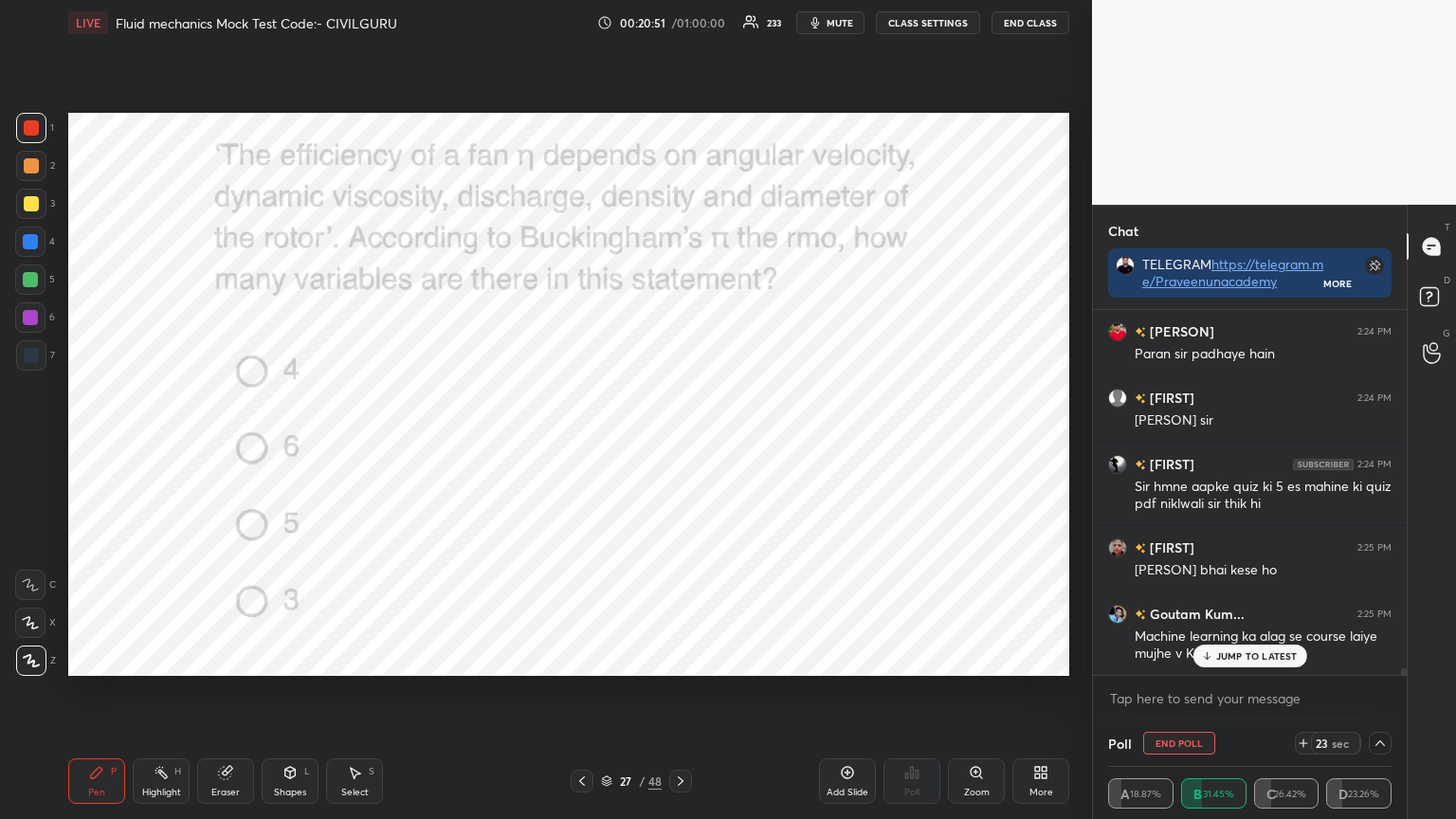 click on "JUMP TO LATEST" at bounding box center [1257, 656] 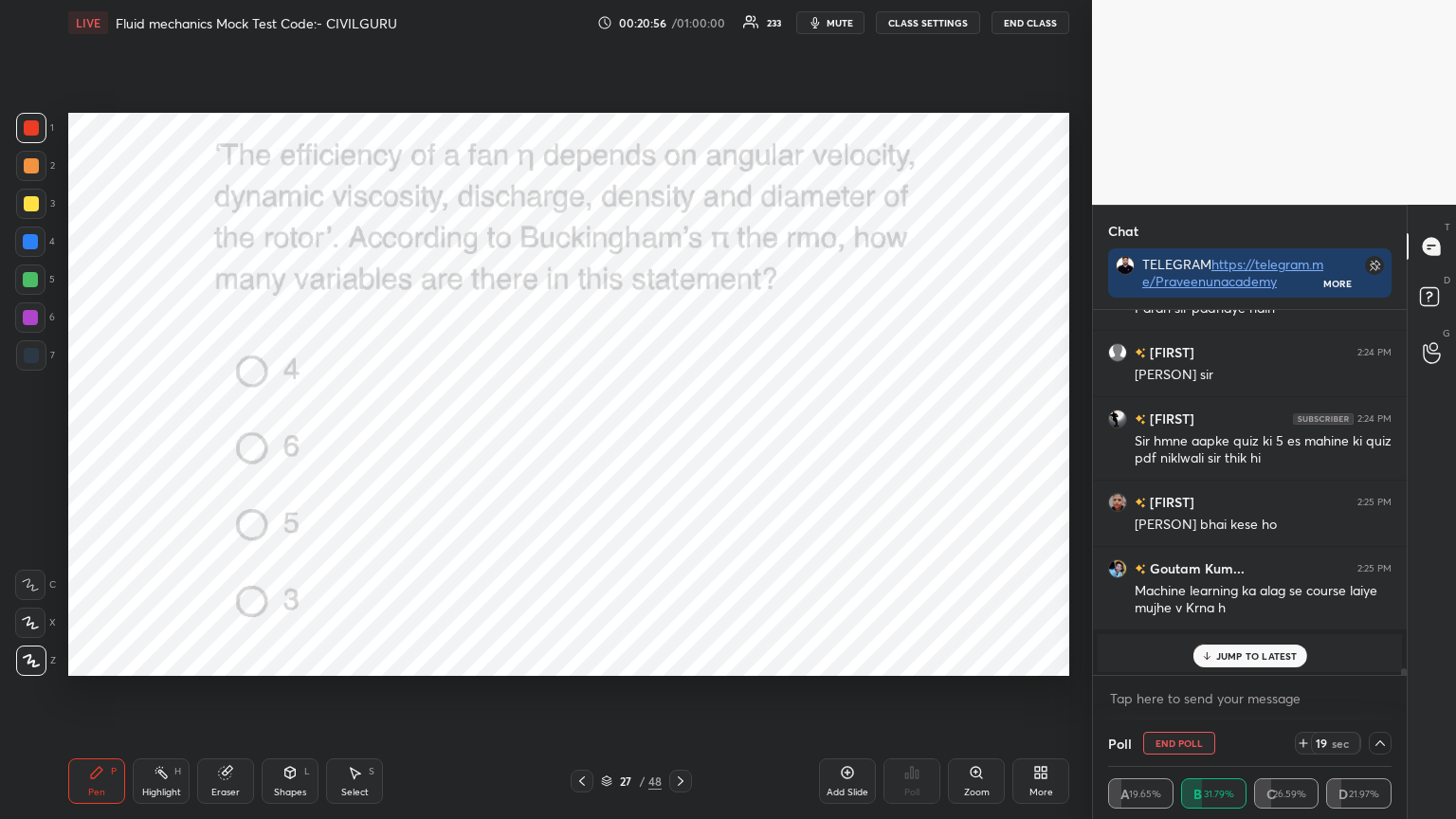 click on "JUMP TO LATEST" at bounding box center [1257, 656] 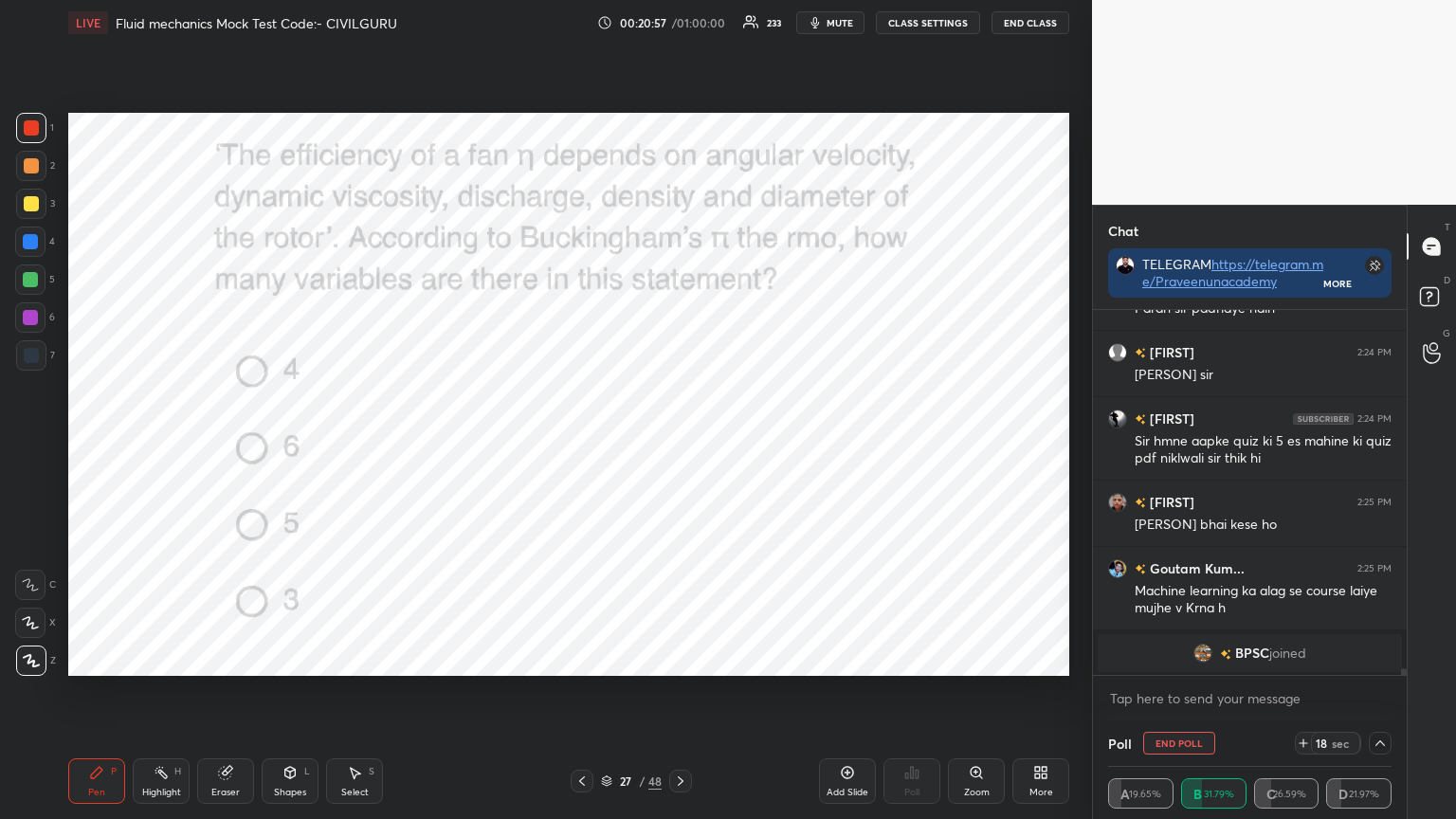 click at bounding box center (1203, 653) 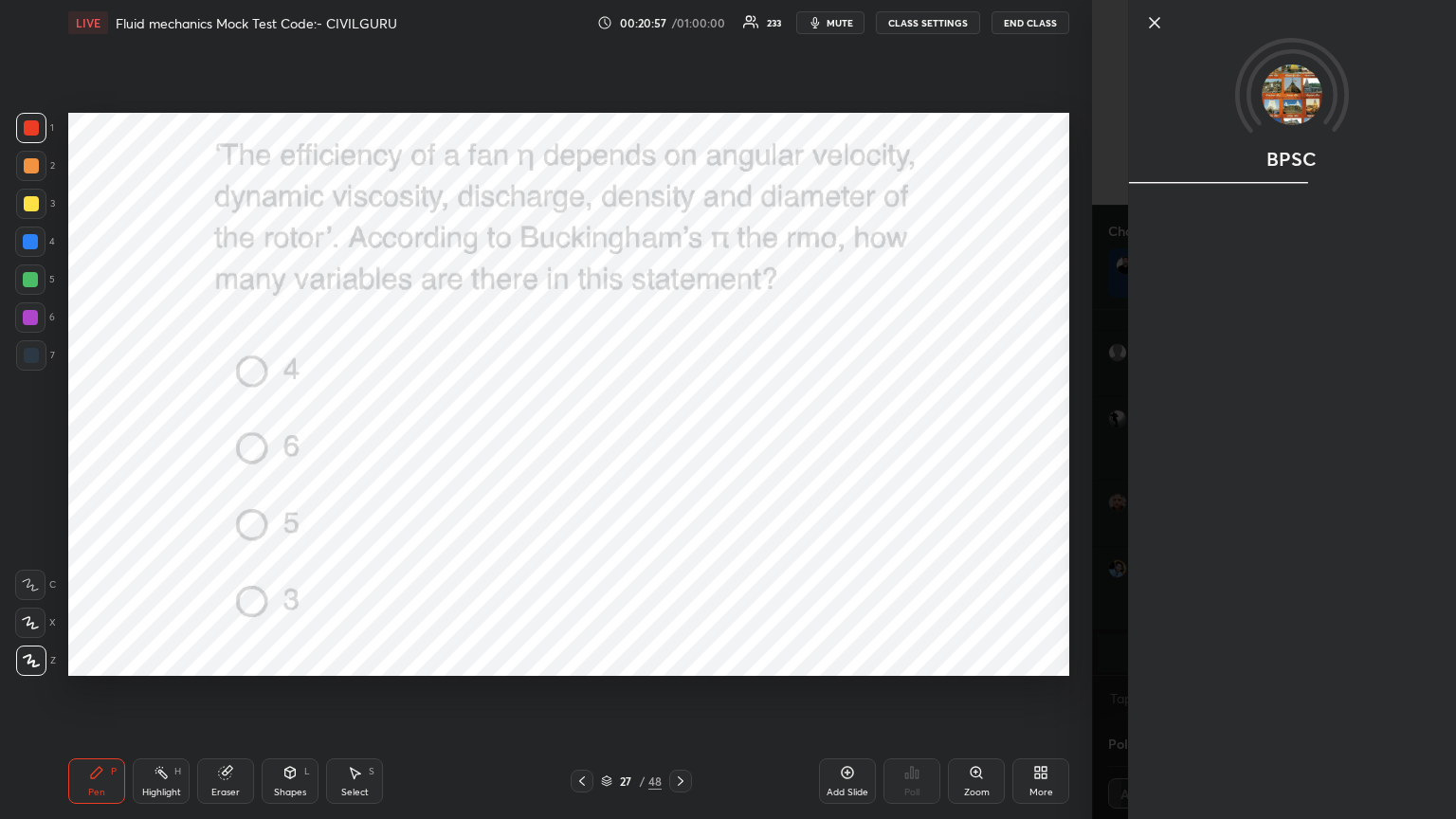 scroll, scrollTop: 17919, scrollLeft: 0, axis: vertical 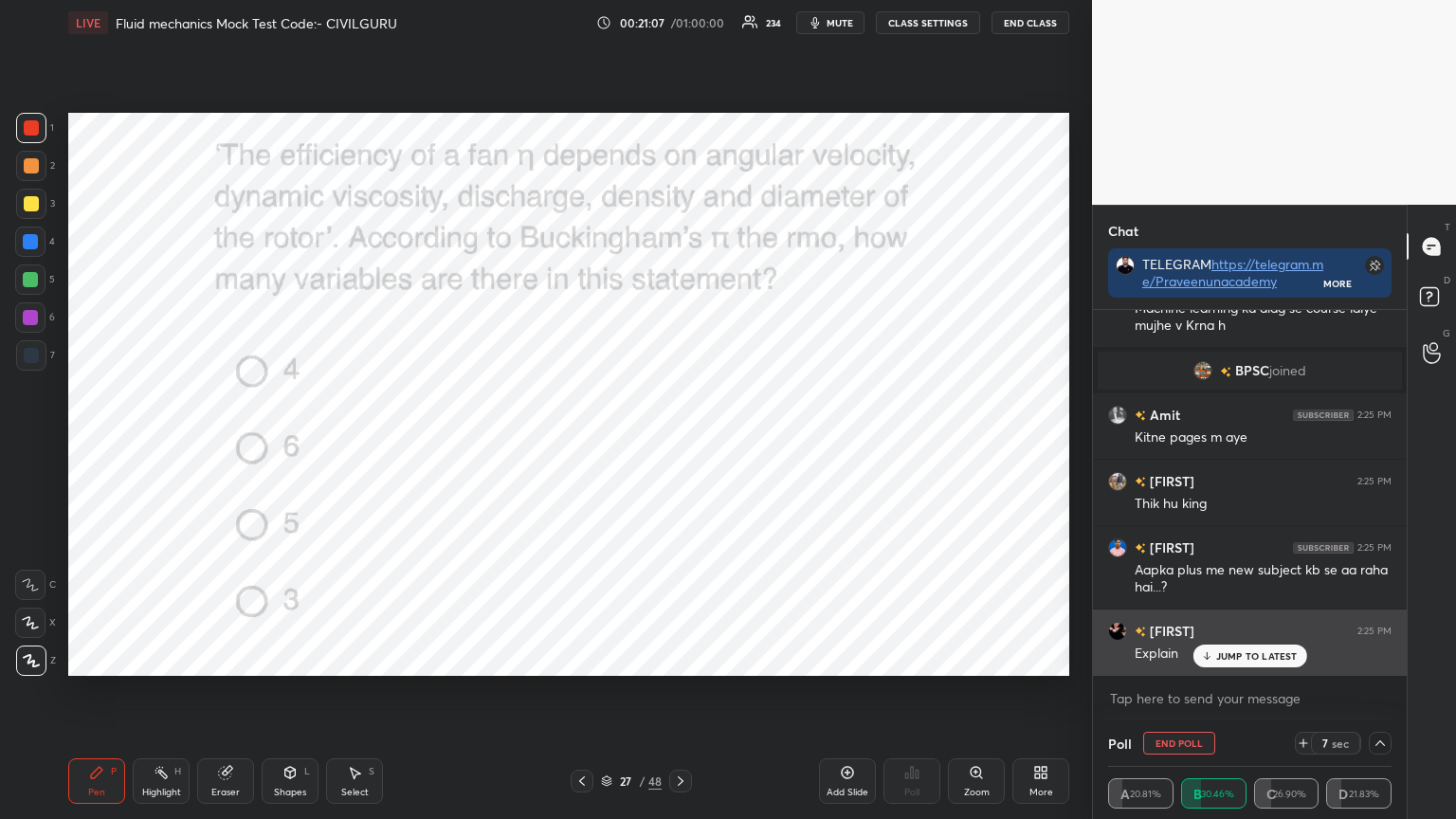 click on "JUMP TO LATEST" at bounding box center [1257, 656] 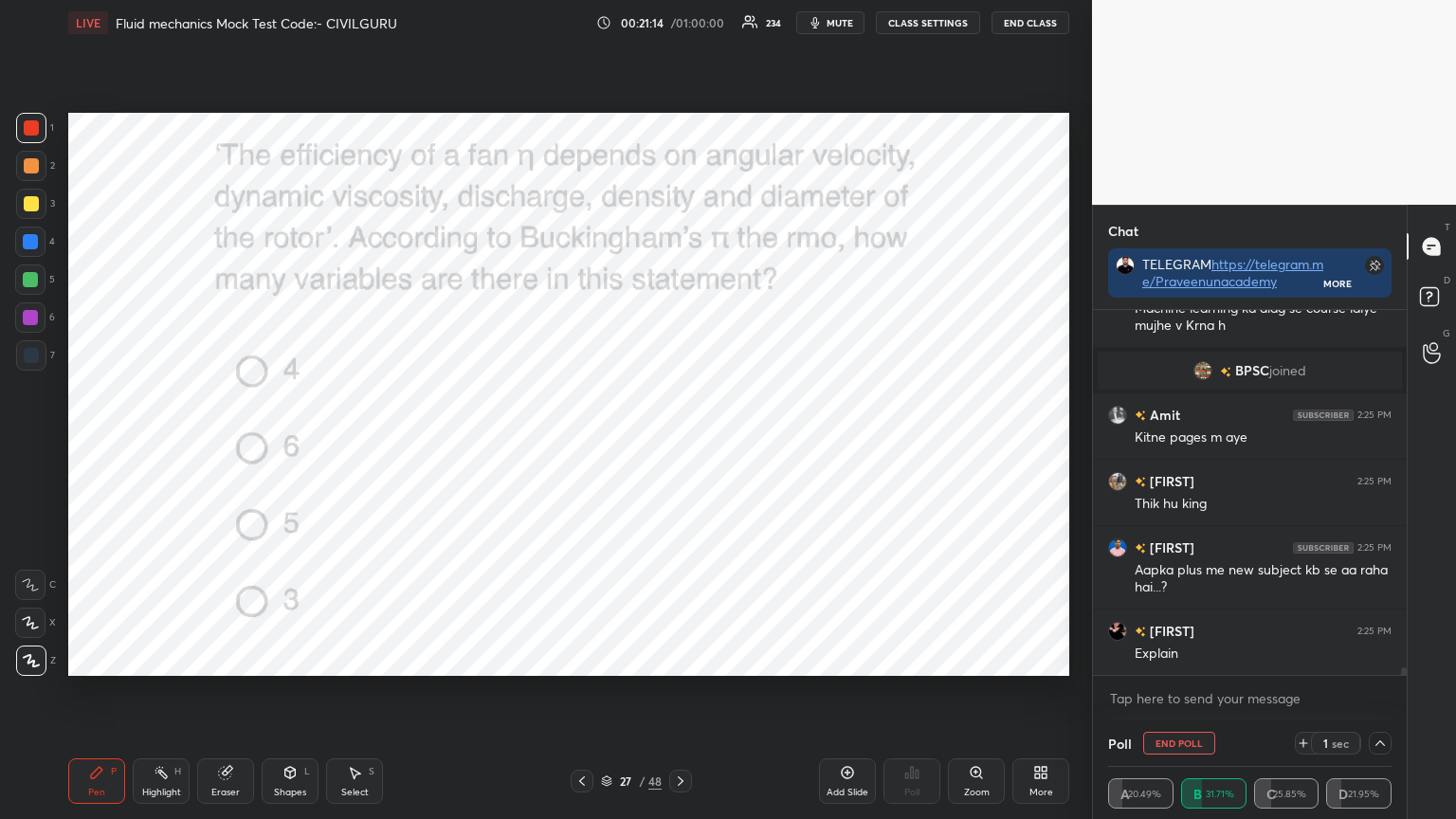 scroll, scrollTop: 18203, scrollLeft: 0, axis: vertical 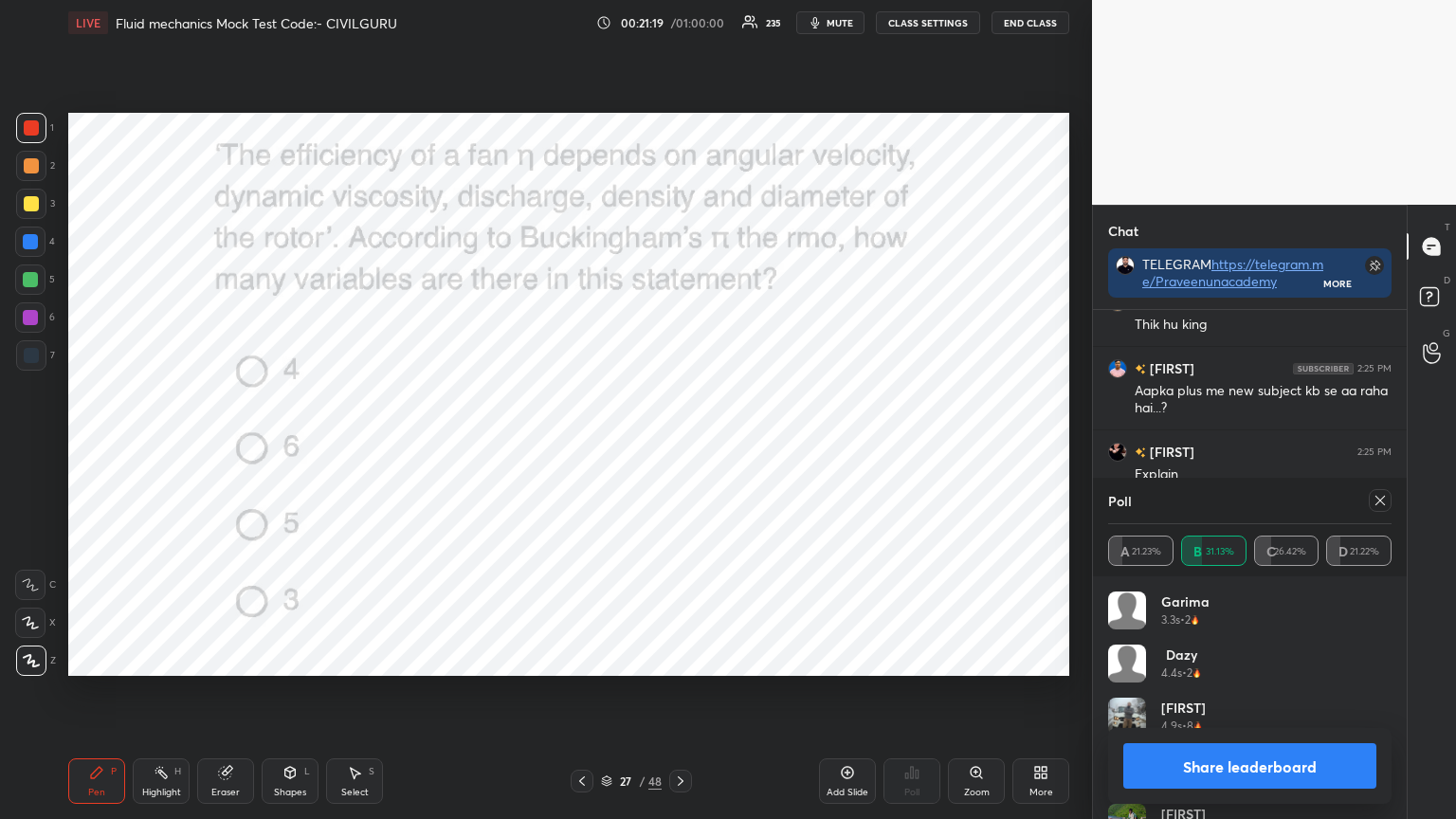 click at bounding box center [1380, 500] 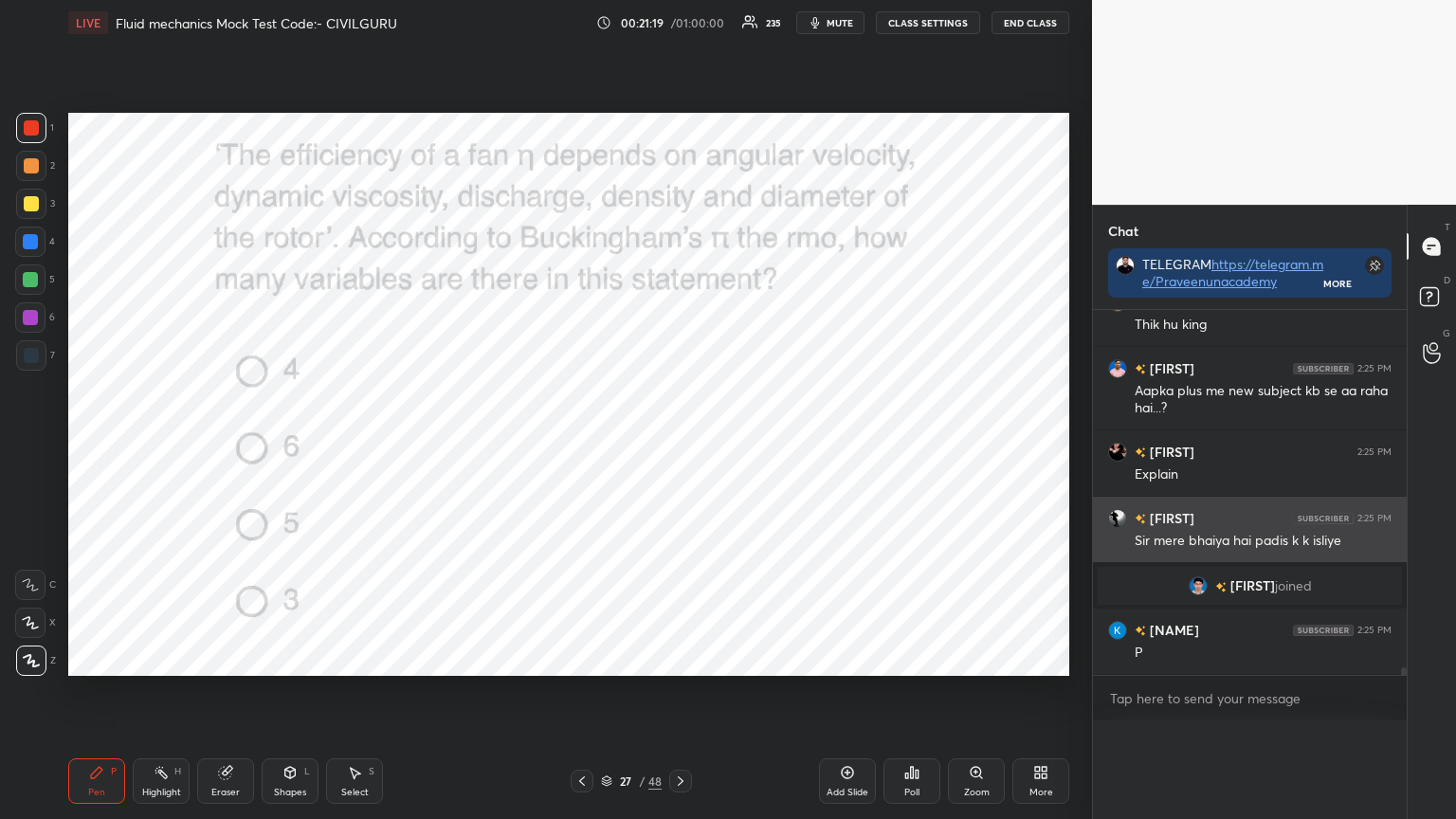 scroll, scrollTop: 0, scrollLeft: 6, axis: horizontal 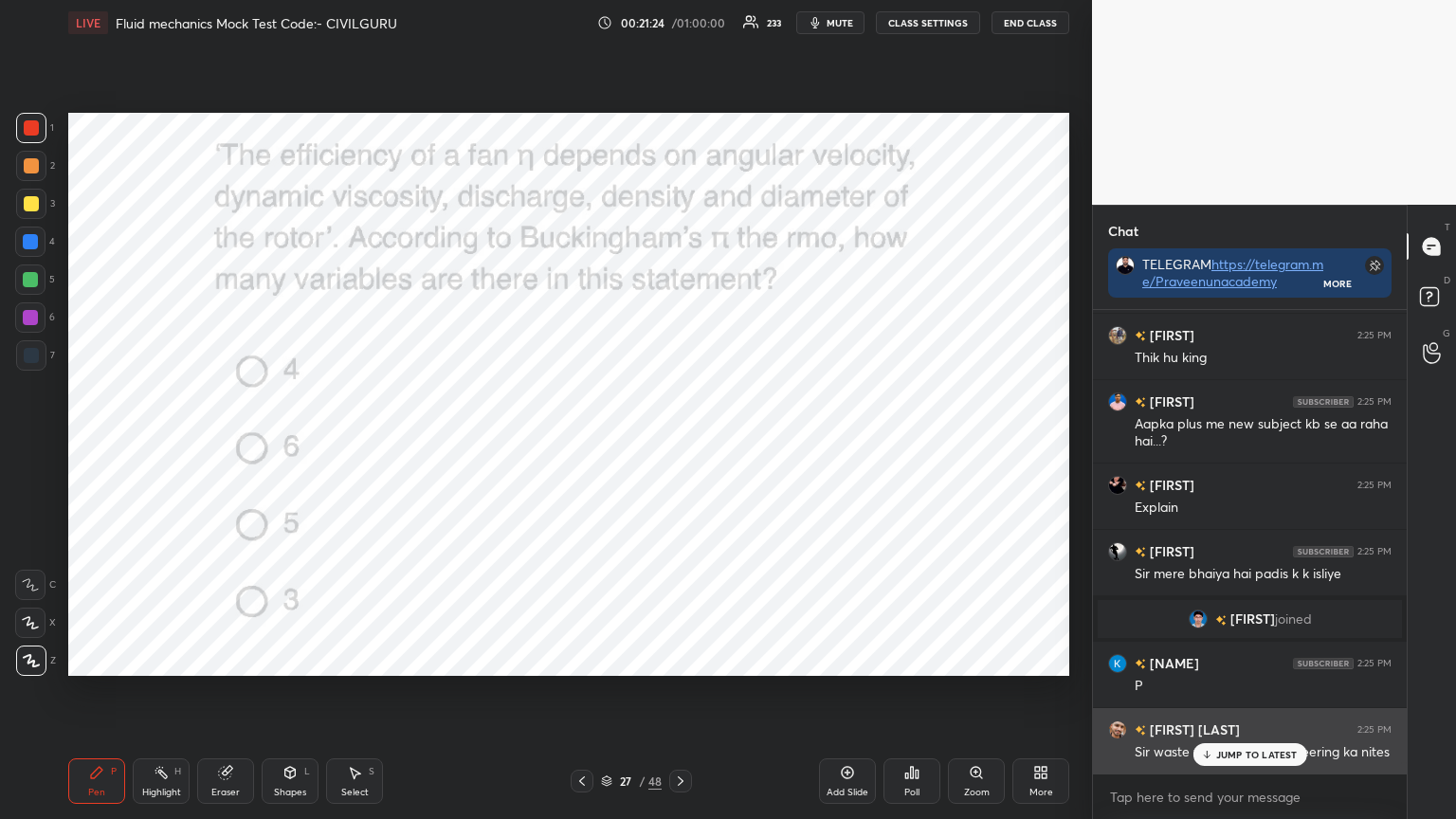 click on "JUMP TO LATEST" at bounding box center [1257, 755] 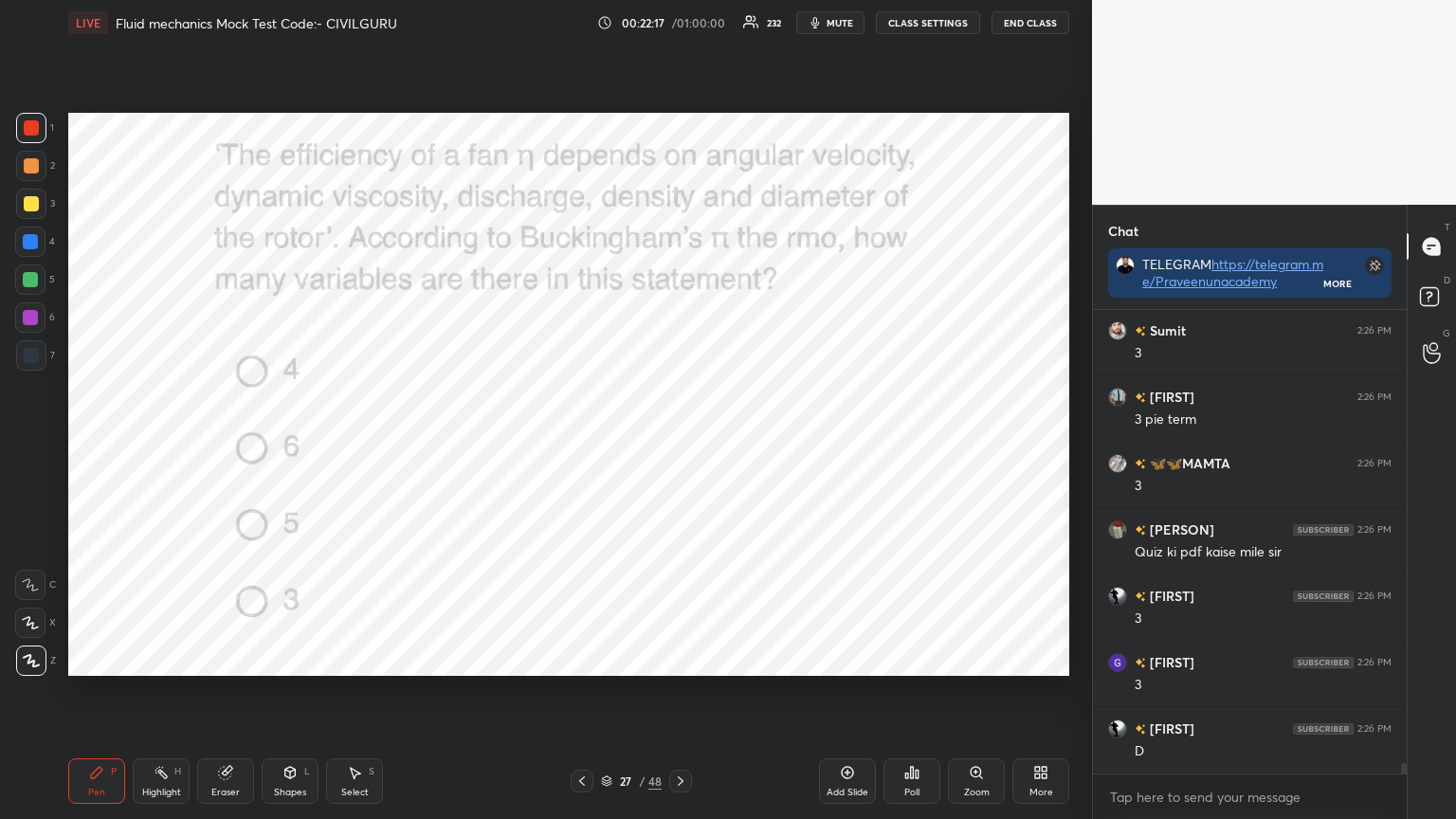 click 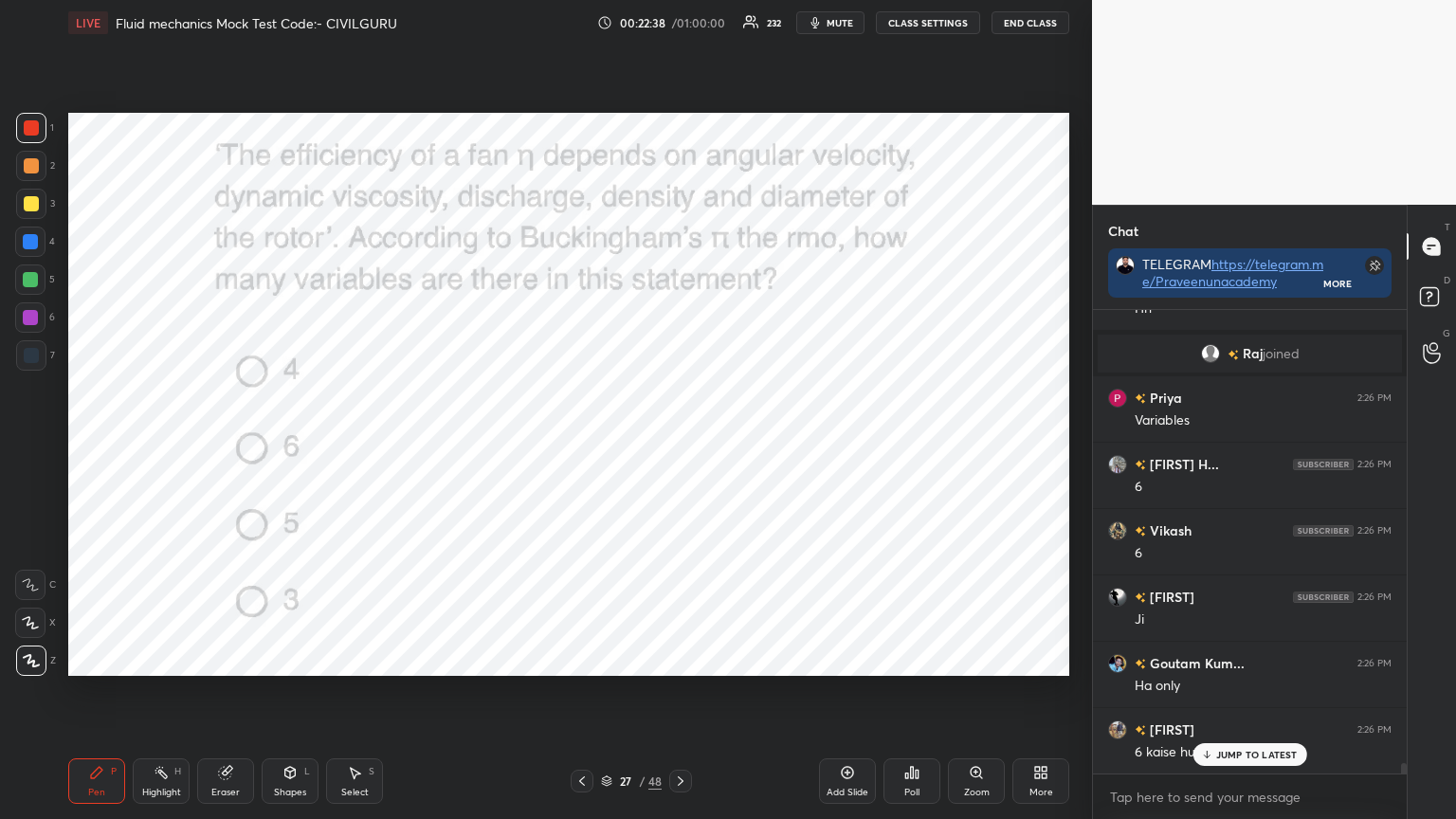 scroll, scrollTop: 21103, scrollLeft: 0, axis: vertical 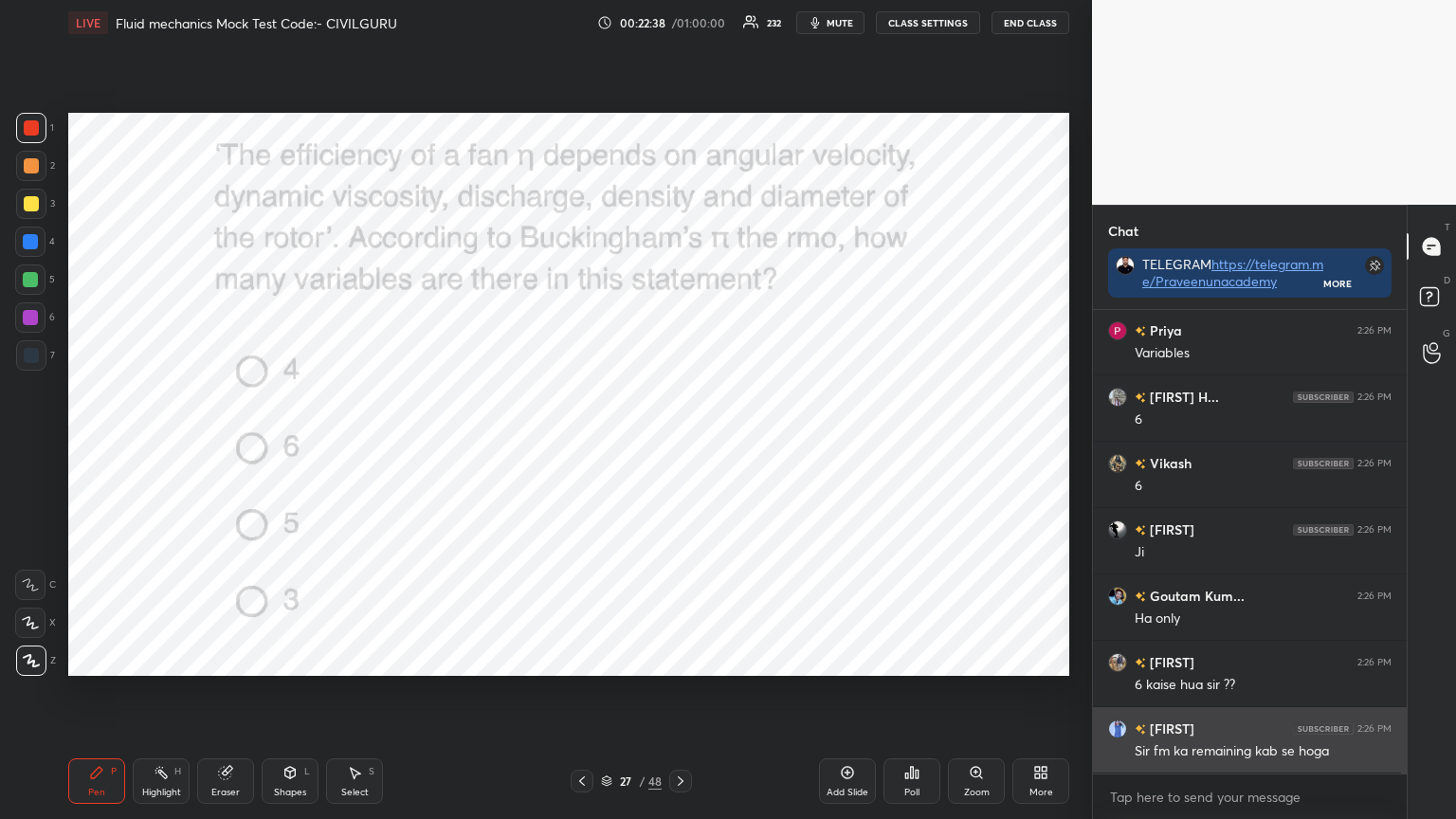 click on "Sir fm ka remaining kab se hoga" at bounding box center (1263, 752) 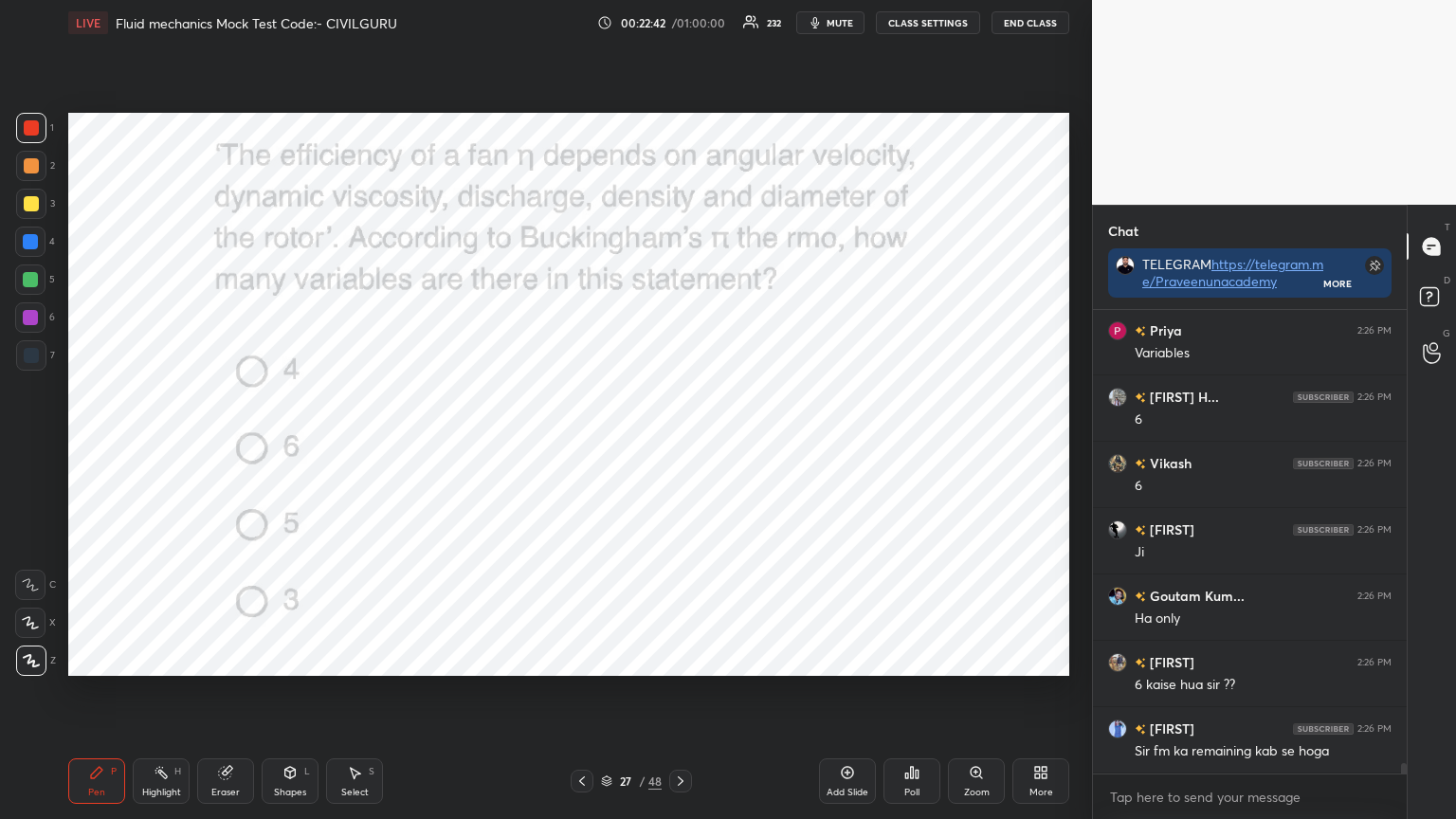 click 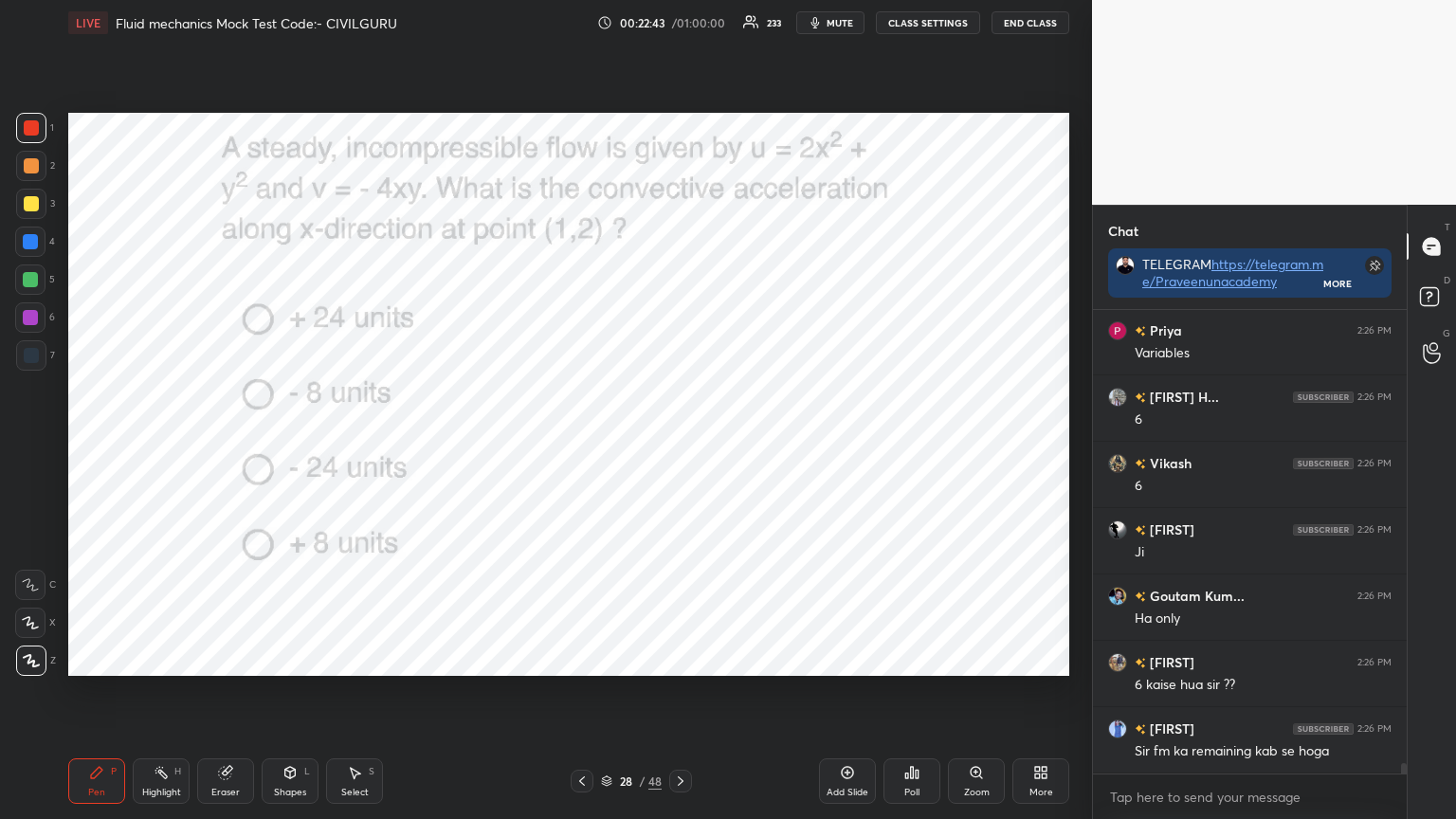 click 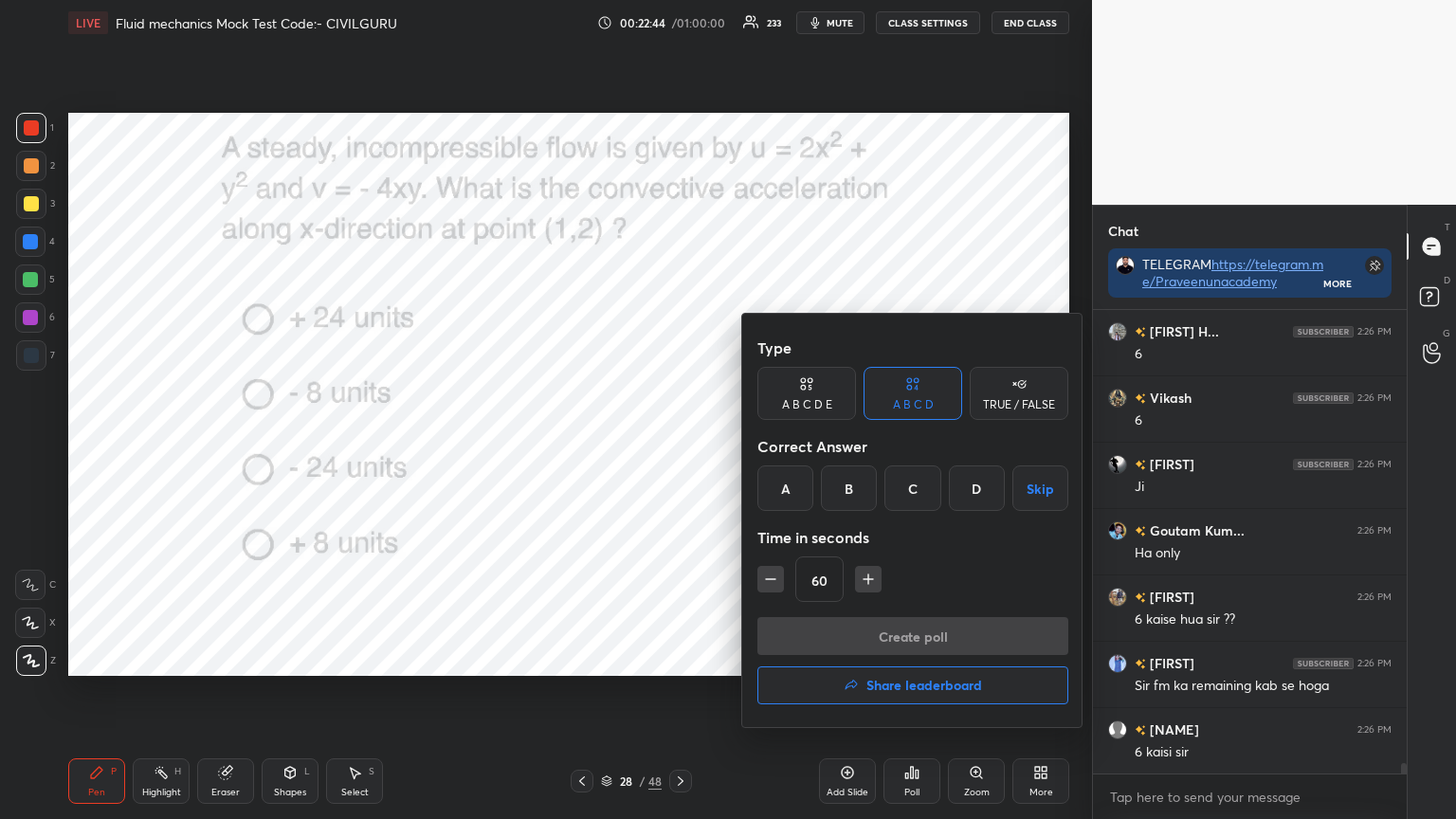 click on "B" at bounding box center (848, 488) 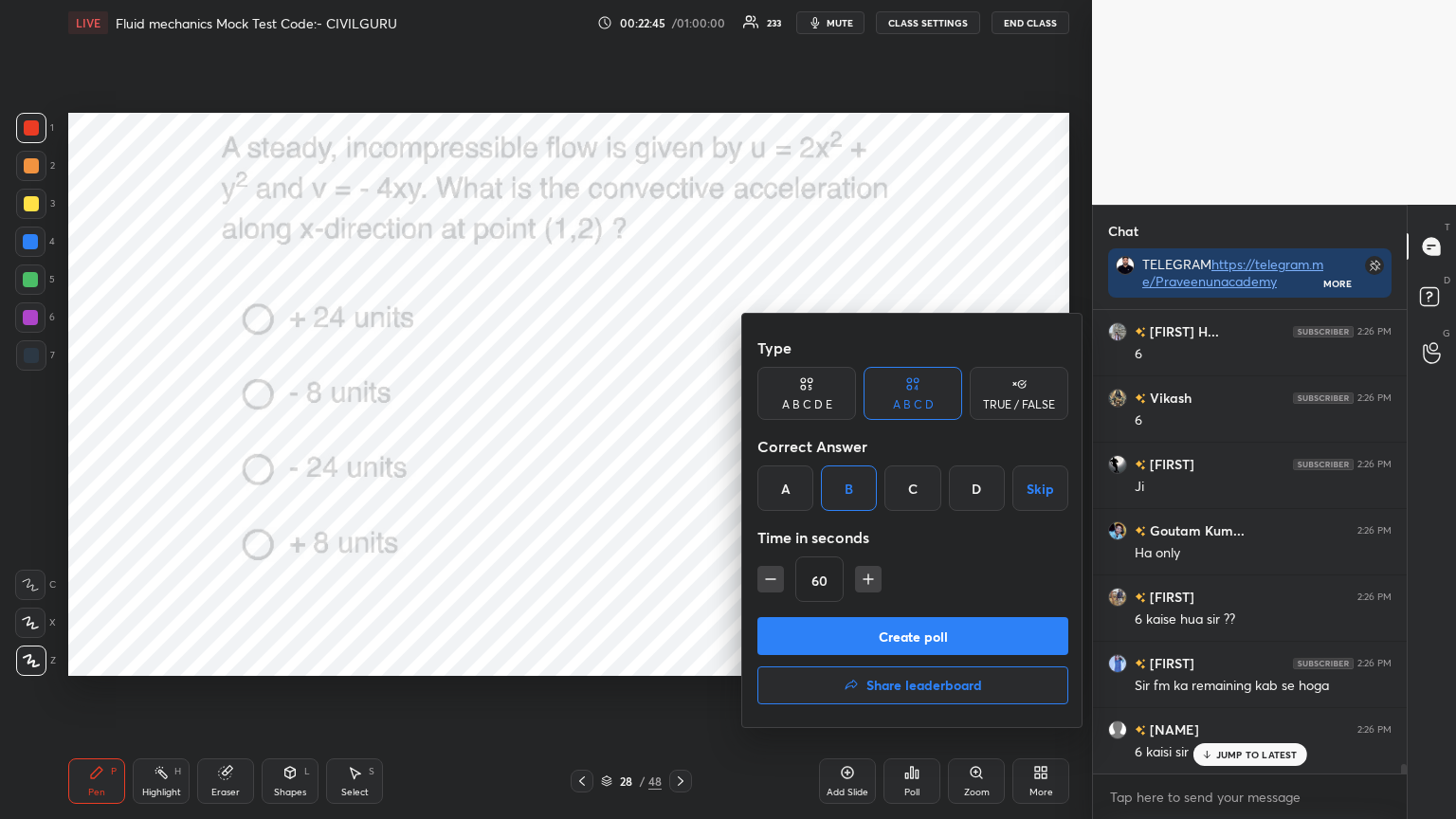 click on "Create poll" at bounding box center (913, 636) 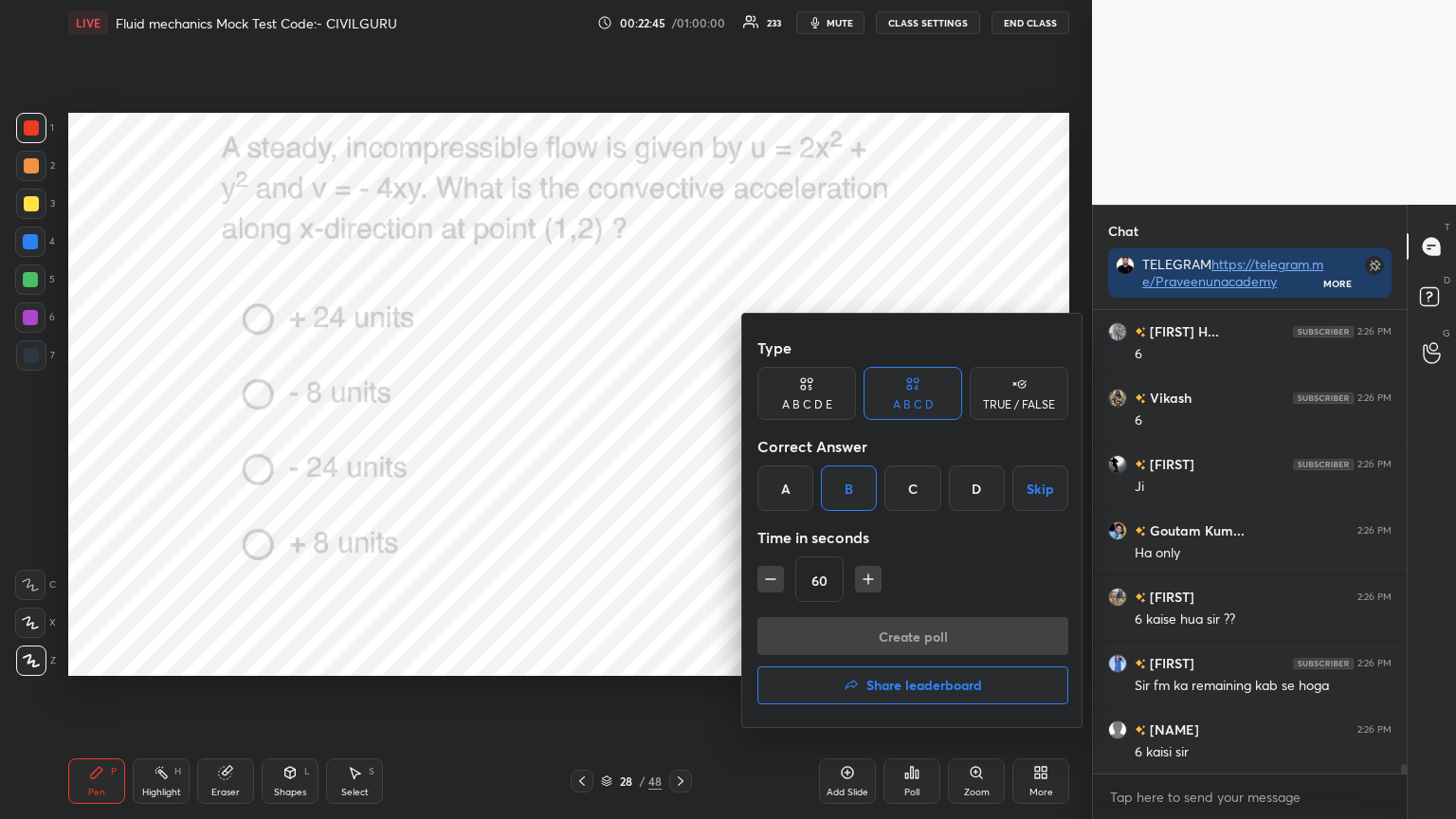 scroll, scrollTop: 21236, scrollLeft: 0, axis: vertical 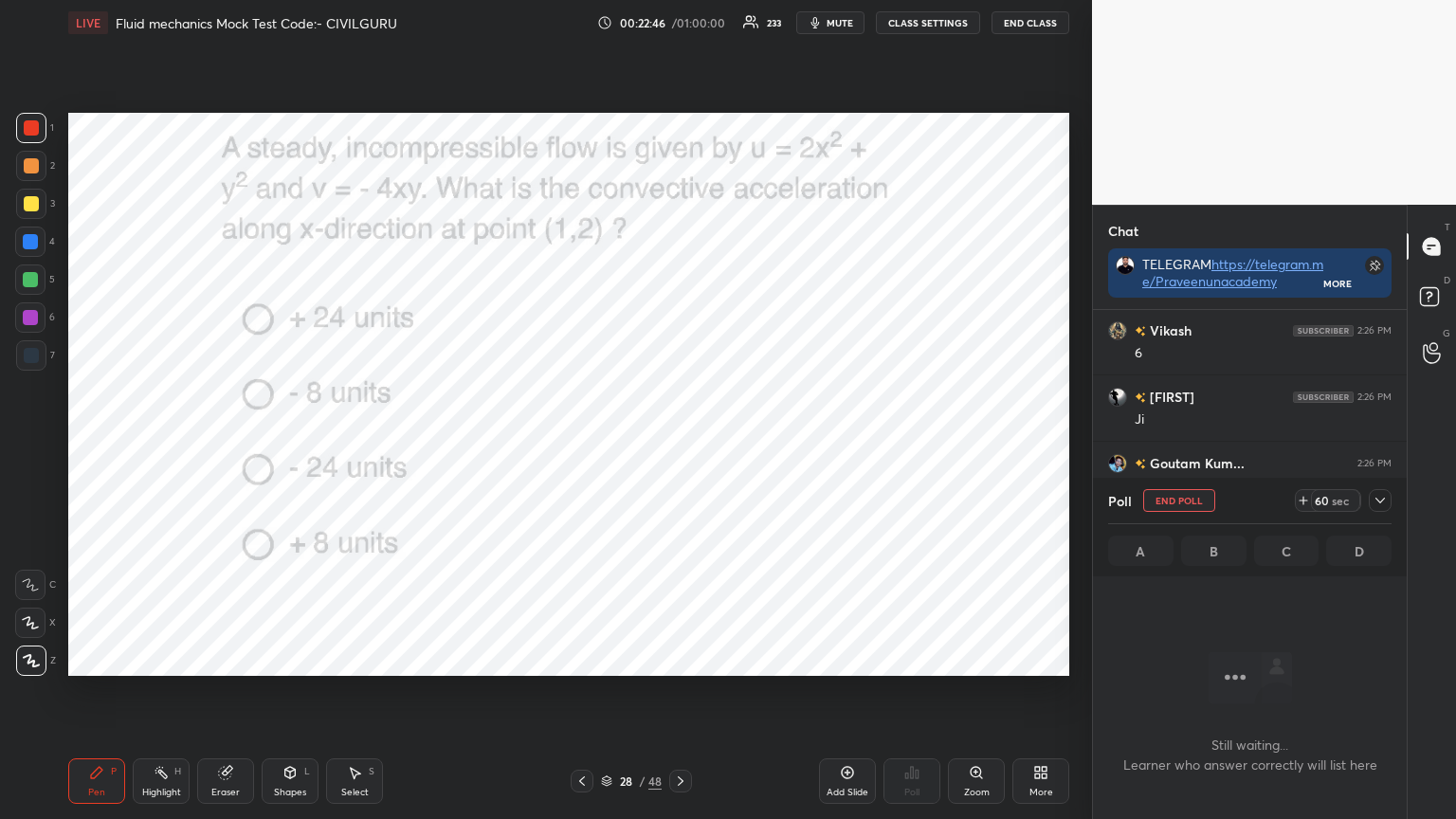 click 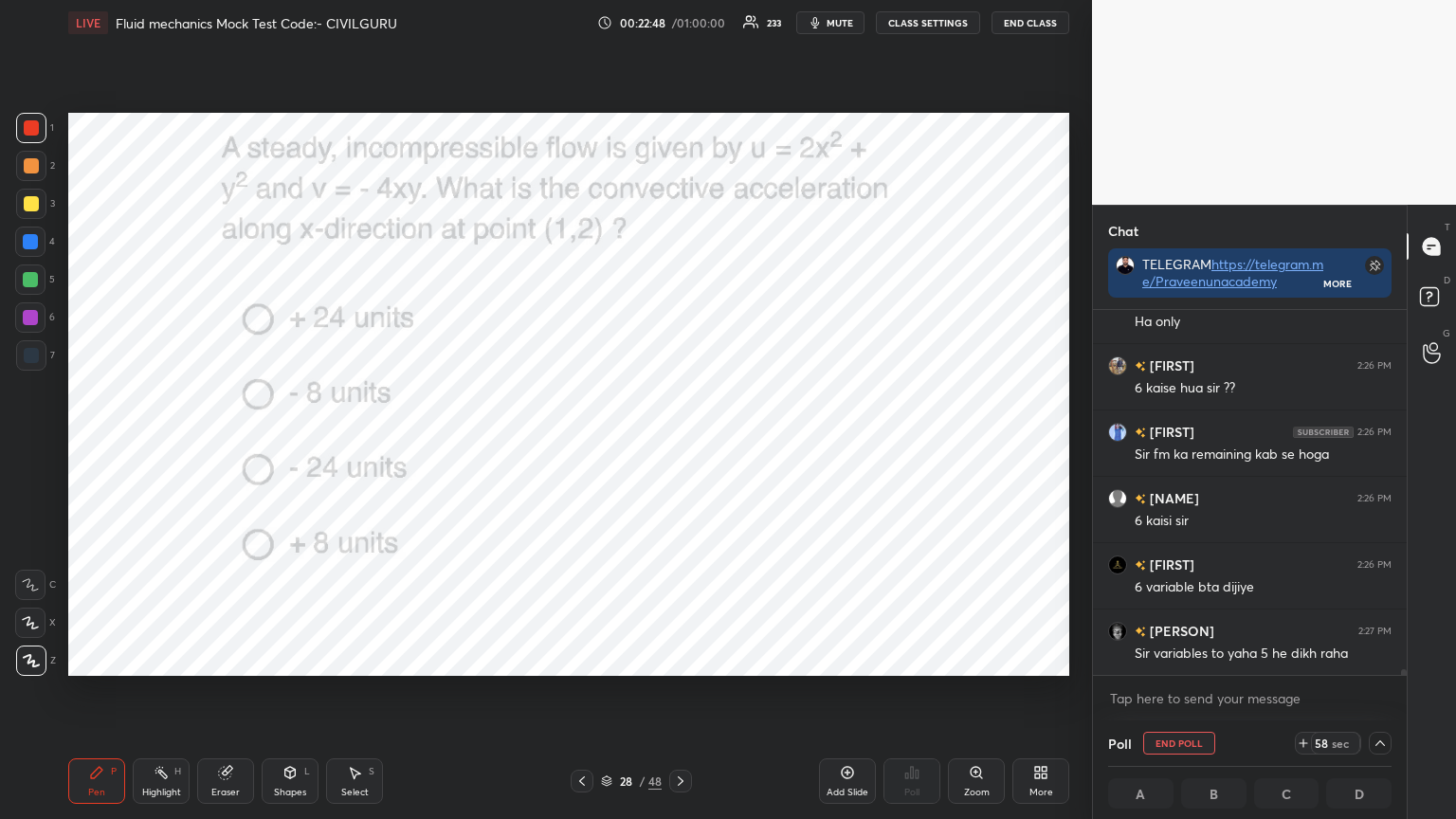 click on "Goutam Kum... 2:26 PM Ha only Amar 2:26 PM 6 kaise hua sir ?? brajesh 2:26 PM Sir fm ka remaining kab se hoga Sudhir 2:26 PM 6 kaisi sir Anand 2:26 PM 6 variable bta dijiye Sandip 2:27 PM Sir variables to yaha 5 he dikh raha Anand 2:27 PM kon se hai" at bounding box center [1249, 492] 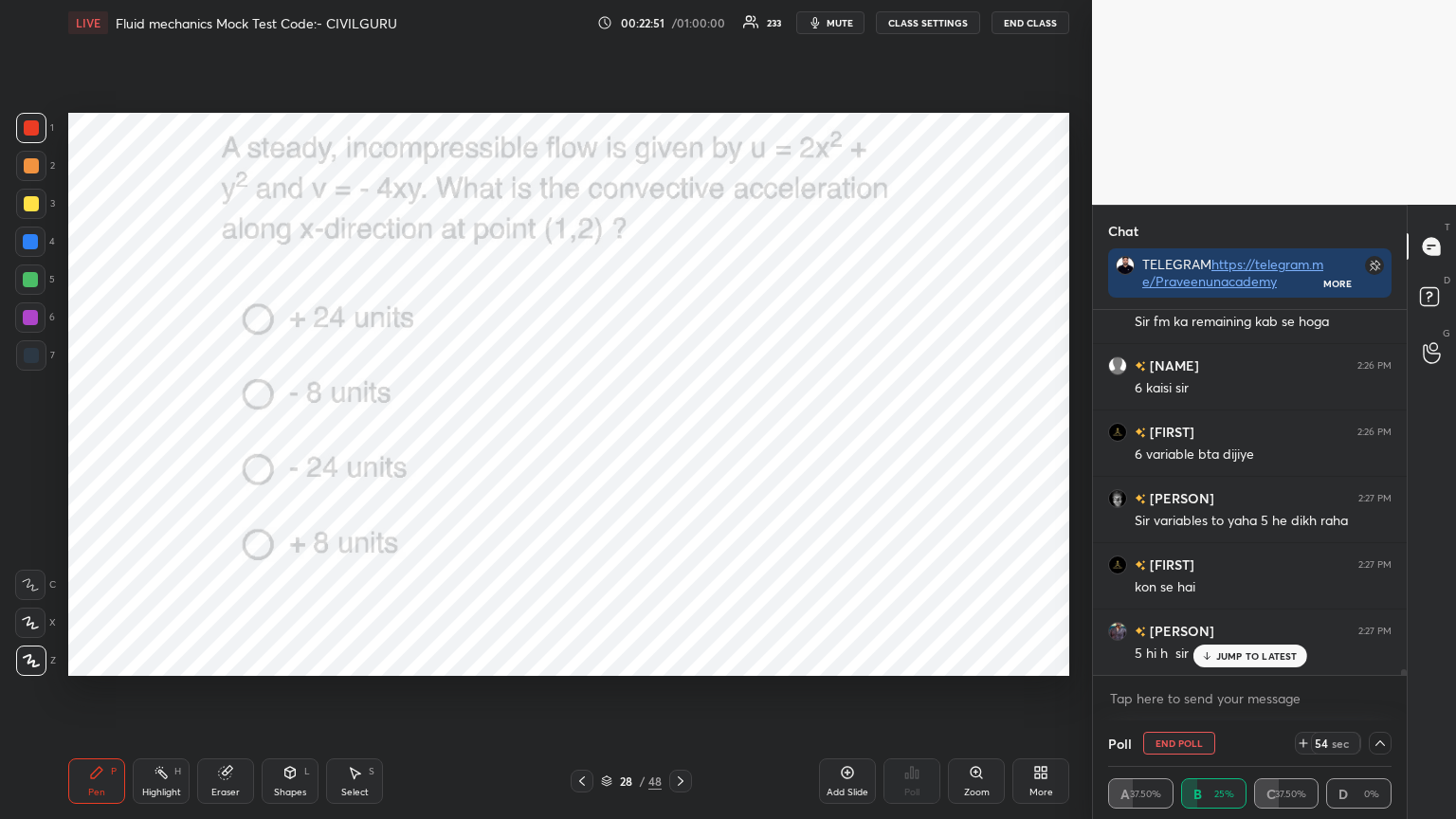 click on "[FIRST] 2:26 PM 3 [FIRST] 2:26 PM Ji [FIRST] 2:26 PM Hn [FIRST]  joined [FIRST] 2:26 PM Variables [FIRST] [FIRST]... 2:26 PM 6 [FIRST] 2:26 PM 6 [FIRST] 2:26 PM Ji [FIRST] [FIRST]... 2:26 PM Ha only [FIRST] 2:26 PM 6 kaise hua sir ?? [FIRST] 2:26 PM Sir fm ka remaining kab se hoga [FIRST] 2:26 PM 6 kaisi sir [FIRST] 2:27 PM 6 variable bta dijiye [FIRST] 2:27 PM Sir variables to yaha 5 he dikh raha [FIRST] 2:27 PM kon se hai [FIRST] 2:27 PM 5 hi h  sir" at bounding box center (1249, 492) 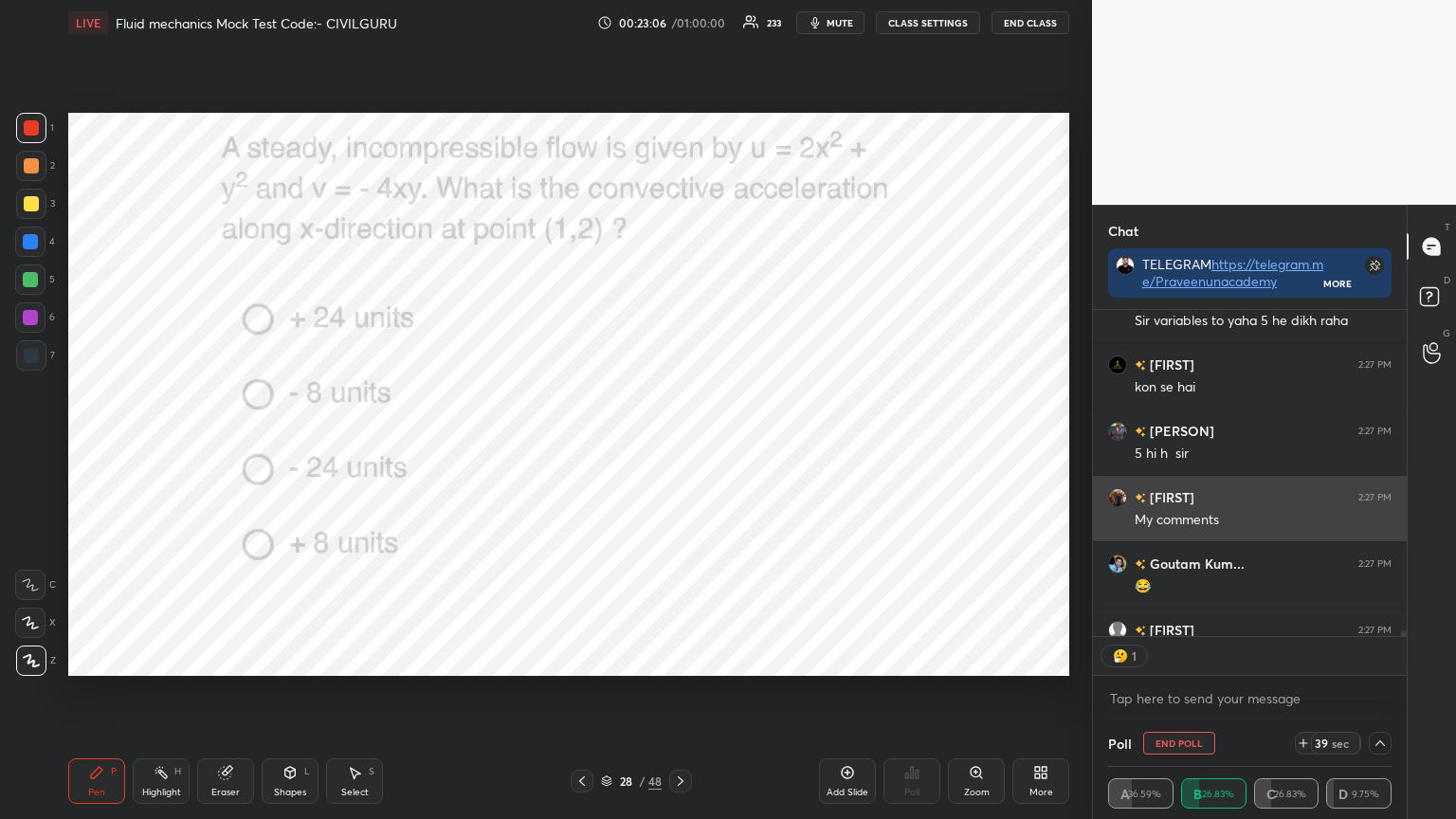 scroll, scrollTop: 321, scrollLeft: 308, axis: both 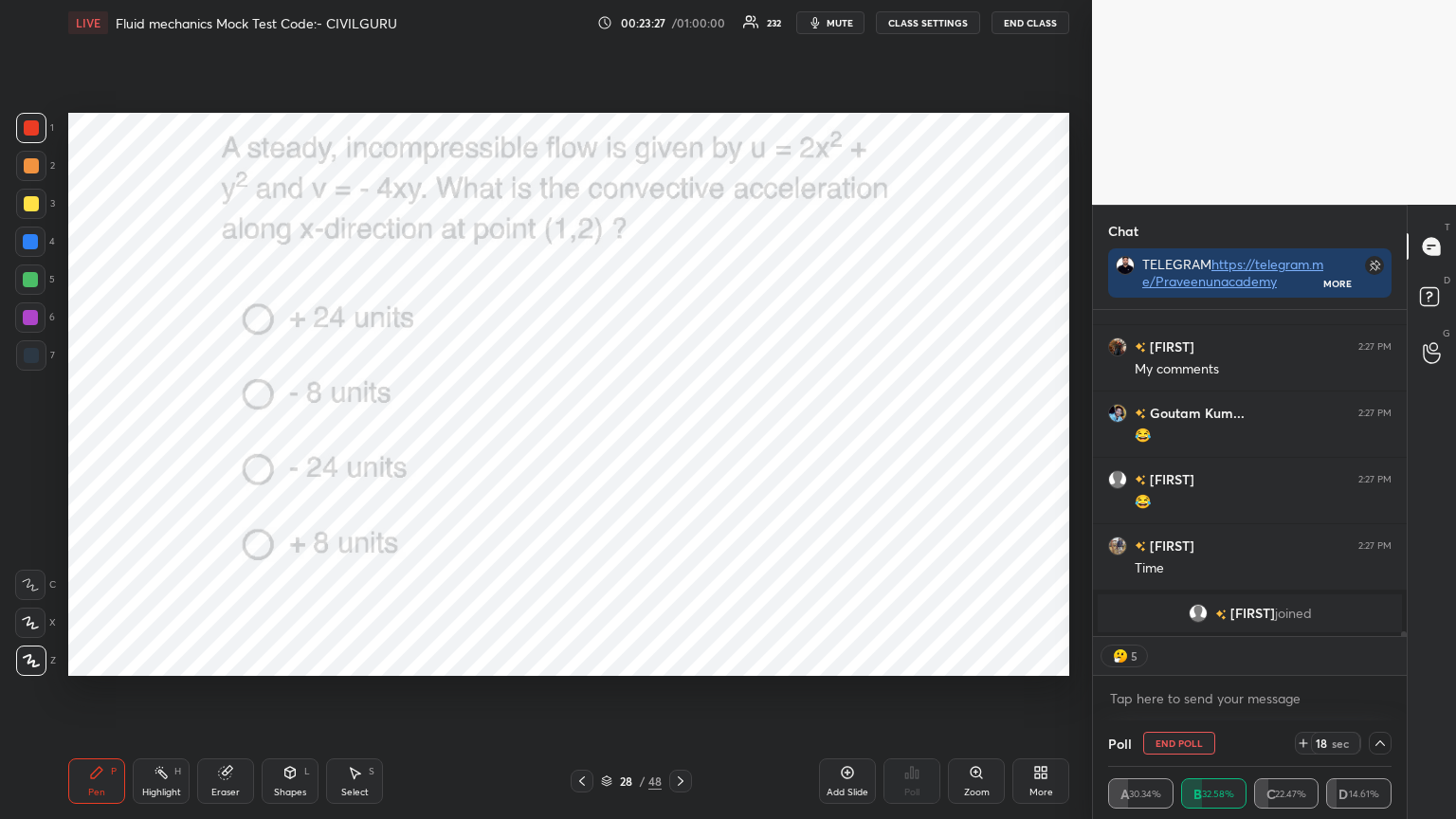 click 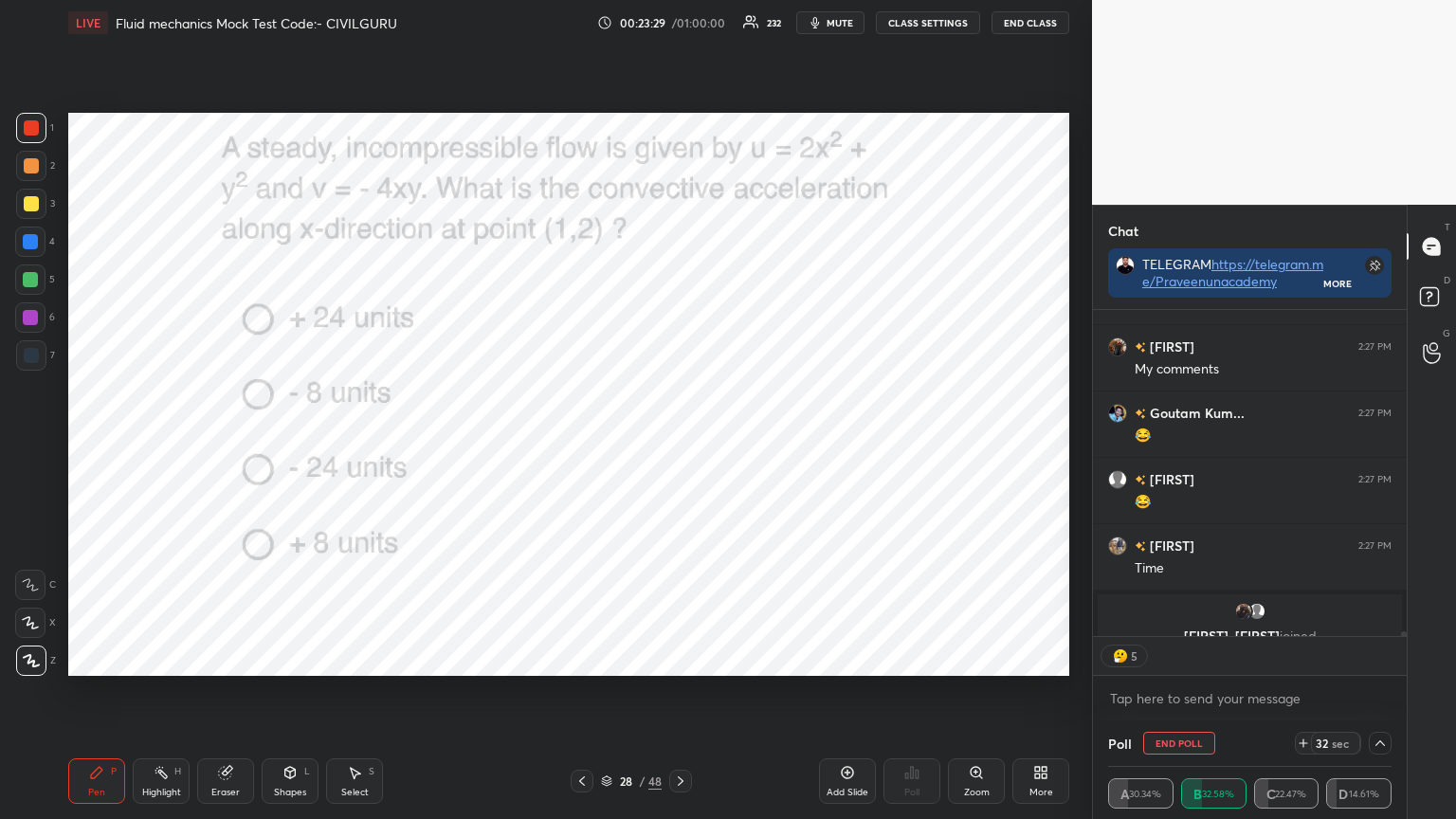 scroll, scrollTop: 21906, scrollLeft: 0, axis: vertical 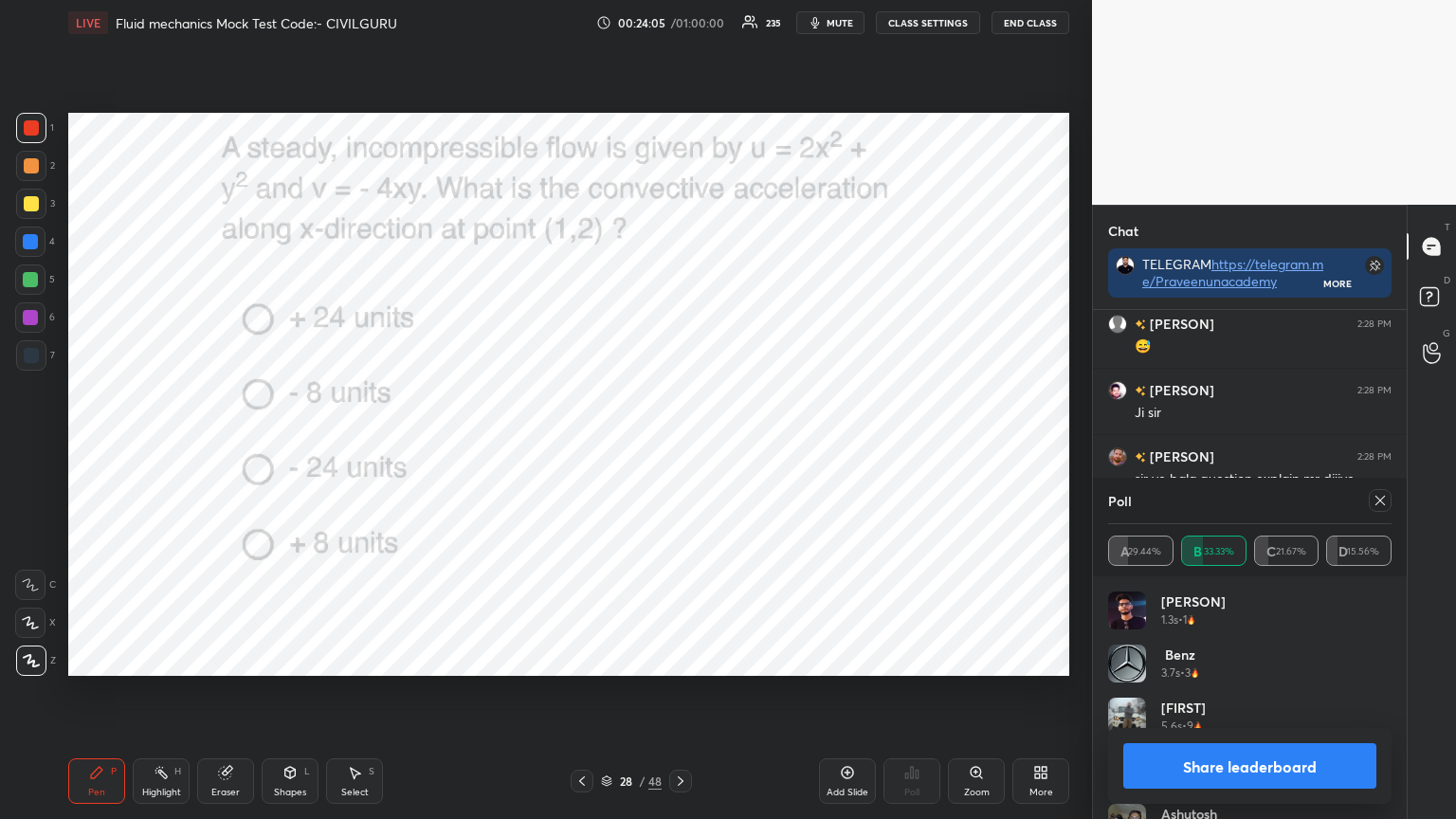 click at bounding box center (1380, 500) 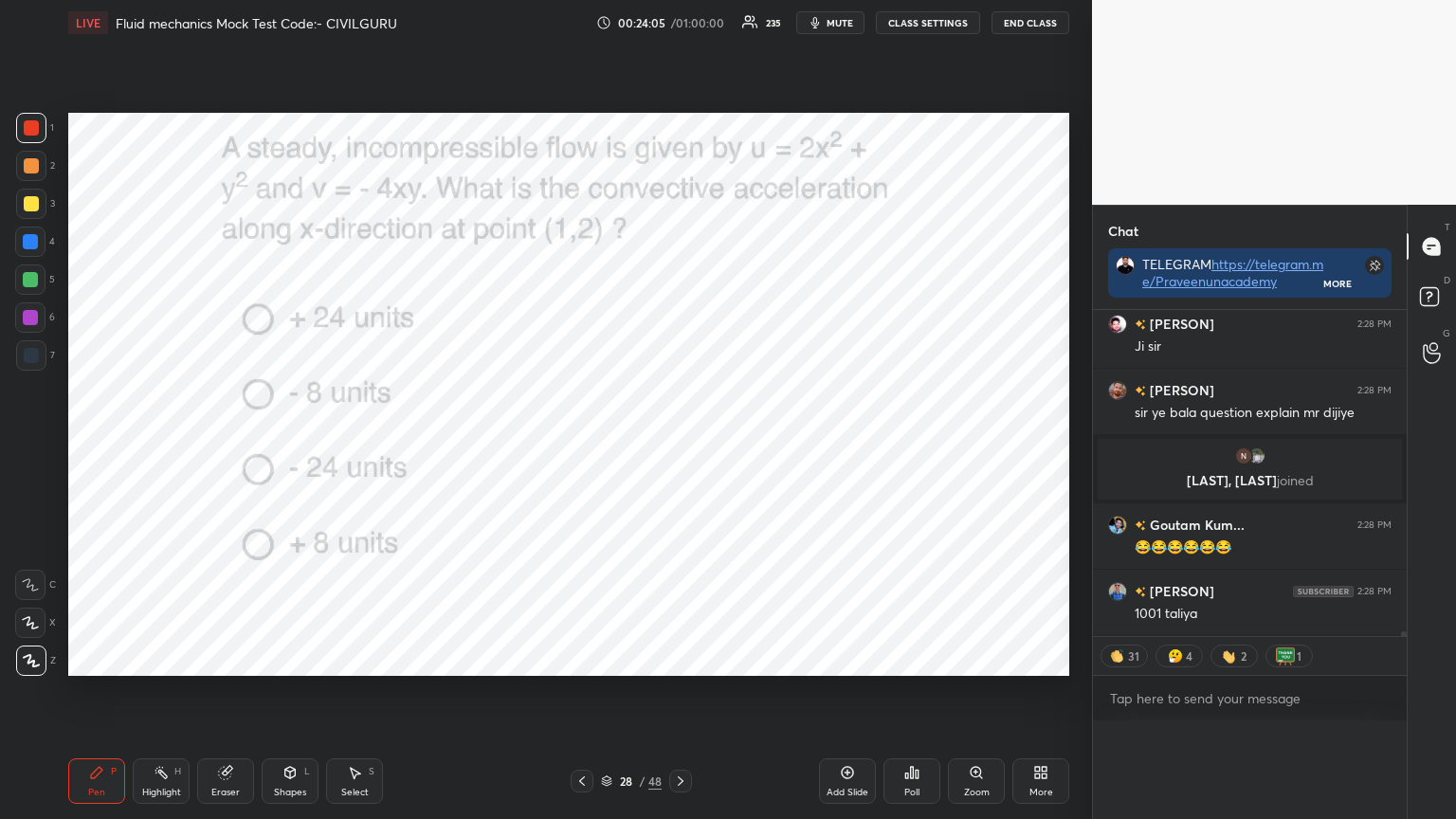 scroll, scrollTop: 0, scrollLeft: 6, axis: horizontal 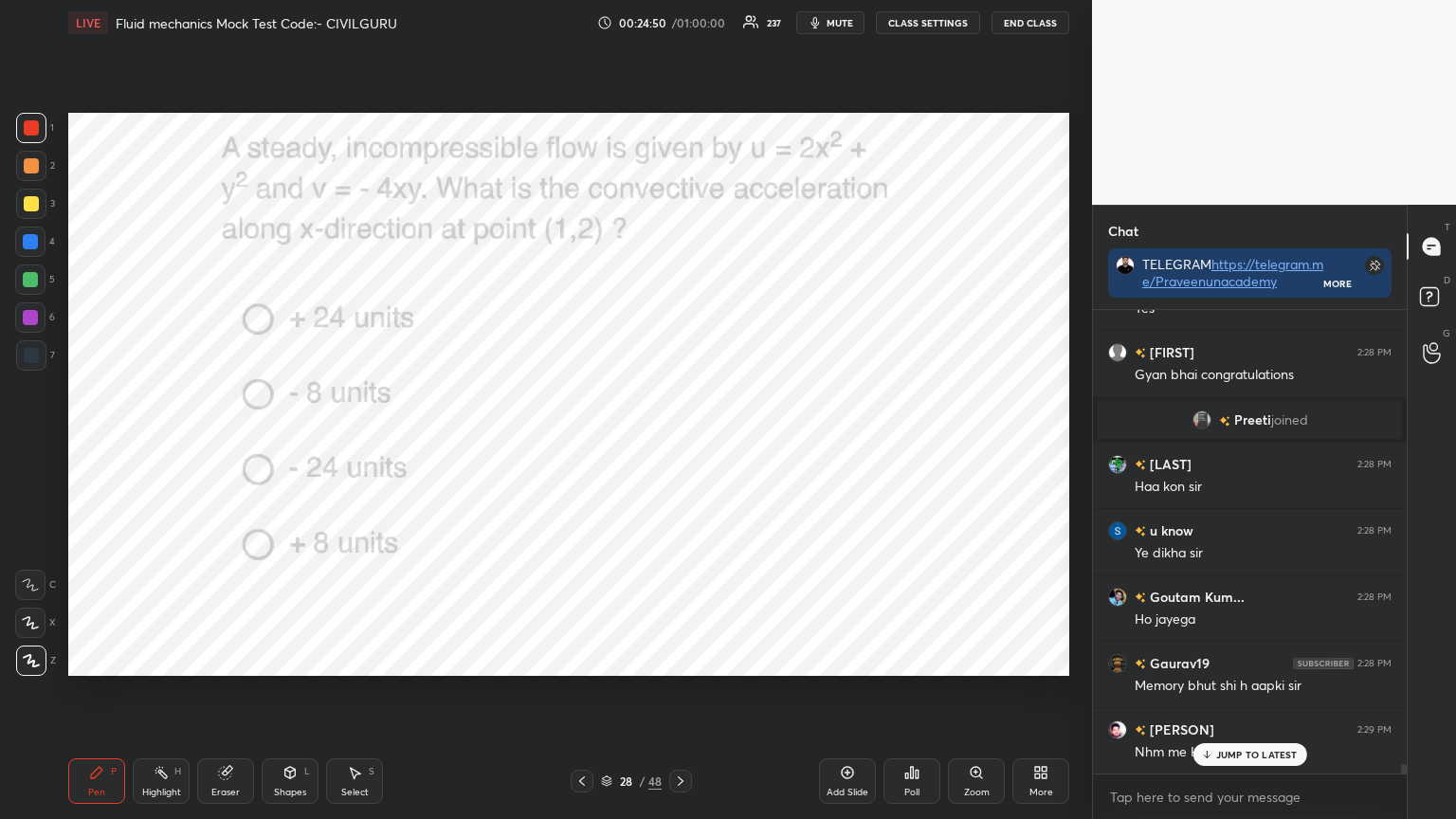 type on "x" 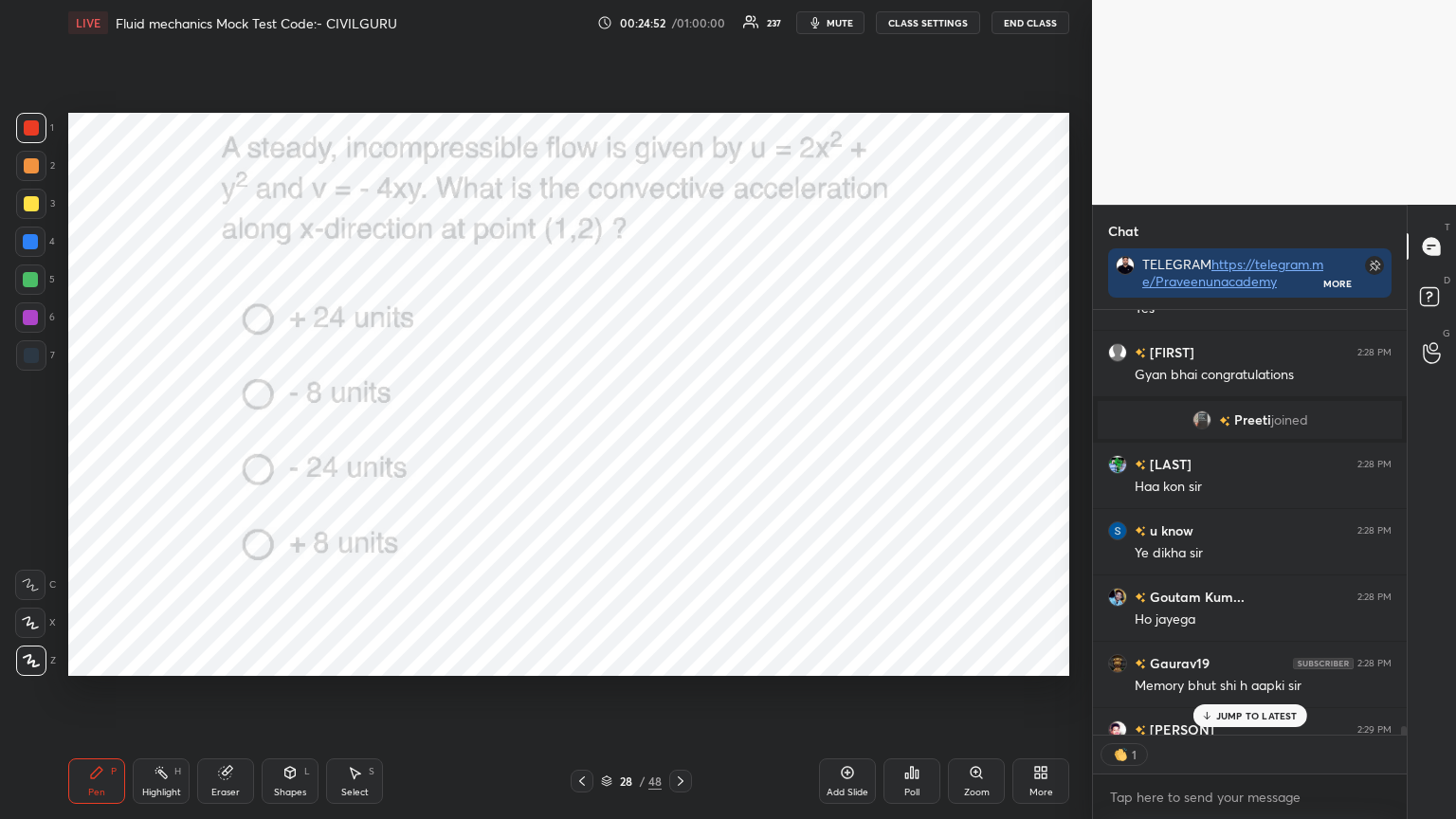 click 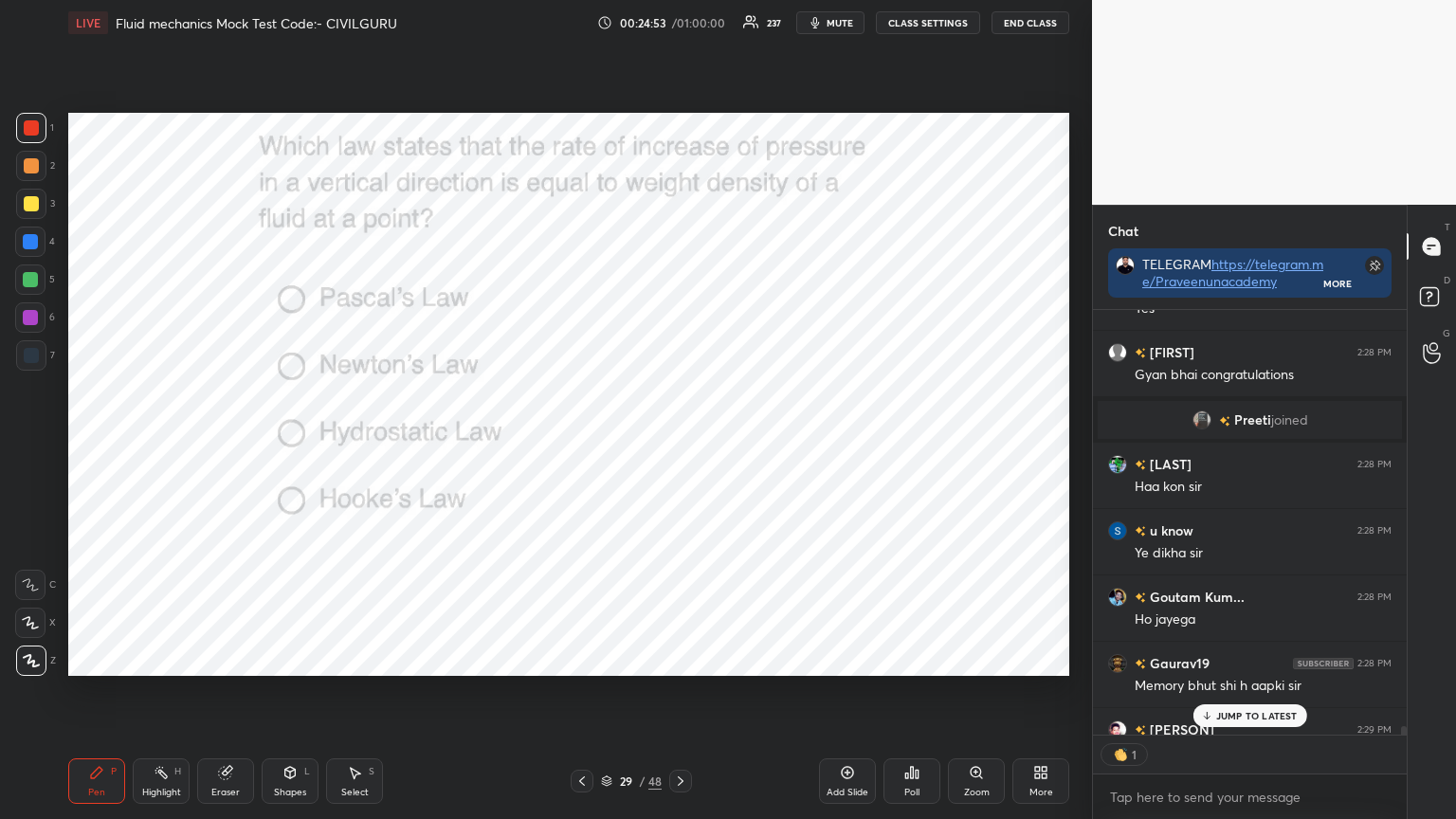 click on "JUMP TO LATEST" at bounding box center [1257, 716] 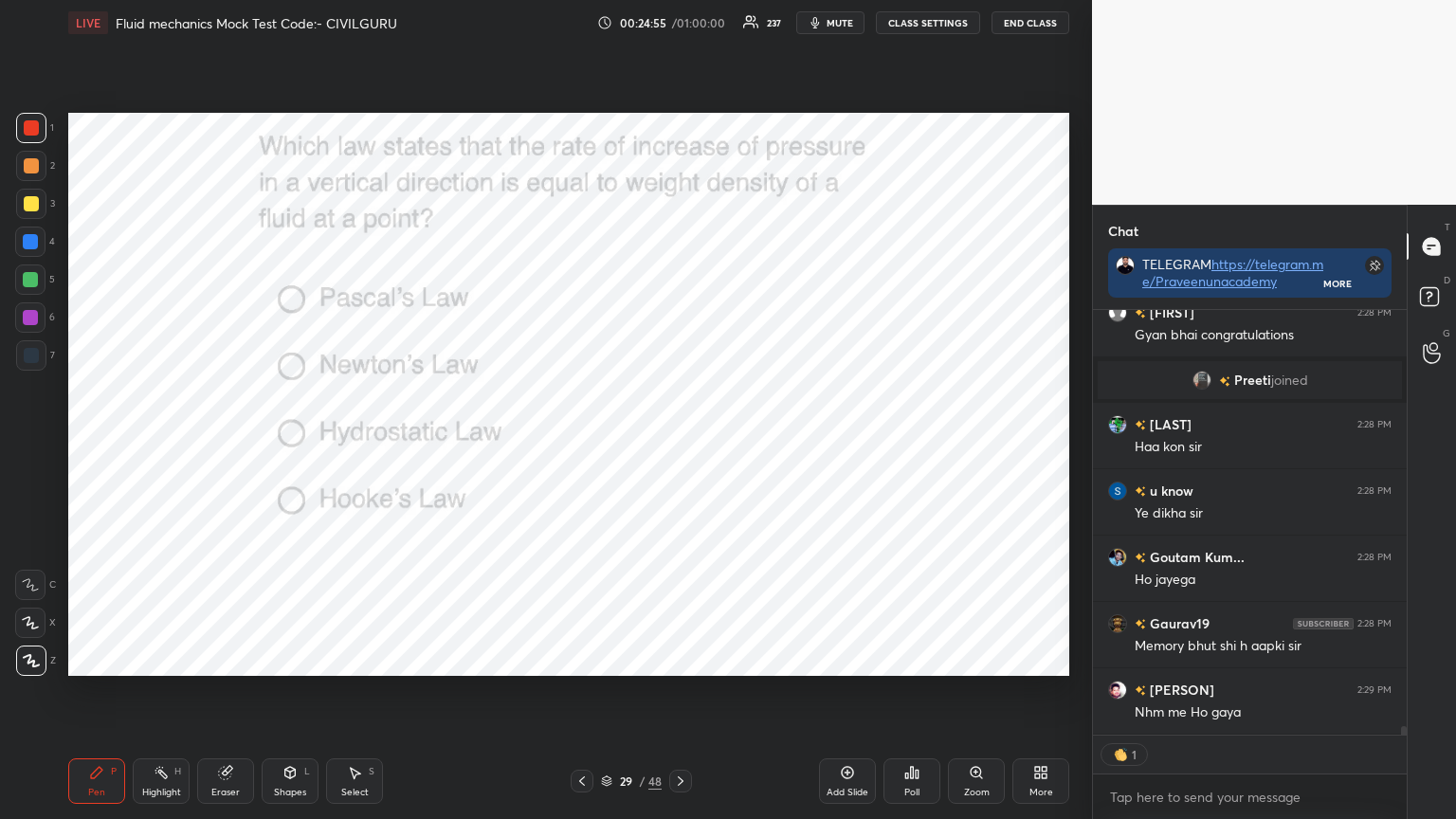 click on "Poll" at bounding box center [912, 781] 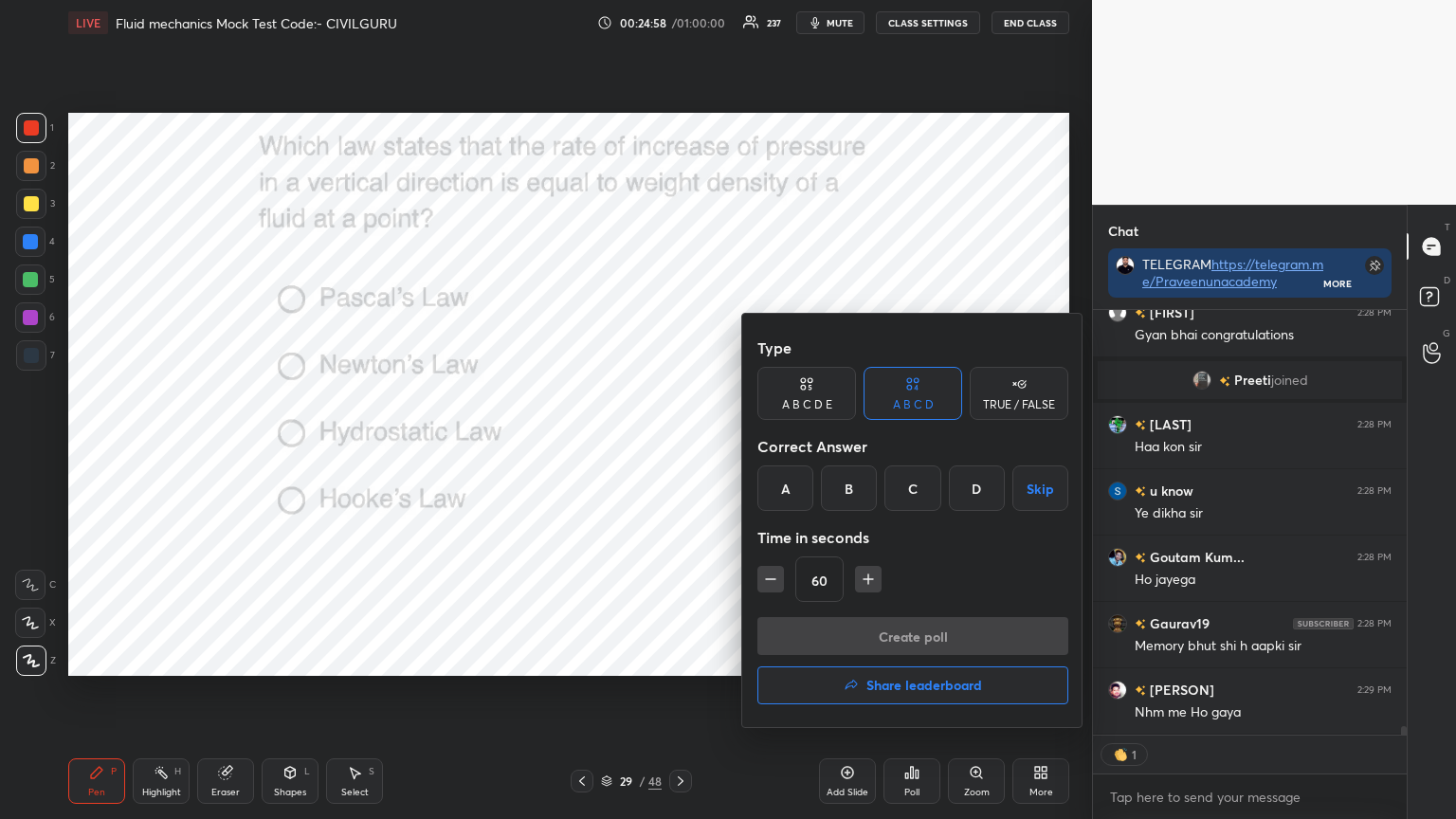 click on "C" at bounding box center [912, 488] 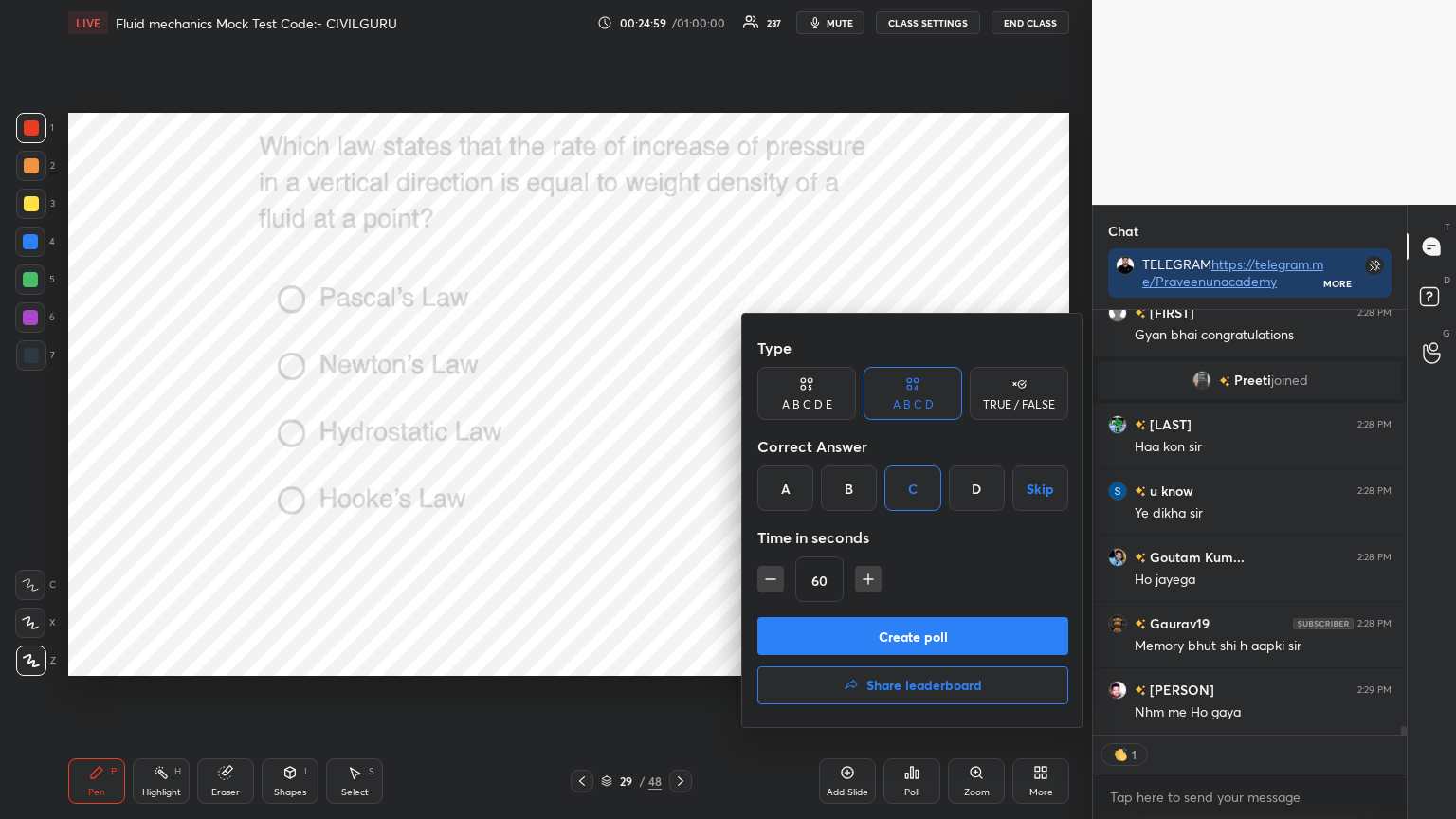 click 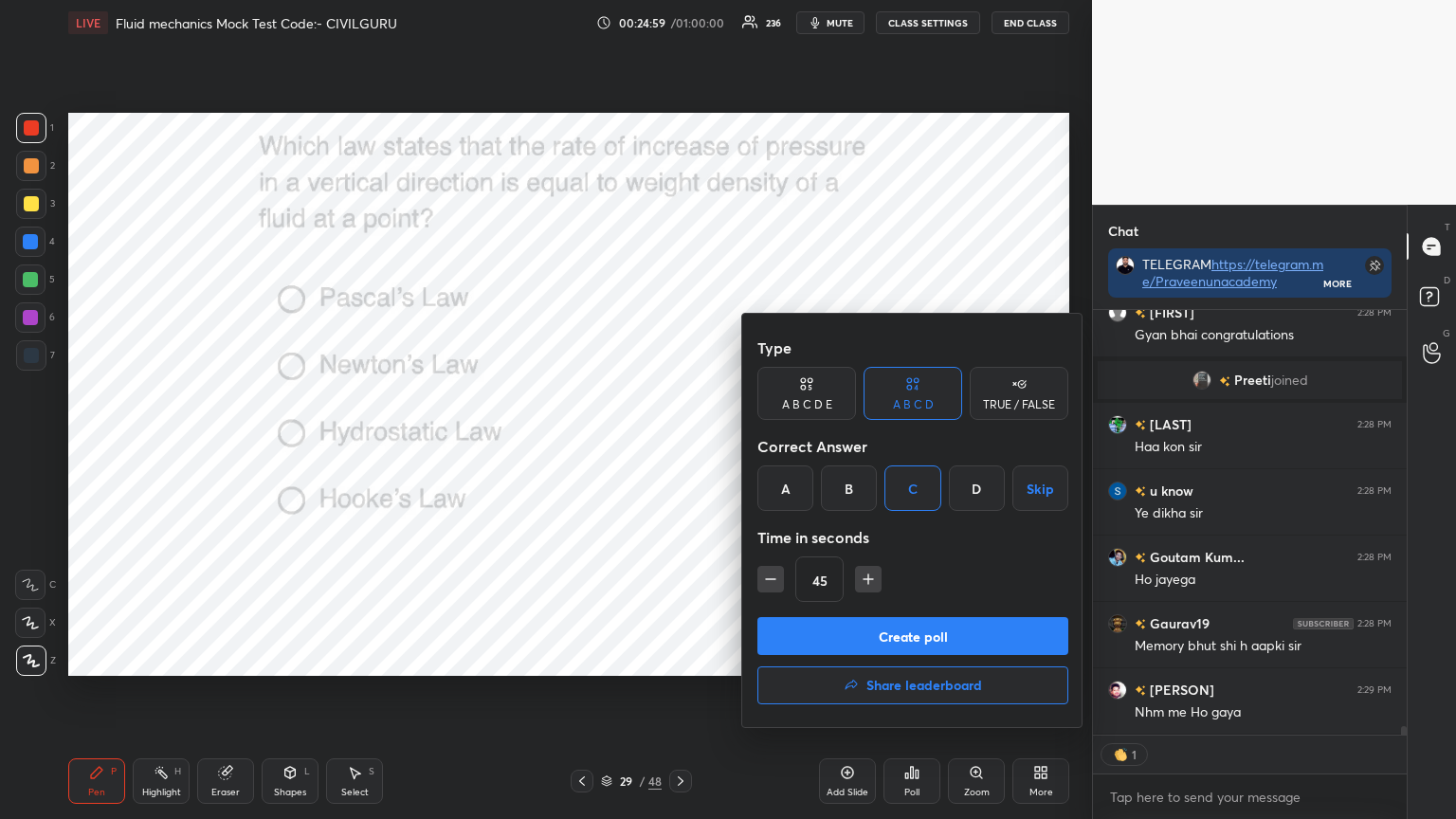 click 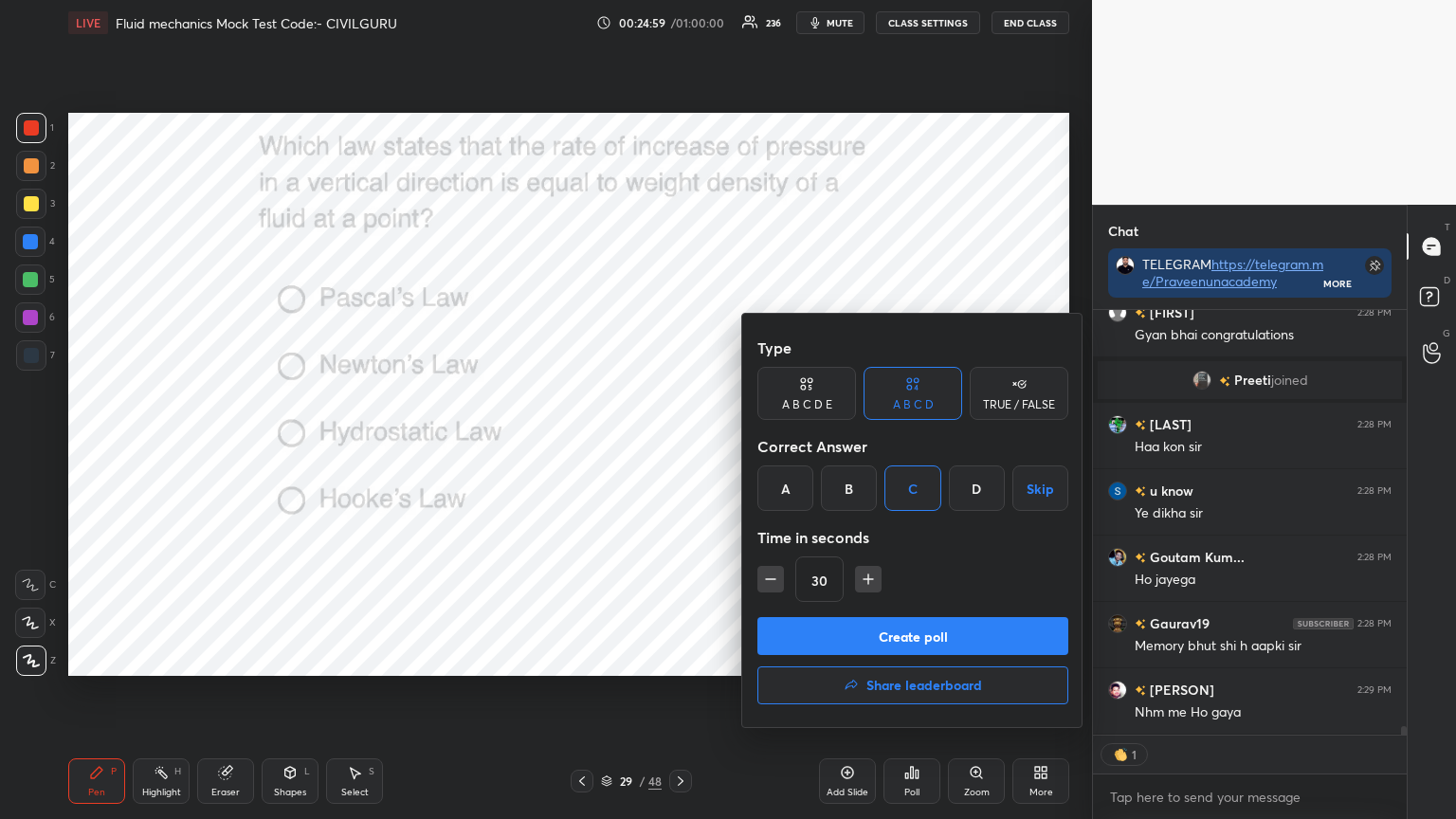 click on "Create poll" at bounding box center [913, 636] 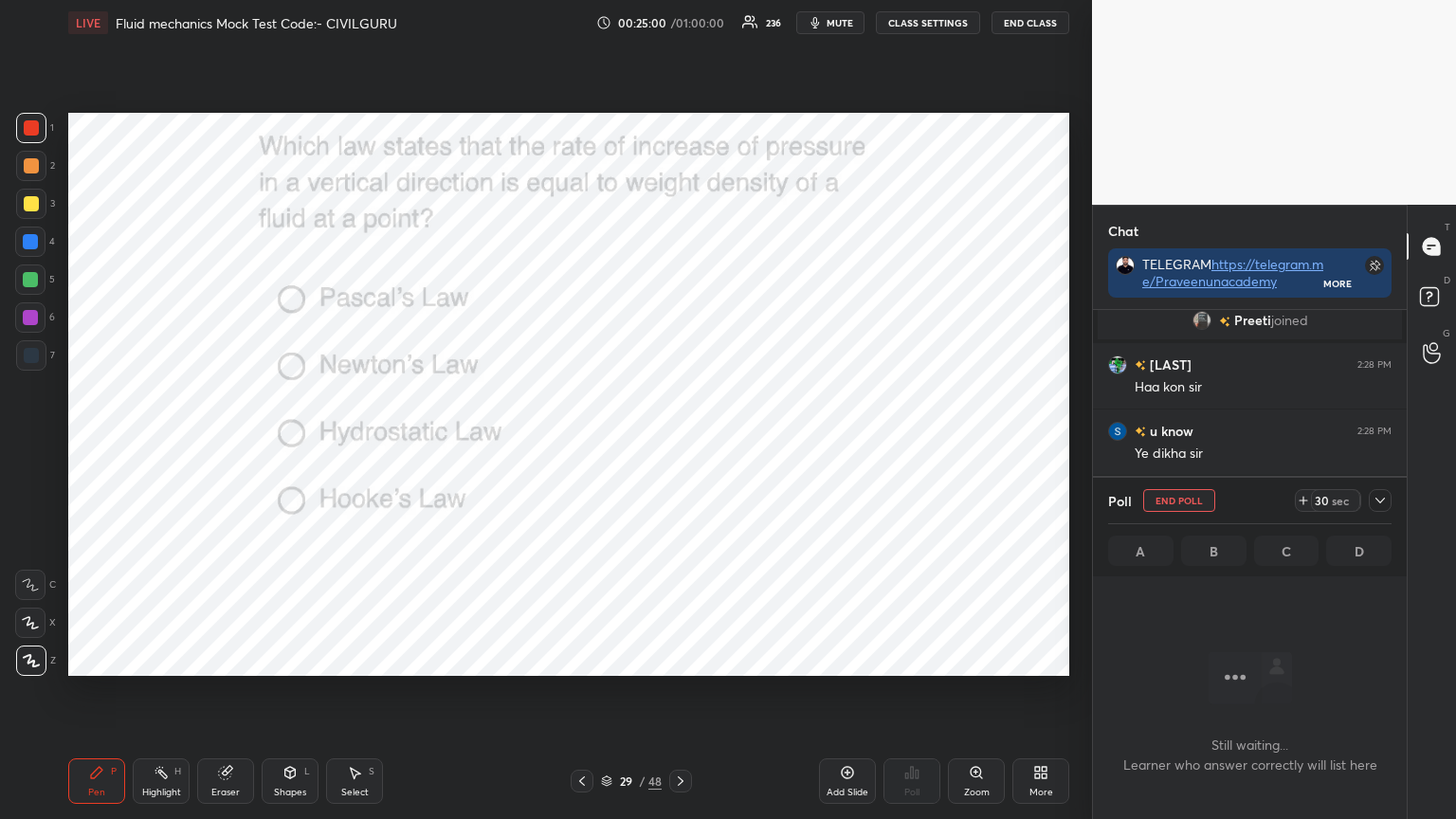 click 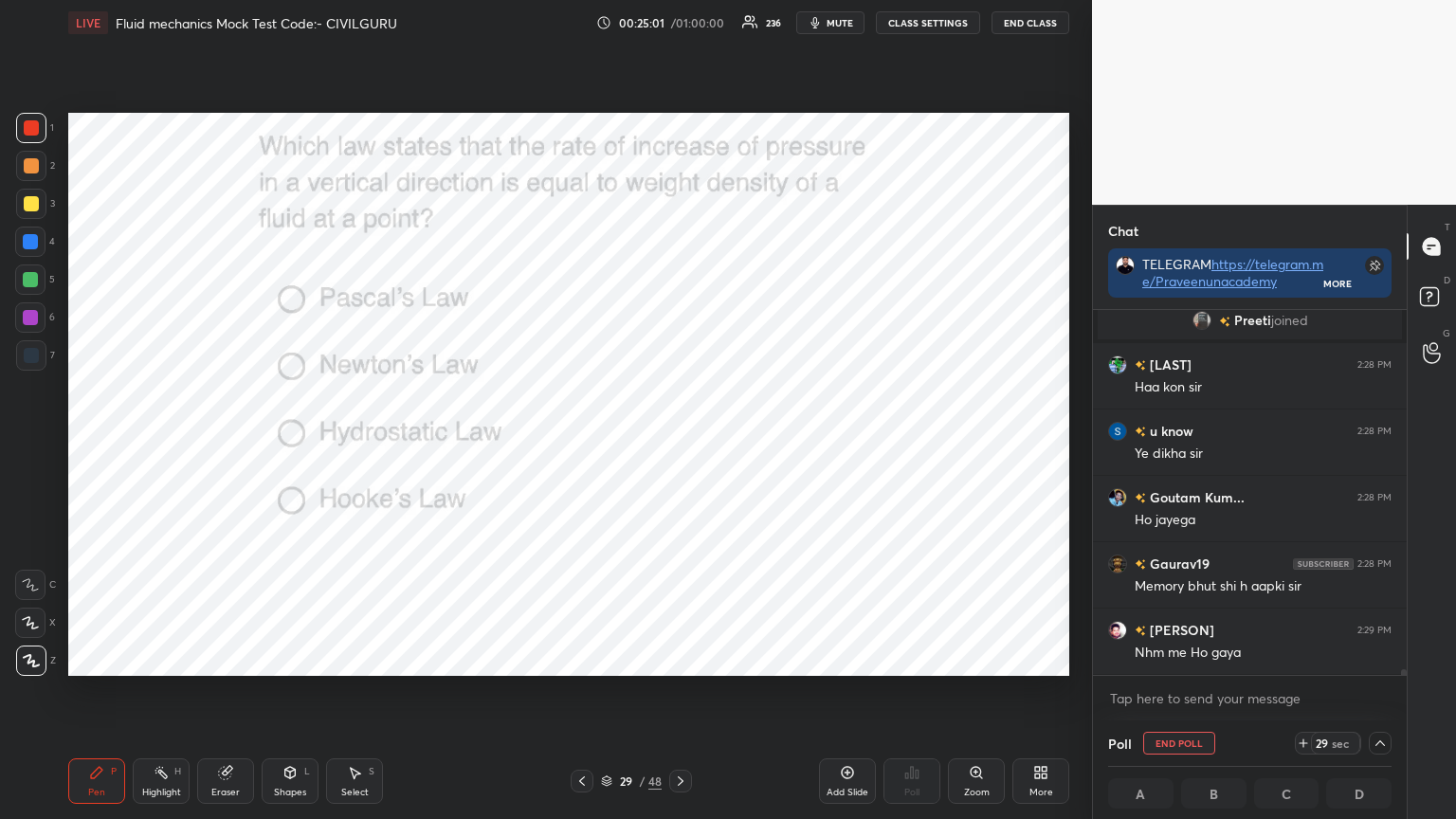 click on "[PERSON] 2:28 PM Memory bhut shi h aapki sir" at bounding box center [1249, 574] 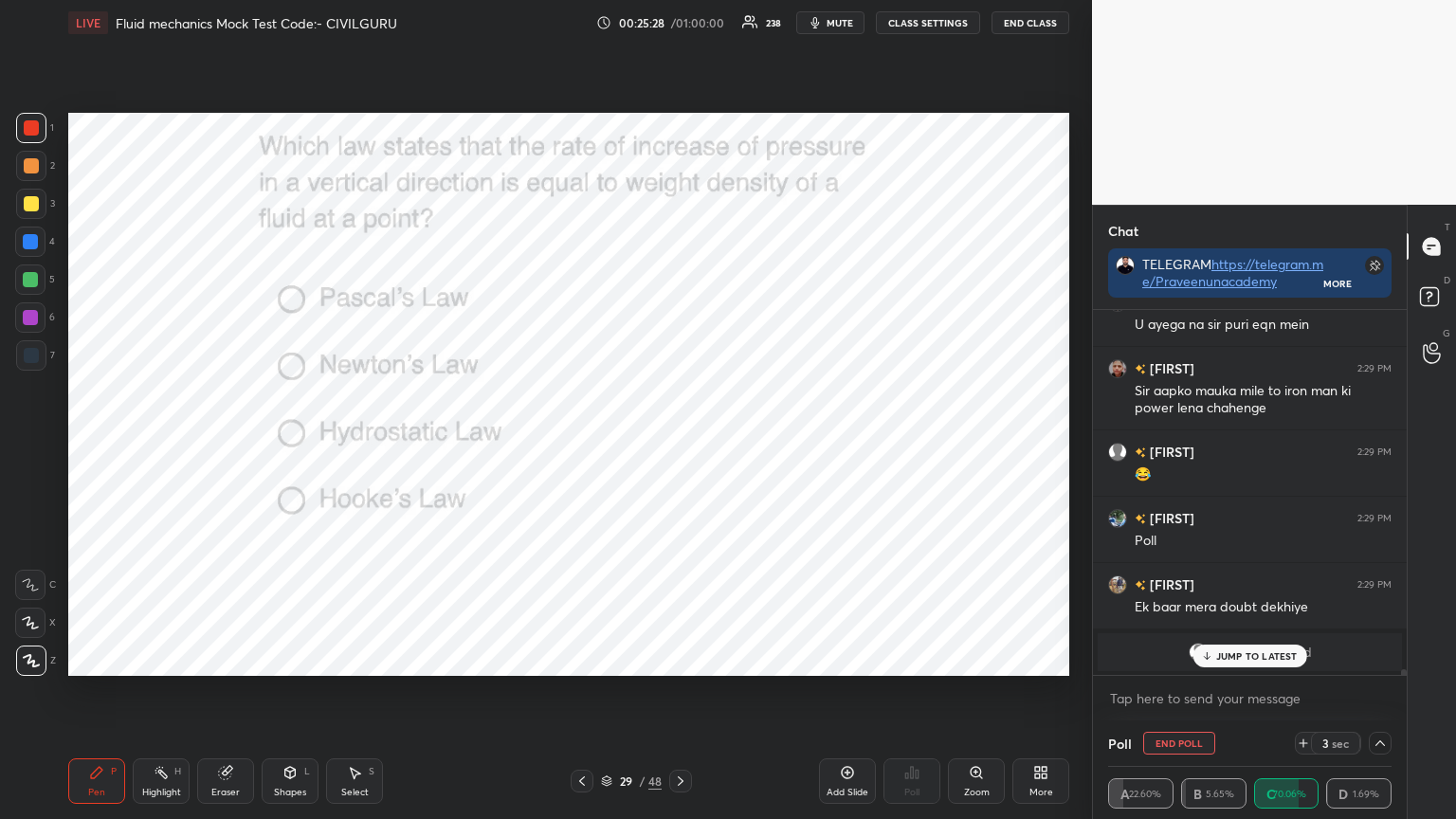 click on "Rajesh 2:28 PM D kyo nhi Vikash 2:28 PM Main sochkya ho ho gaya sir ko suddenly 😳😳😳😳 Harsh 2:28 PM Yes Shailesh 2:28 PM Gyan bhai congratulations Preeti joined NASIR 2:28 PM Haa kon sir u know 2:28 PM Ye dikha sir Goutam Kum... 2:28 PM Ho jayega Gaurav19 2:28 PM Memory bhut shi h aapki sir Gyan singh 2:29 PM Nhm me Ho gaya Aman 2:29 PM U ayega na sir puri eqn mein KING UJJVA... 2:29 PM Sir aapko mauka mile to iron man ki power lena chahenge Shailesh 2:29 PM 😂 Anil 2:29 PM Poll Amar 2:29 PM Ek baar mera doubt dekhiye Nithin joined" at bounding box center (1249, 492) 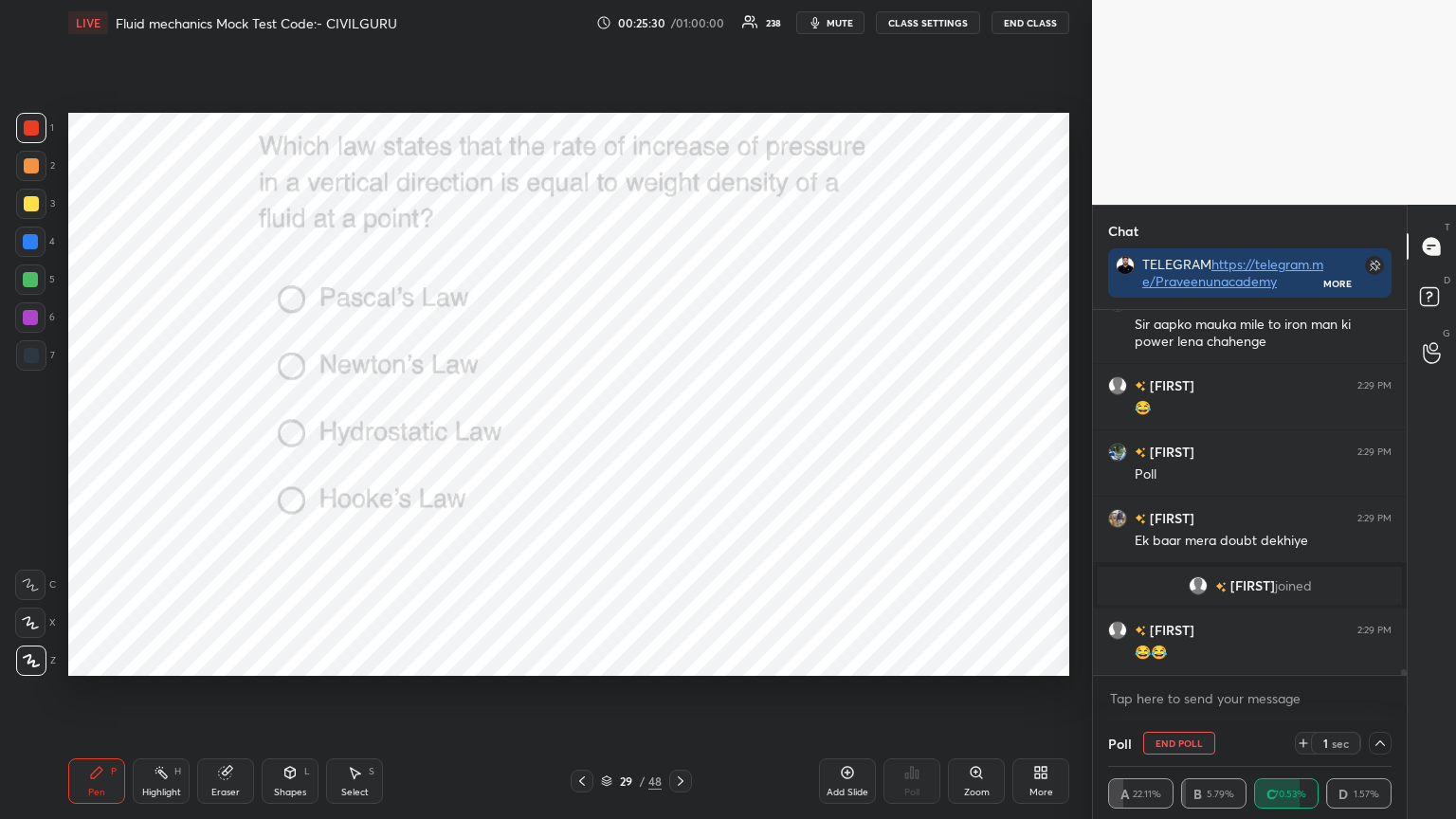 click 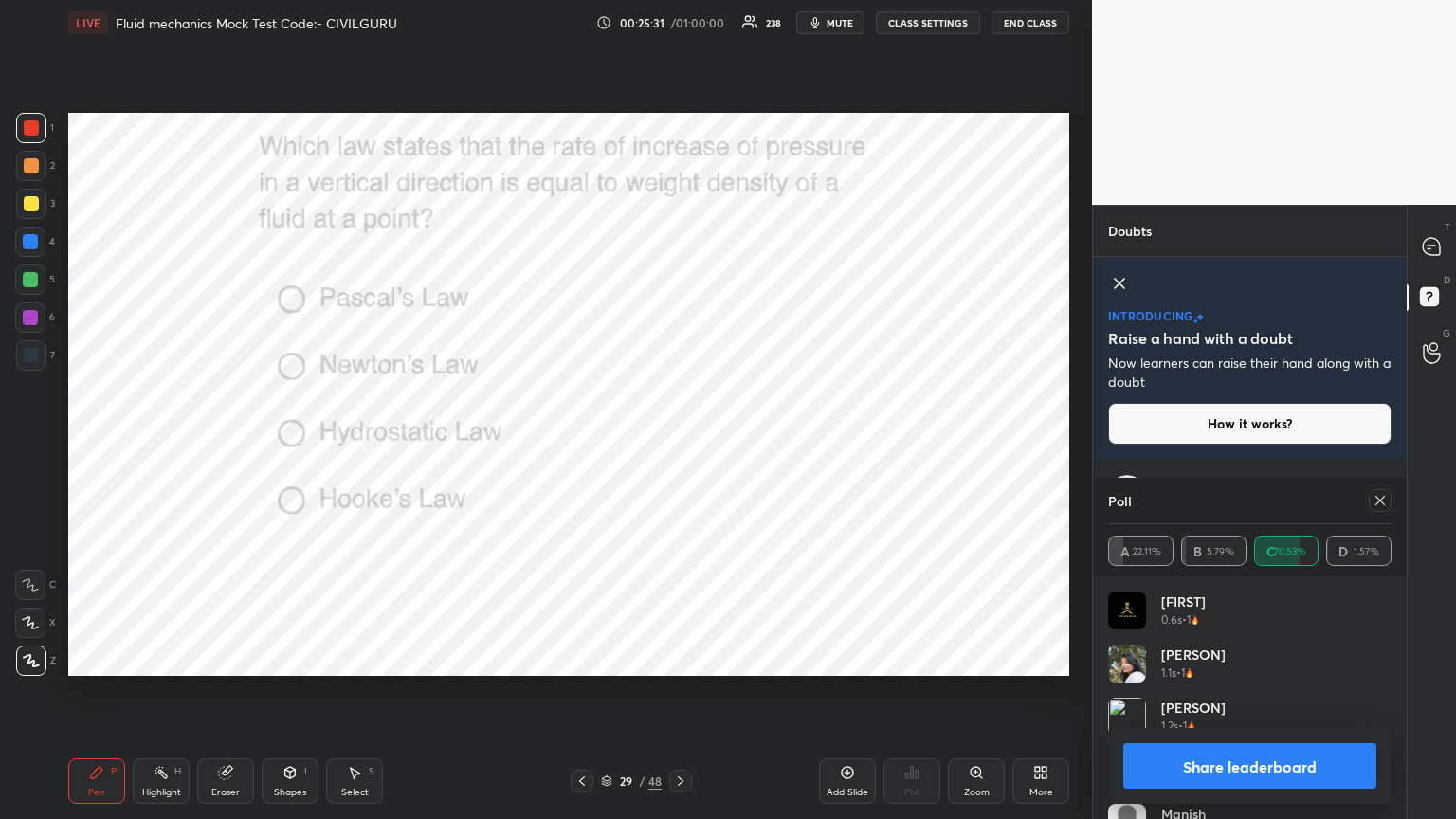 click 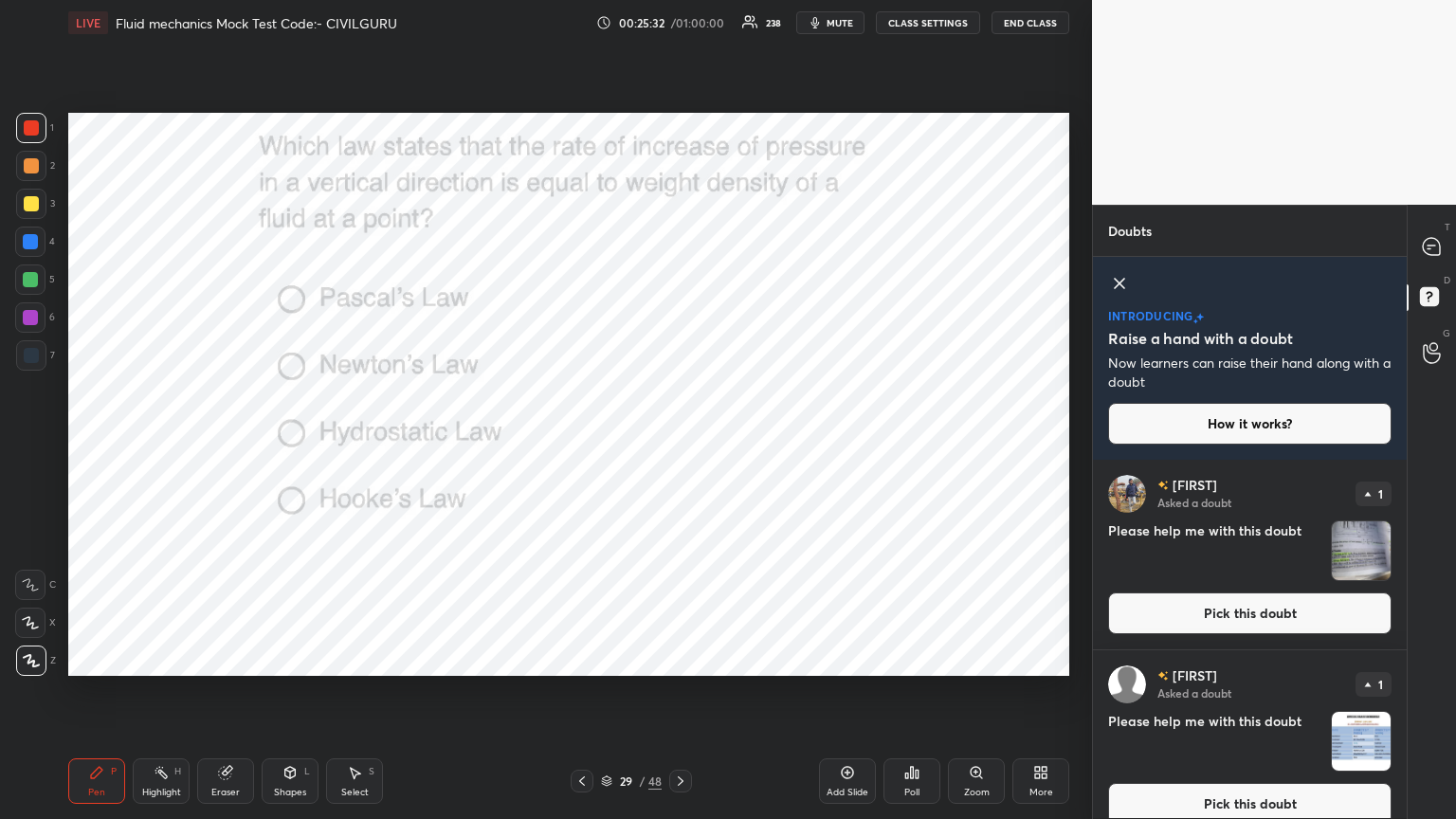 click on "Pick this doubt" at bounding box center [1249, 613] 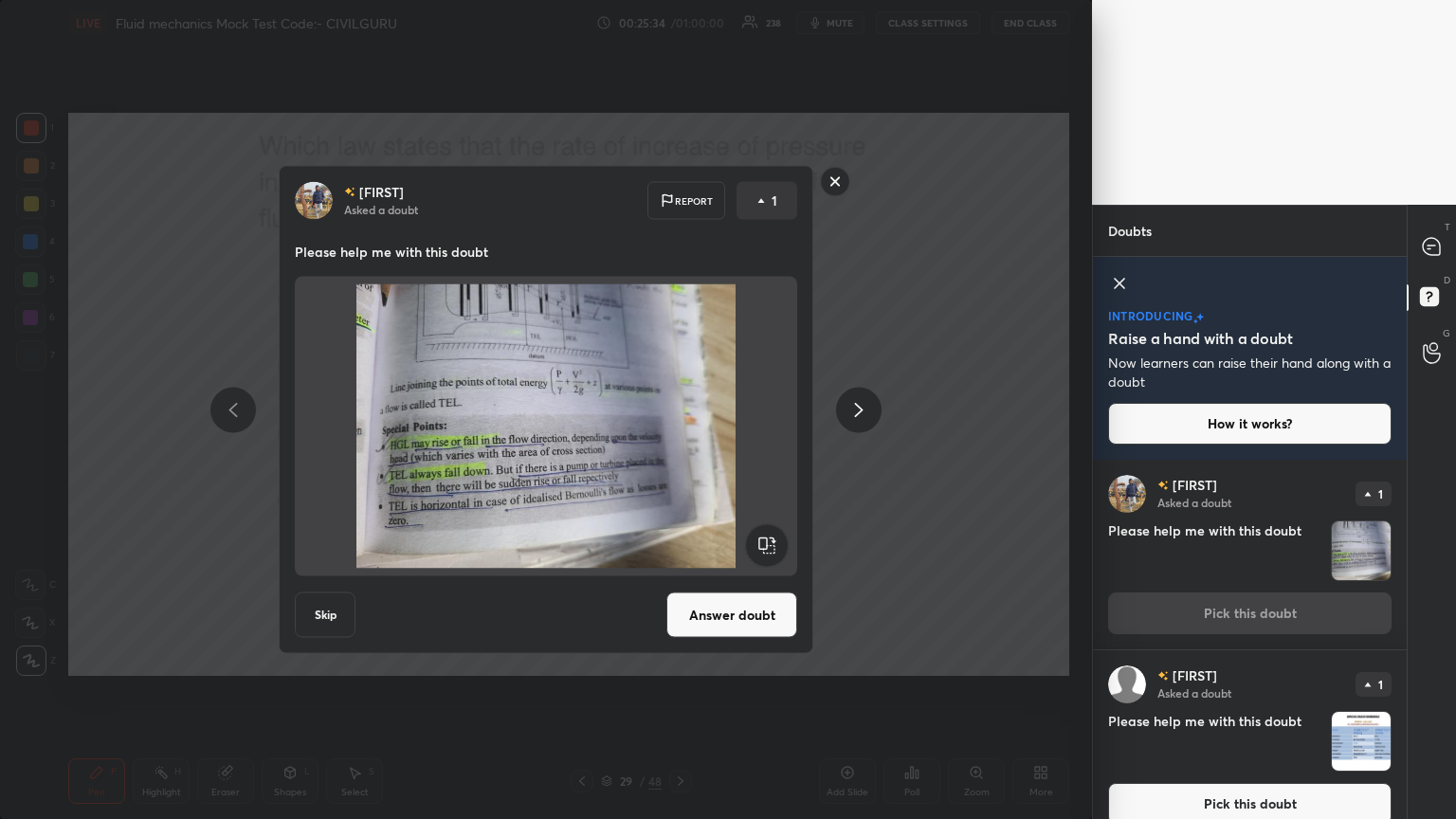 click 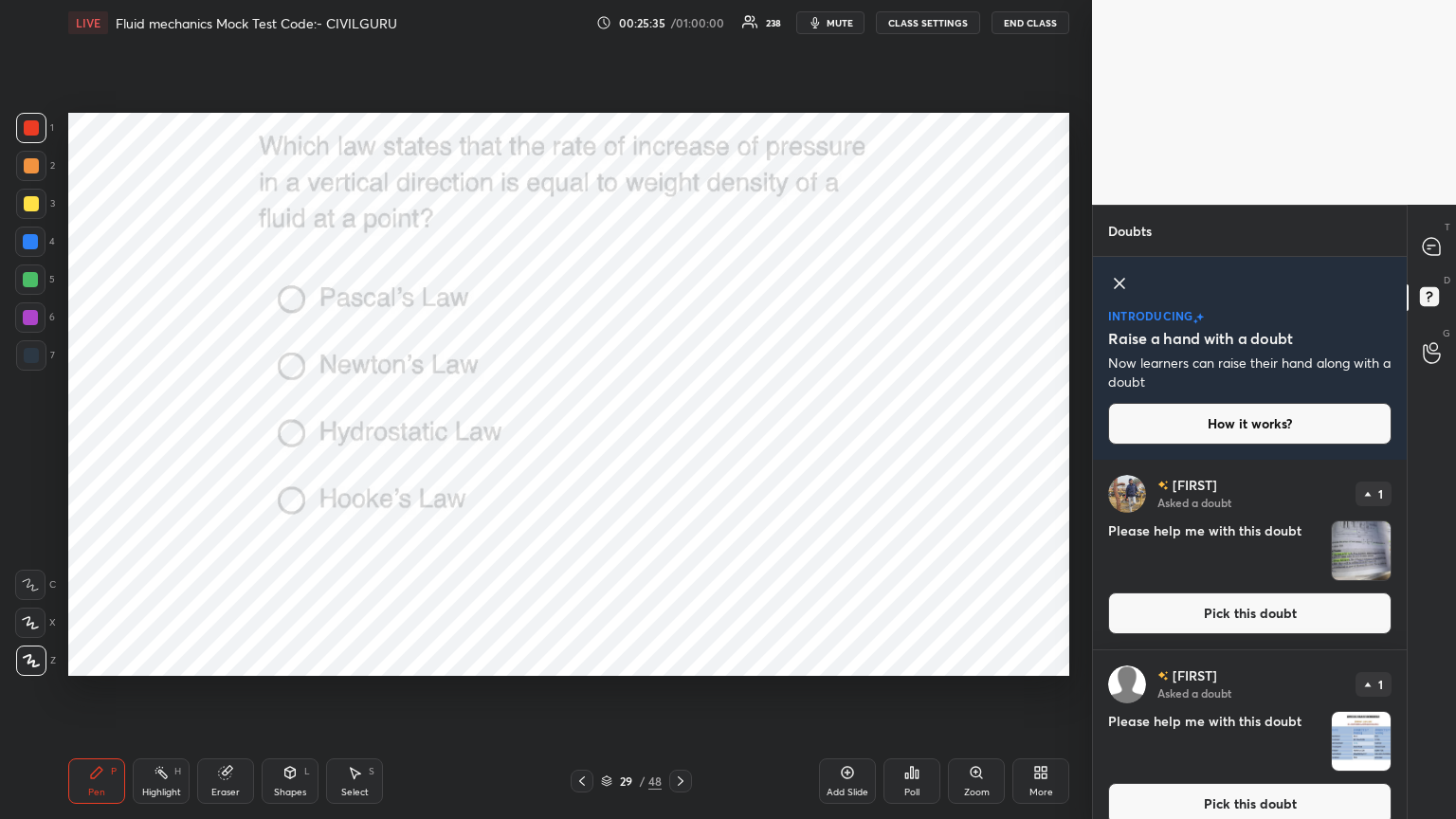click 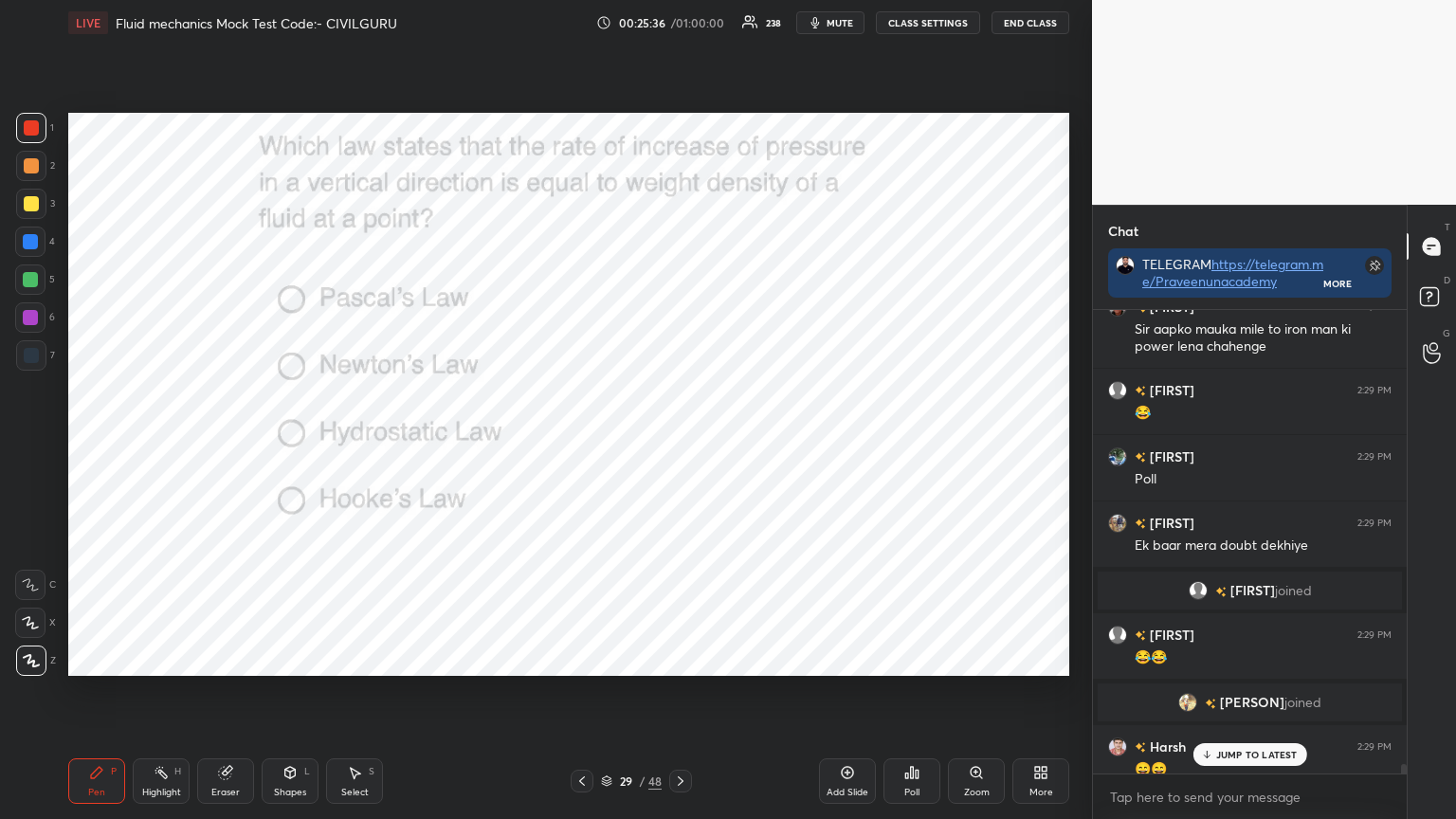 click on "JUMP TO LATEST" at bounding box center [1257, 755] 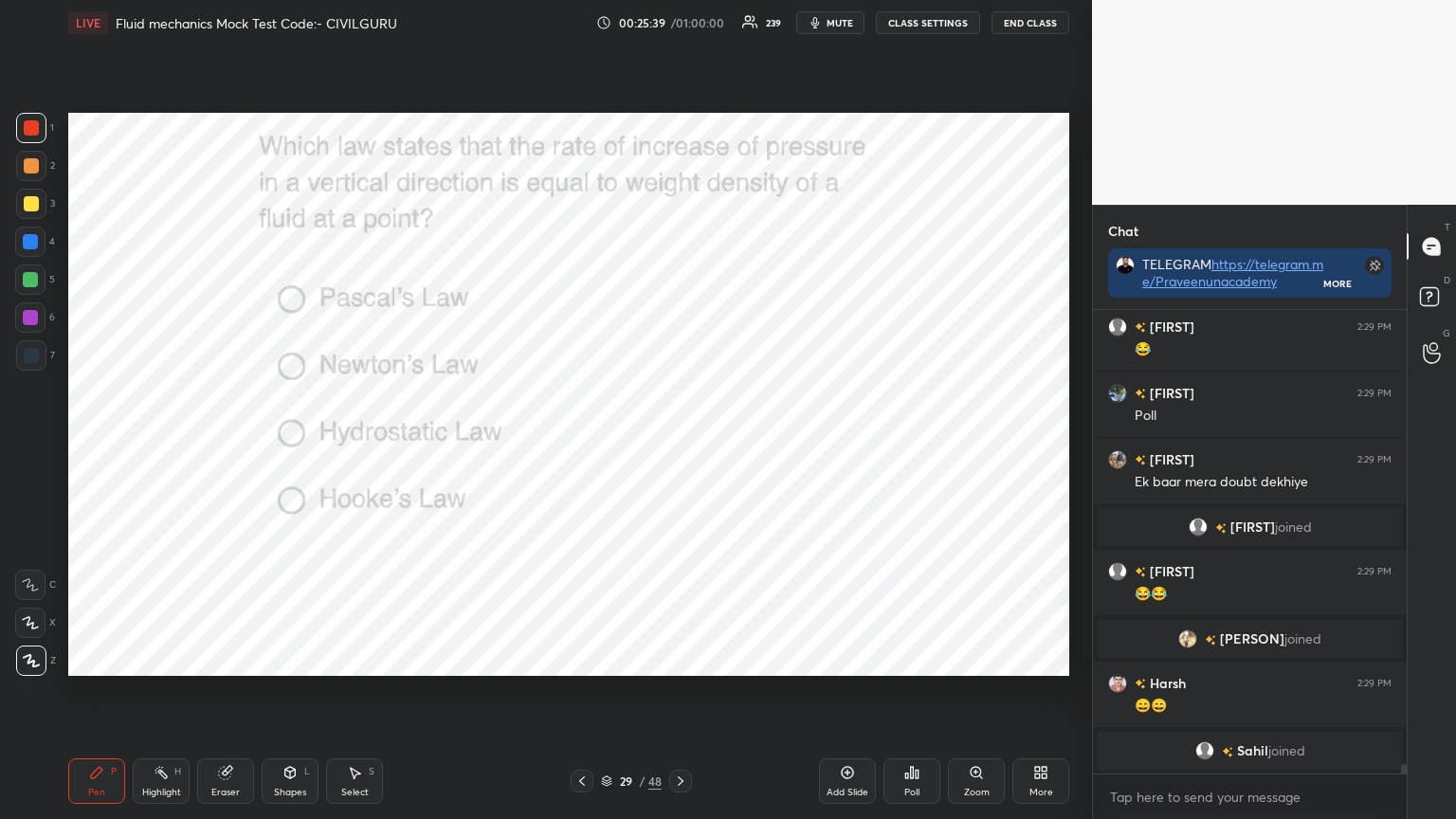click 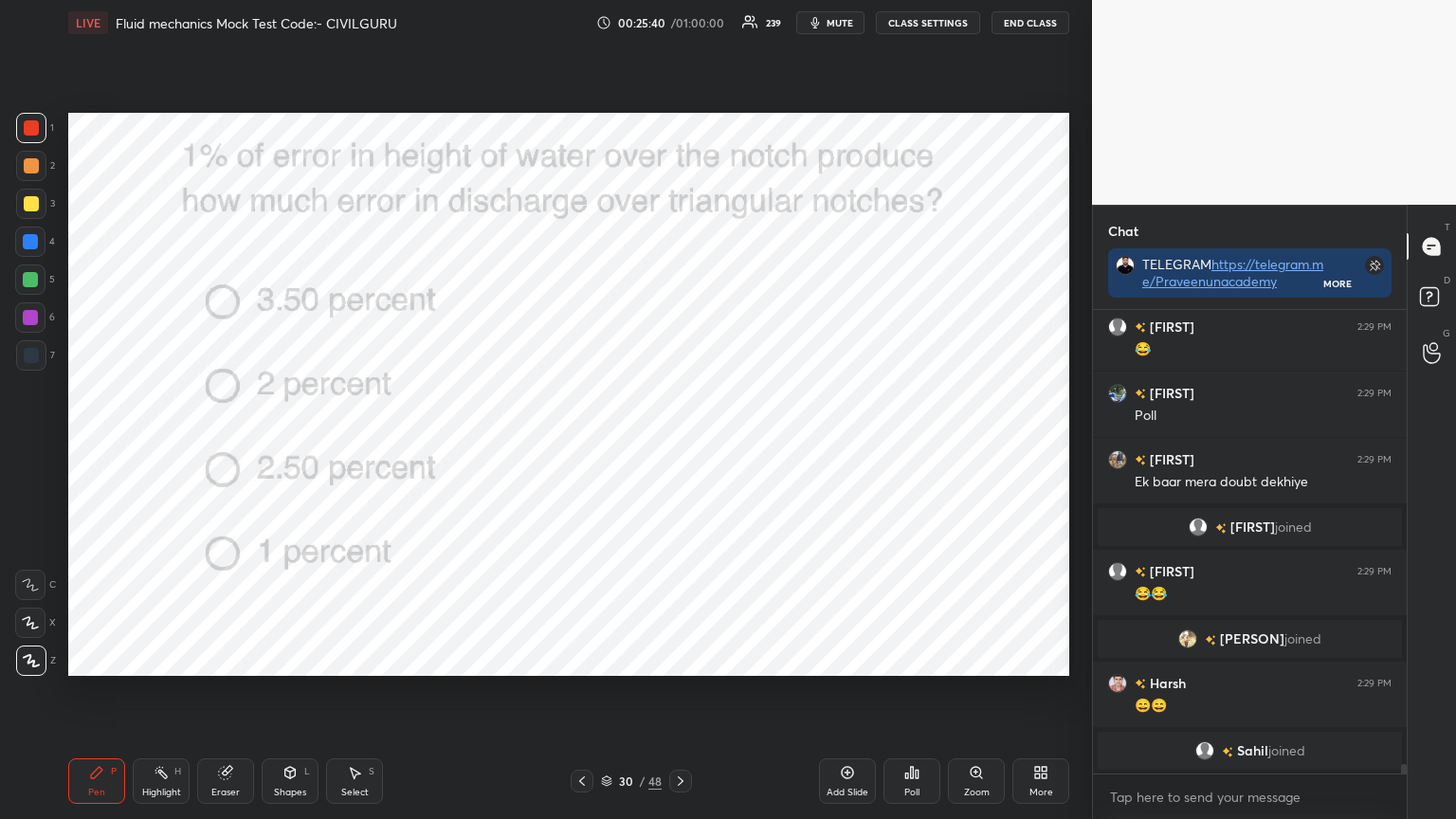 click on "Poll" at bounding box center (912, 781) 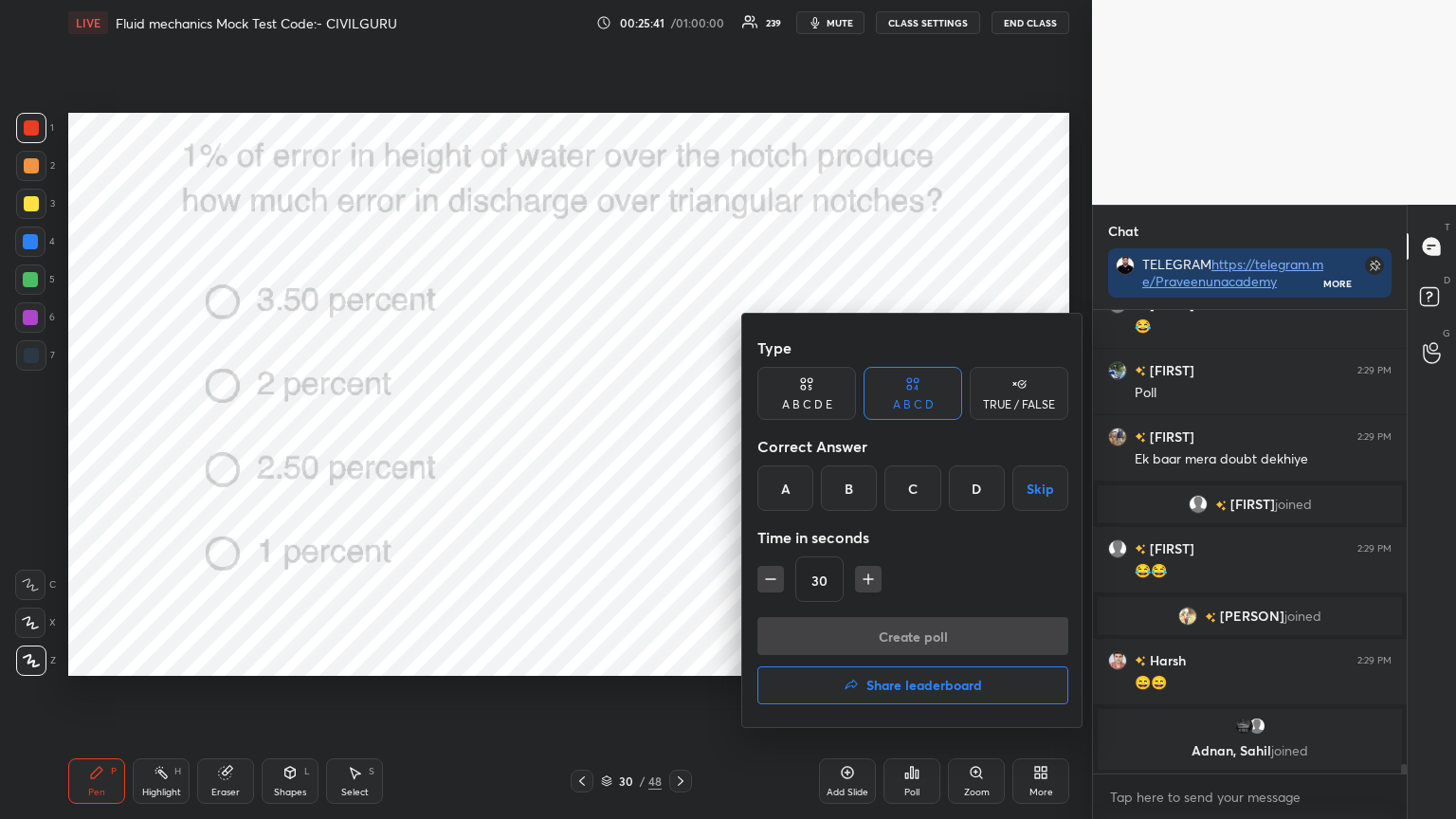 click on "C" at bounding box center (912, 488) 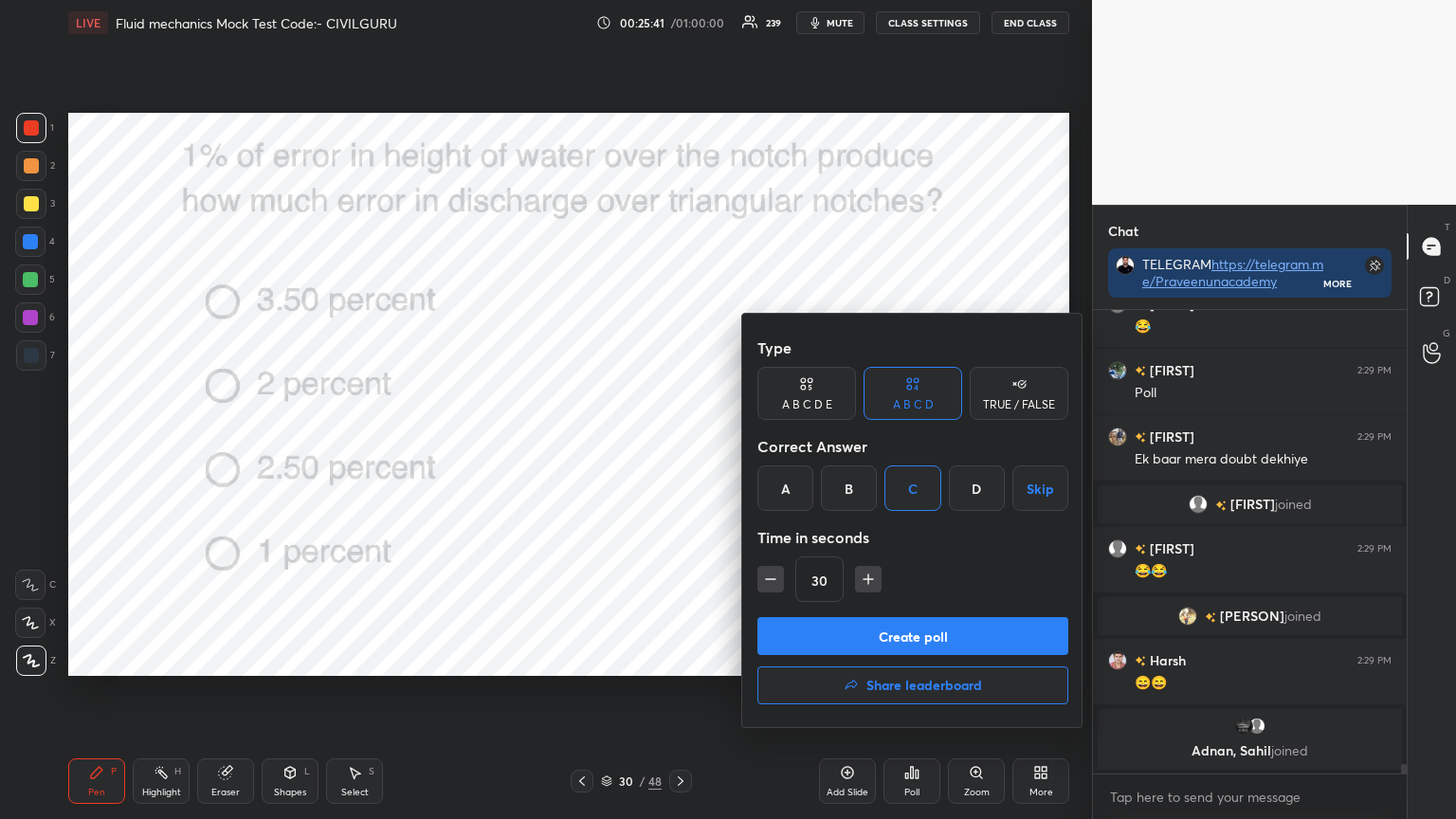 click 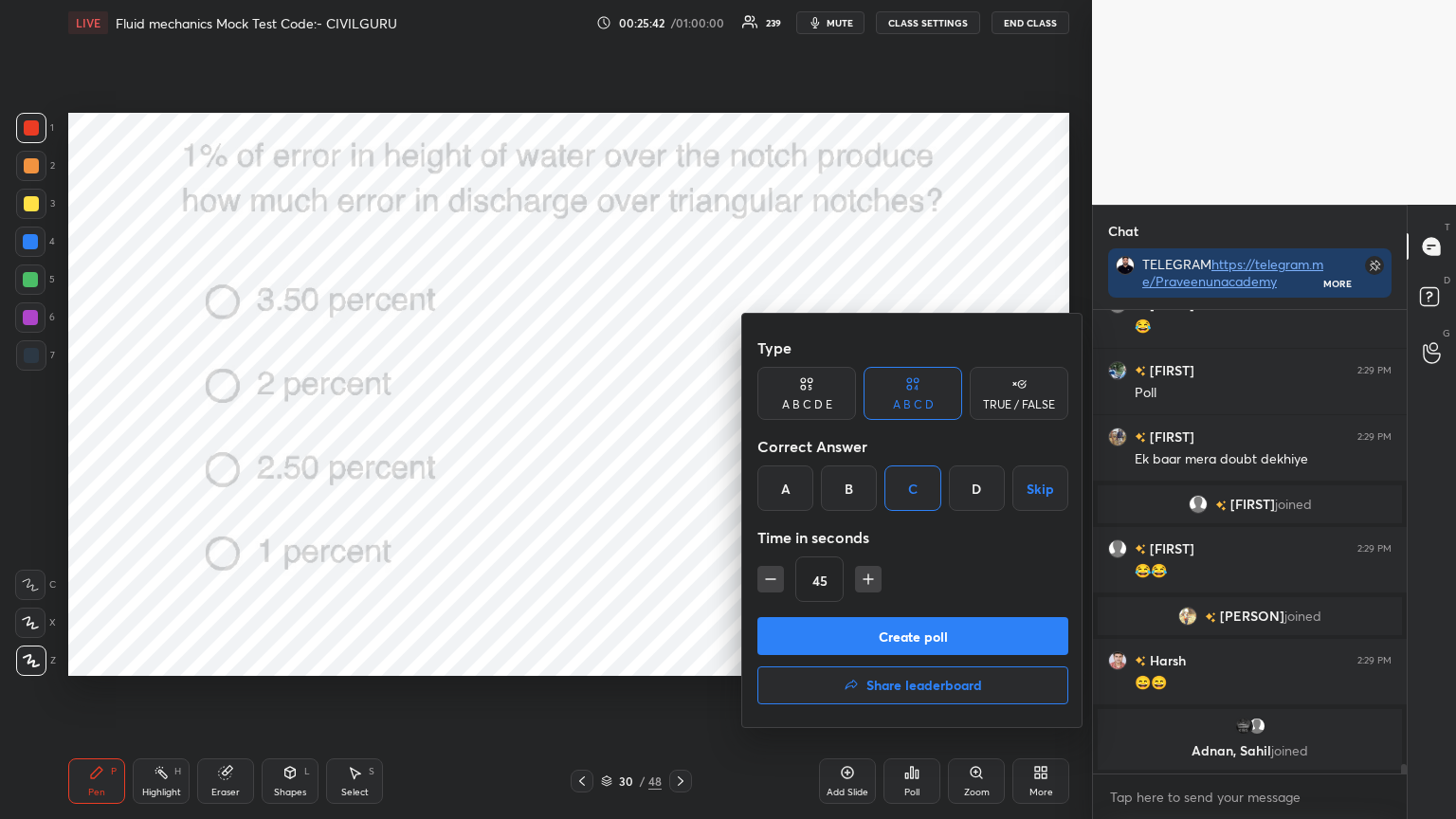 click on "Create poll" at bounding box center (913, 636) 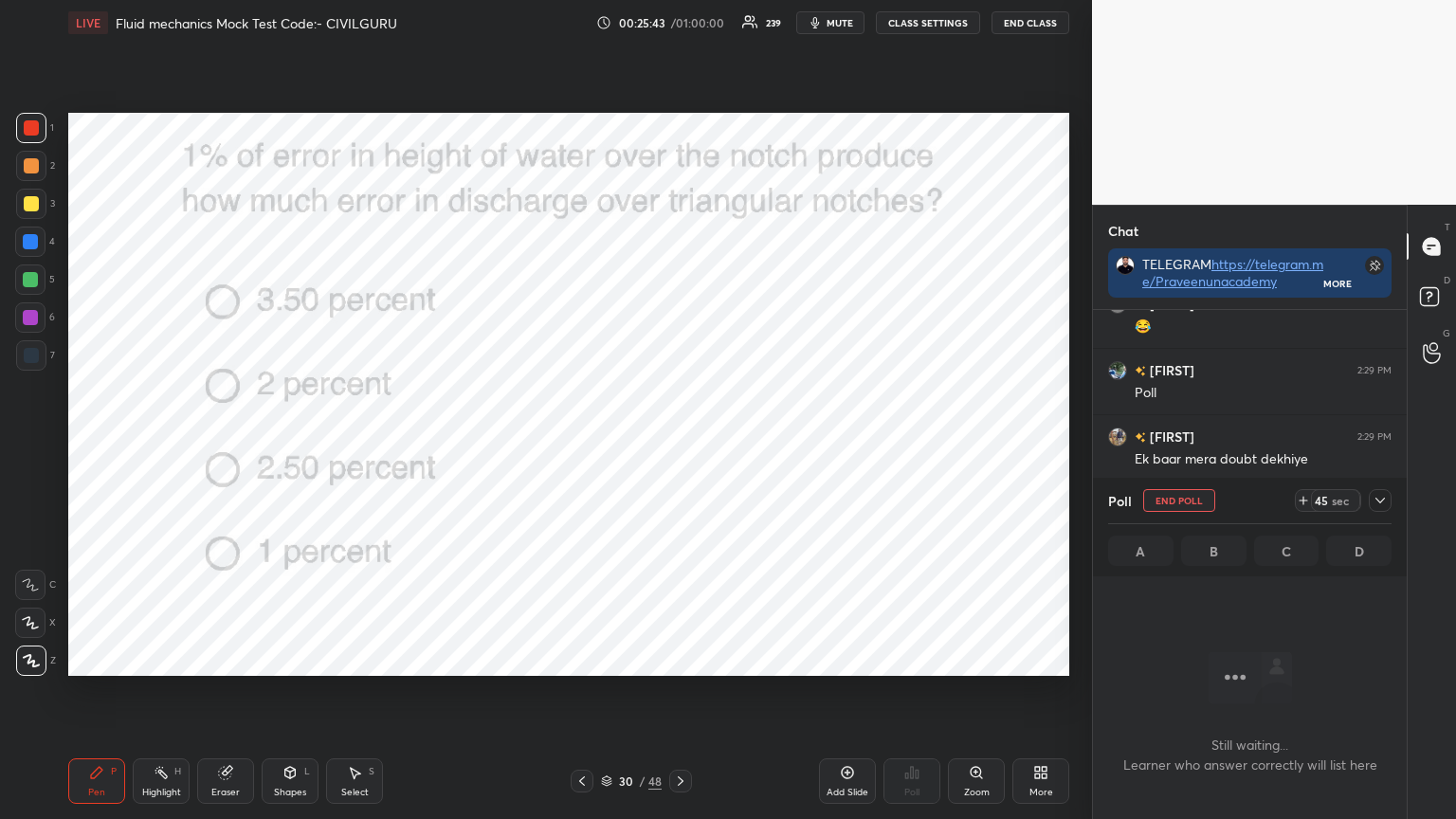click 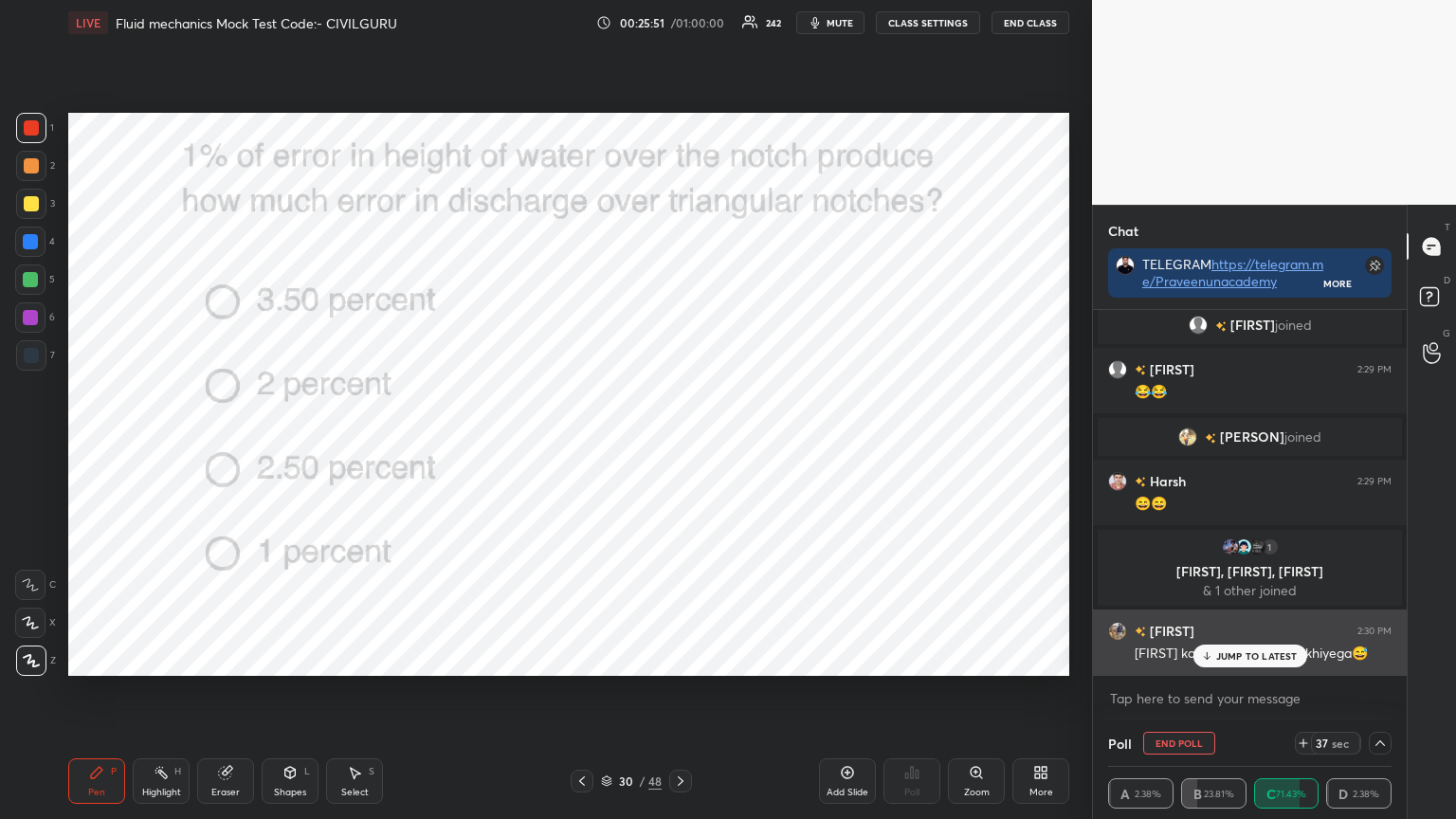 click on "JUMP TO LATEST" at bounding box center (1257, 656) 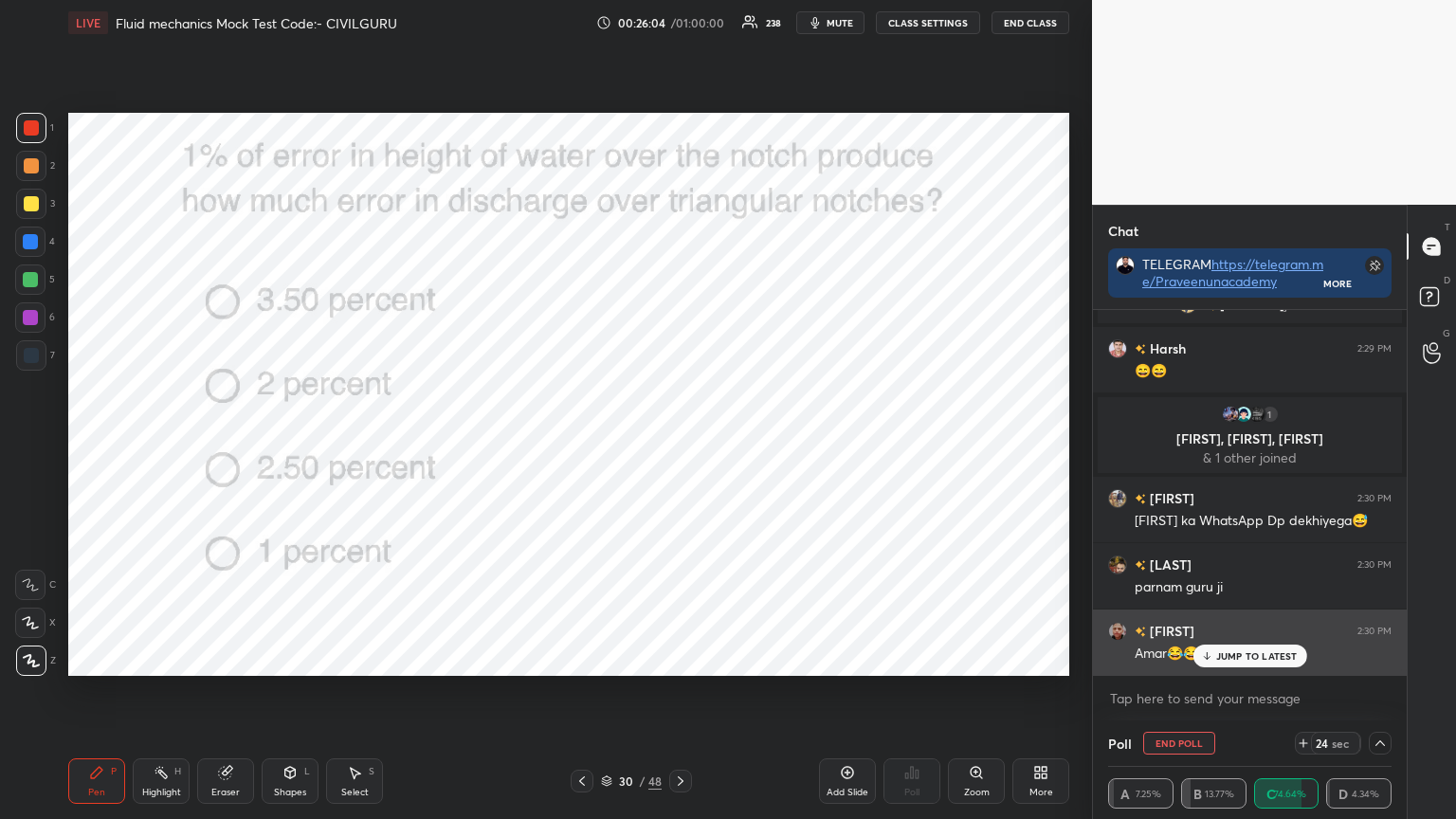 click on "JUMP TO LATEST" at bounding box center (1257, 656) 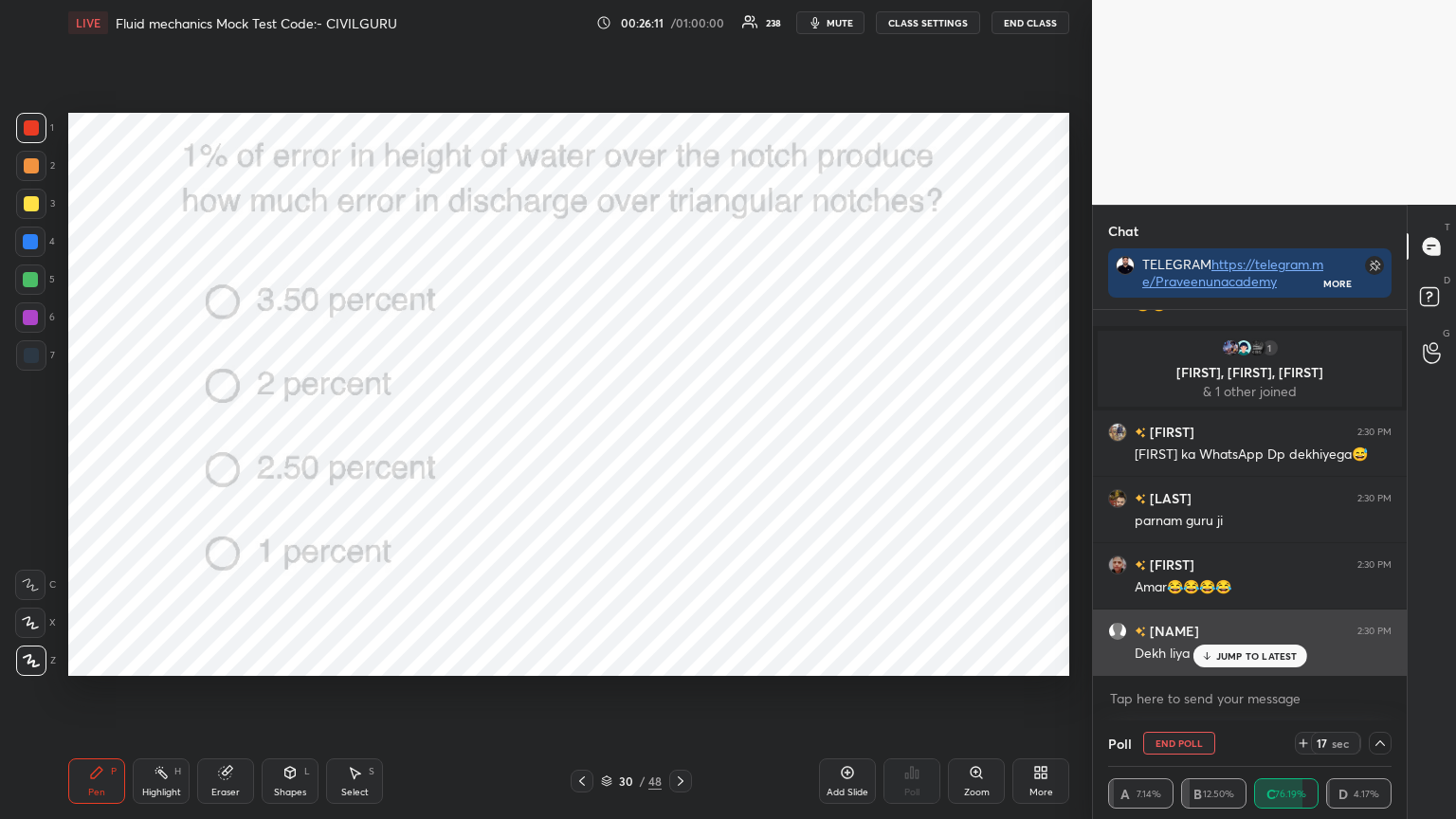 click on "JUMP TO LATEST" at bounding box center (1249, 656) 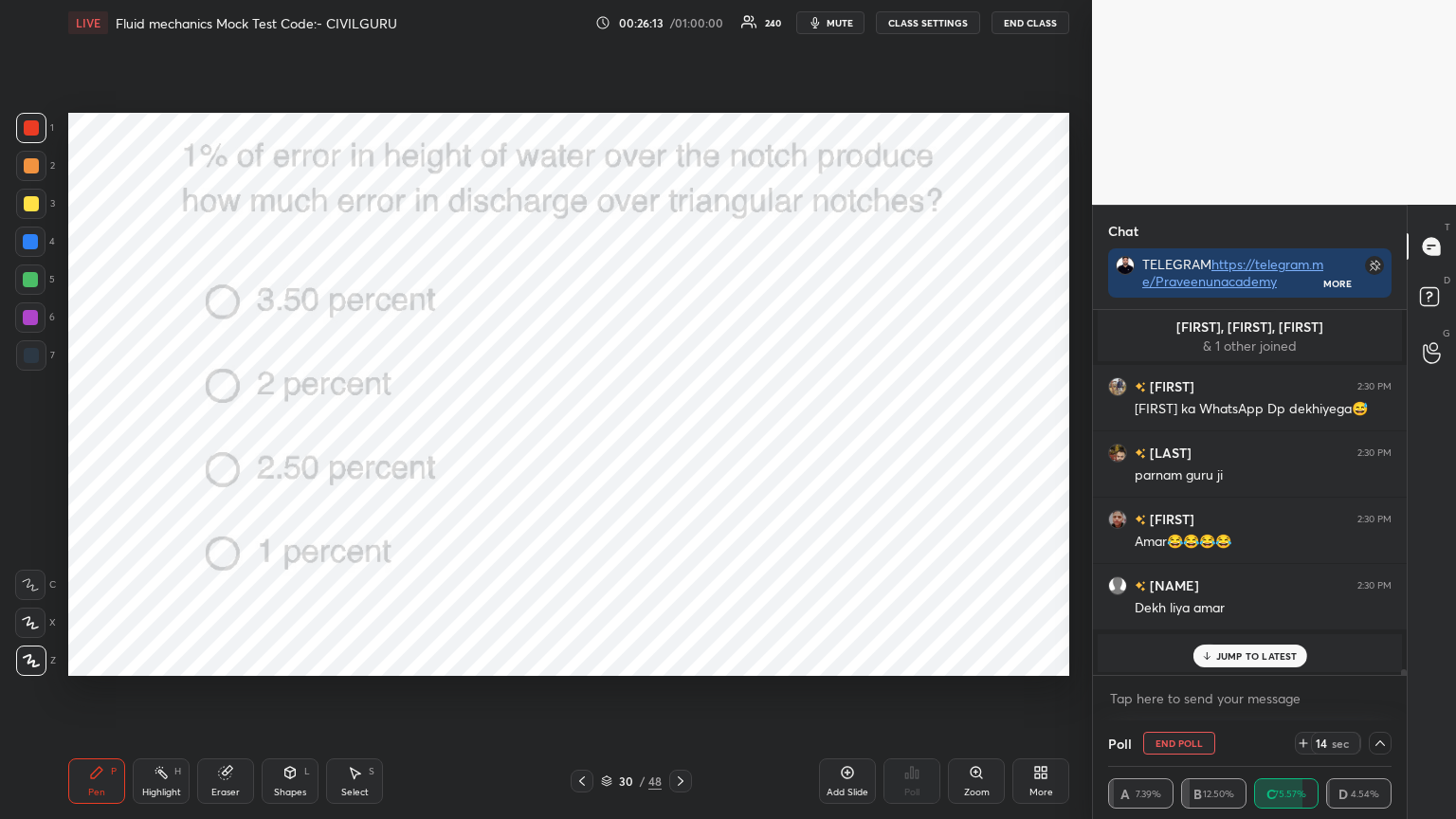 click on "JUMP TO LATEST" at bounding box center [1249, 656] 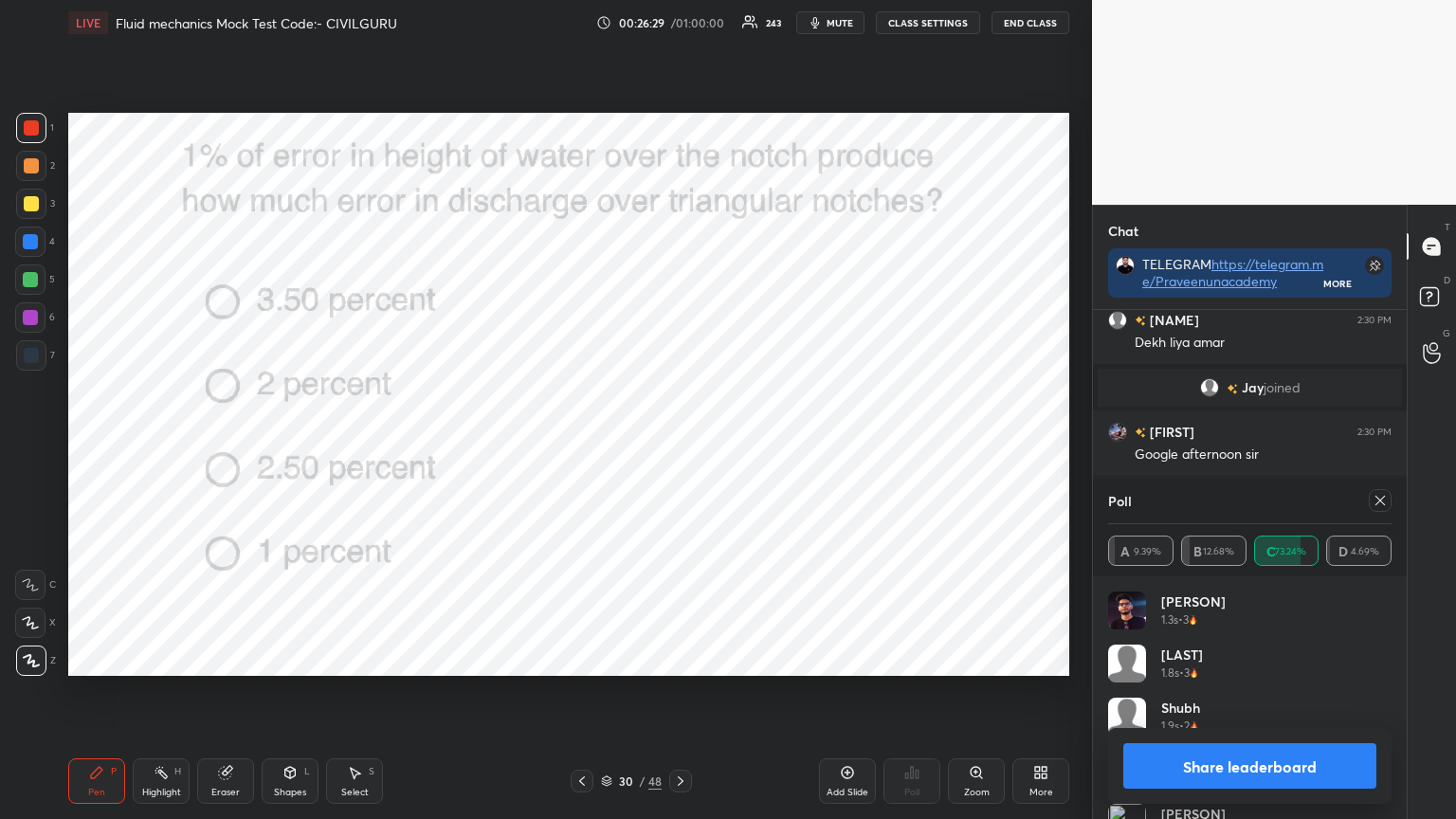 click 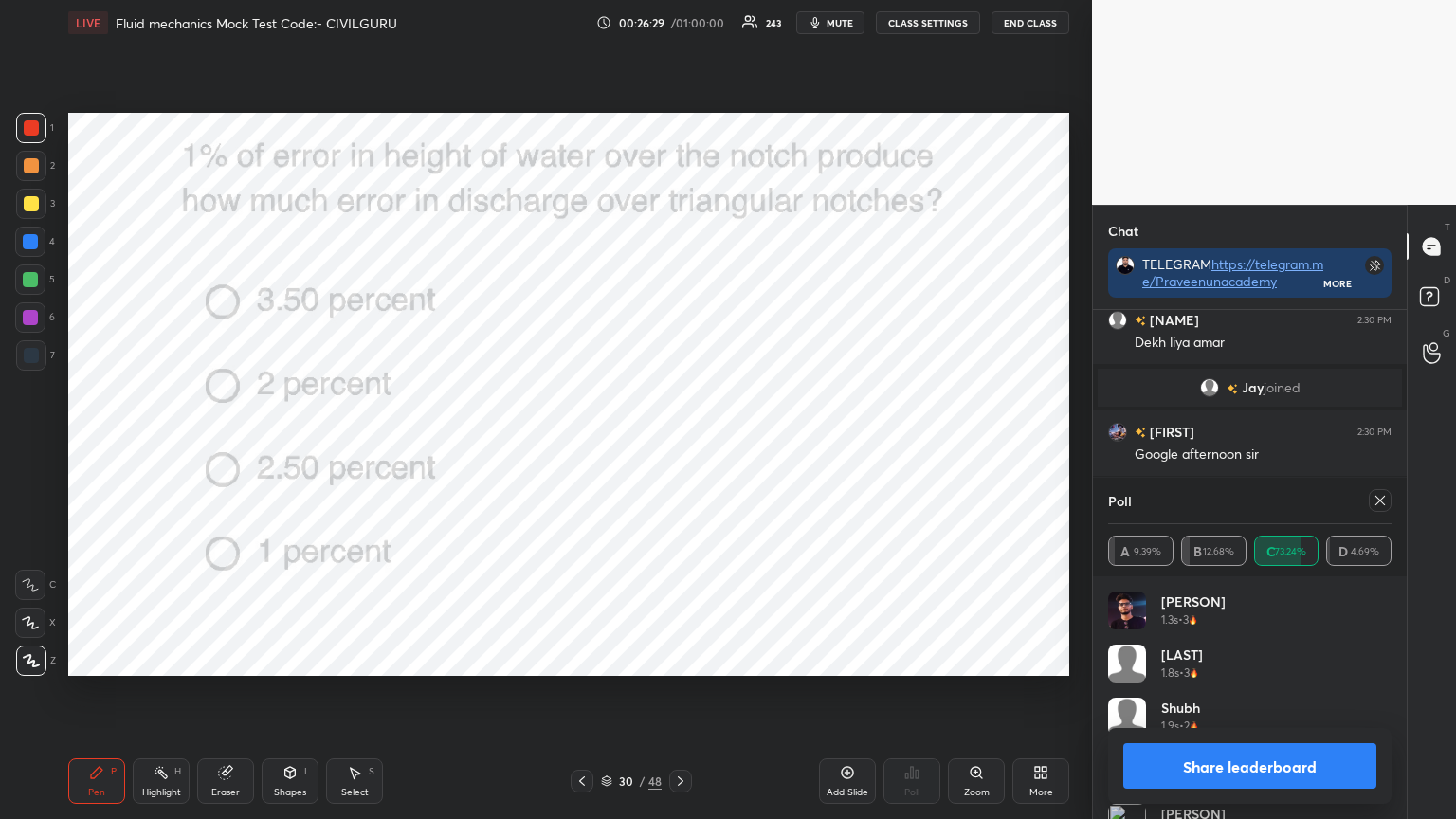 type on "x" 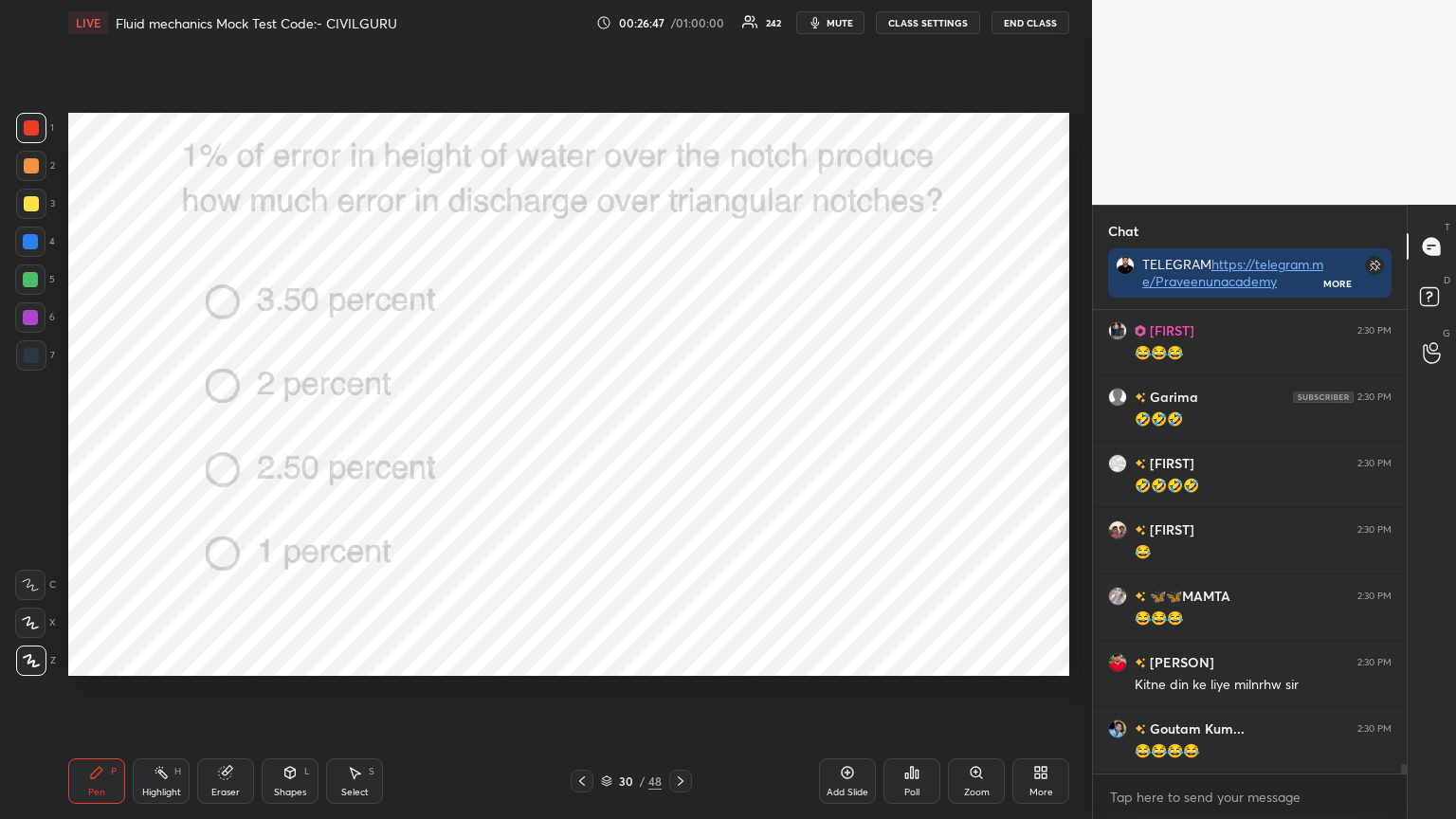 click 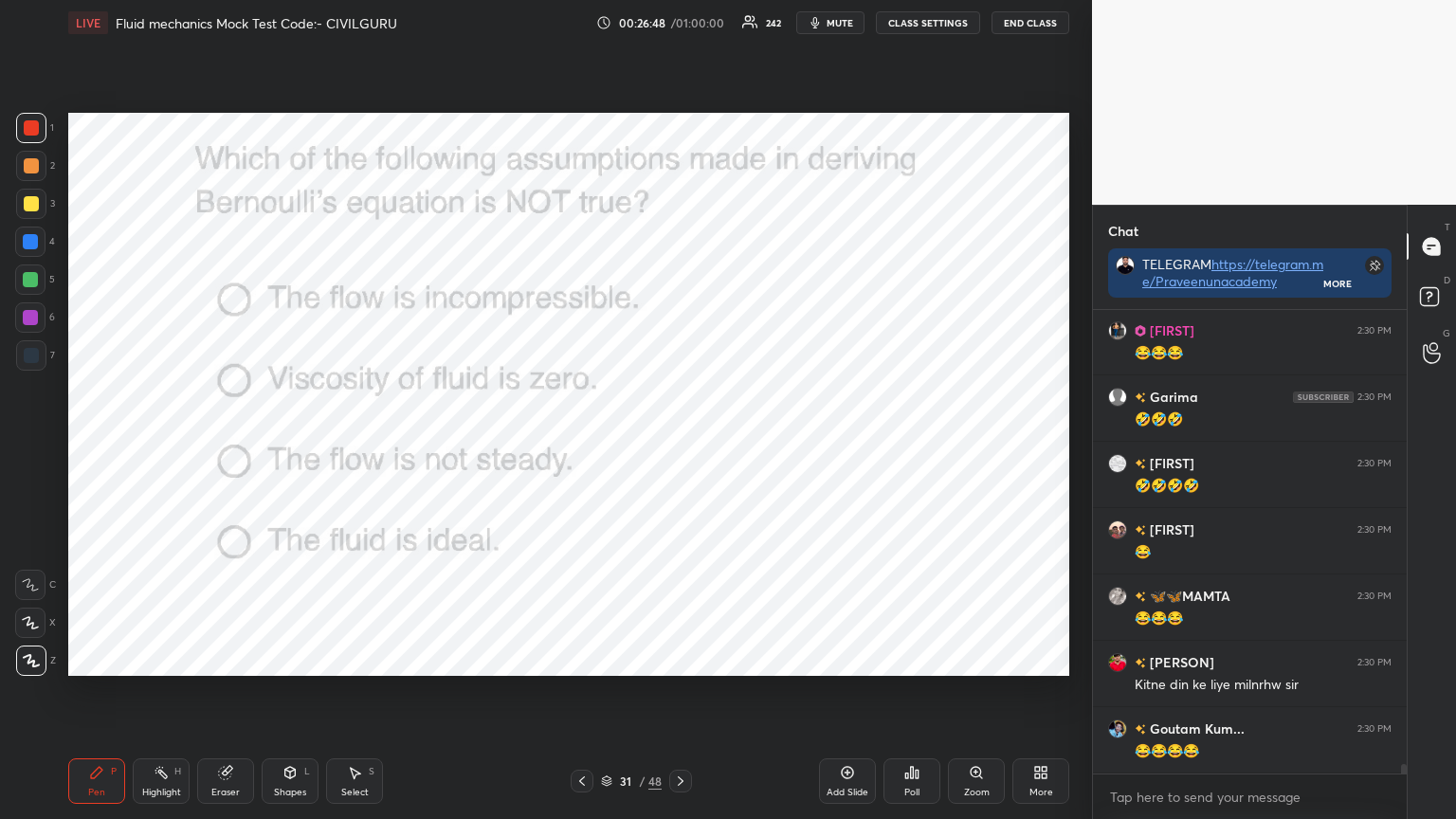 click on "Poll" at bounding box center (912, 781) 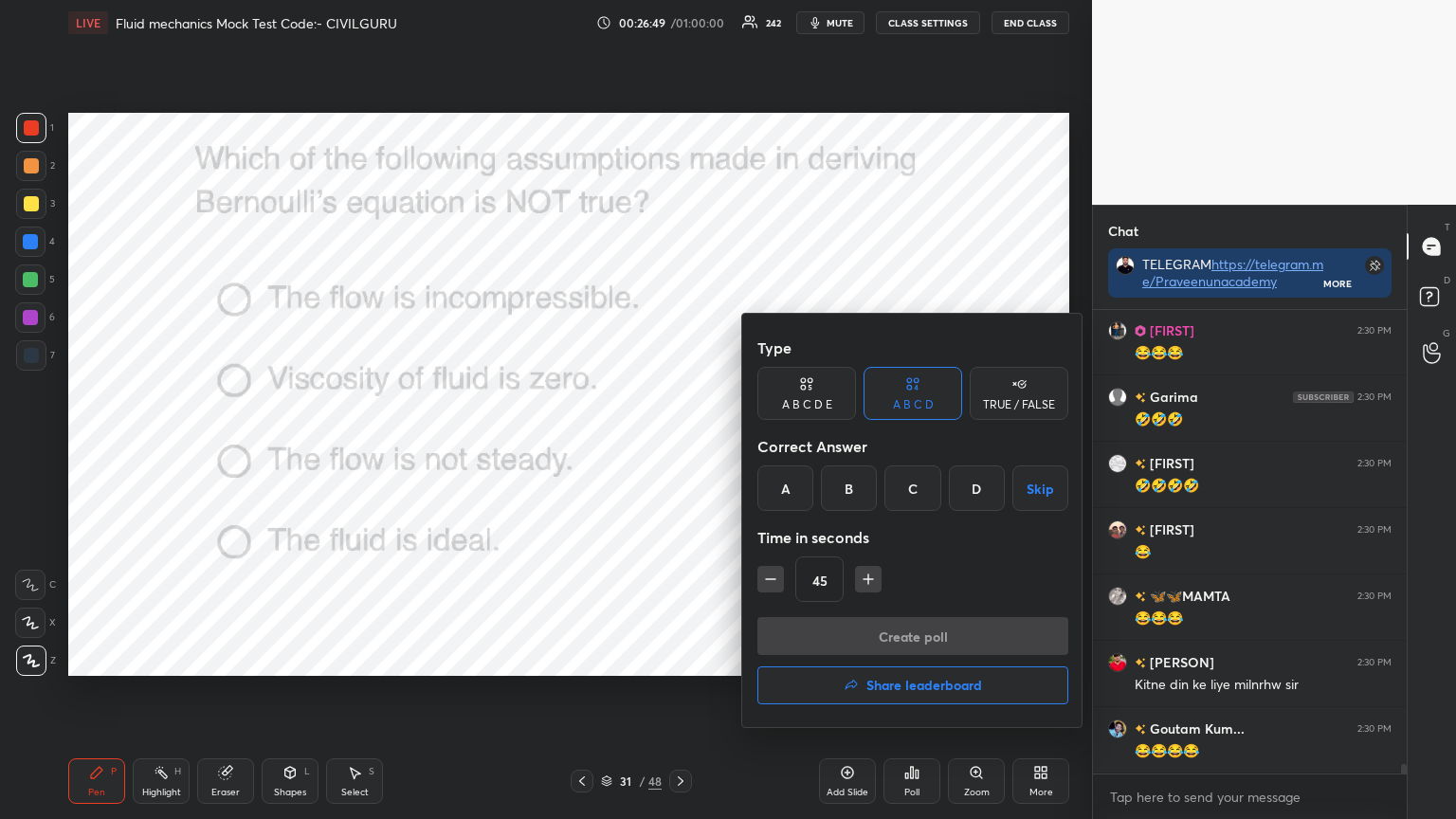 click on "C" at bounding box center (912, 488) 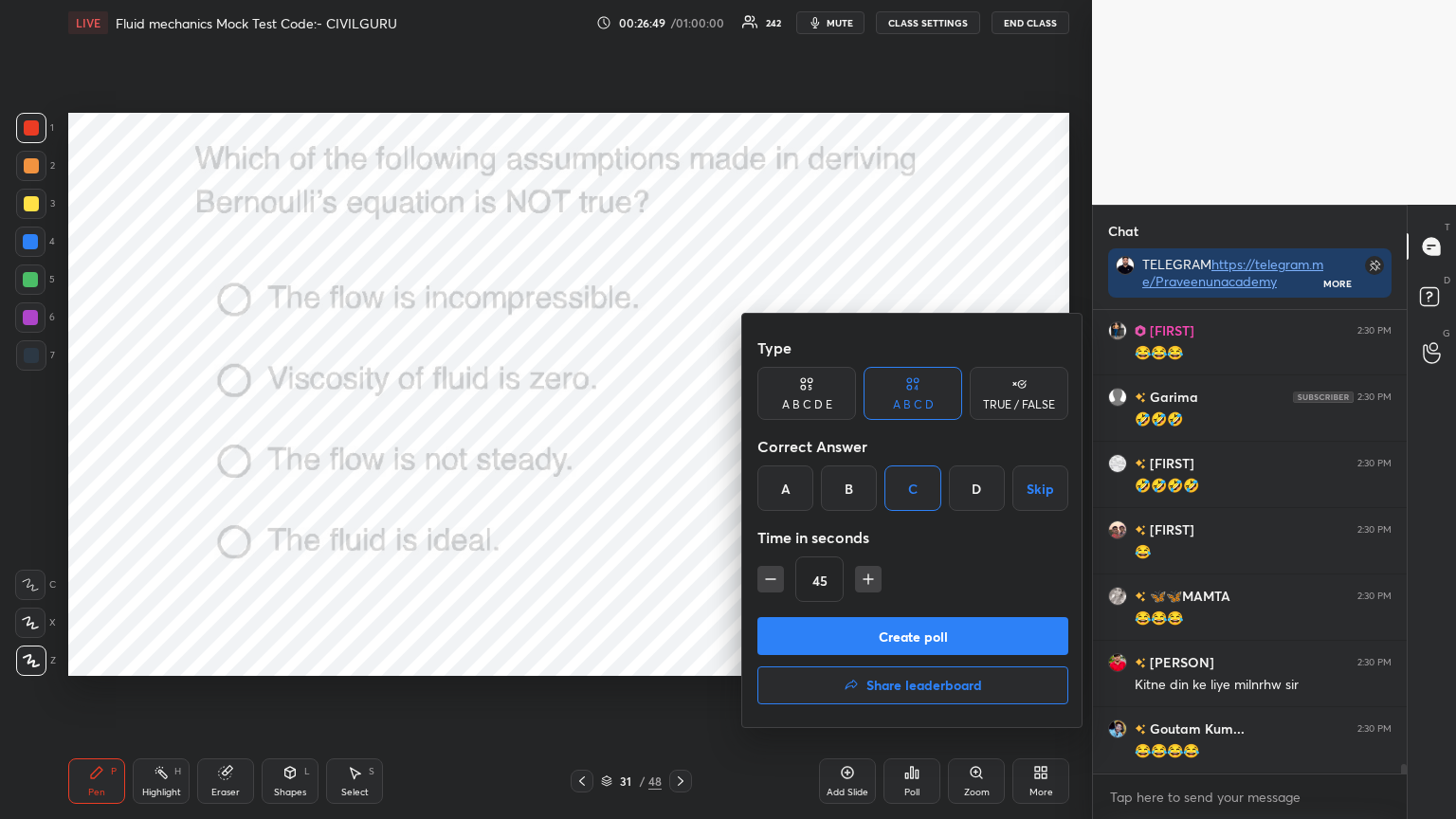 click 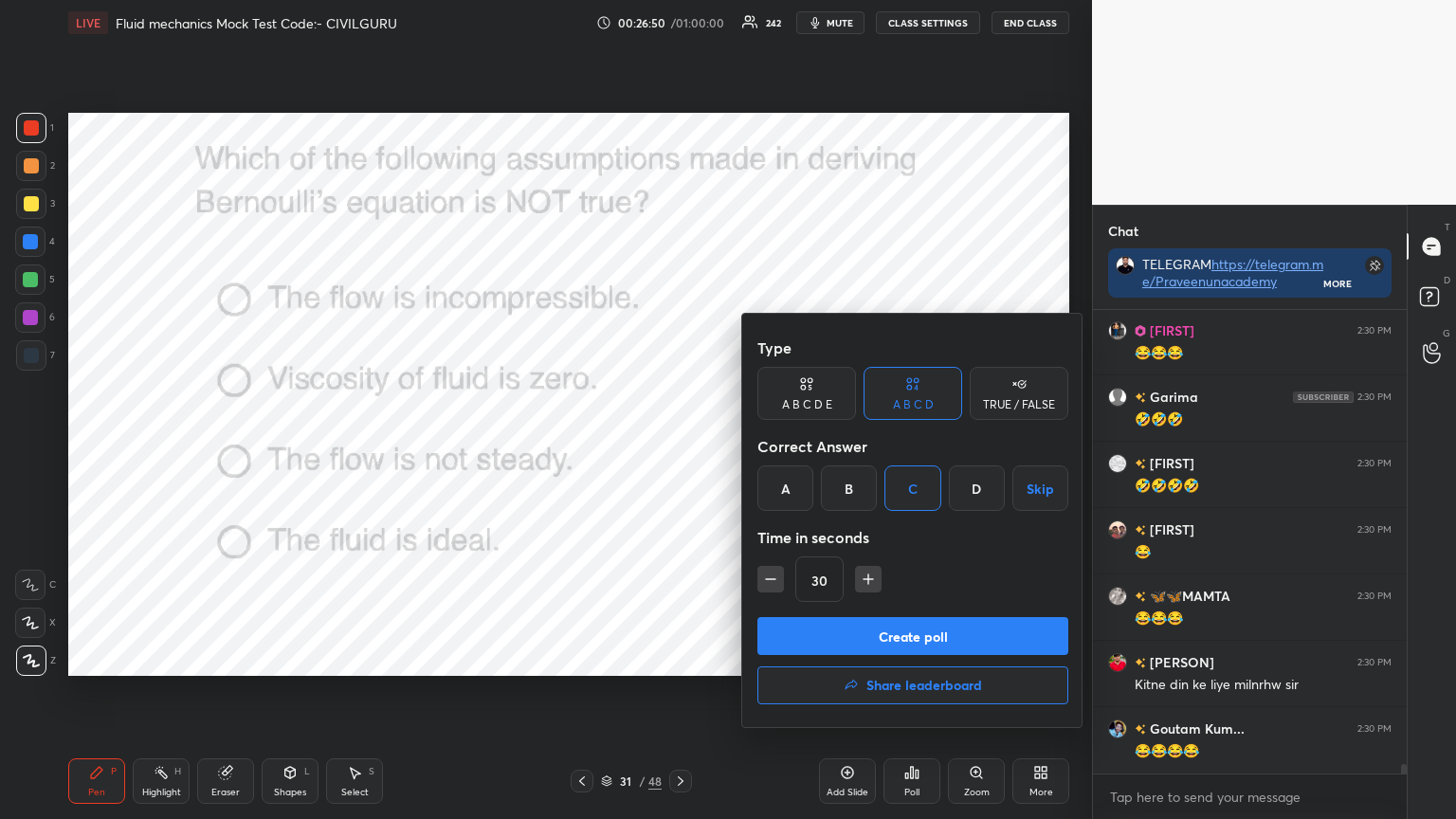 click on "Create poll" at bounding box center (913, 636) 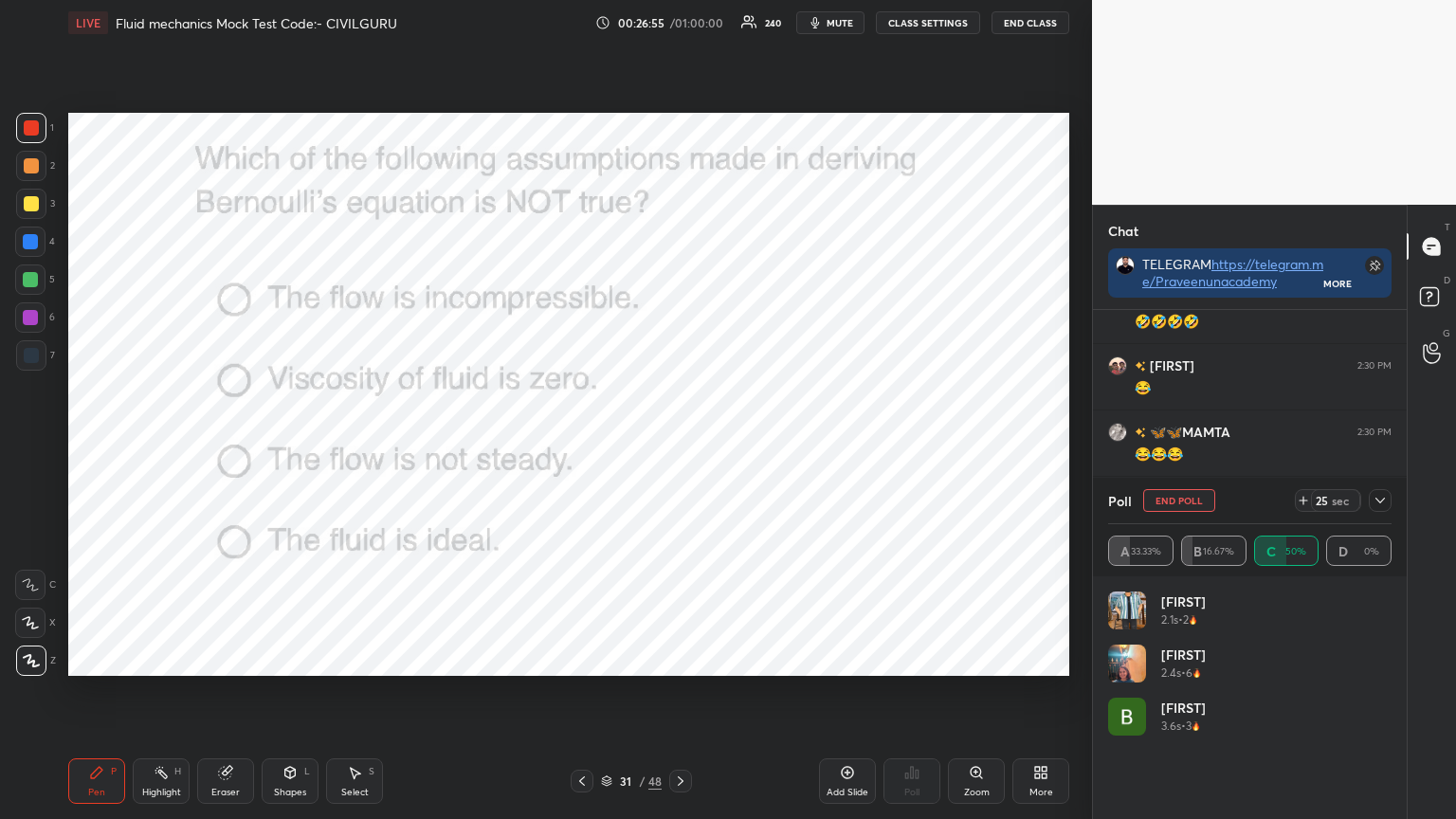 click 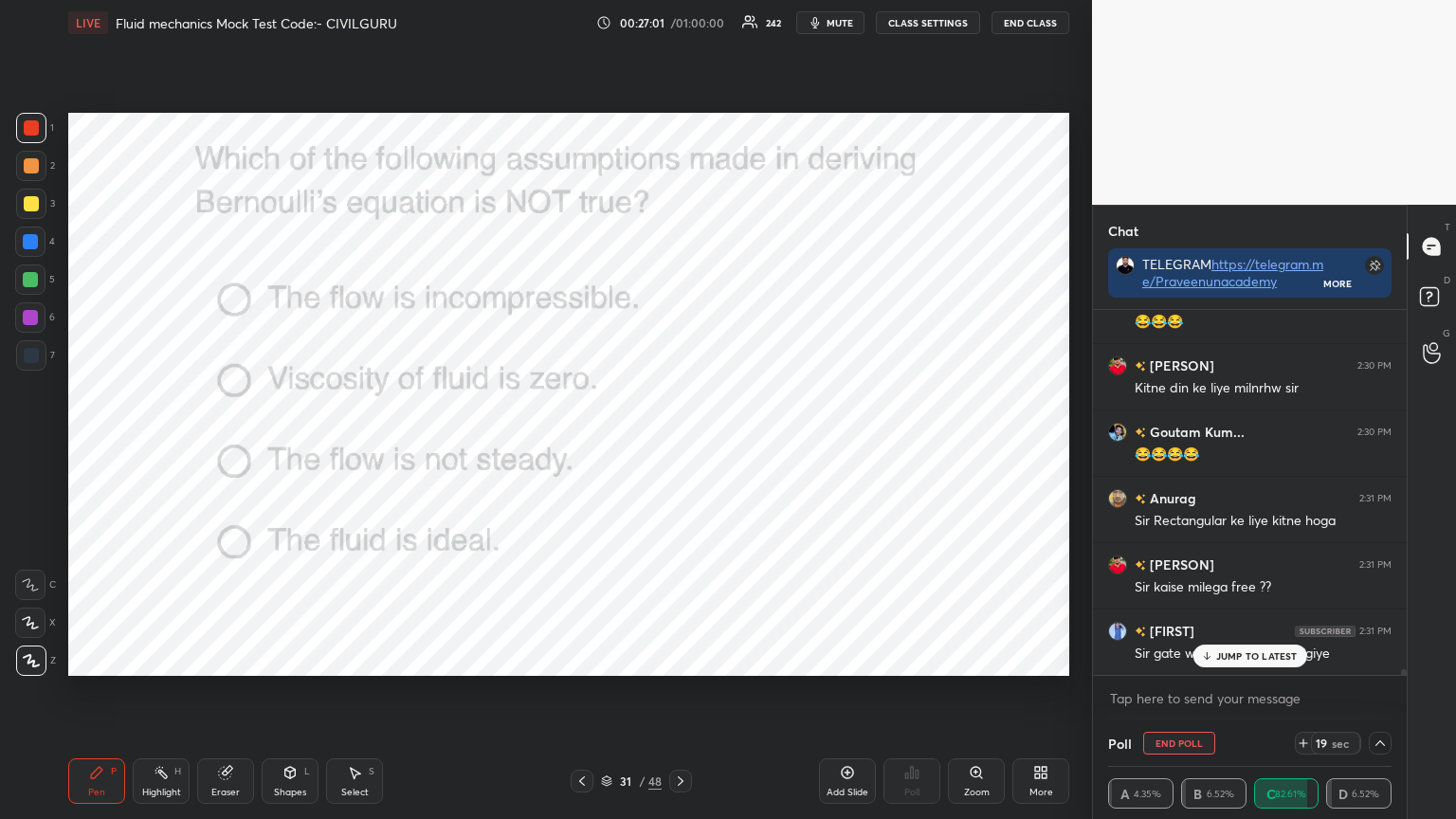click on "[PERSON] 2:31 PM Sir gate wala link bhi bhej digiye" at bounding box center [1249, 642] 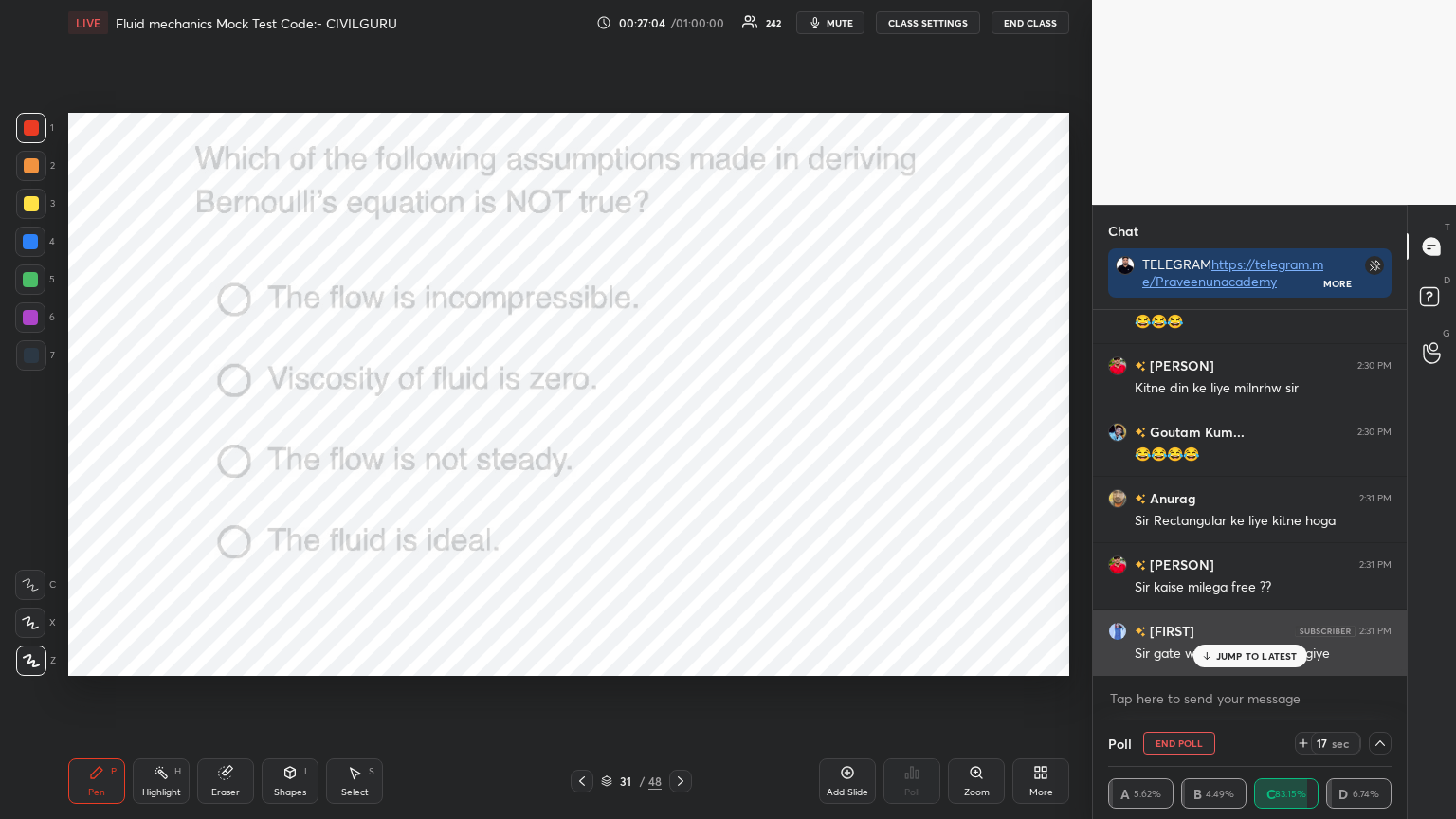 click on "JUMP TO LATEST" at bounding box center [1257, 656] 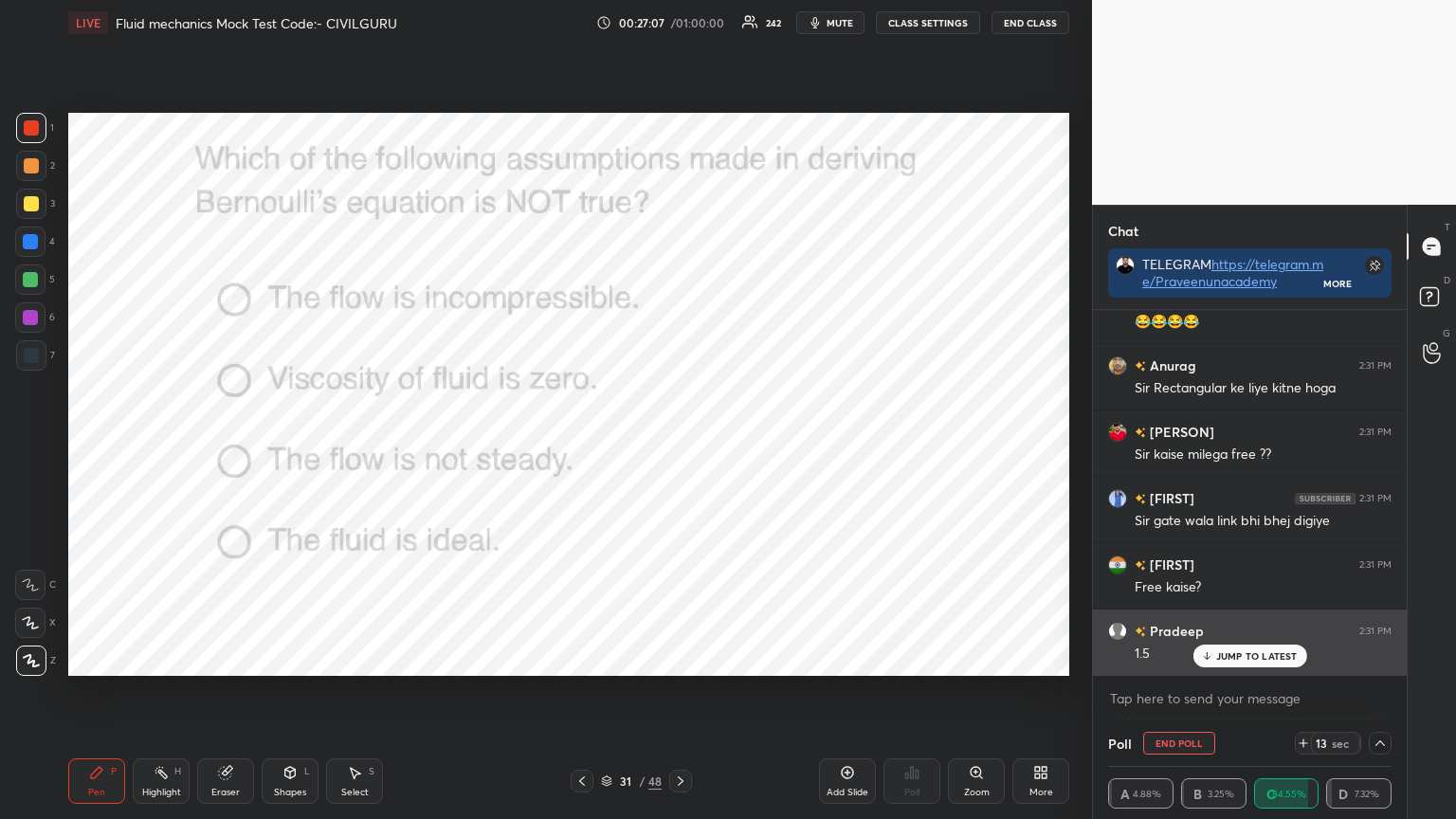 click on "JUMP TO LATEST" at bounding box center [1257, 656] 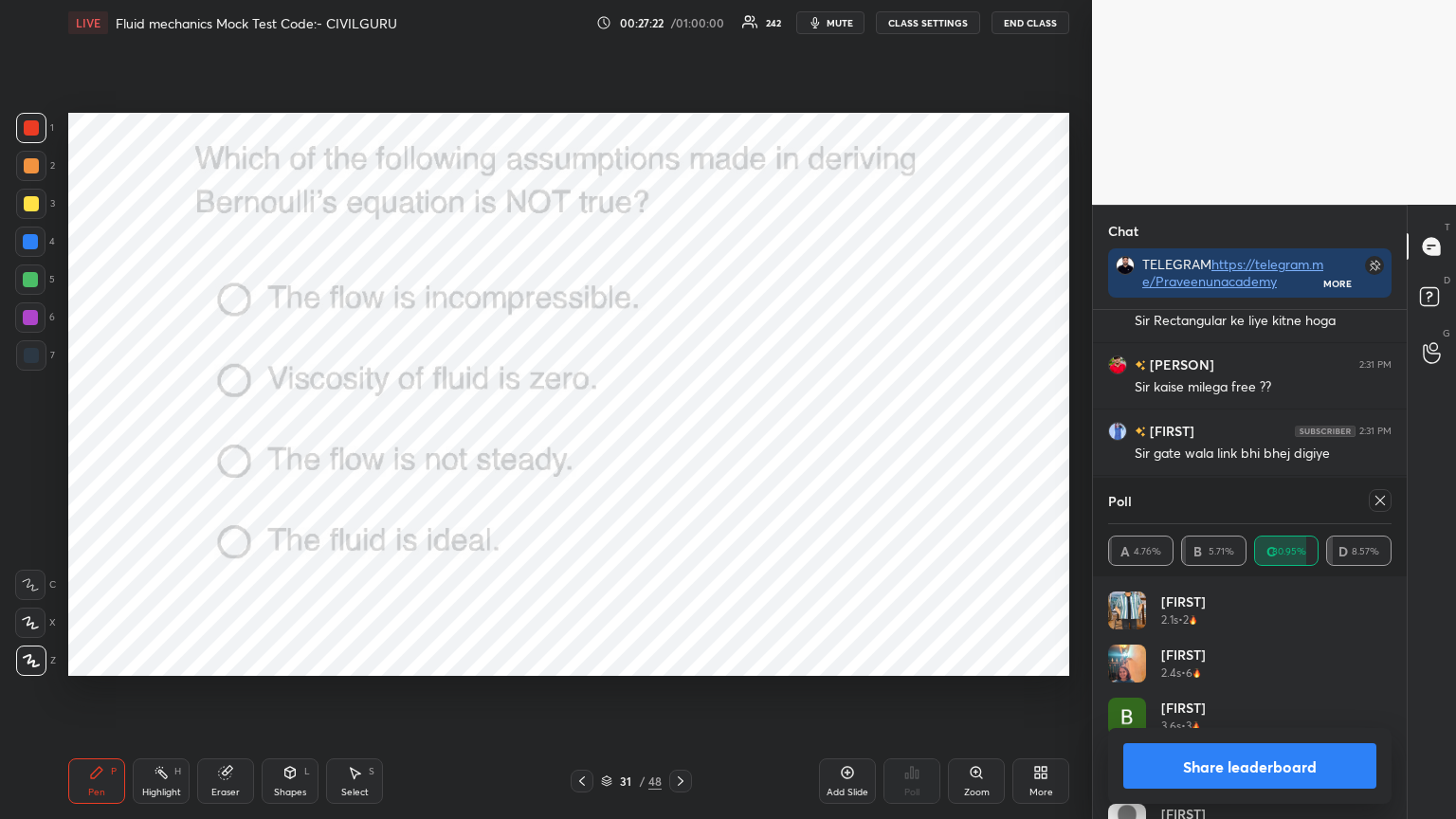 click 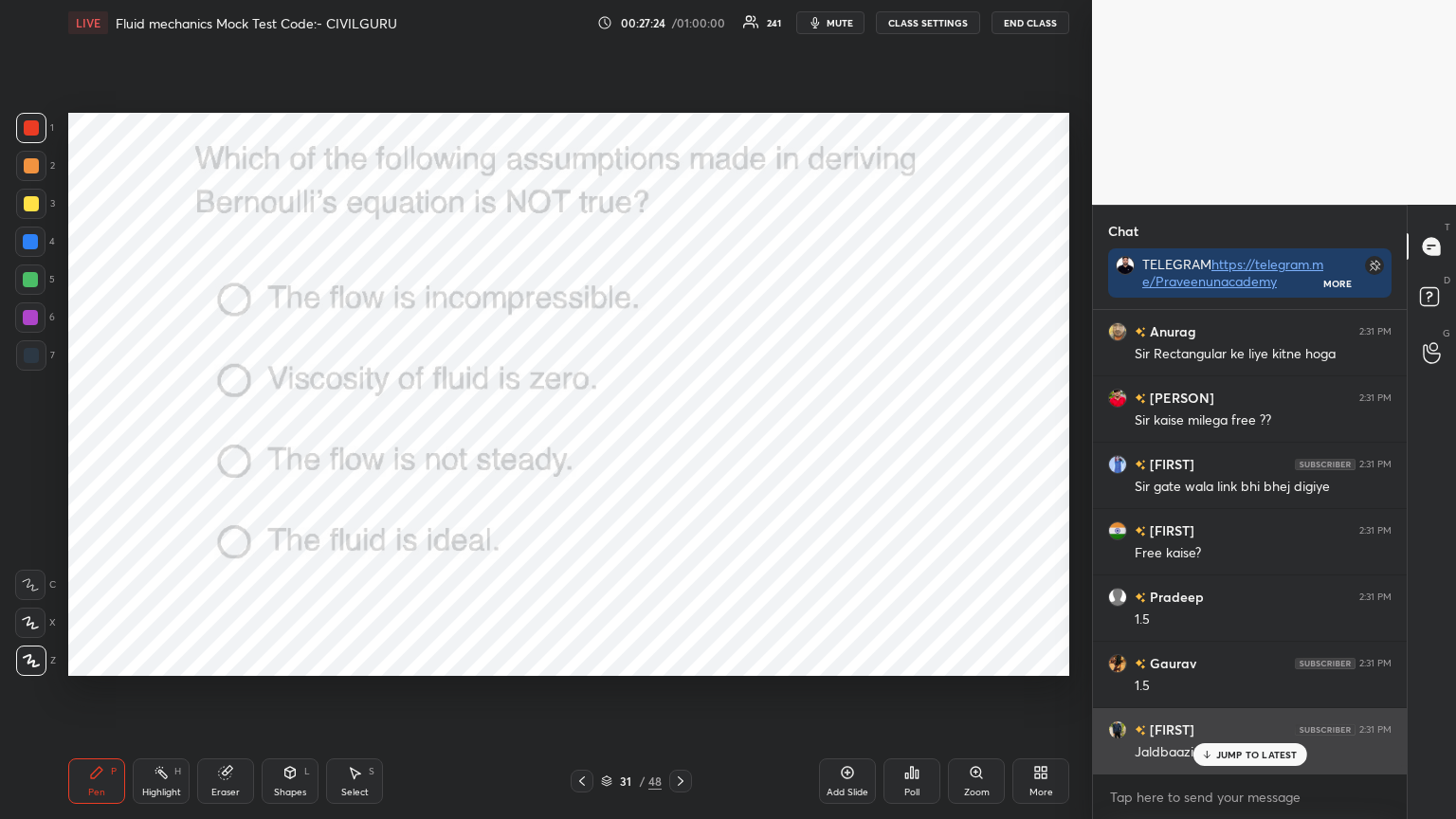 click on "JUMP TO LATEST" at bounding box center [1257, 755] 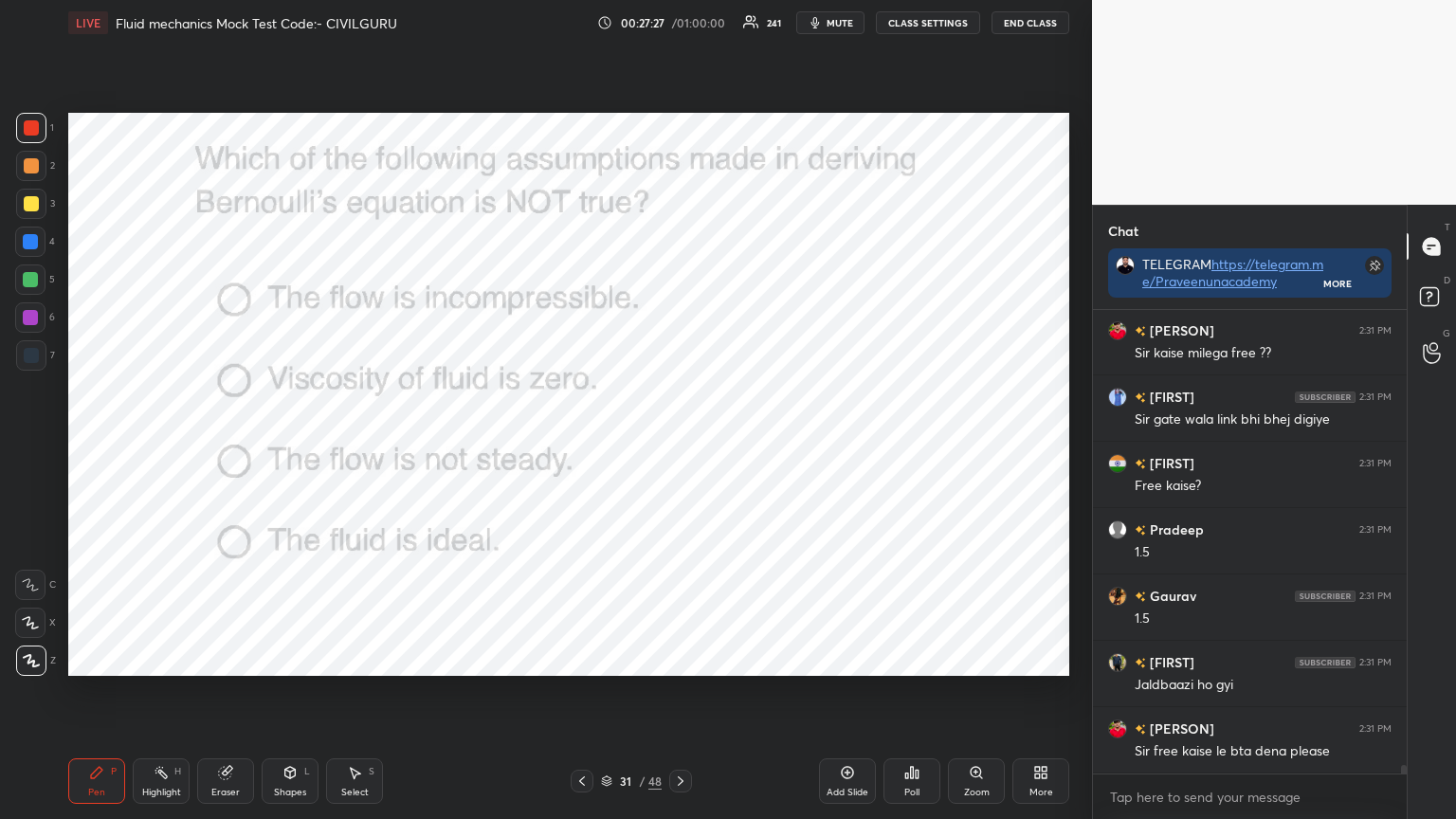 click 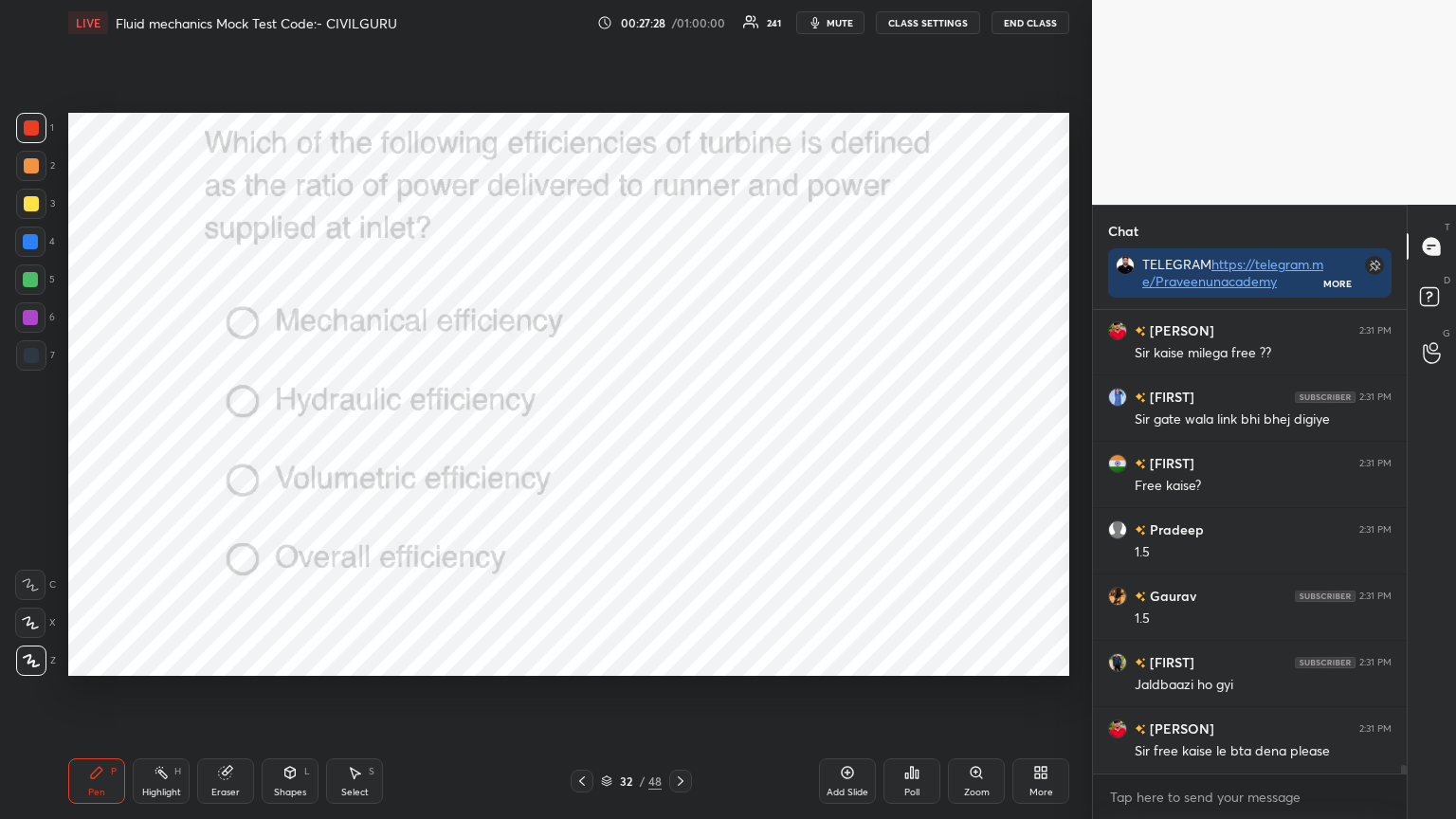 click on "Poll" at bounding box center [912, 781] 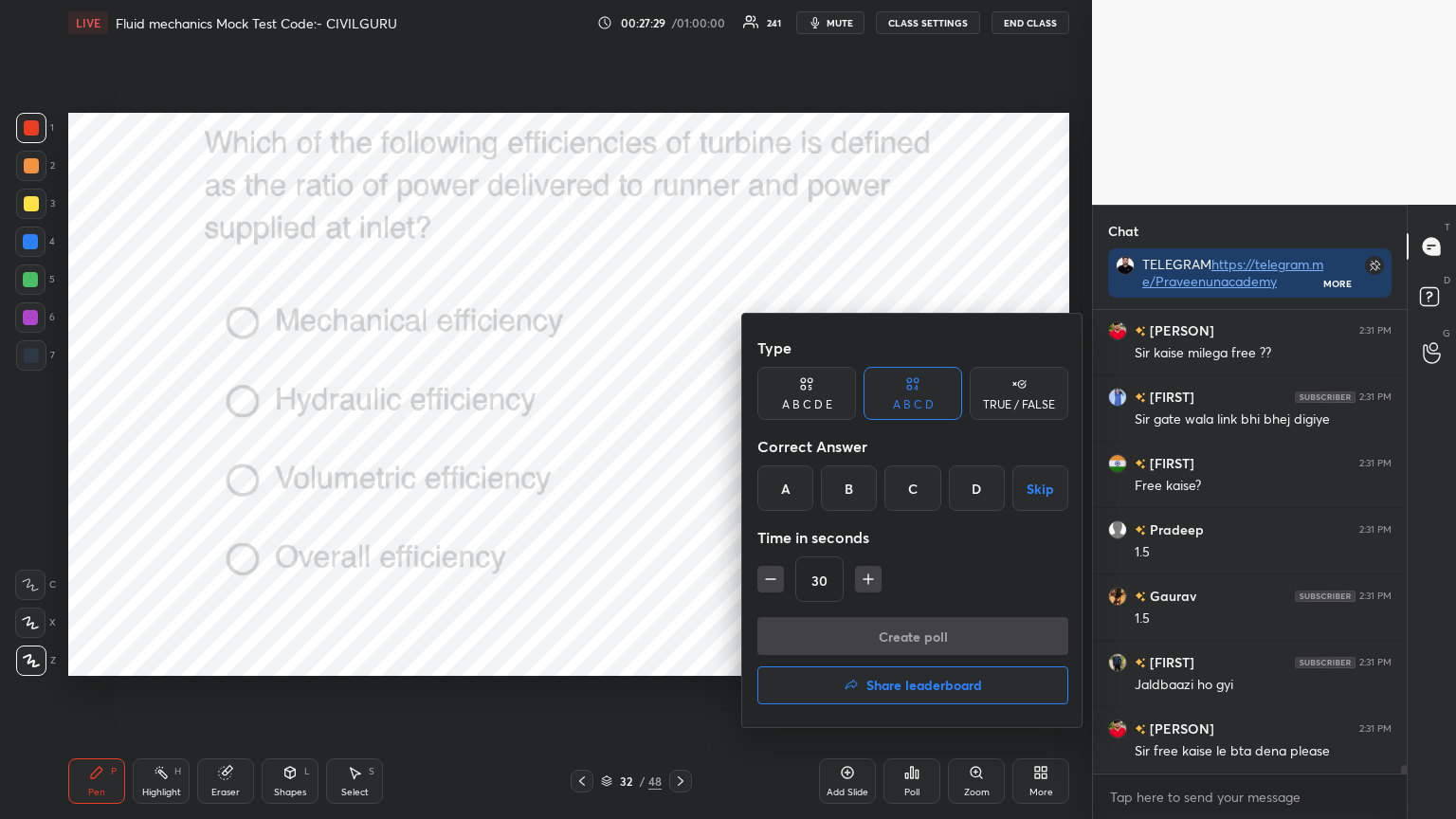 click on "B" at bounding box center [848, 488] 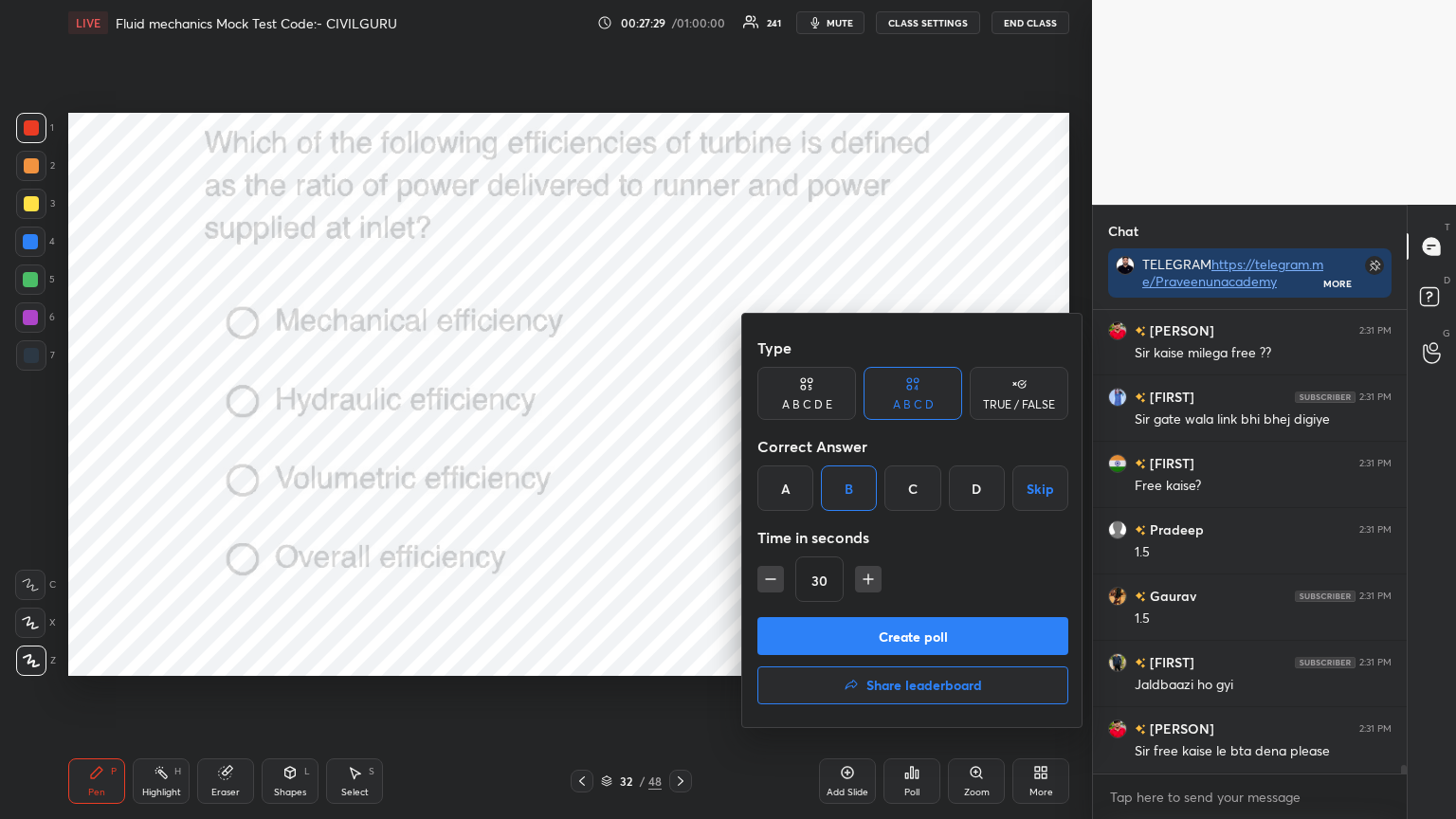click on "Create poll" at bounding box center [913, 636] 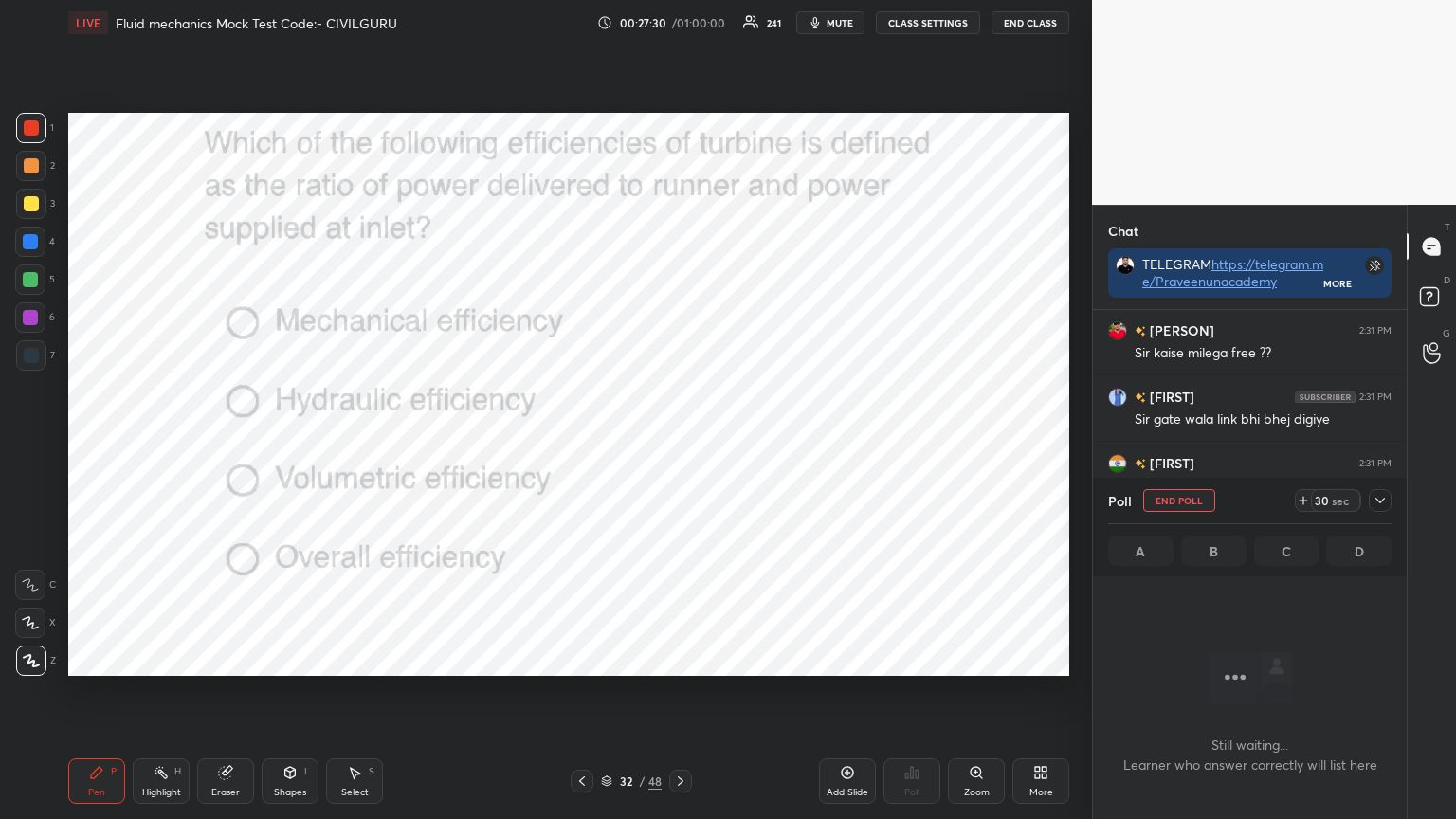 click 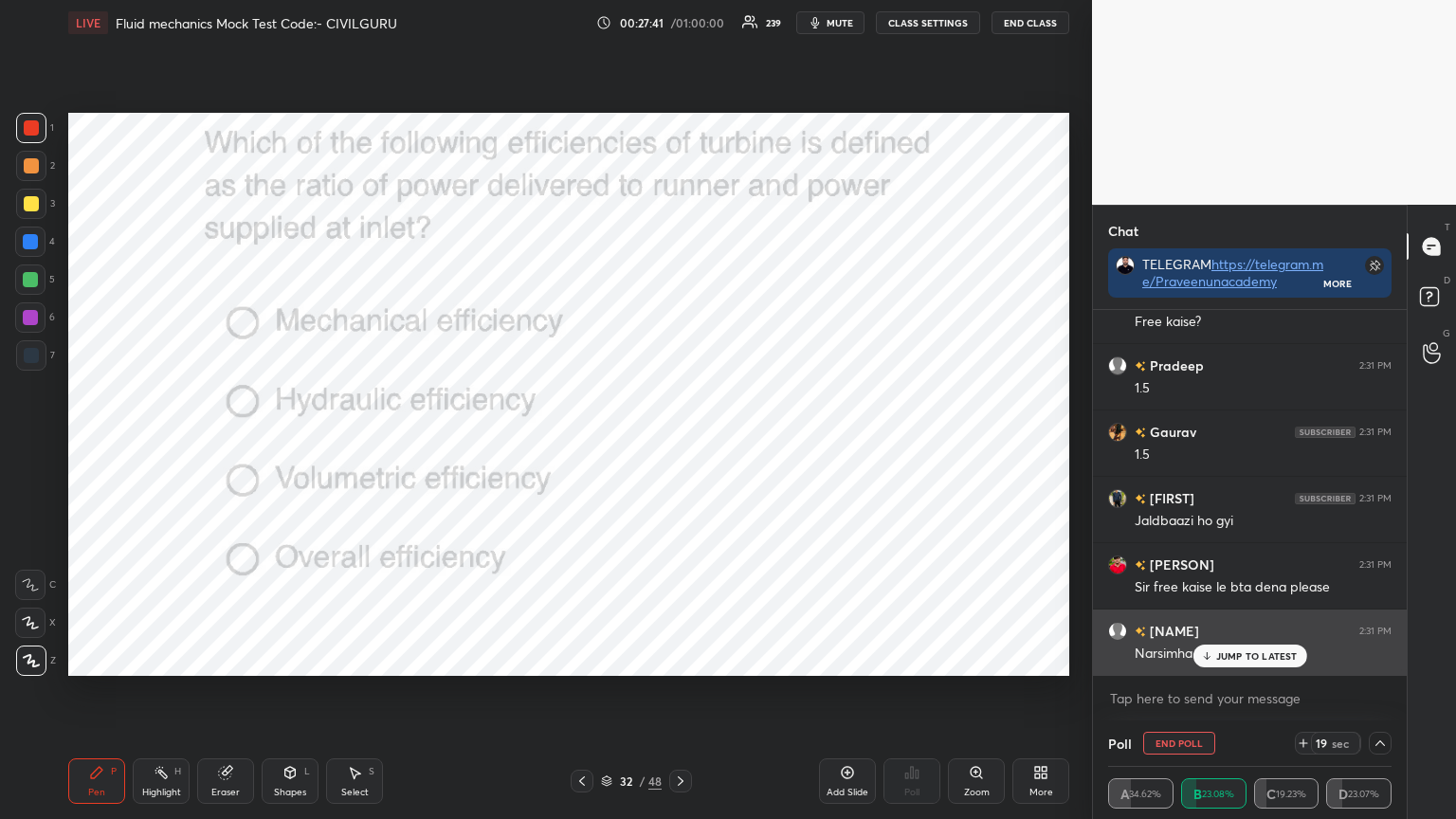 click on "JUMP TO LATEST" at bounding box center [1257, 656] 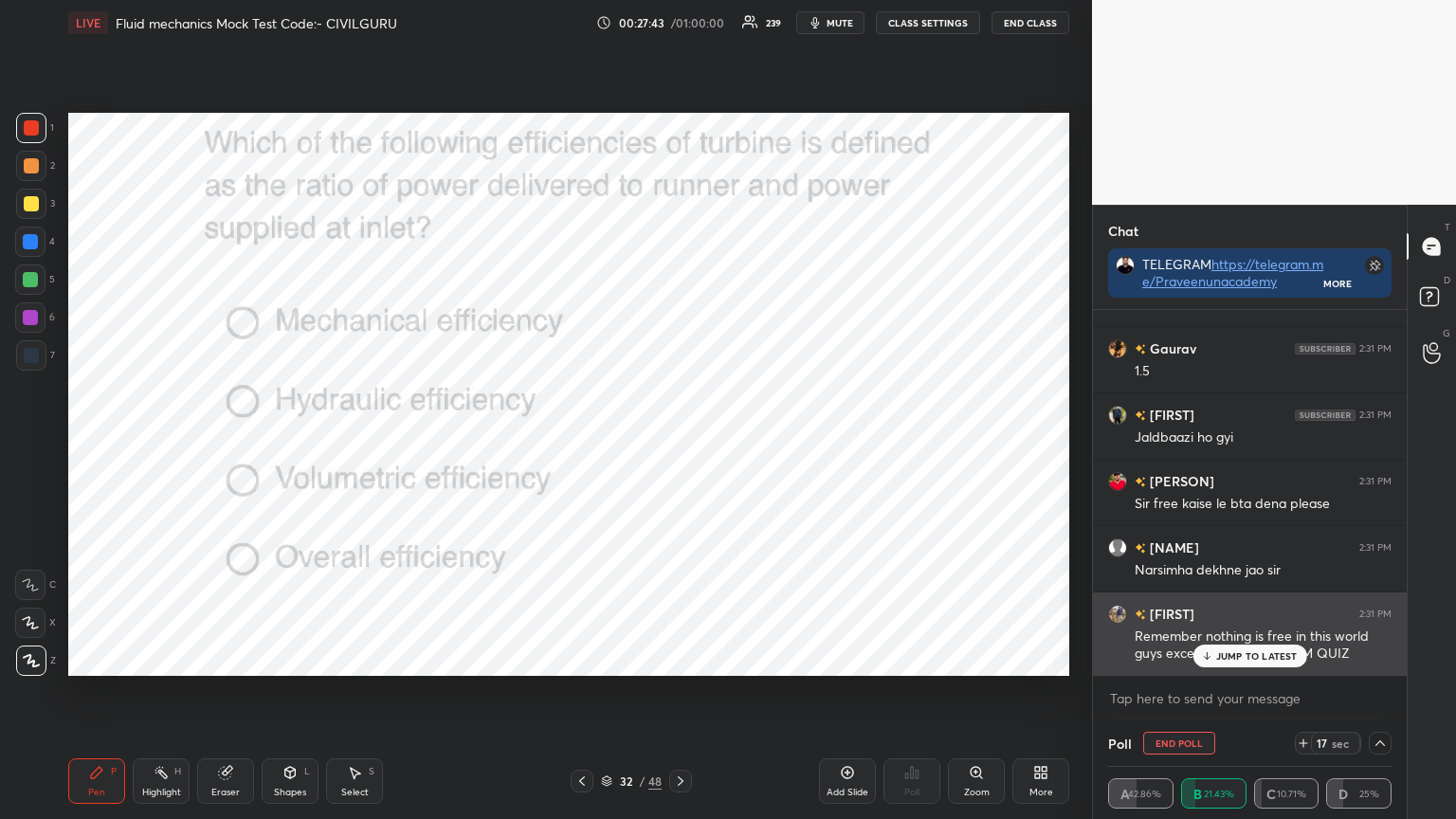 click on "JUMP TO LATEST" at bounding box center (1257, 656) 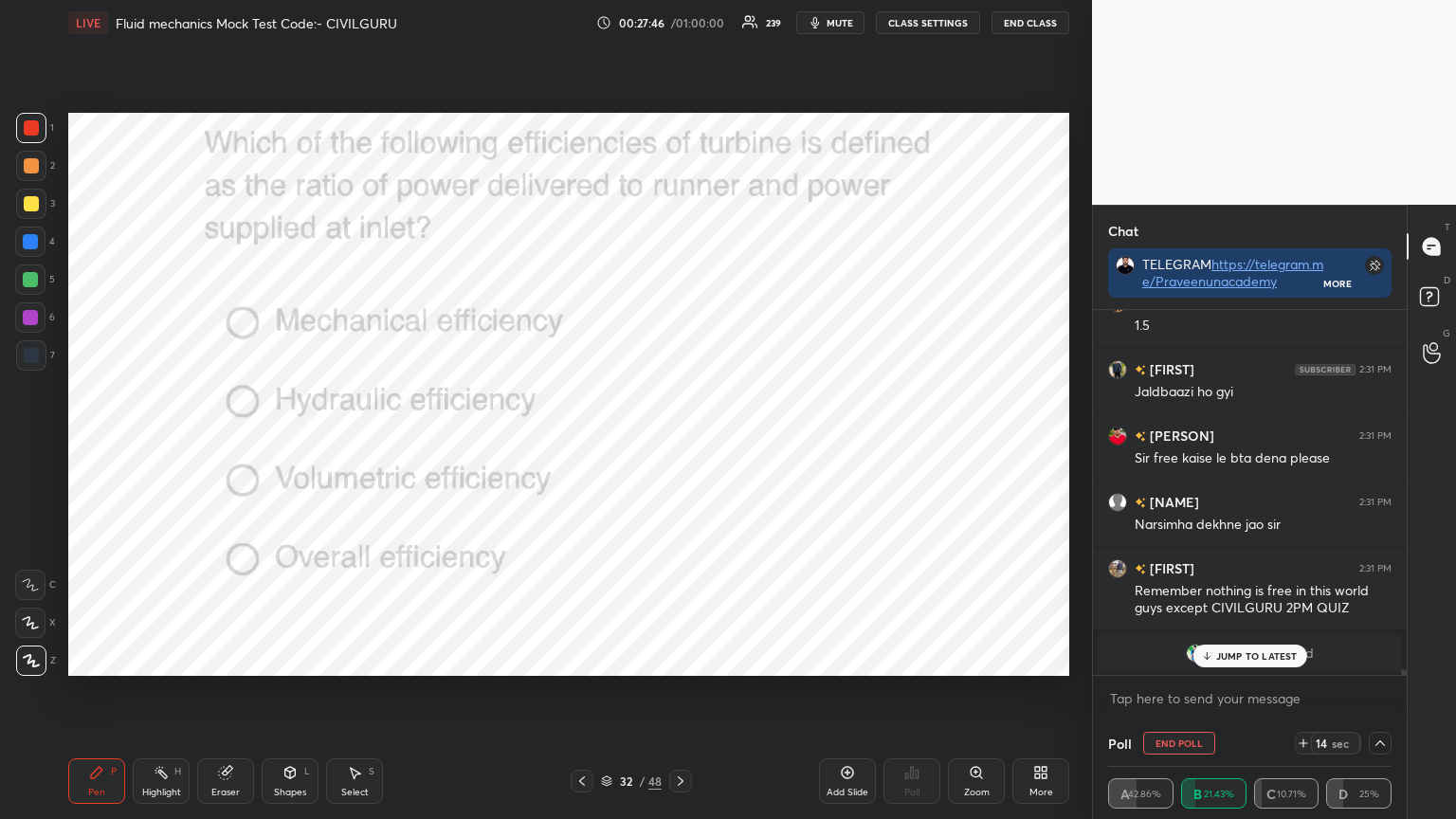 click on "JUMP TO LATEST" at bounding box center (1249, 656) 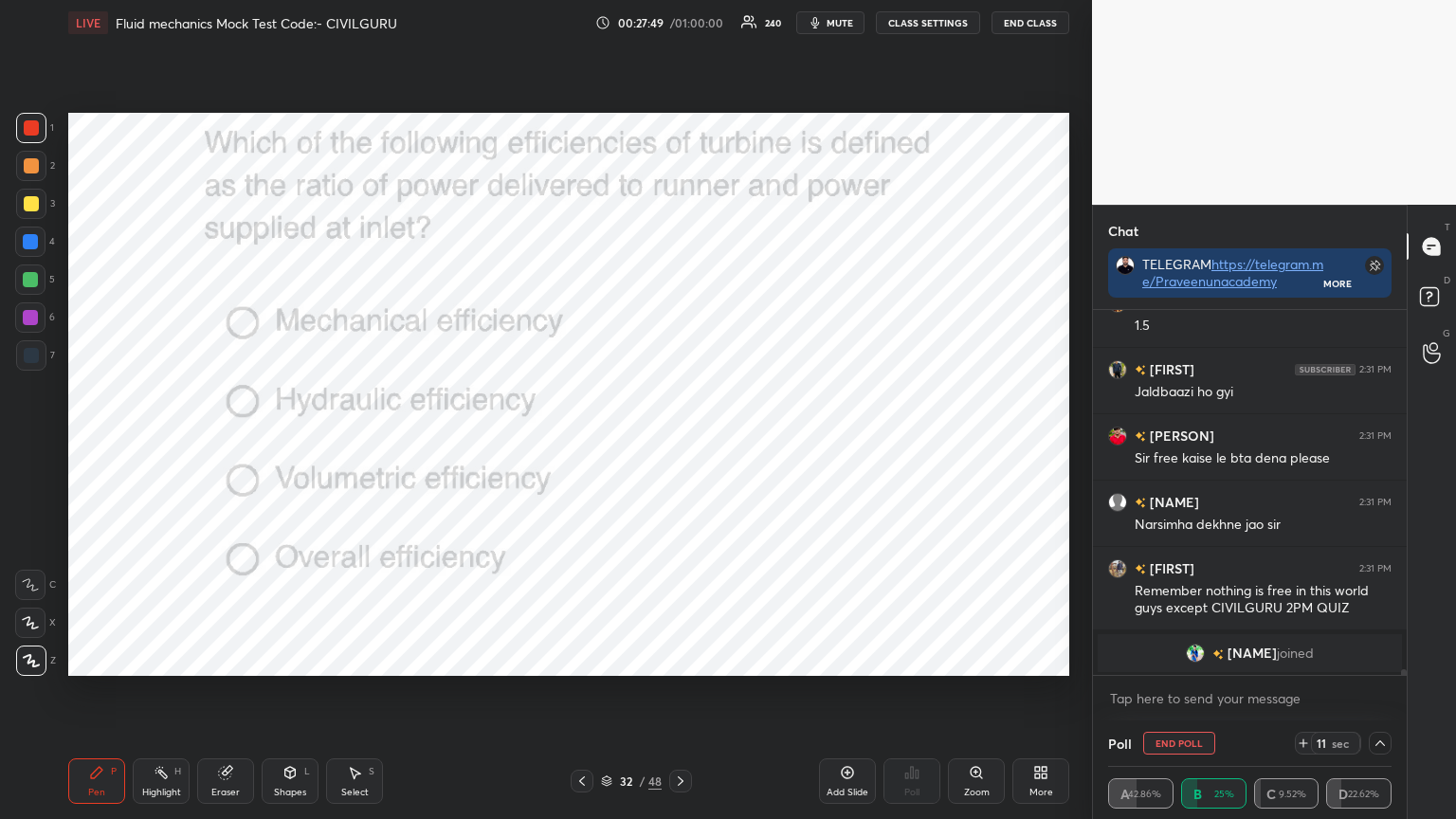 click at bounding box center (1195, 653) 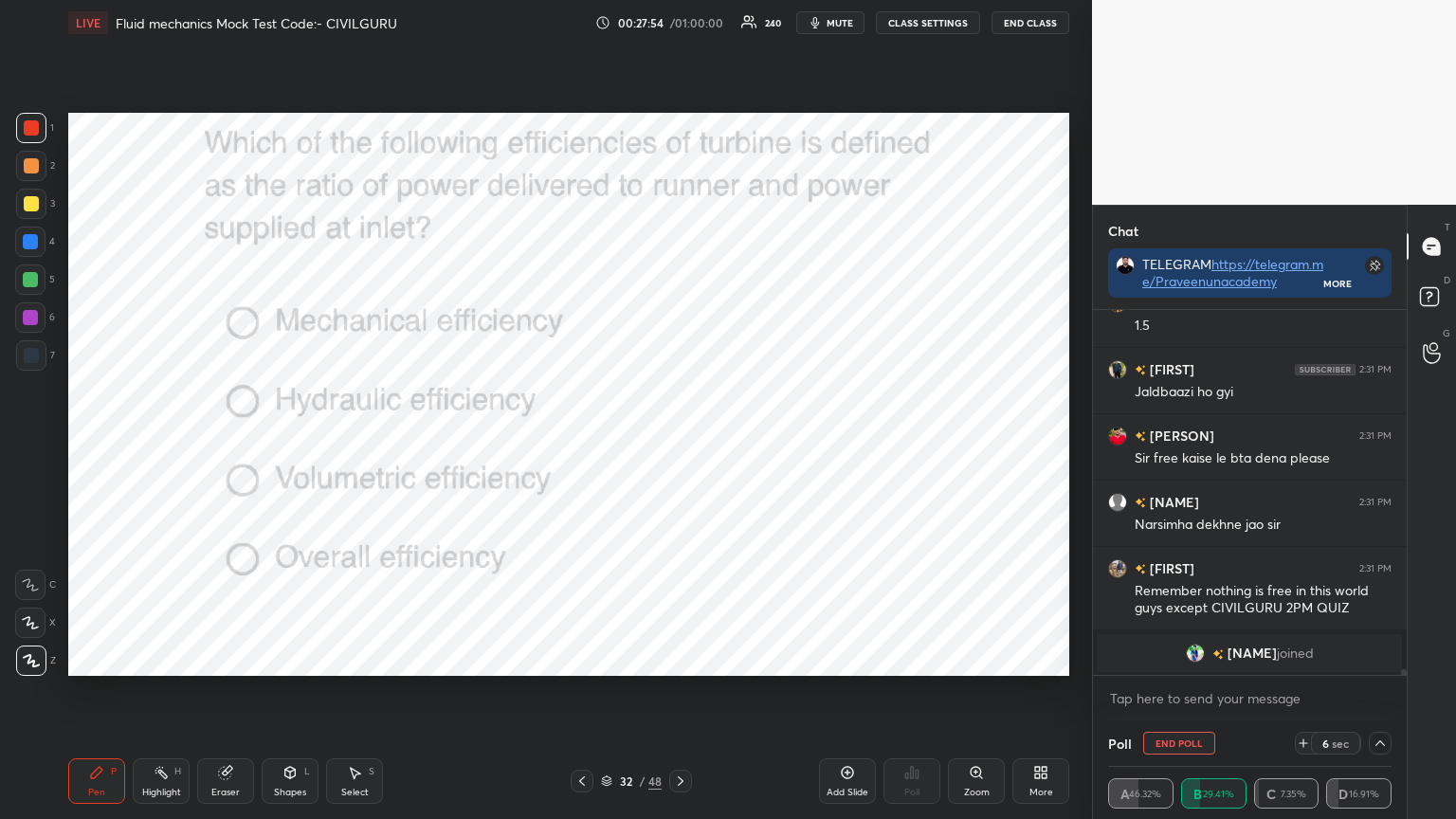 click at bounding box center (1195, 653) 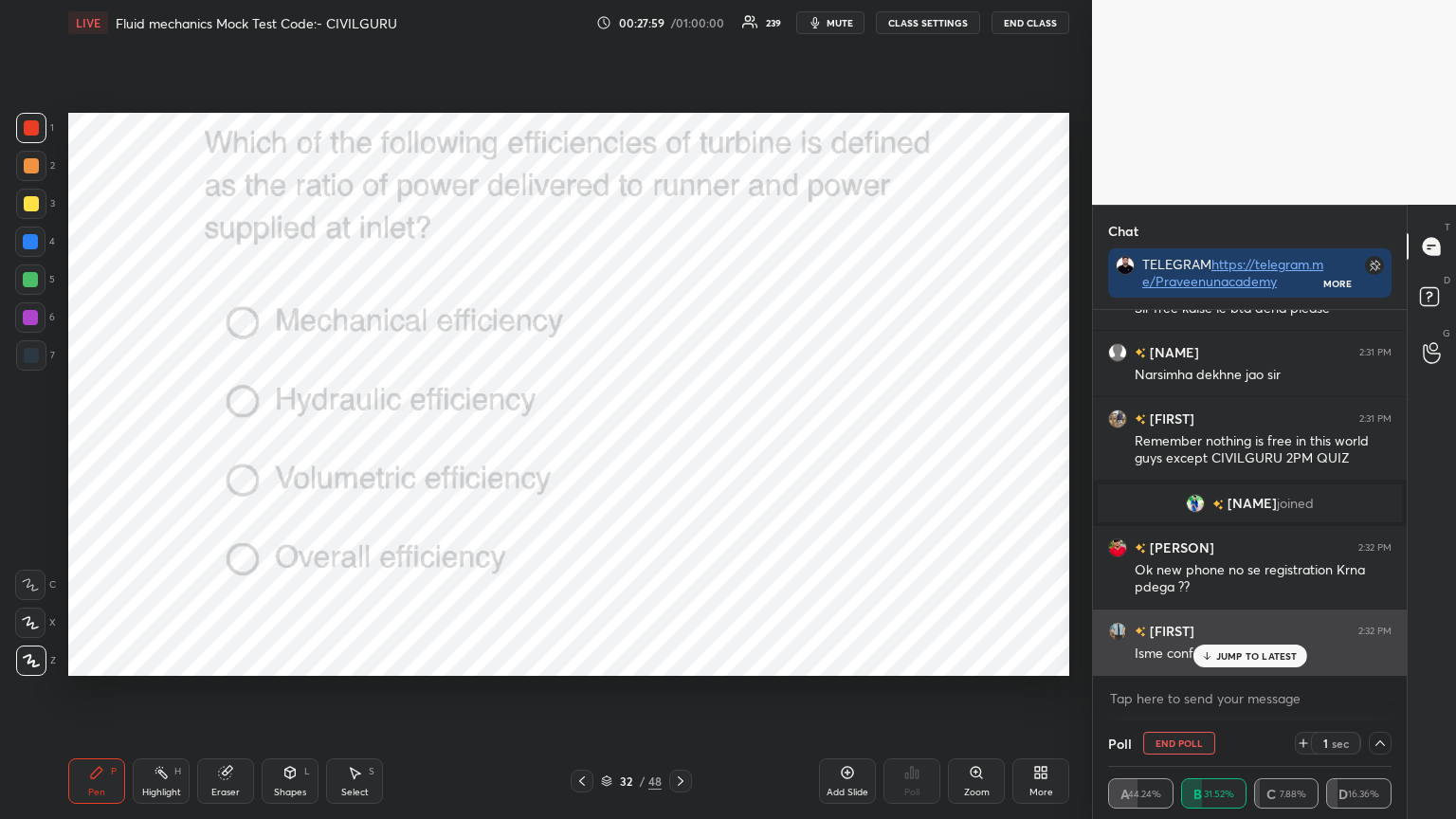 click on "JUMP TO LATEST" at bounding box center [1249, 656] 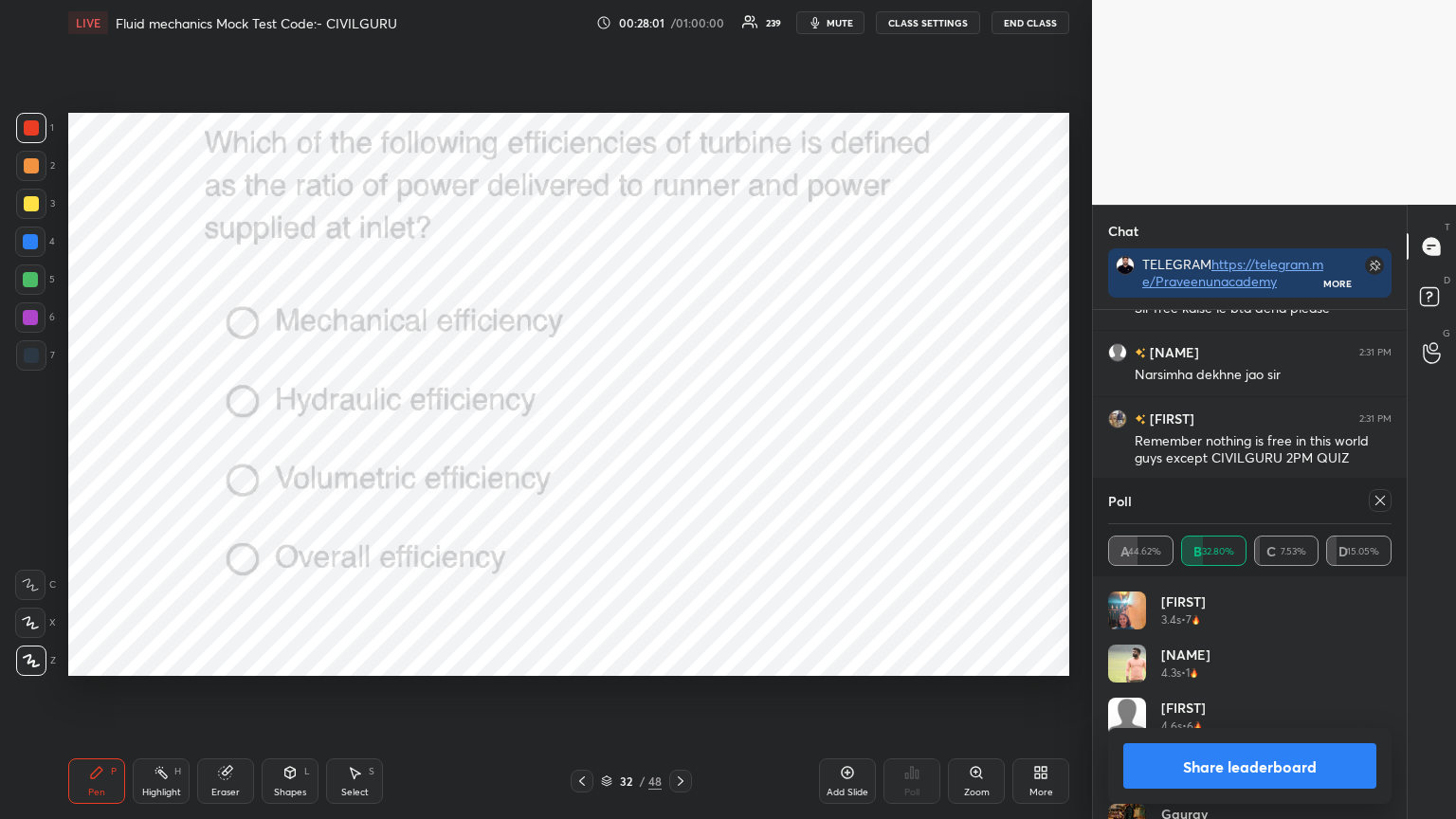 click 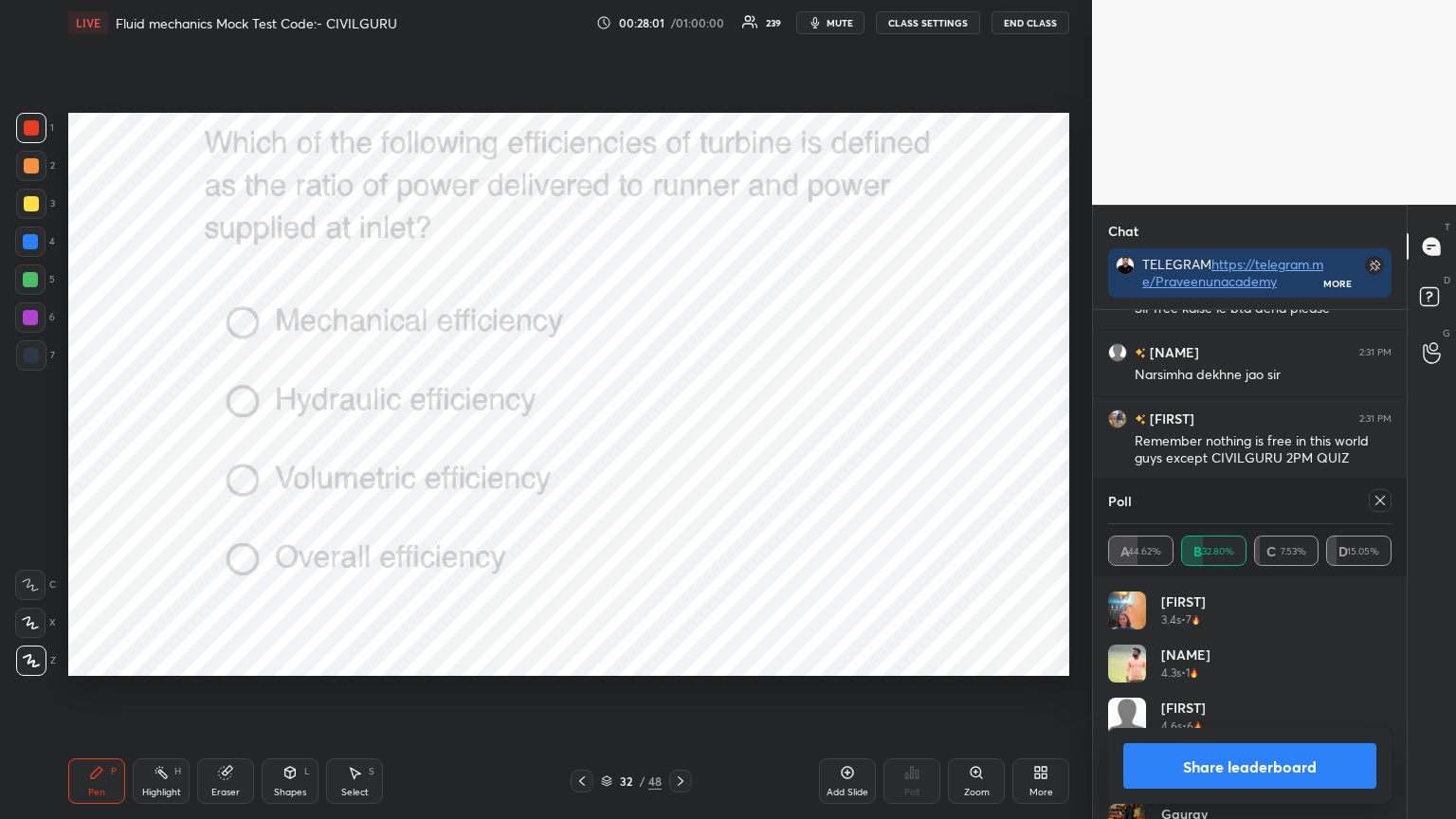 type on "x" 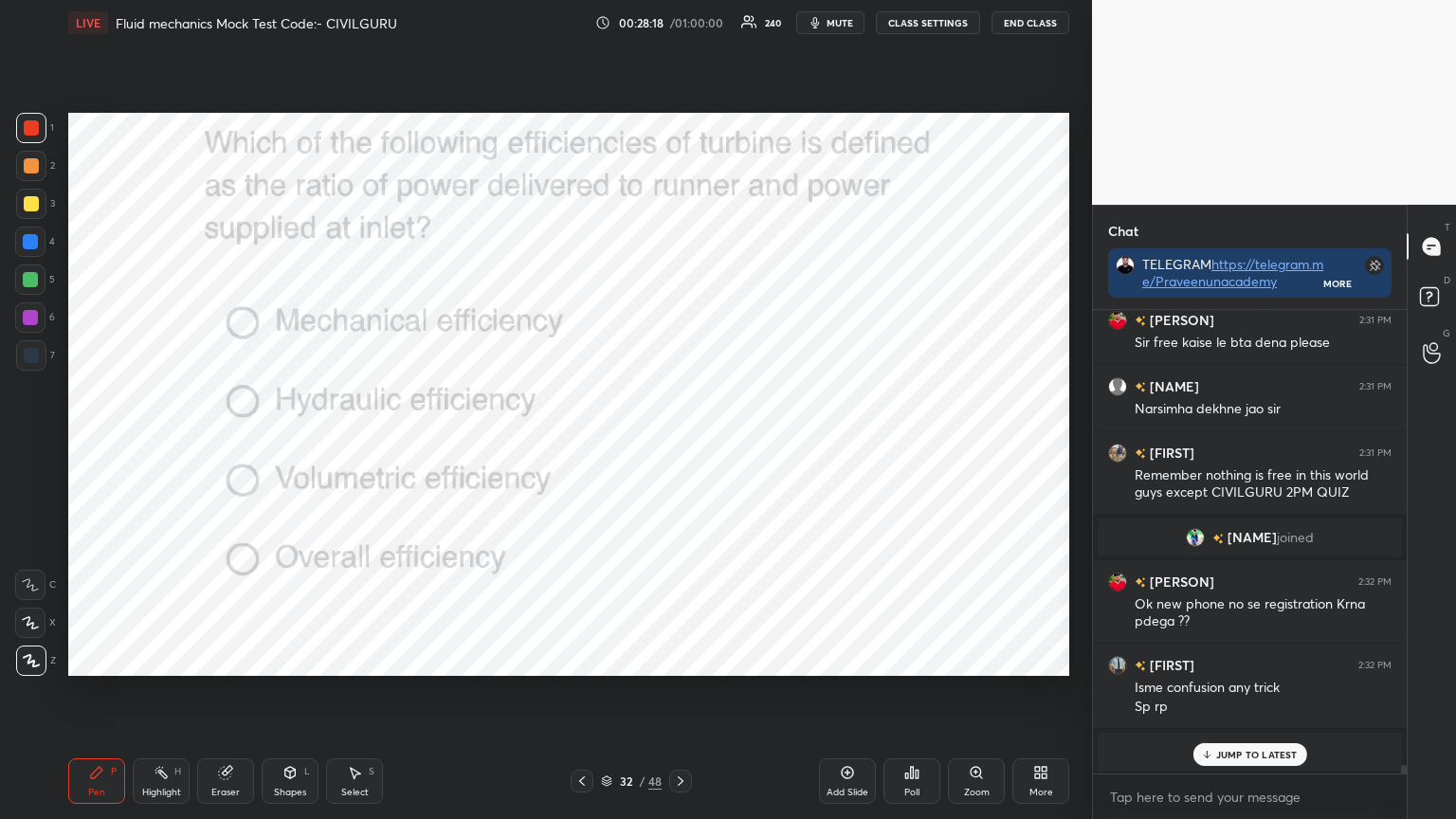 click 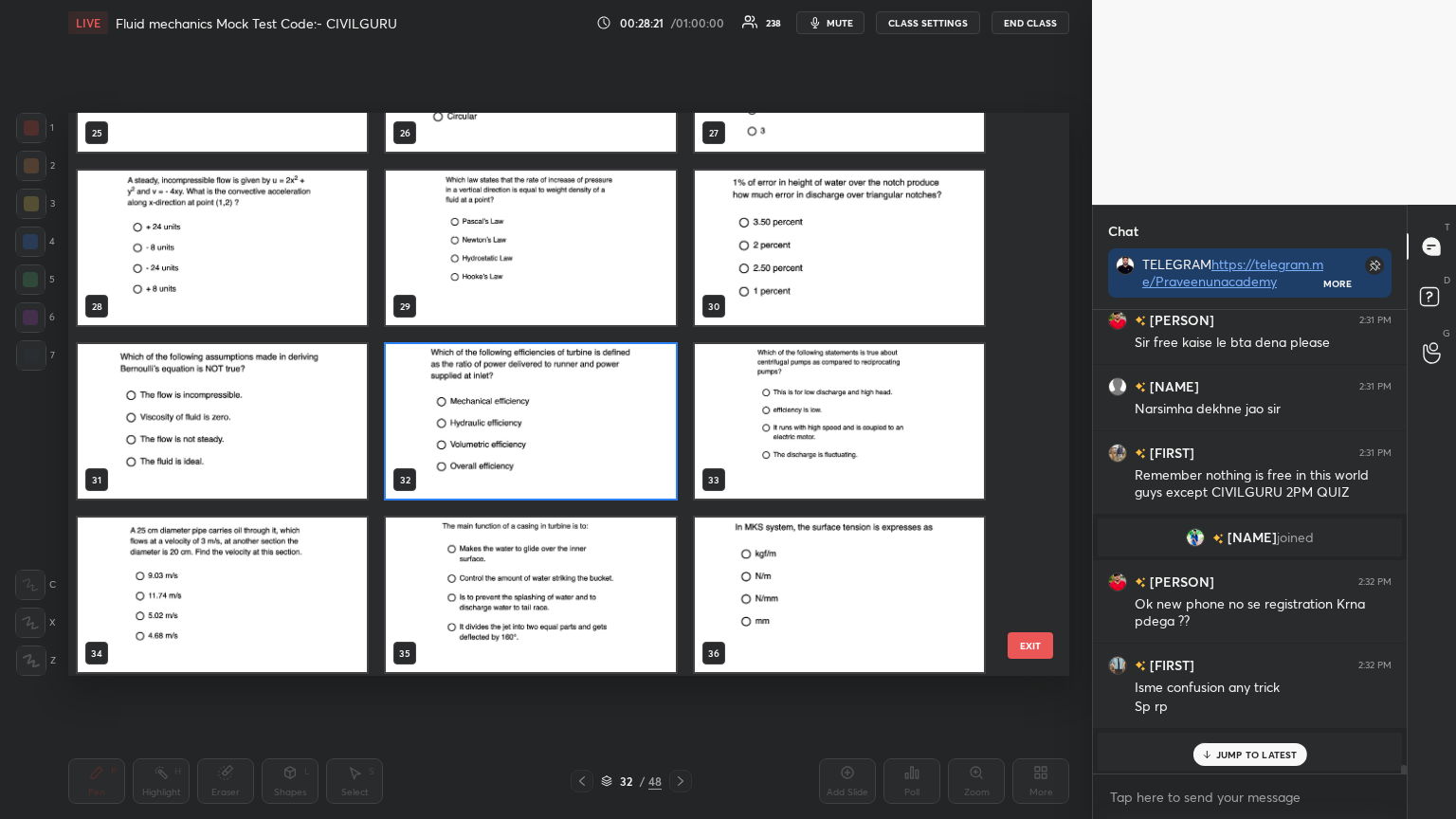 click at bounding box center [222, 594] 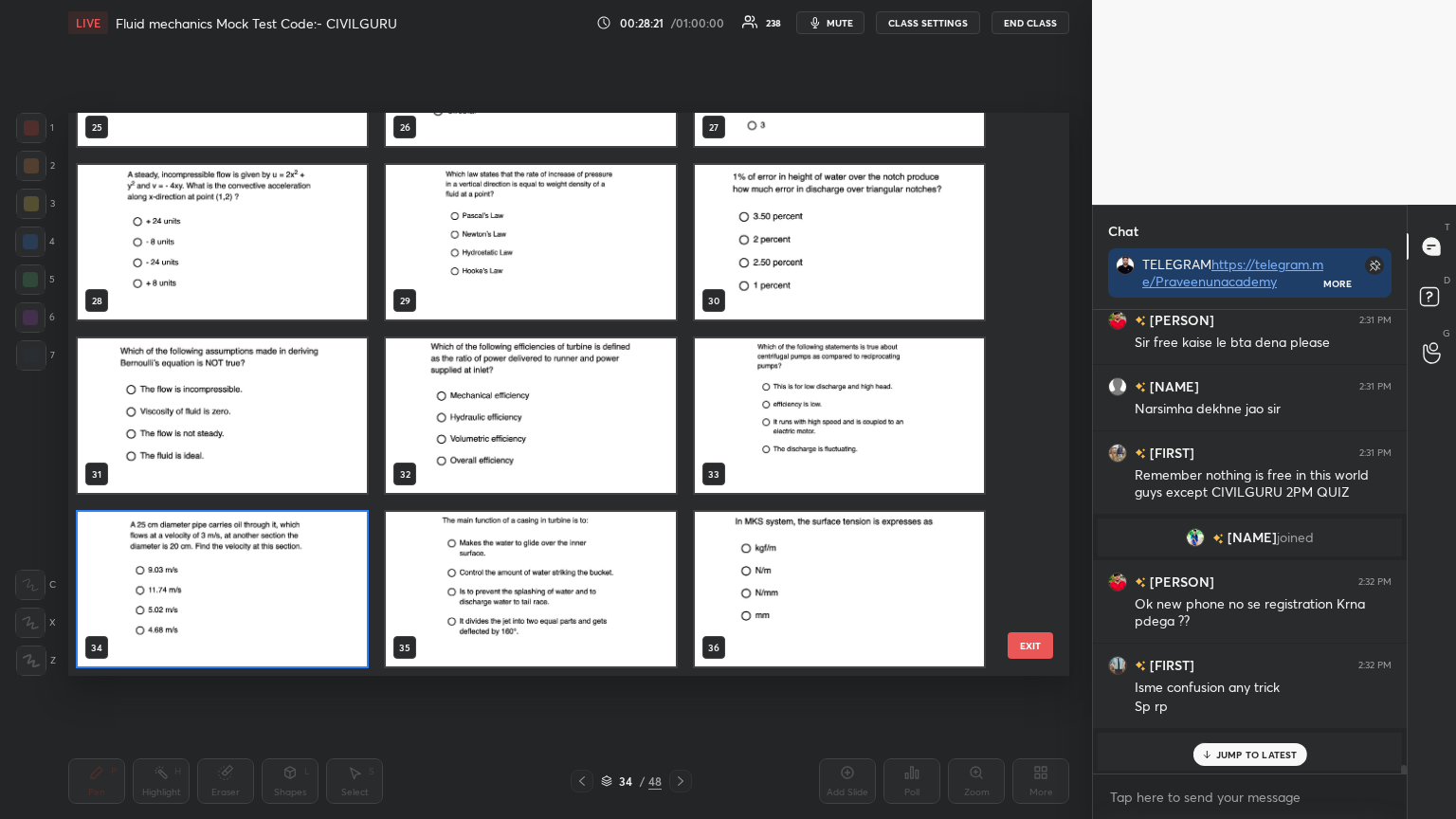 click at bounding box center [222, 589] 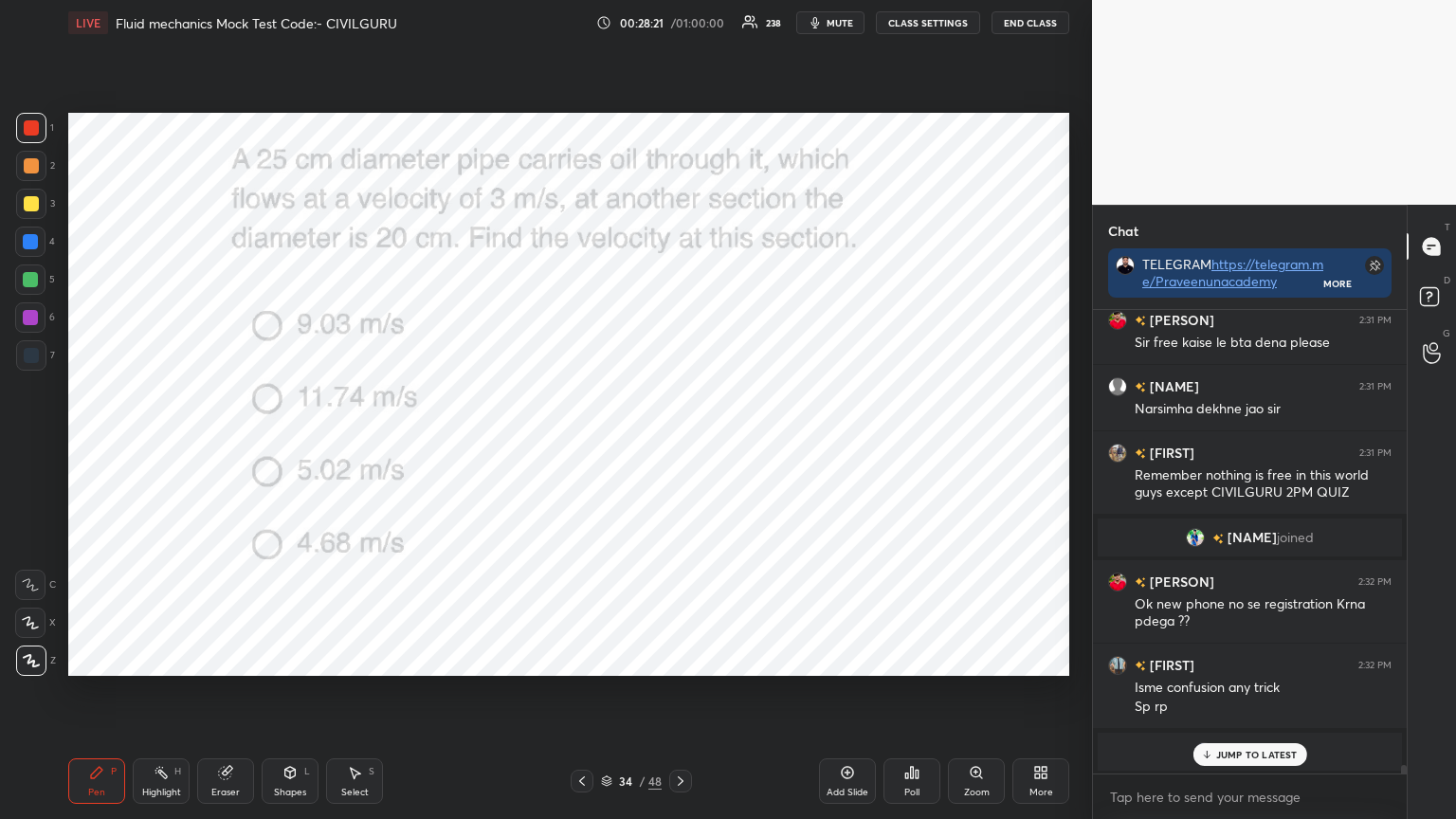 click at bounding box center (222, 589) 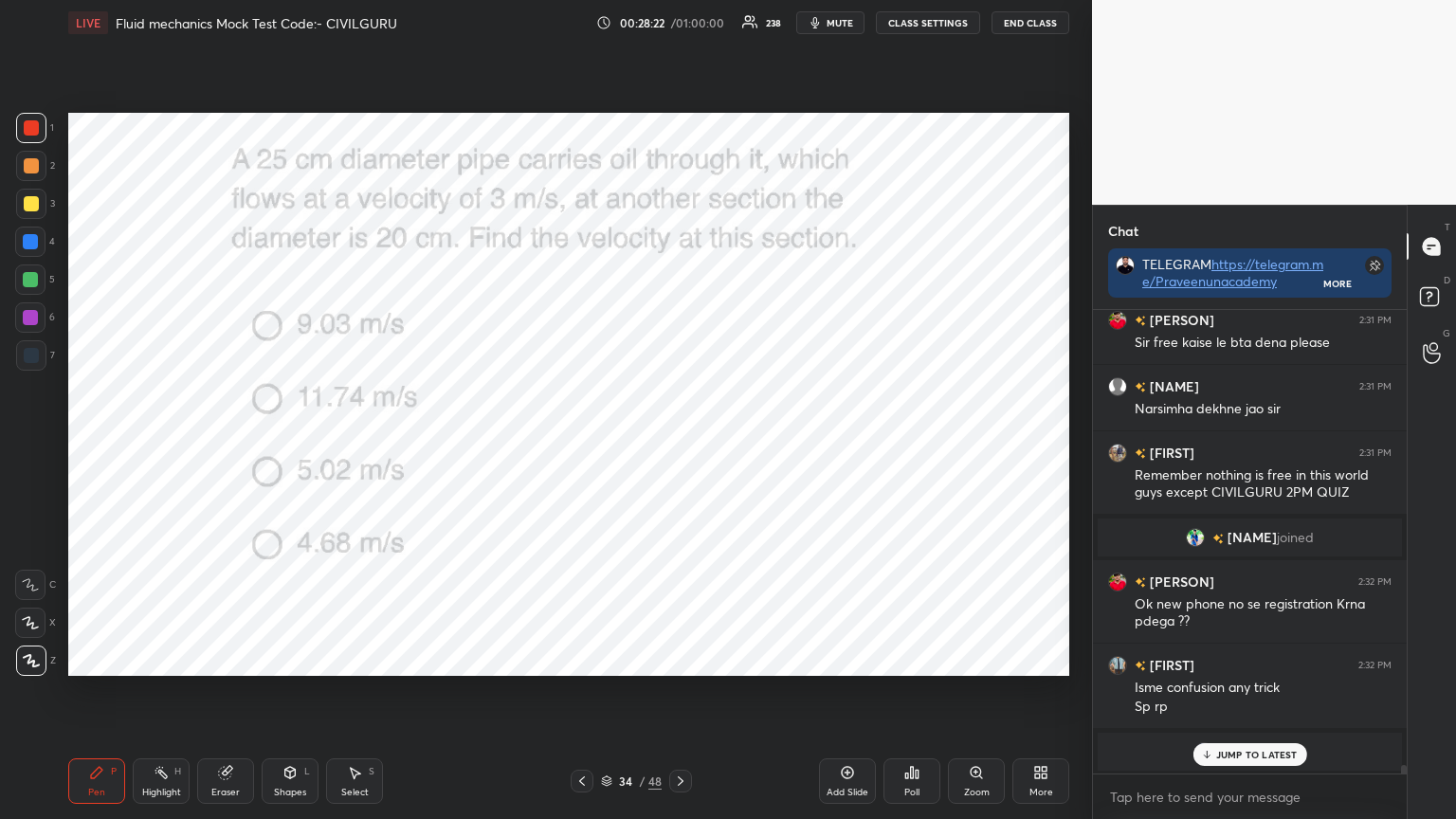 click on "Poll" at bounding box center (912, 781) 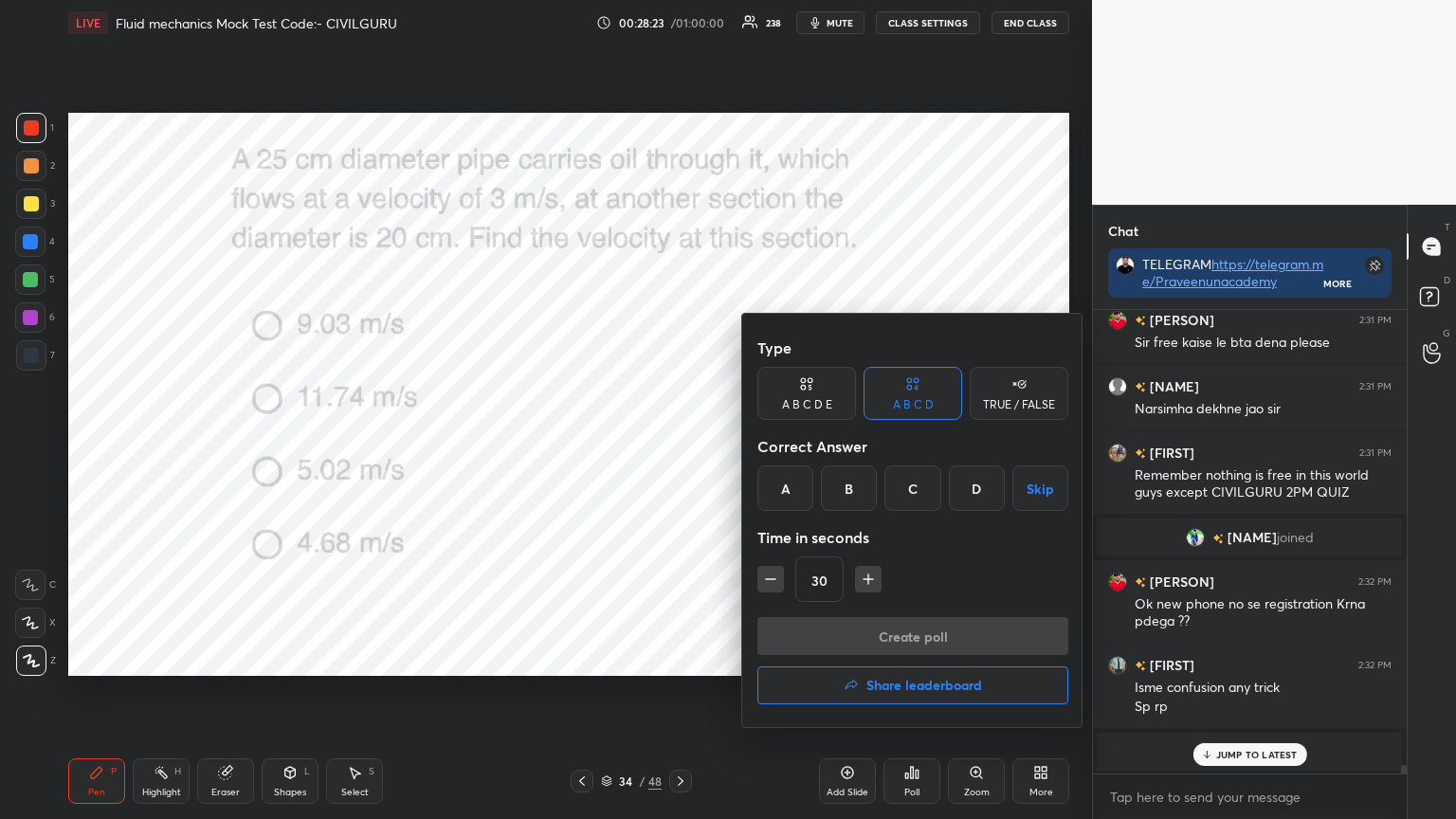 click on "D" at bounding box center (976, 488) 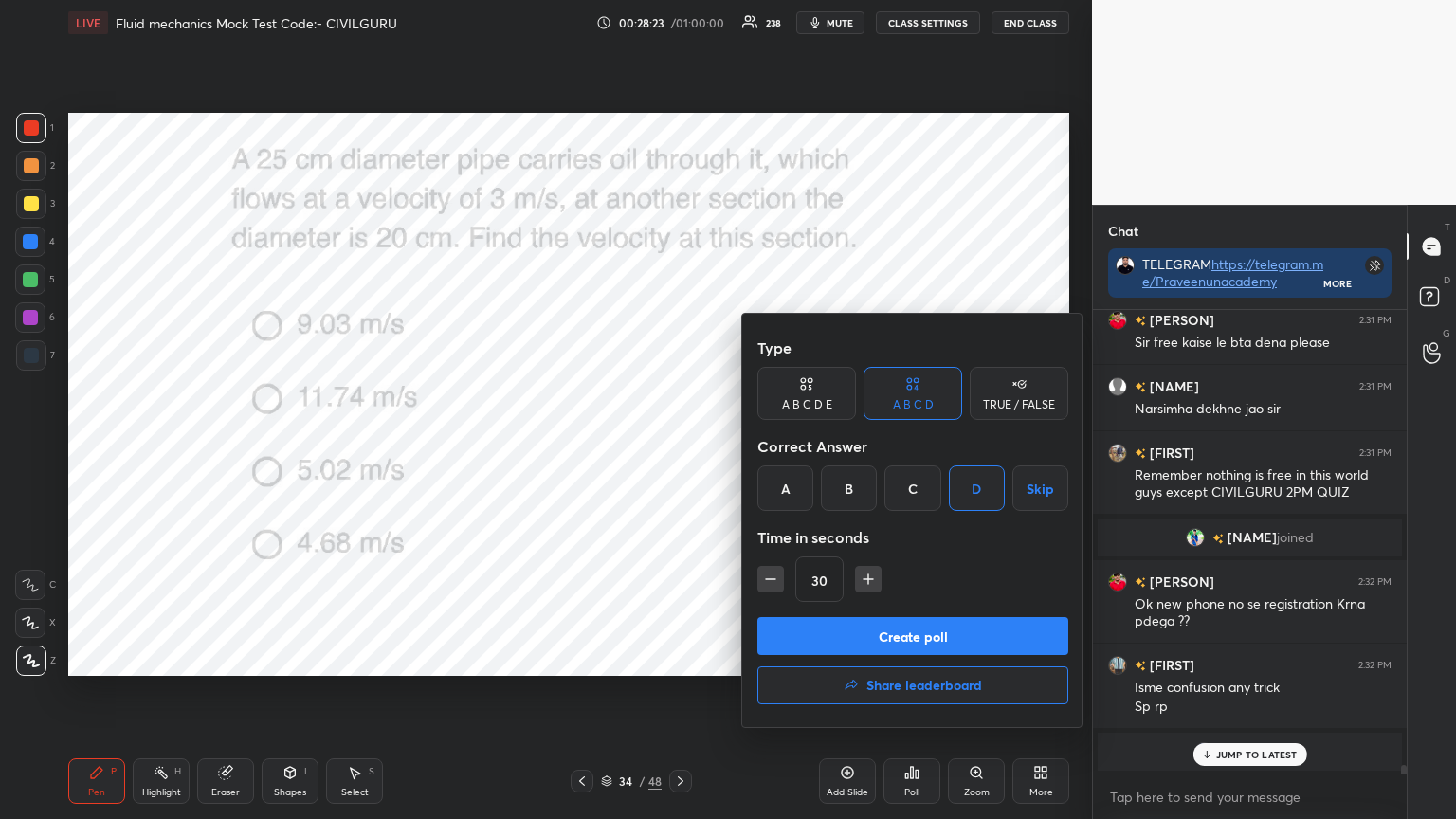 click 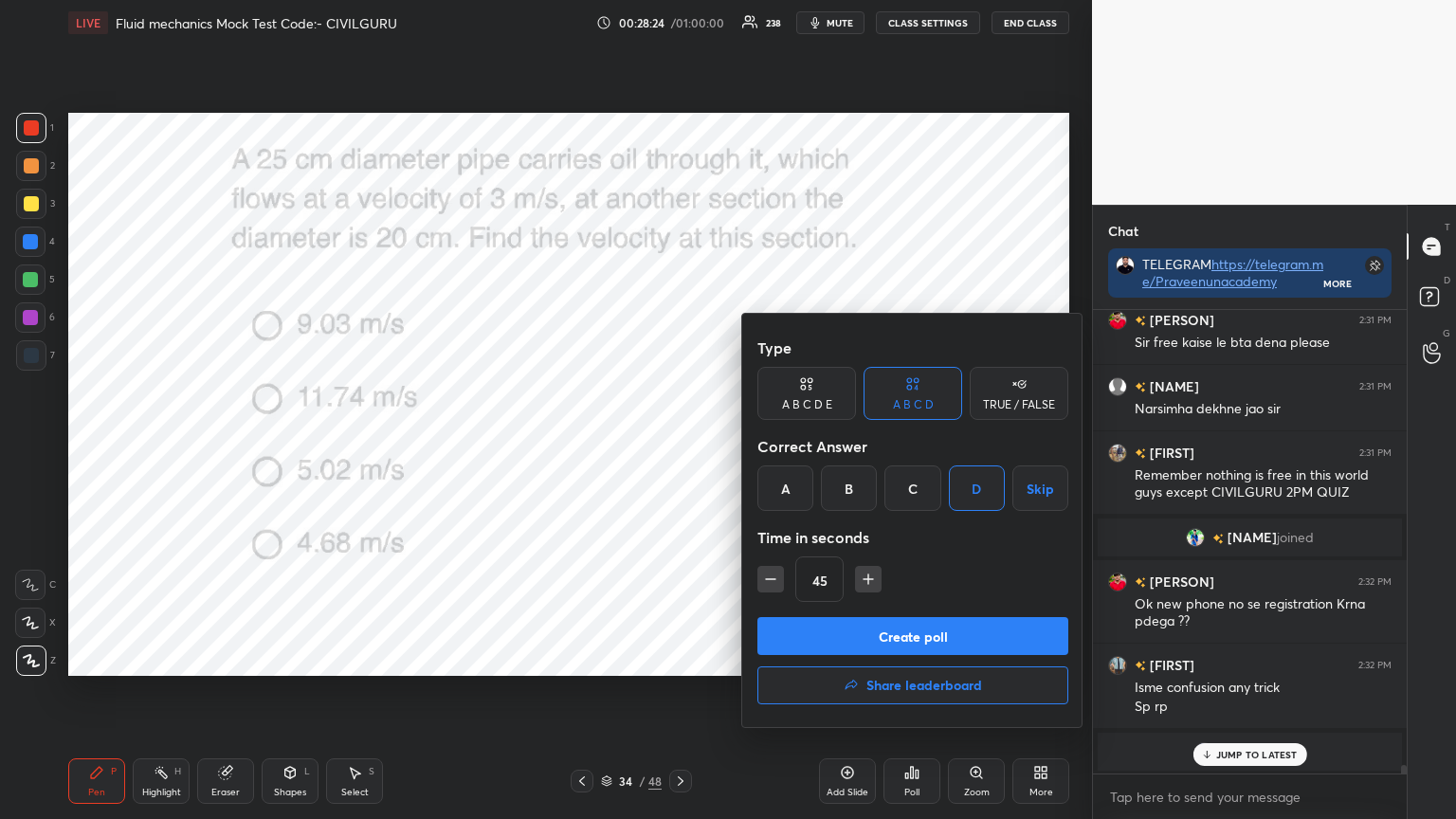 click on "Create poll" at bounding box center [913, 636] 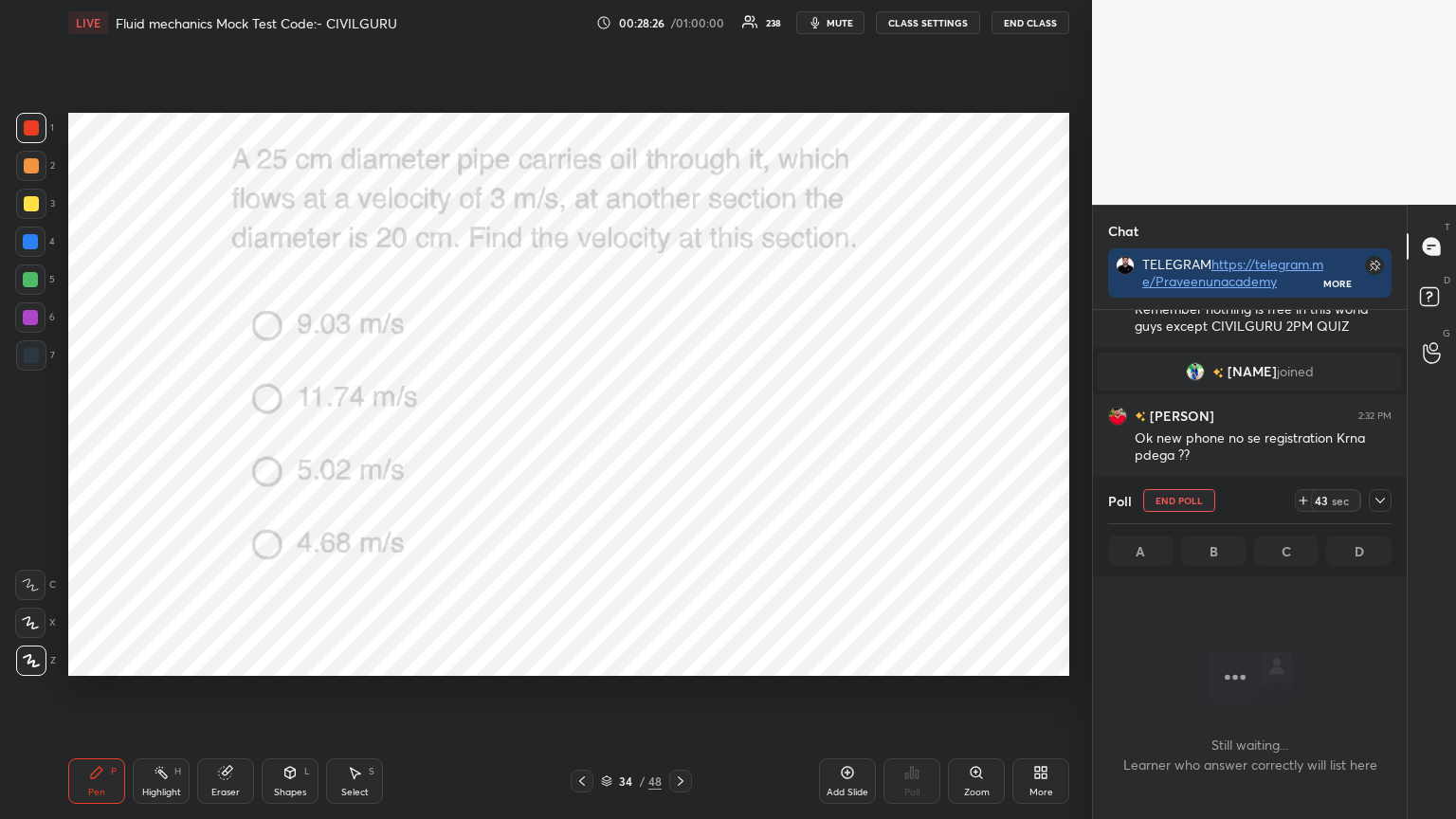 click 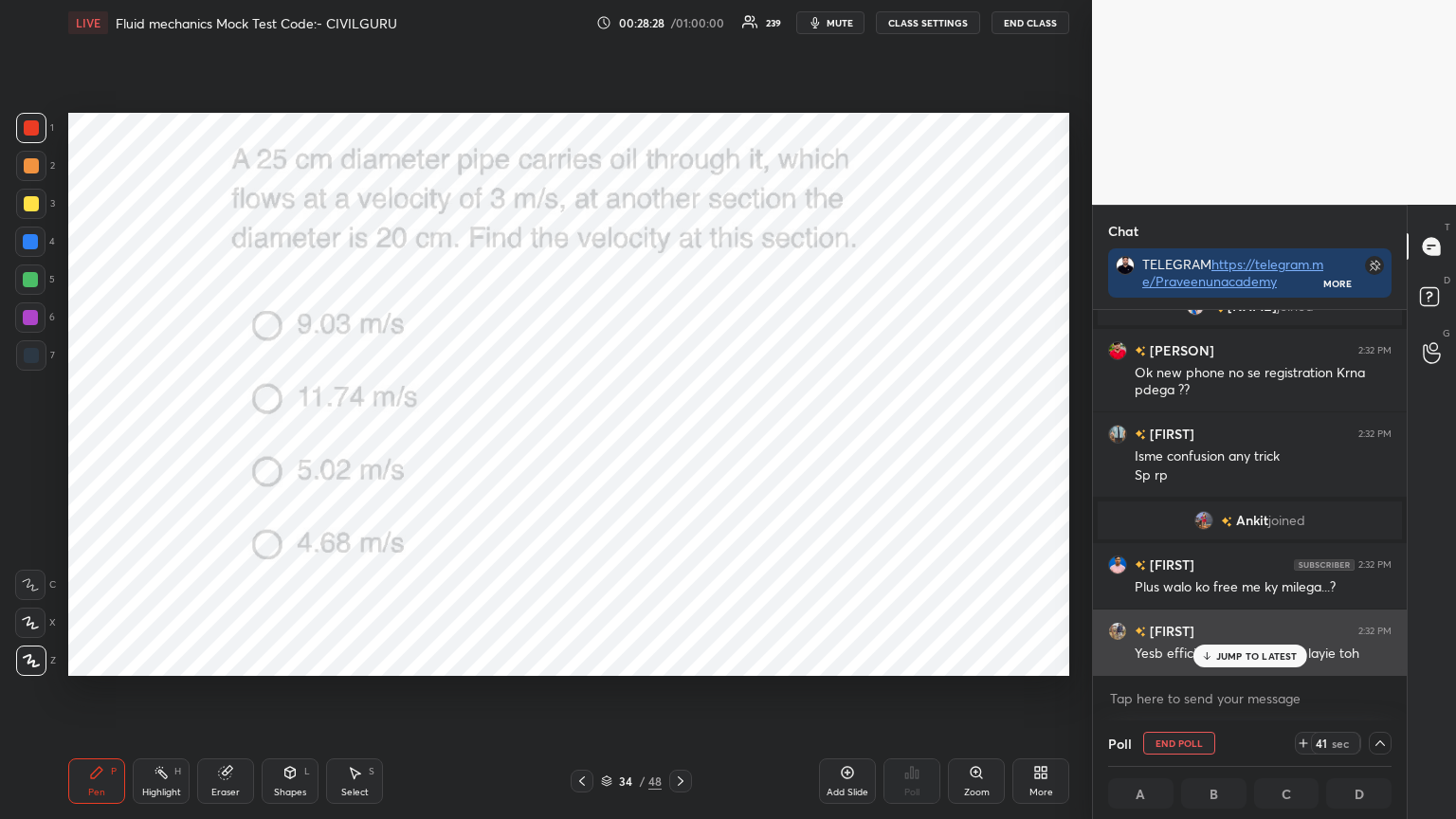click on "JUMP TO LATEST" at bounding box center (1257, 656) 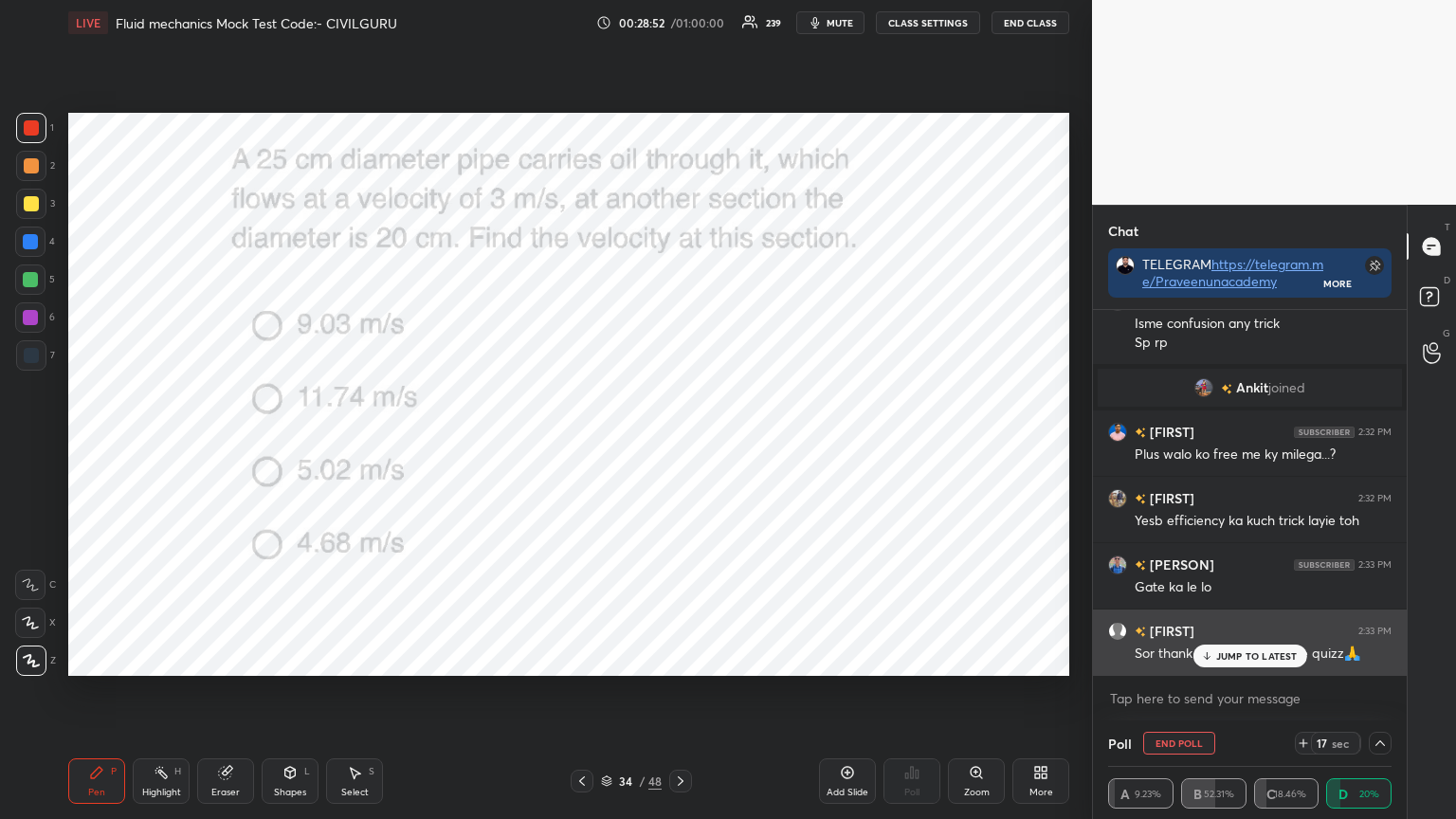 click on "JUMP TO LATEST" at bounding box center (1257, 656) 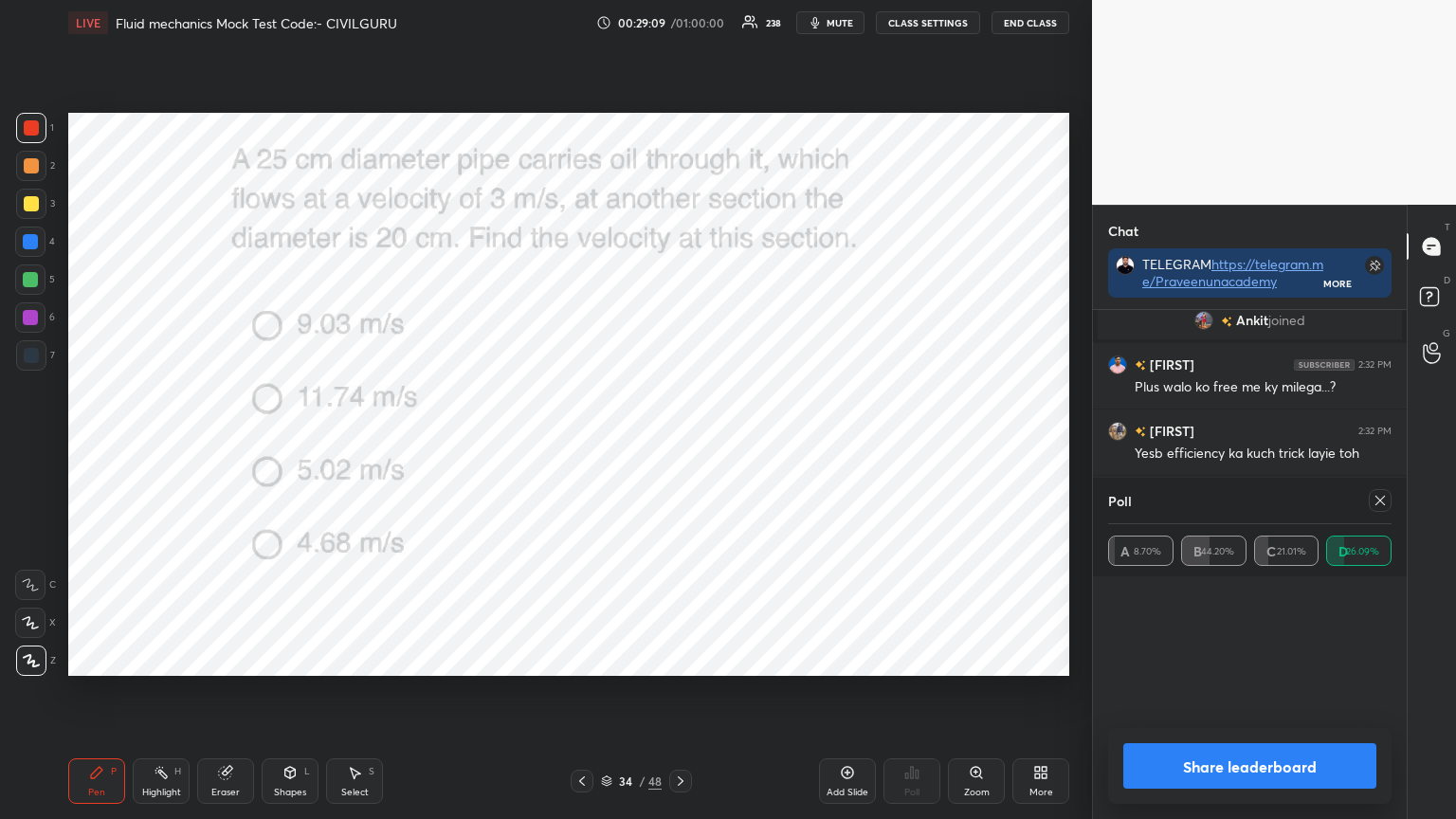 scroll, scrollTop: 6, scrollLeft: 6, axis: both 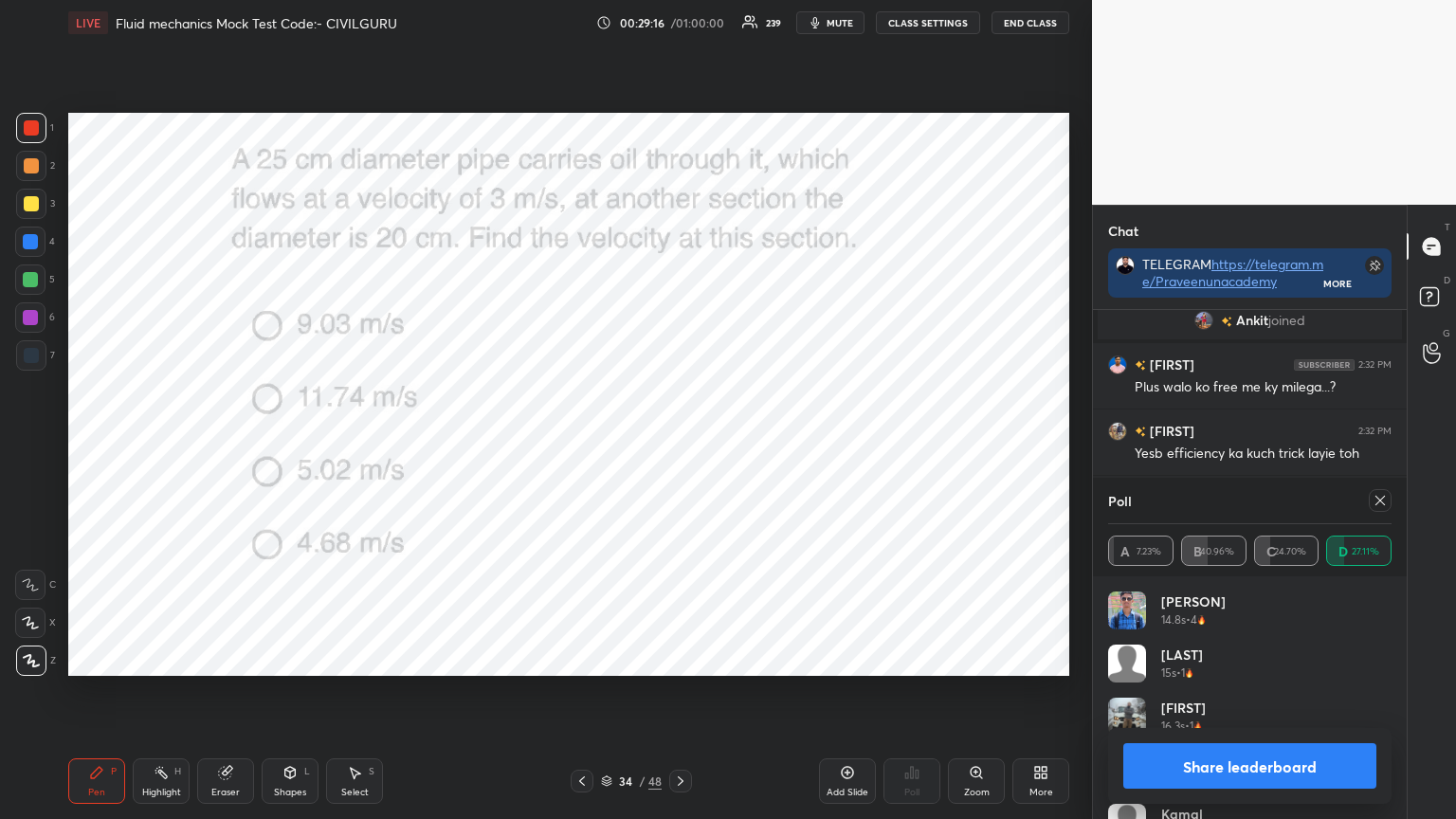 click 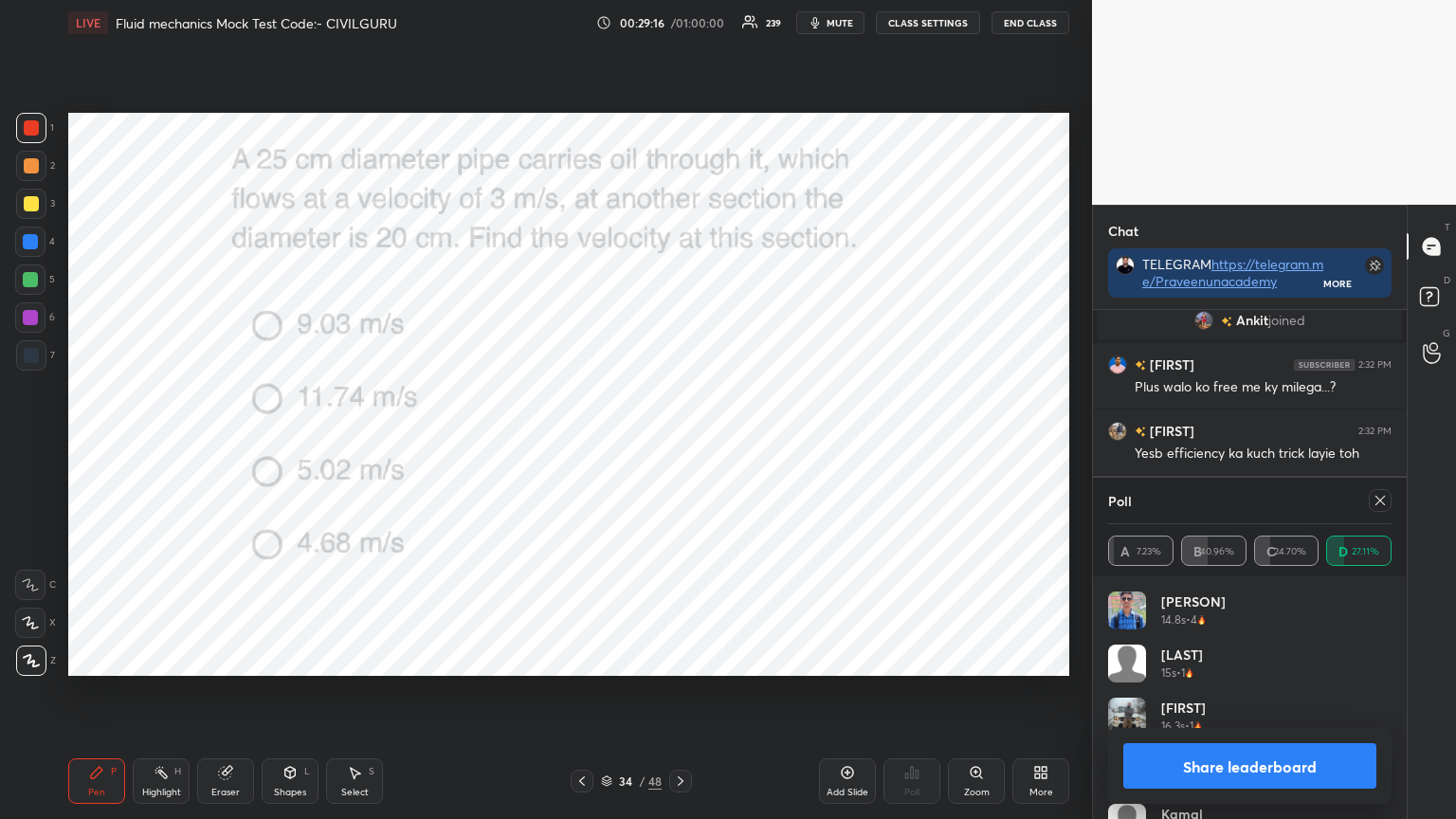 scroll, scrollTop: 84, scrollLeft: 278, axis: both 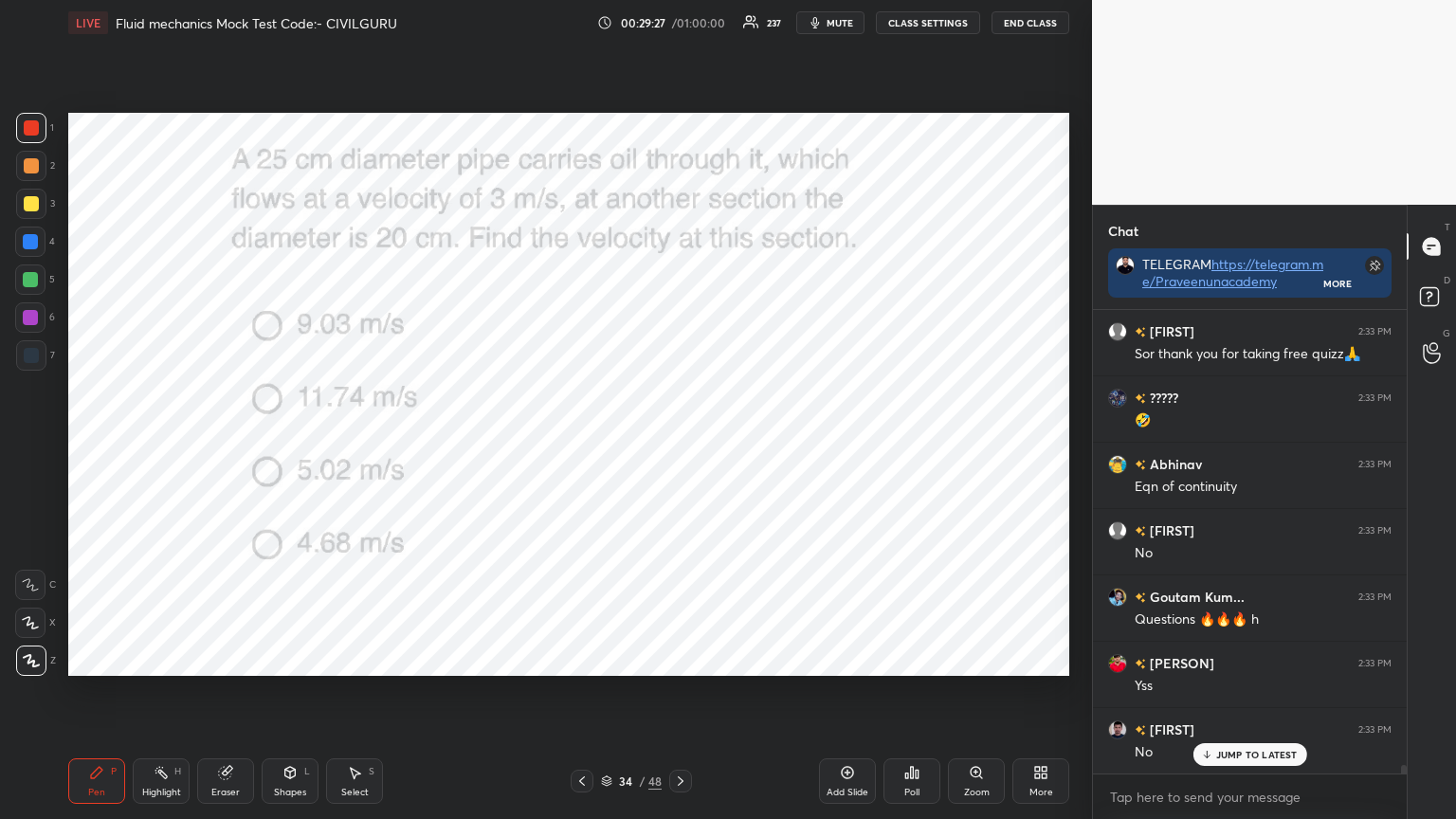 click 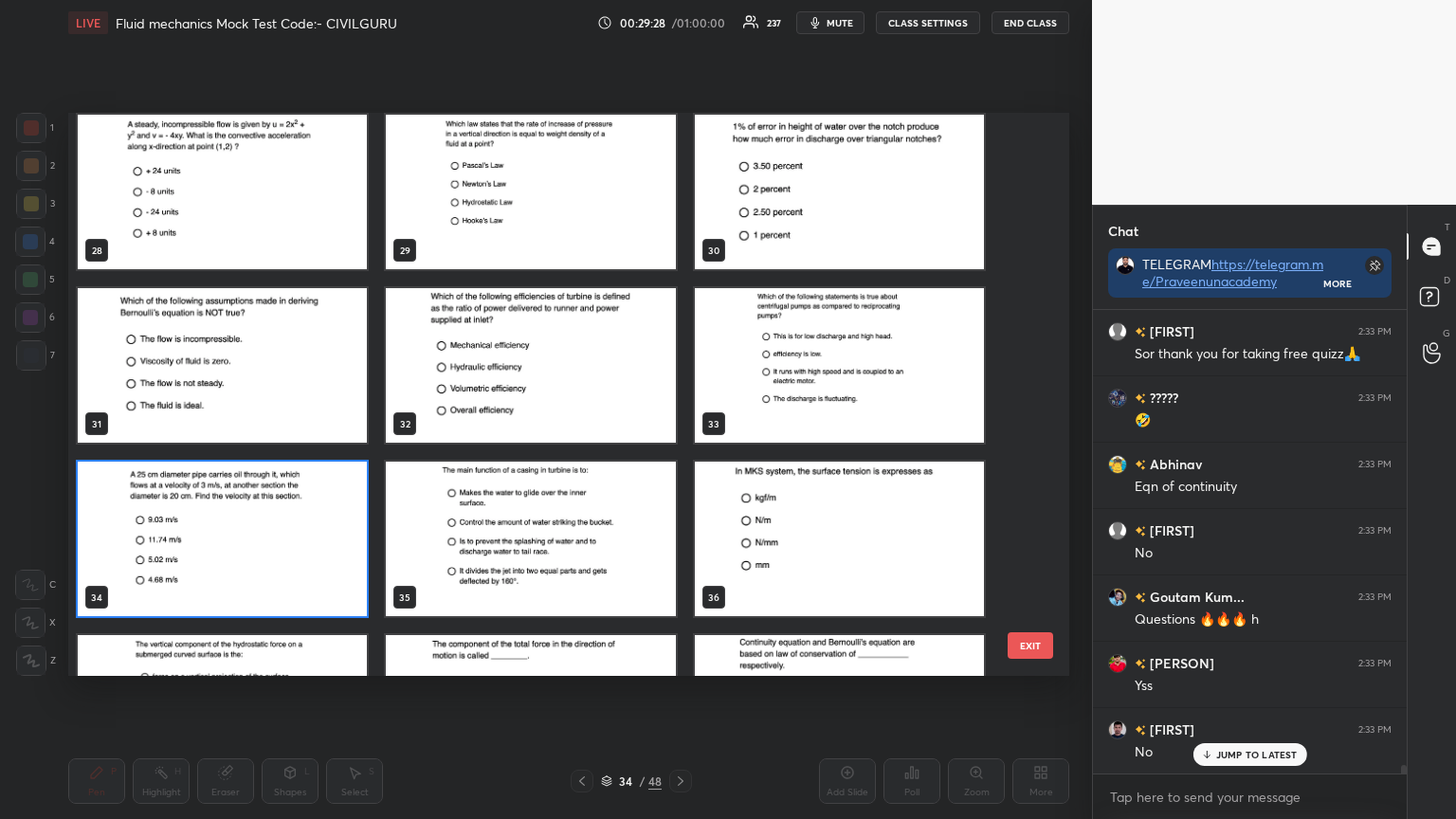 click at bounding box center [839, 538] 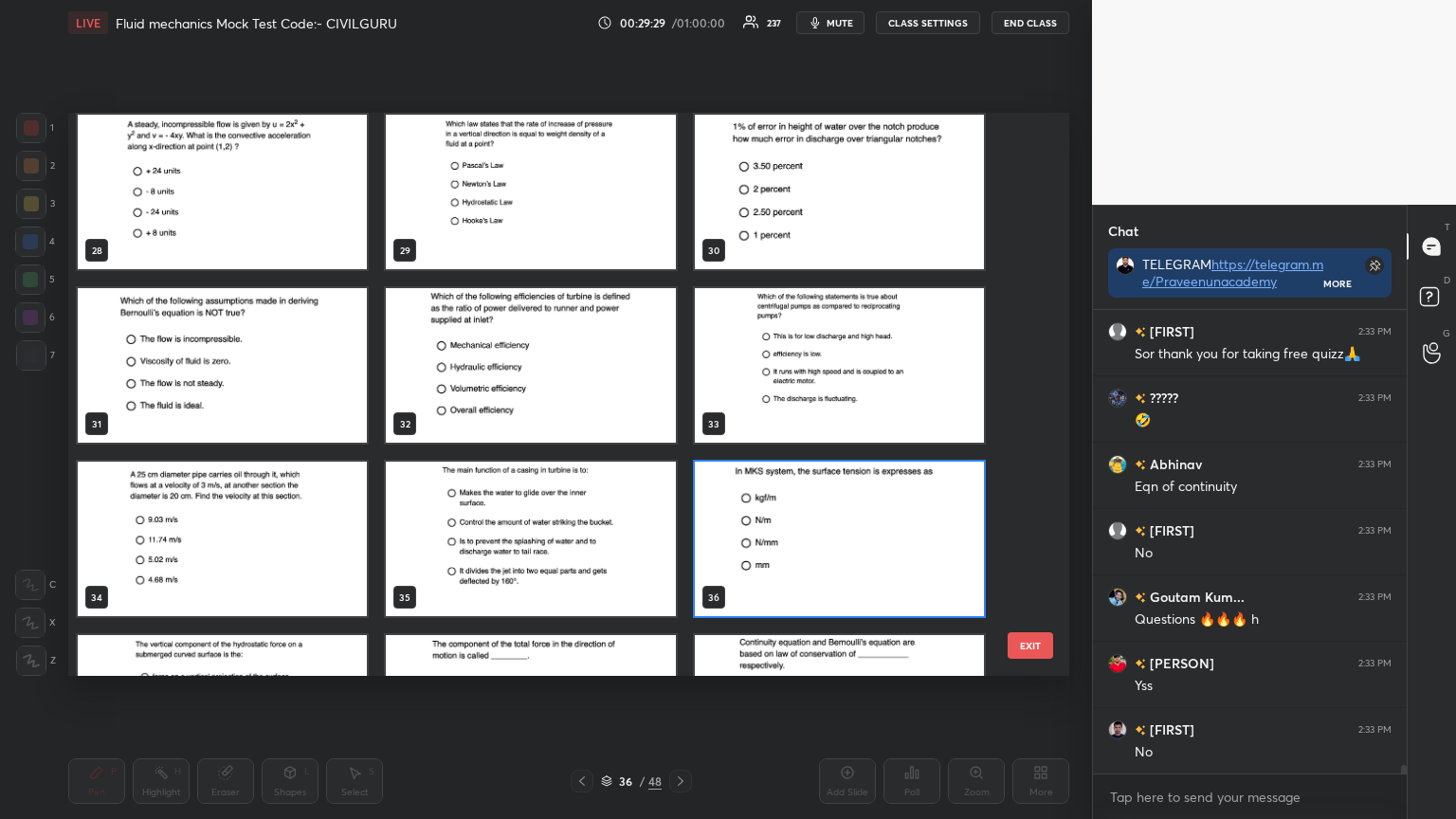 click at bounding box center (839, 538) 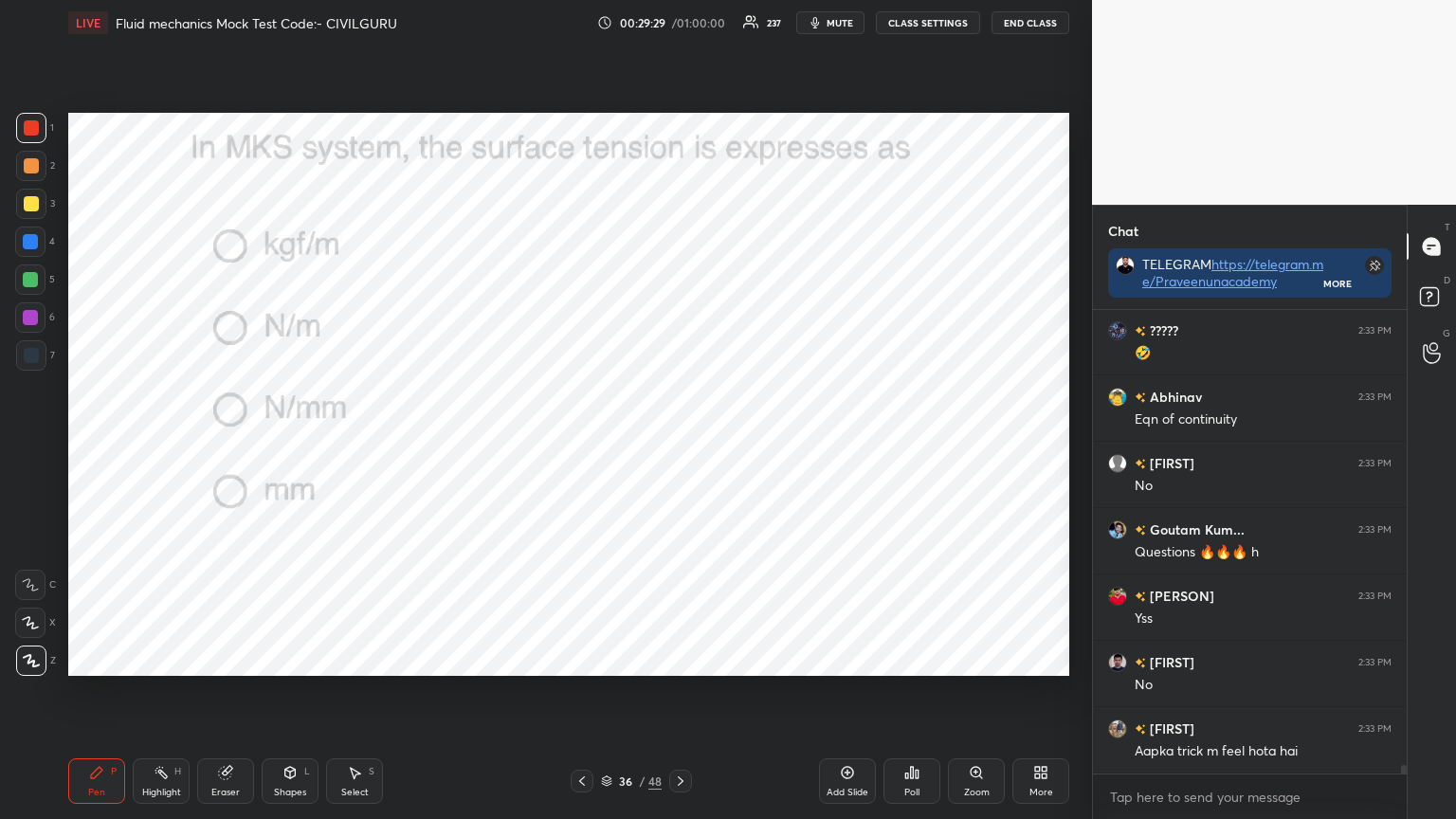 click at bounding box center (839, 538) 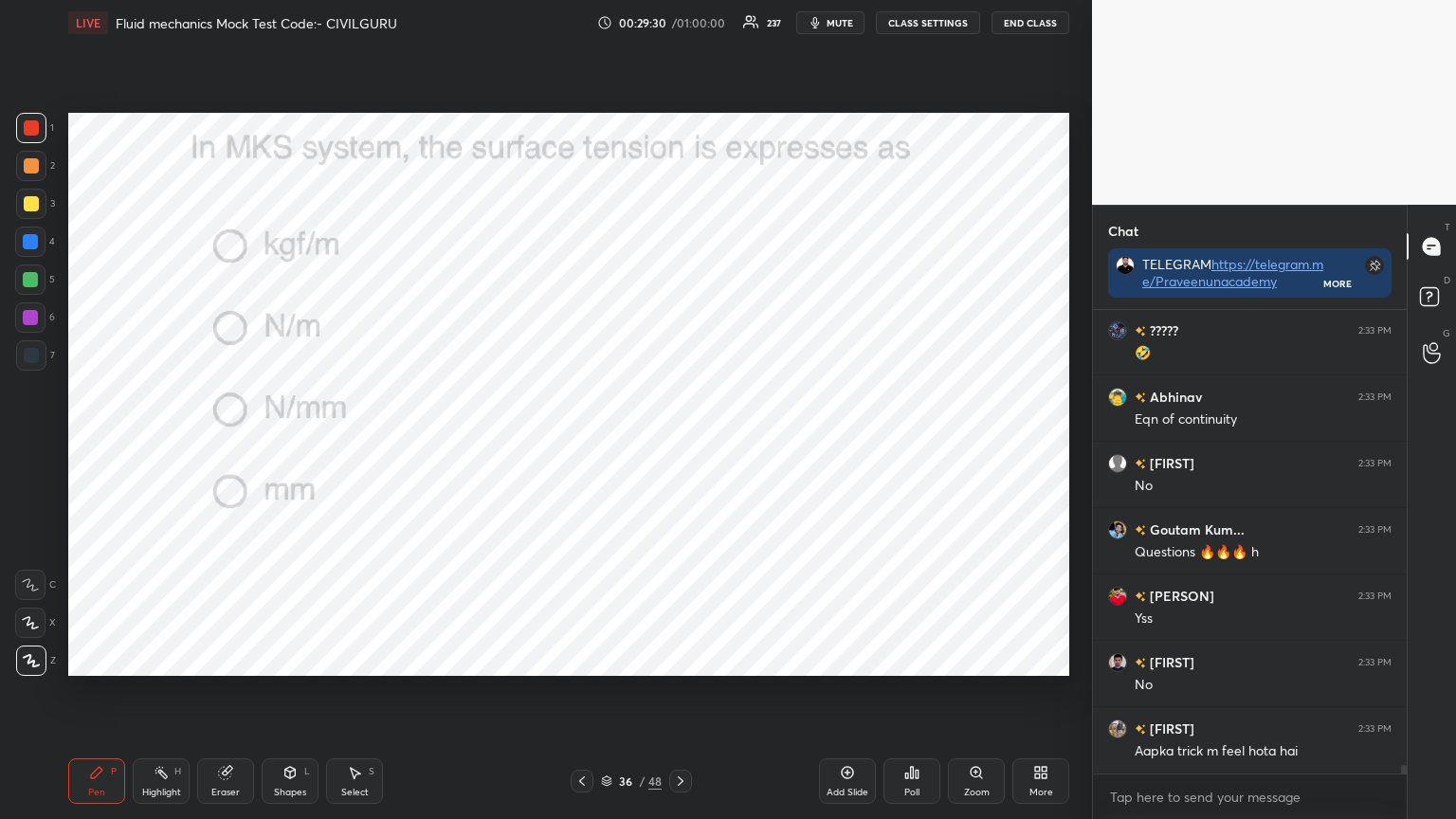 click on "Poll" at bounding box center (912, 792) 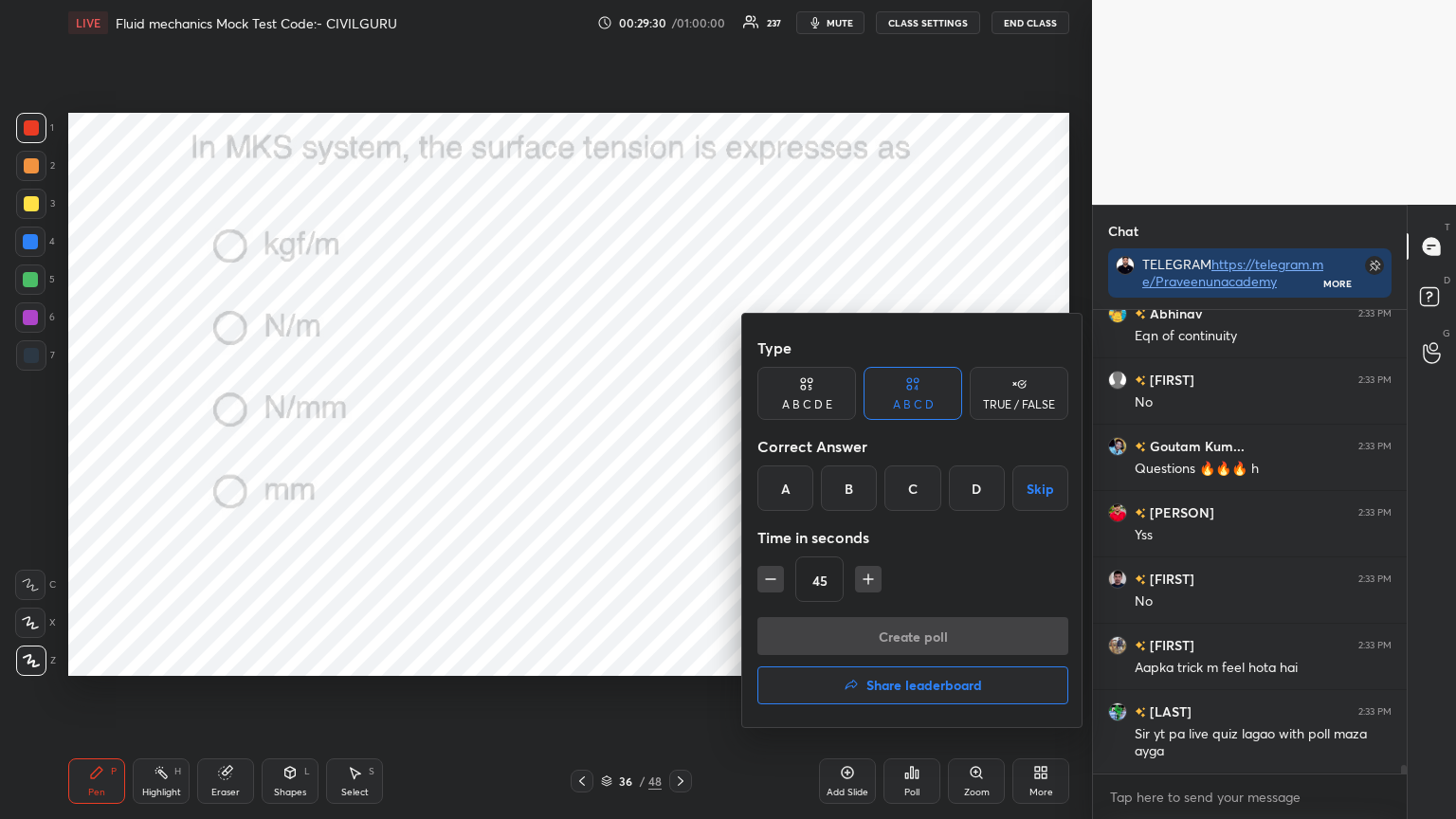 click on "A" at bounding box center [785, 488] 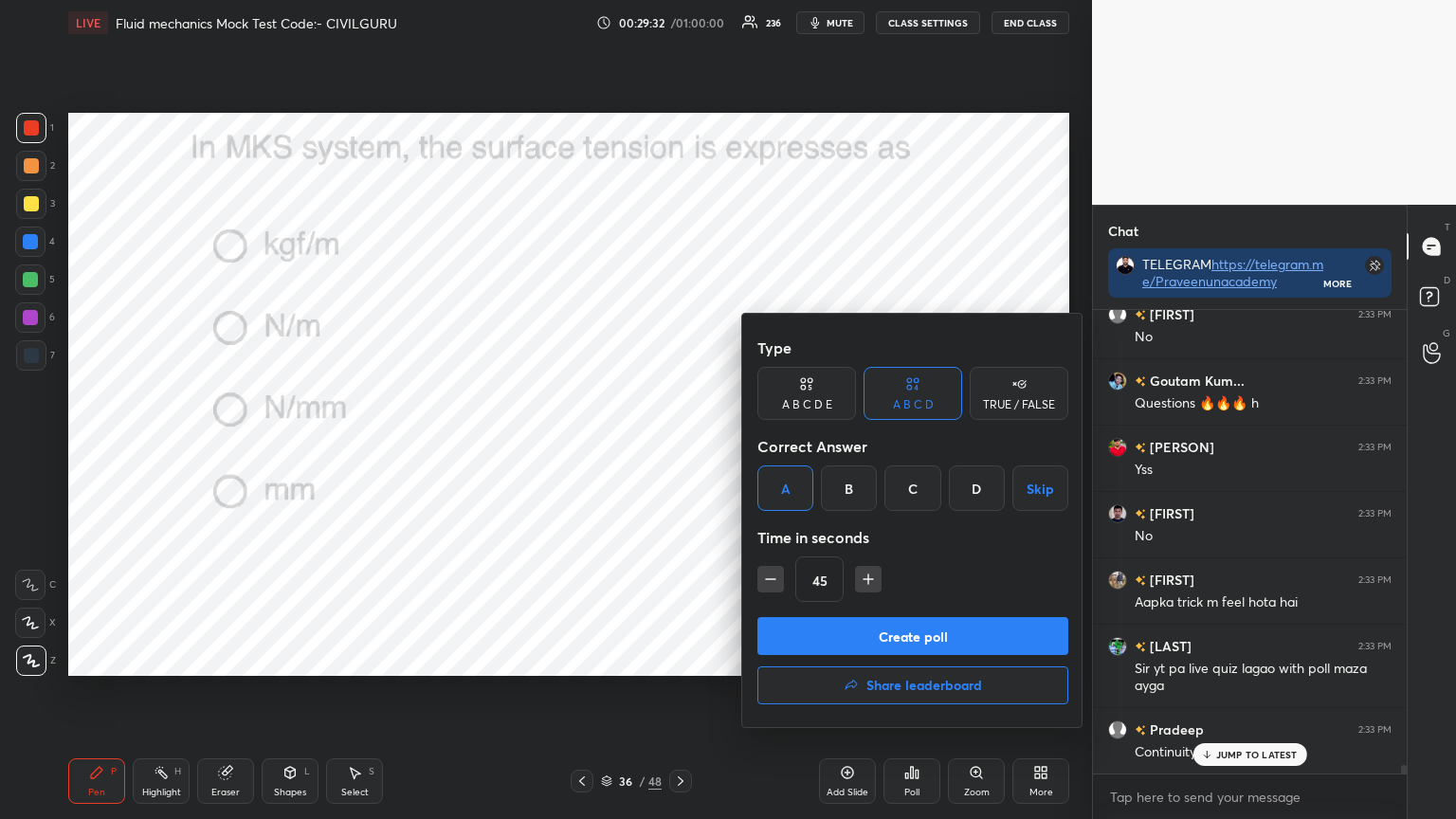 click on "Create poll" at bounding box center [913, 636] 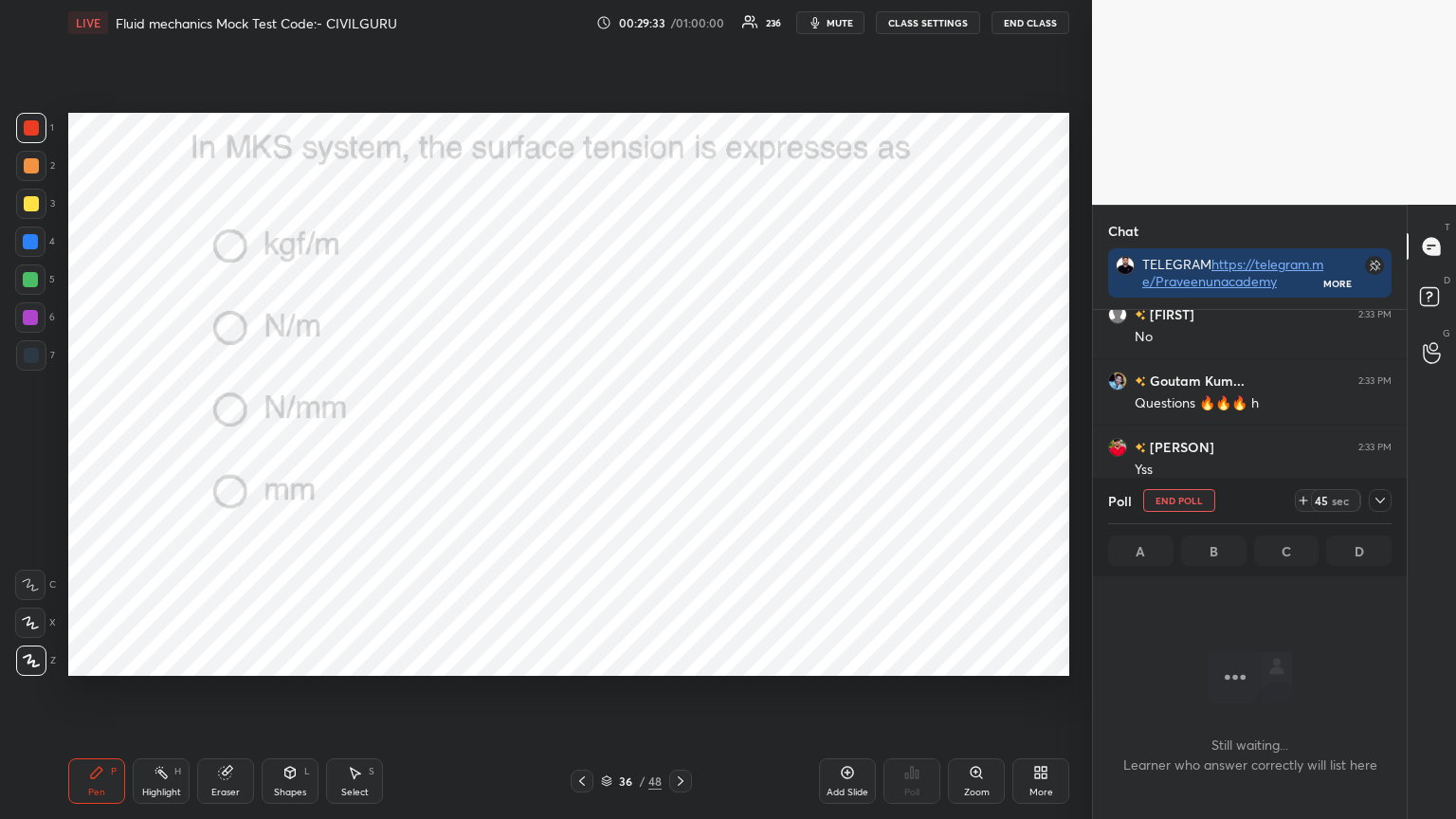 click 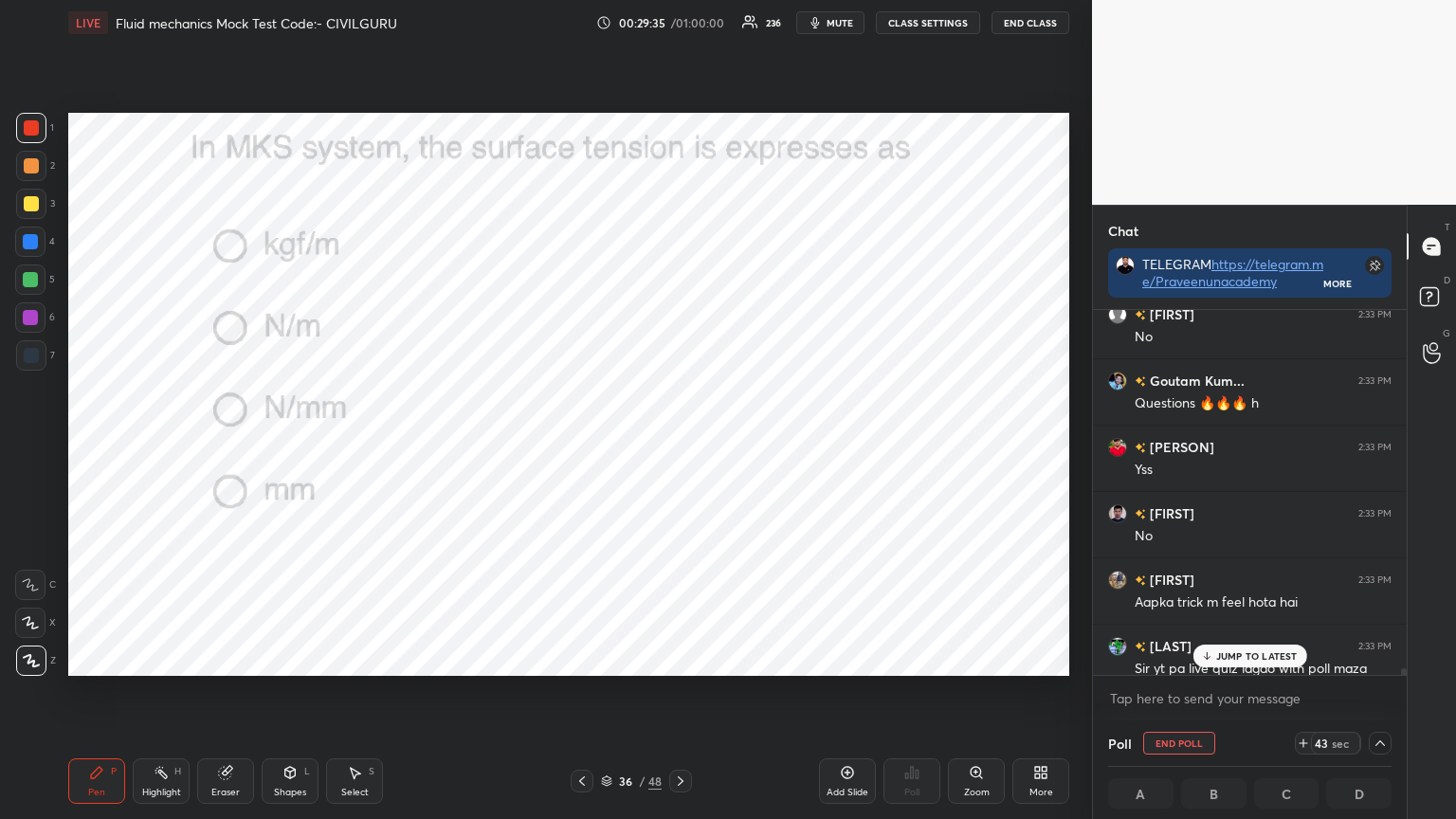 click on "JUMP TO LATEST" at bounding box center [1257, 656] 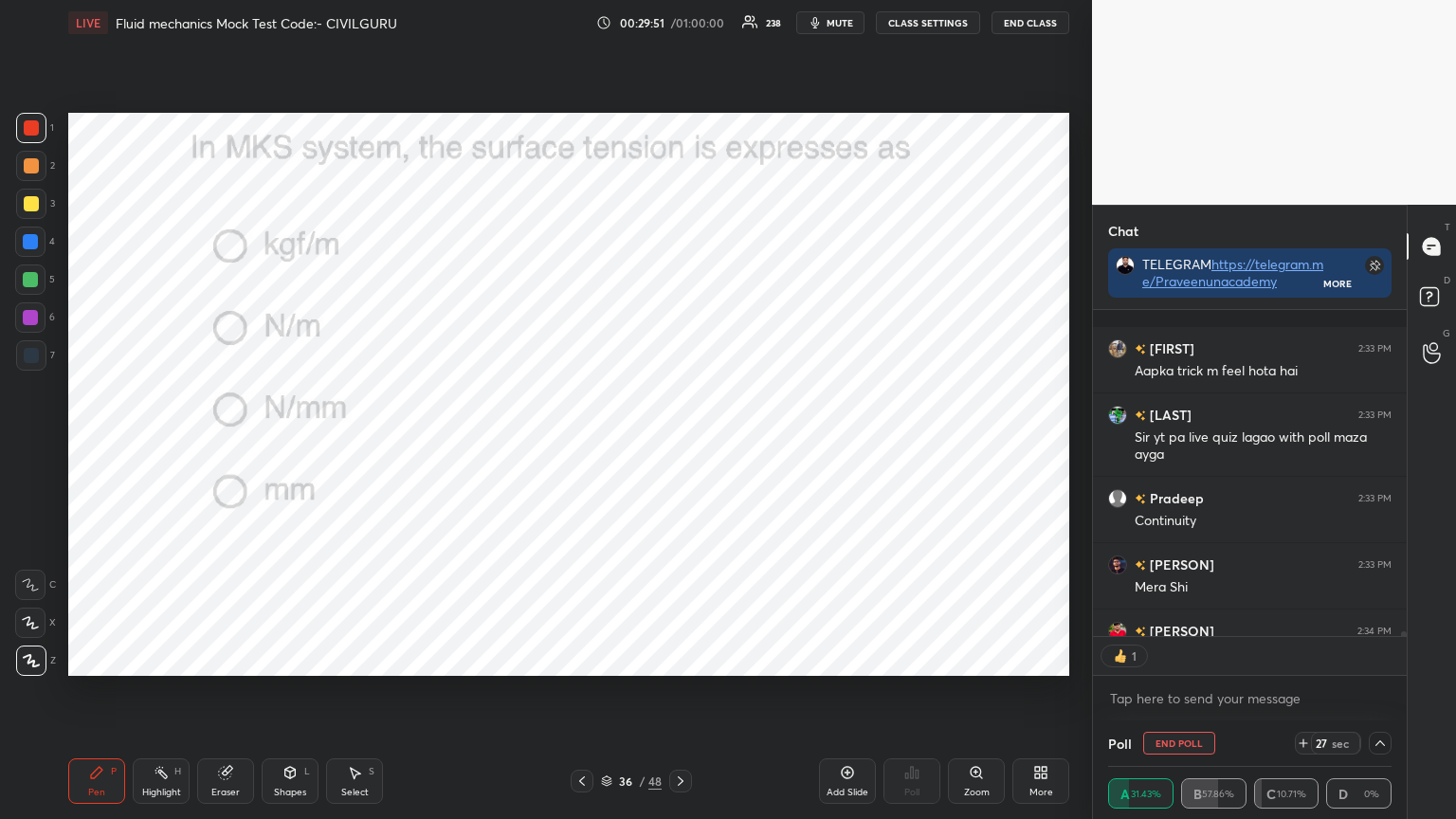 click on "Shi" at bounding box center (1263, 720) 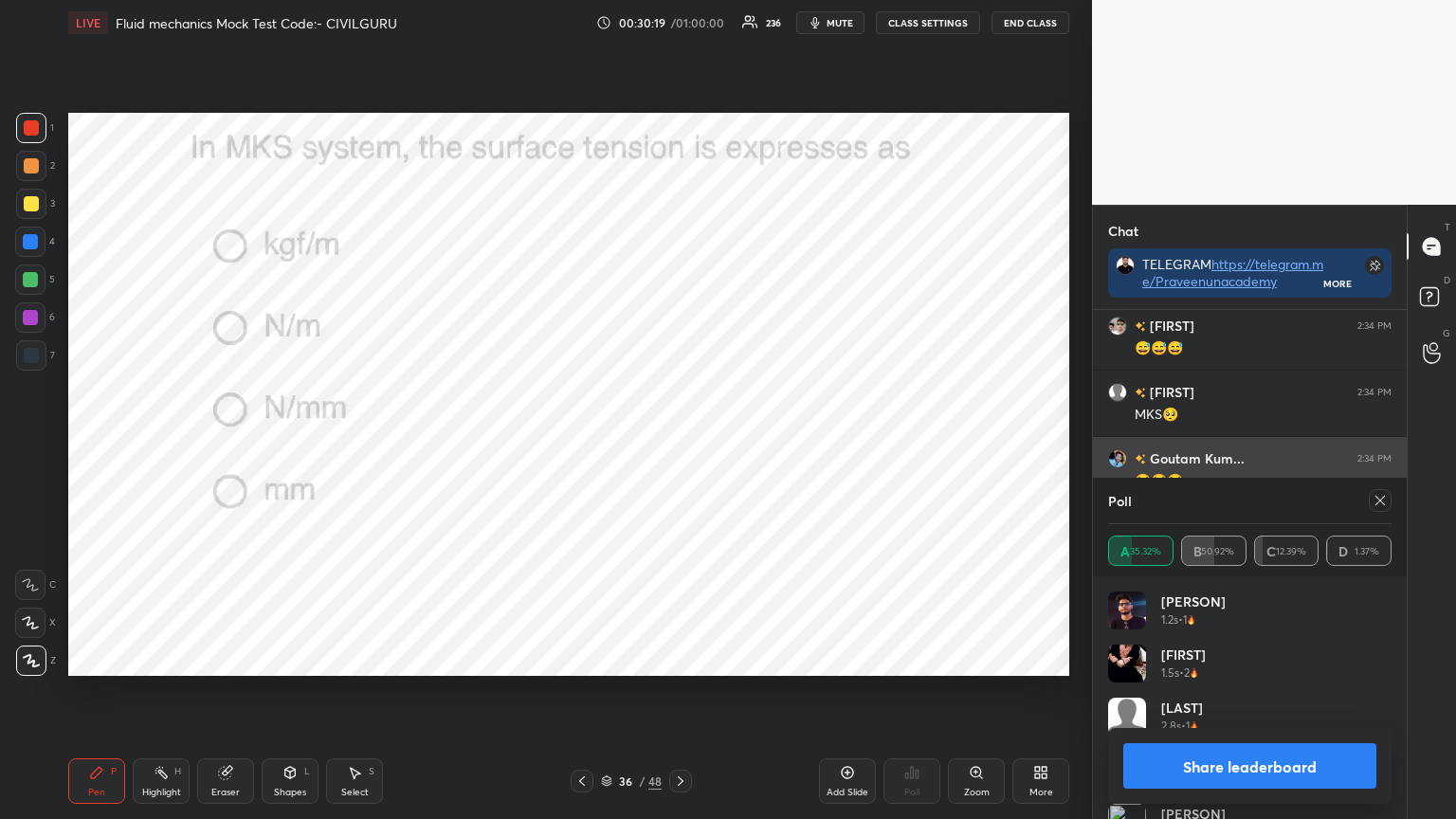 click 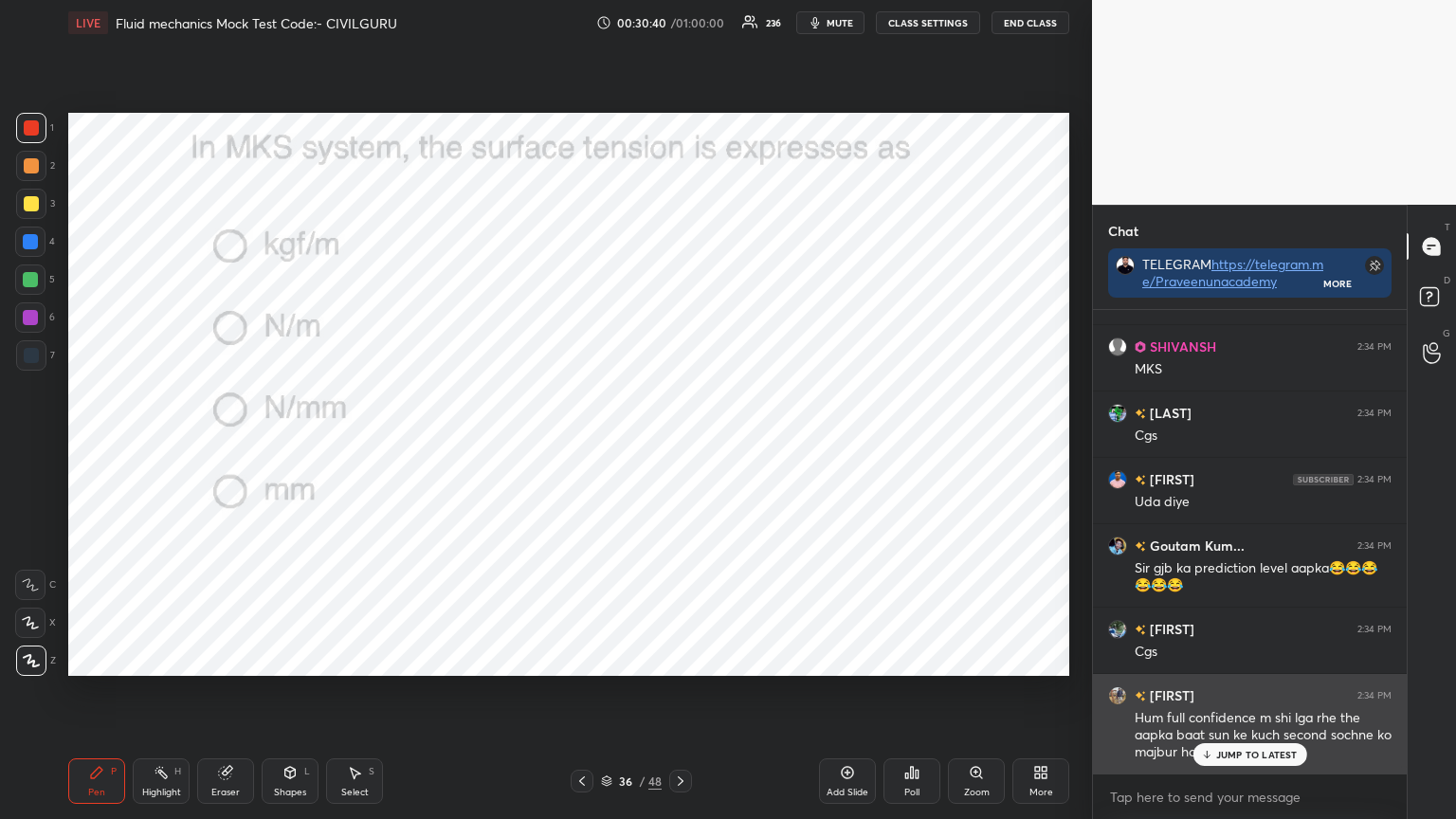 click on "JUMP TO LATEST" at bounding box center (1257, 755) 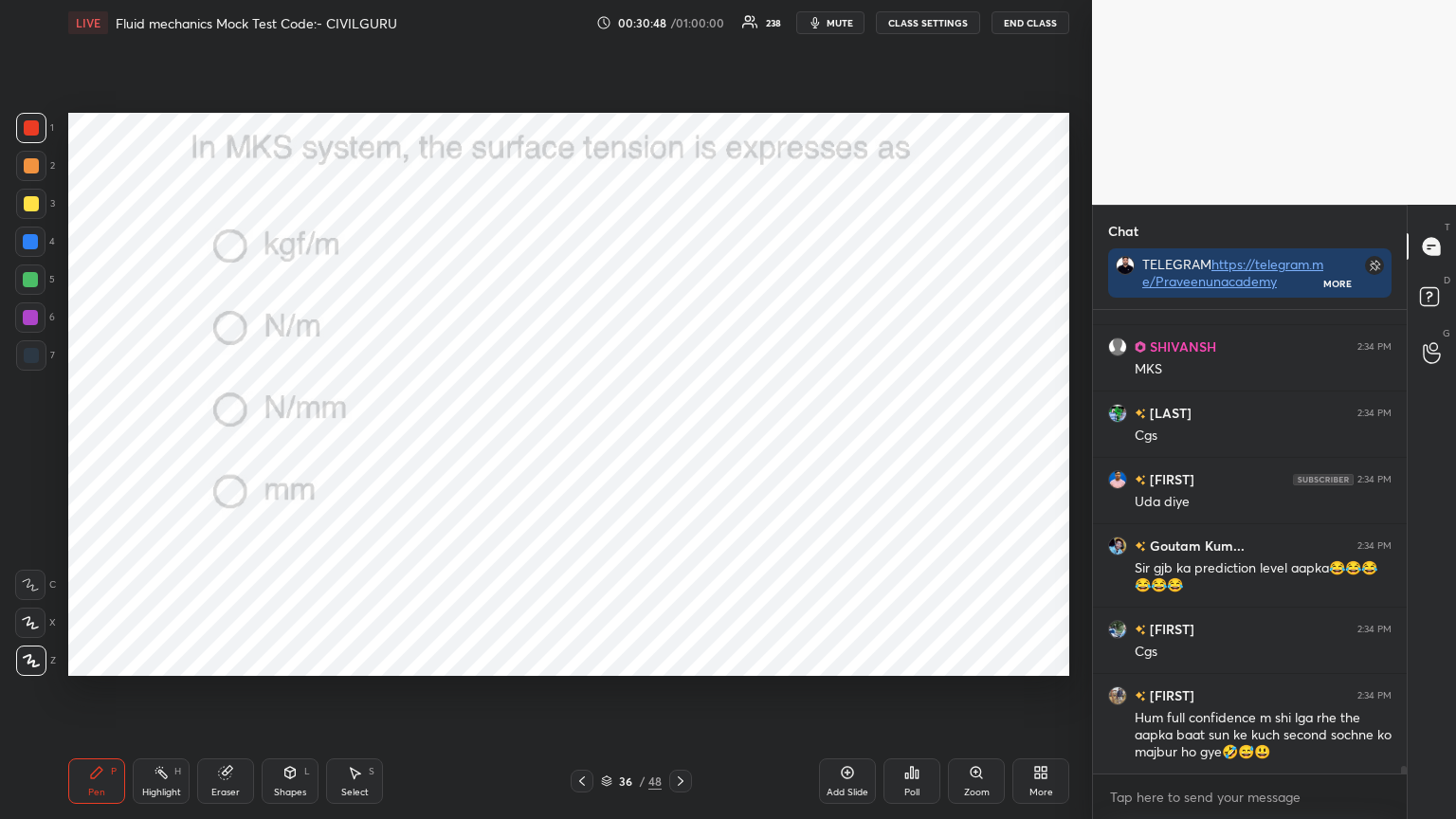 click 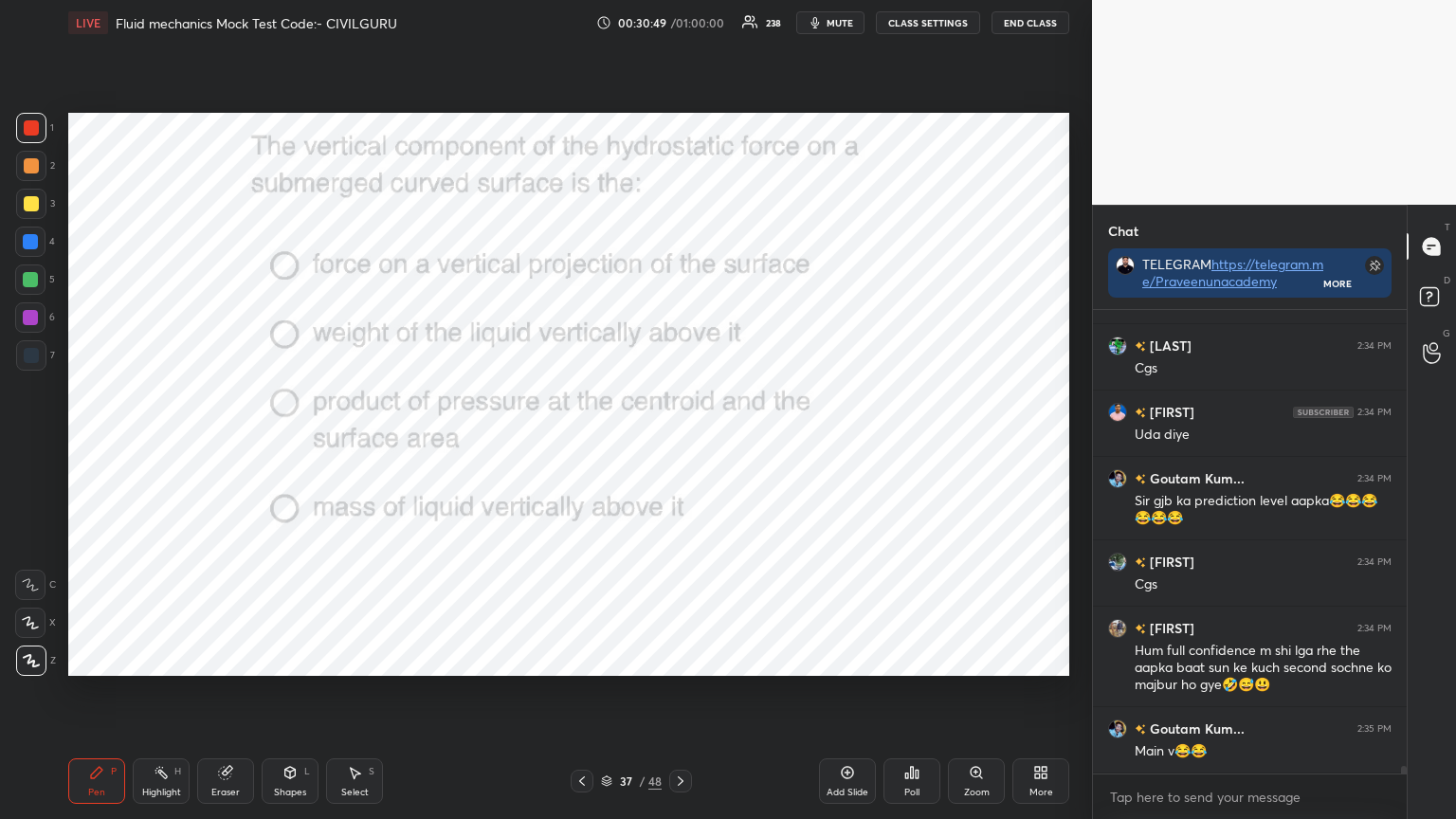 click on "Poll" at bounding box center (912, 781) 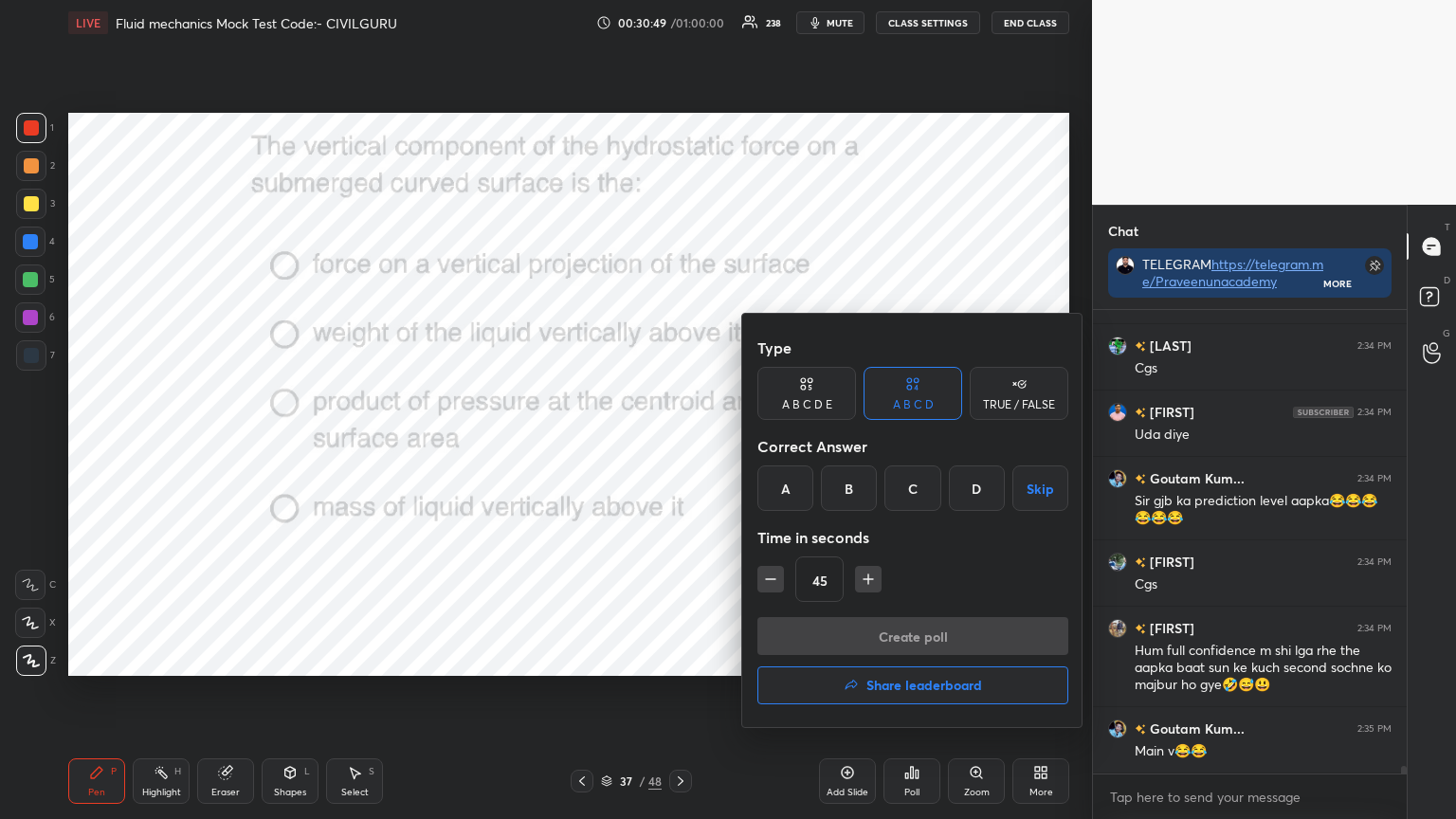 click on "B" at bounding box center (848, 488) 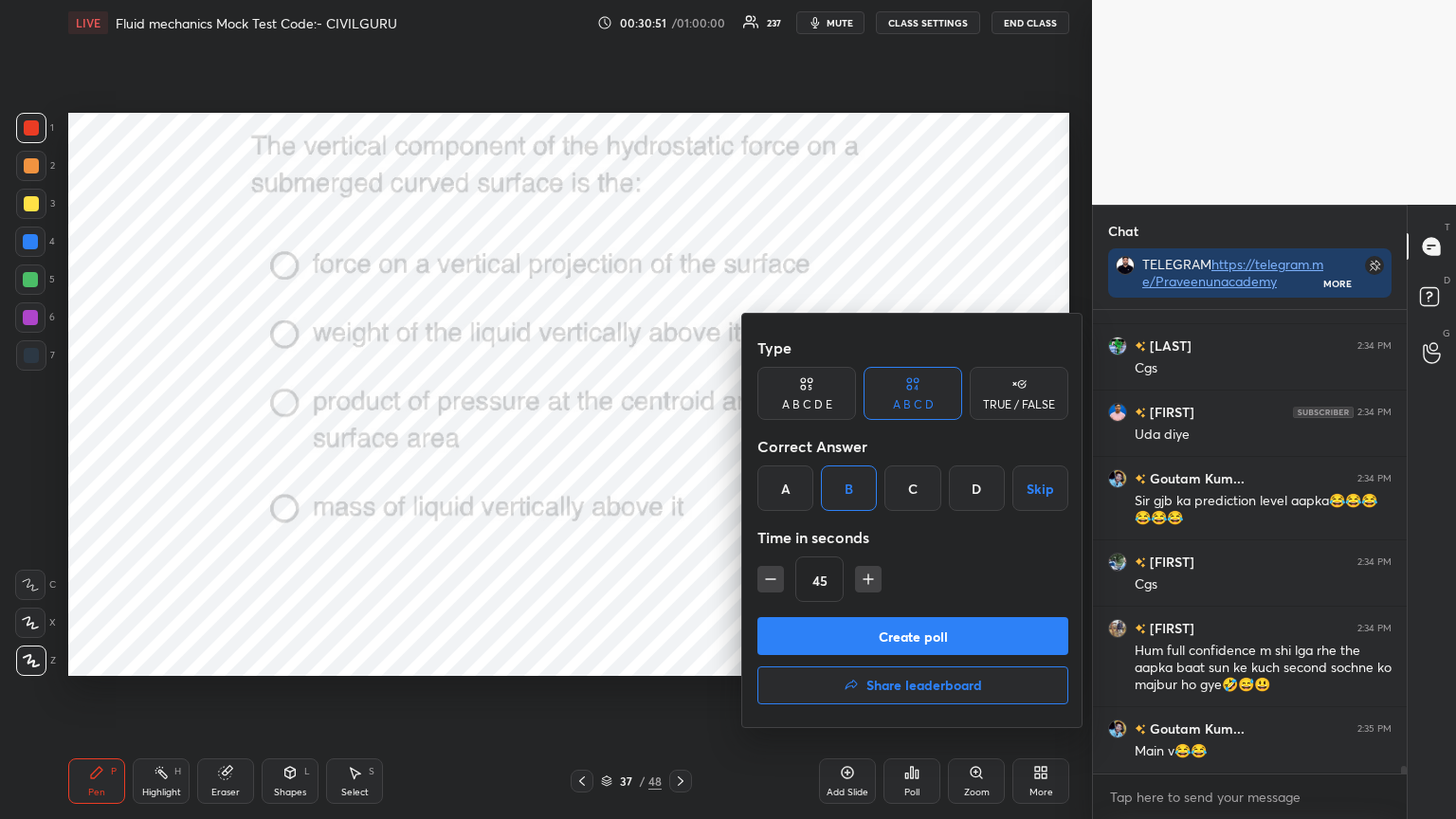 click on "Create poll" at bounding box center [913, 636] 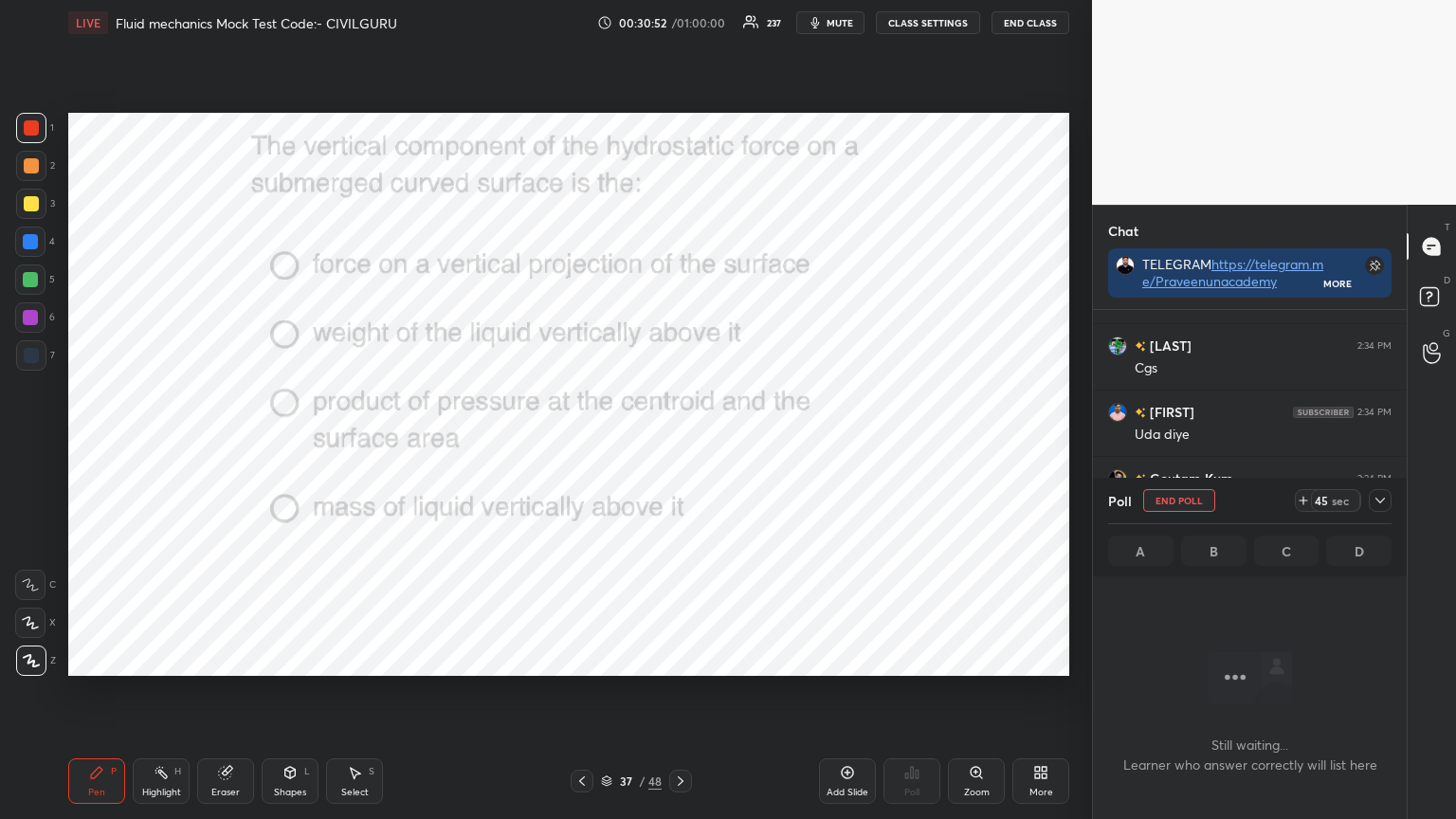 click 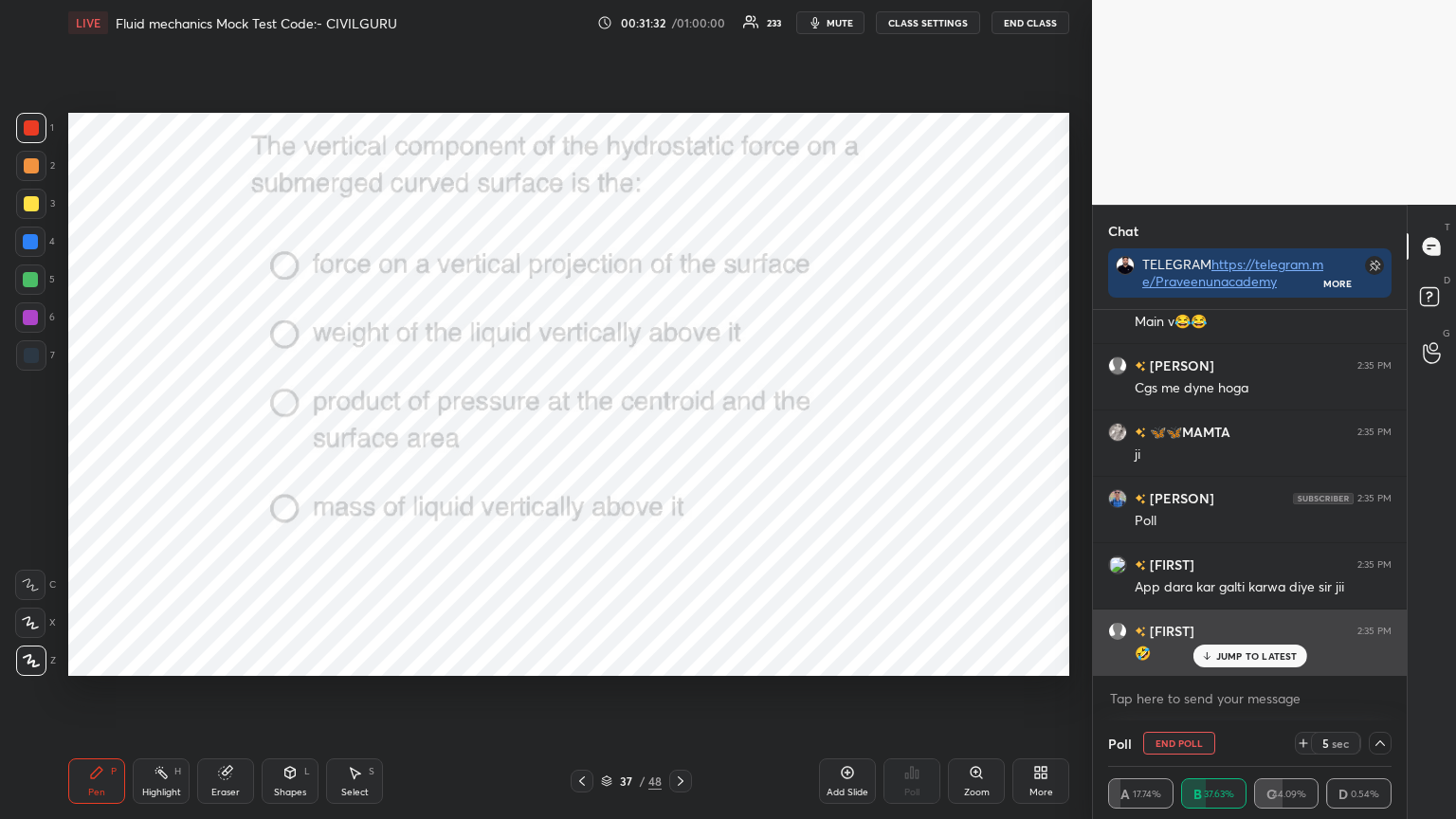 click on "JUMP TO LATEST" at bounding box center [1257, 656] 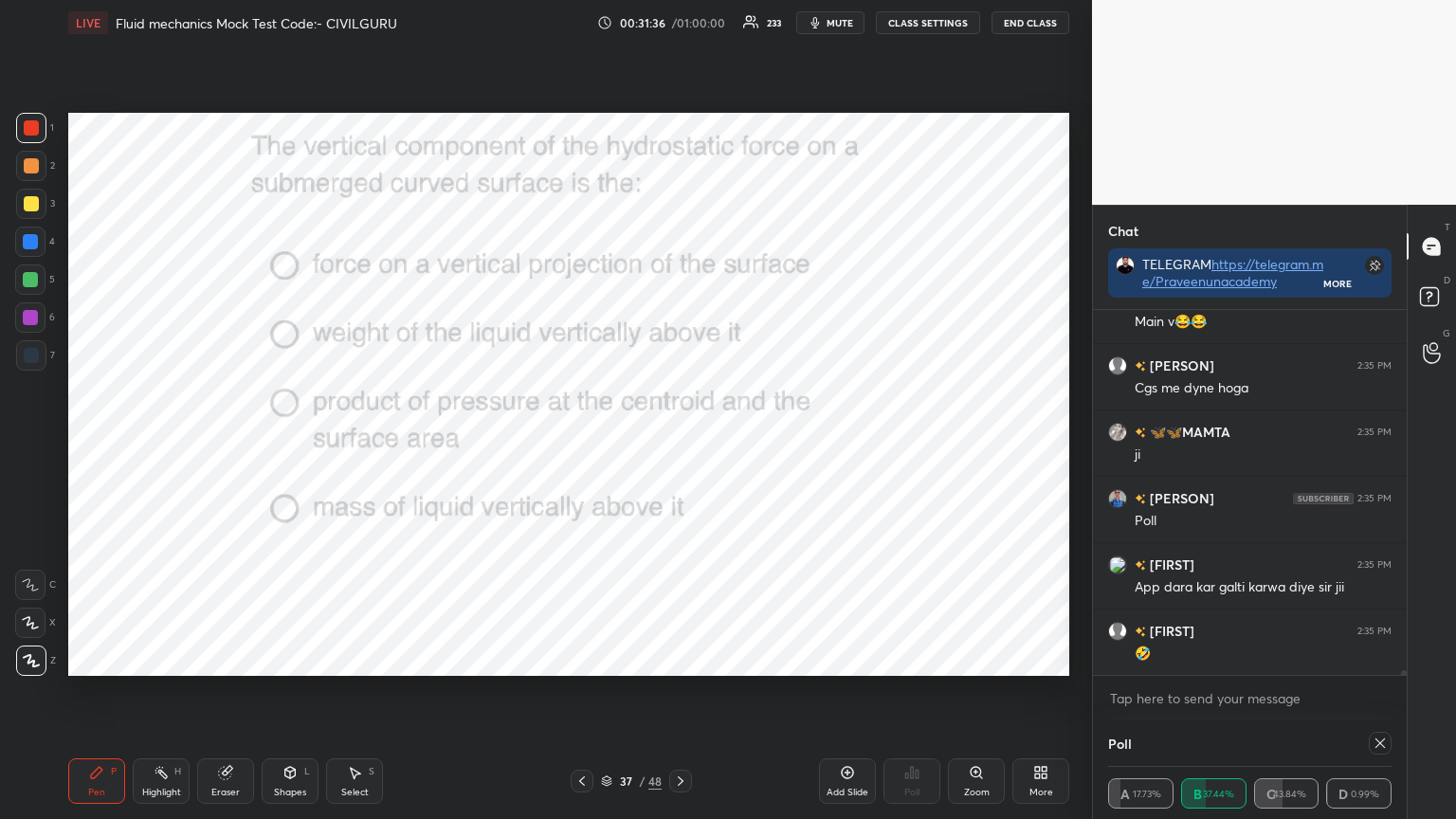 scroll, scrollTop: 6, scrollLeft: 6, axis: both 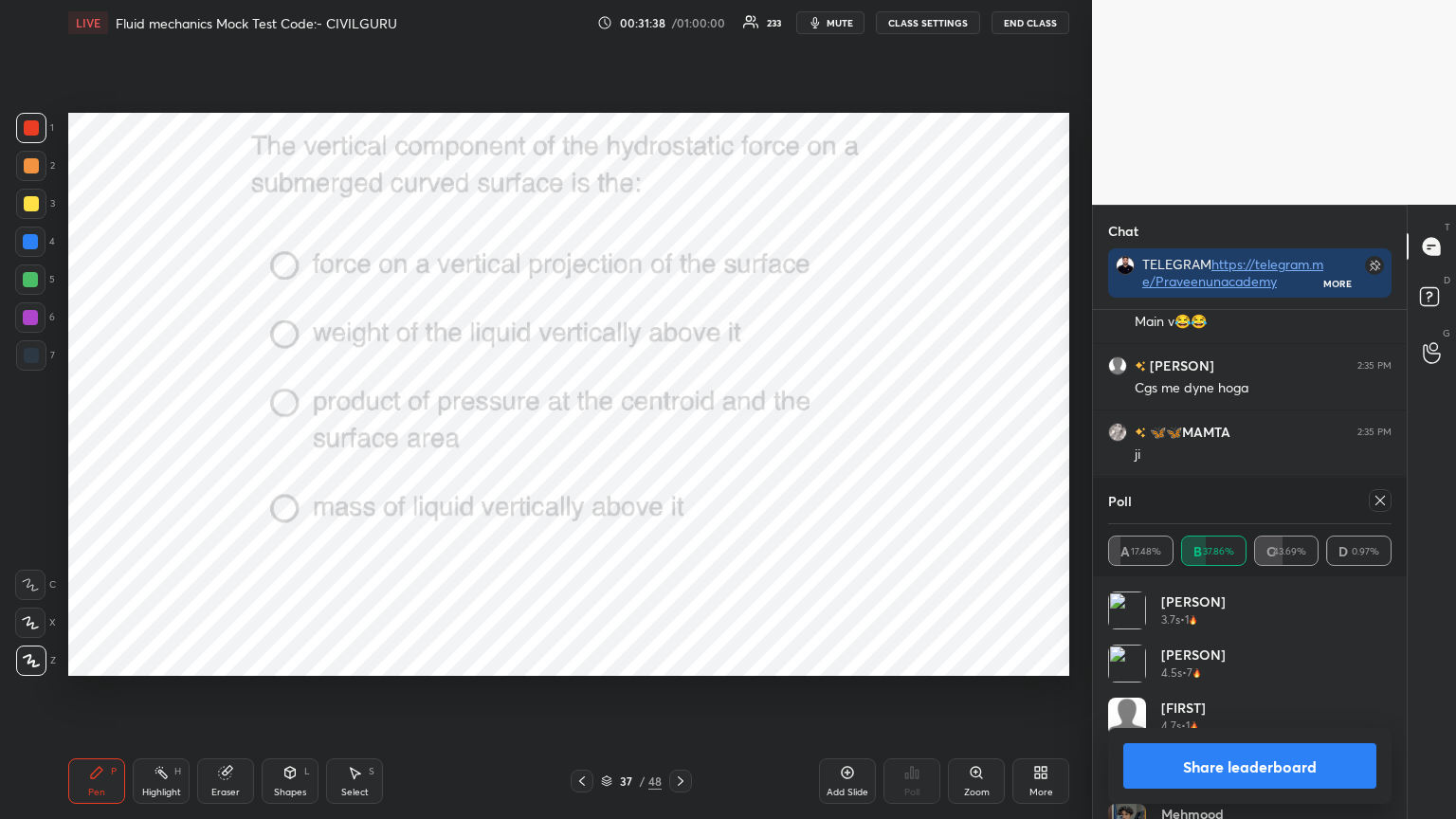 click 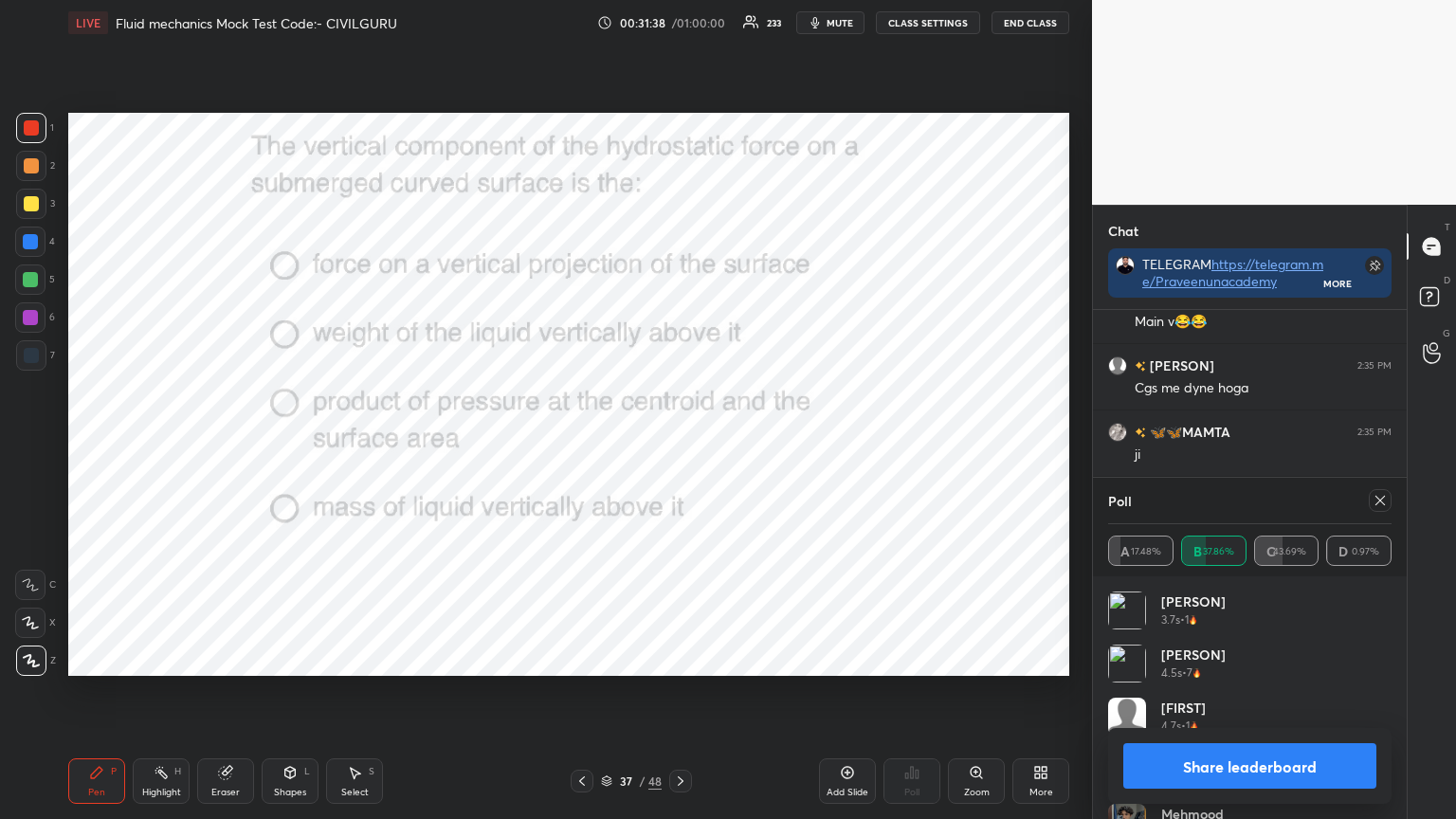 type on "x" 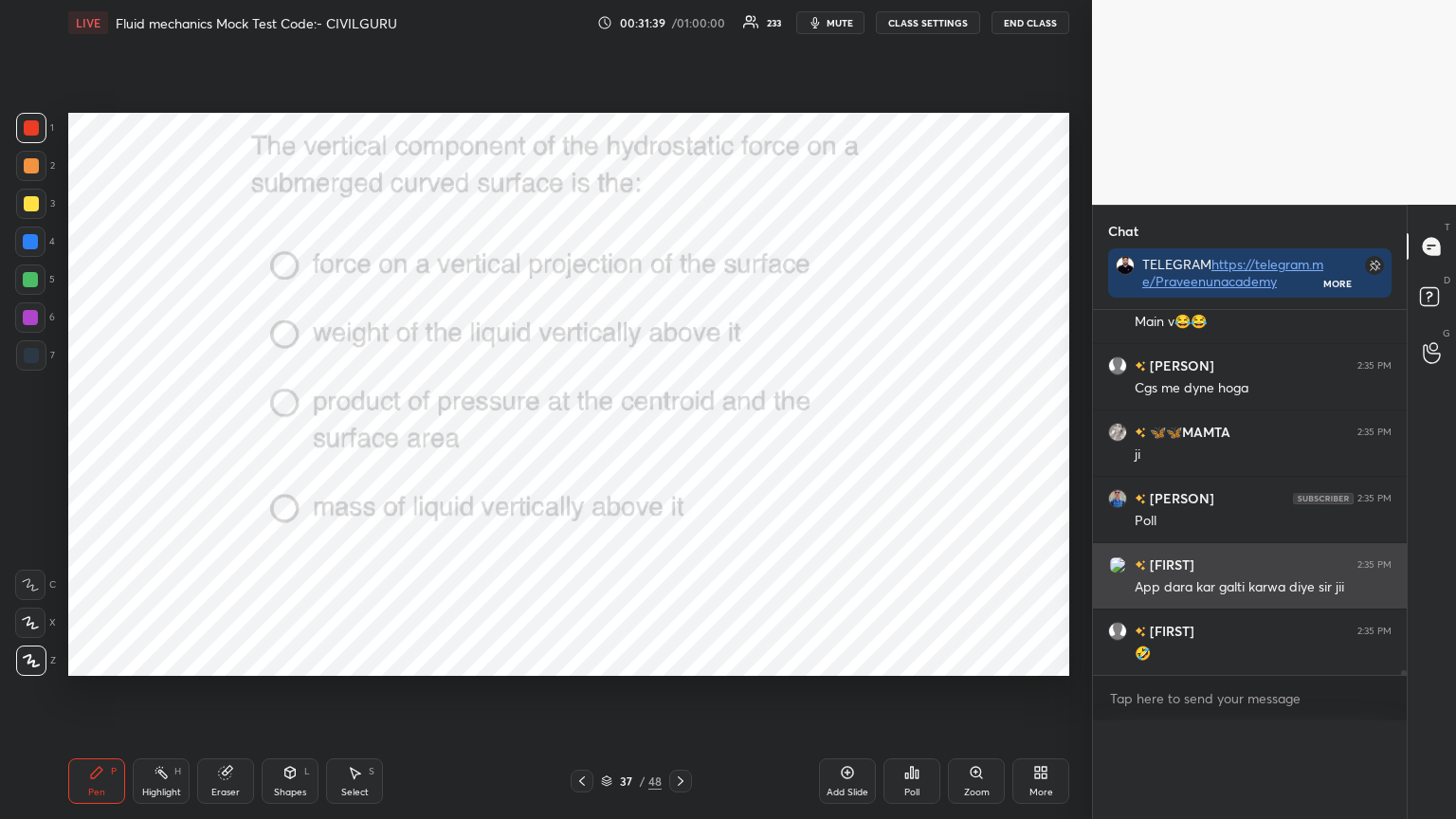 scroll, scrollTop: 0, scrollLeft: 0, axis: both 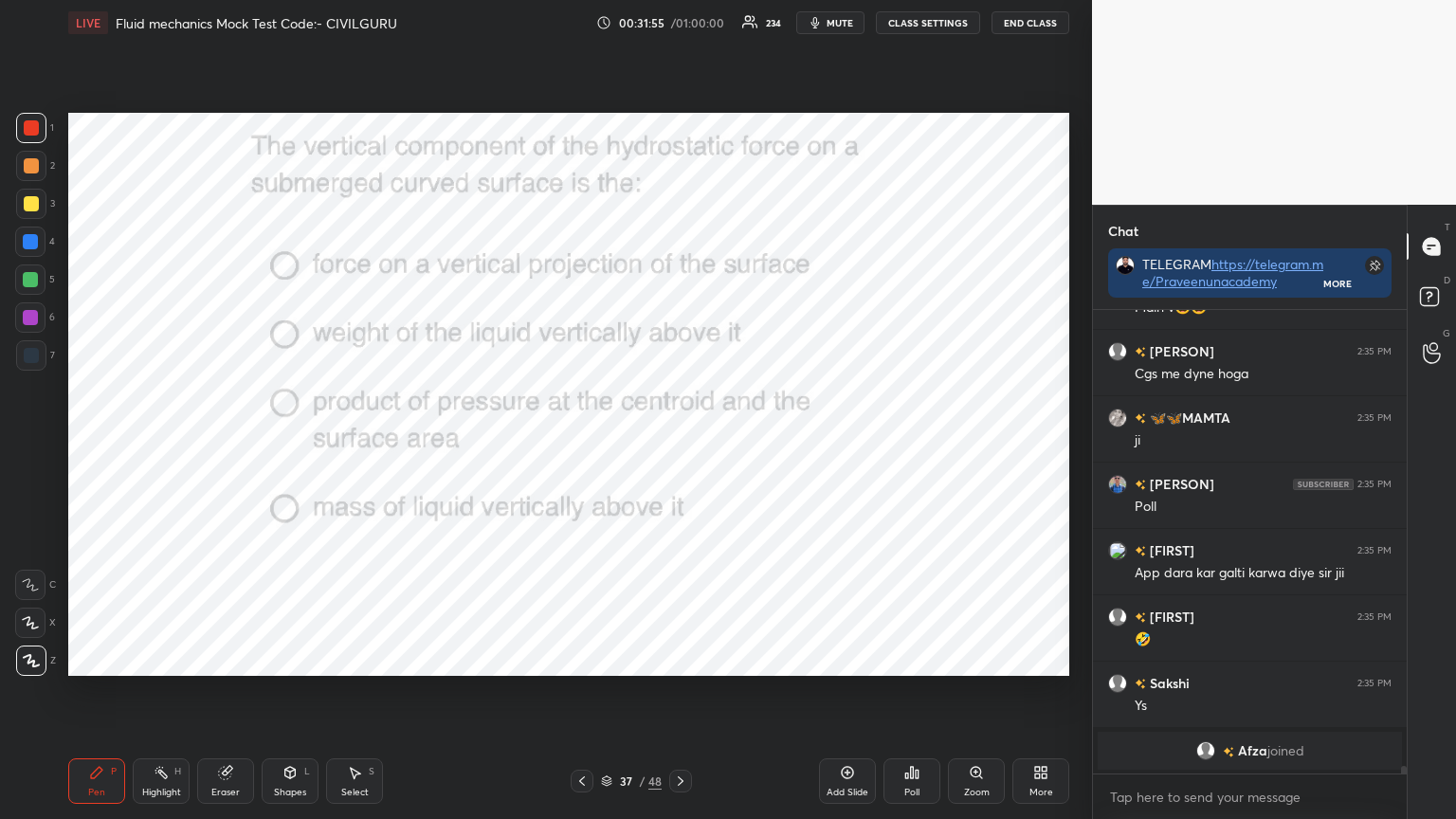 click 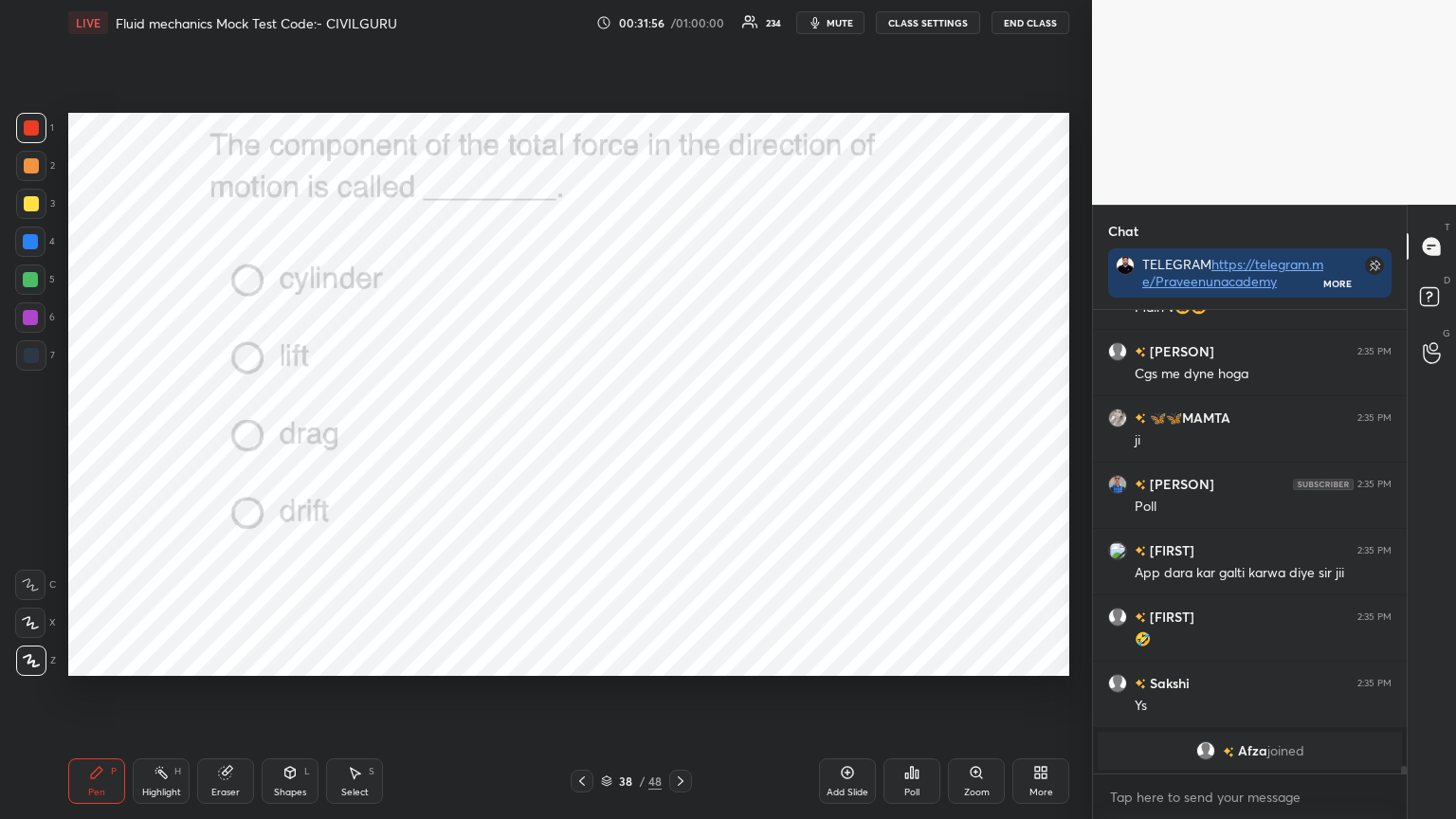 click 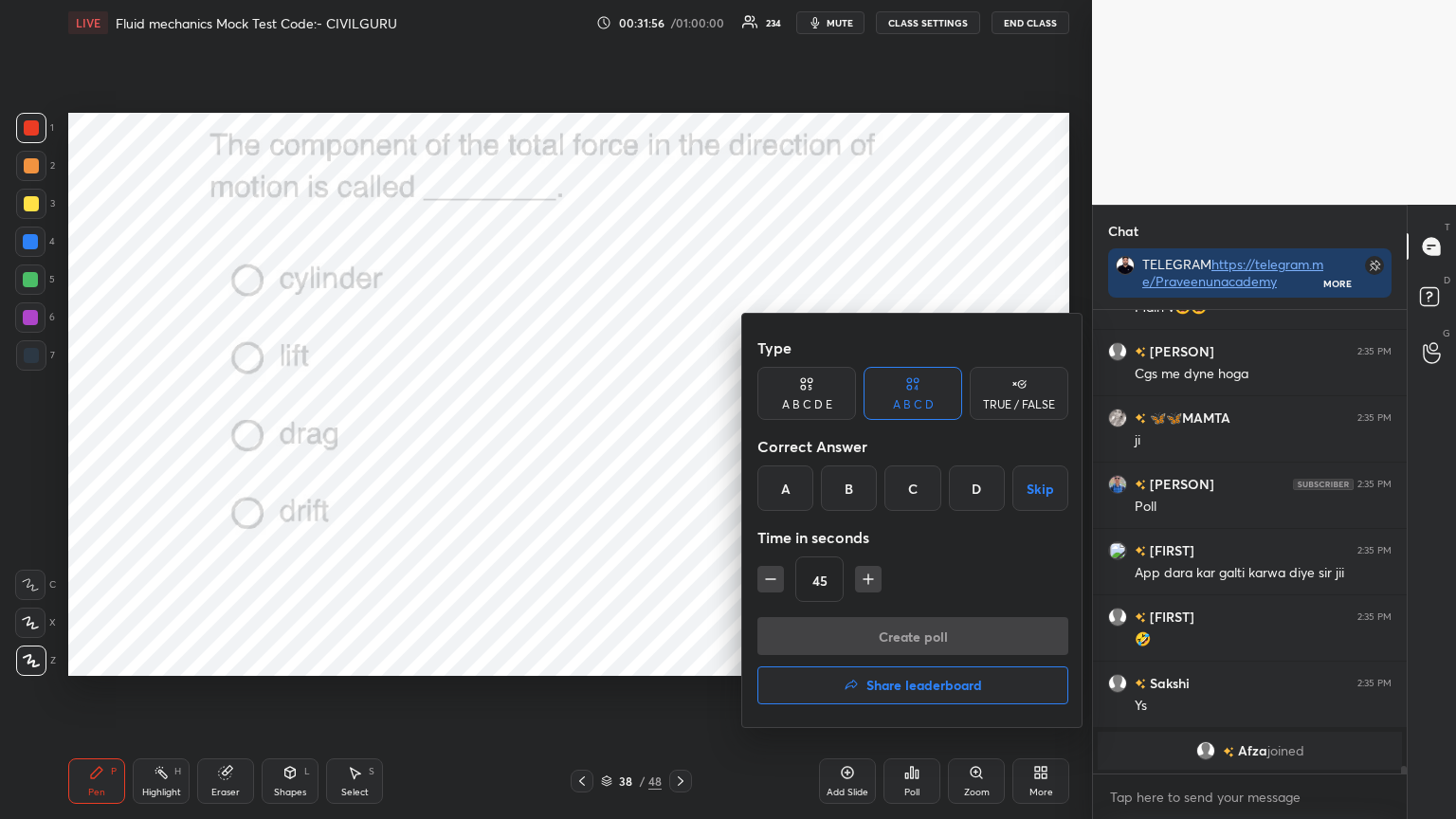 scroll, scrollTop: 26279, scrollLeft: 0, axis: vertical 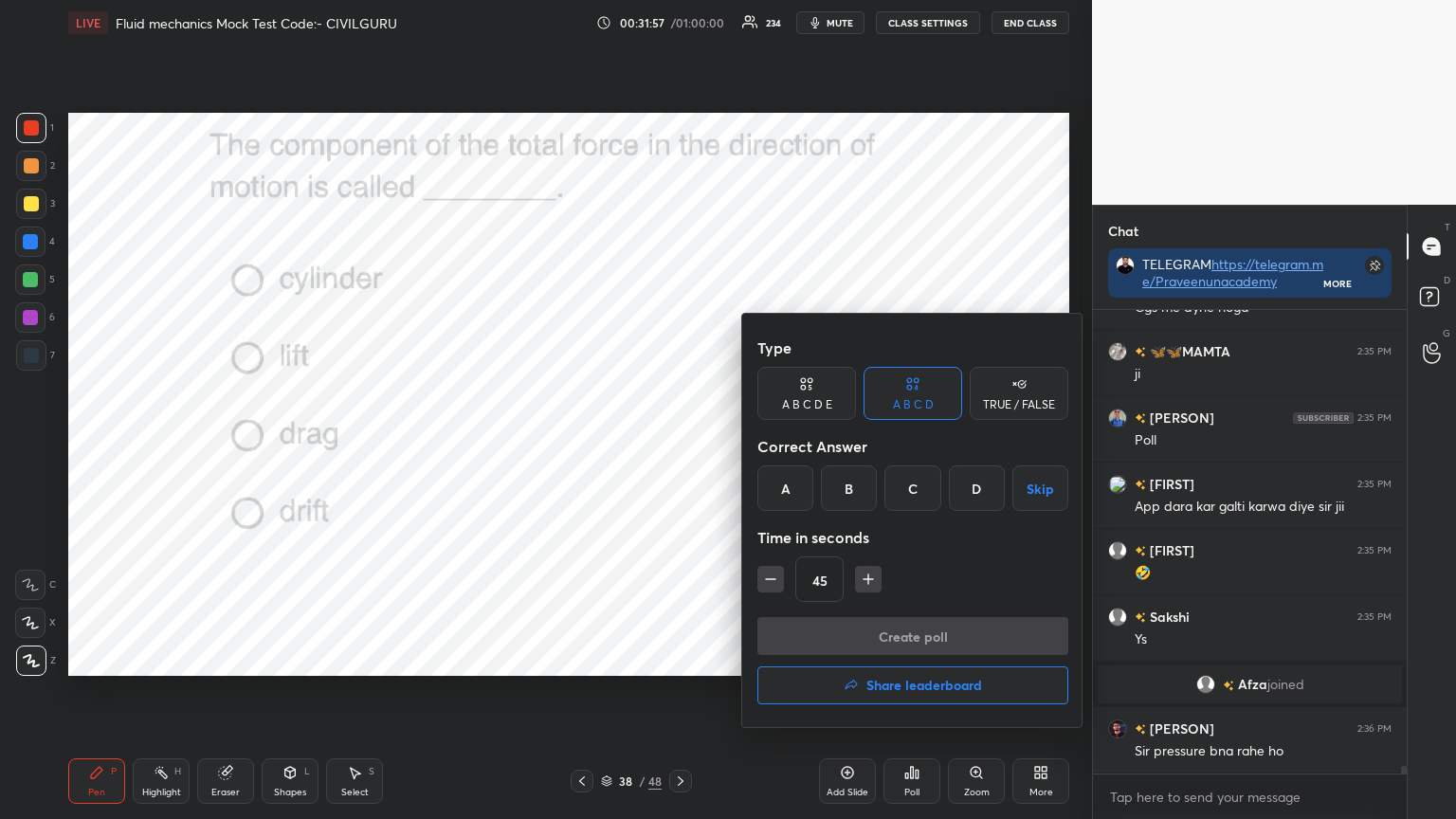 click on "C" at bounding box center (912, 488) 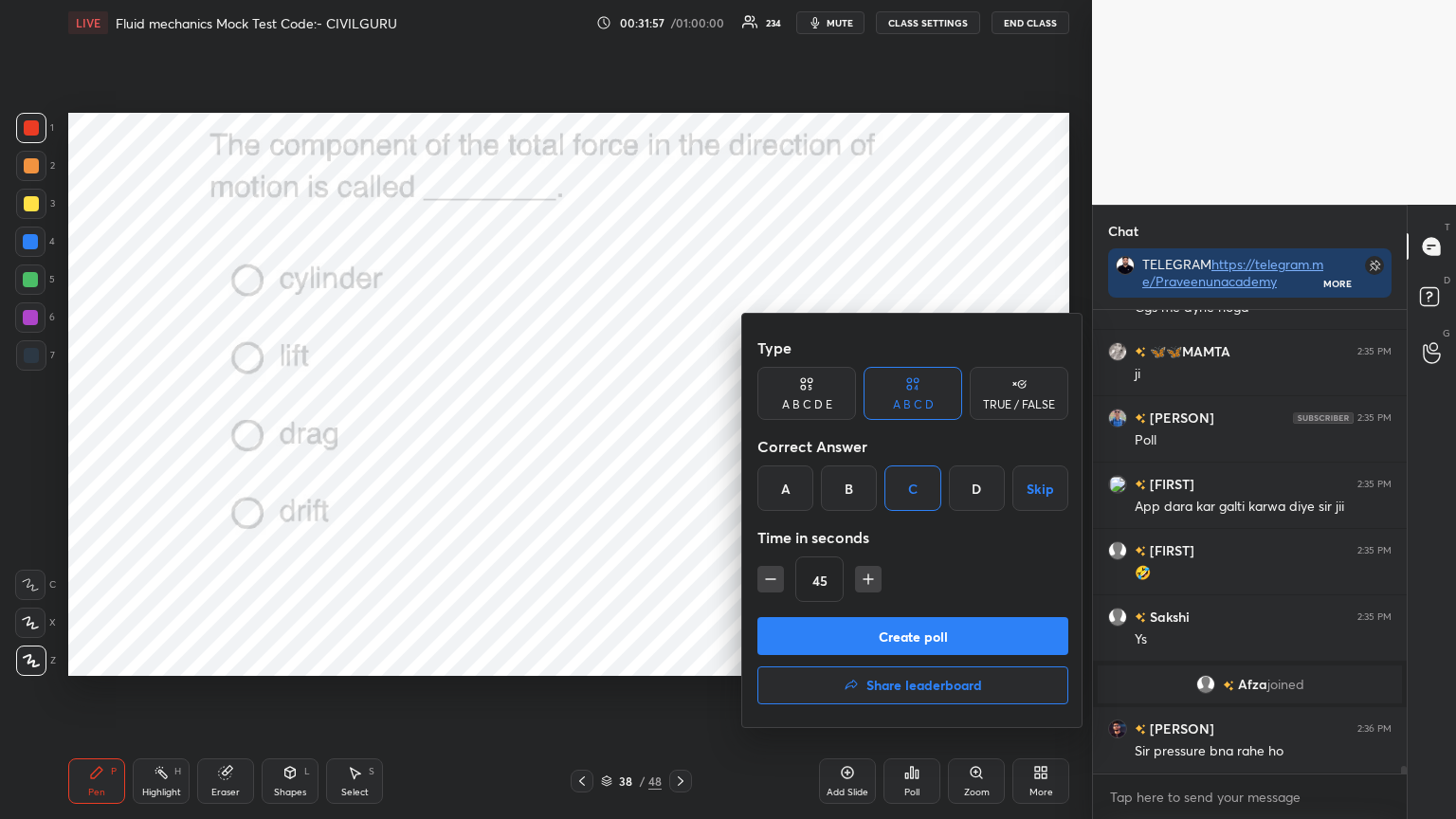 click 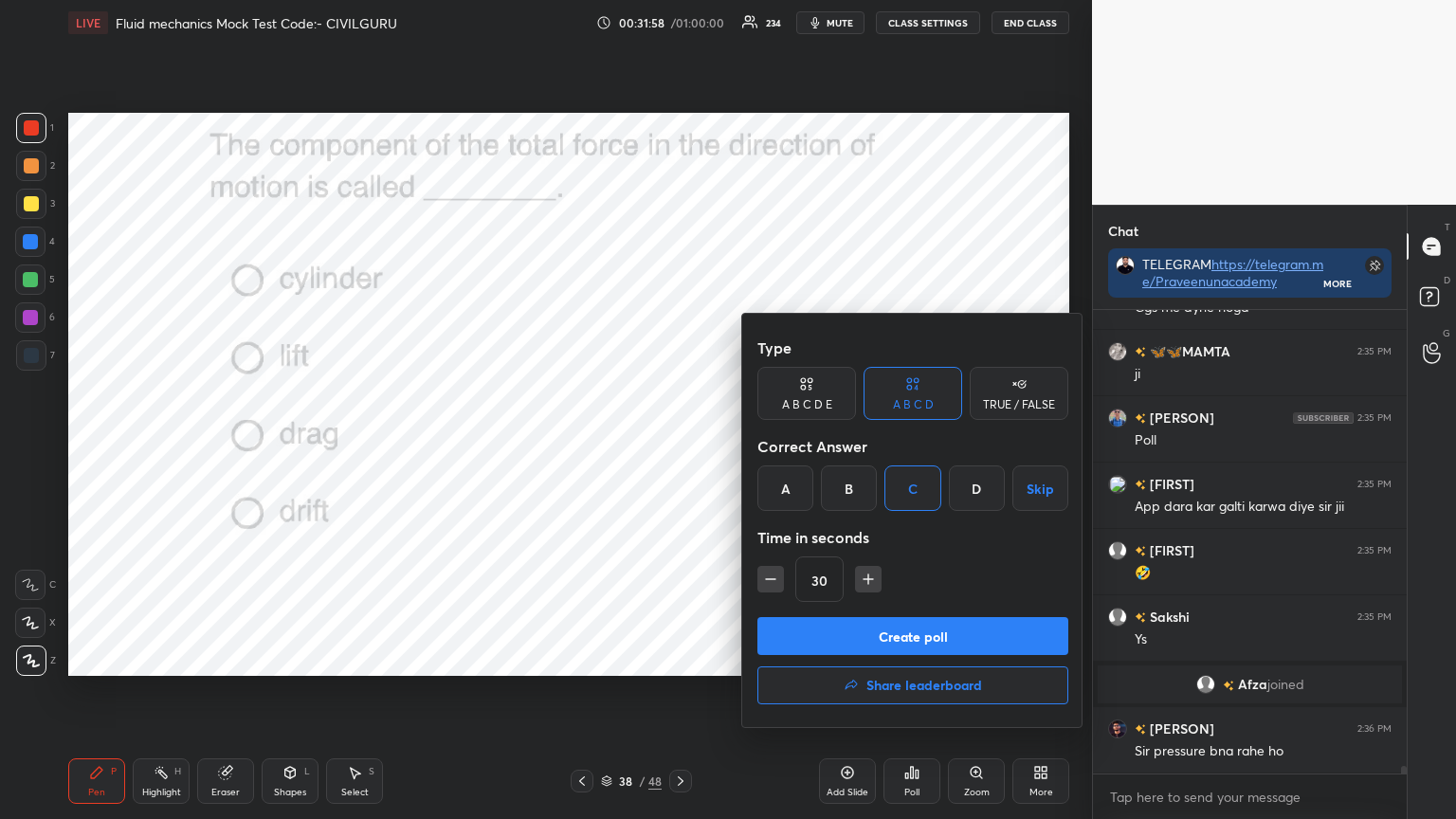 click on "Create poll" at bounding box center (913, 636) 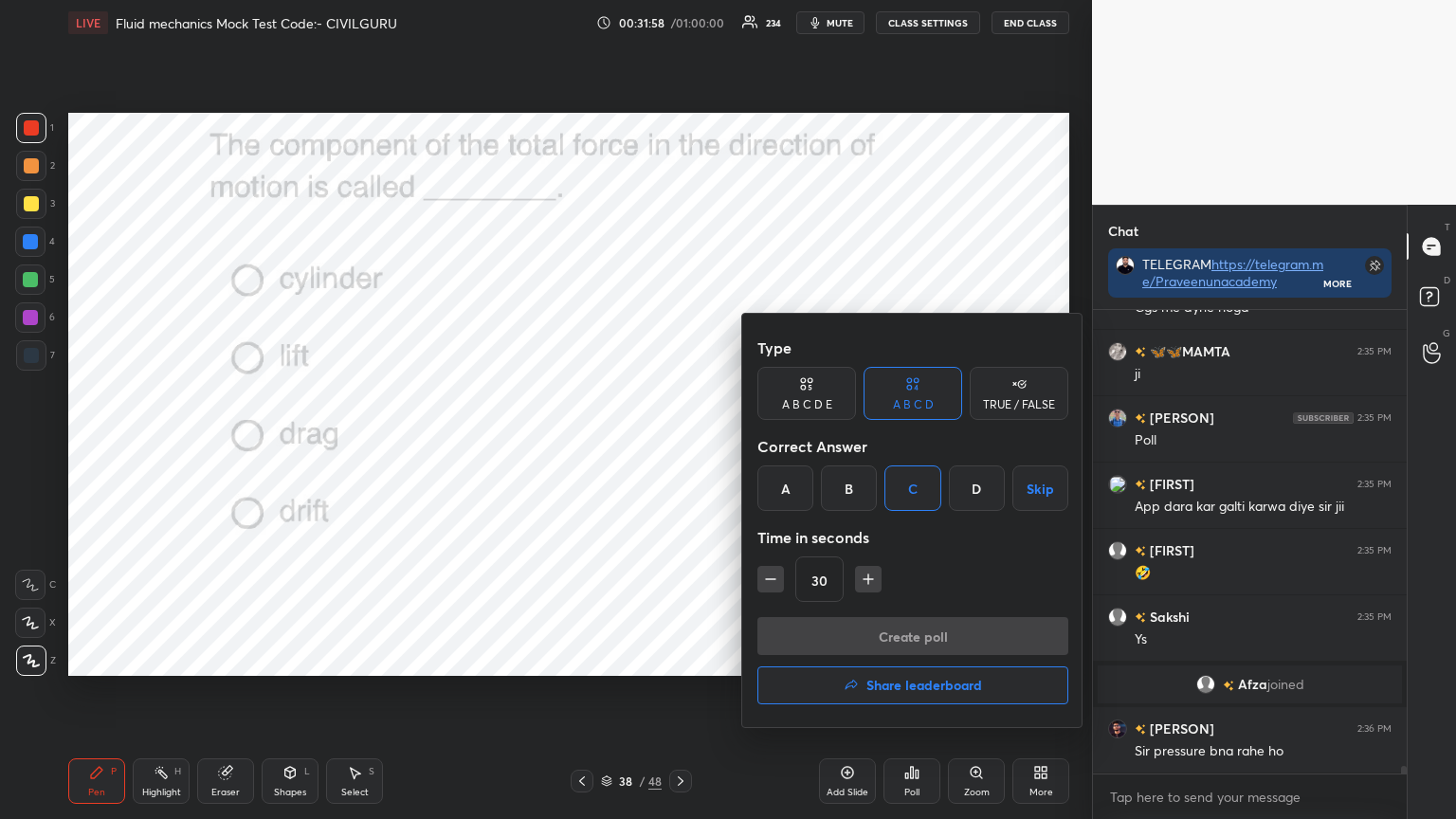scroll, scrollTop: 418, scrollLeft: 308, axis: both 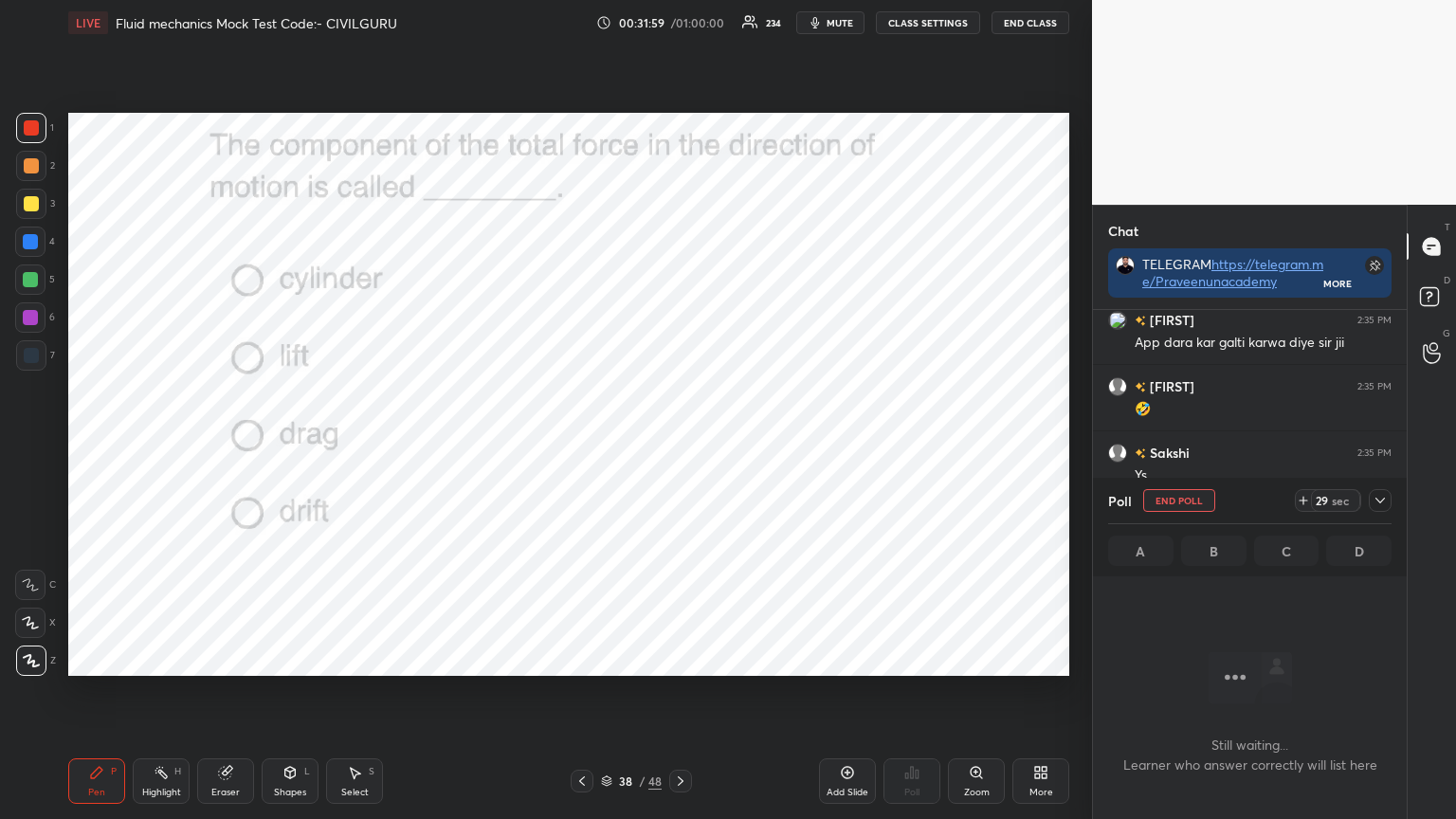 click 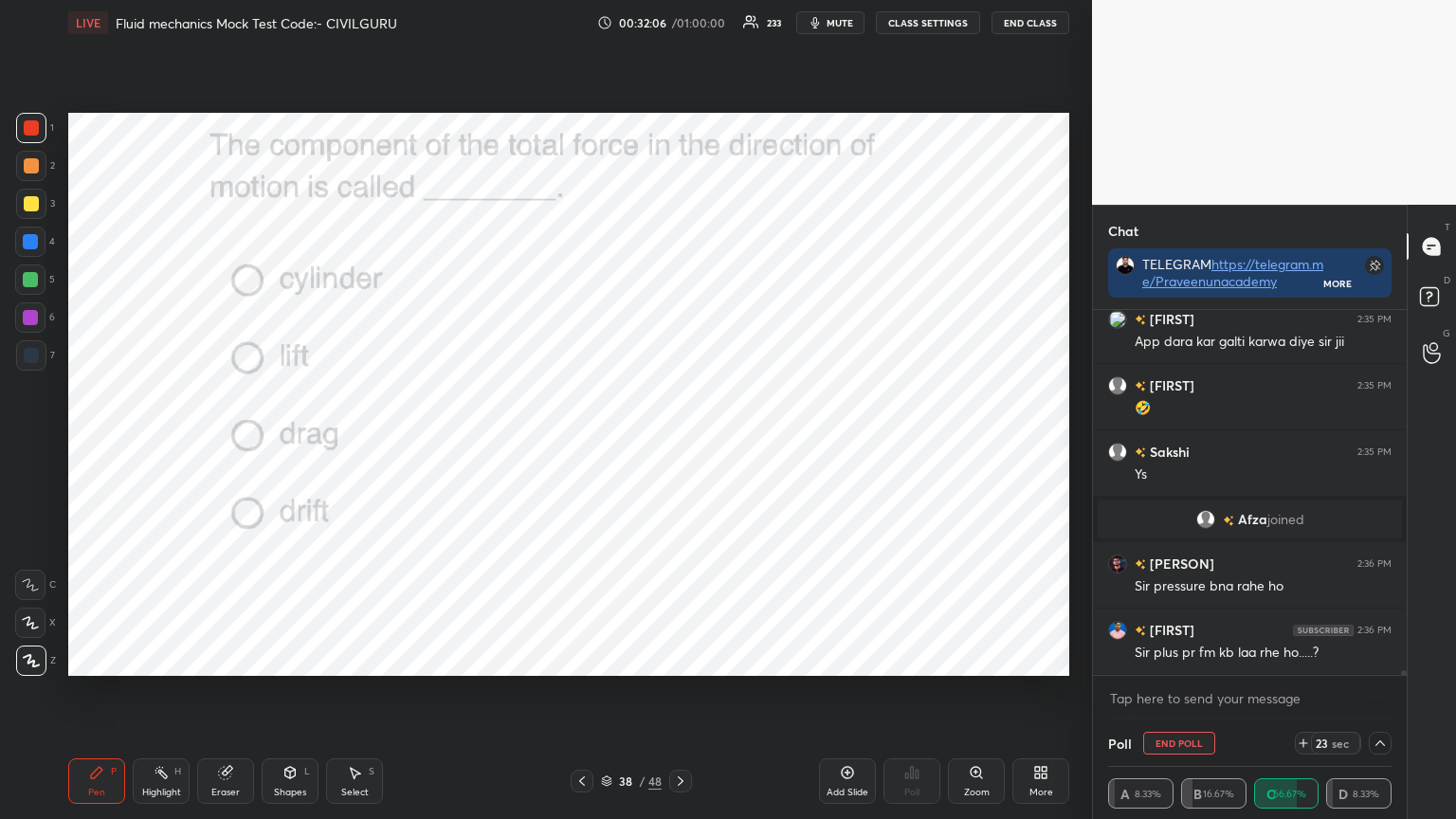 click at bounding box center [1118, 630] 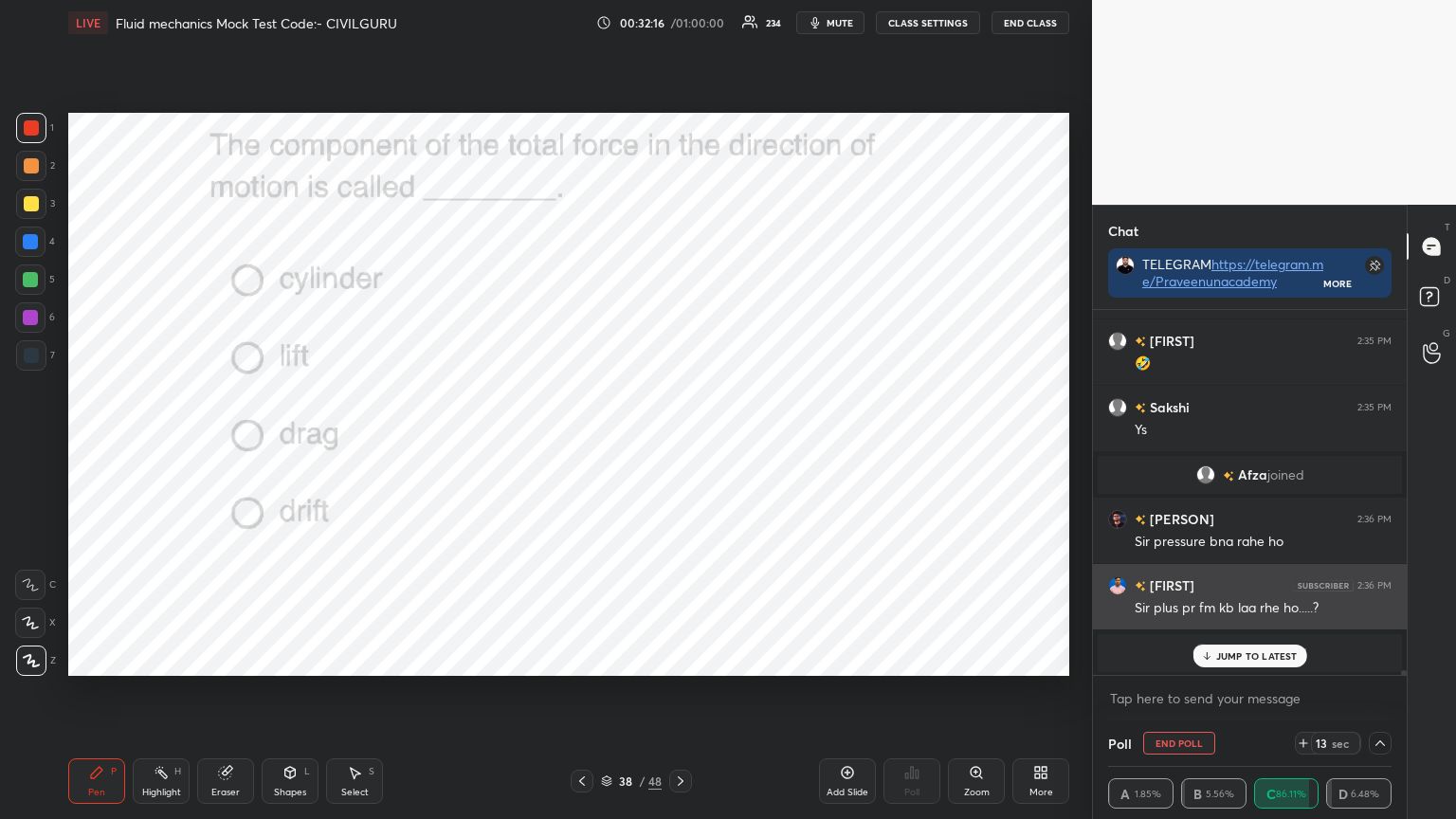 click on "JUMP TO LATEST" at bounding box center [1249, 656] 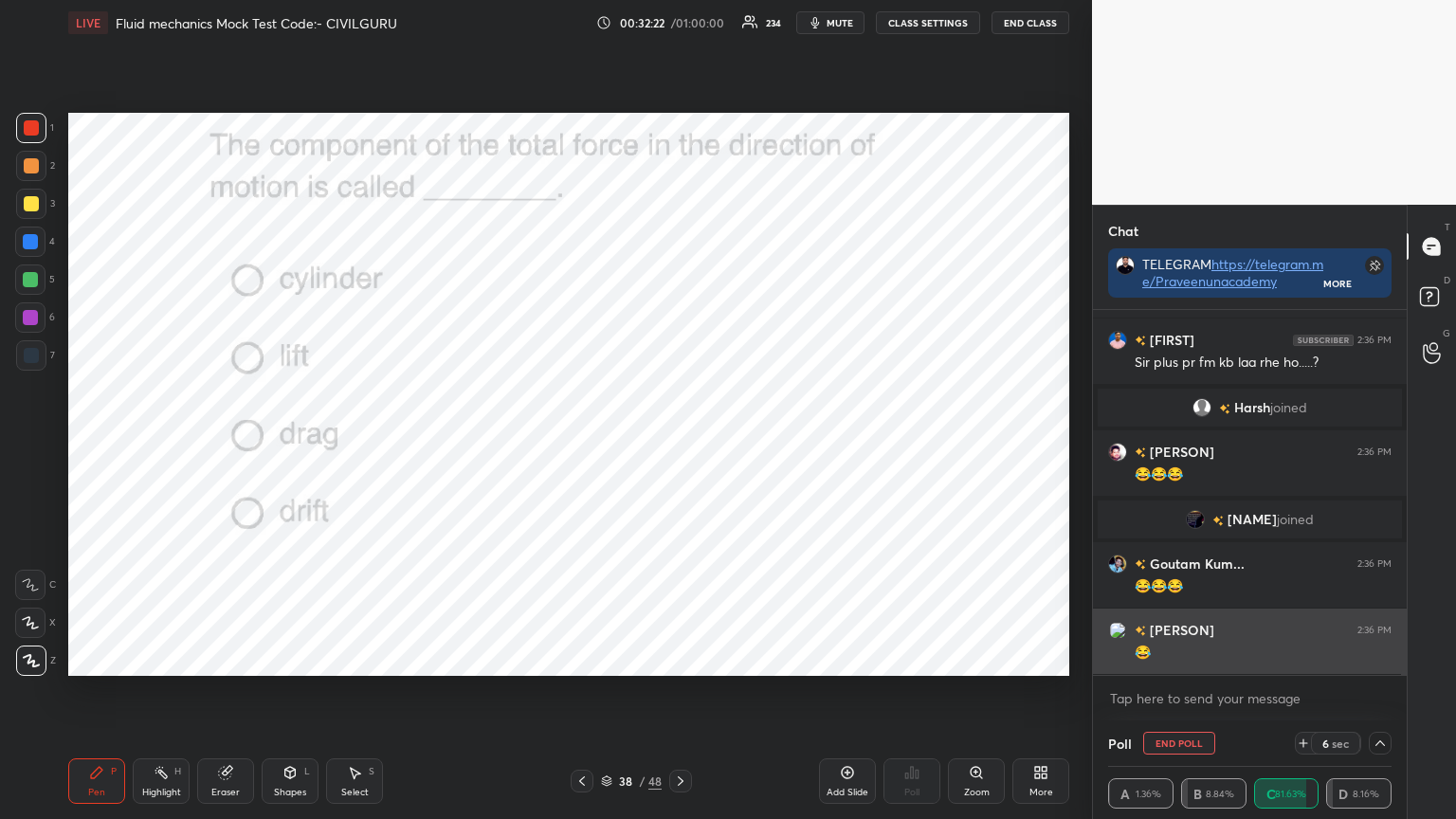 click on "😂" at bounding box center [1263, 653] 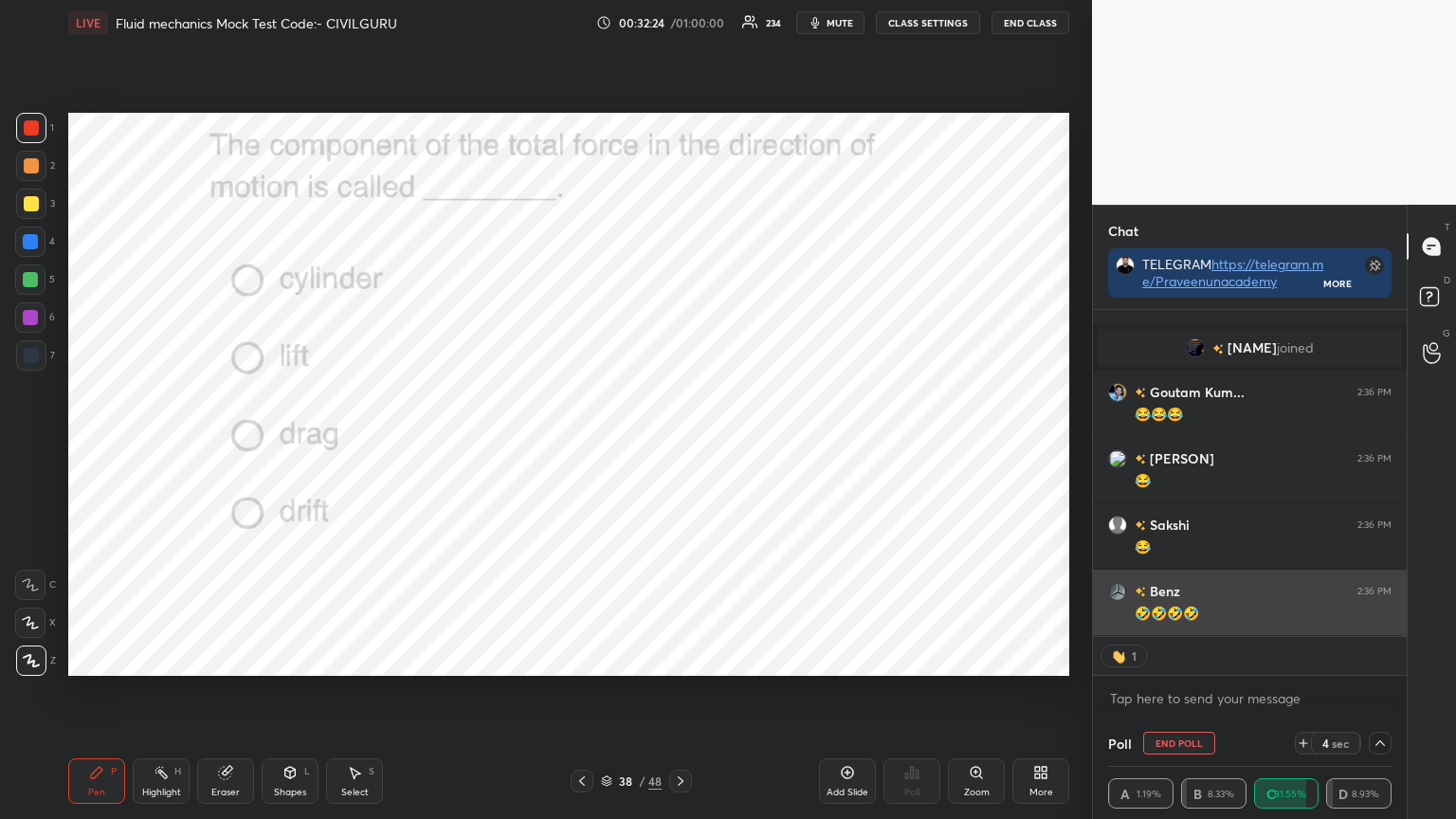 click on "🤣🤣🤣🤣" at bounding box center (1263, 614) 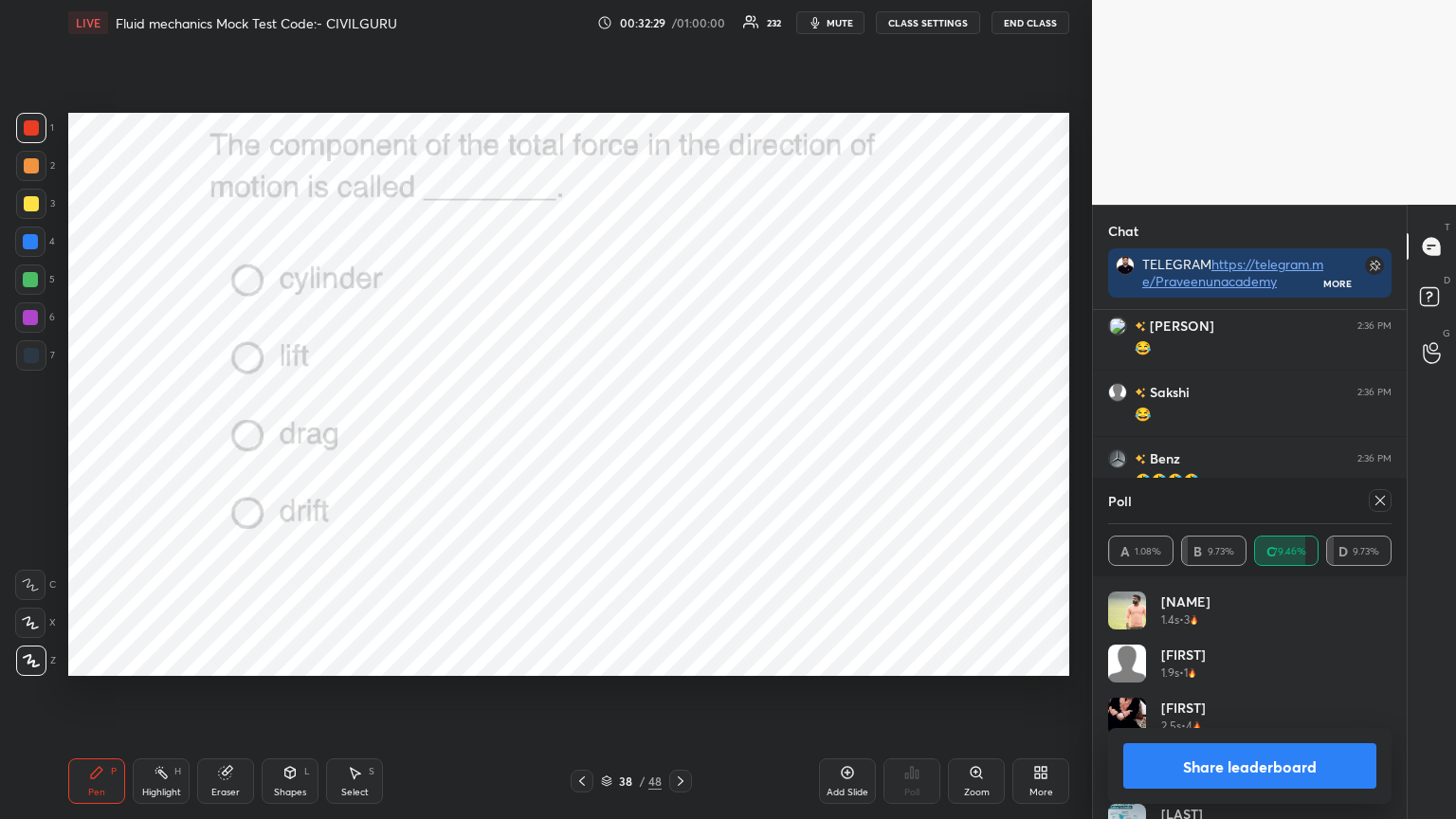 click 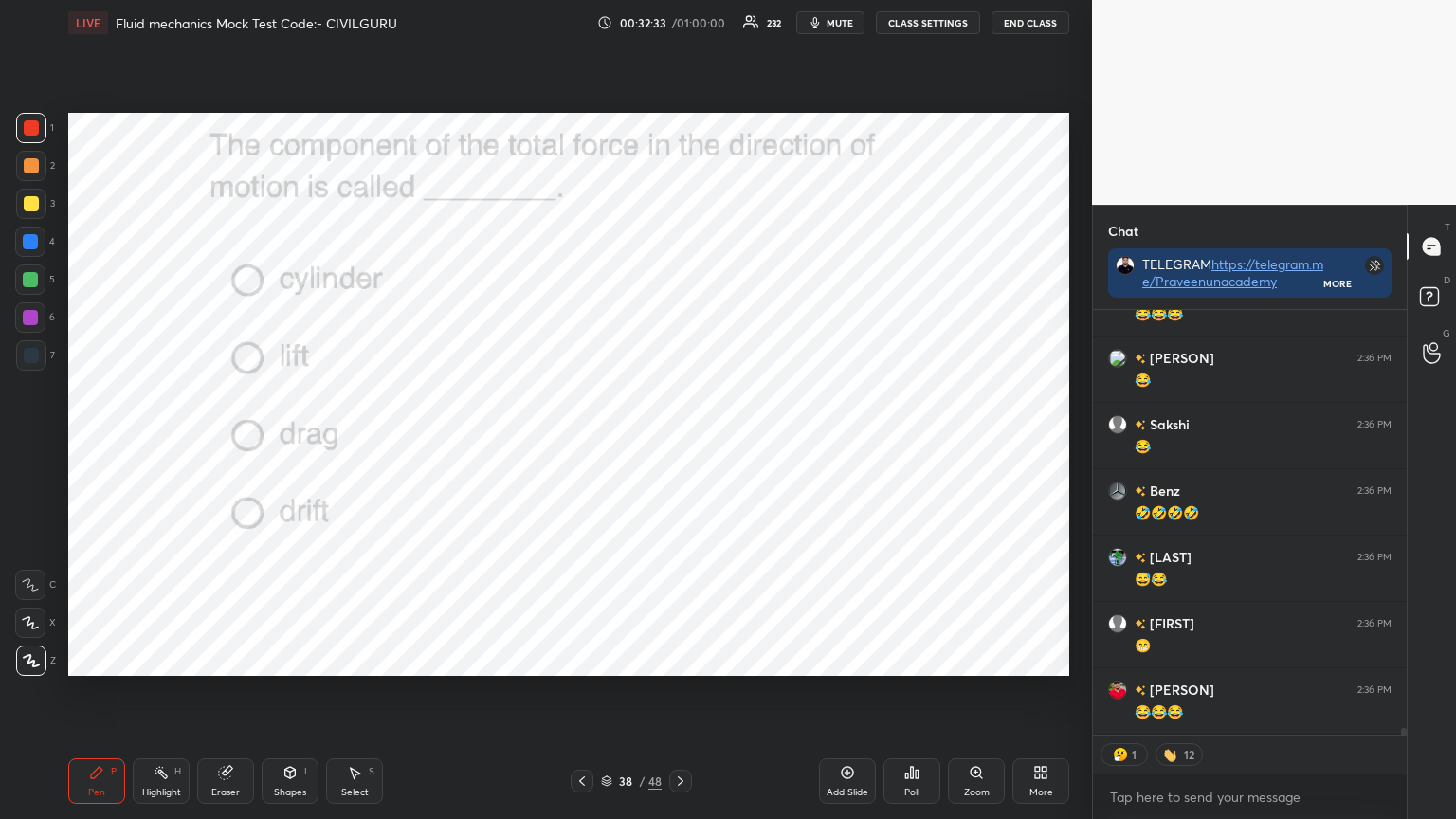 click 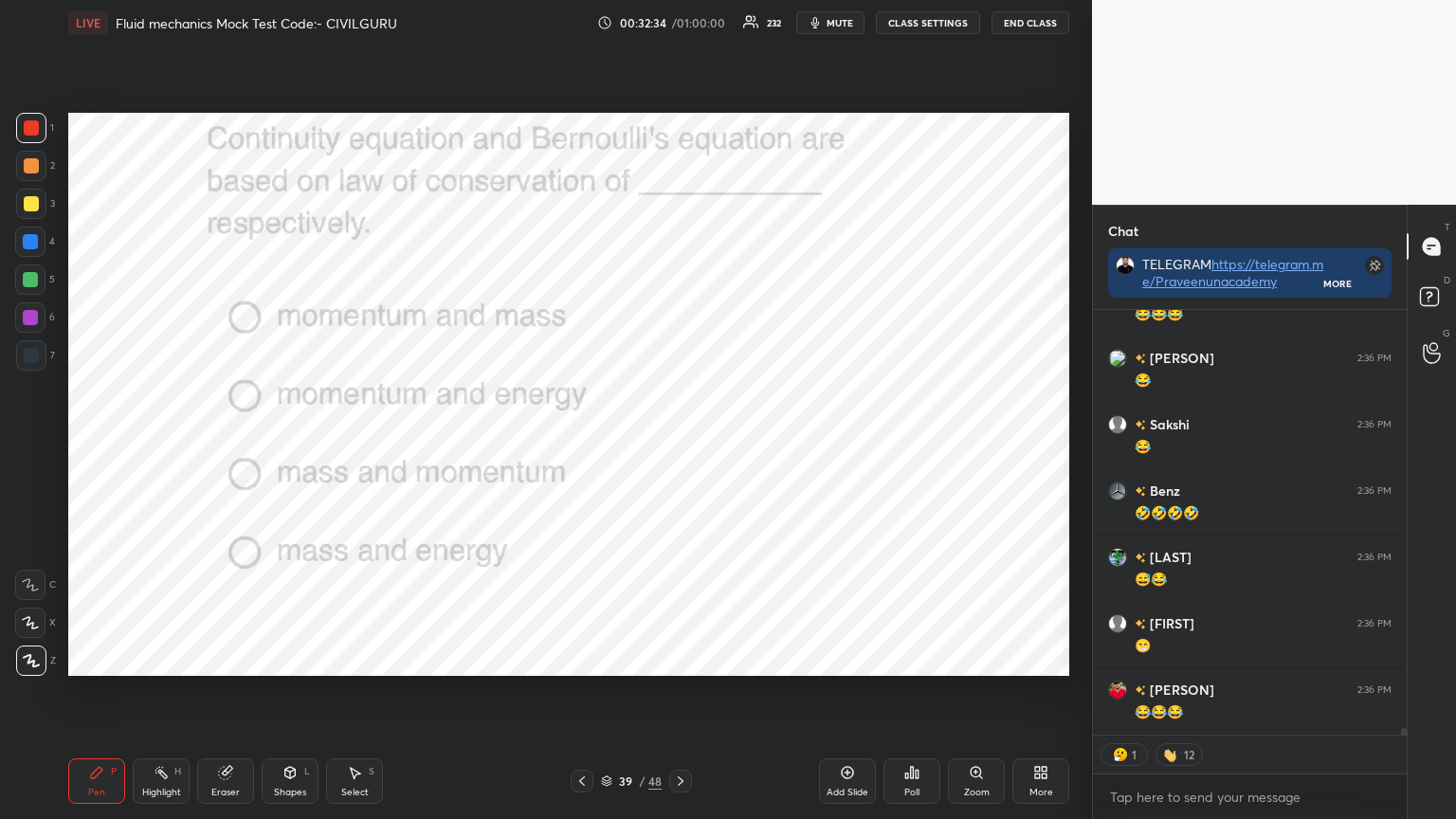 click on "Poll" at bounding box center [912, 781] 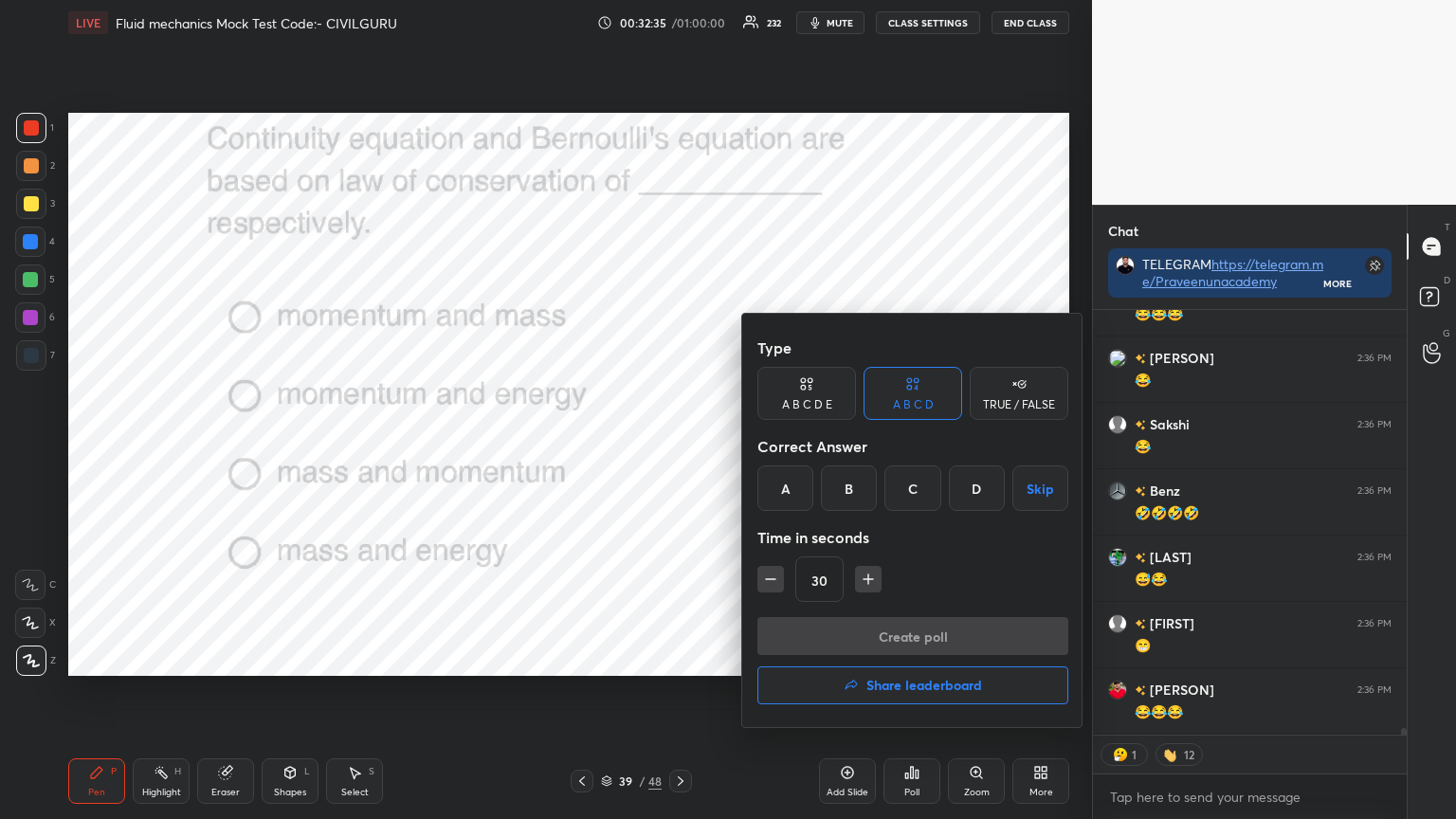 click on "D" at bounding box center (976, 488) 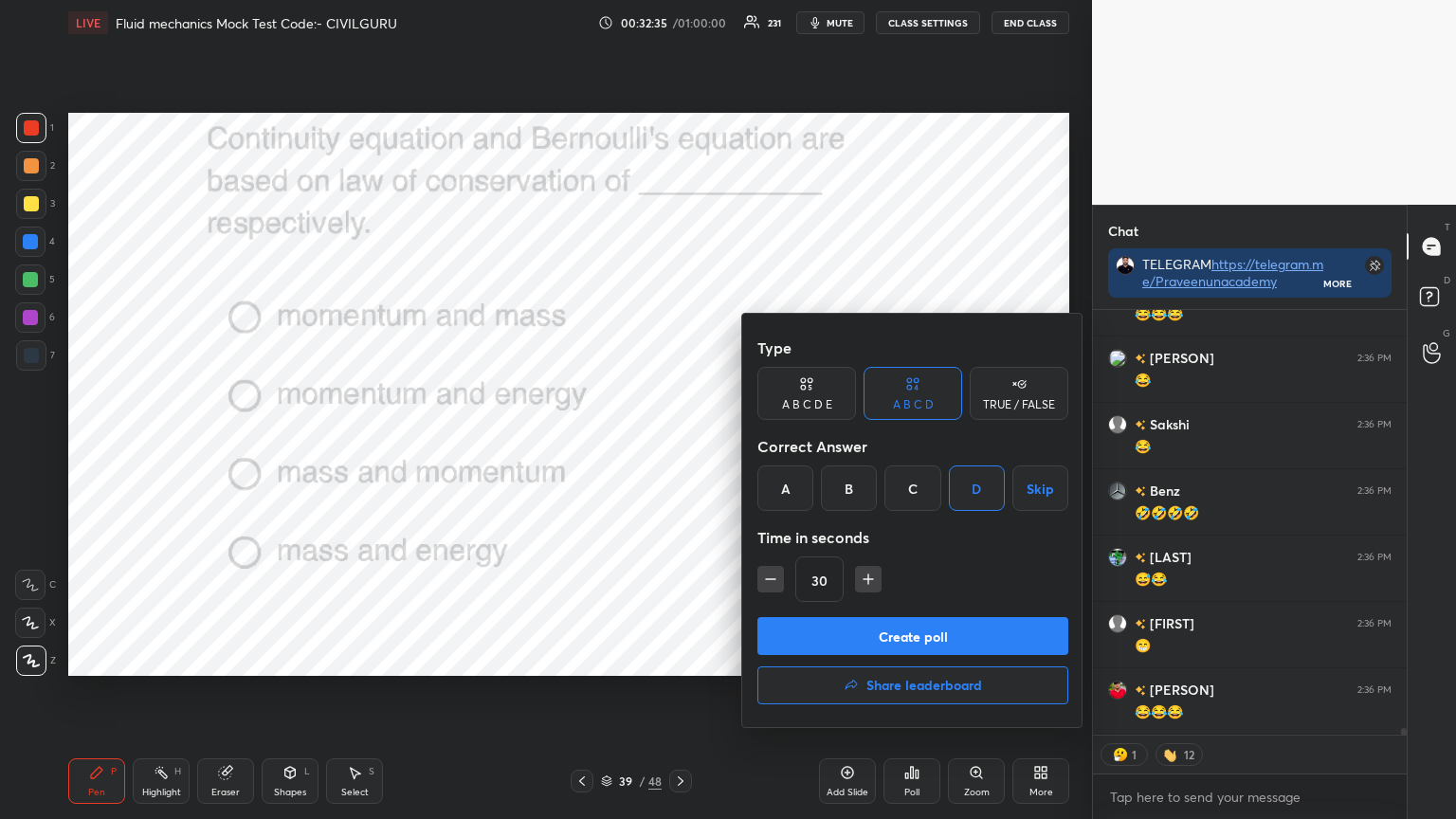 click on "Create poll" at bounding box center (913, 636) 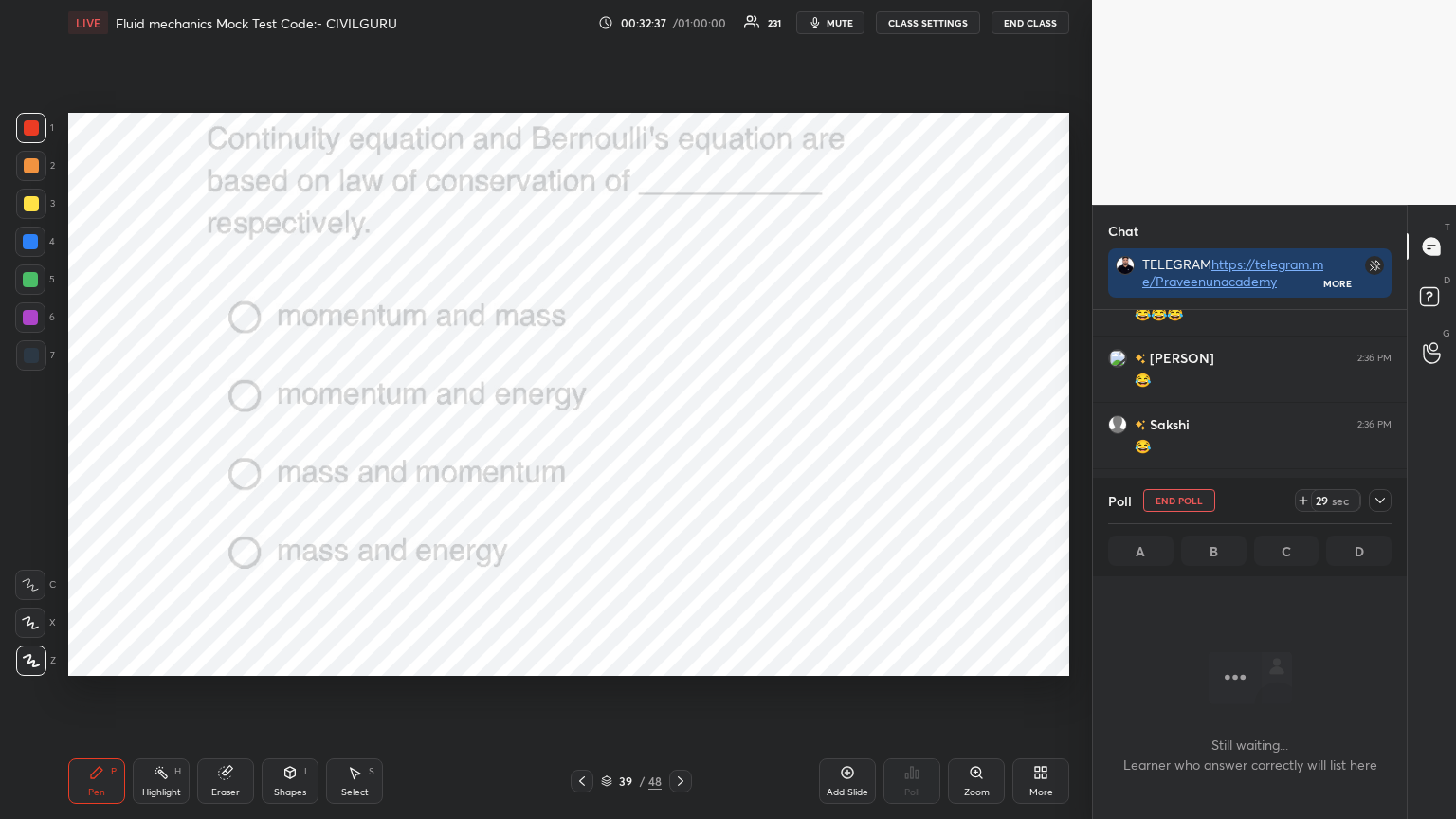 click 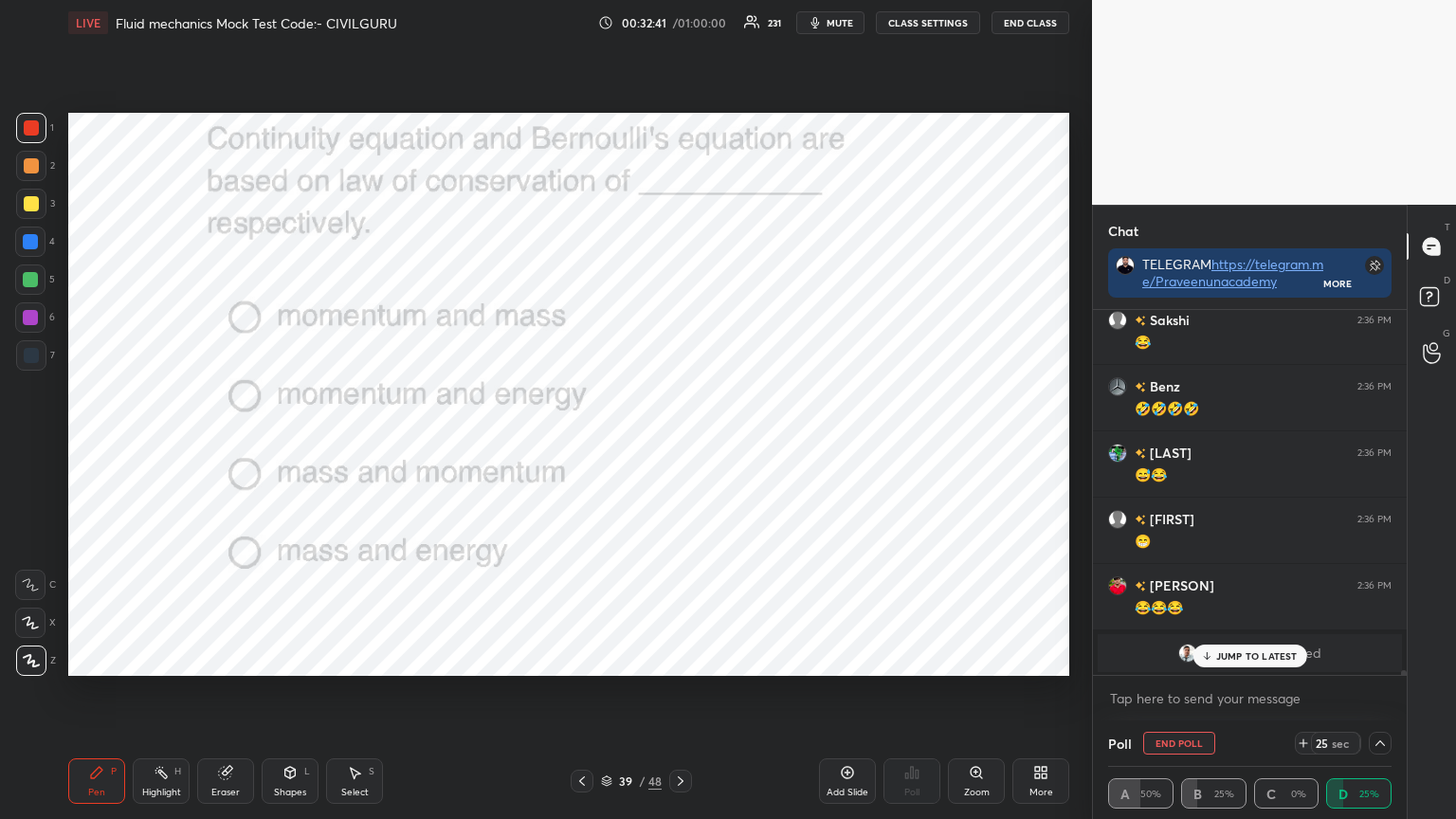 click on "JUMP TO LATEST" at bounding box center (1257, 656) 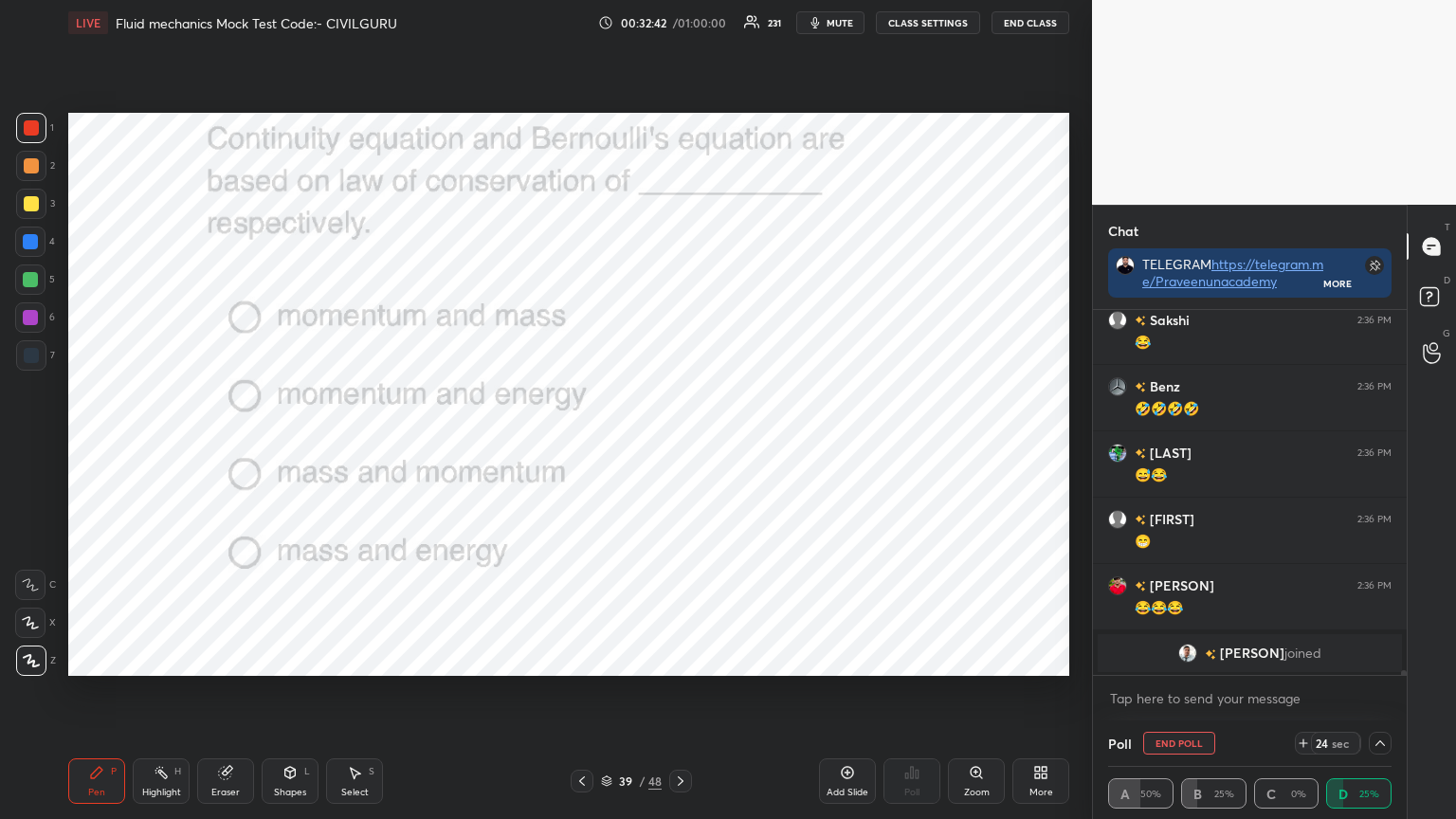 click at bounding box center [1188, 653] 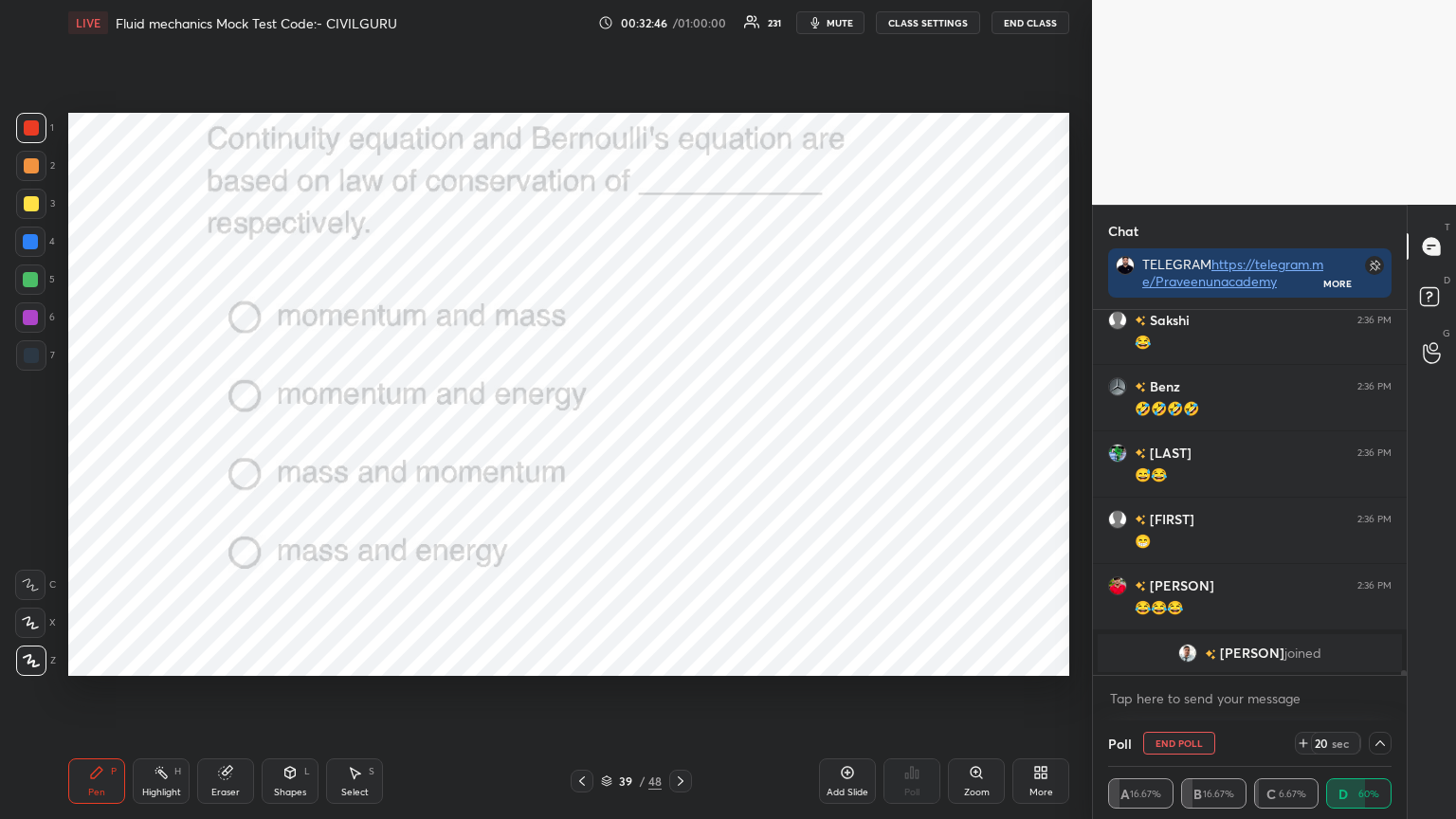 click at bounding box center (1188, 653) 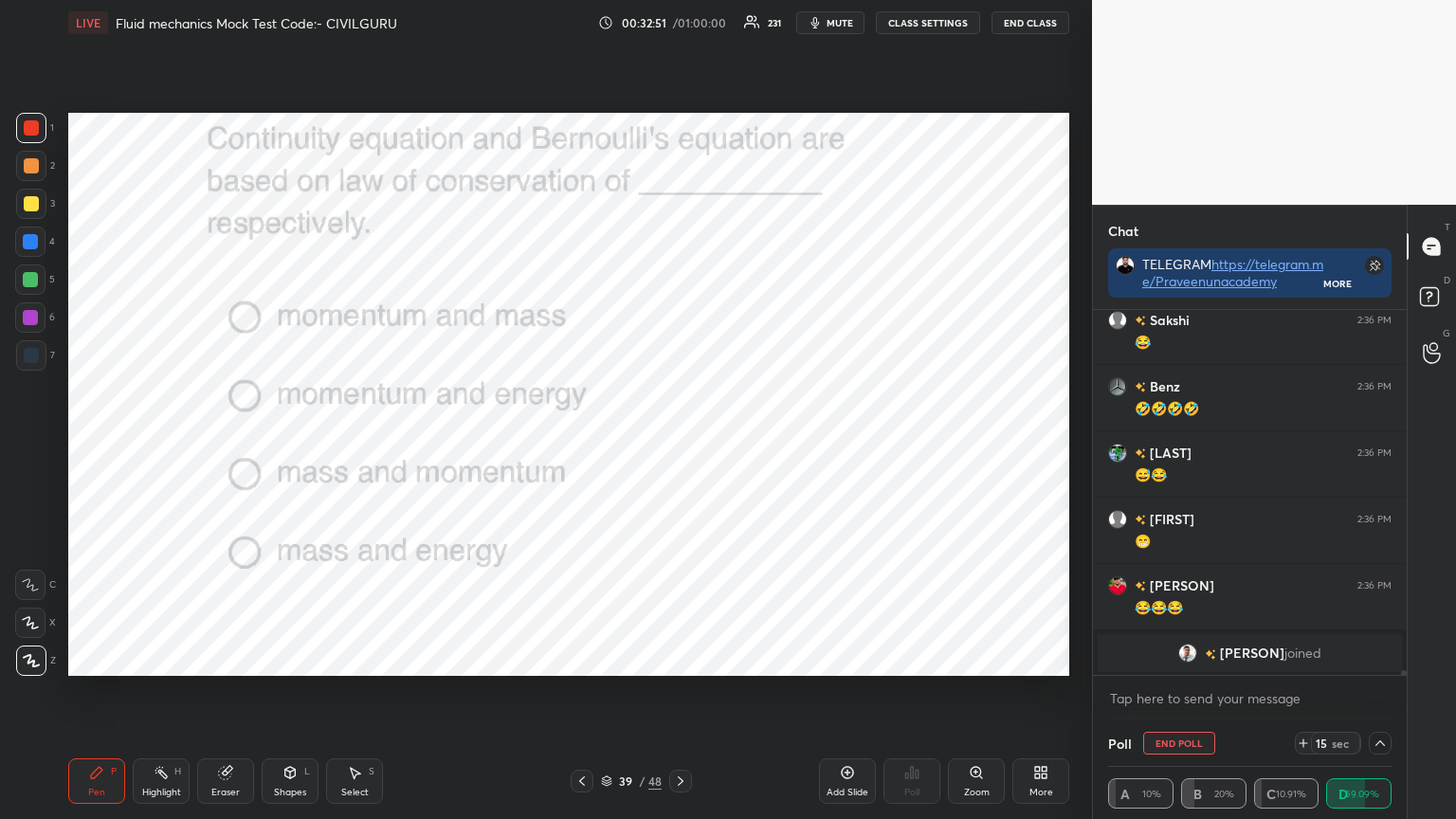 click at bounding box center [1188, 653] 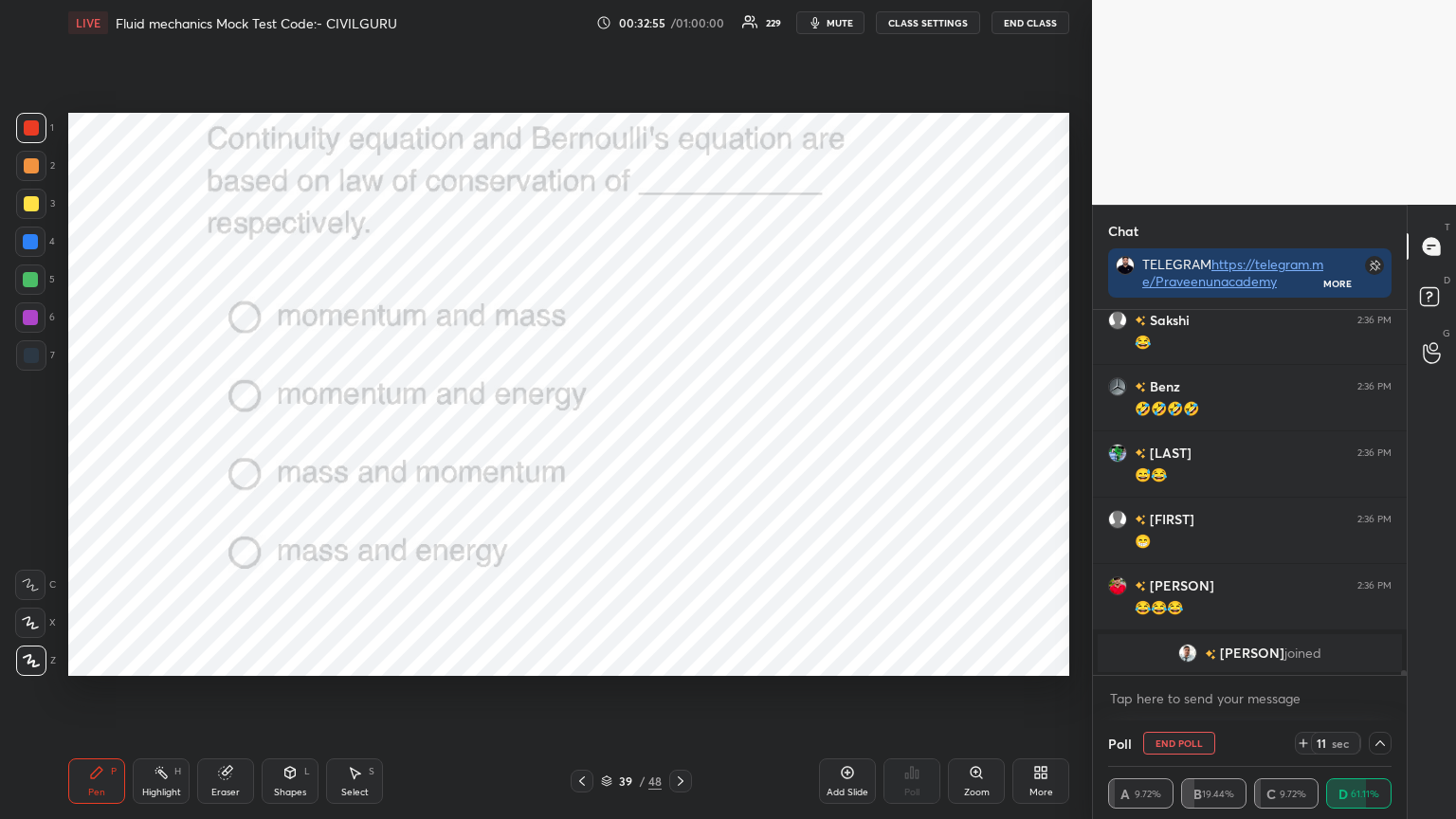 click at bounding box center [1188, 653] 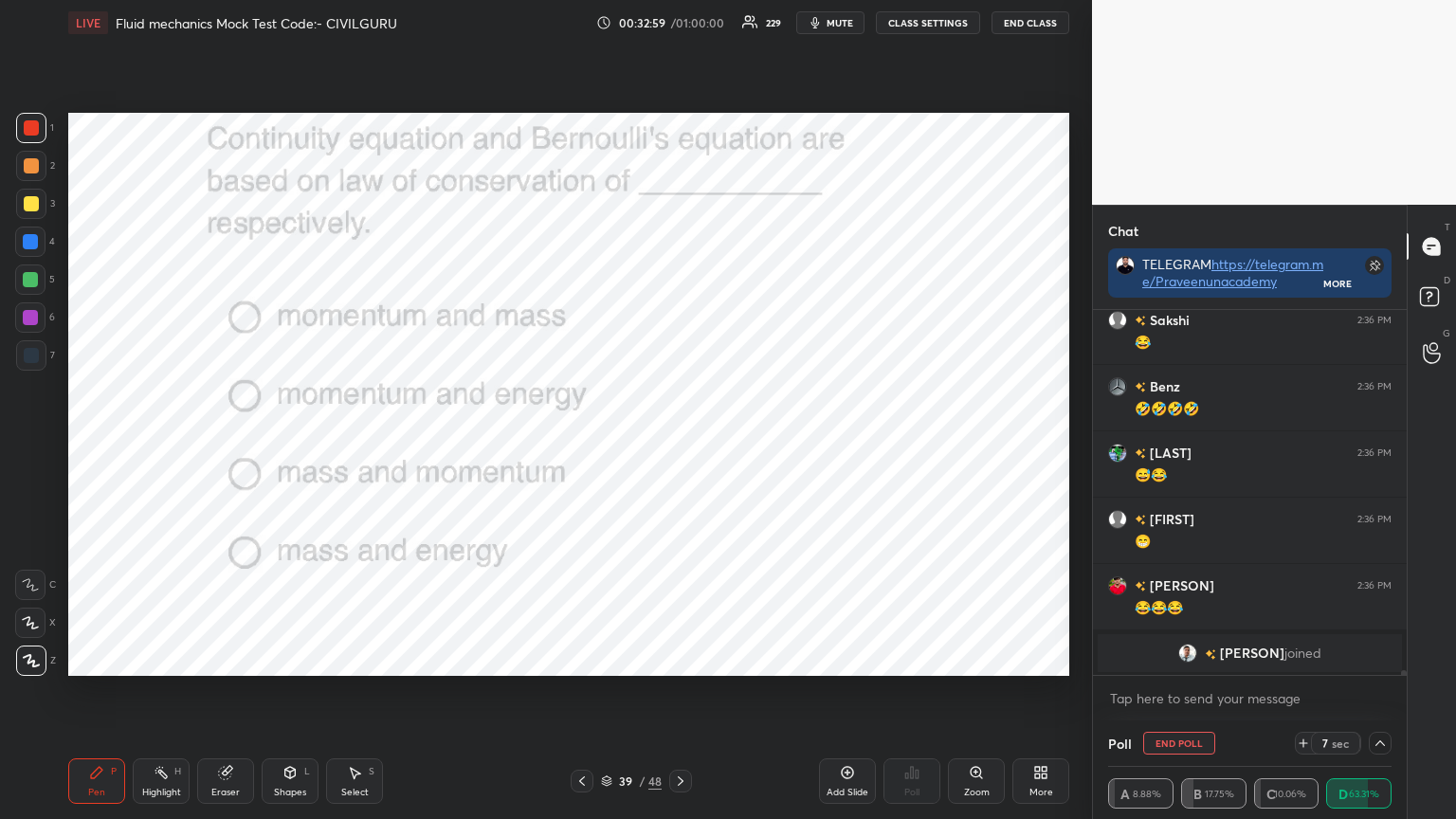 click at bounding box center (1188, 653) 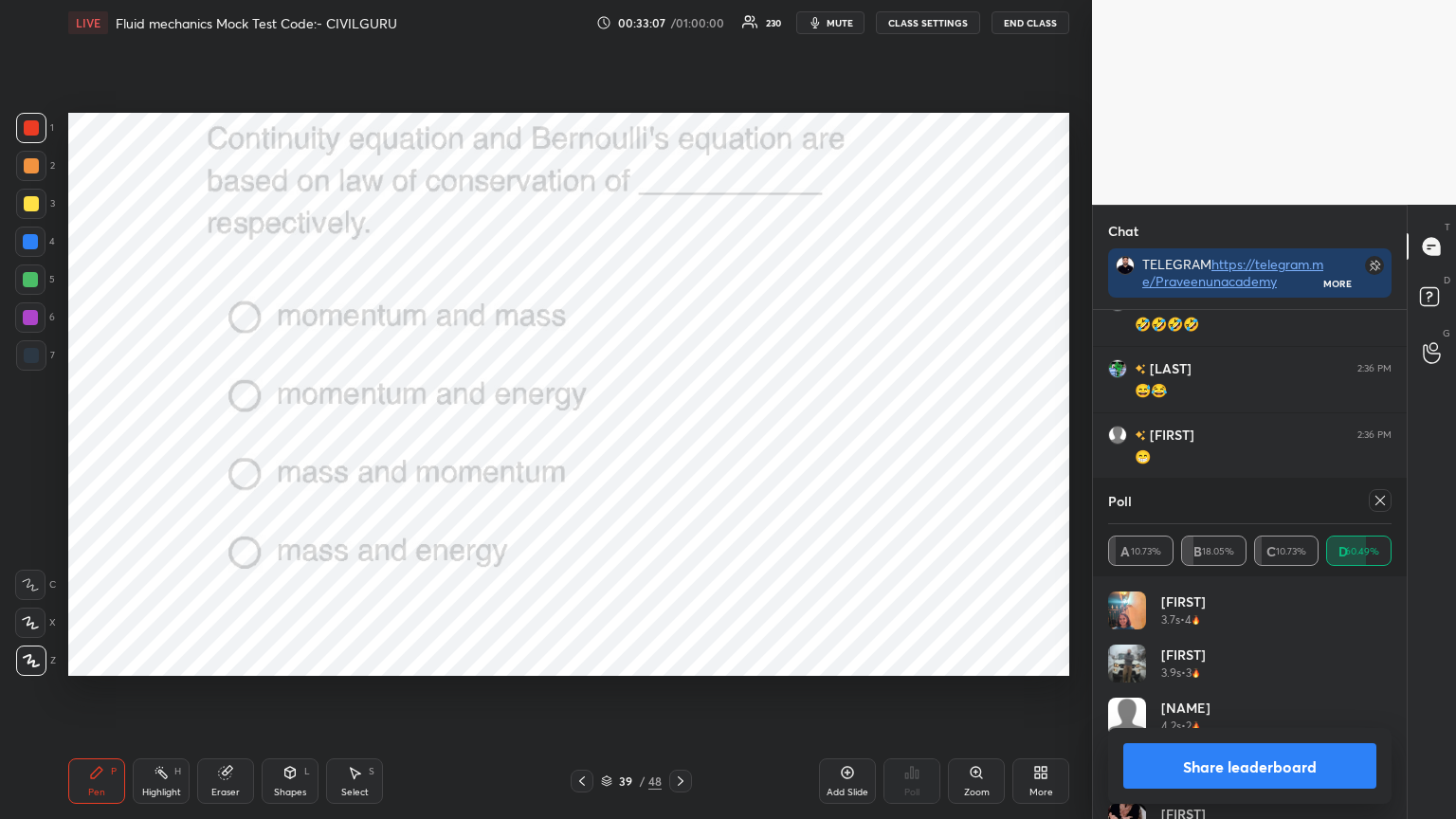 click 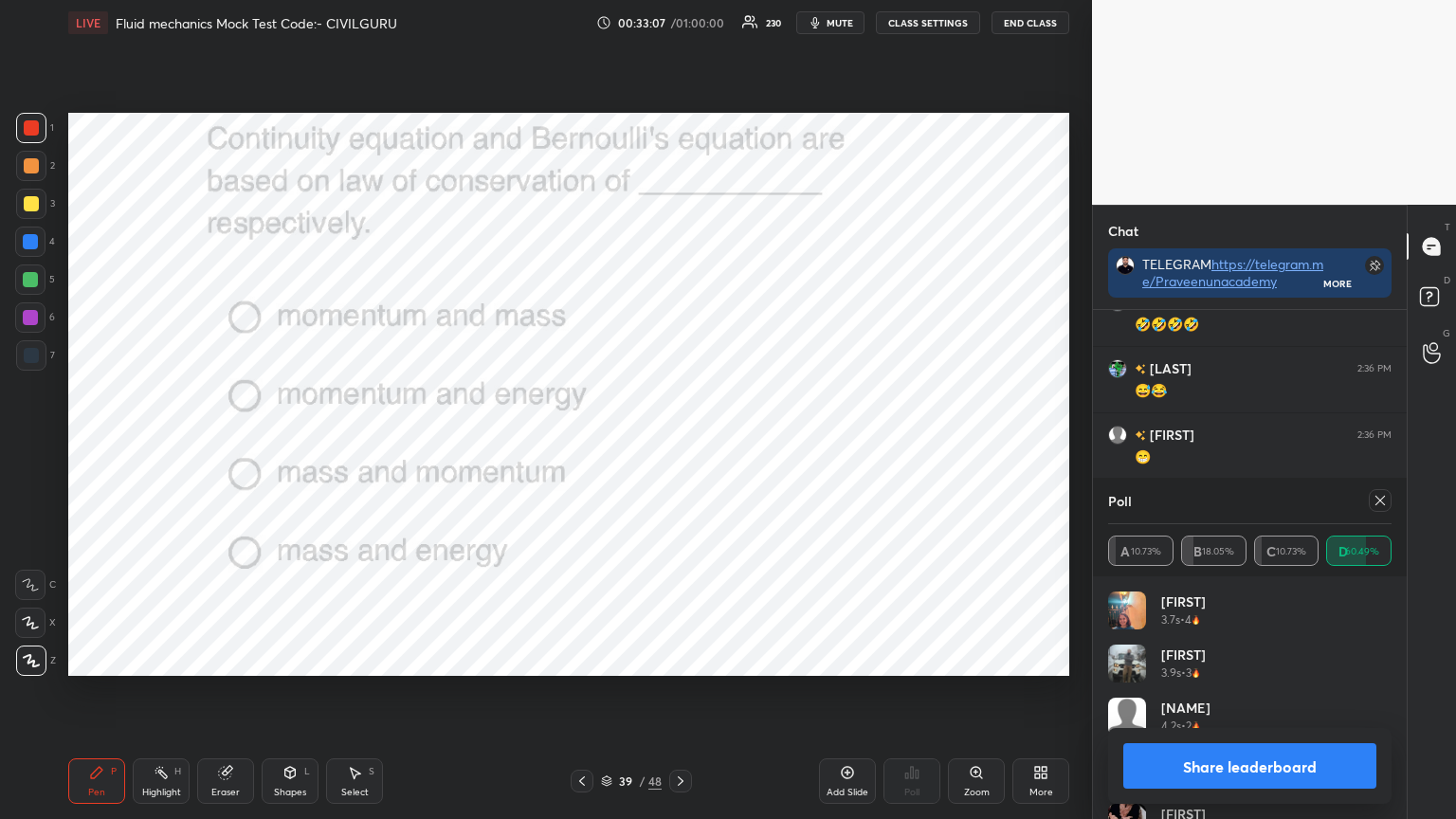 type on "x" 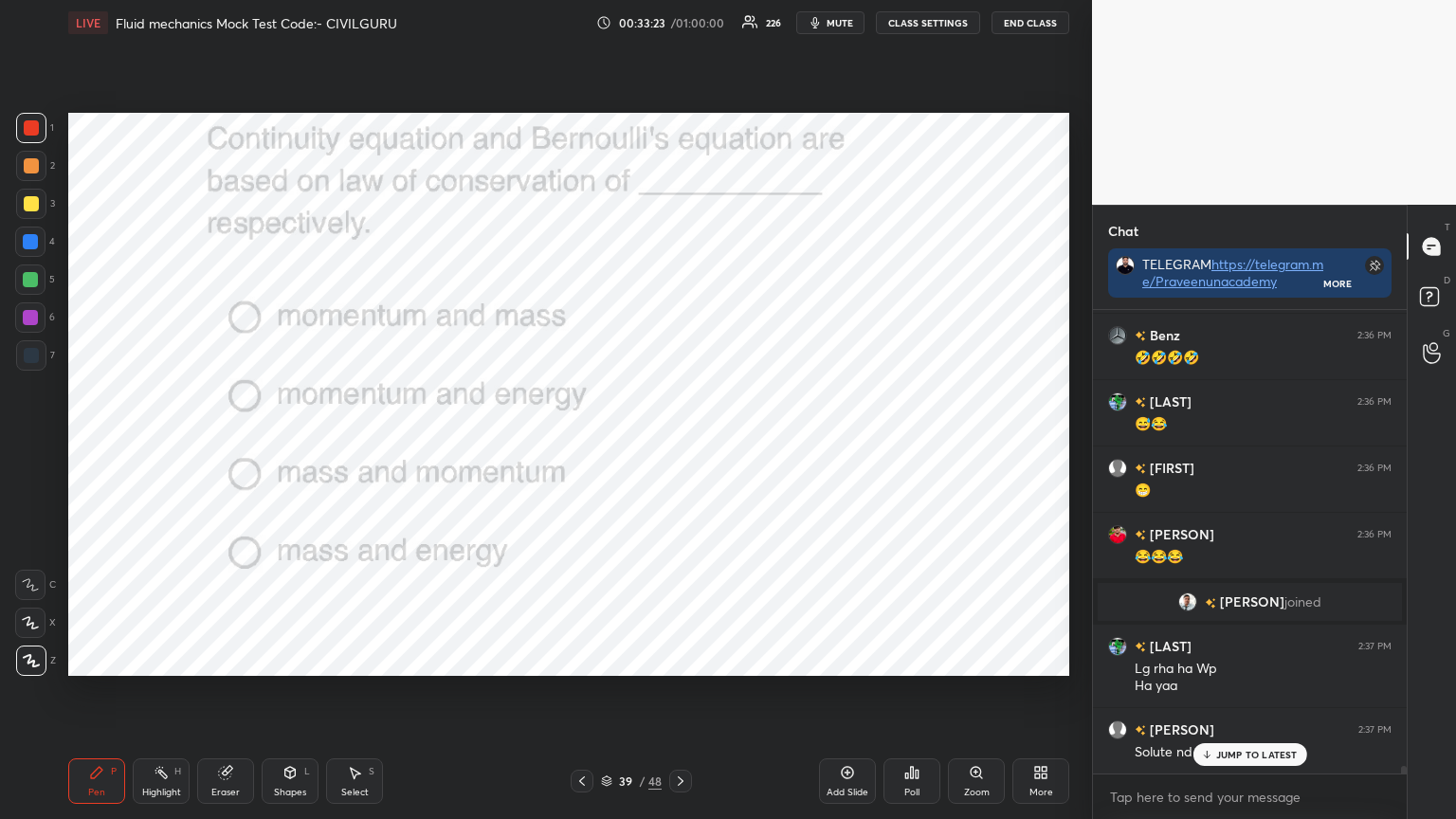 click 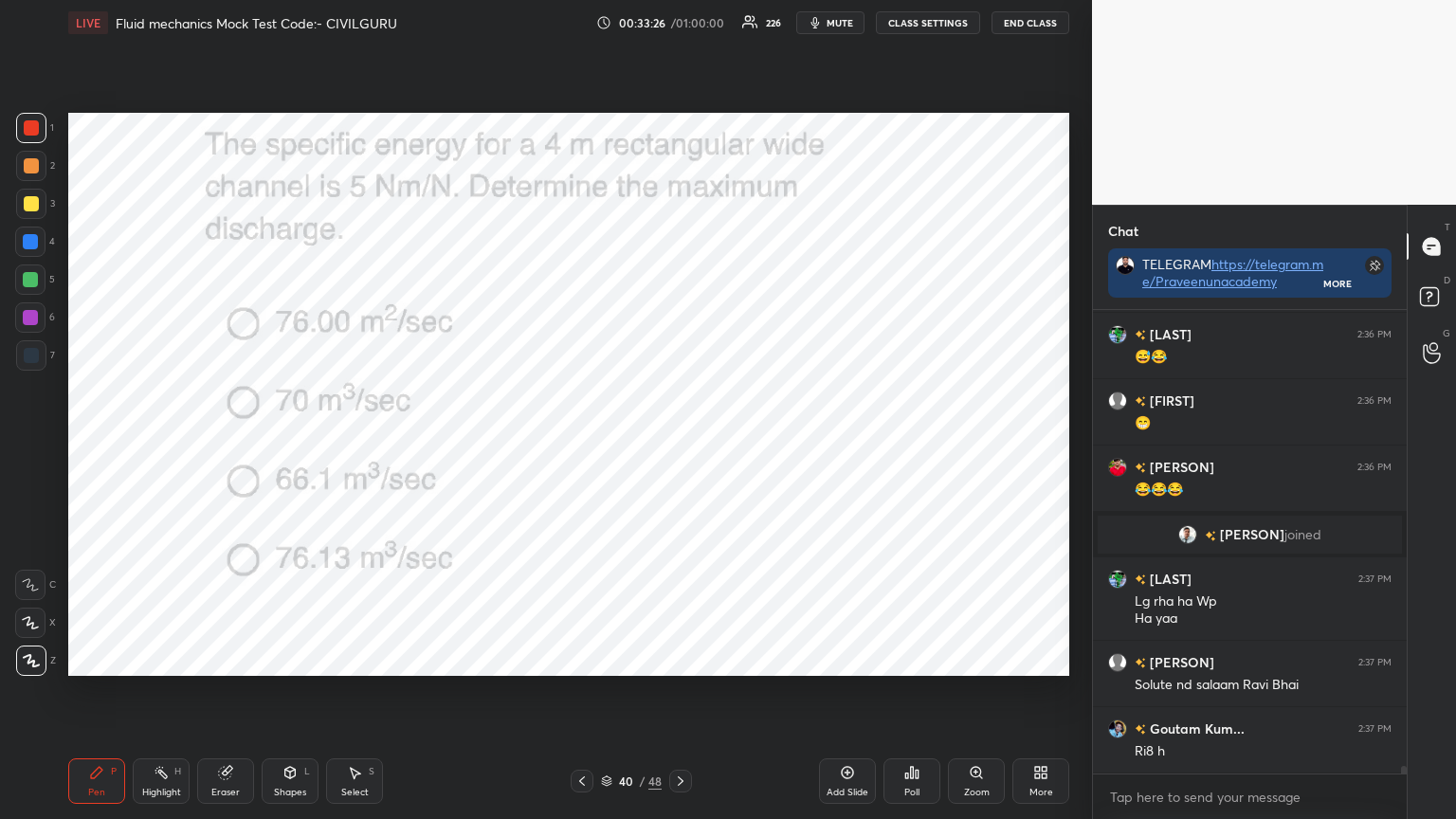 click 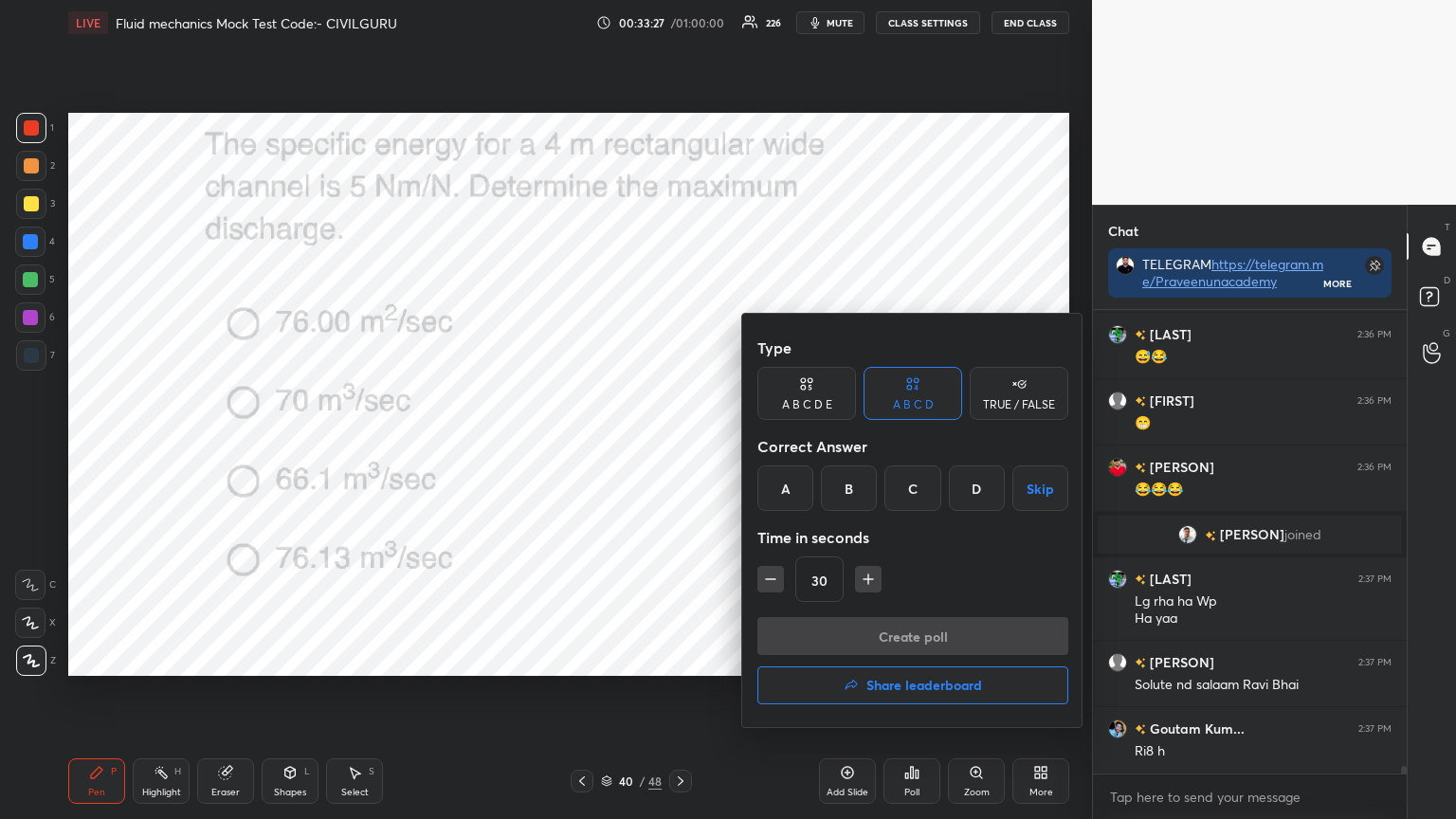 click on "D" at bounding box center [976, 488] 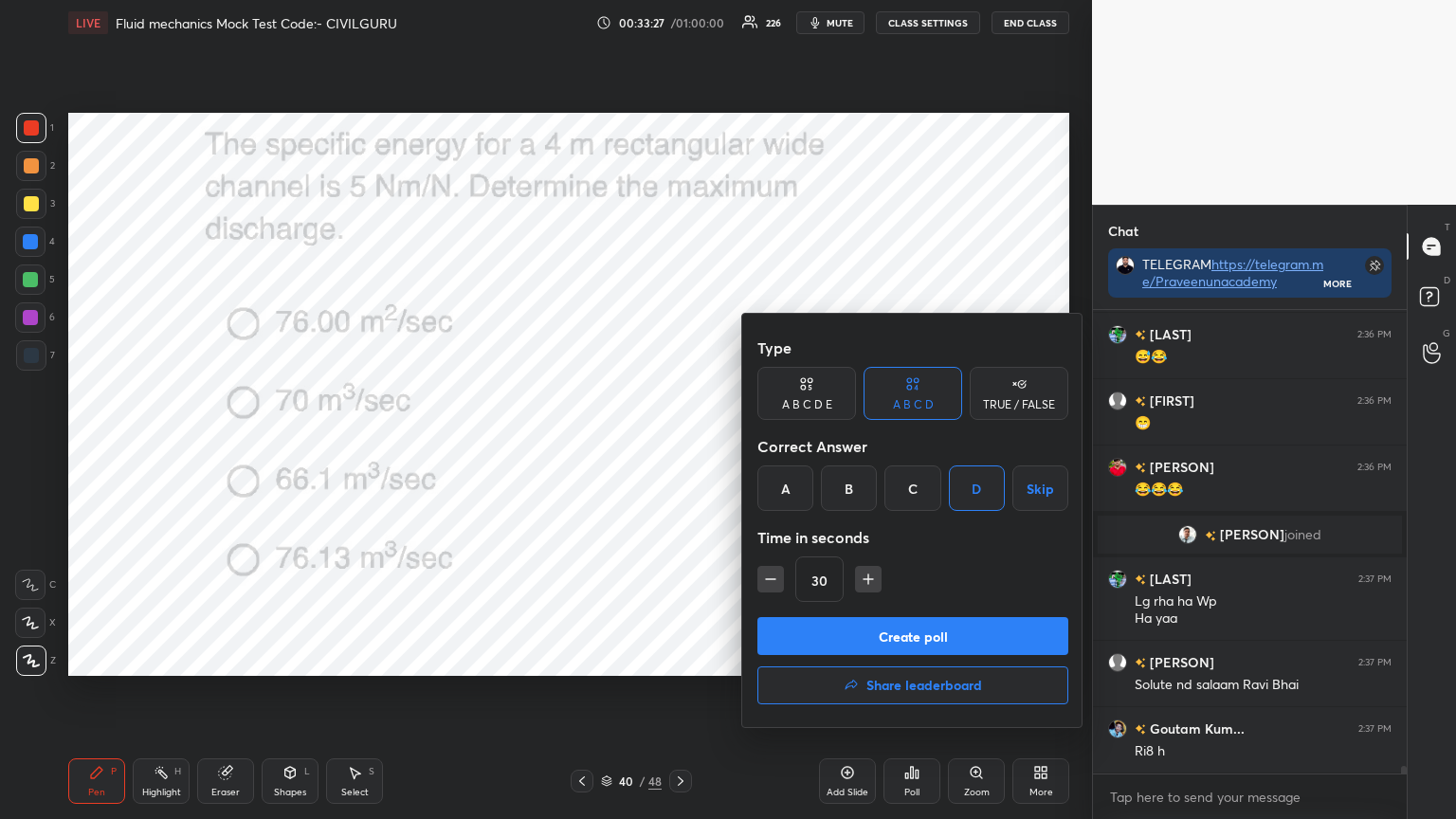 click 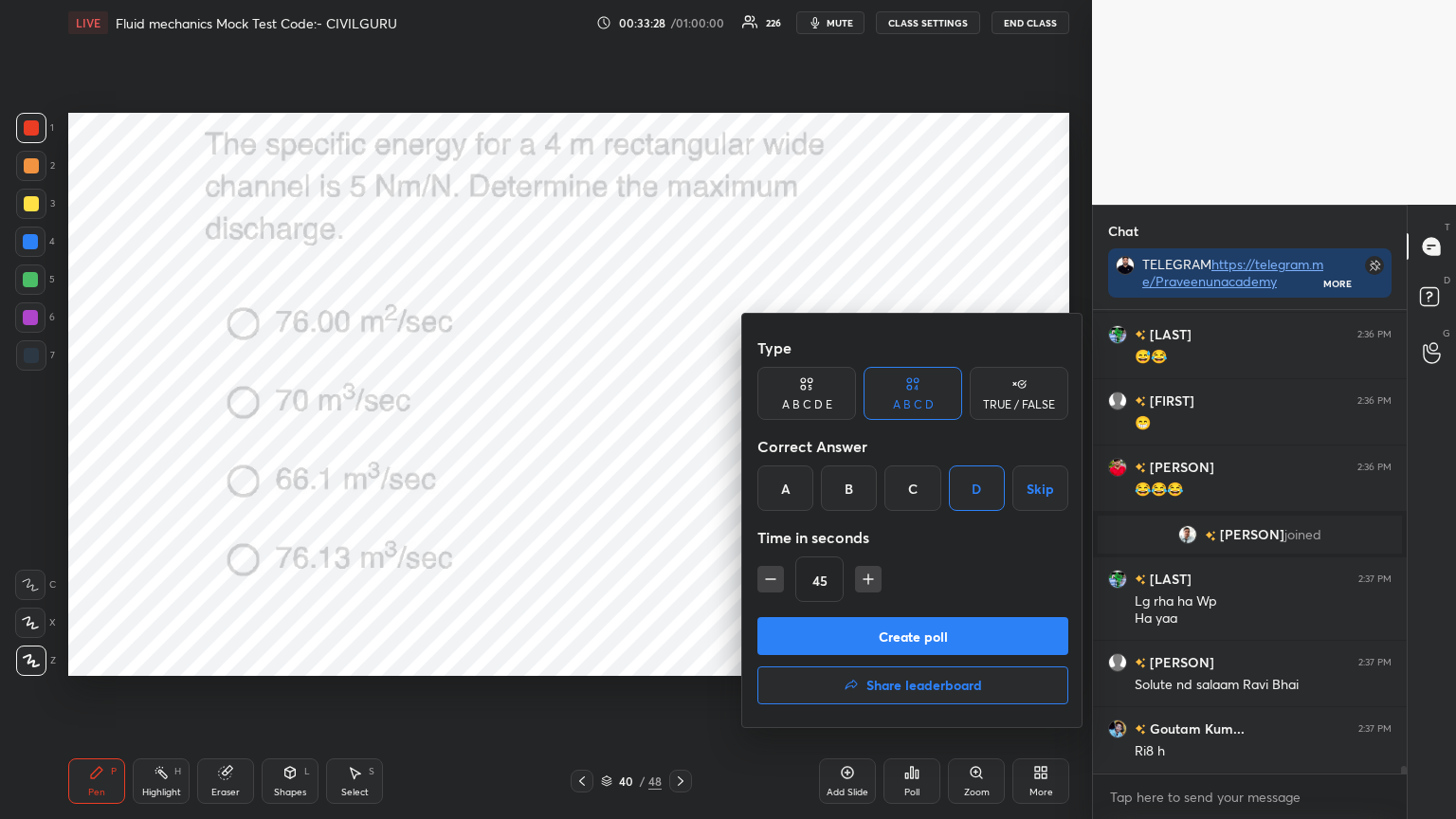 click 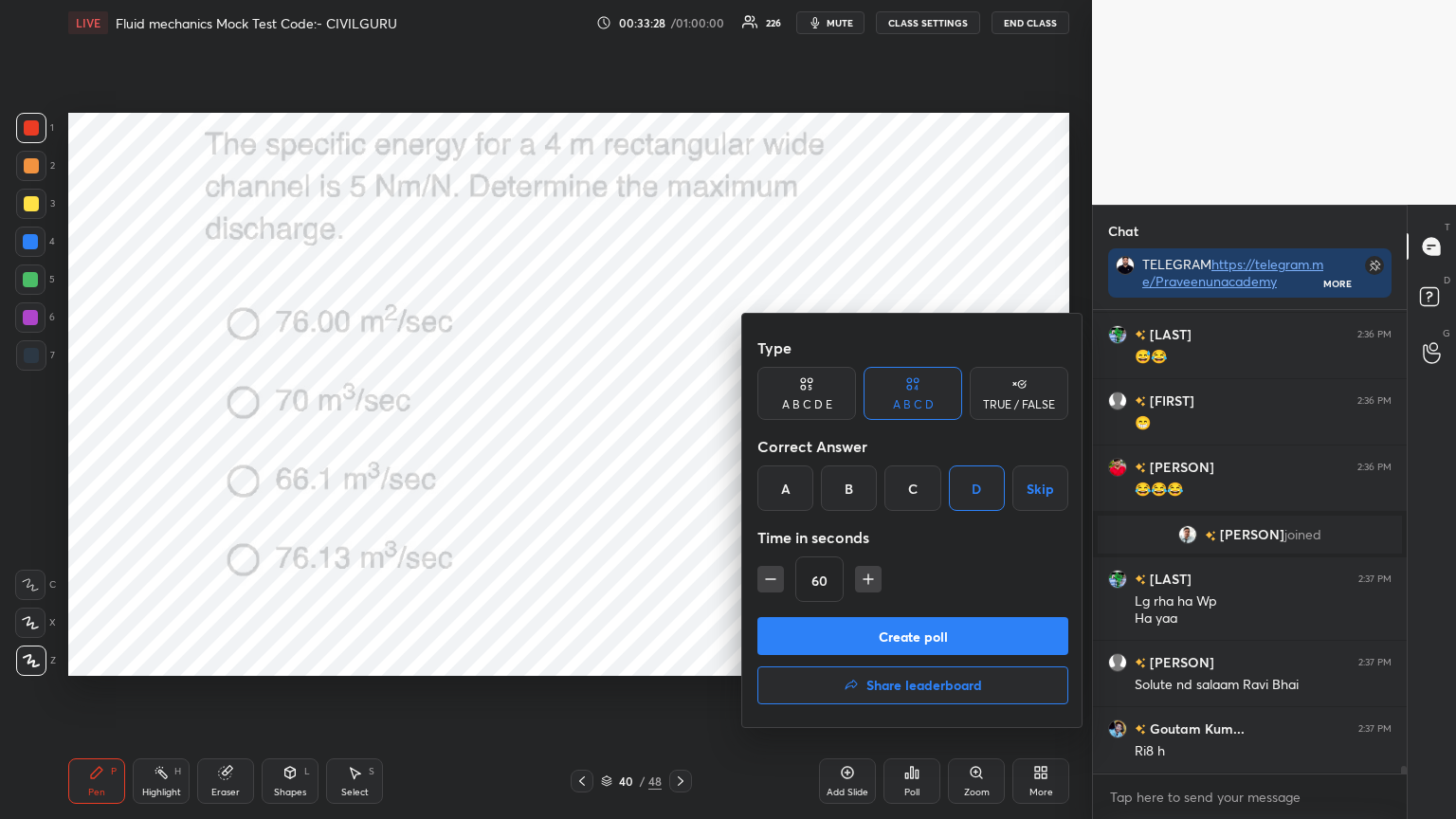 click on "Create poll" at bounding box center [913, 636] 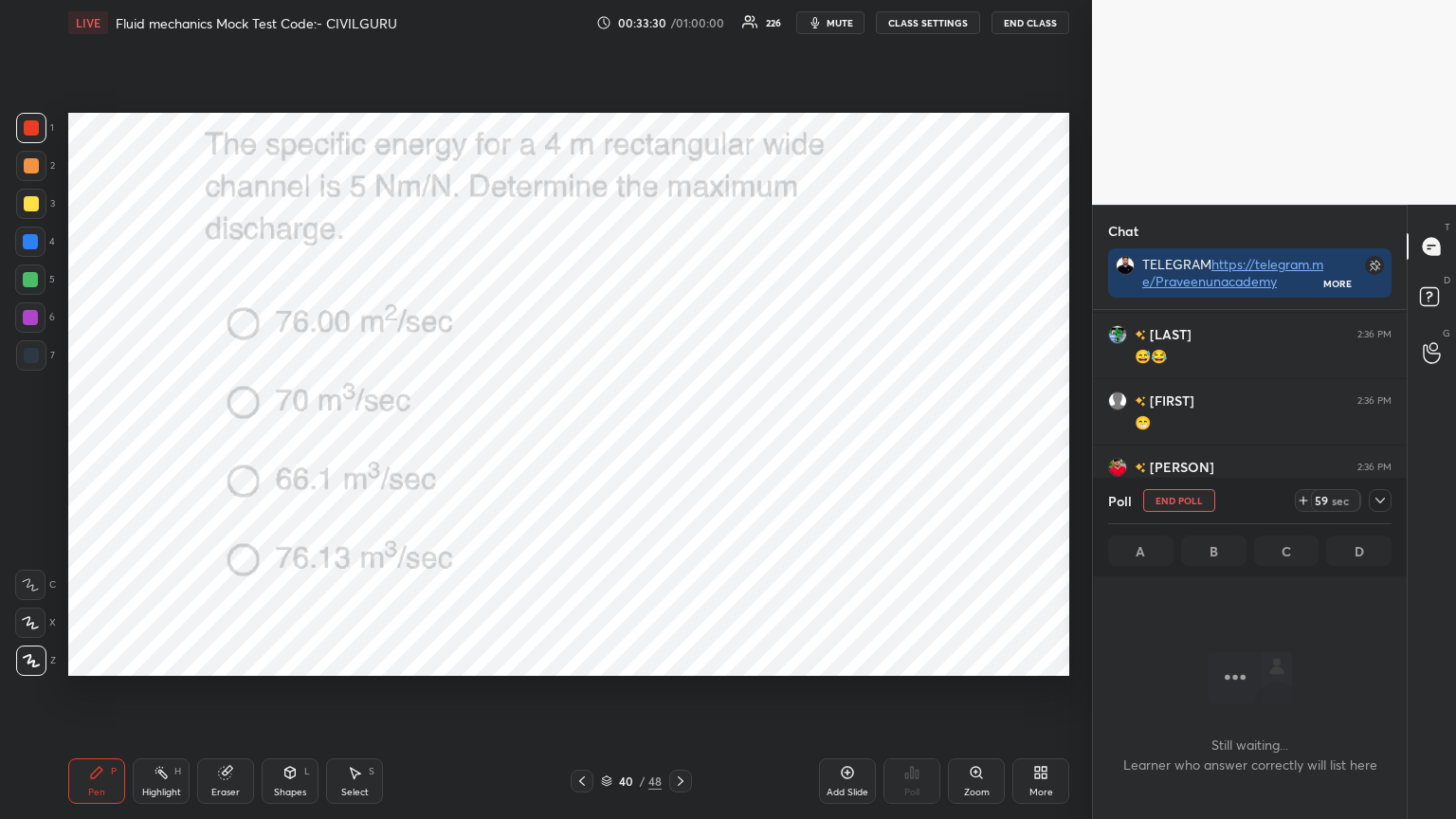 click 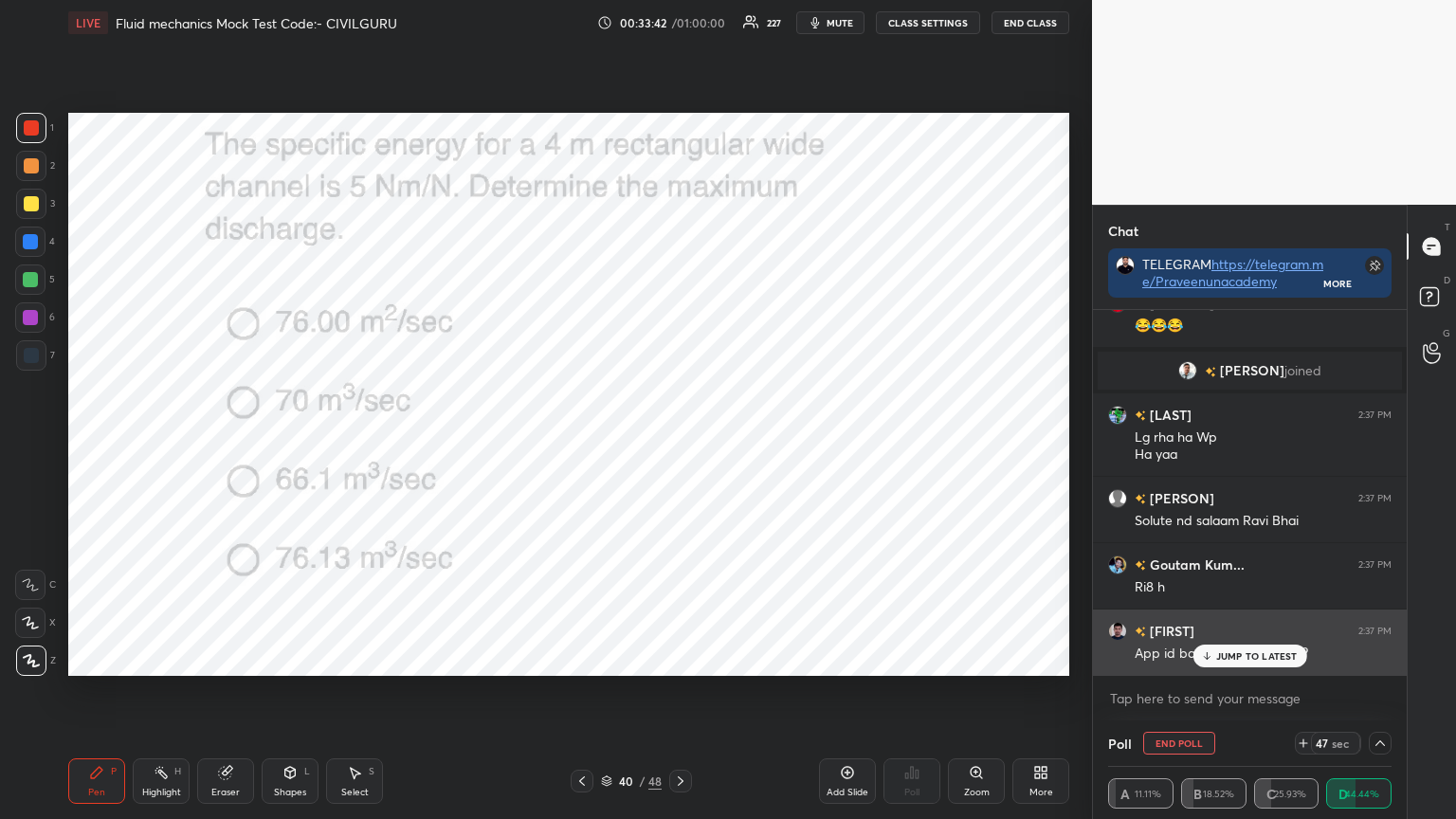 click on "JUMP TO LATEST" at bounding box center (1257, 656) 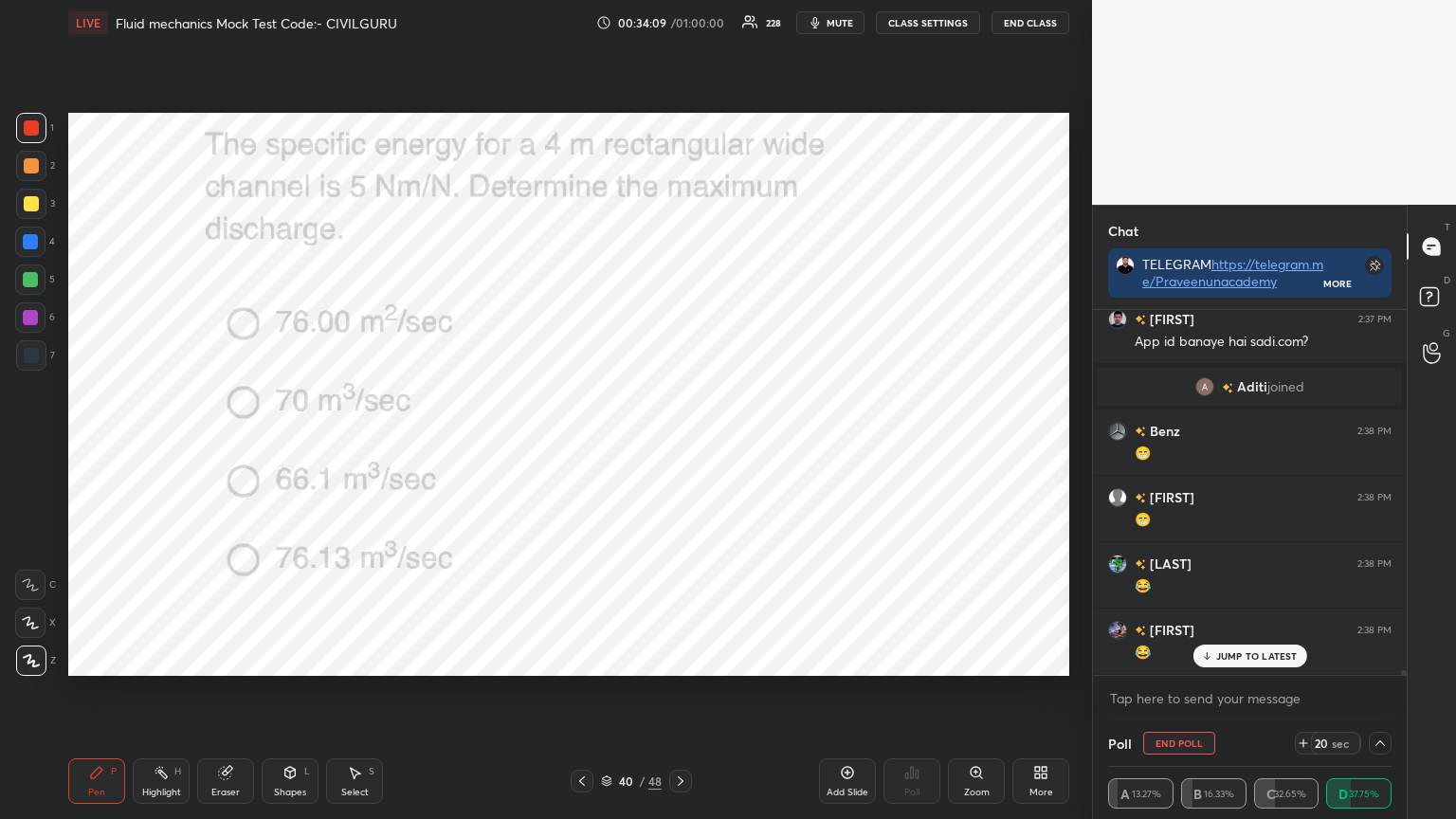 scroll, scrollTop: 27361, scrollLeft: 0, axis: vertical 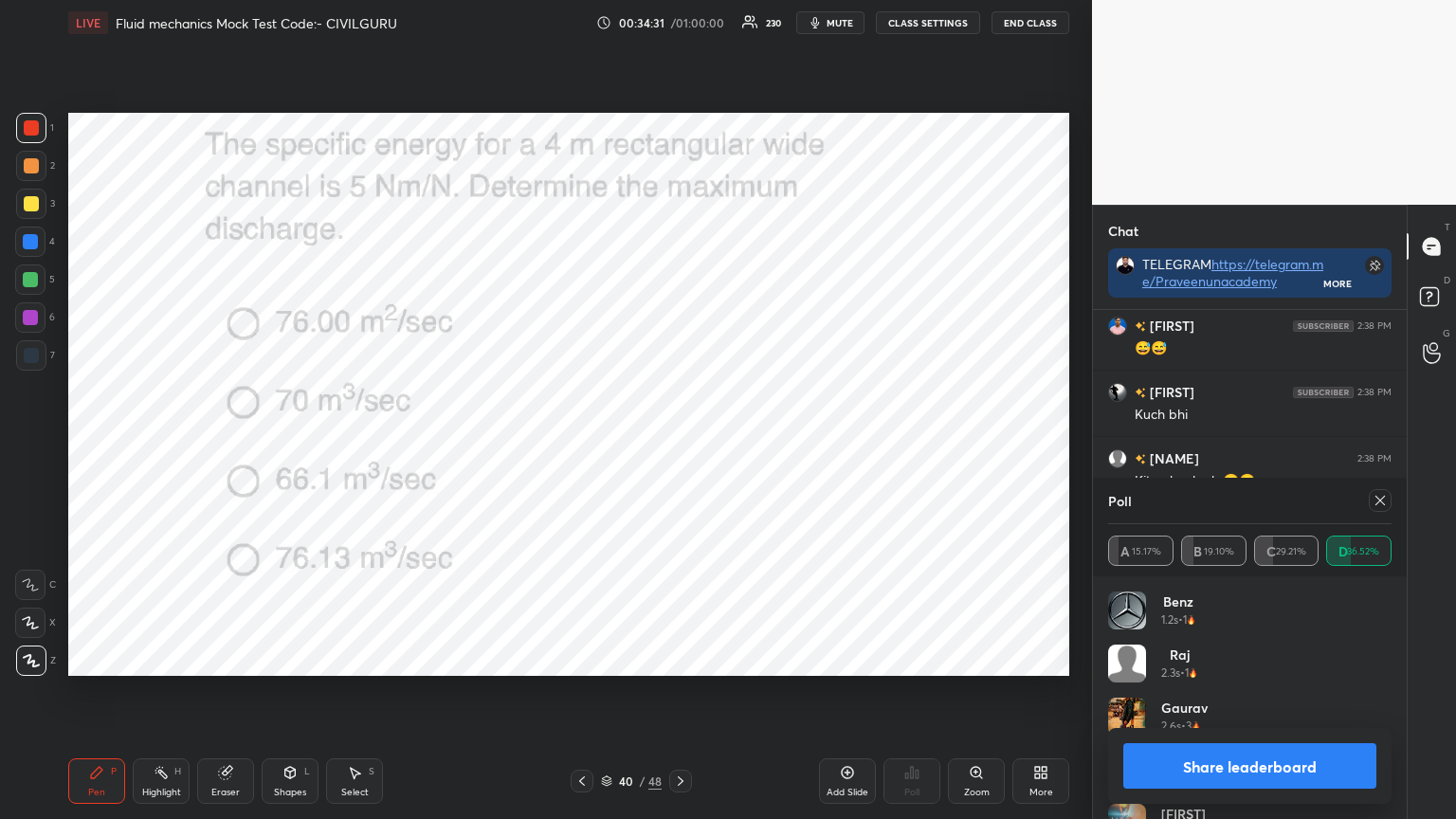 click 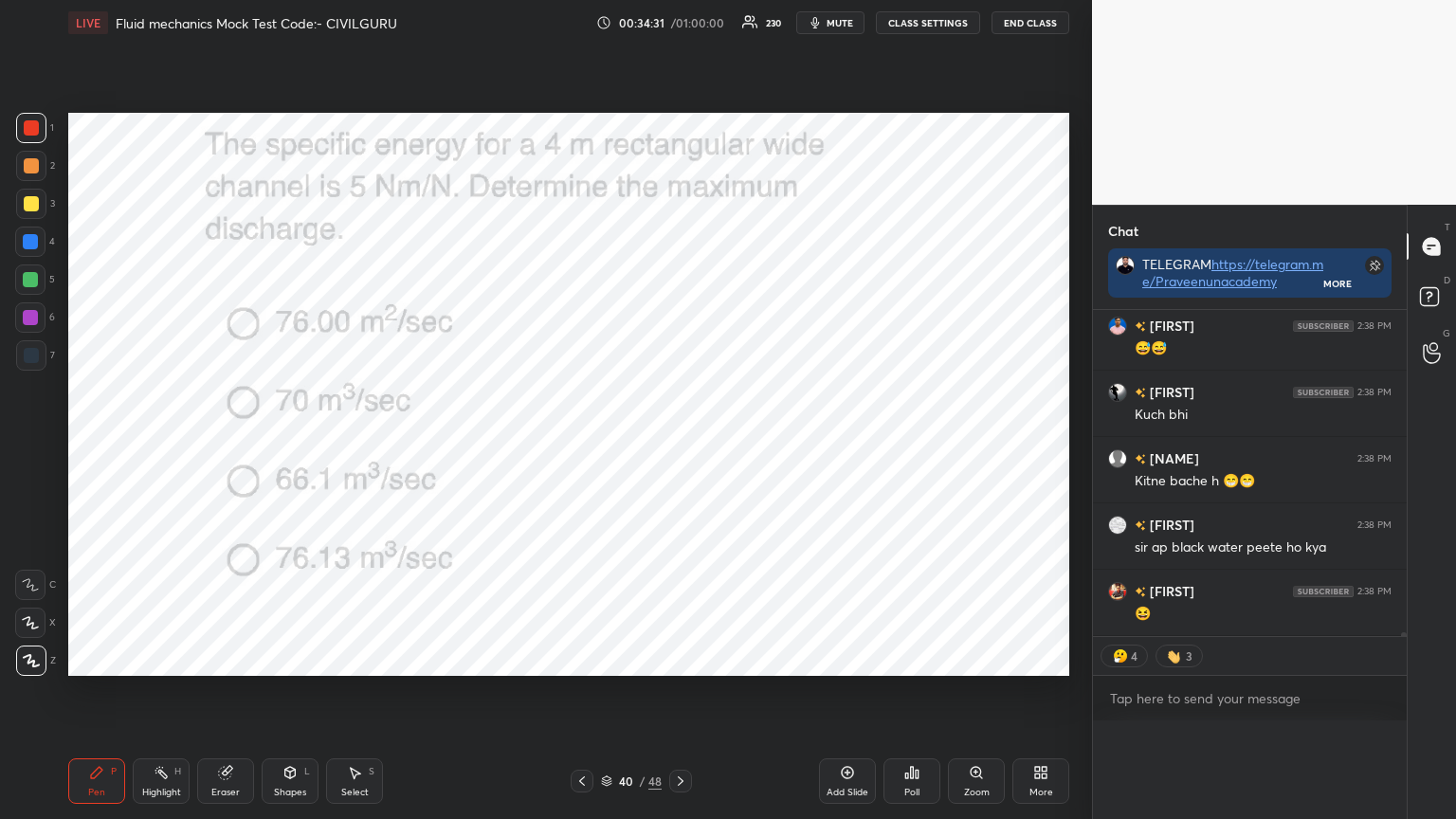 scroll, scrollTop: 27799, scrollLeft: 0, axis: vertical 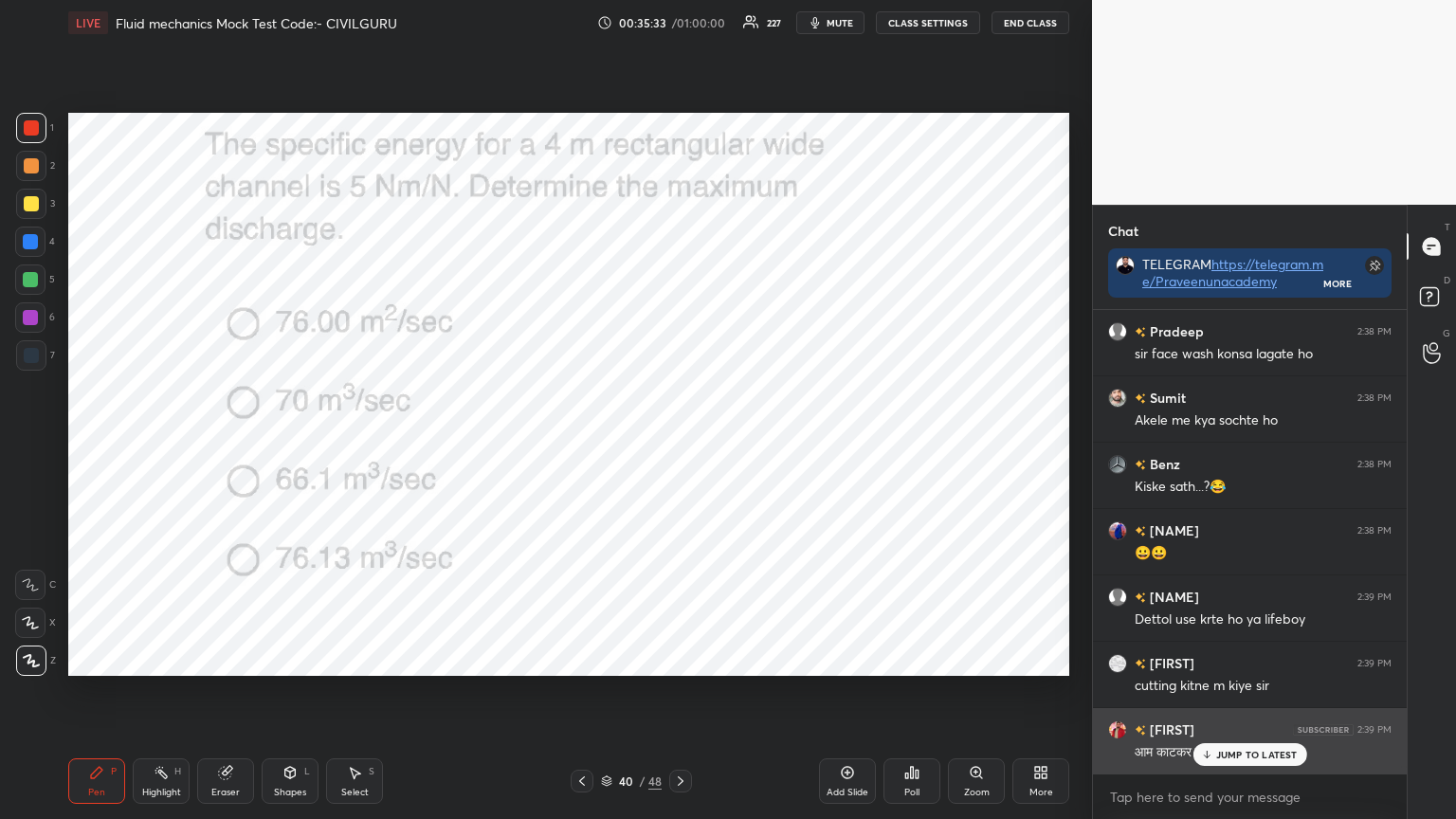 click on "JUMP TO LATEST" at bounding box center (1257, 755) 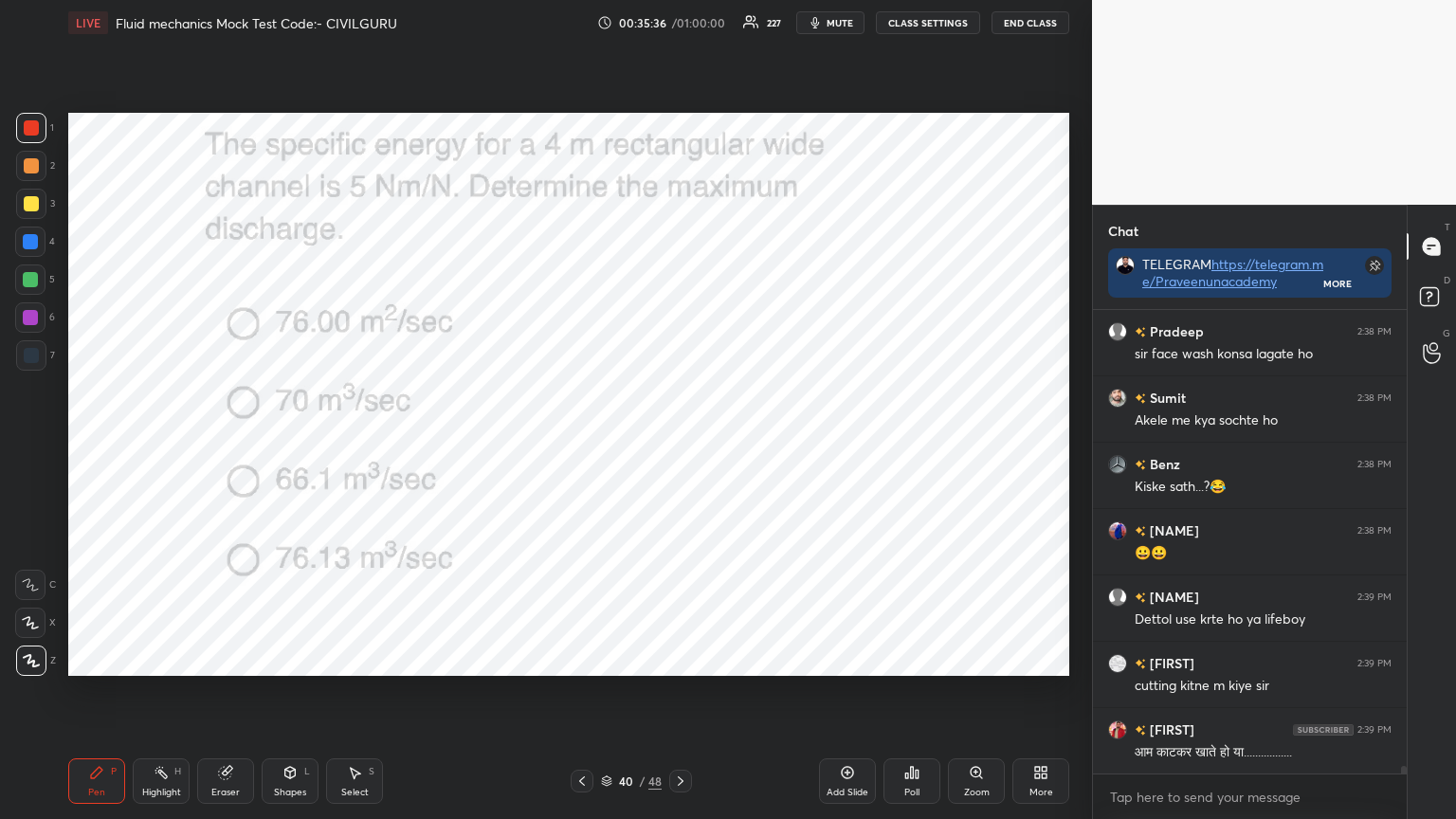 scroll, scrollTop: 28126, scrollLeft: 0, axis: vertical 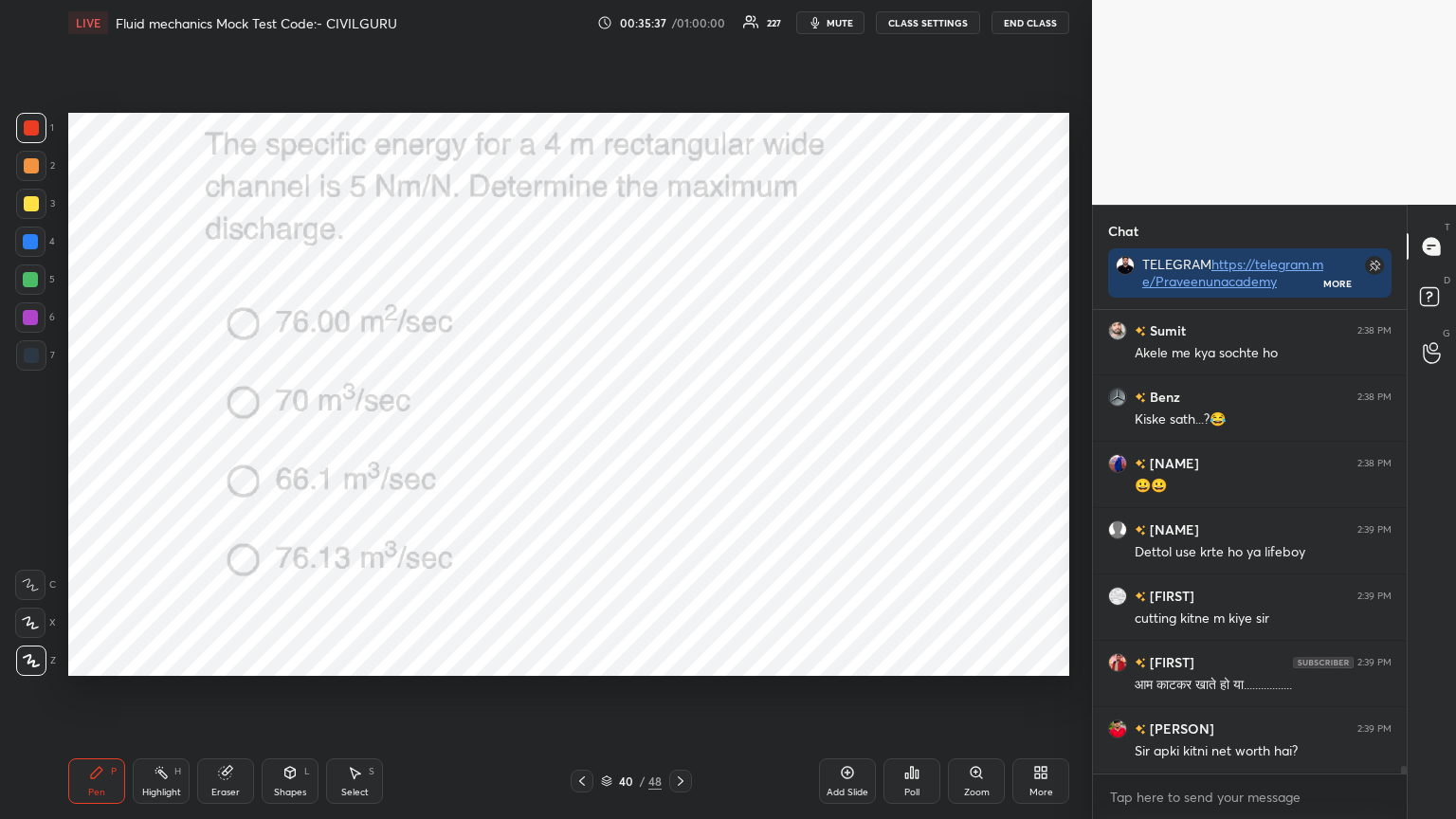 click 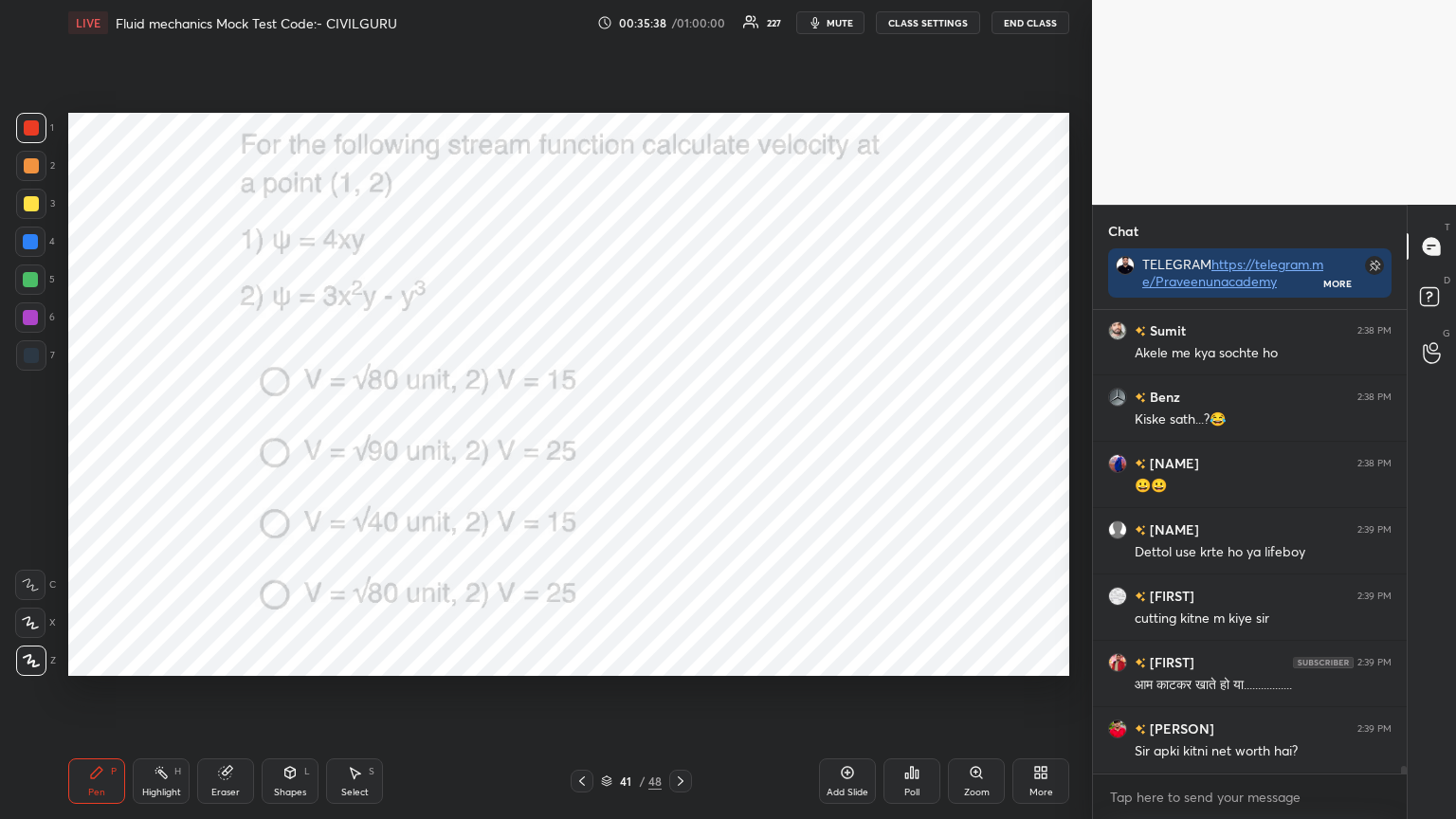 click 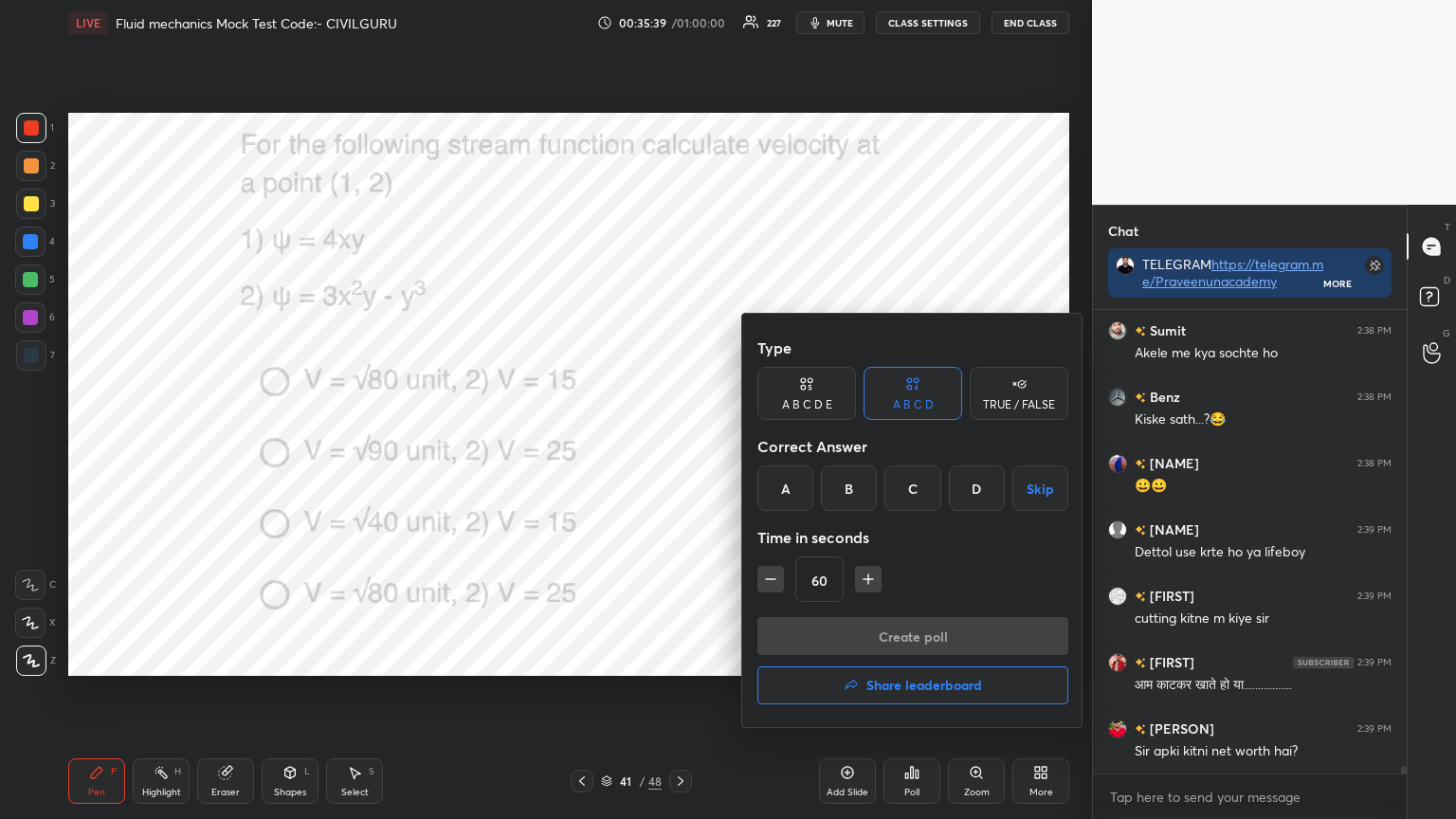 click on "A" at bounding box center (785, 488) 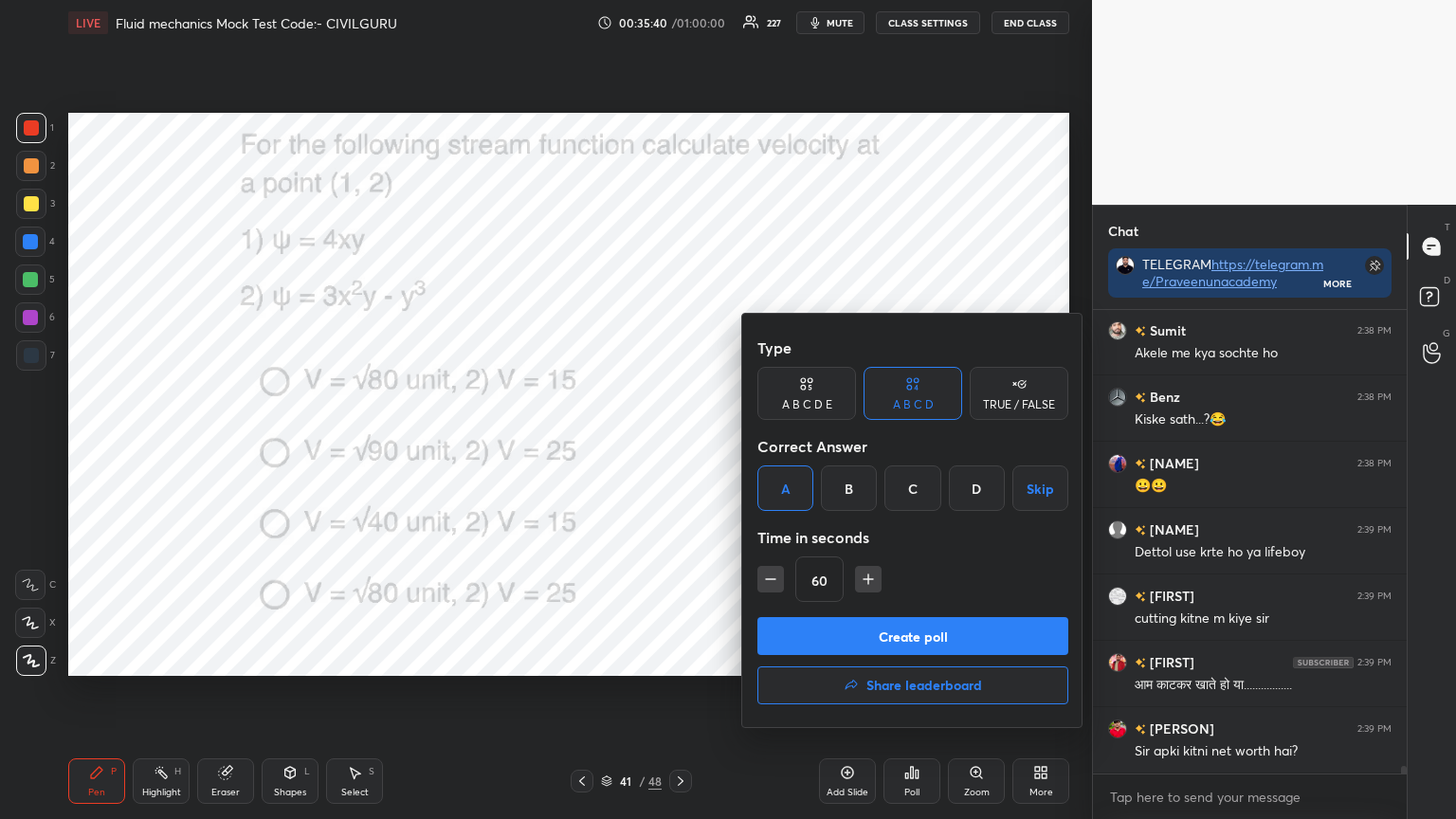 click on "Create poll" at bounding box center (913, 636) 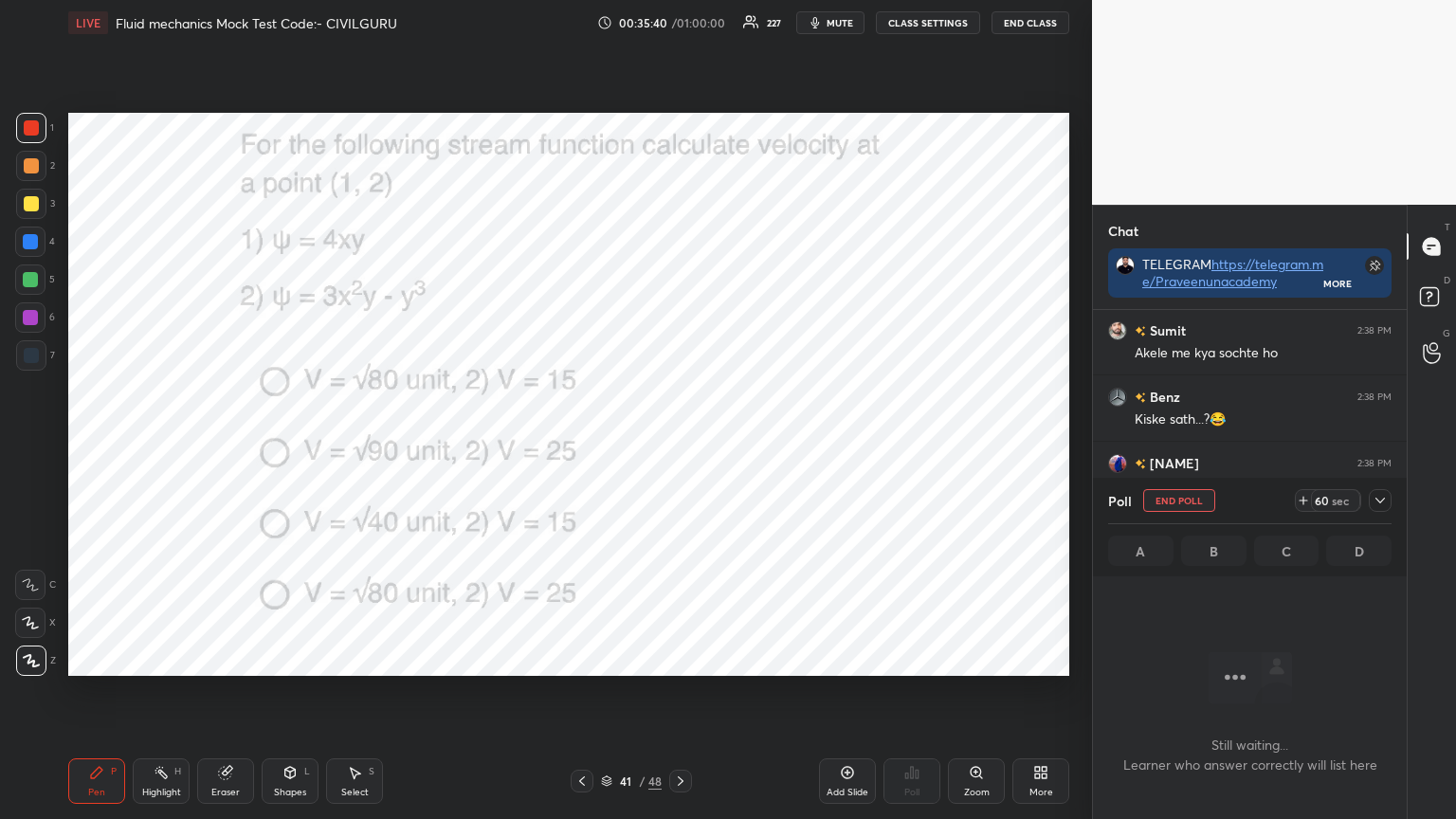 scroll, scrollTop: 418, scrollLeft: 308, axis: both 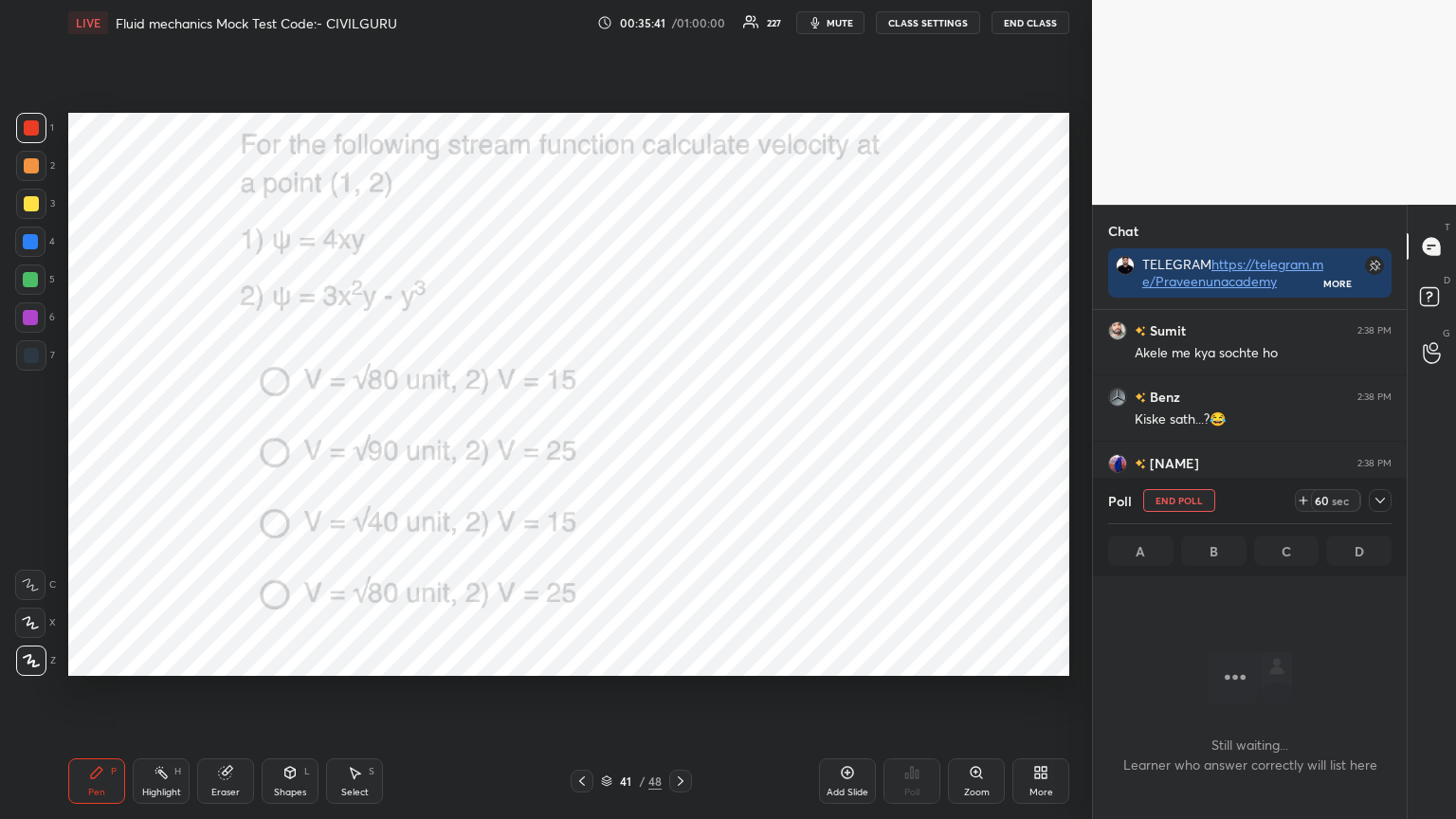 click at bounding box center [1380, 500] 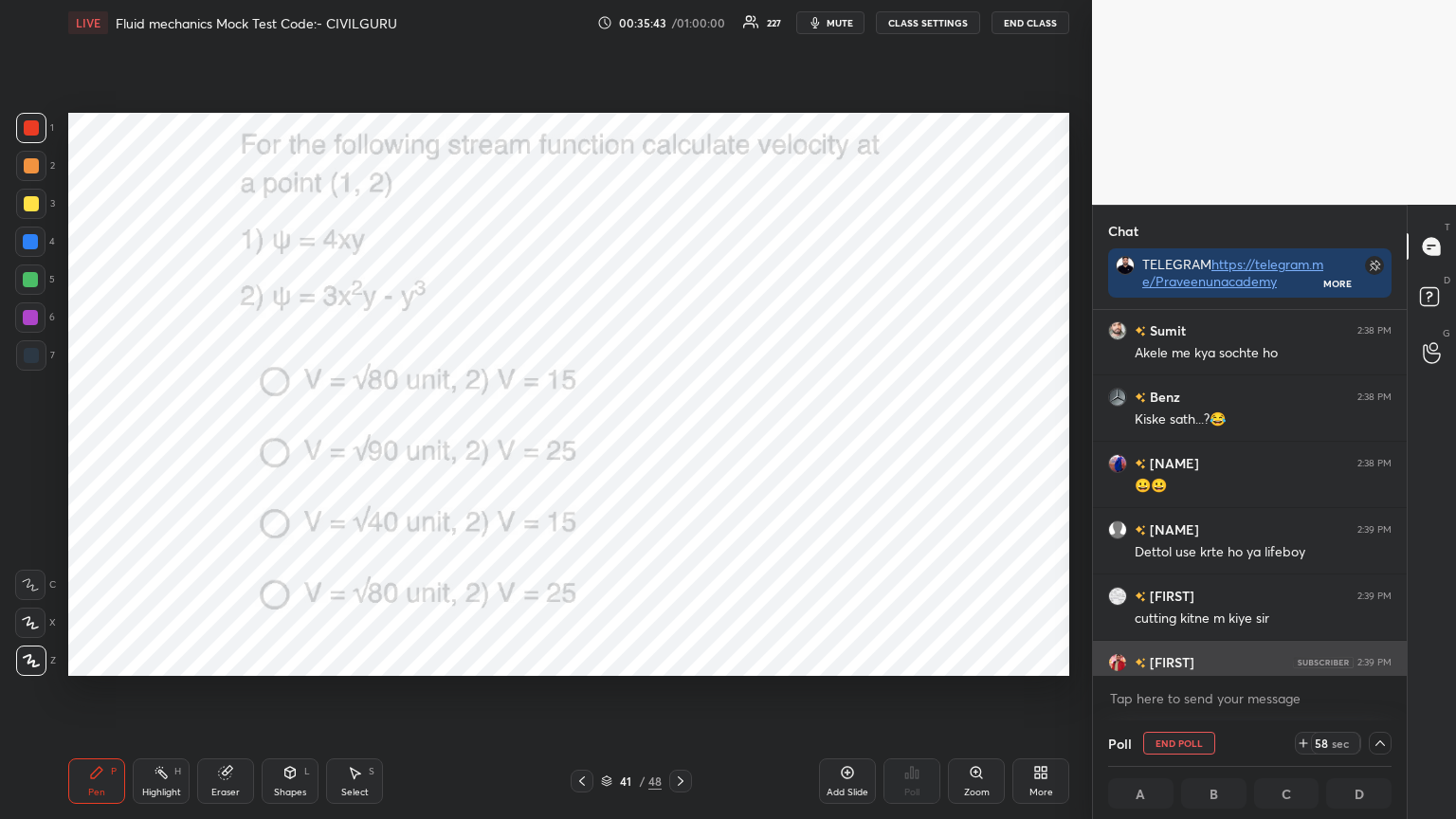 click on "x" at bounding box center (1249, 698) 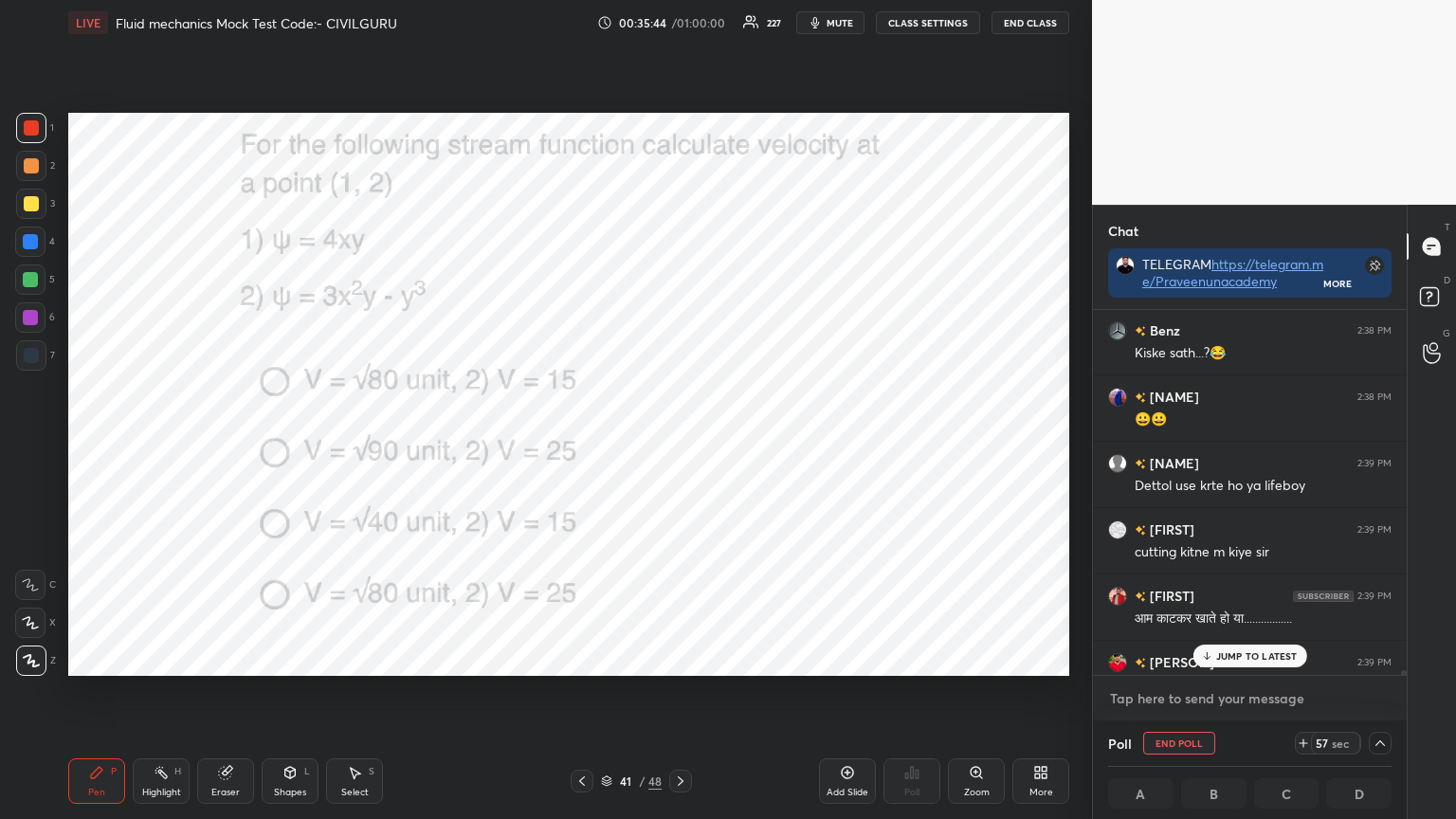 scroll, scrollTop: 28224, scrollLeft: 0, axis: vertical 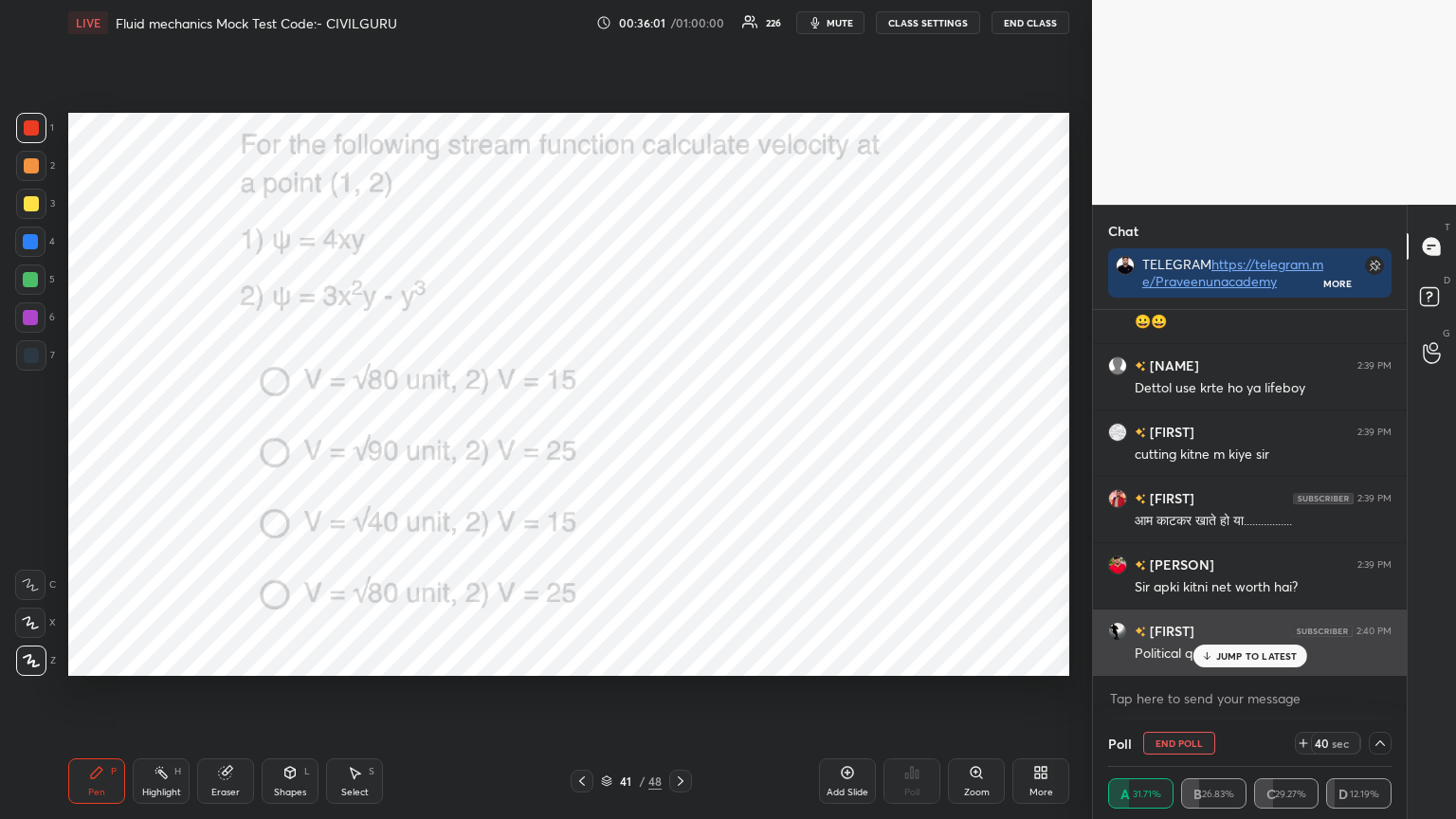 click on "JUMP TO LATEST" at bounding box center (1249, 656) 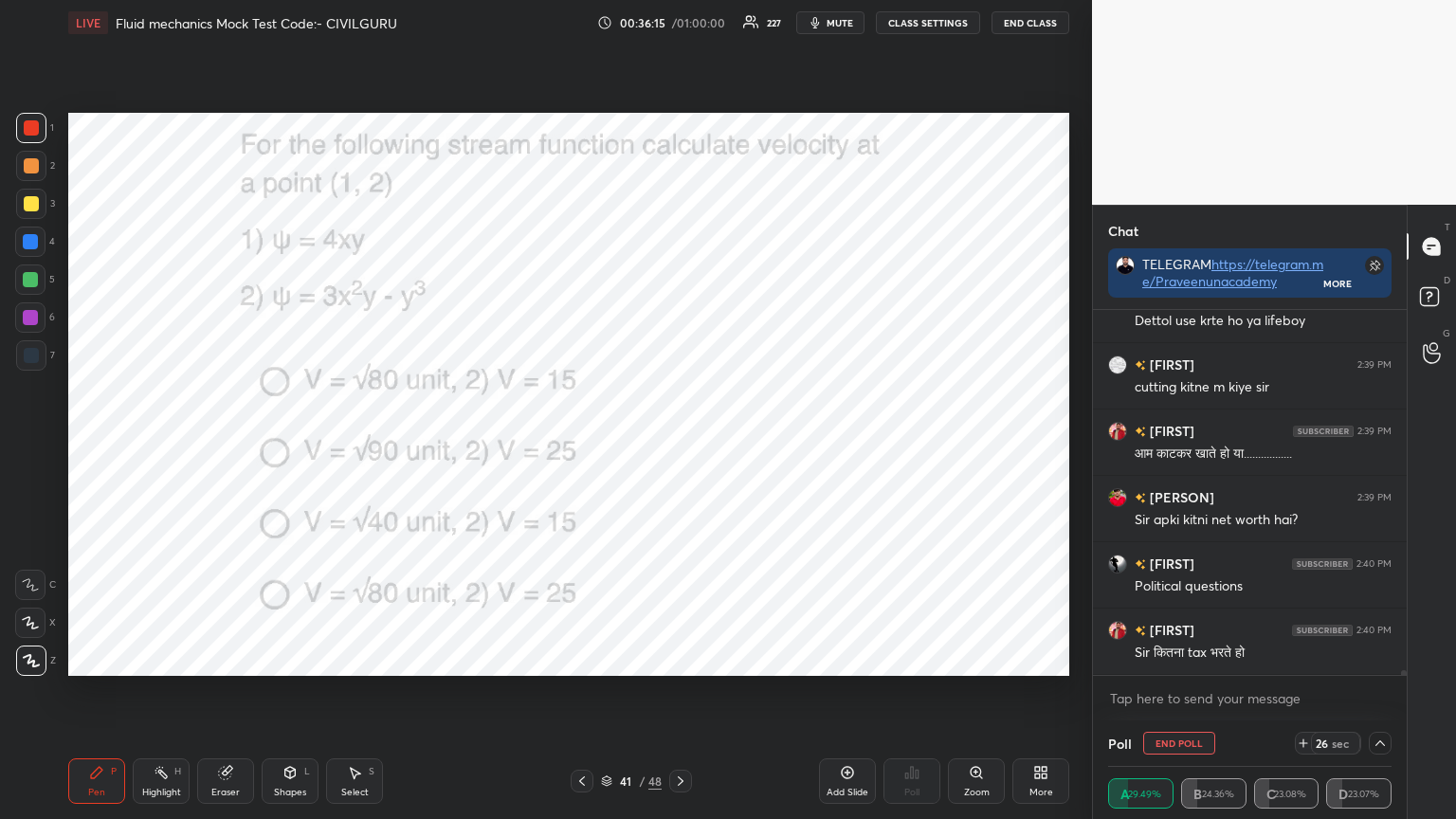 scroll, scrollTop: 28422, scrollLeft: 0, axis: vertical 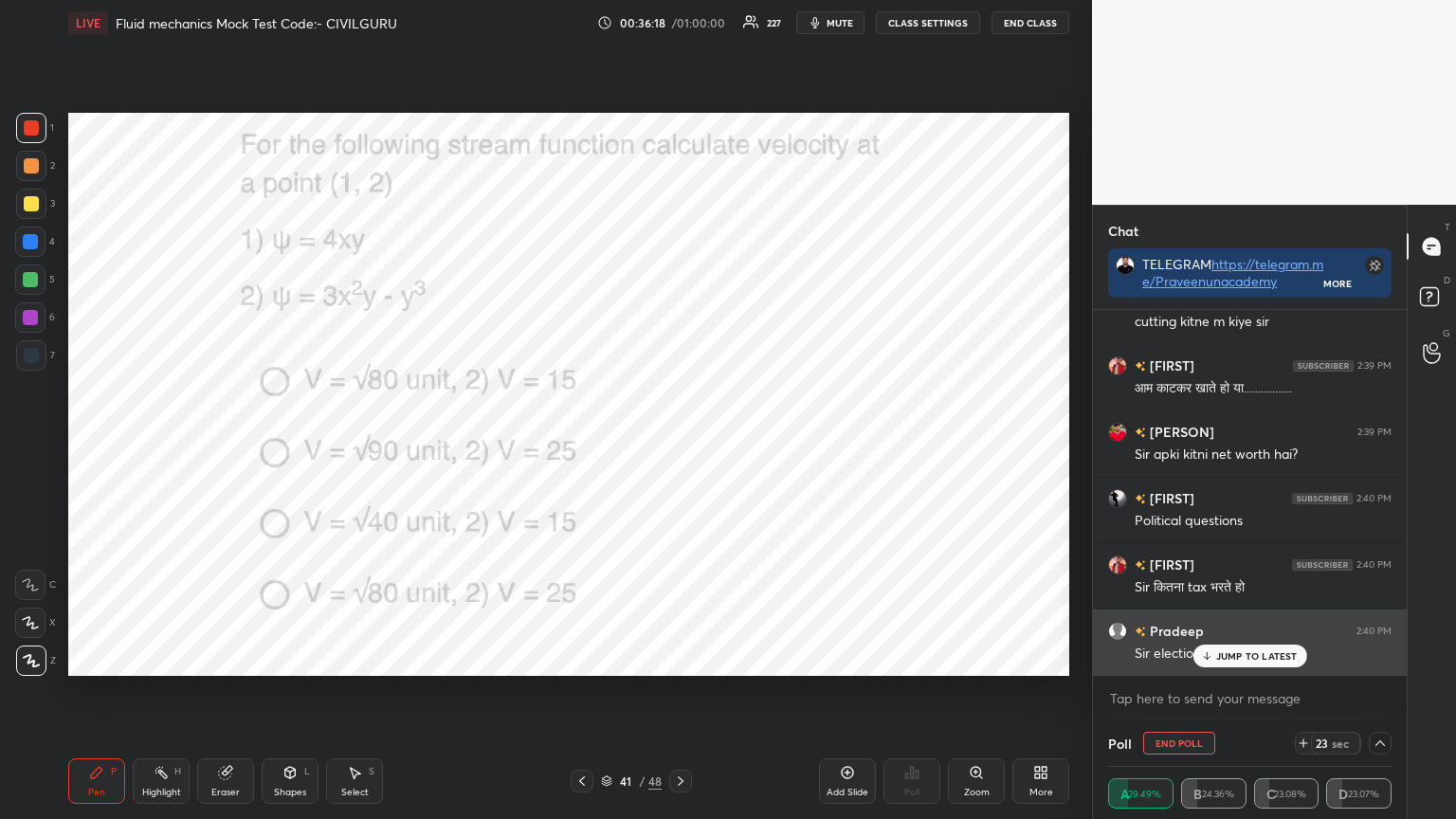click on "JUMP TO LATEST" at bounding box center [1257, 656] 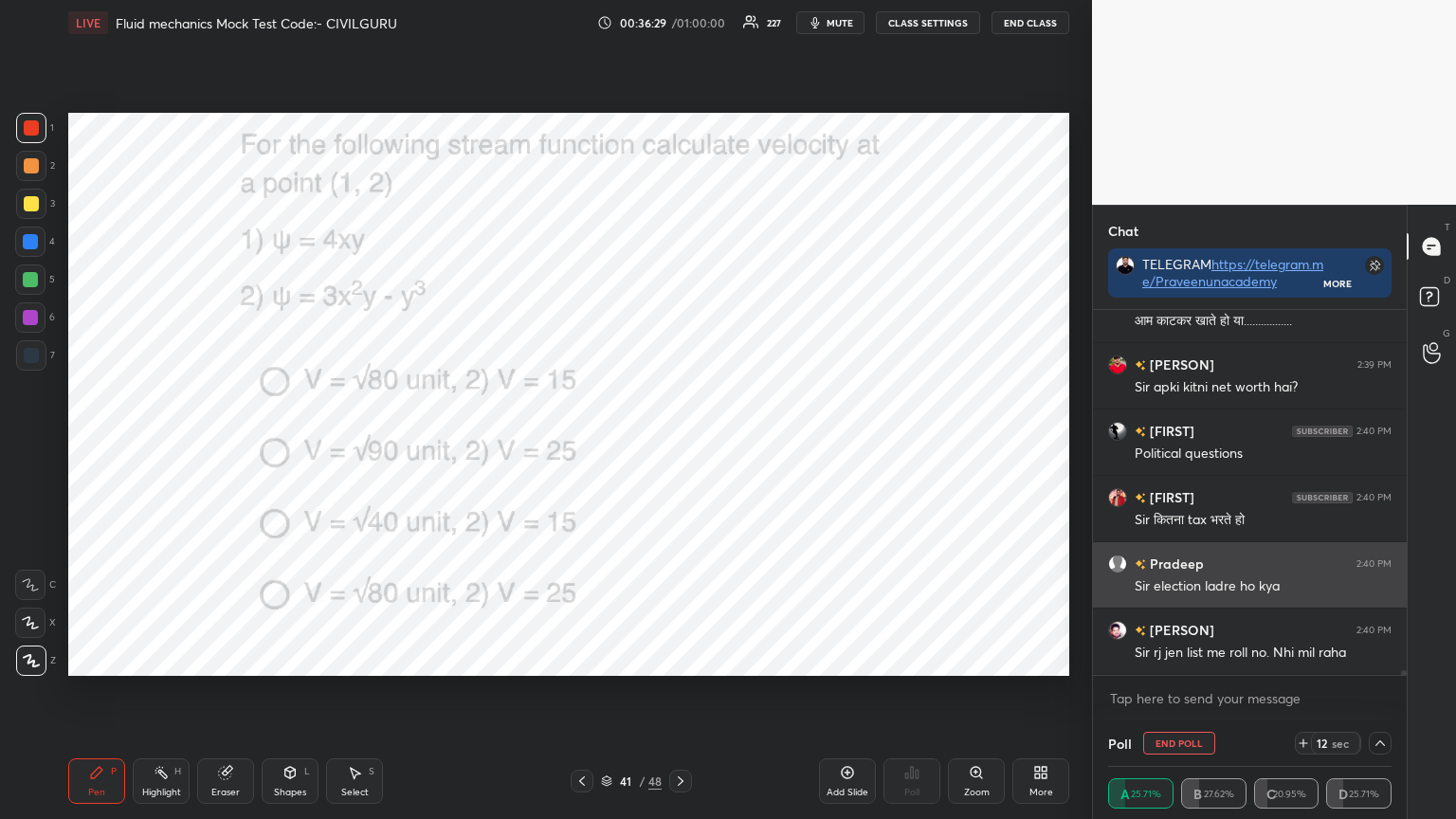 scroll, scrollTop: 28555, scrollLeft: 0, axis: vertical 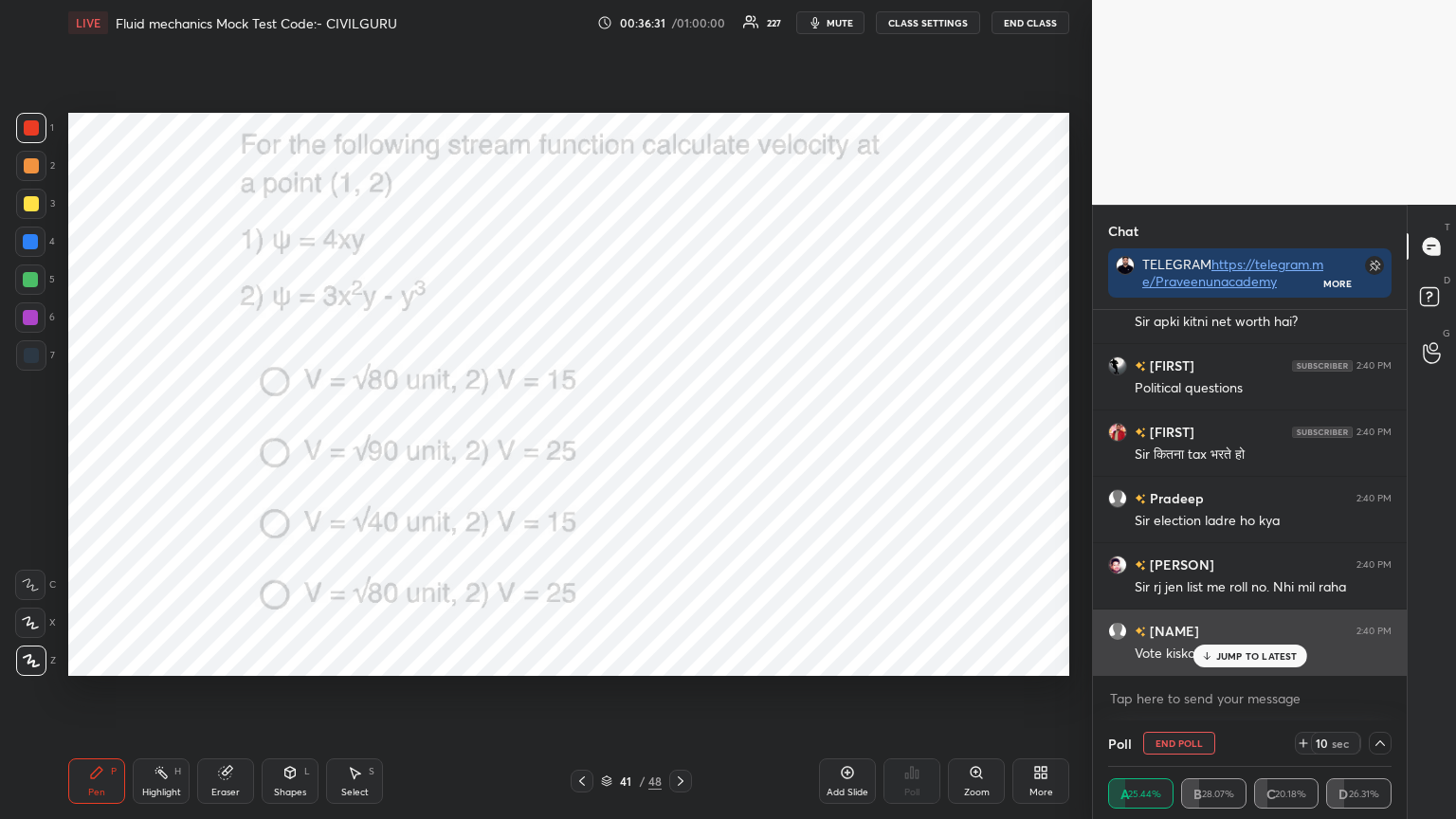 click on "JUMP TO LATEST" at bounding box center (1257, 656) 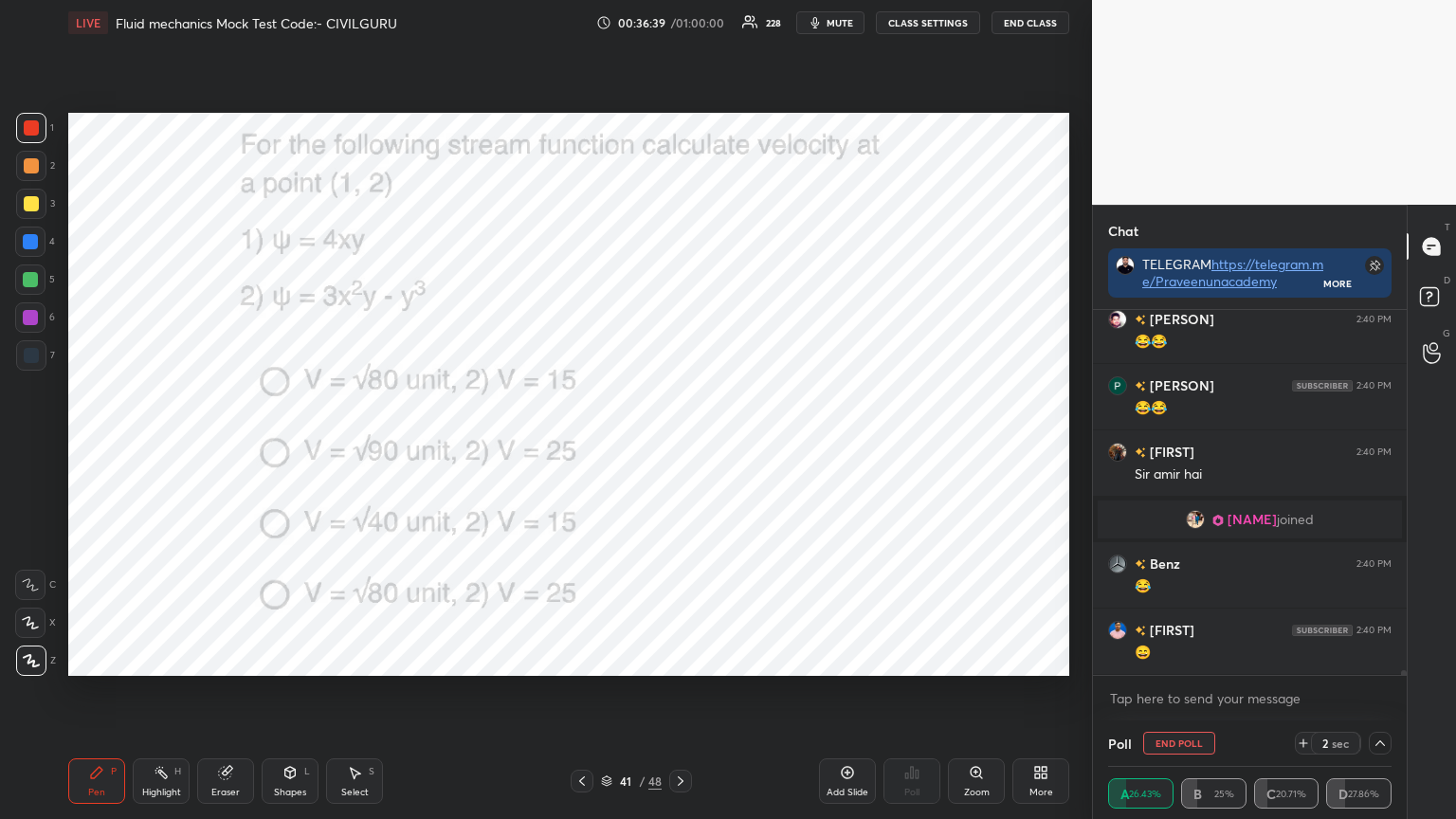 scroll, scrollTop: 28999, scrollLeft: 0, axis: vertical 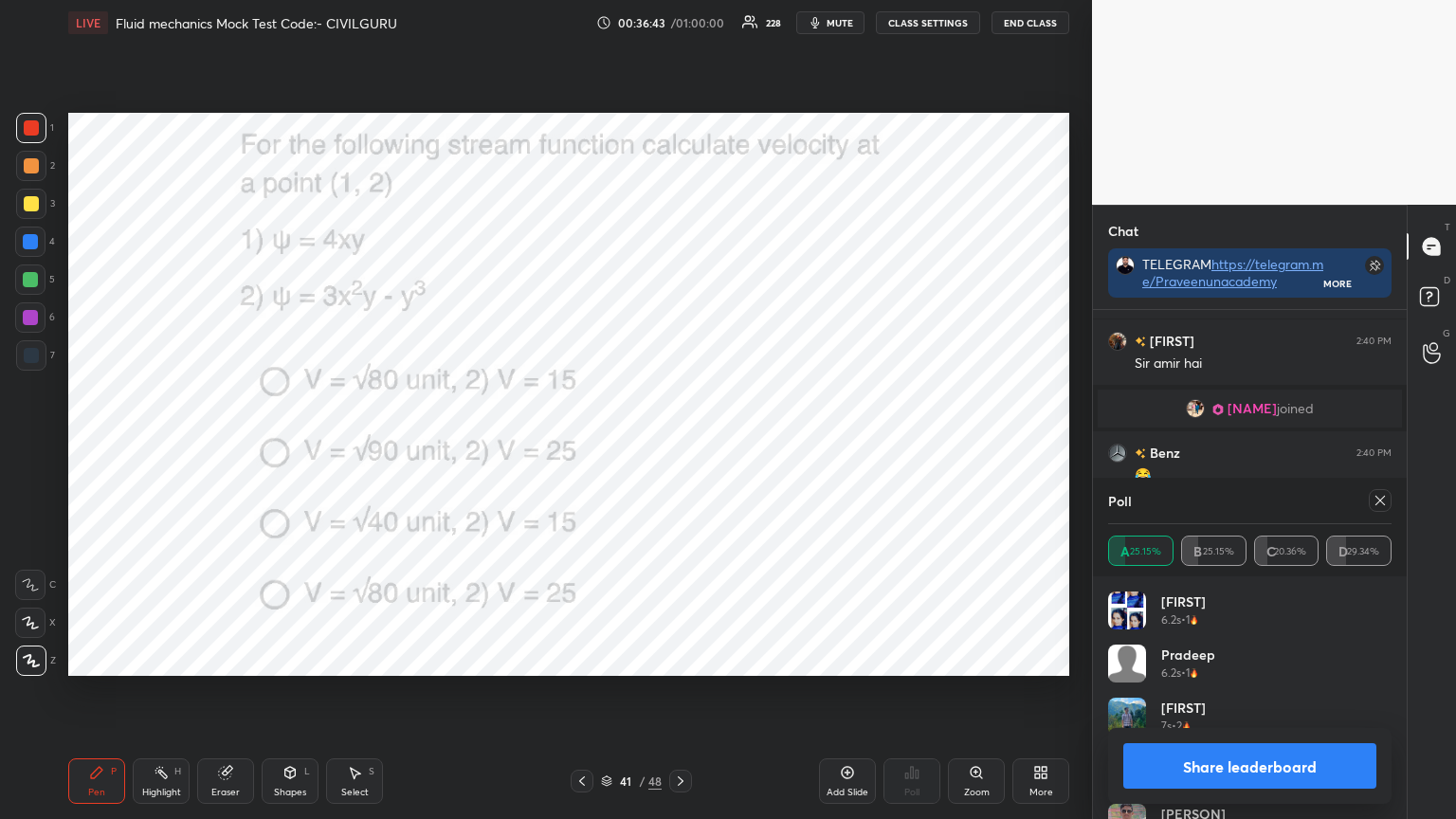 click 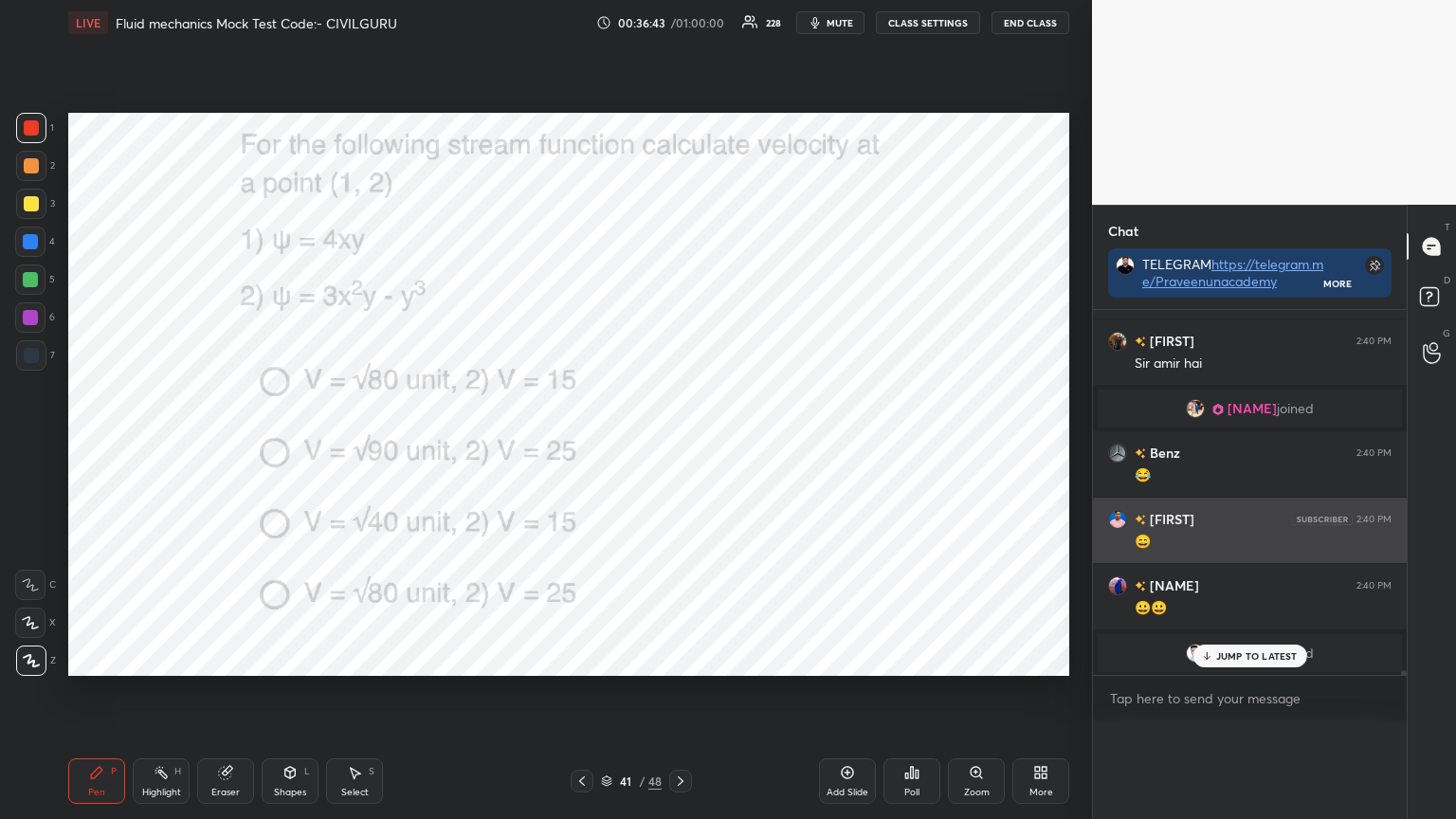 scroll, scrollTop: 0, scrollLeft: 0, axis: both 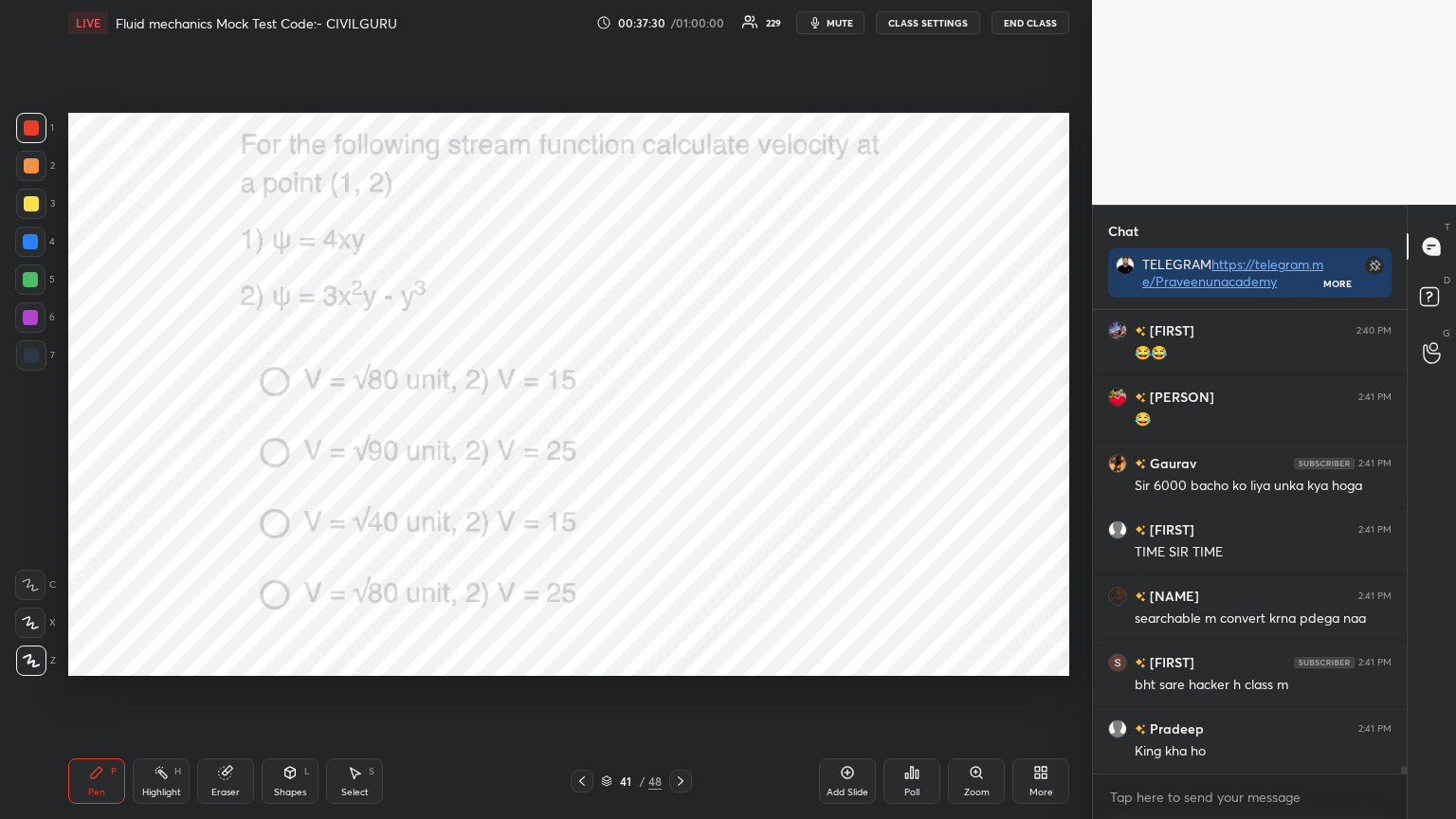 click 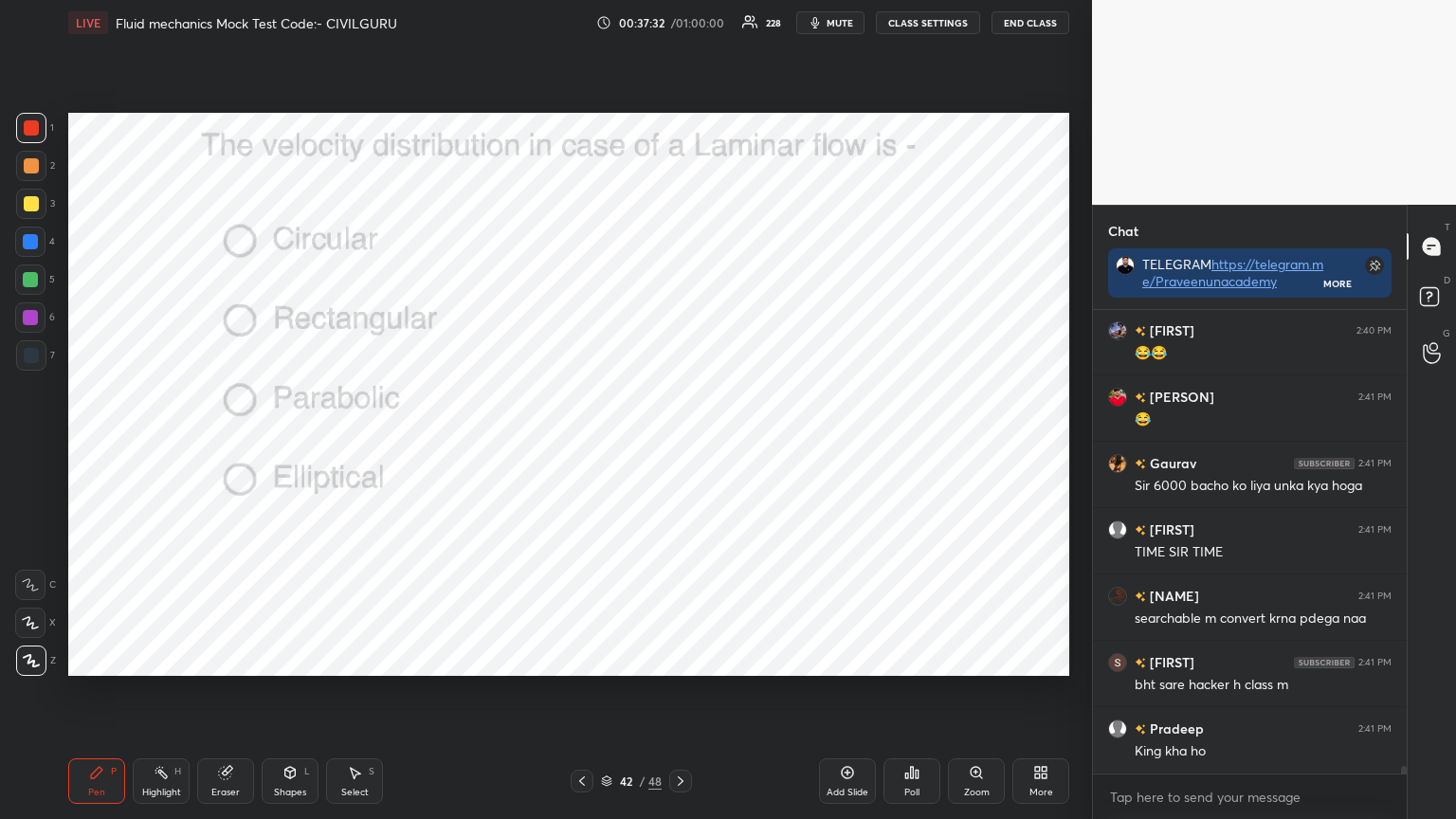 click 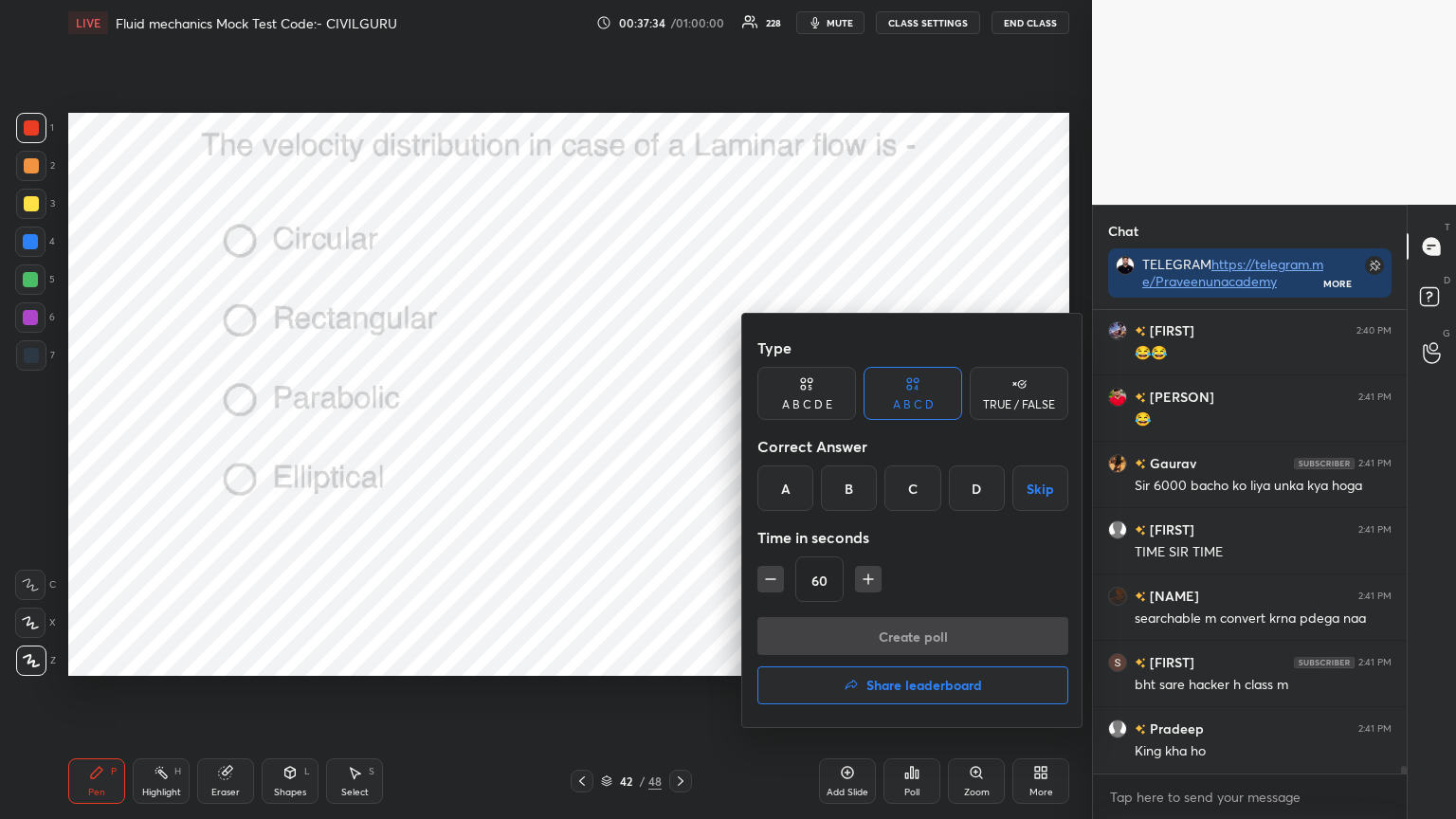 click on "C" at bounding box center (912, 488) 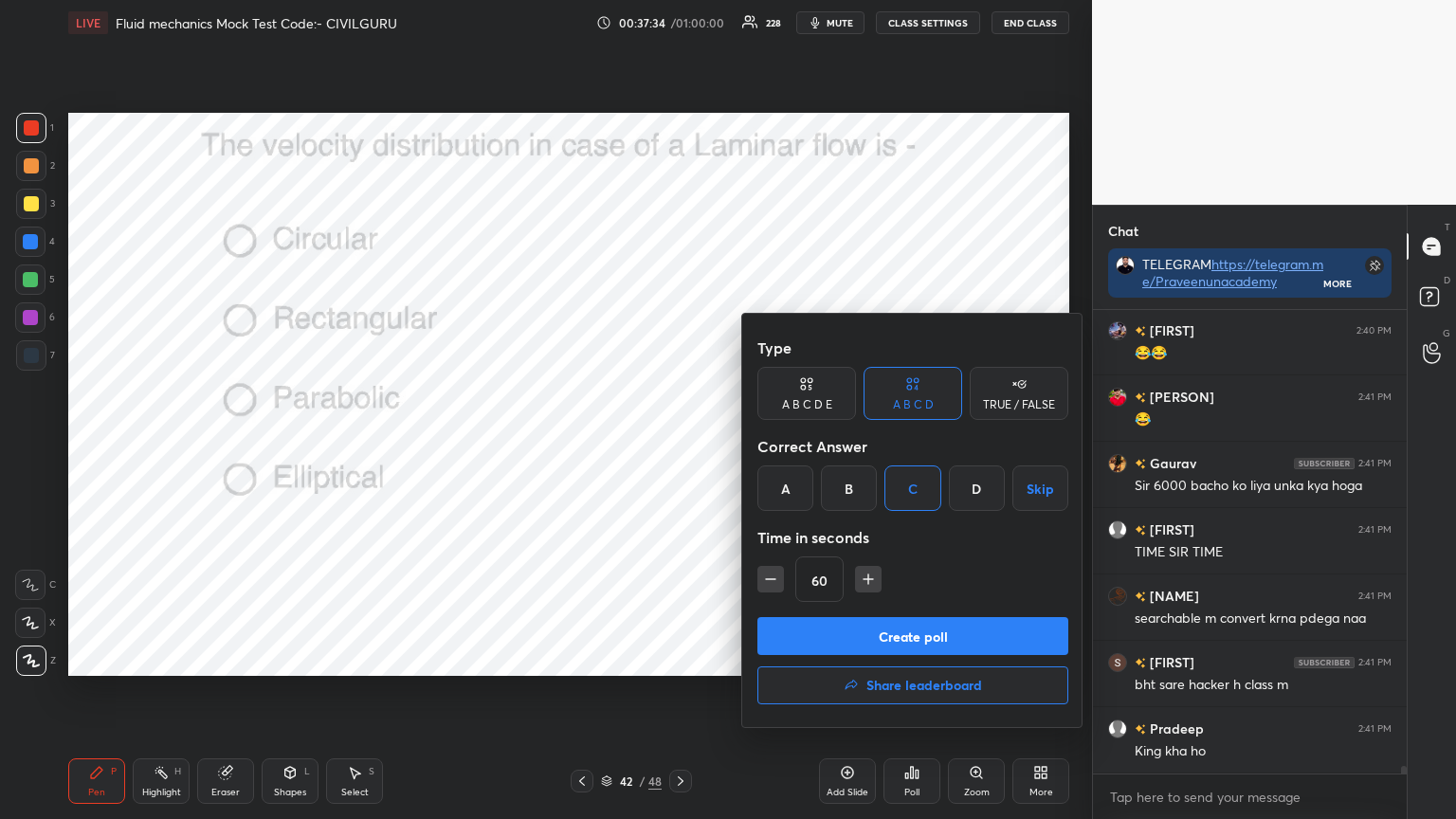 click 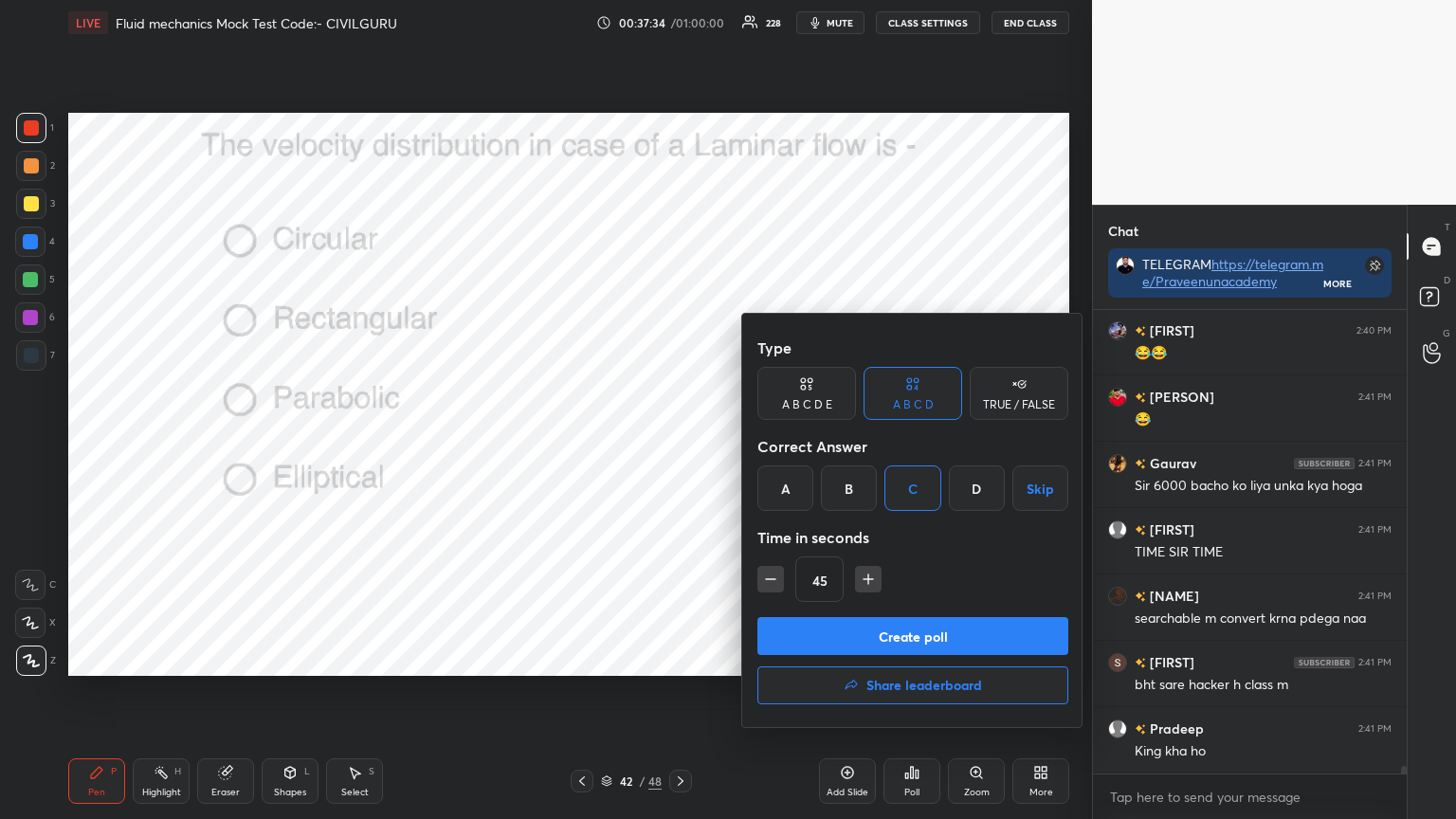click 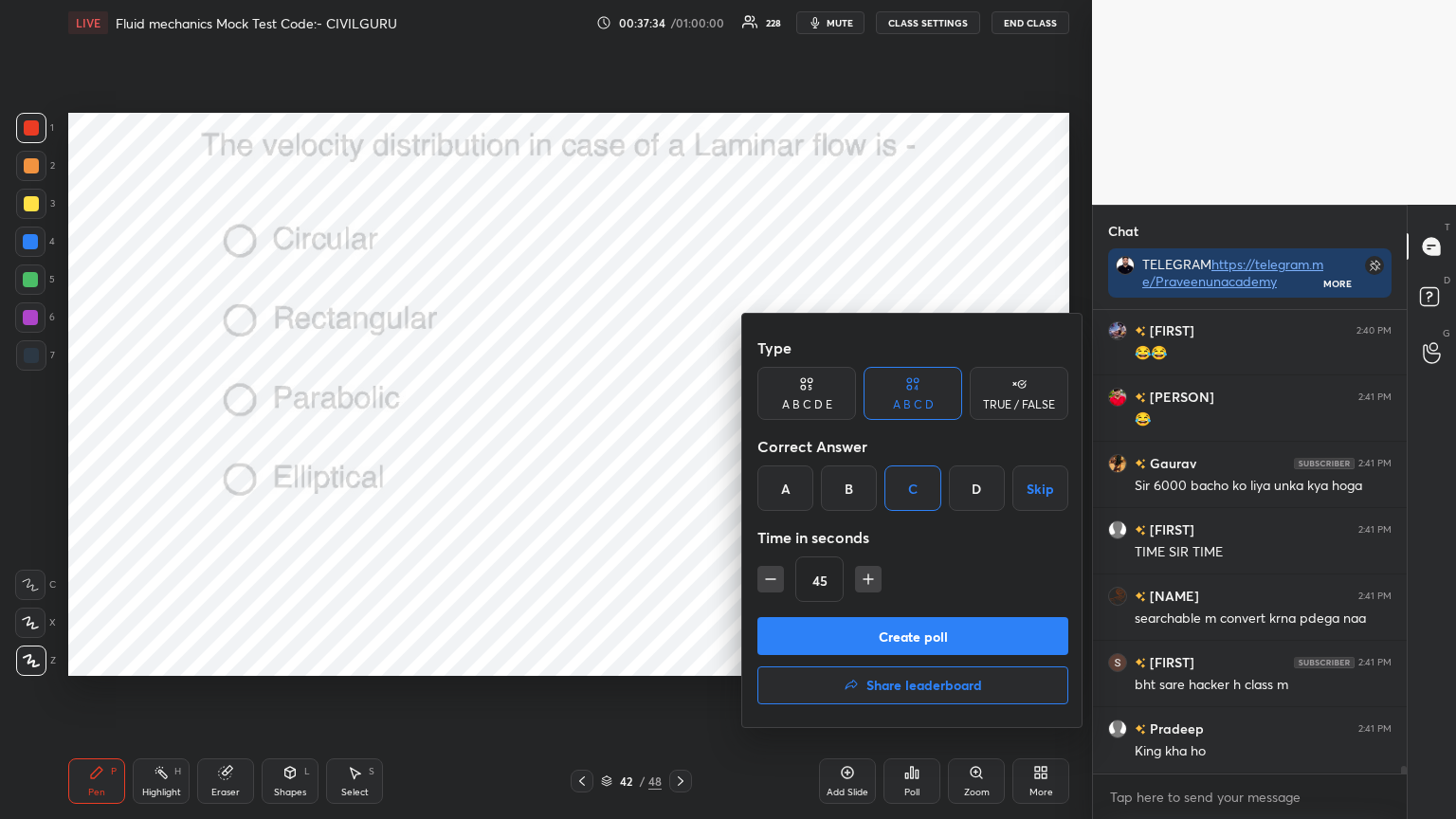 type on "30" 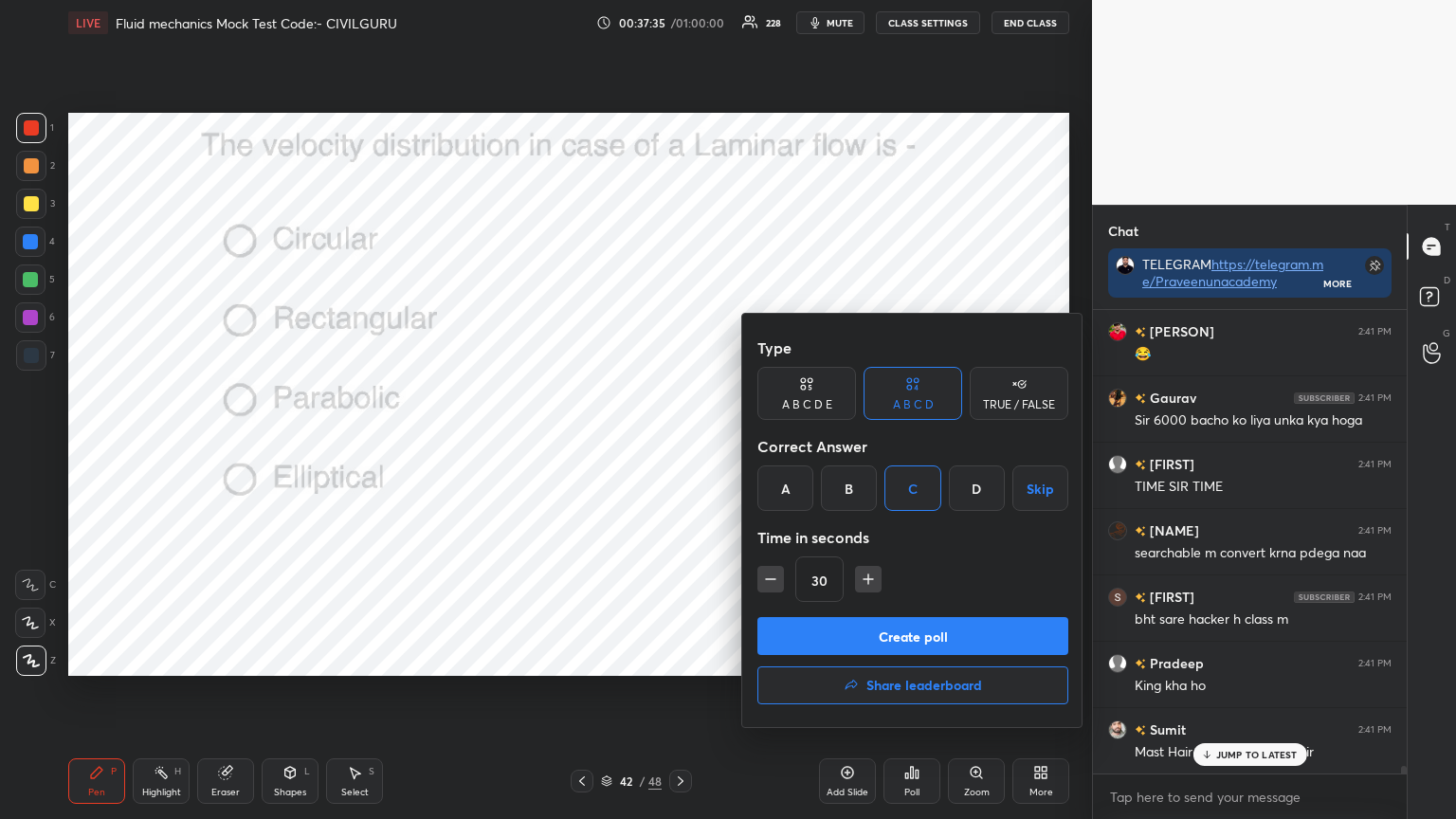 click on "Create poll" at bounding box center (913, 636) 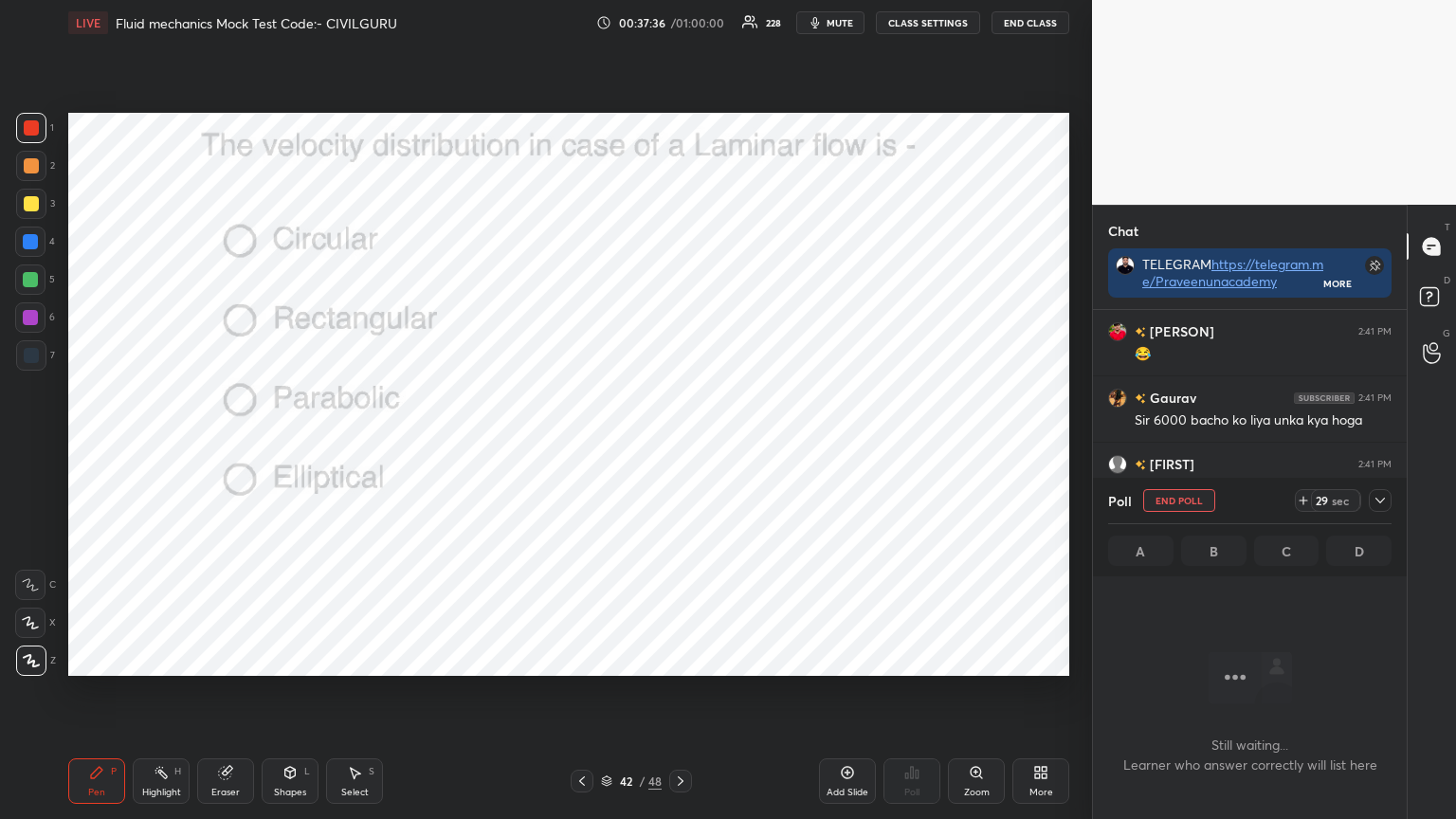 click at bounding box center (1380, 500) 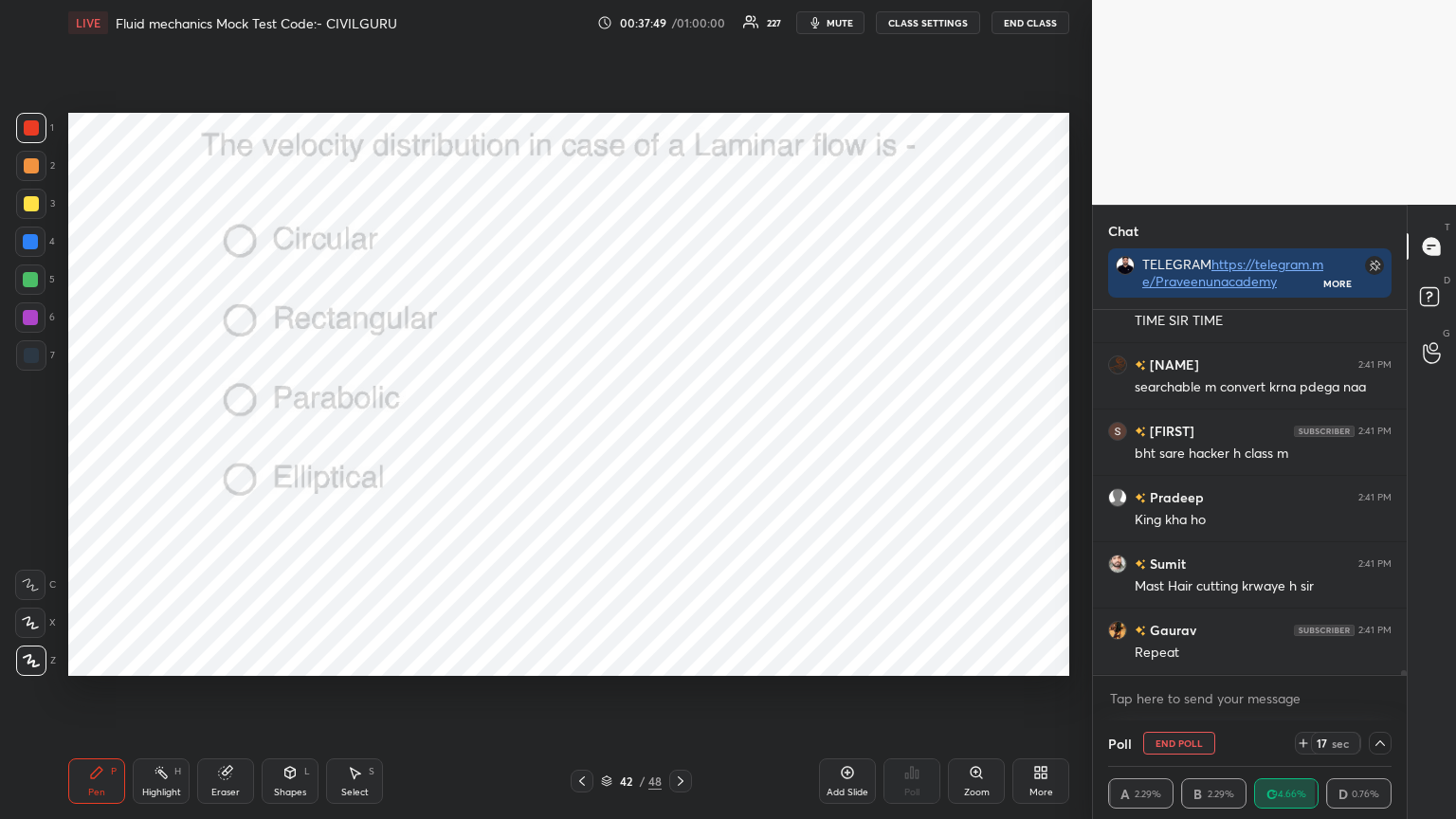 scroll, scrollTop: 29708, scrollLeft: 0, axis: vertical 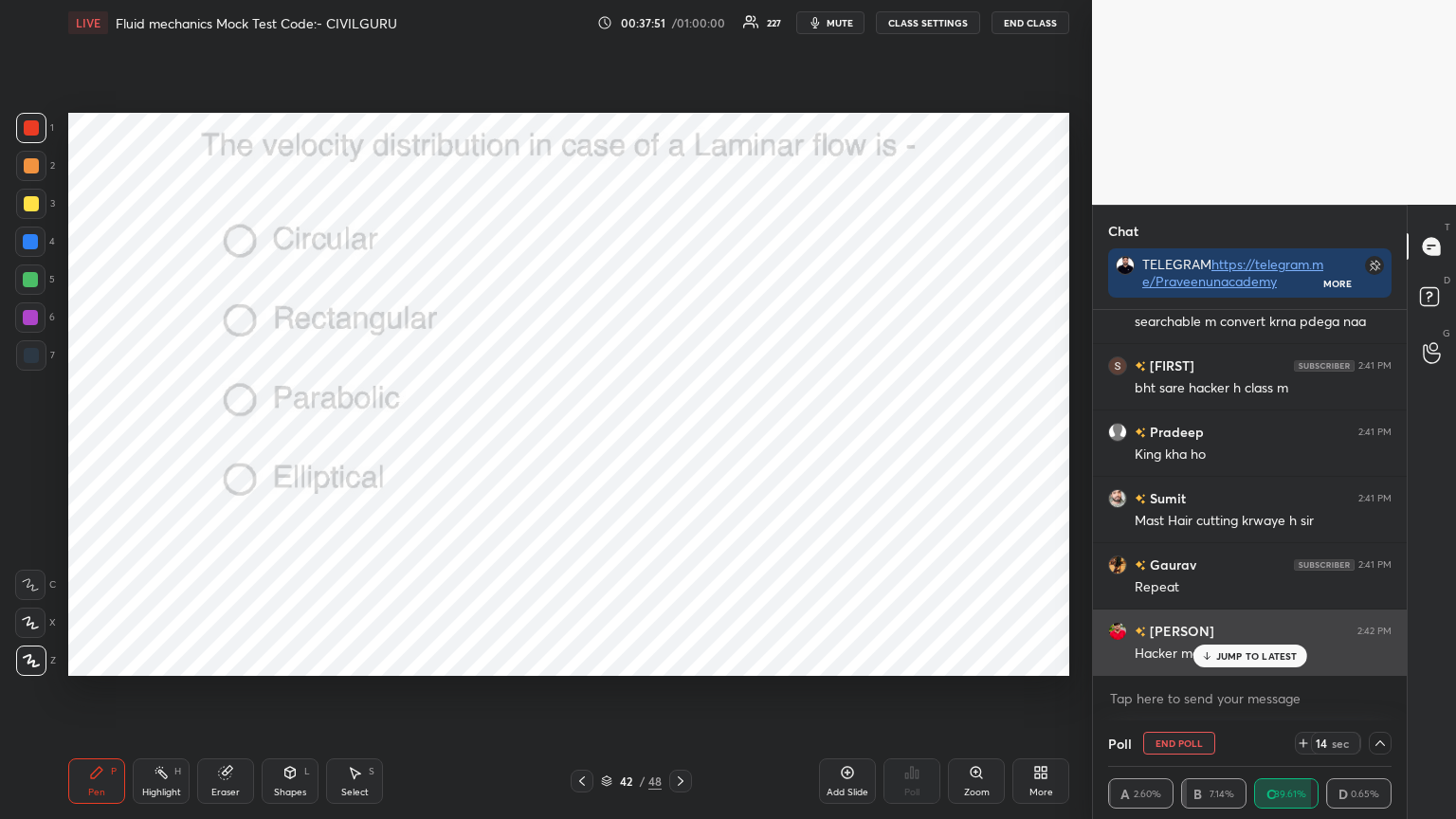 click on "JUMP TO LATEST" at bounding box center (1257, 656) 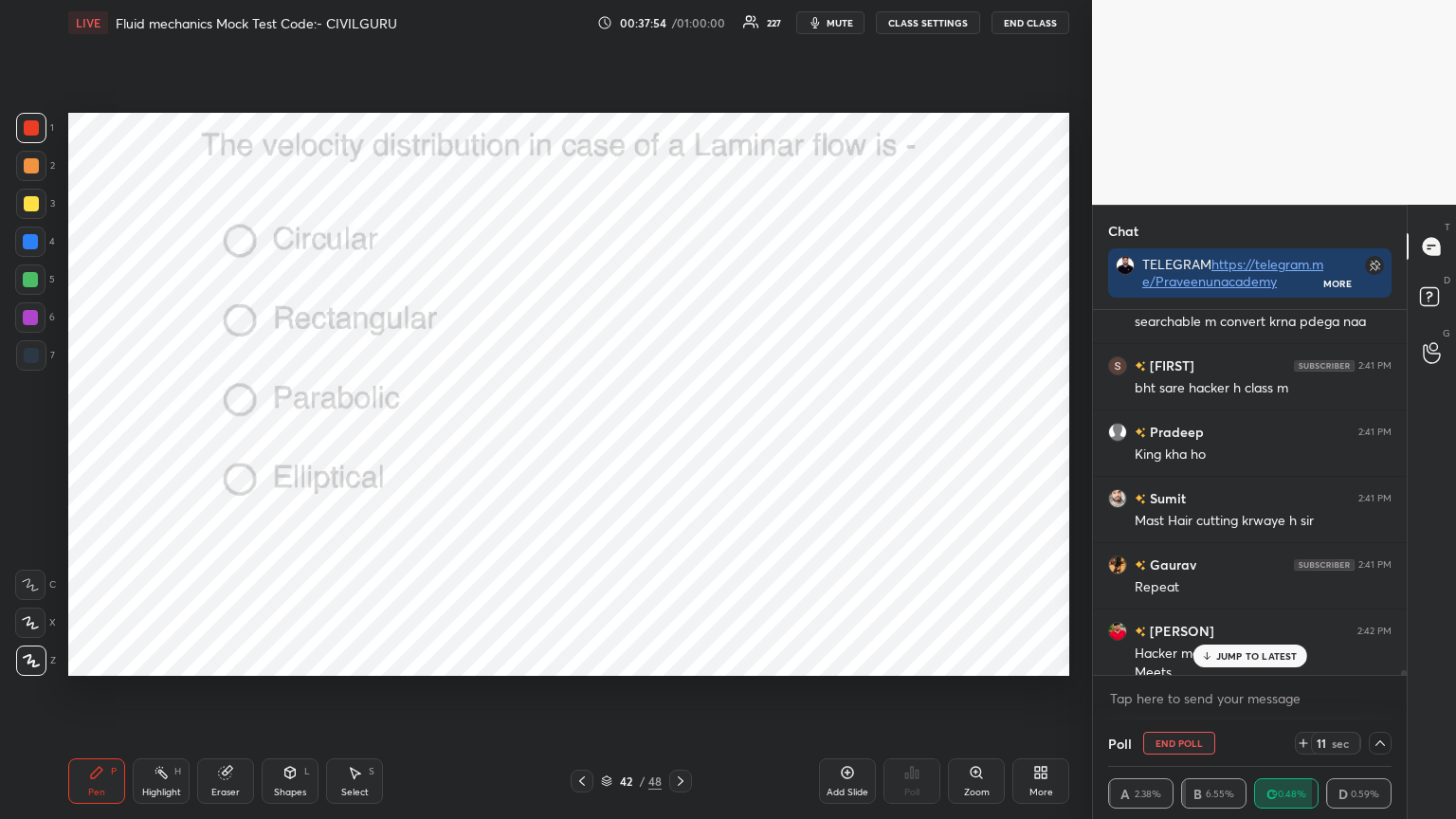 scroll, scrollTop: 29727, scrollLeft: 0, axis: vertical 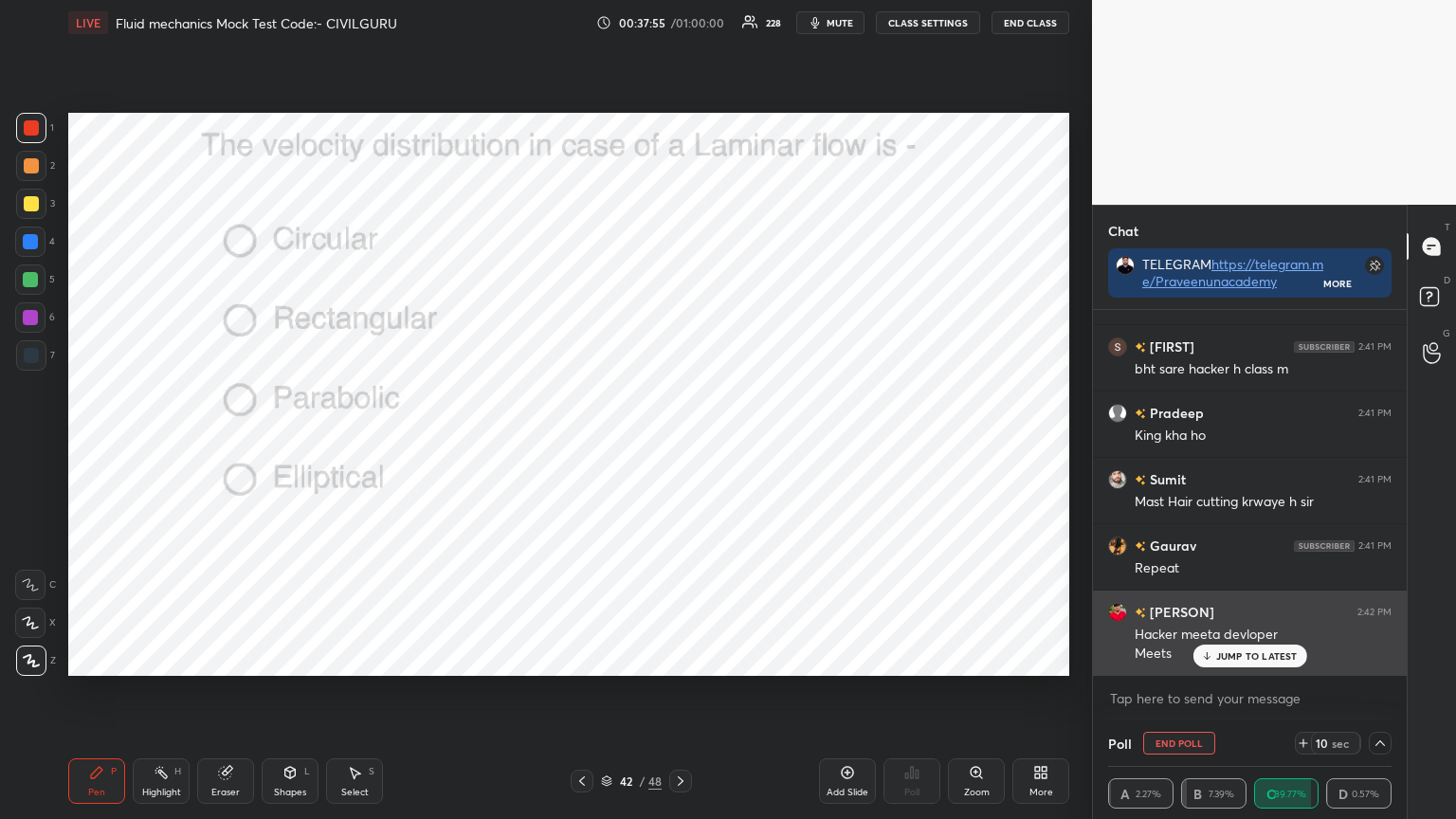 click on "JUMP TO LATEST" at bounding box center [1257, 656] 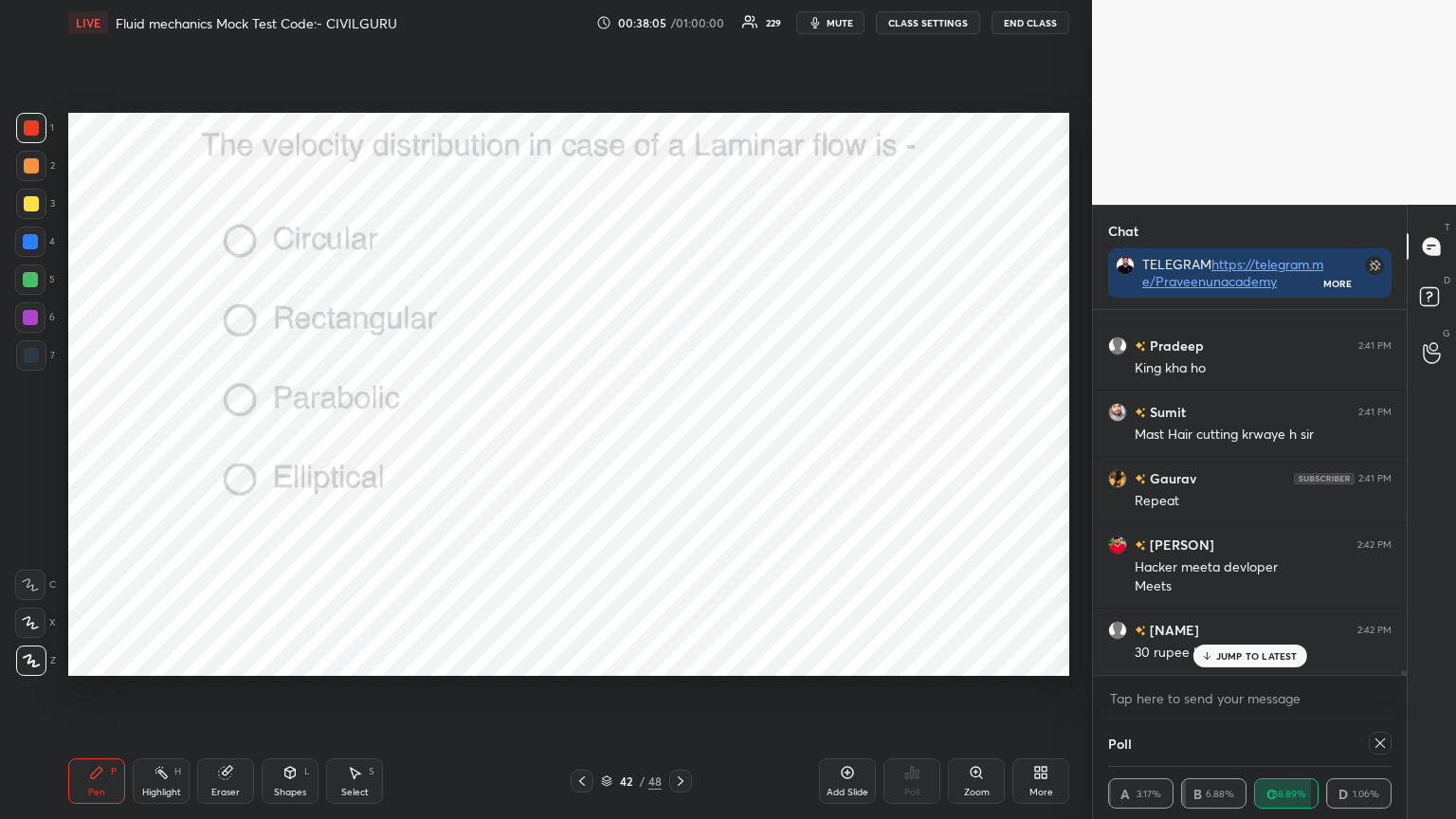 scroll, scrollTop: 29859, scrollLeft: 0, axis: vertical 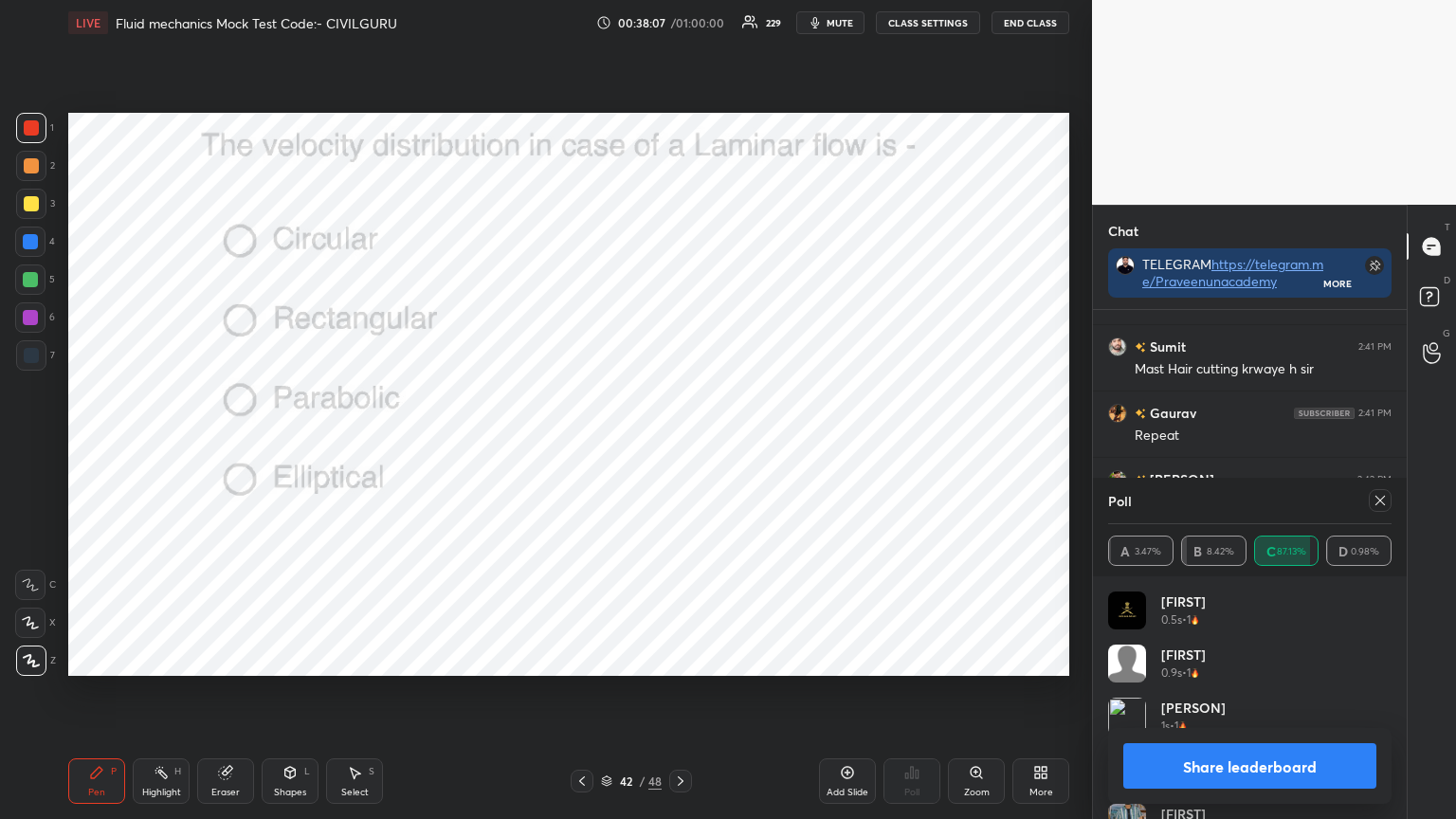 click 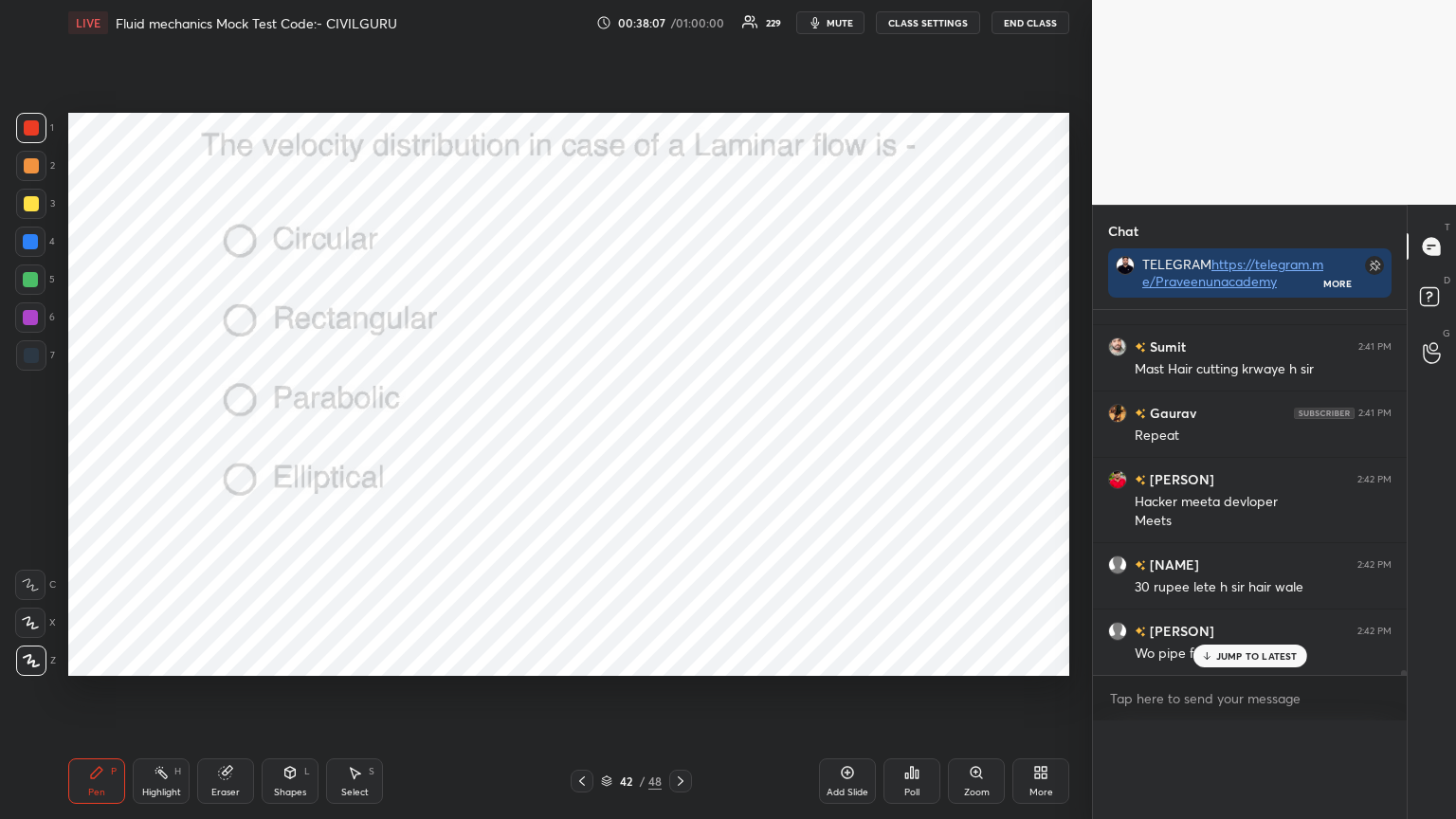 scroll, scrollTop: 0, scrollLeft: 0, axis: both 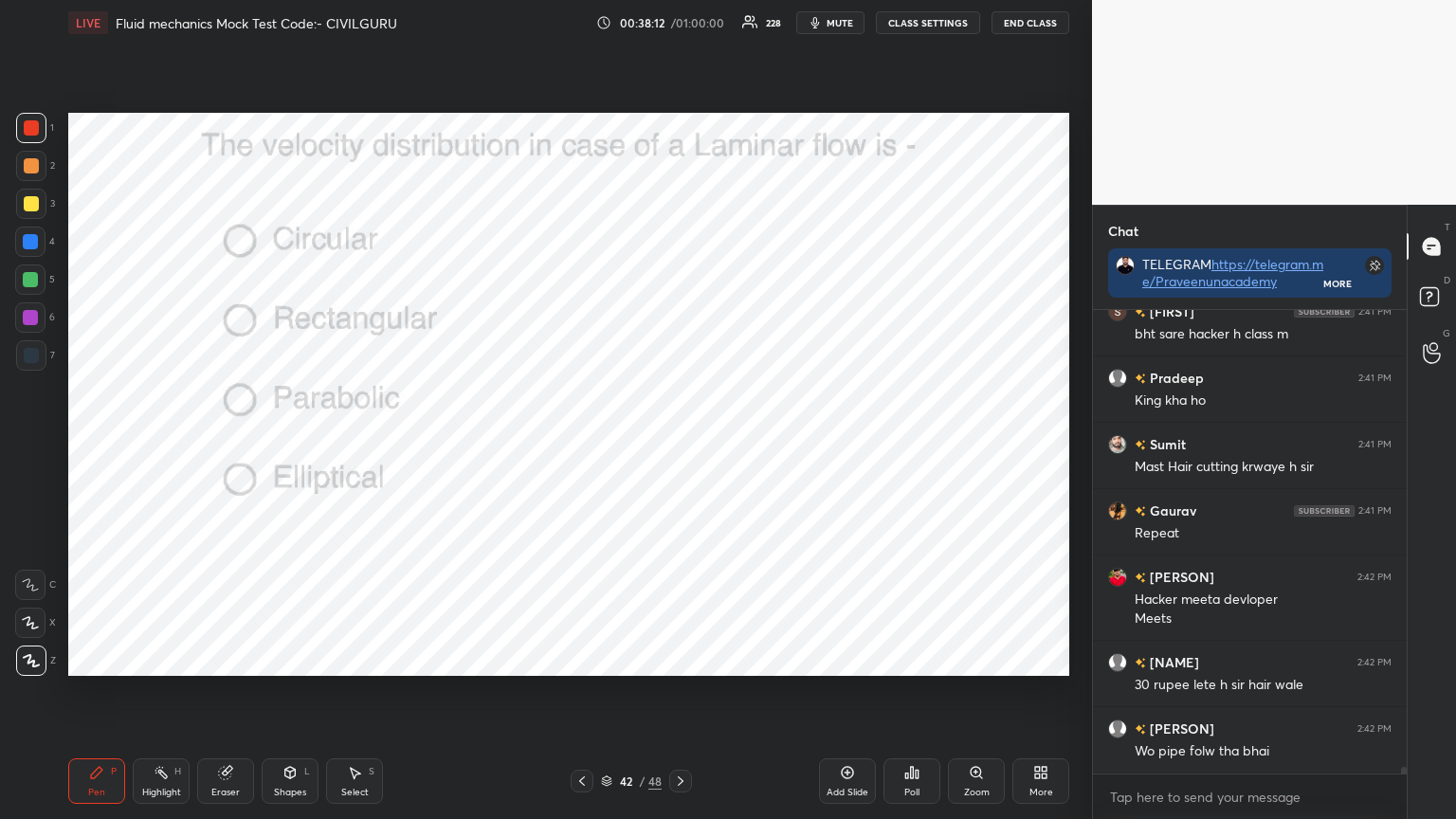 click 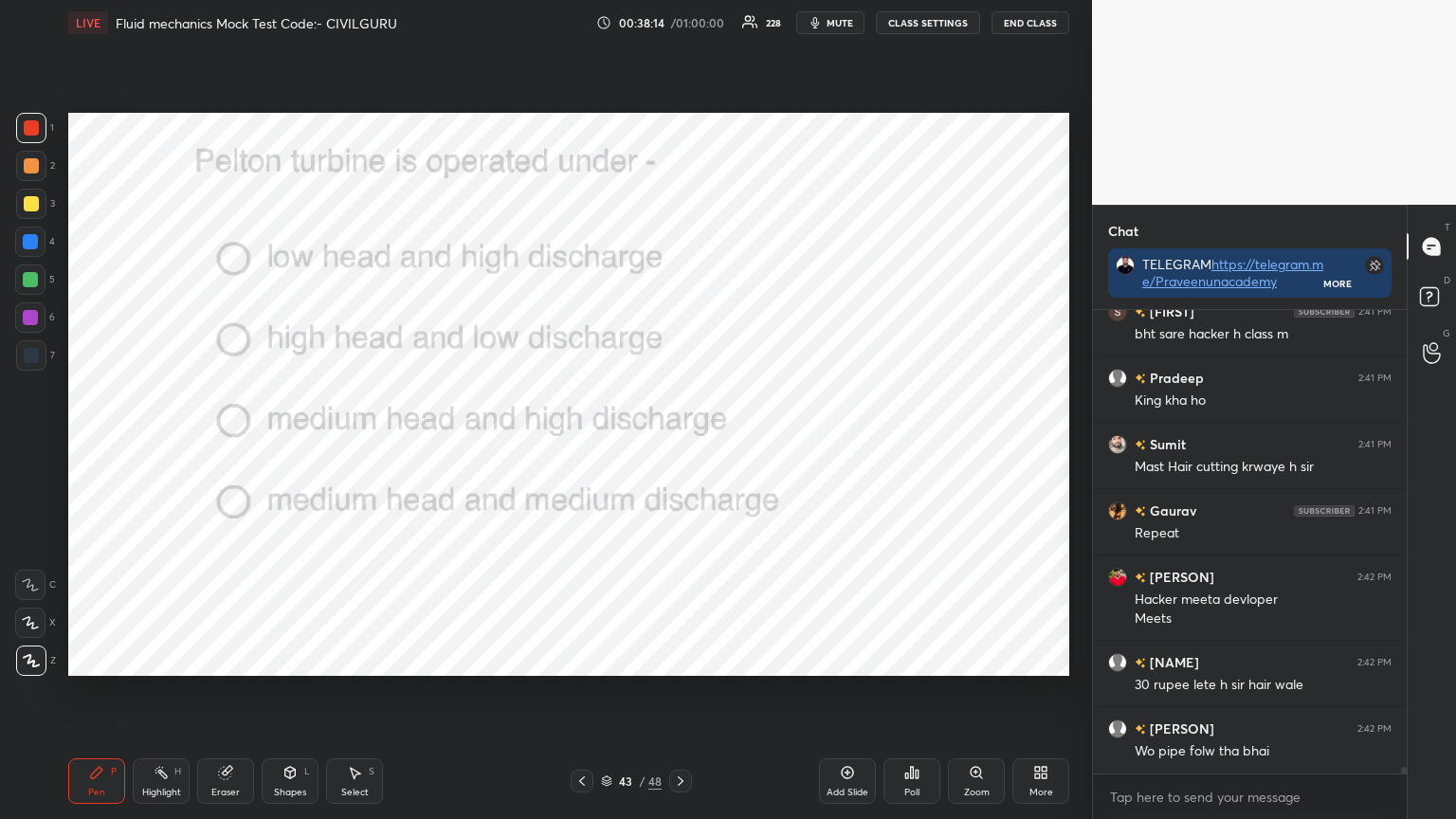 click on "Poll" at bounding box center [912, 781] 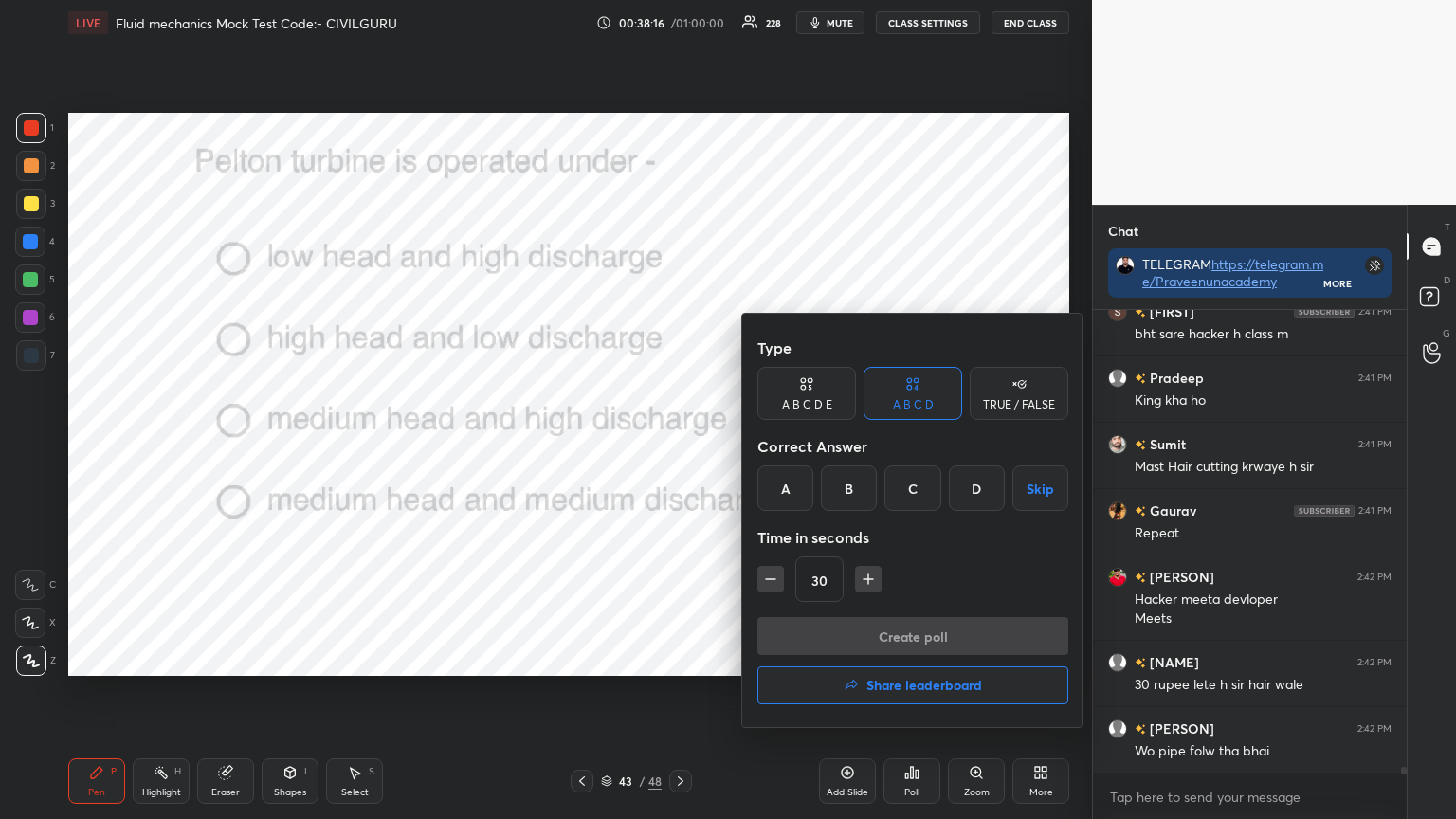 click on "B" at bounding box center [848, 488] 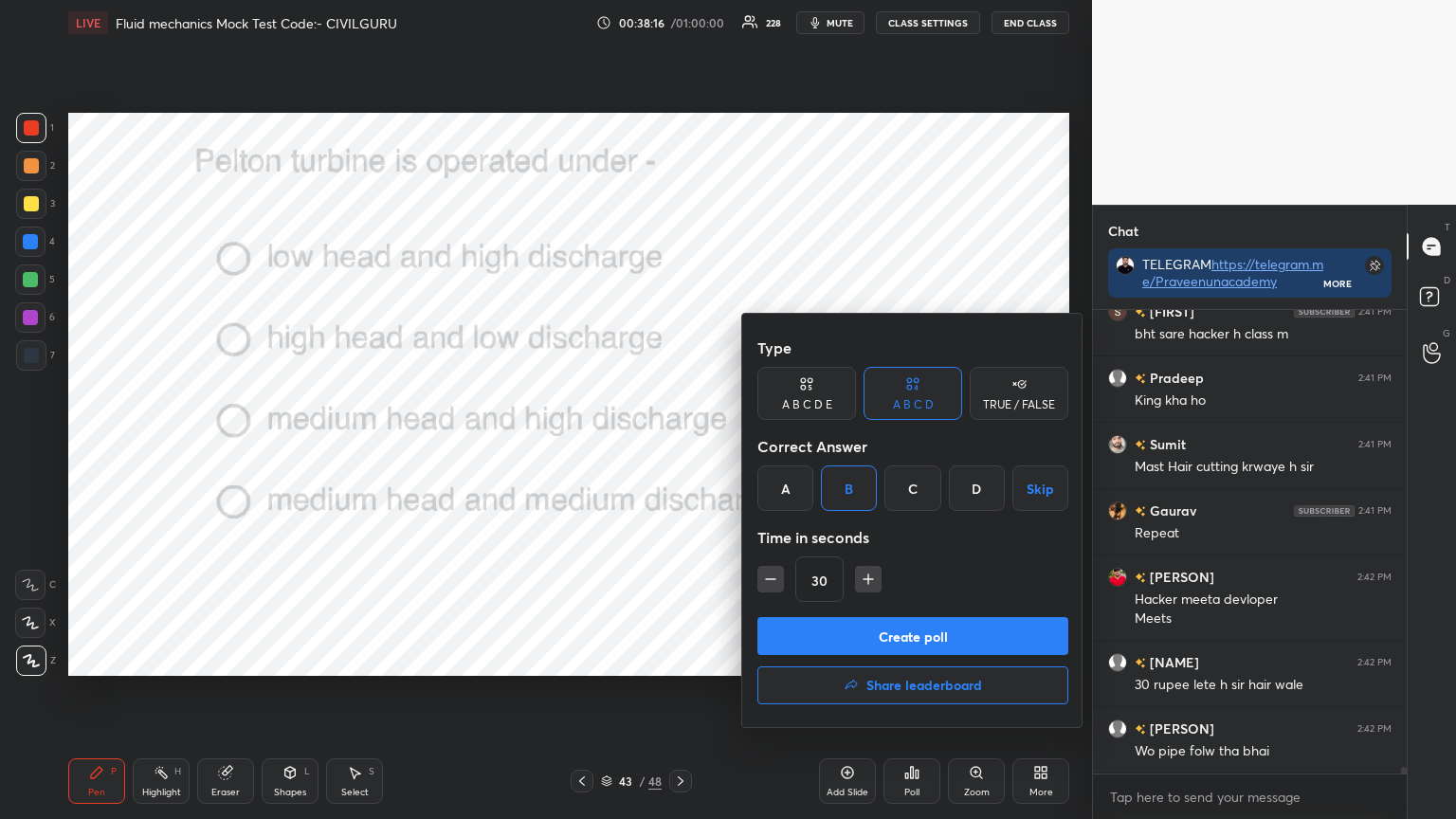 click on "Create poll" at bounding box center (913, 636) 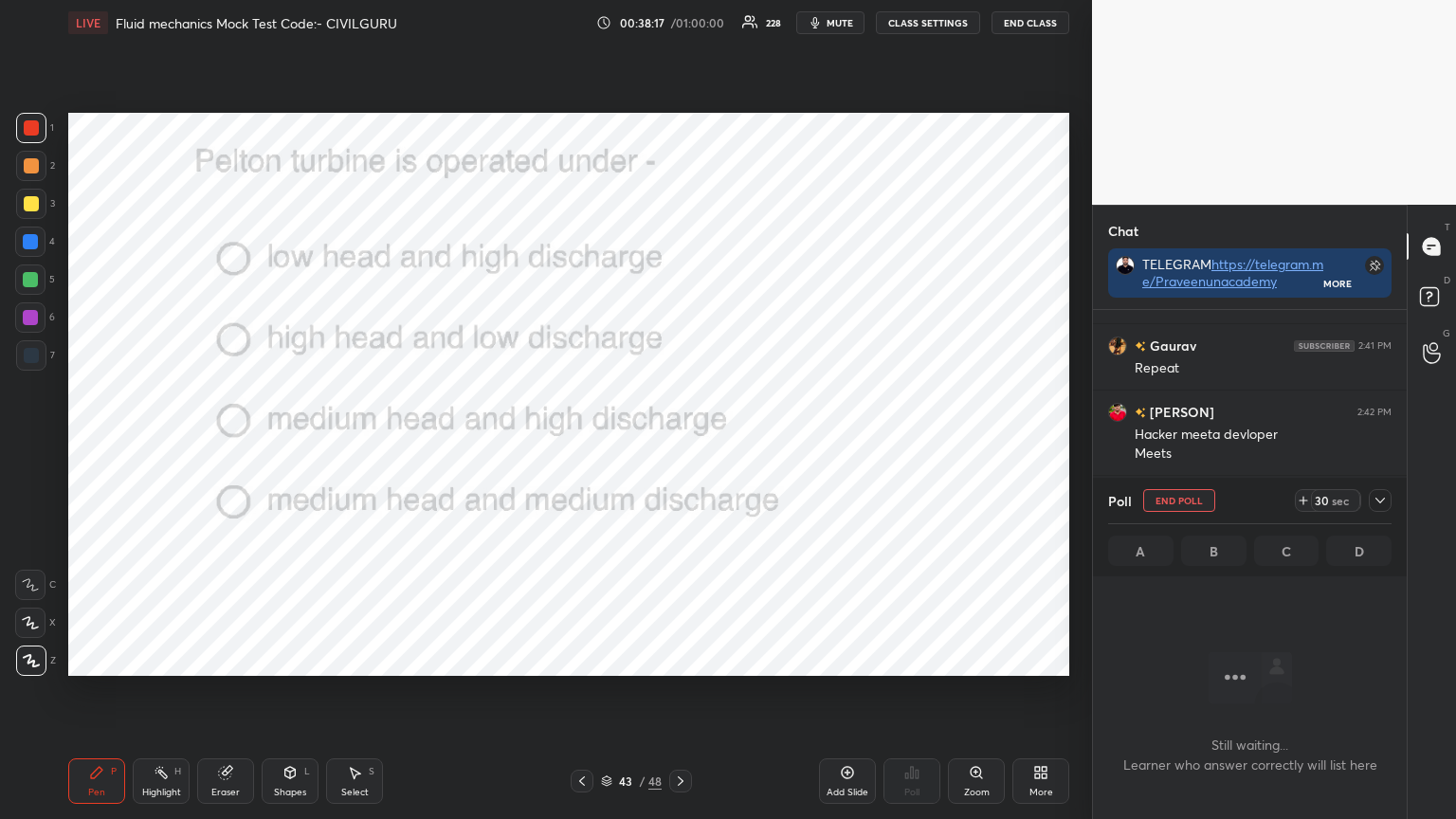 click 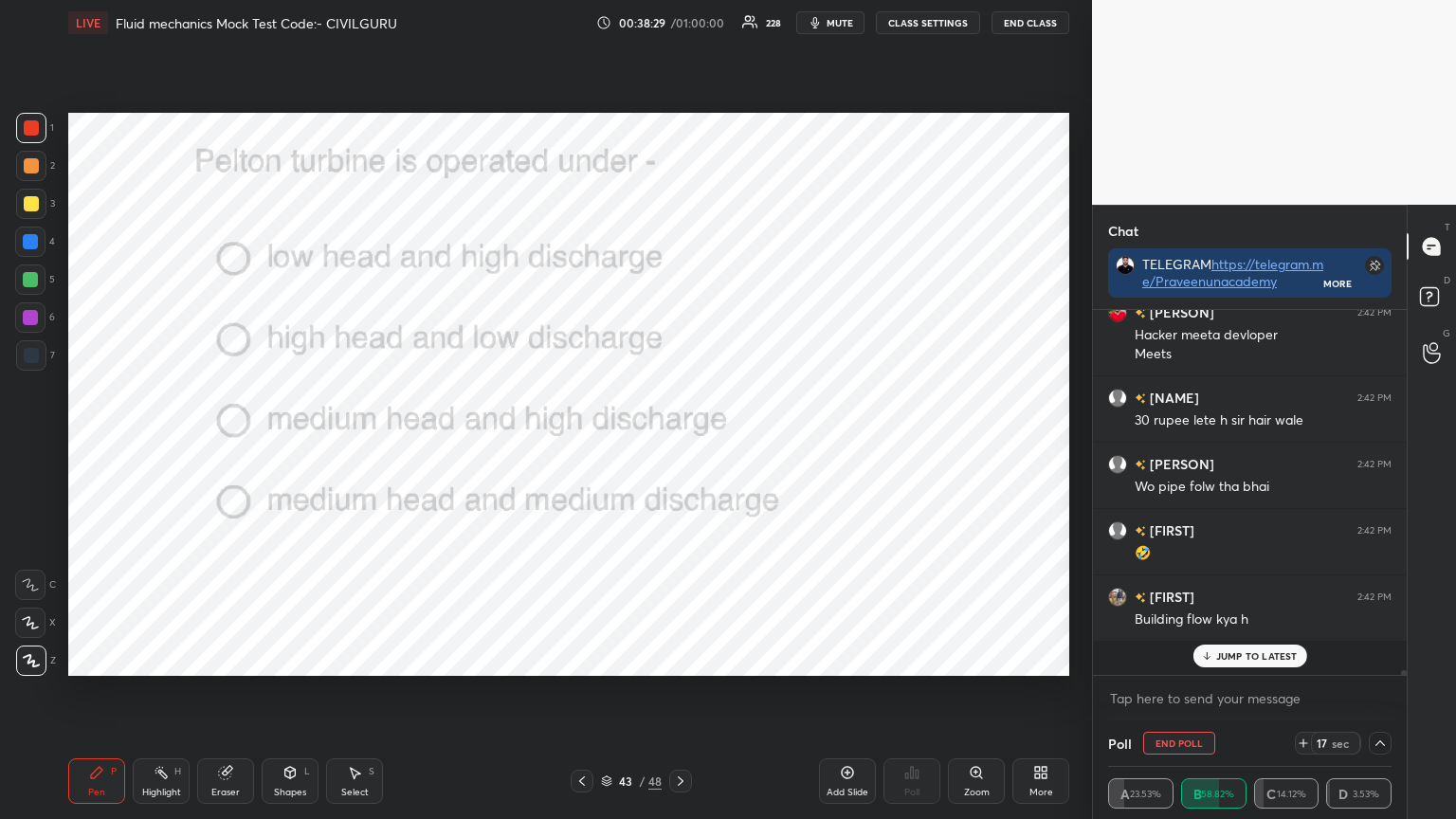 click on "JUMP TO LATEST" at bounding box center (1257, 656) 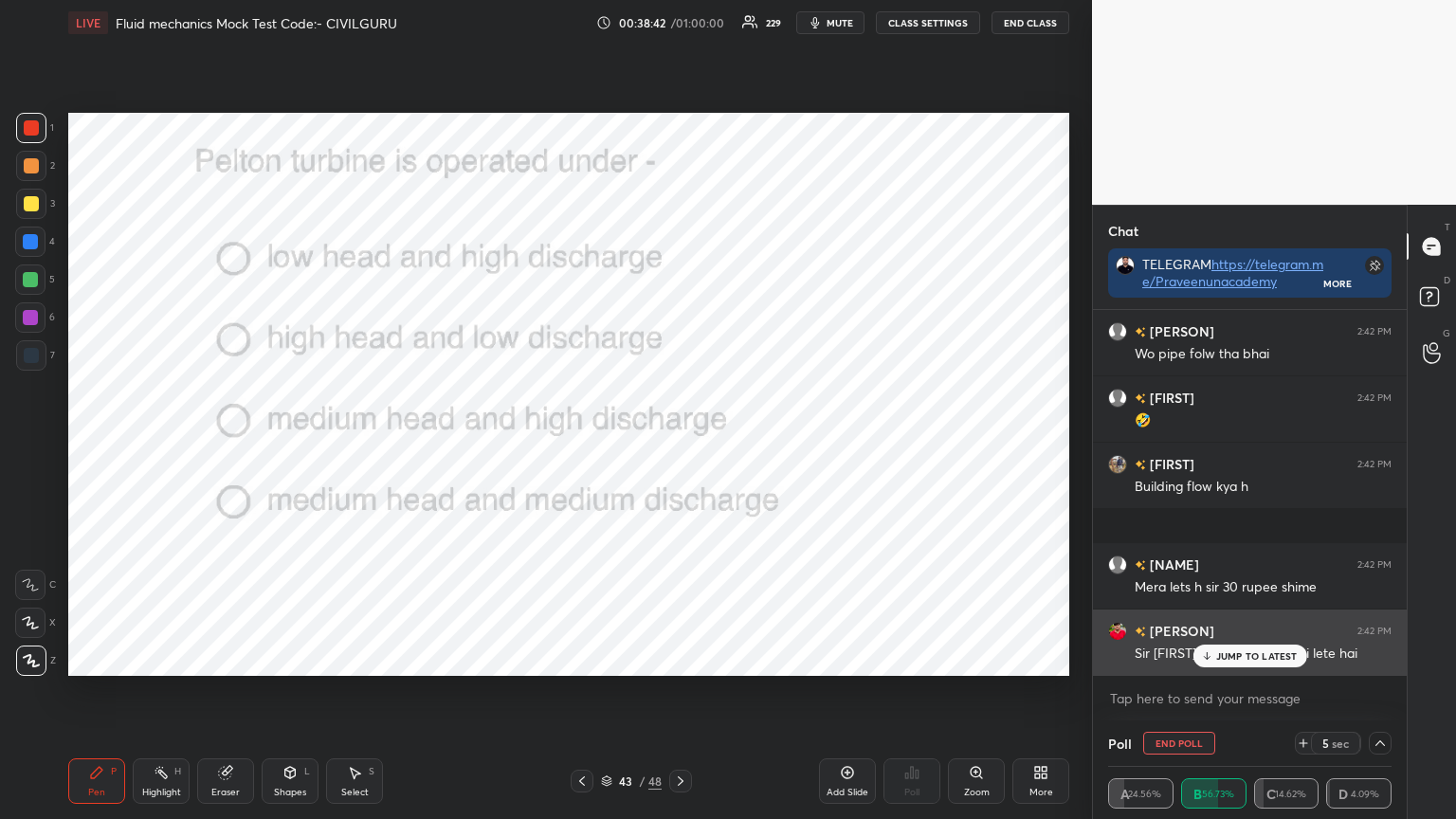 click on "JUMP TO LATEST" at bounding box center (1257, 656) 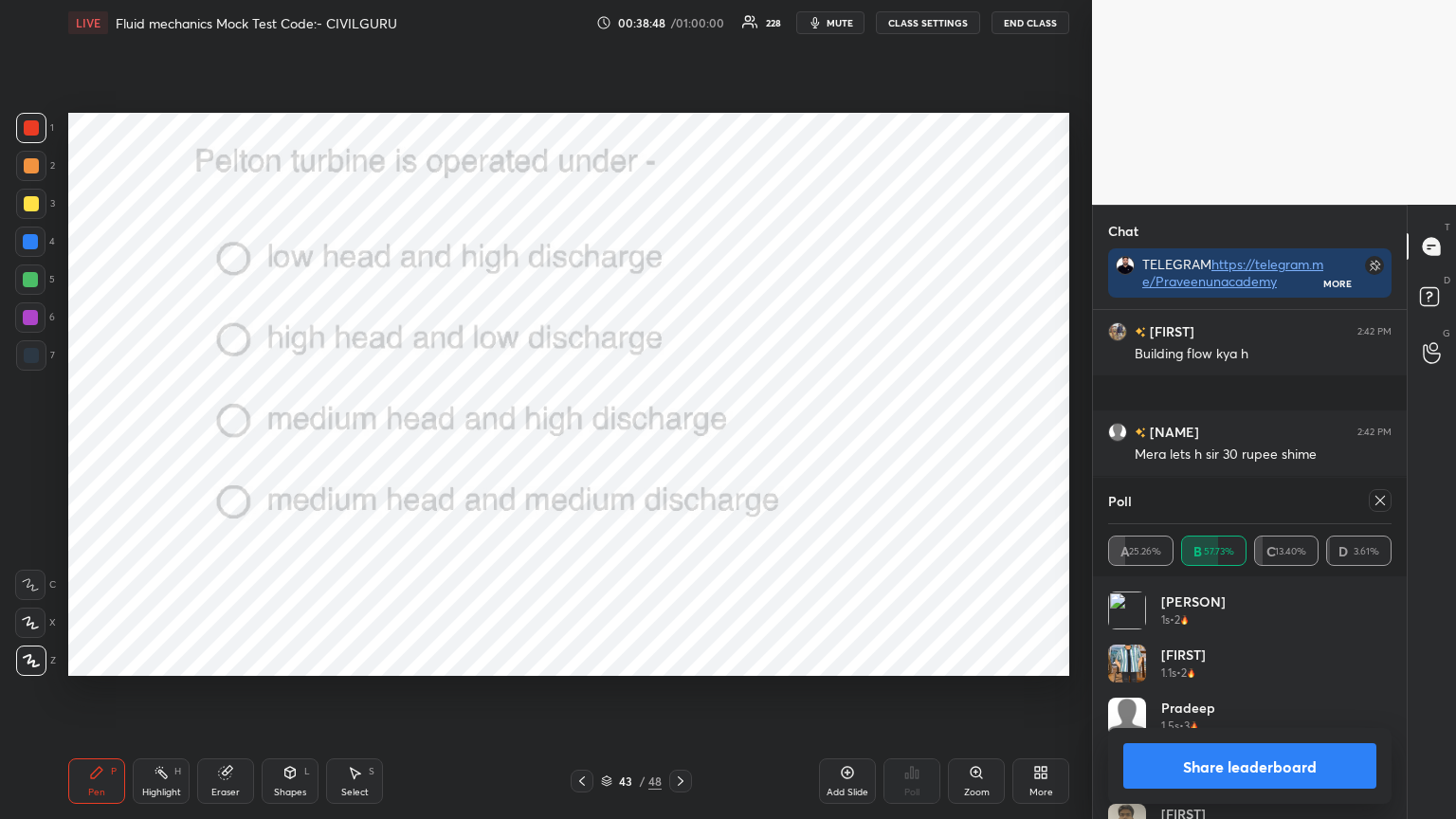 click on "Poll A 25.26% B 57.73% C 13.40% D 3.61%" at bounding box center (1249, 527) 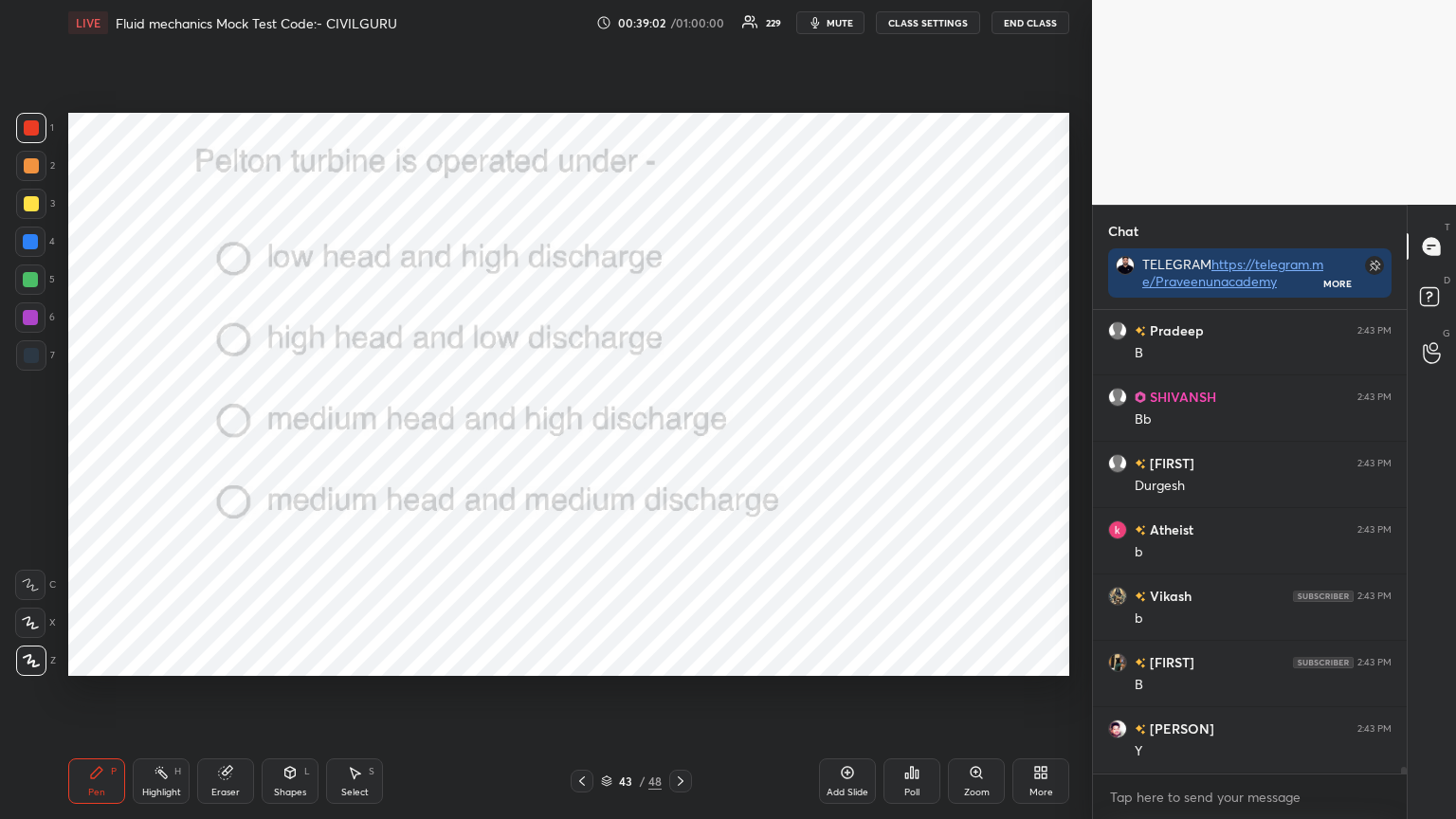 click on "Eraser" at bounding box center [226, 781] 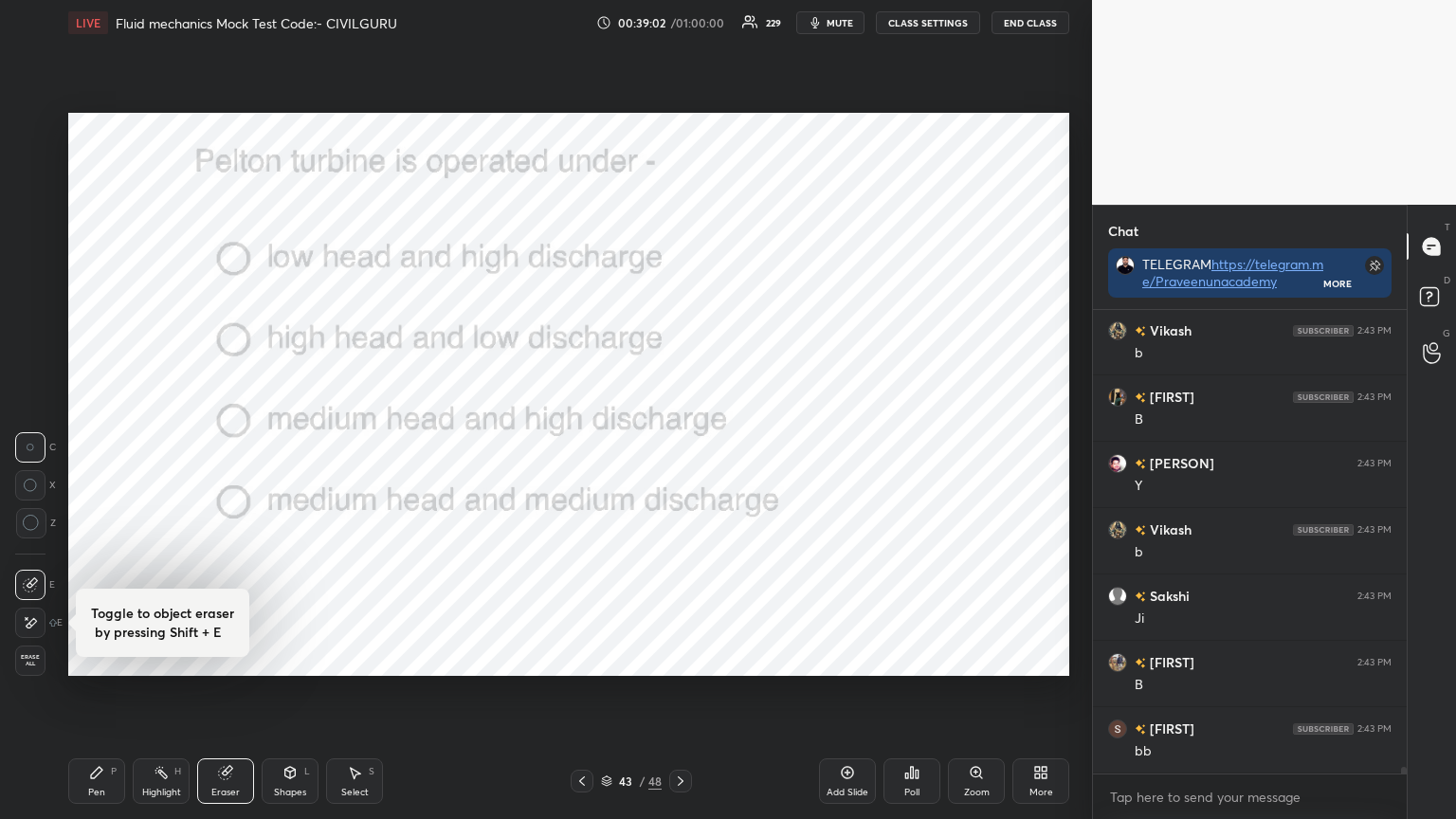click on "Erase all" at bounding box center [30, 661] 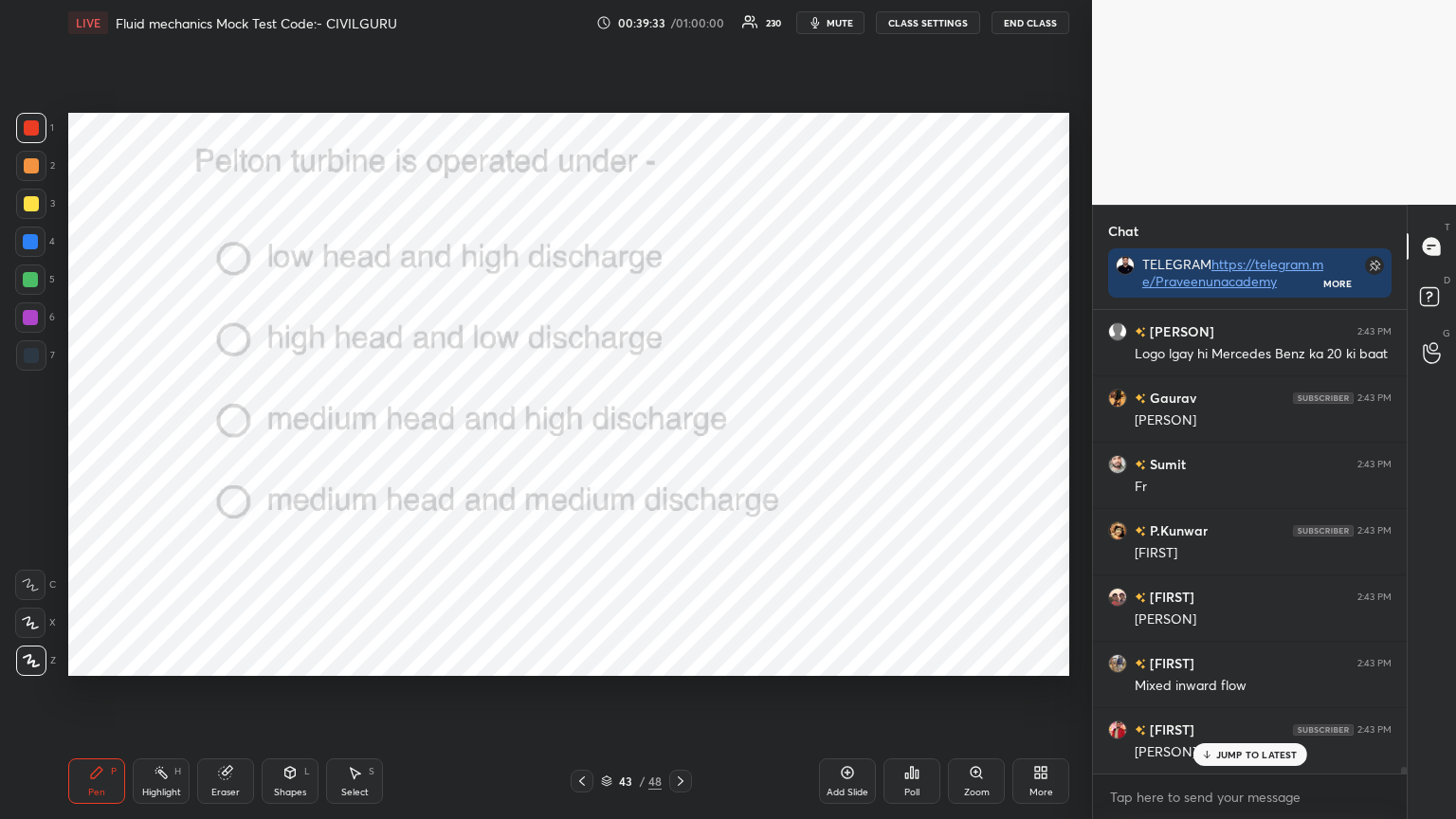 click 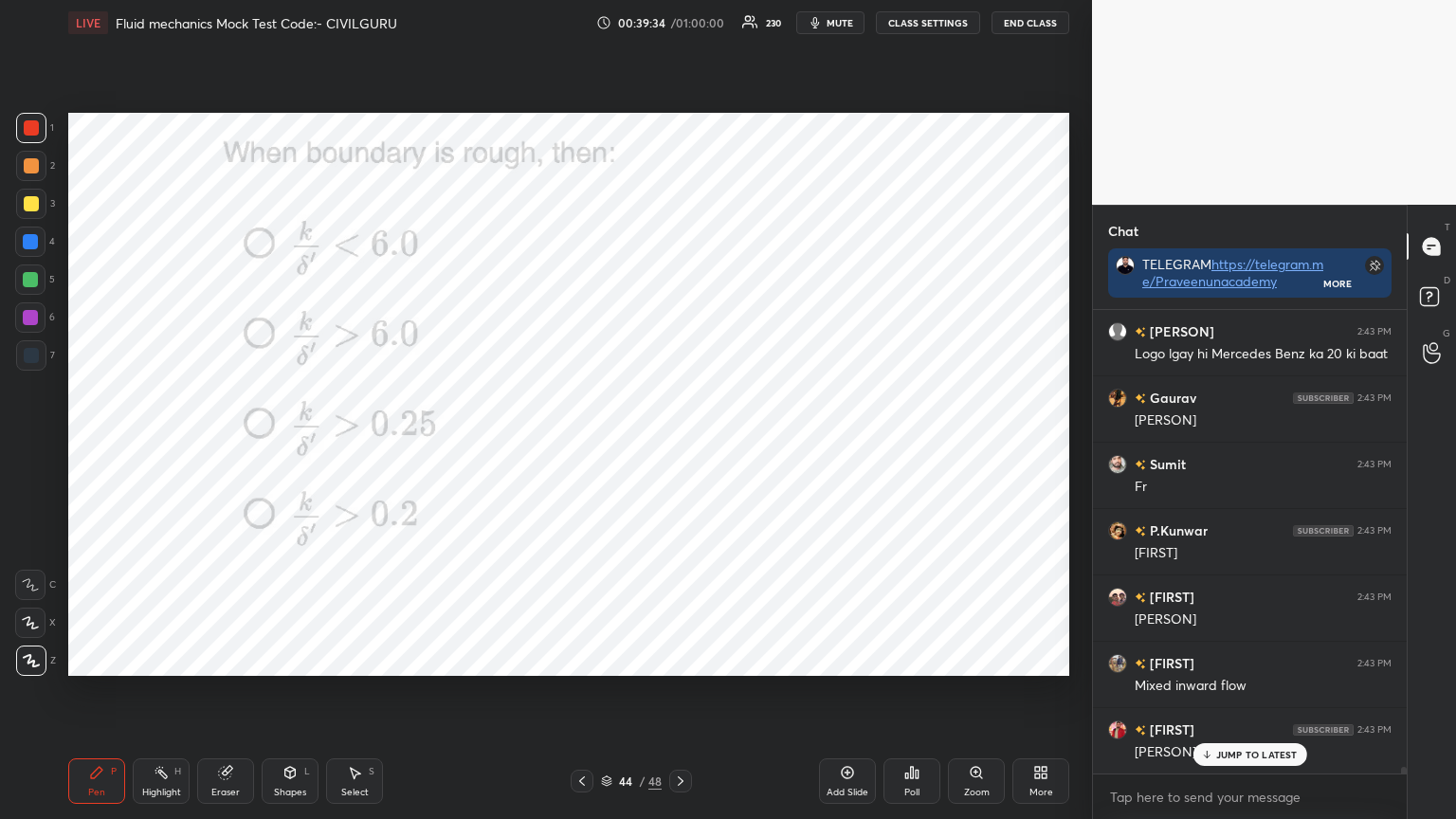 click on "Poll" at bounding box center (912, 781) 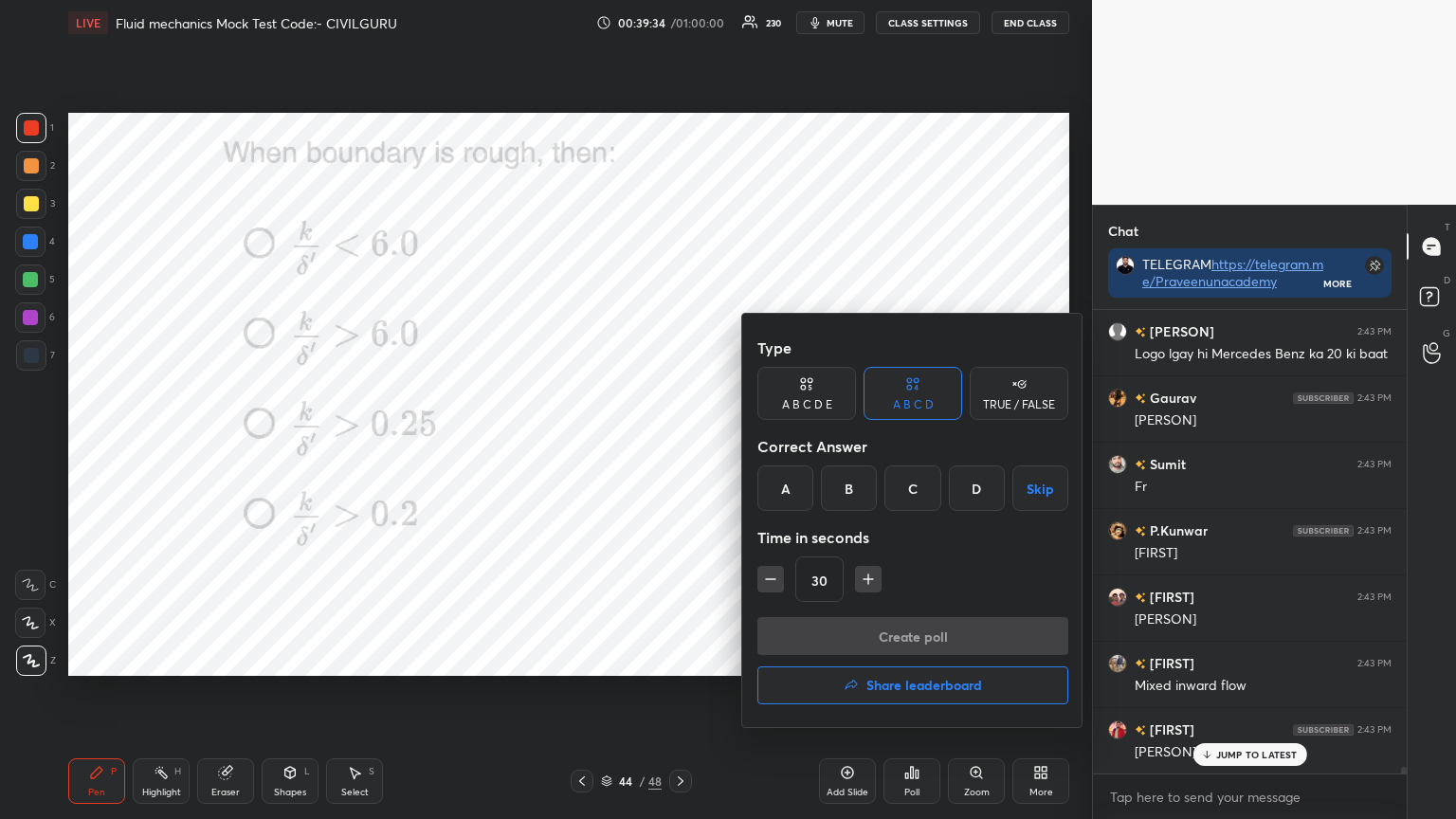 click on "B" at bounding box center [848, 488] 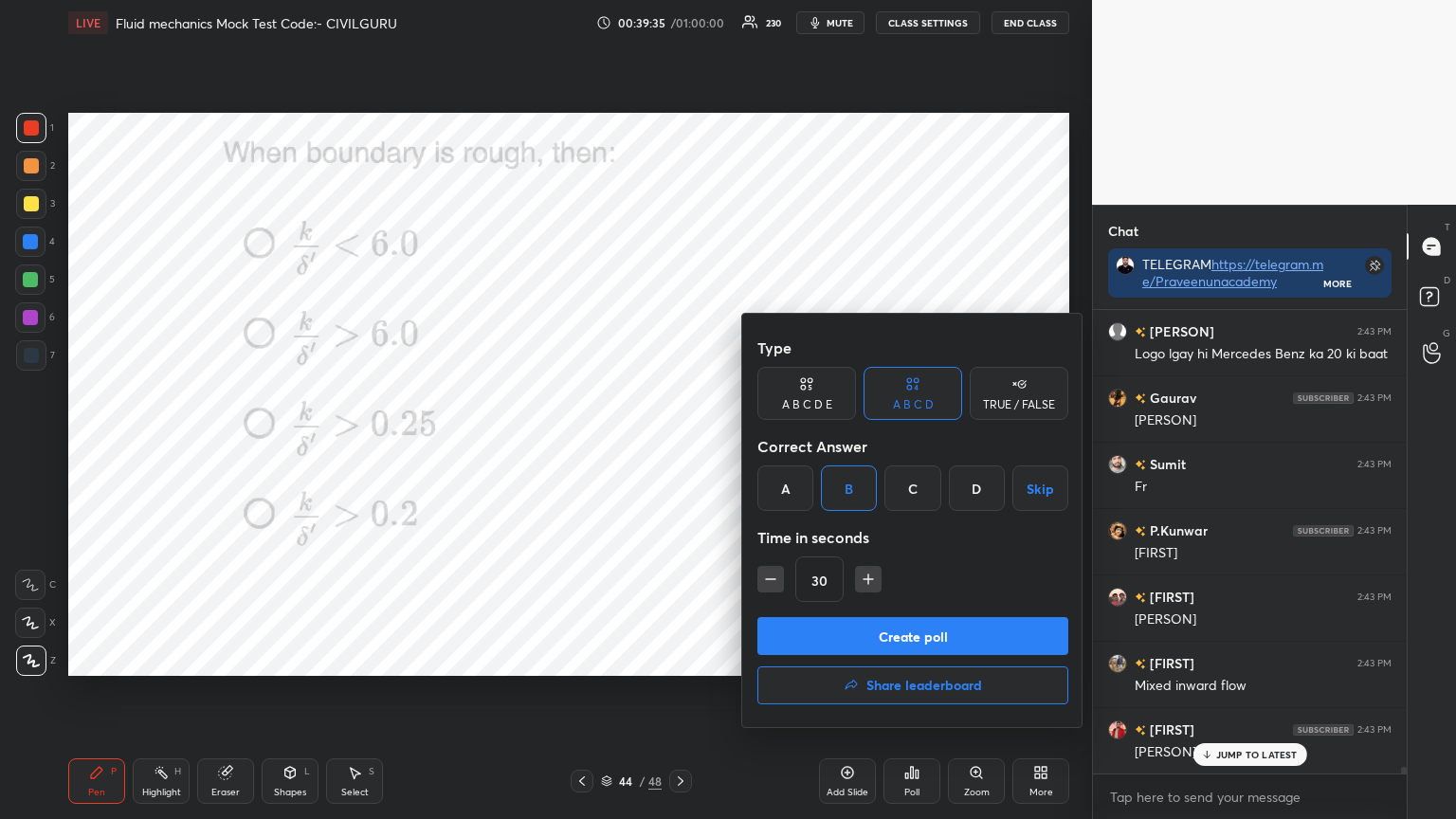 click on "Create poll" at bounding box center [913, 636] 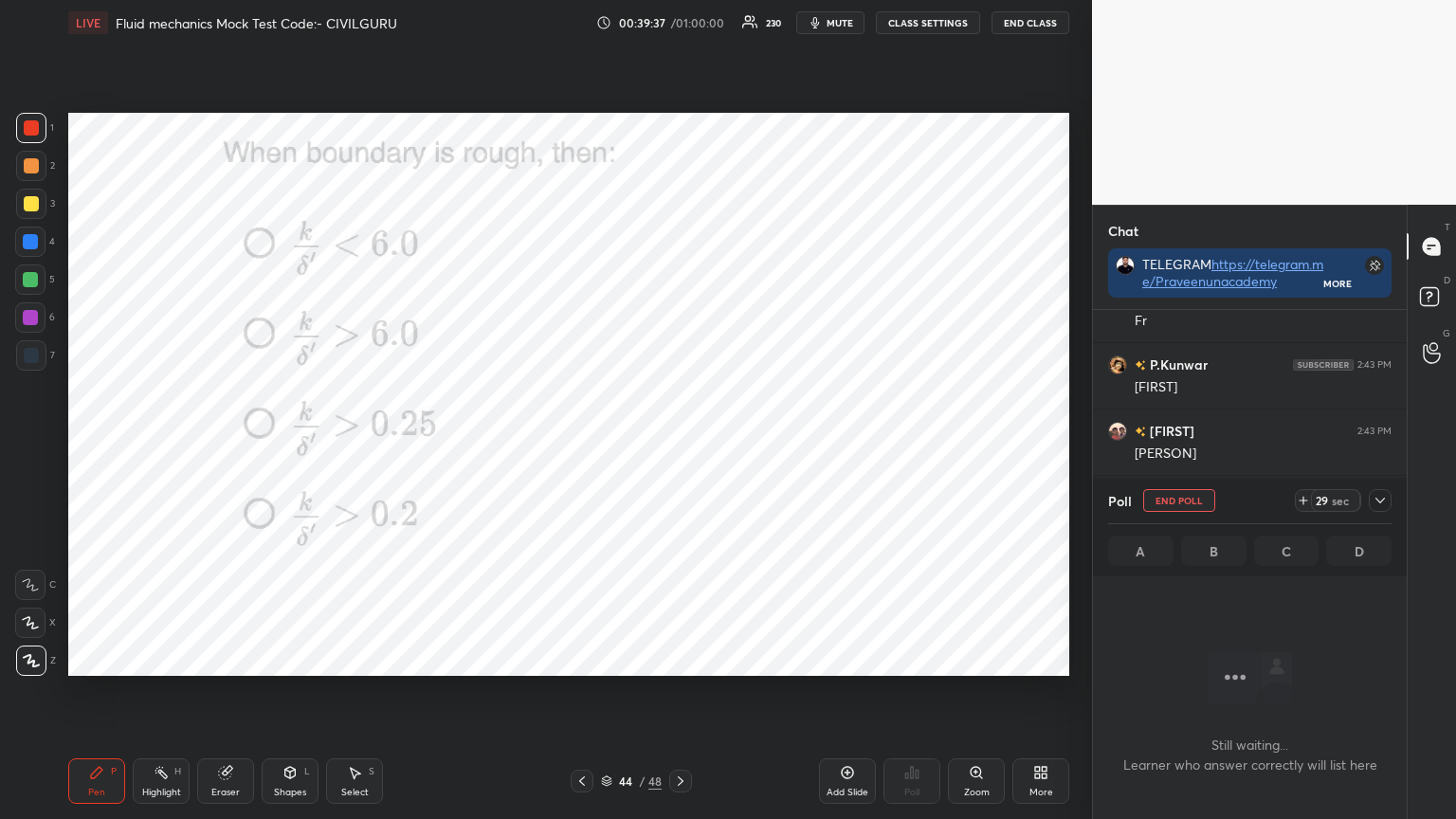 click 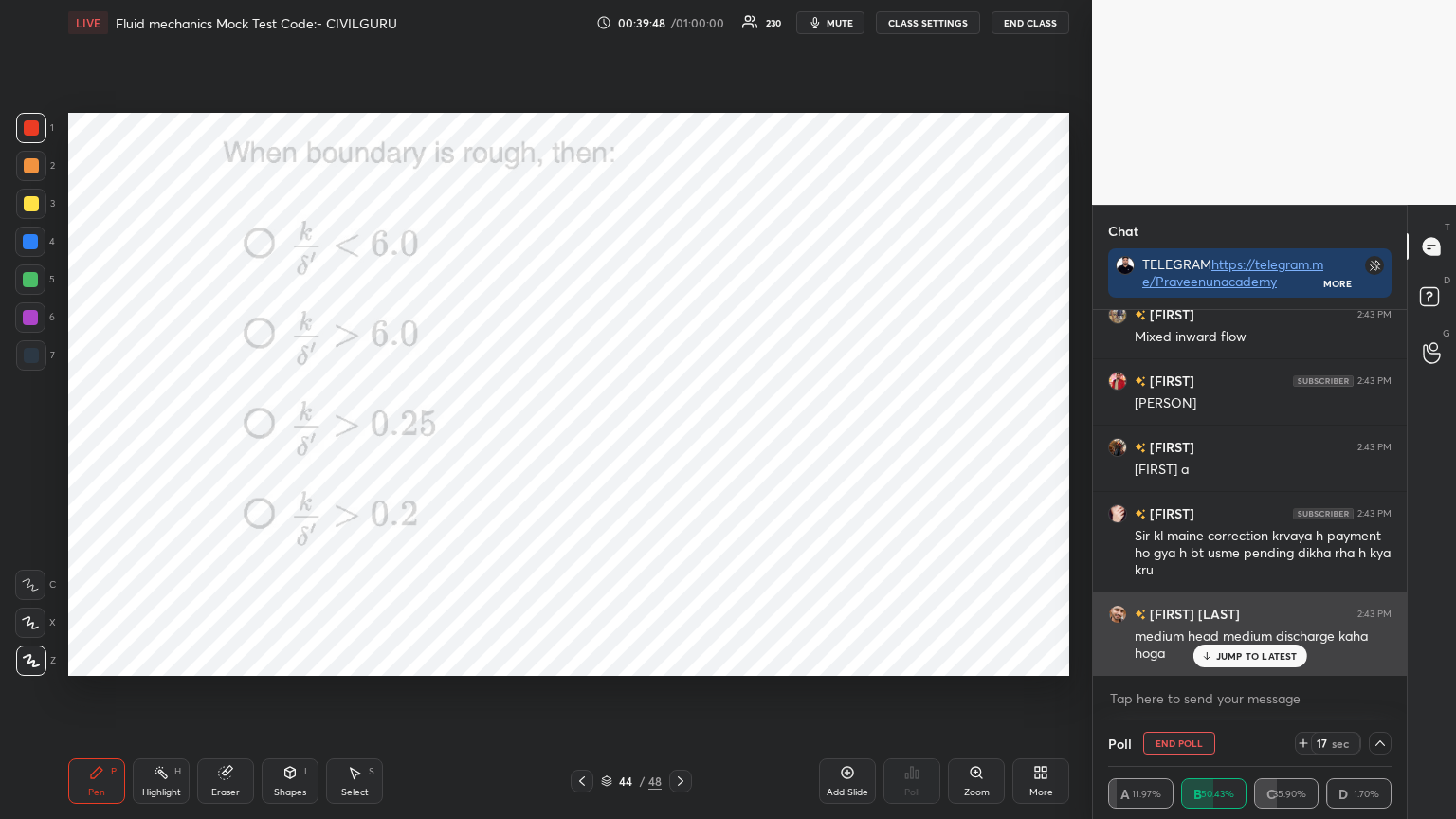 click on "JUMP TO LATEST" at bounding box center (1257, 656) 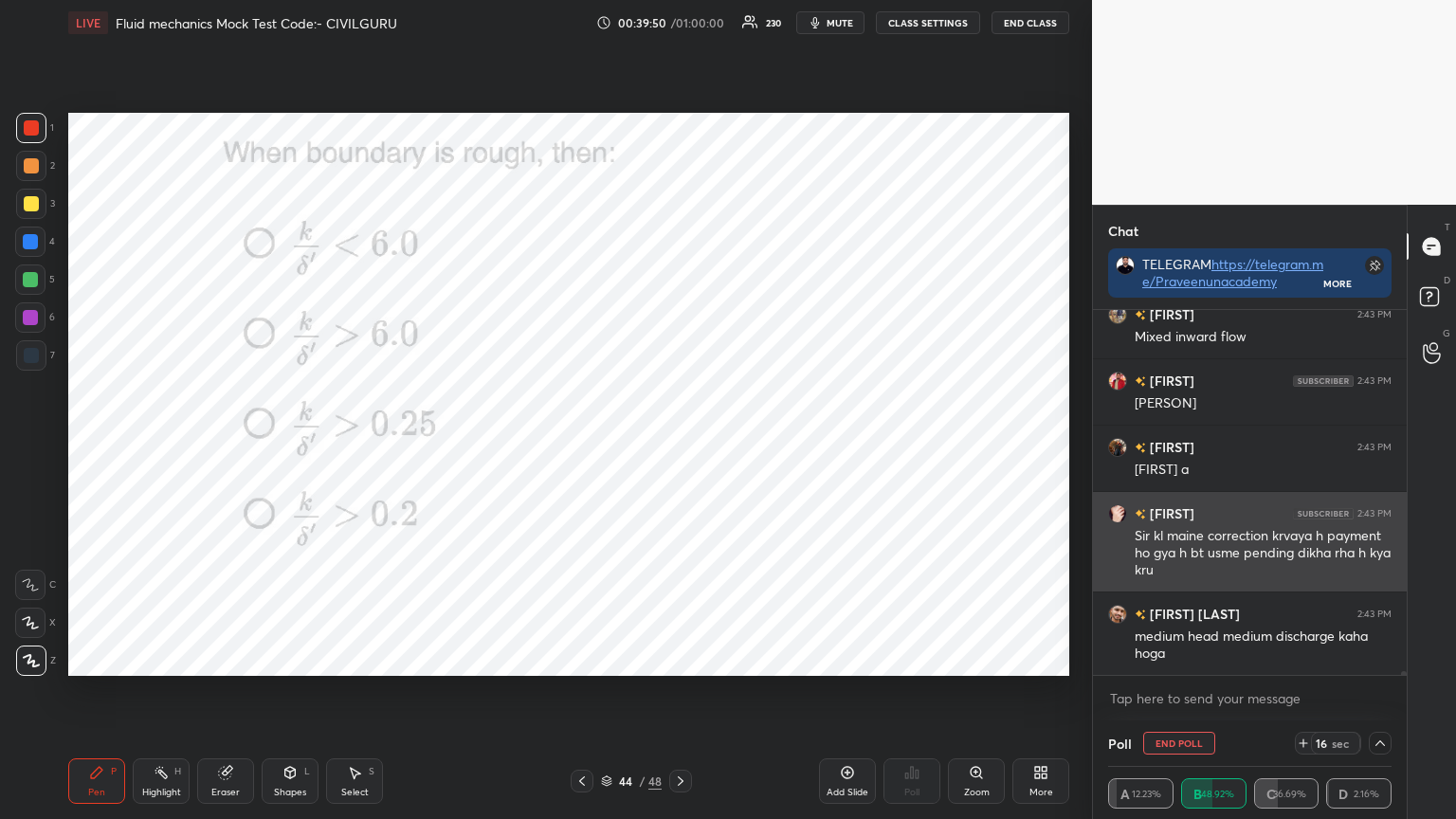click at bounding box center (1118, 514) 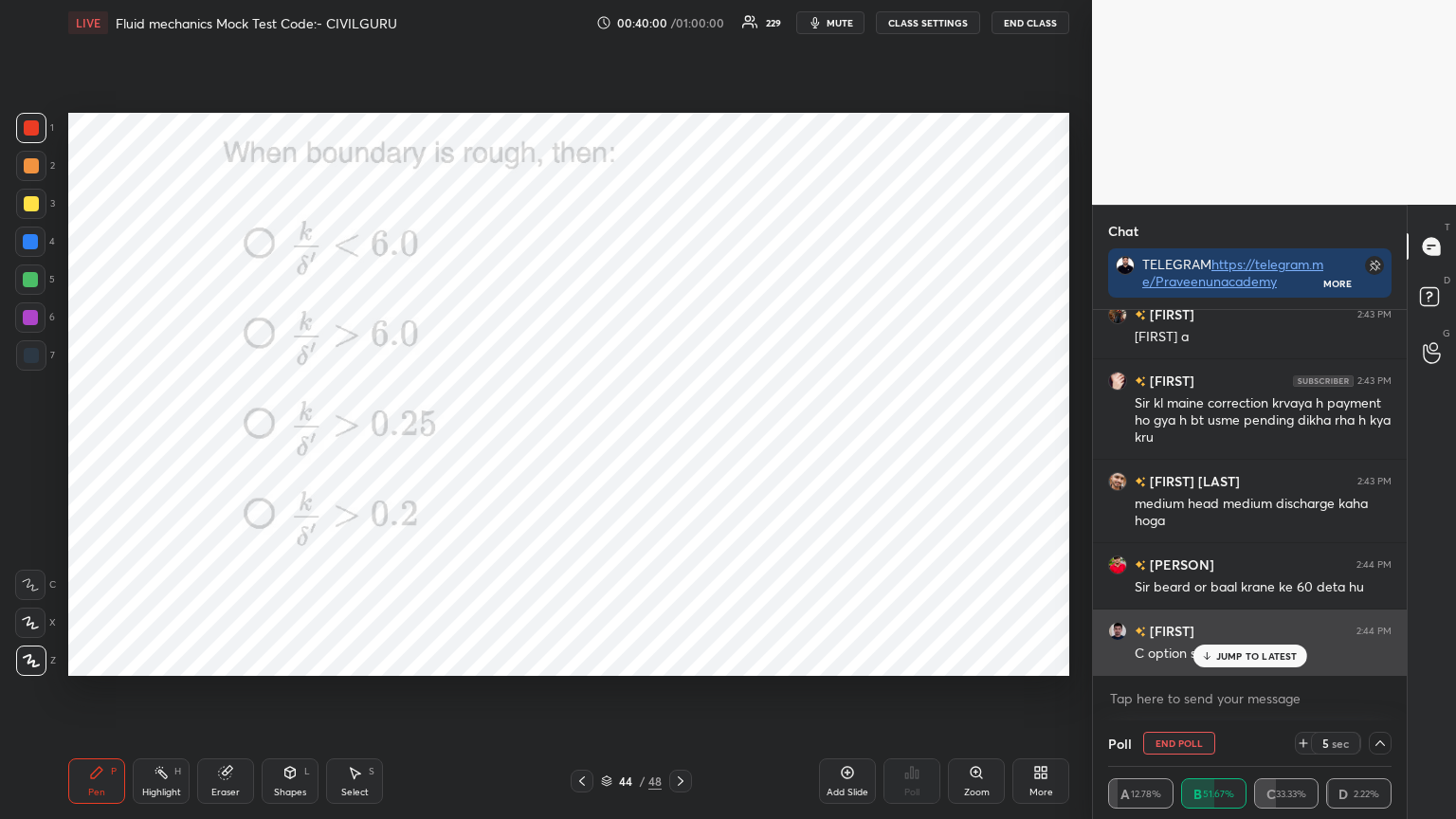 click on "JUMP TO LATEST" at bounding box center [1249, 656] 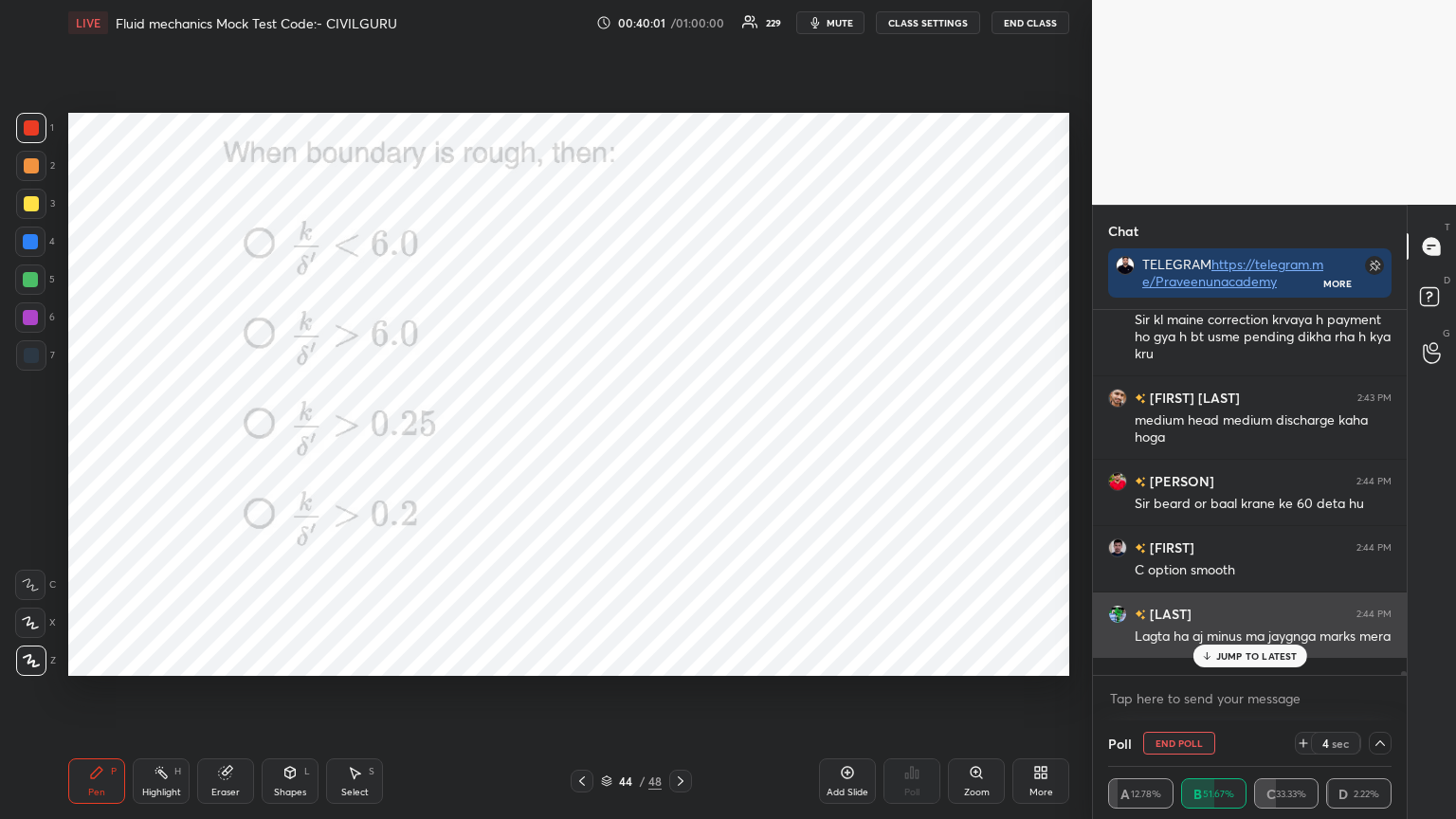click on "JUMP TO LATEST" at bounding box center (1257, 656) 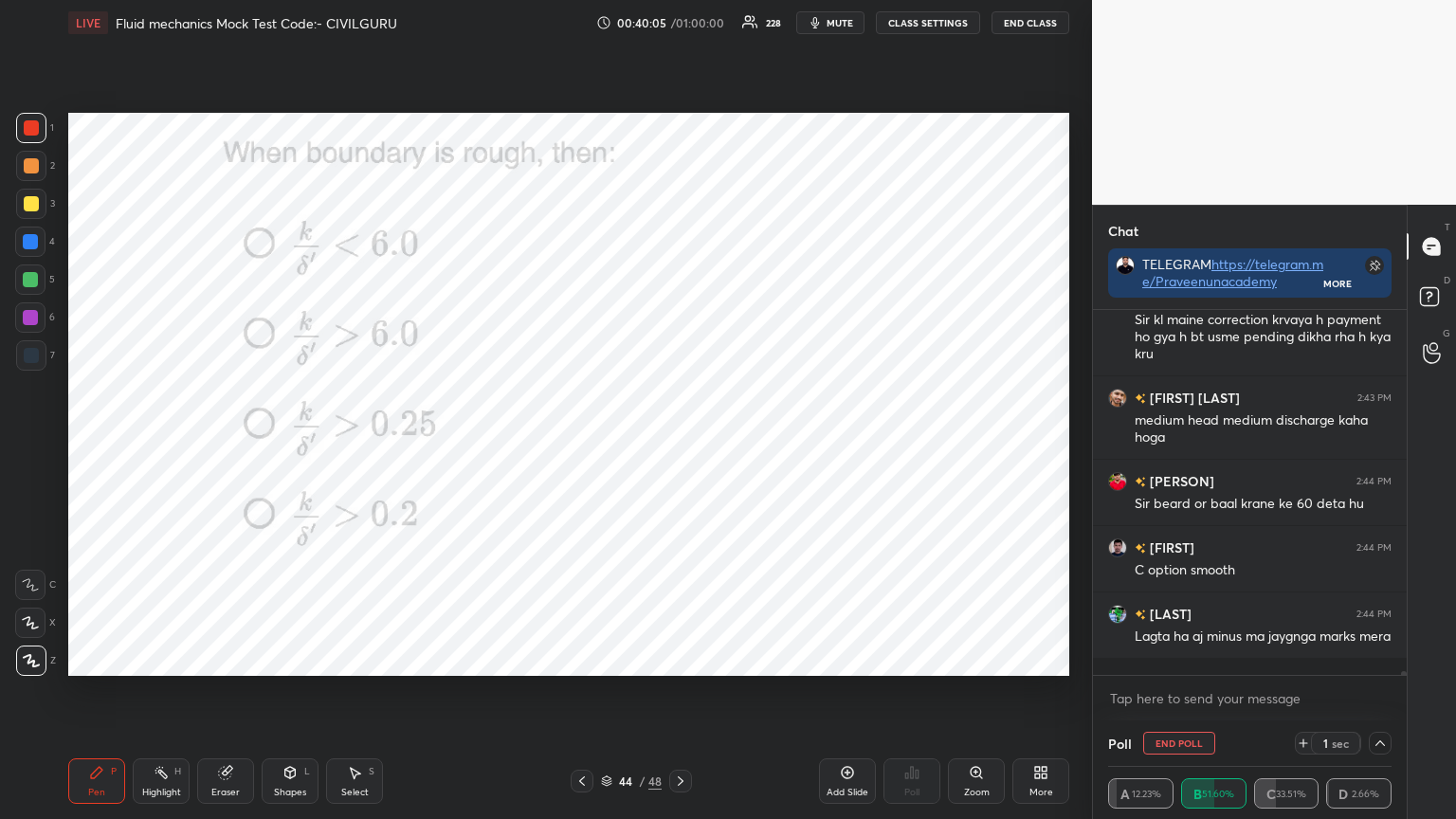 scroll, scrollTop: 33392, scrollLeft: 0, axis: vertical 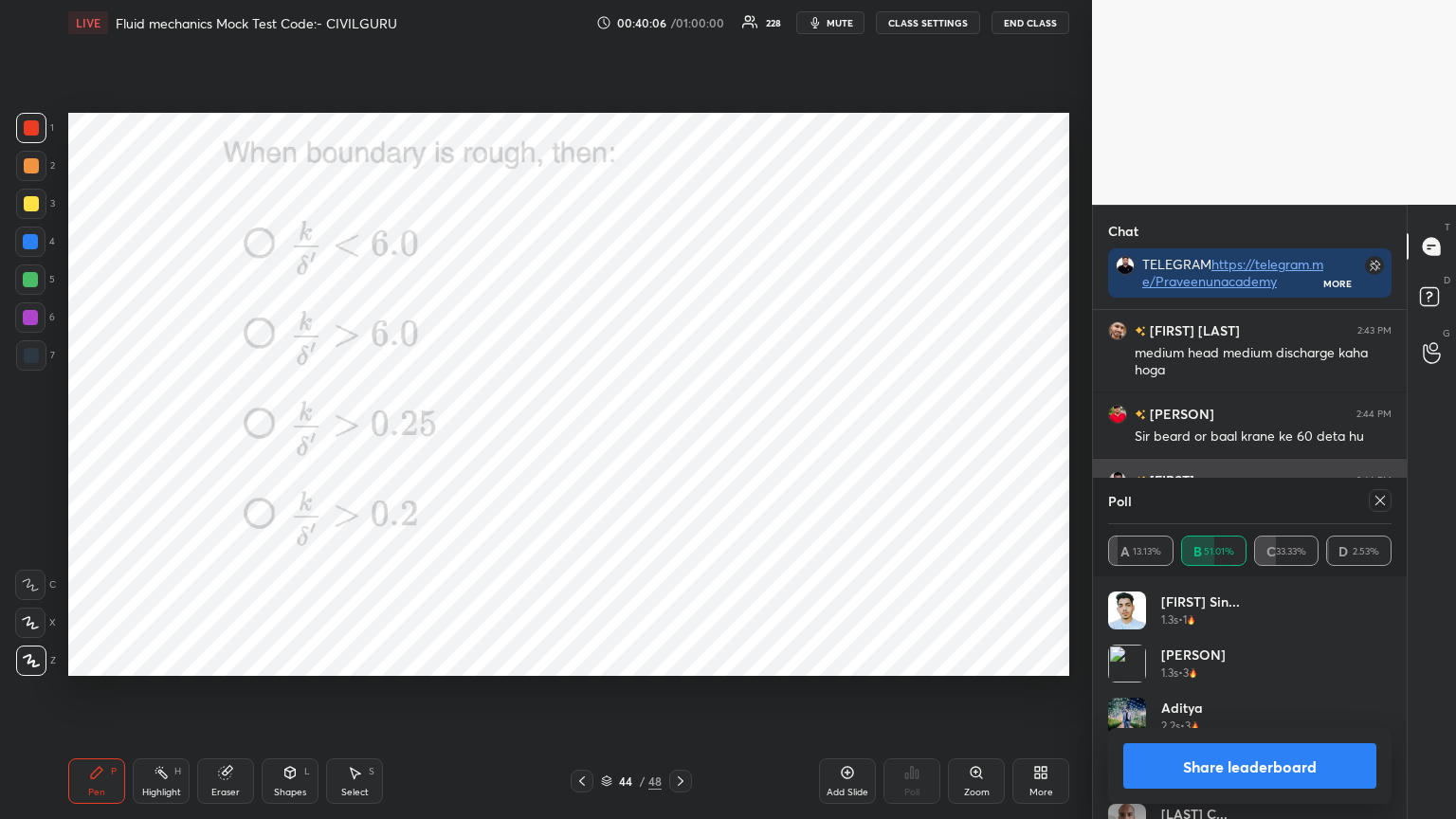 click 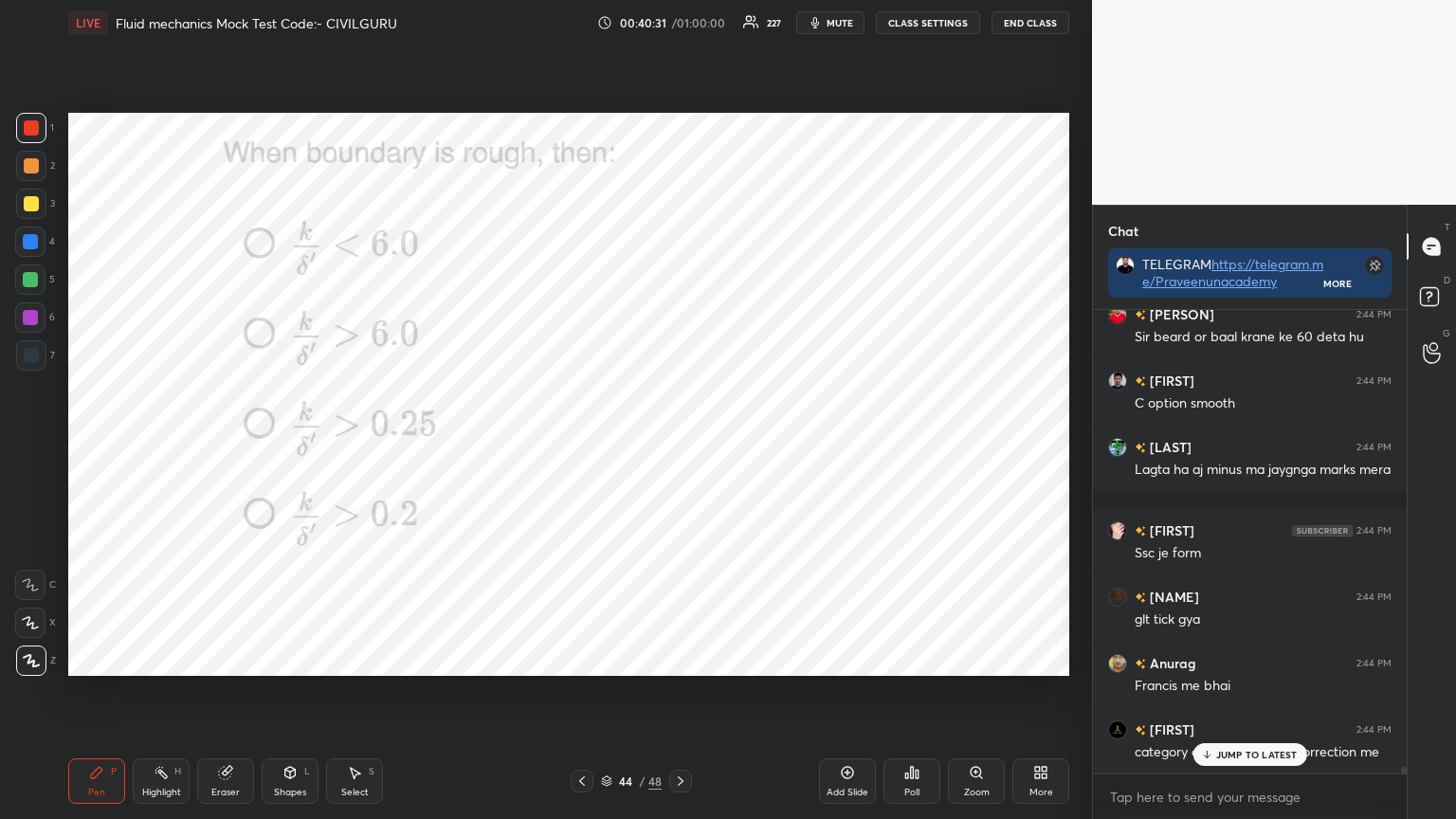 click 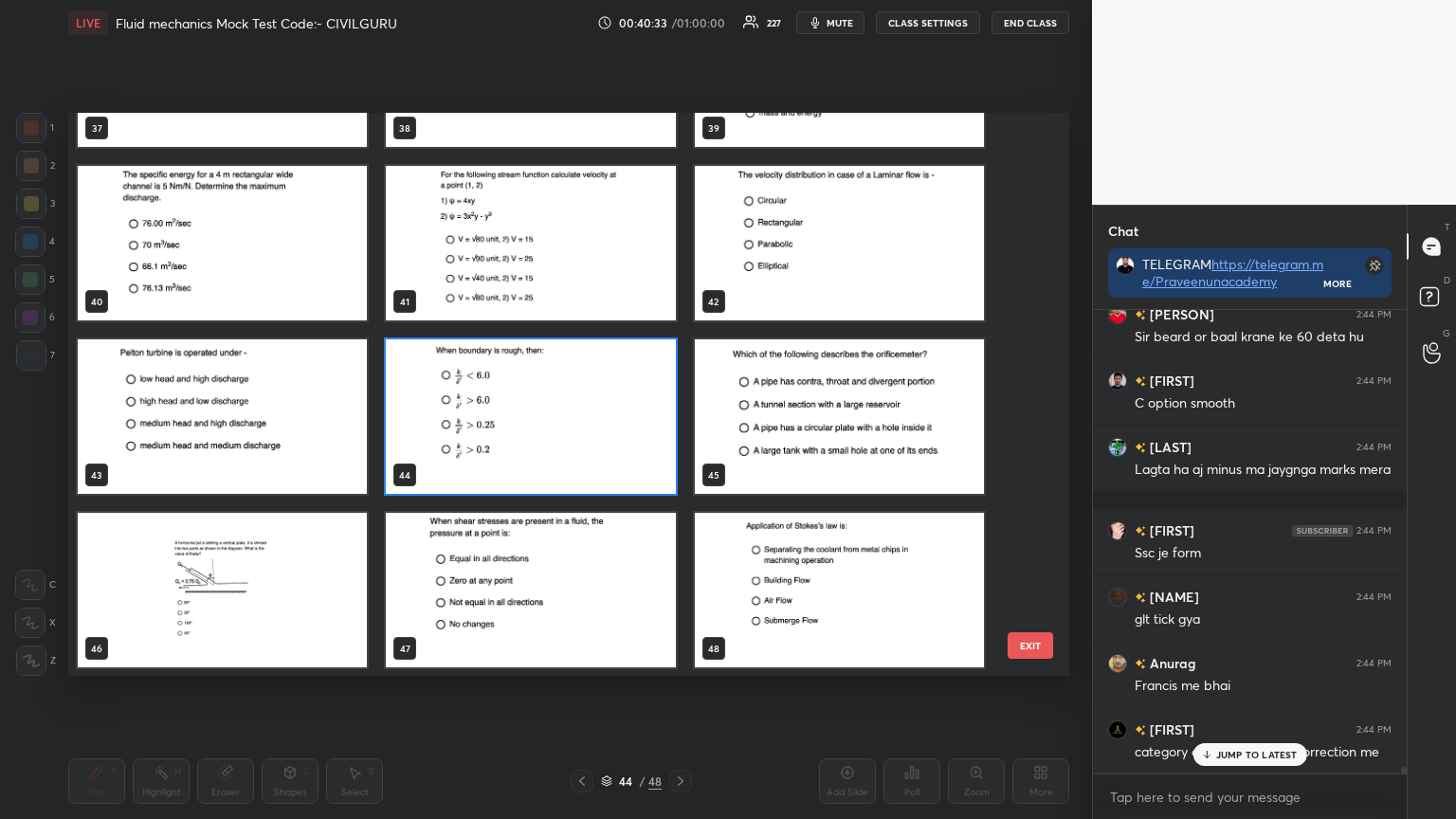 click at bounding box center (222, 590) 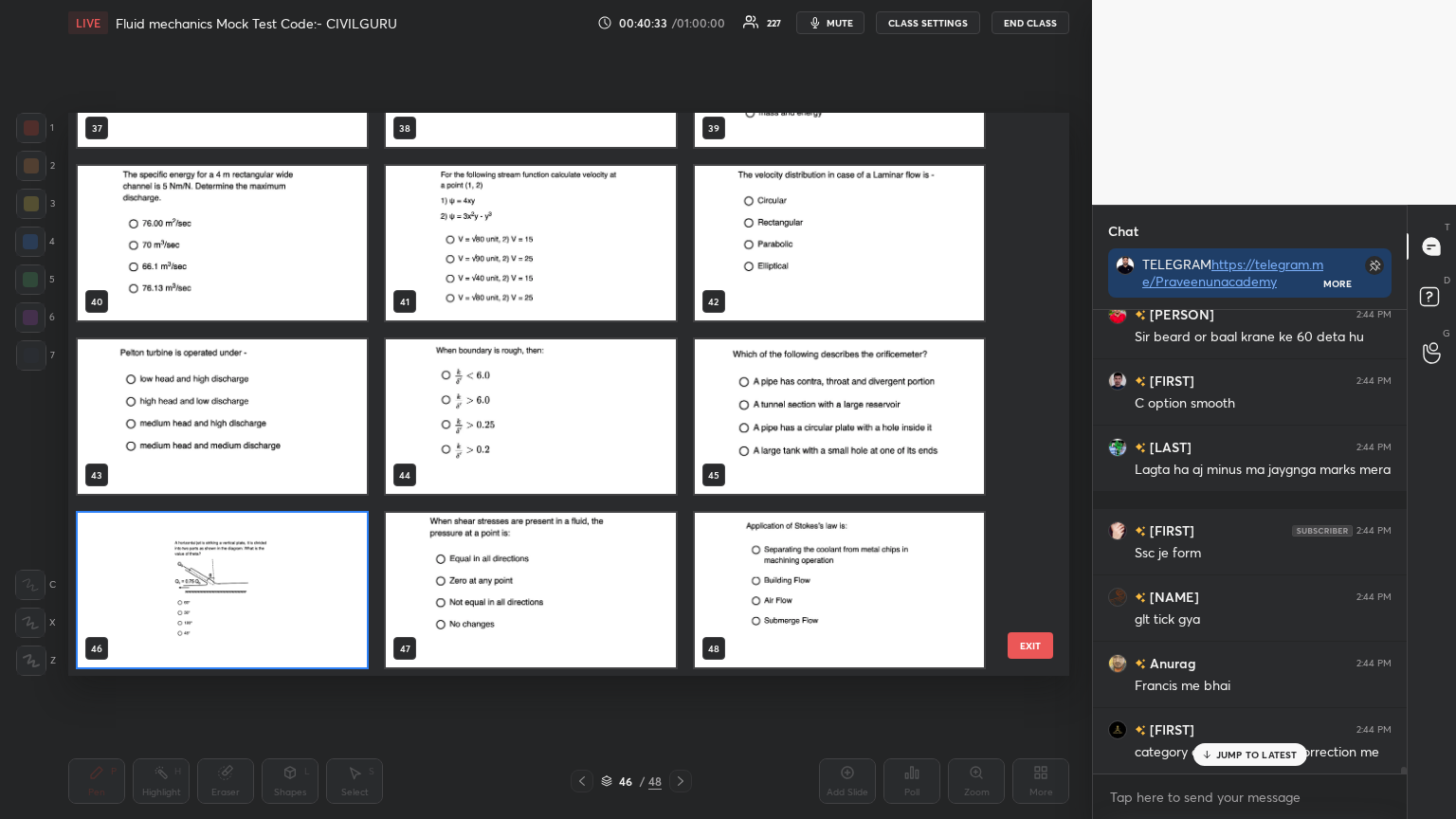 click at bounding box center [222, 590] 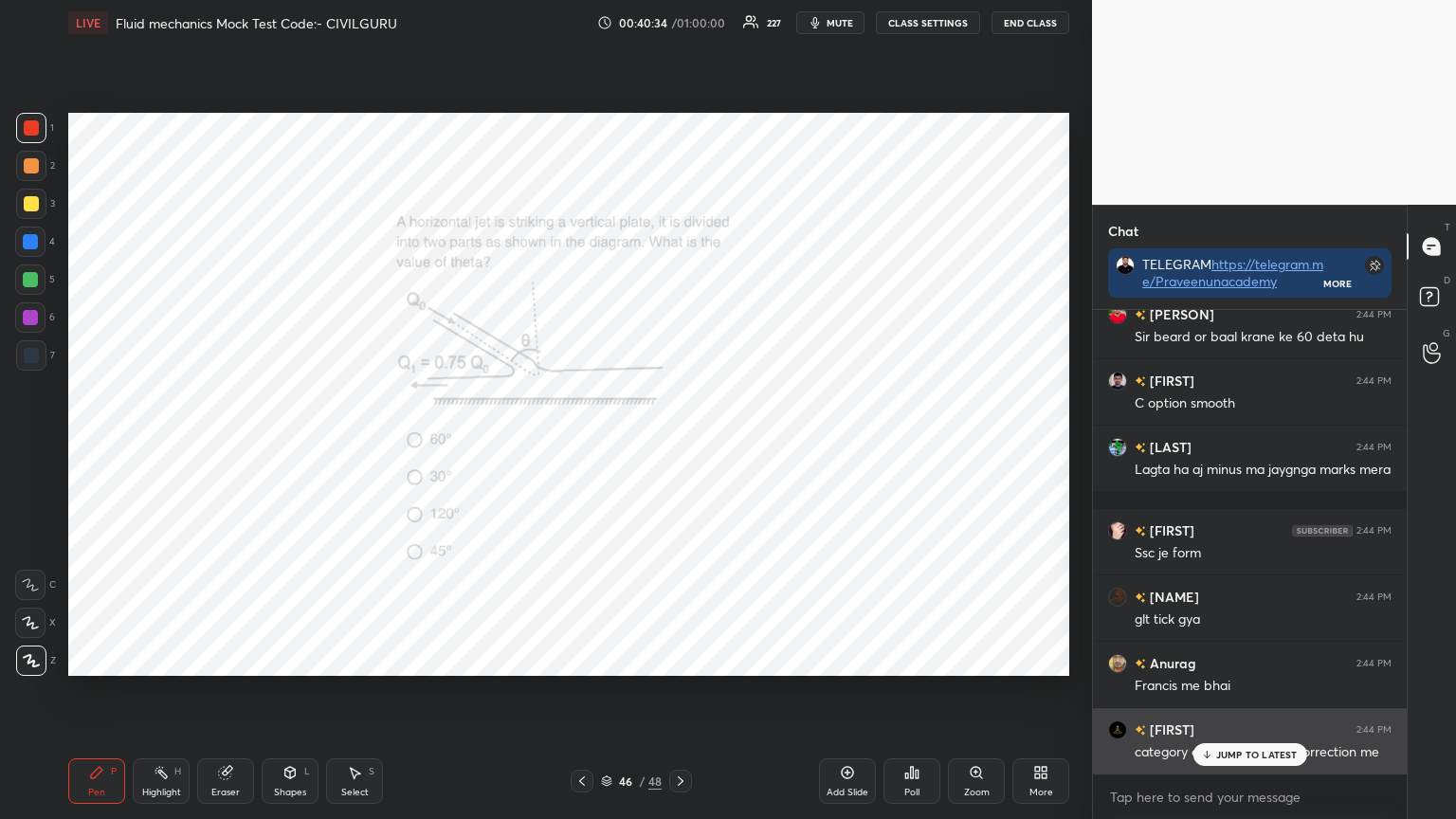 click on "JUMP TO LATEST" at bounding box center [1249, 755] 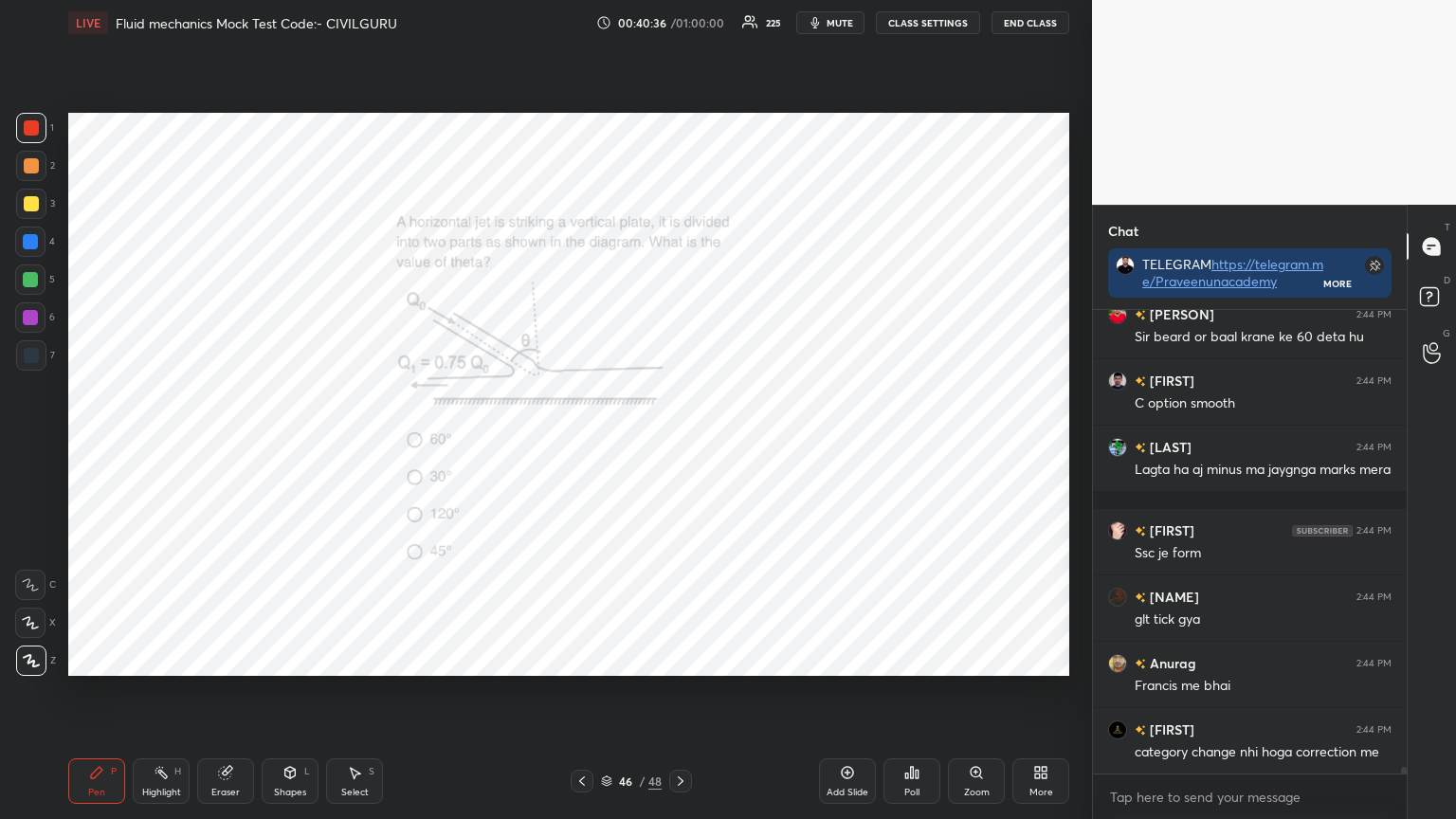 click on "Poll" at bounding box center (912, 781) 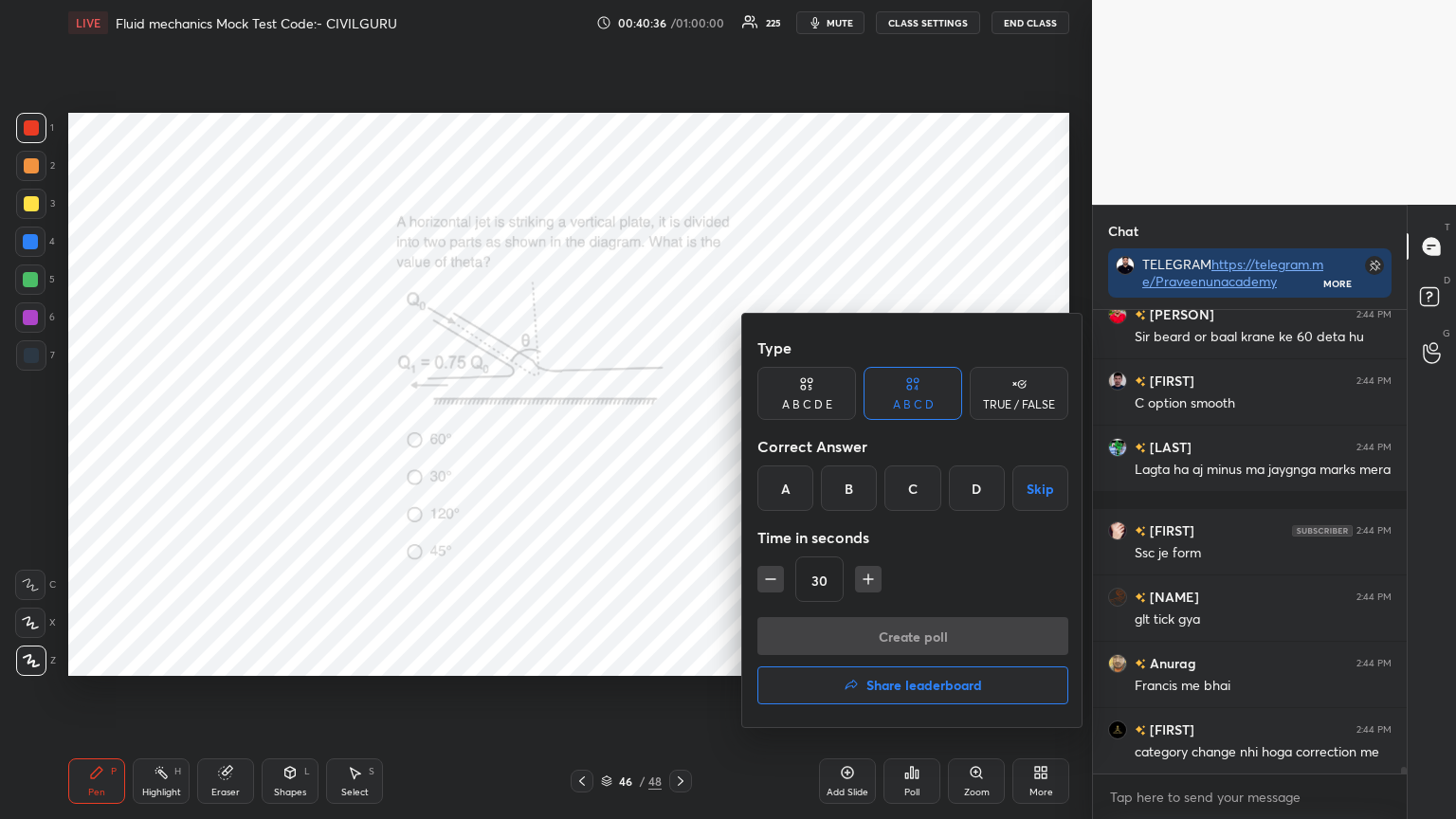 click on "B" at bounding box center [848, 488] 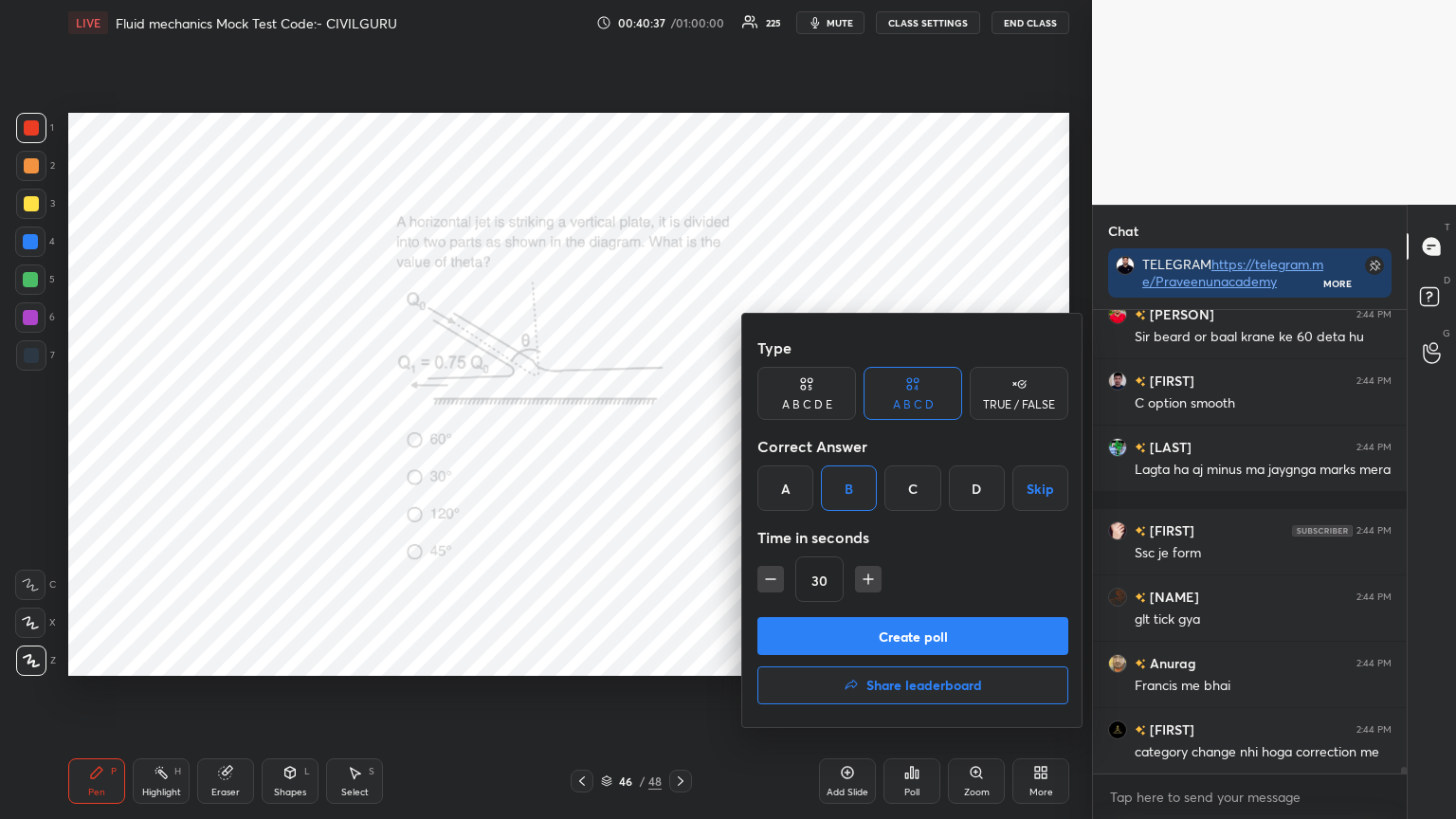 click 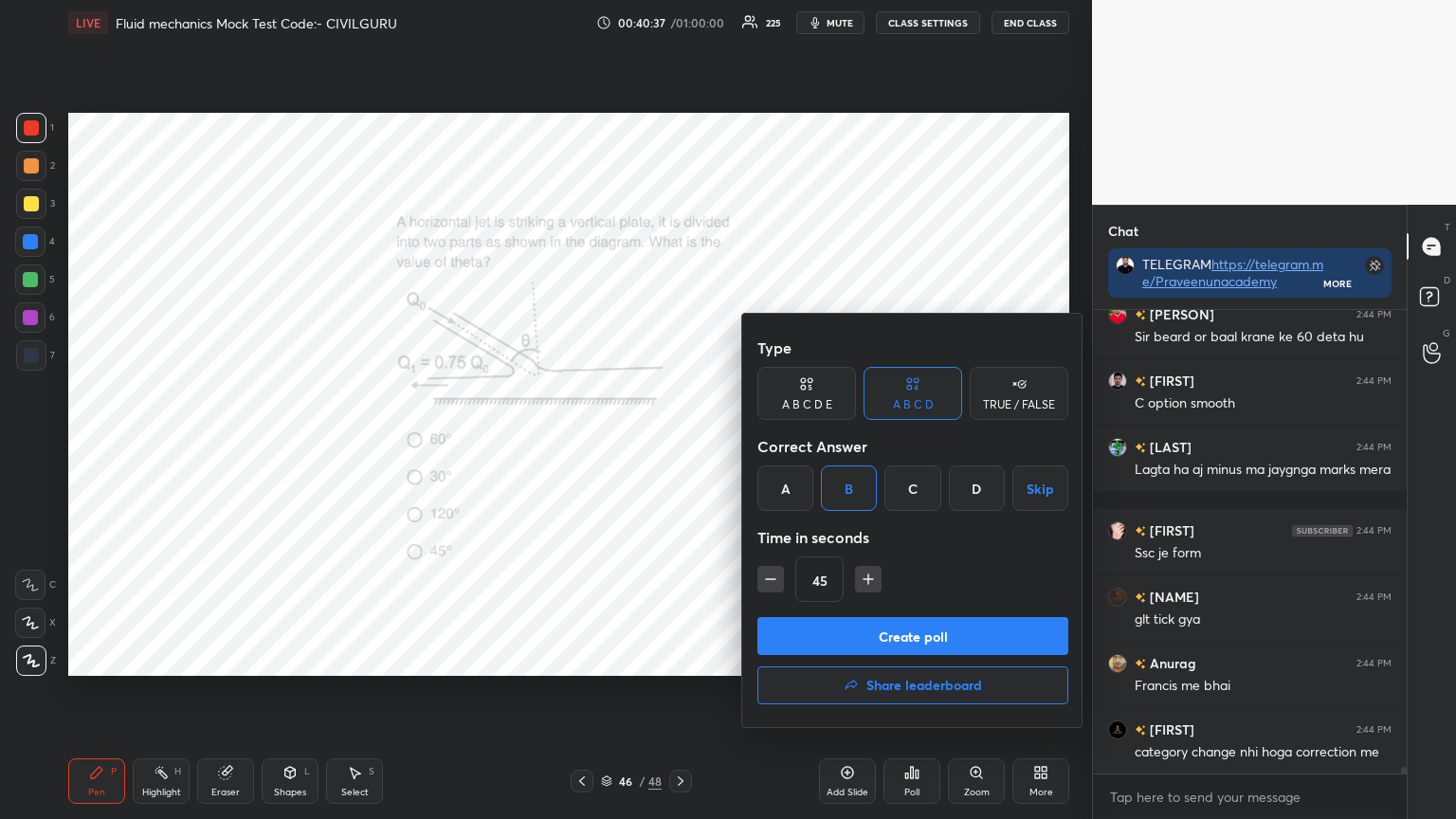 click 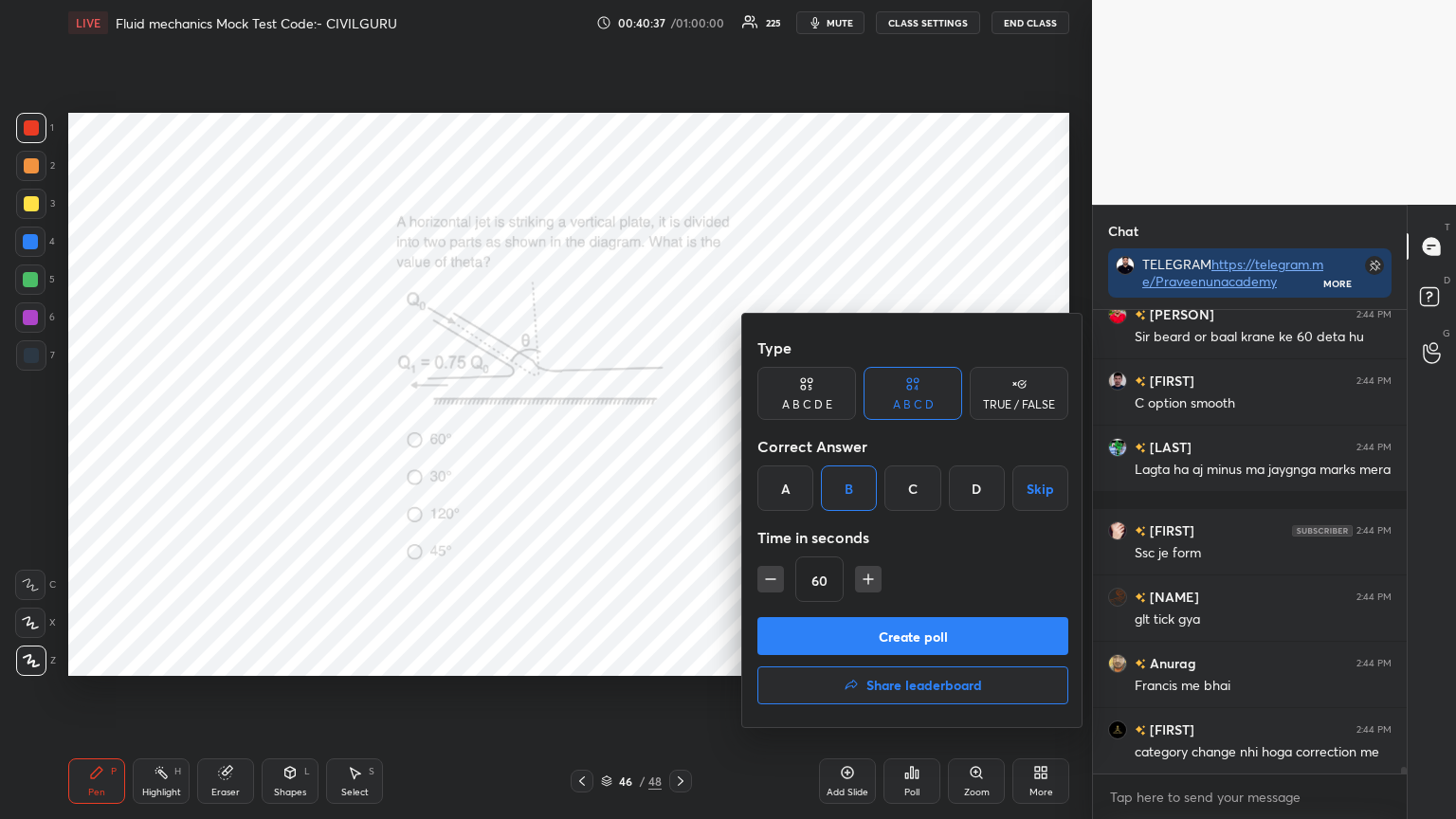 click on "Create poll" at bounding box center [913, 636] 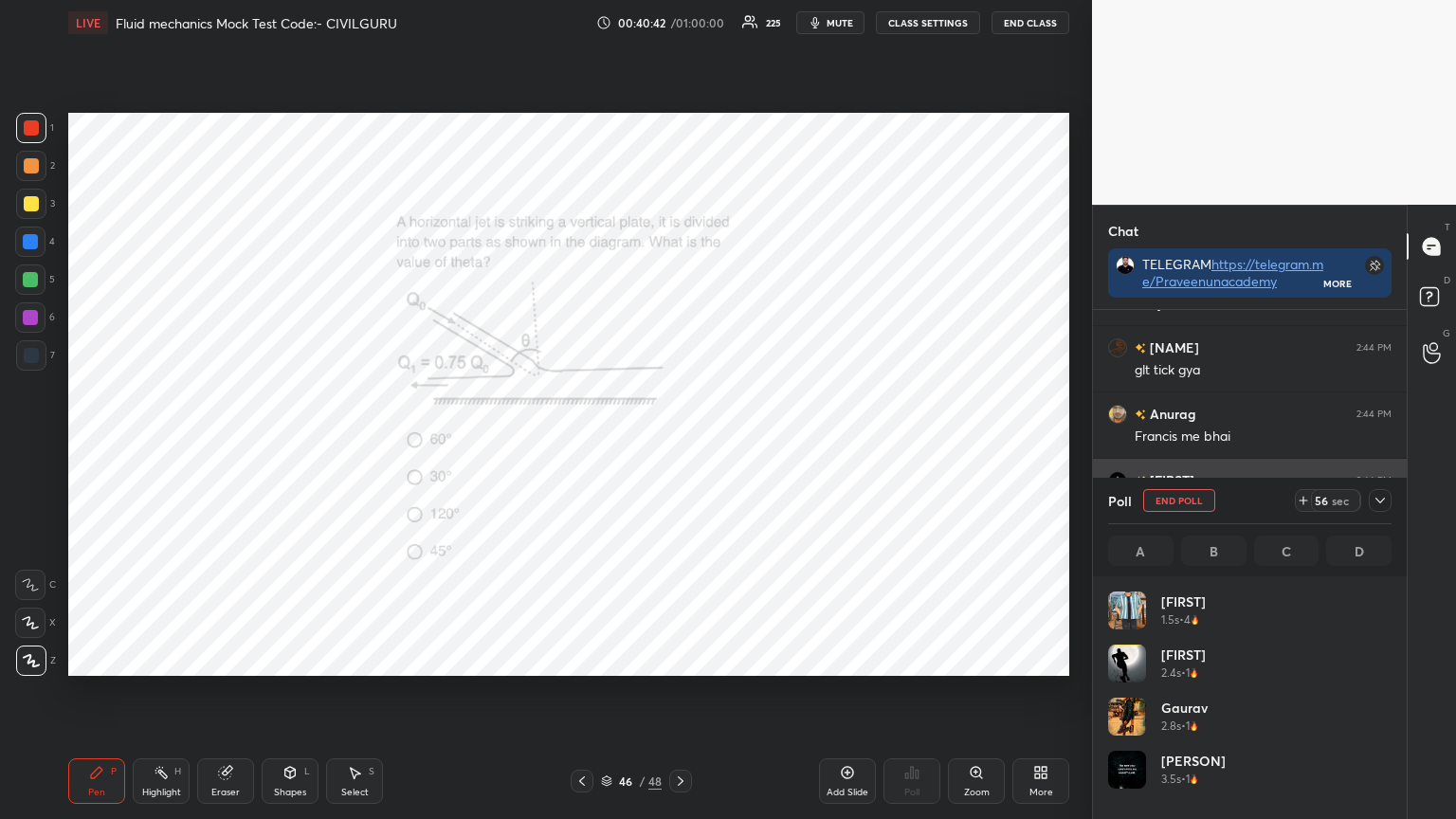 click 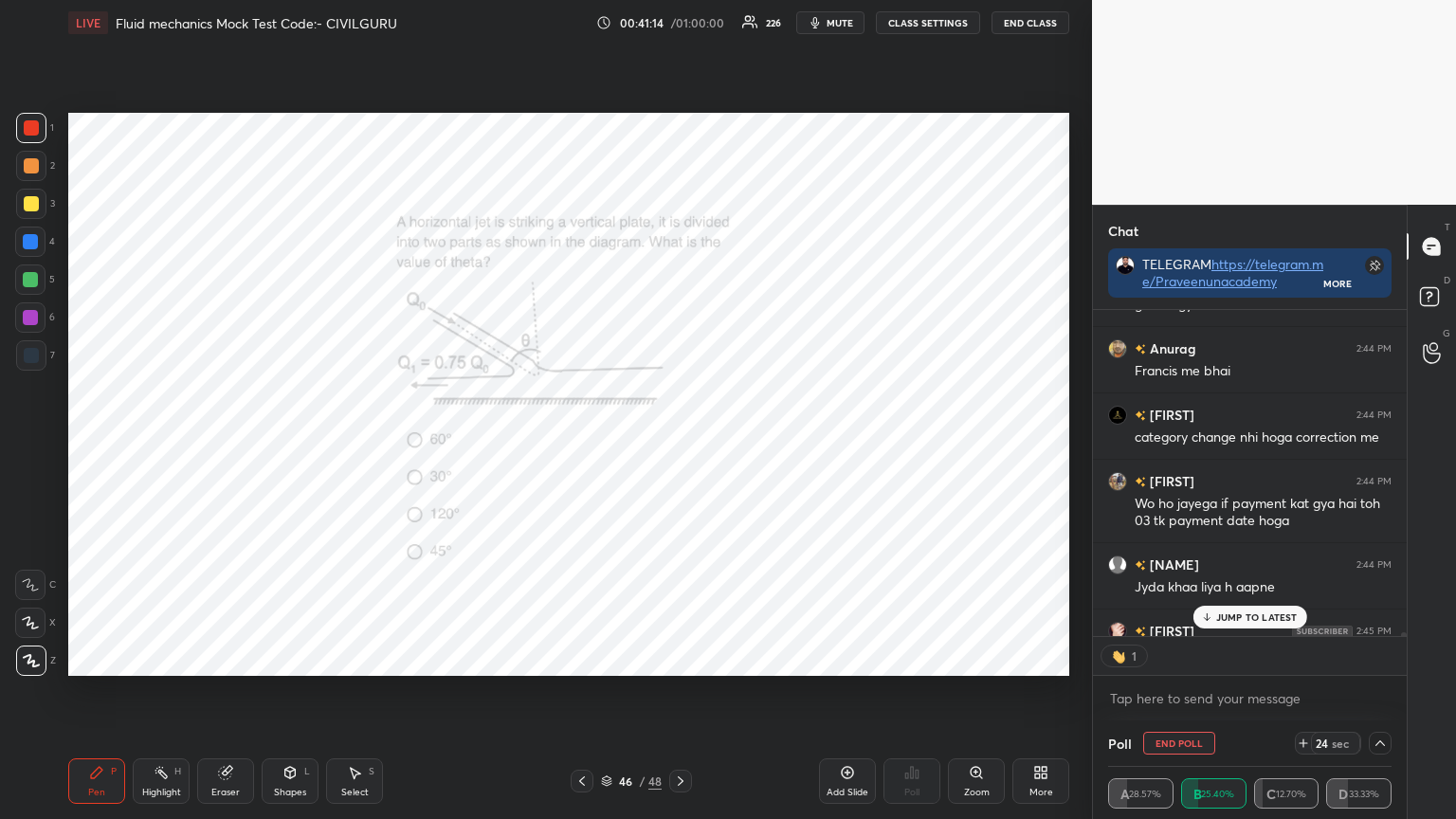 scroll, scrollTop: 321, scrollLeft: 308, axis: both 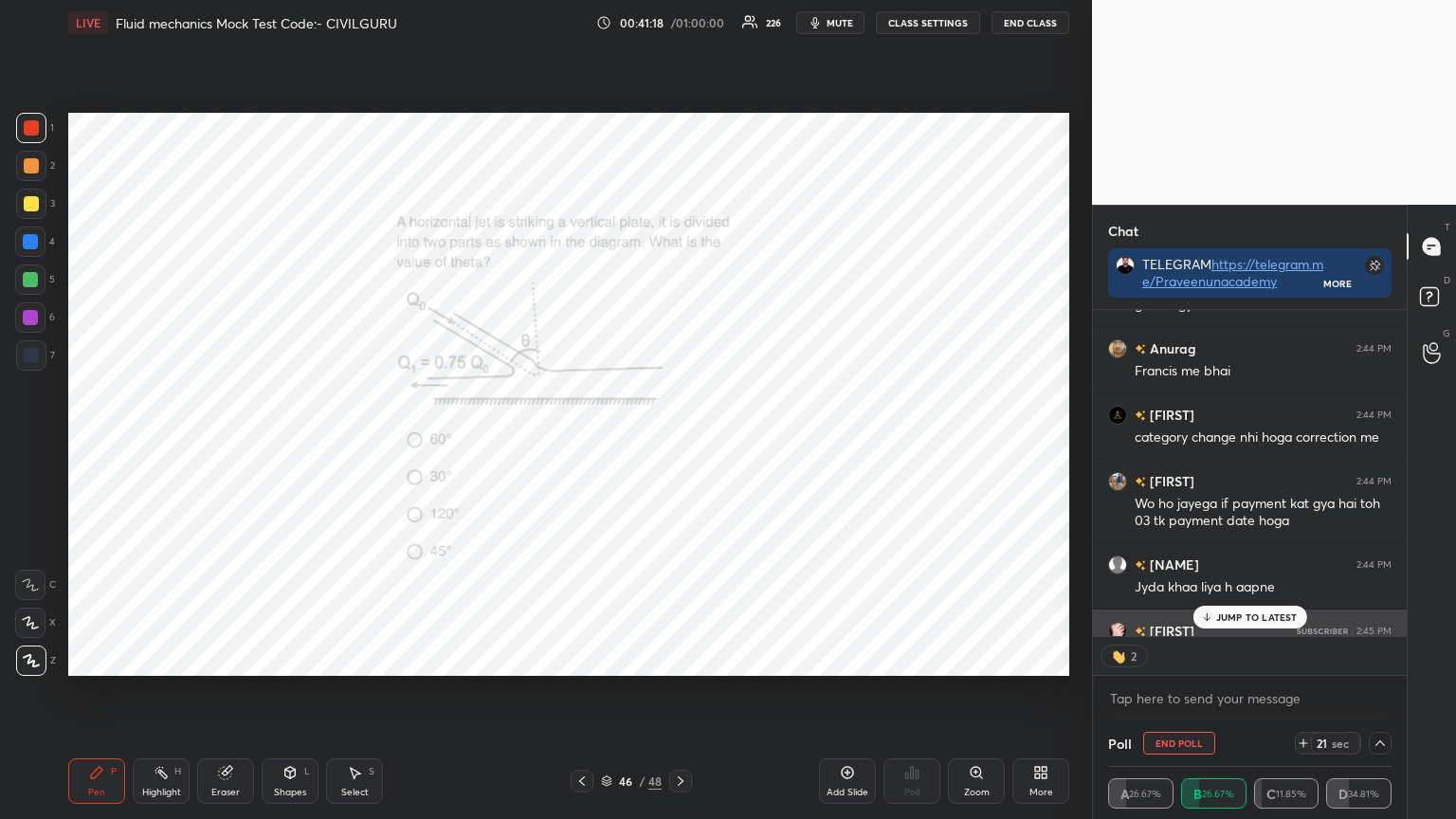 click on "JUMP TO LATEST" at bounding box center [1257, 617] 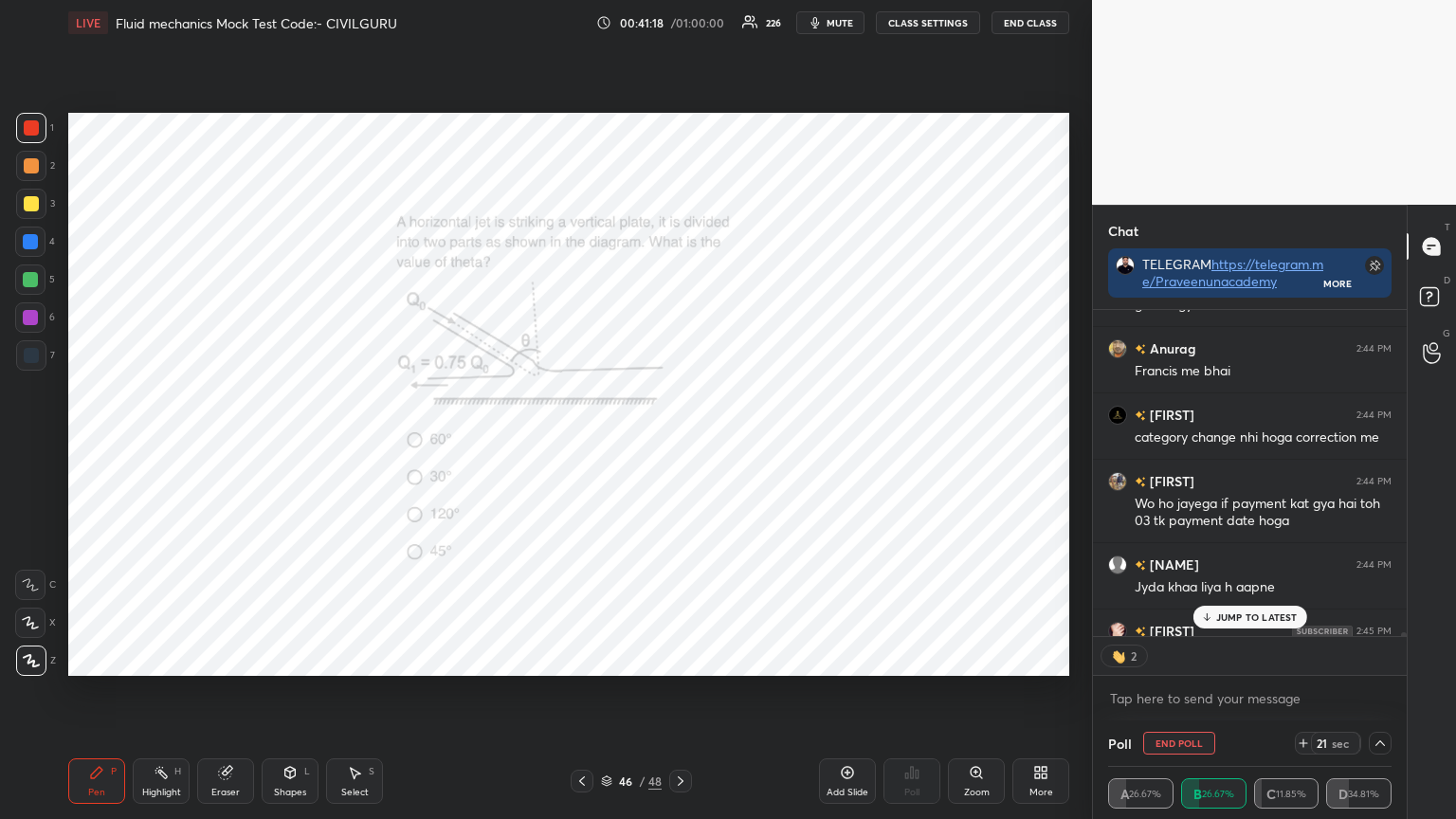 scroll, scrollTop: 33846, scrollLeft: 0, axis: vertical 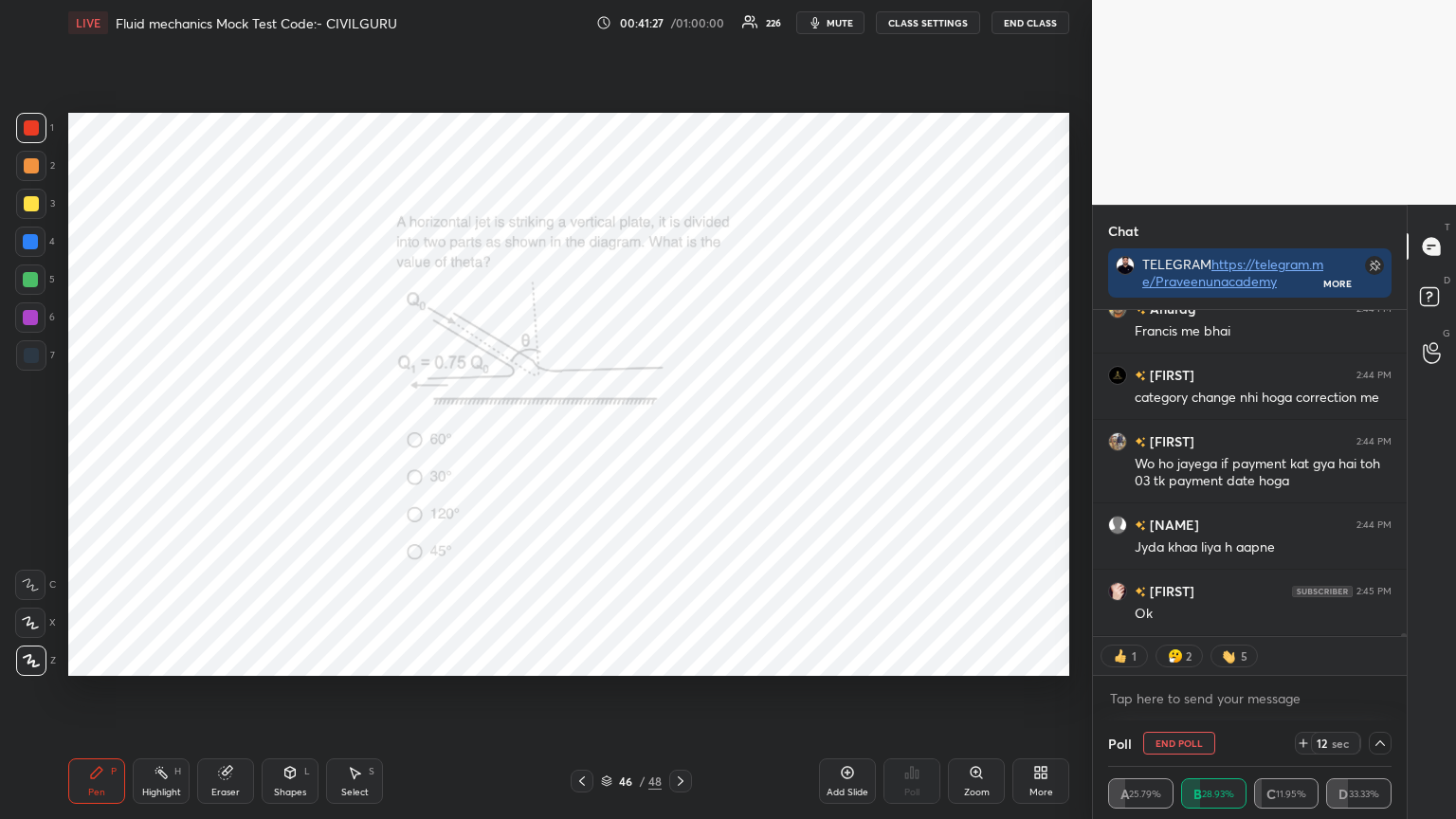 click 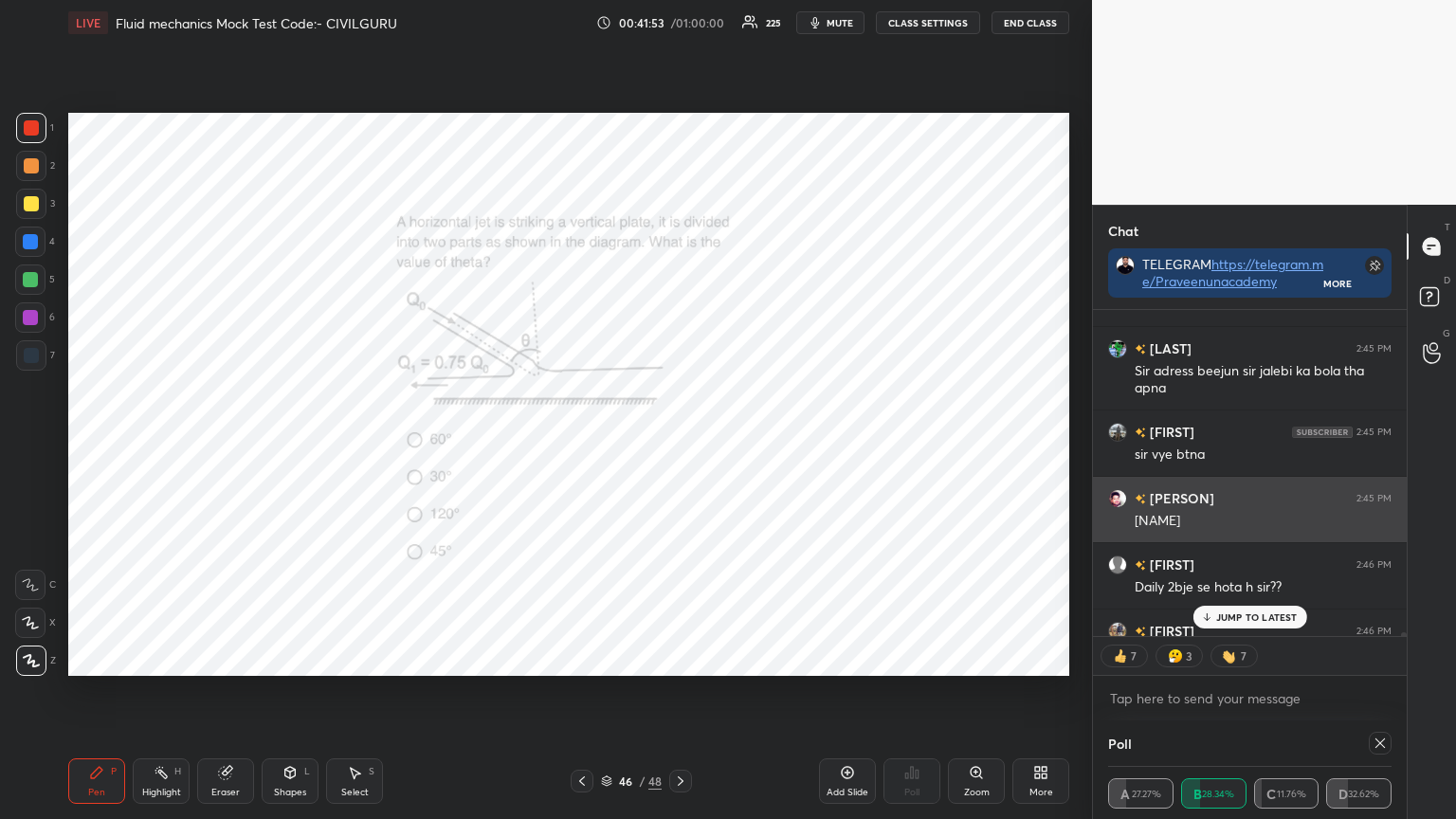 scroll, scrollTop: 34136, scrollLeft: 0, axis: vertical 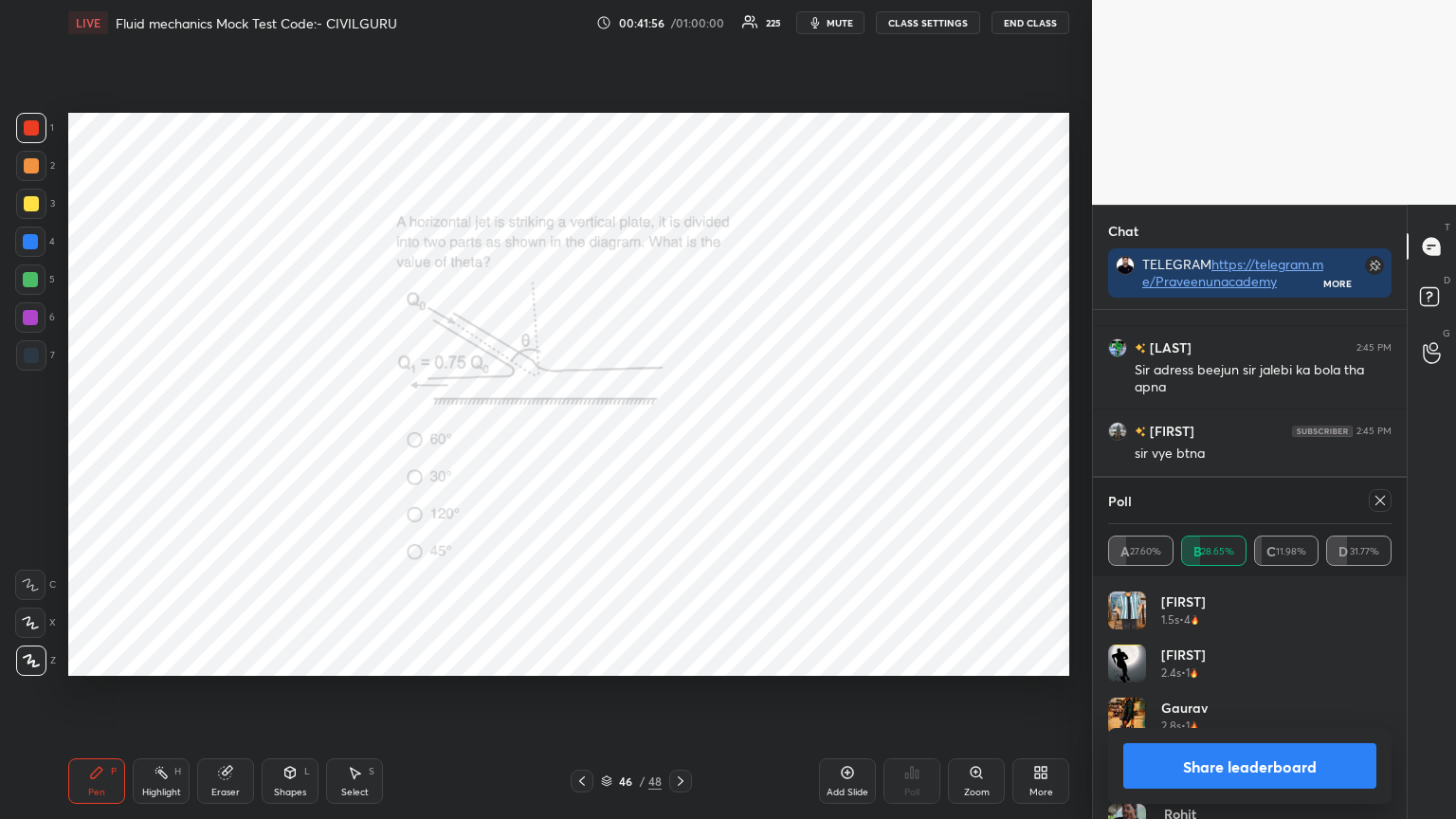 click 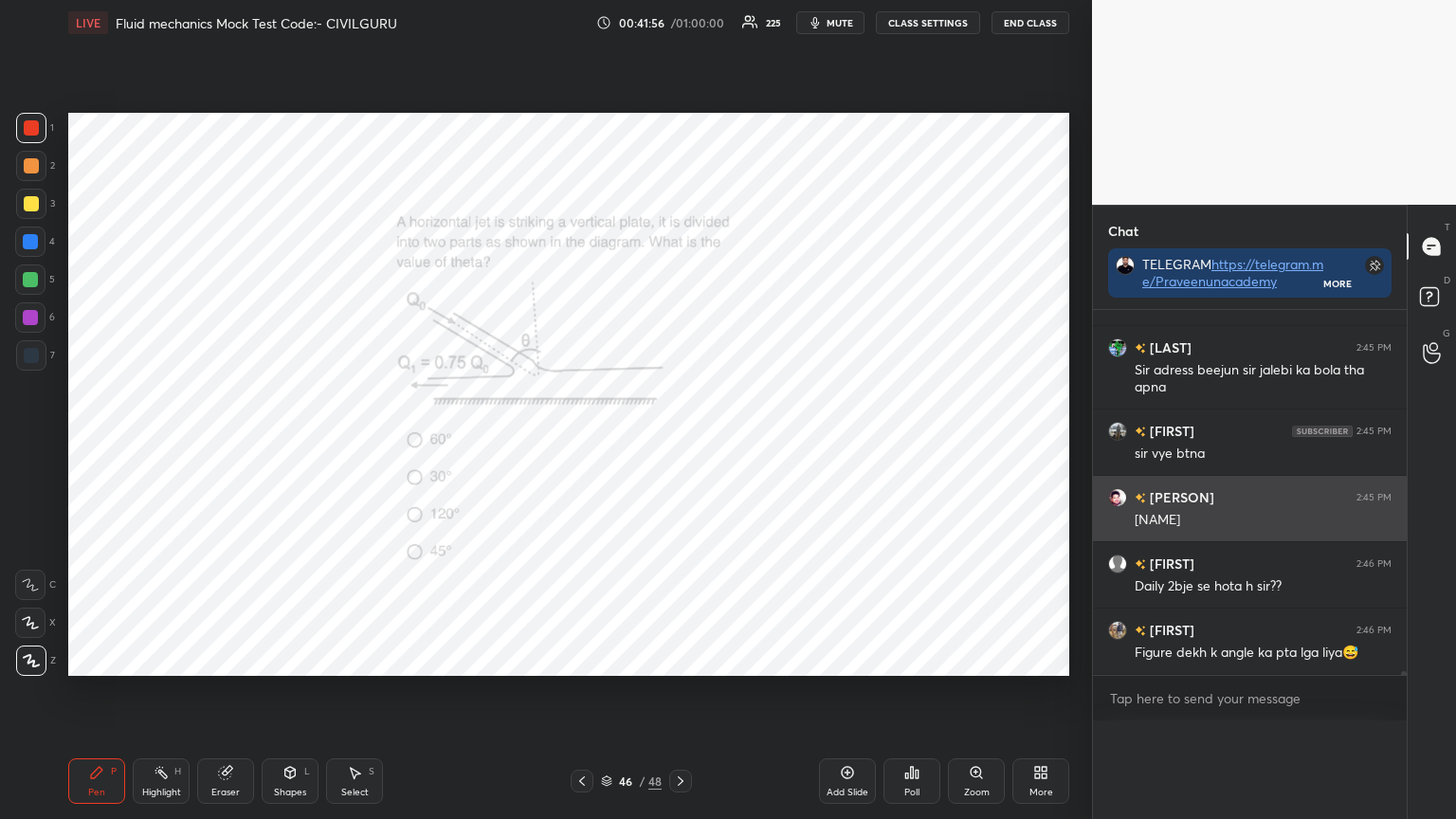 scroll, scrollTop: 83, scrollLeft: 278, axis: both 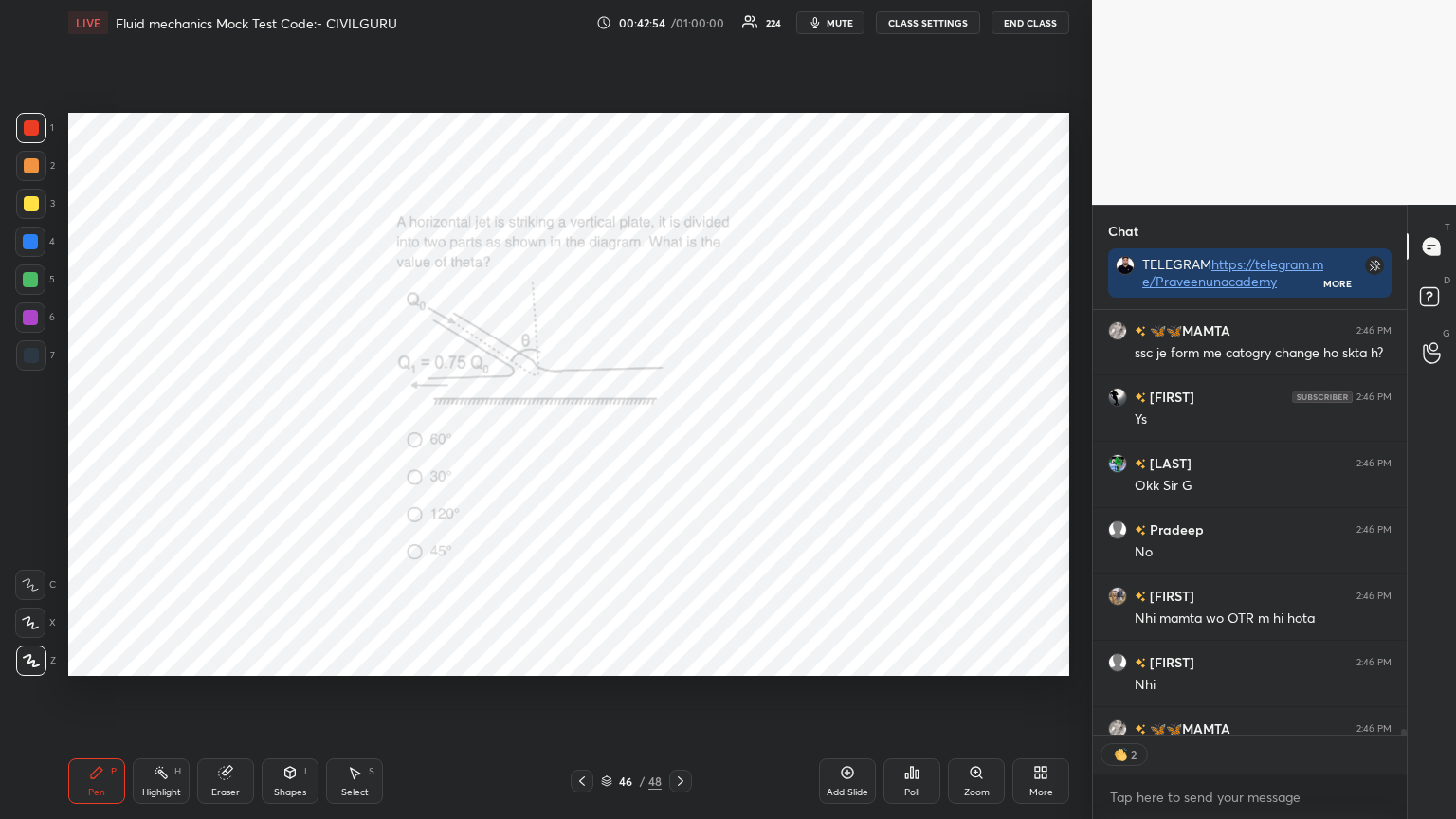 type on "x" 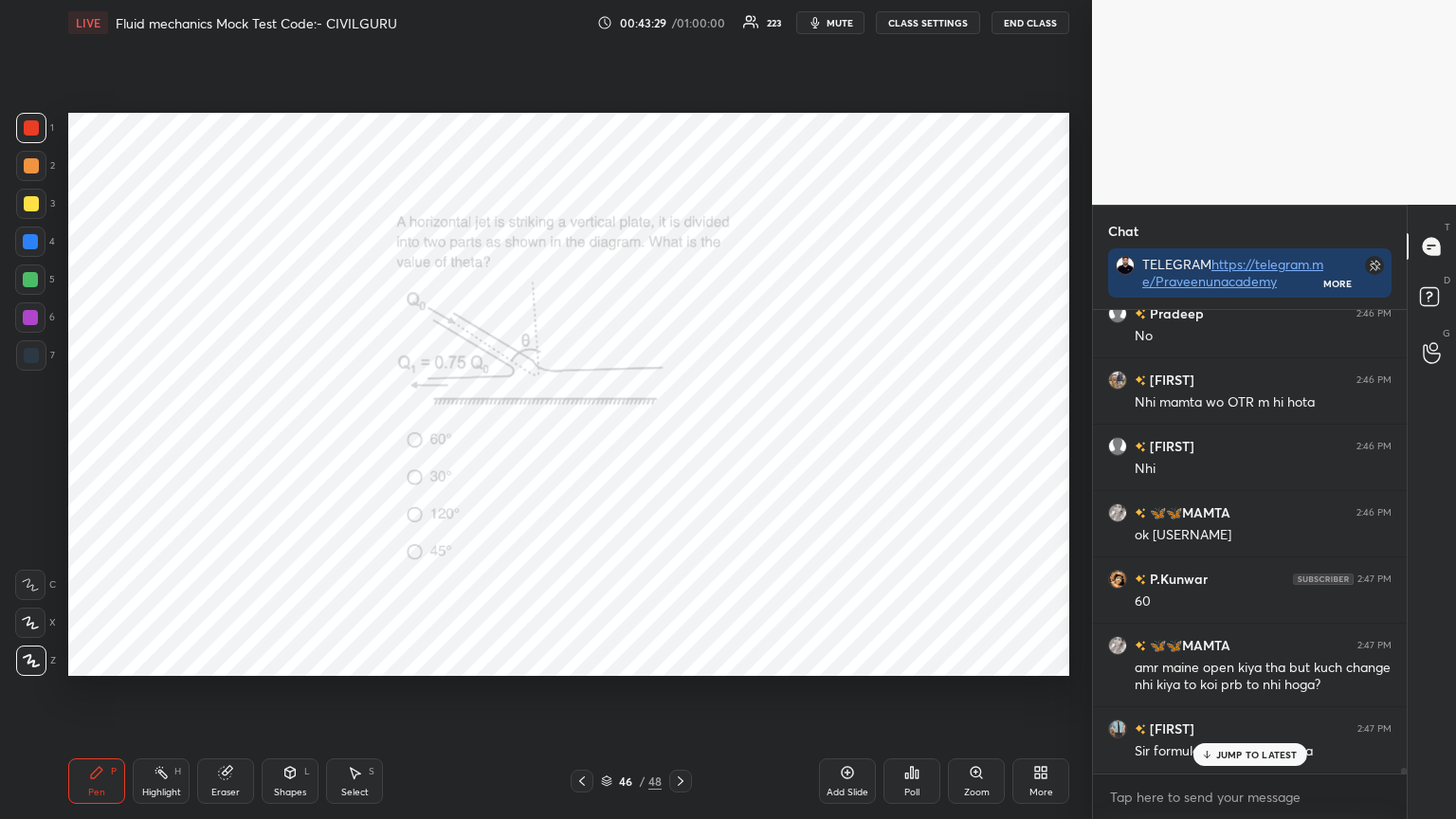 scroll, scrollTop: 34804, scrollLeft: 0, axis: vertical 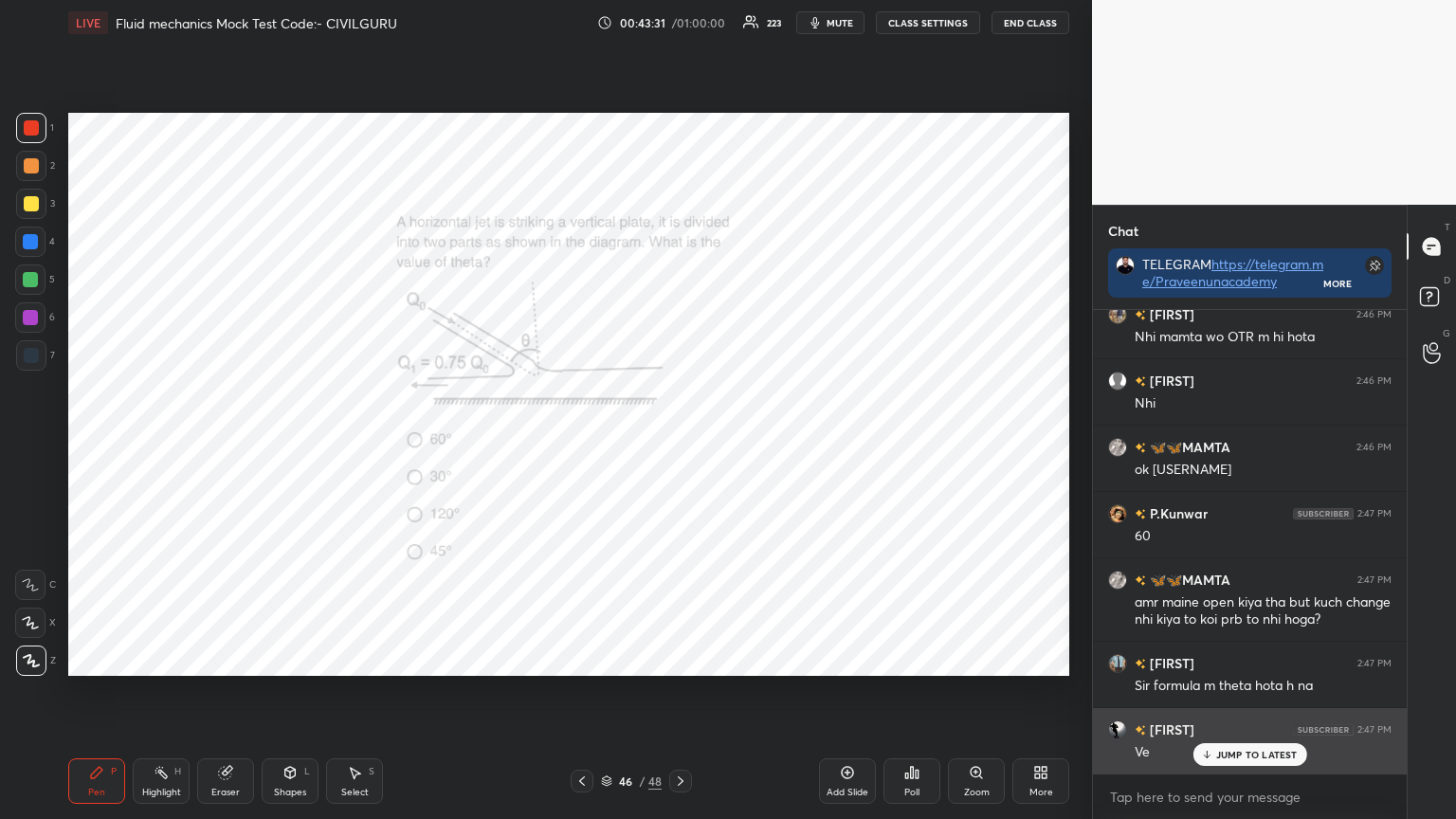 click on "JUMP TO LATEST" at bounding box center (1257, 755) 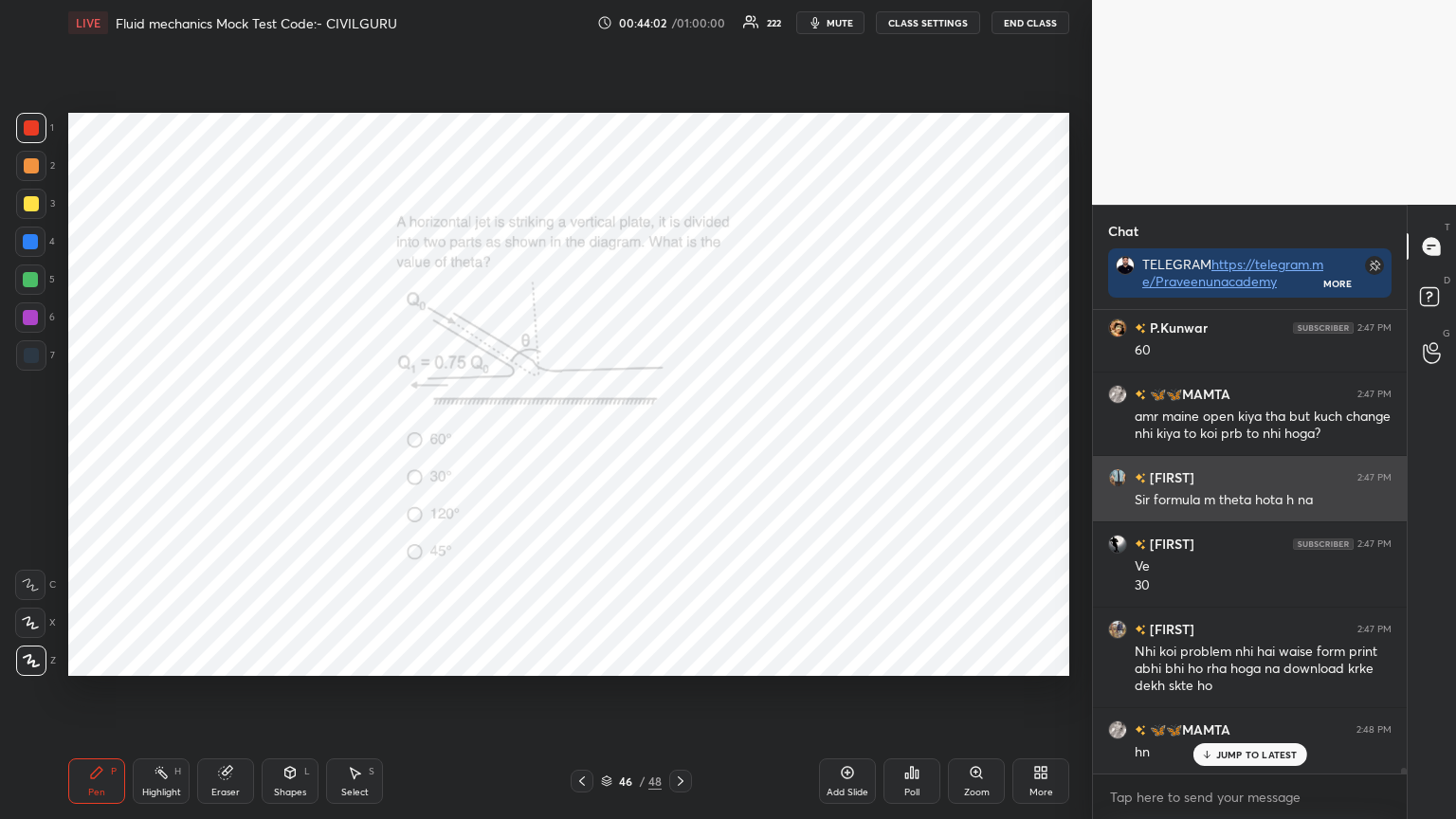 scroll, scrollTop: 35057, scrollLeft: 0, axis: vertical 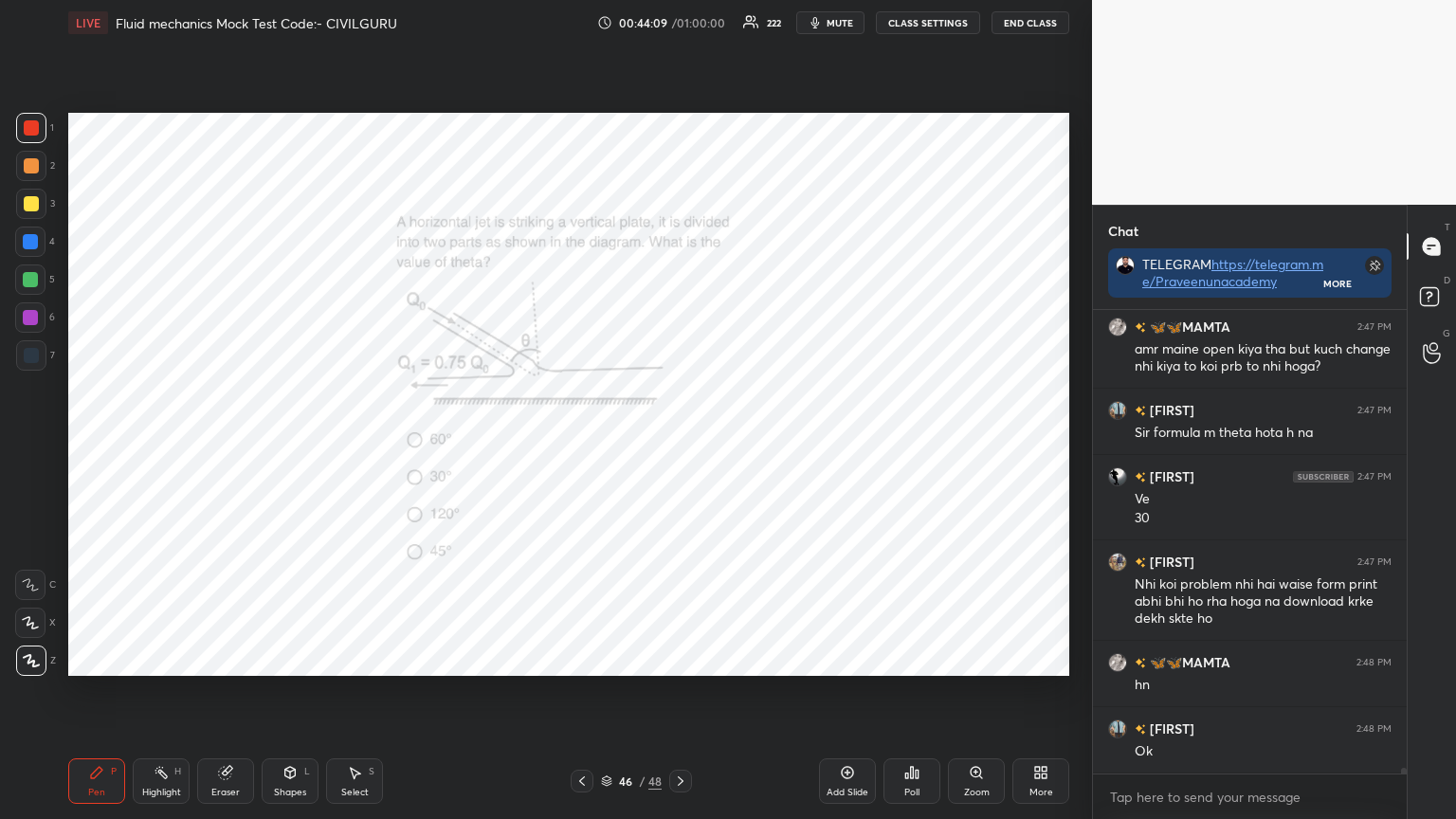click 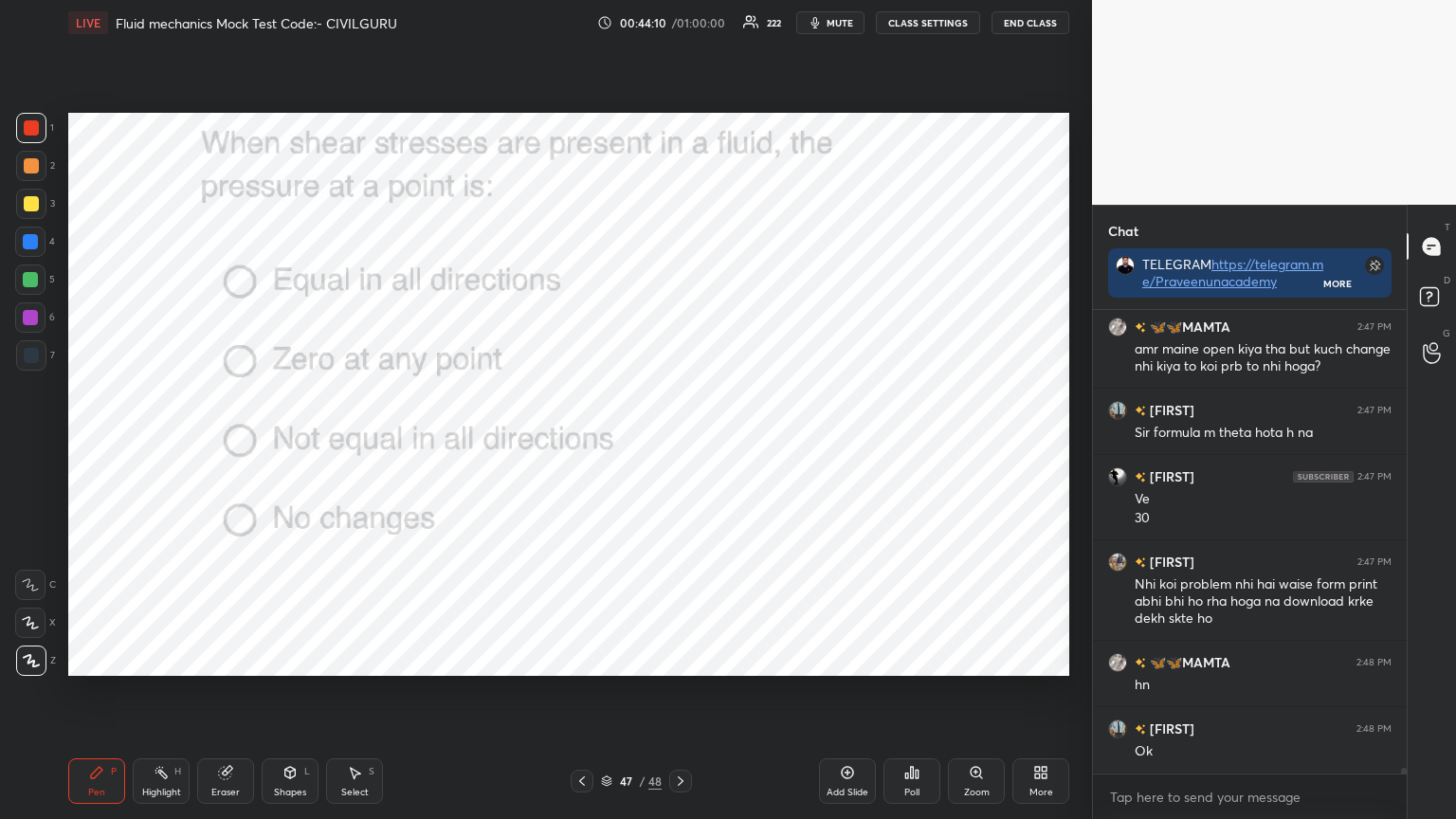 click on "Poll" at bounding box center (912, 792) 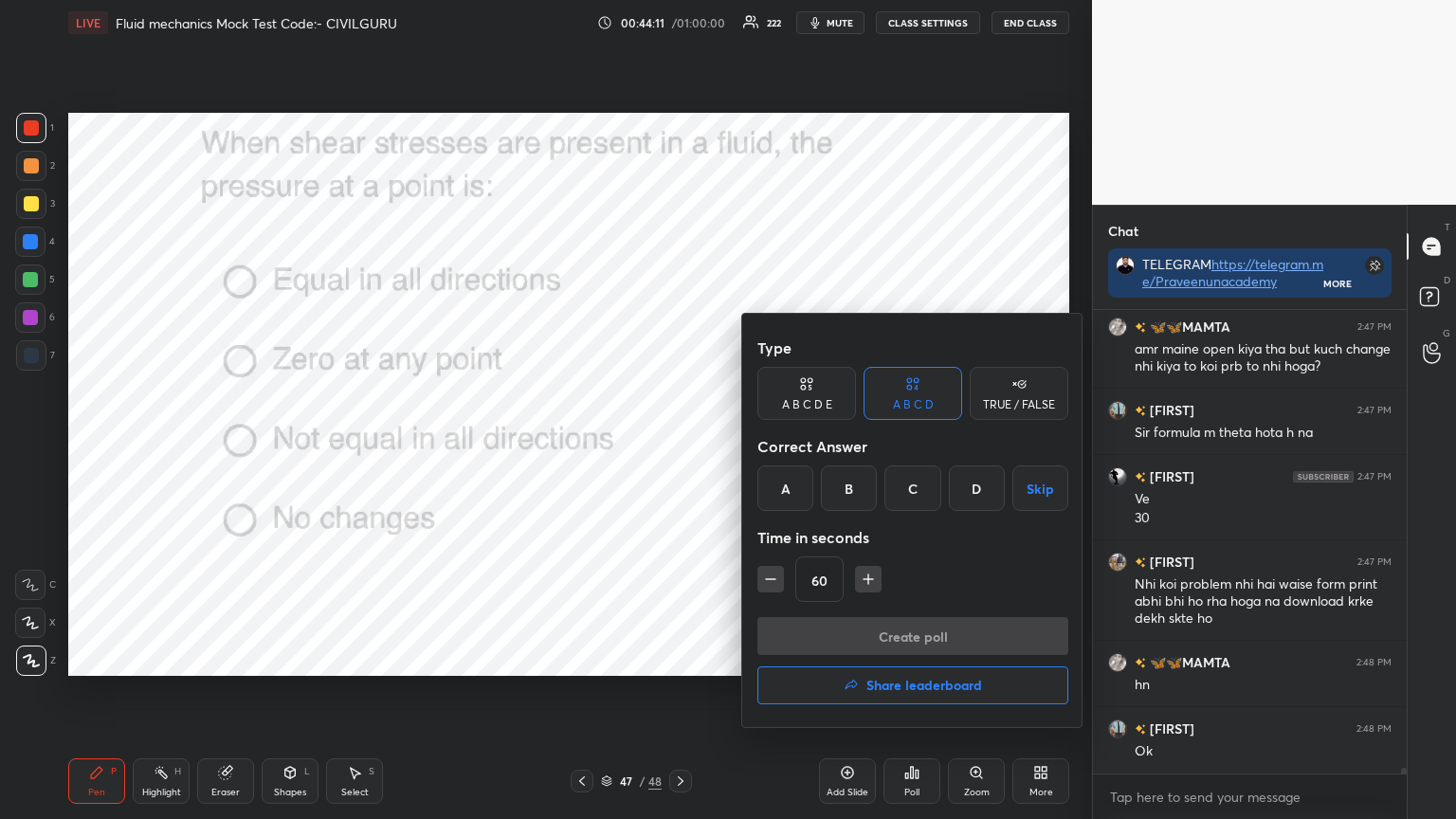 click on "C" at bounding box center [912, 488] 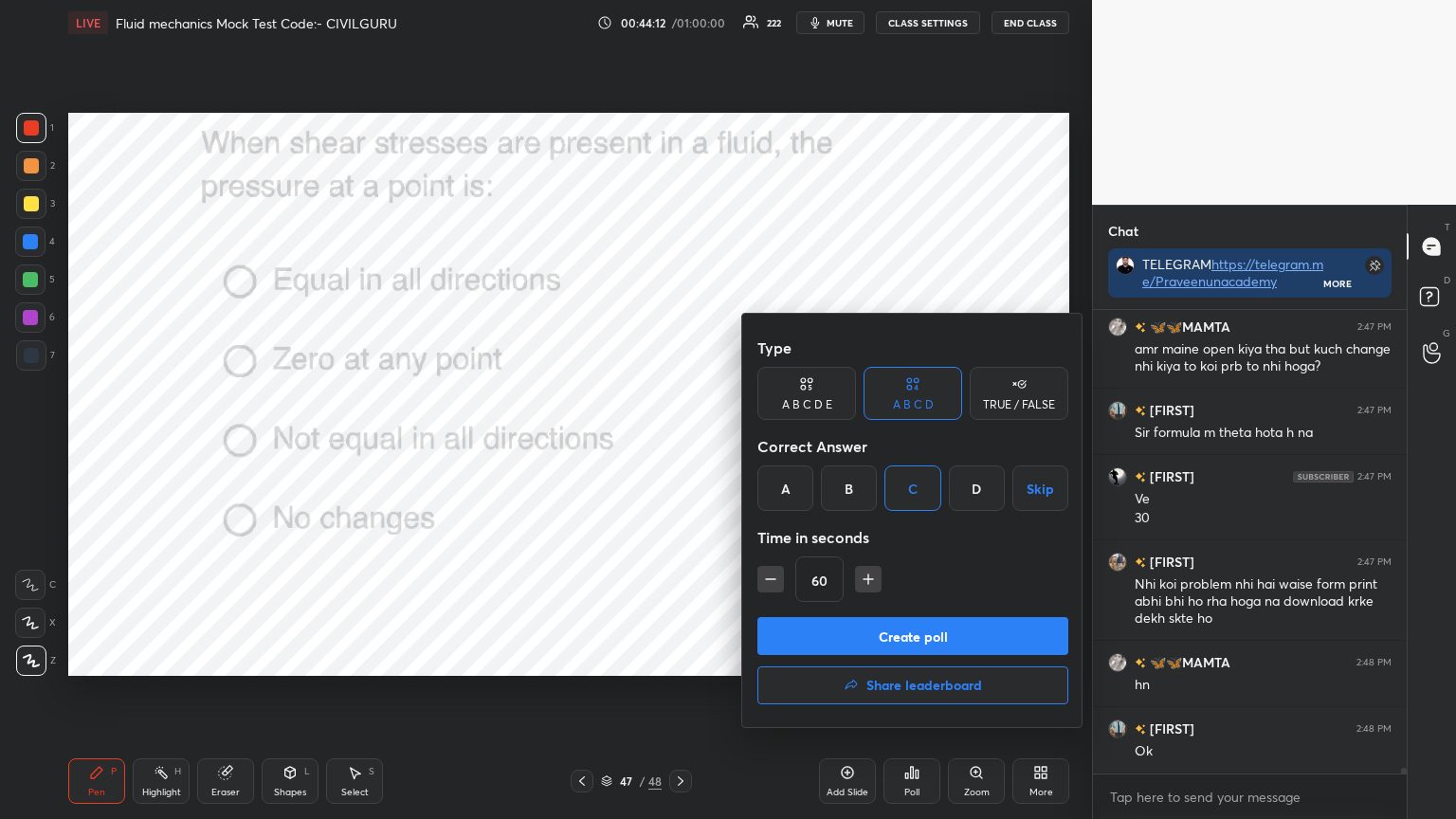 click 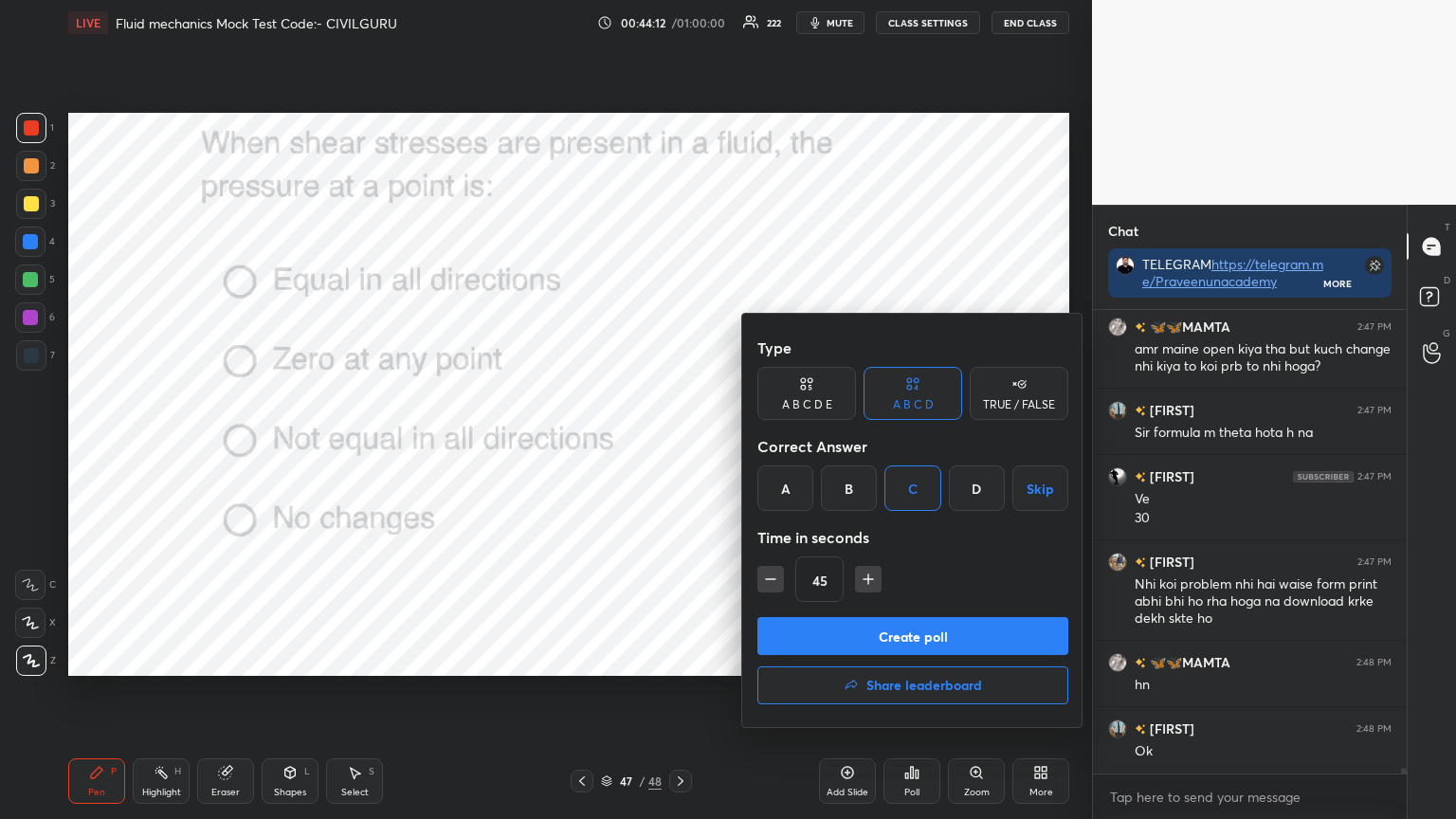 click 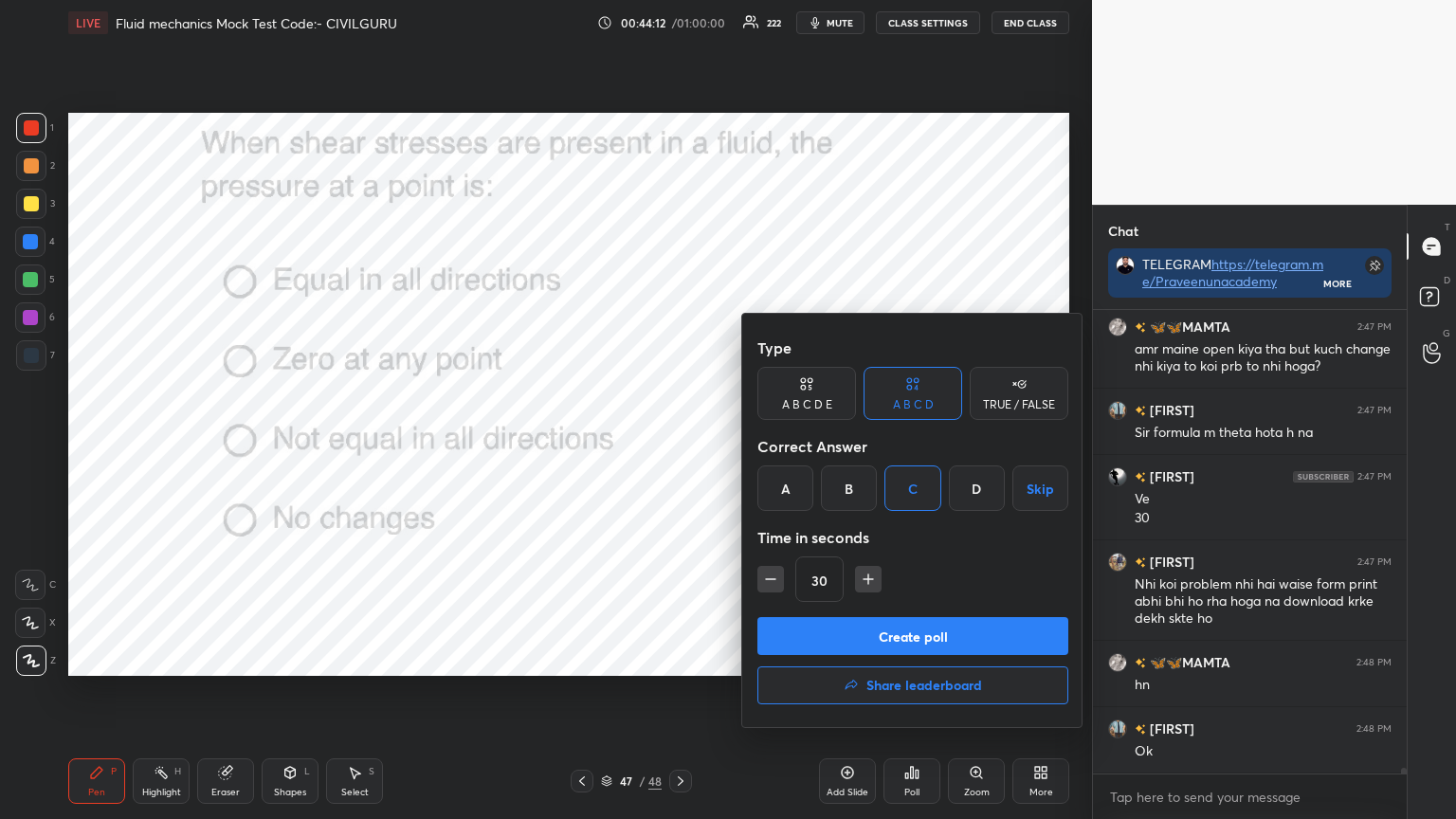 click on "Create poll" at bounding box center (913, 636) 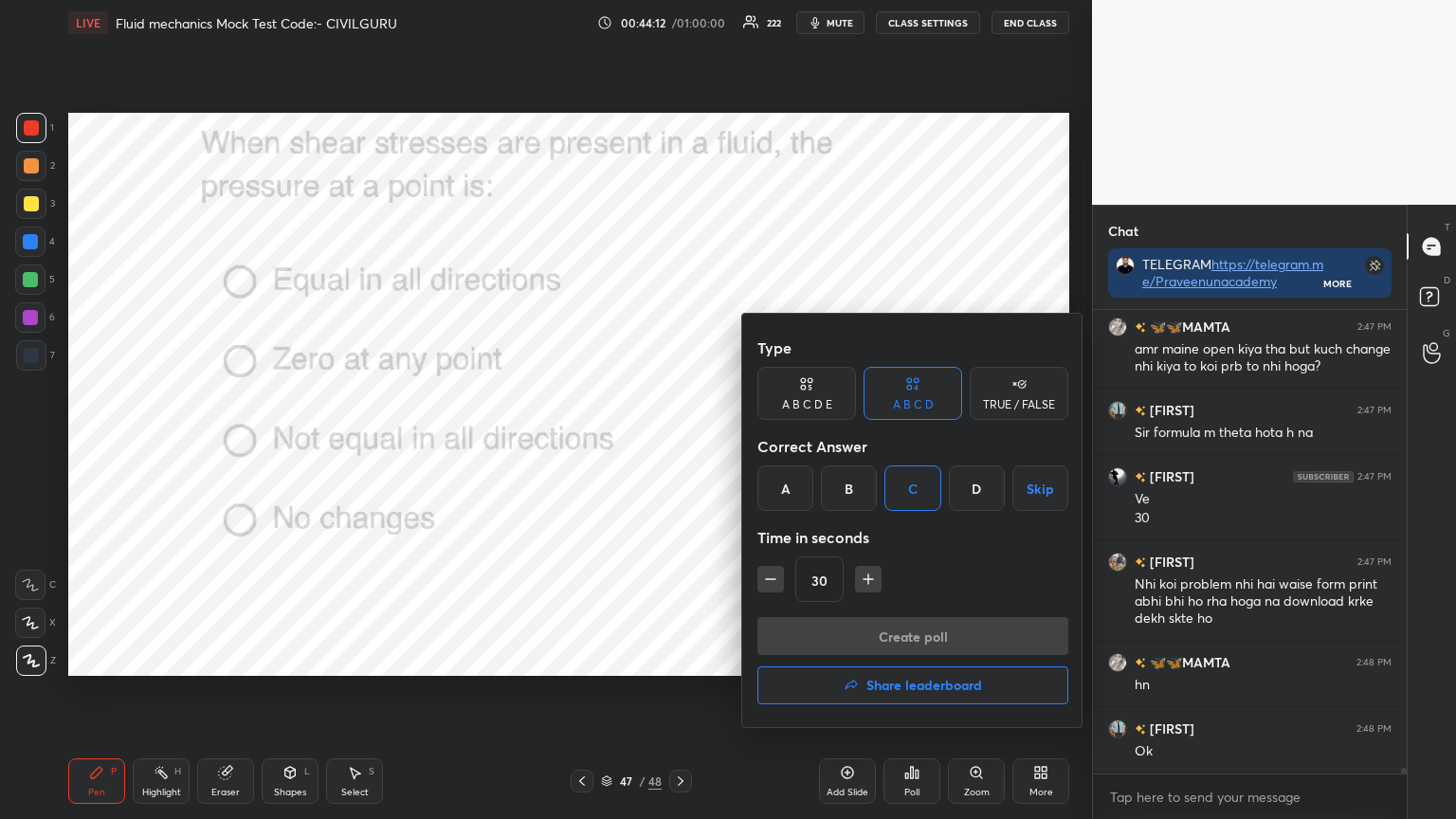scroll, scrollTop: 417, scrollLeft: 308, axis: both 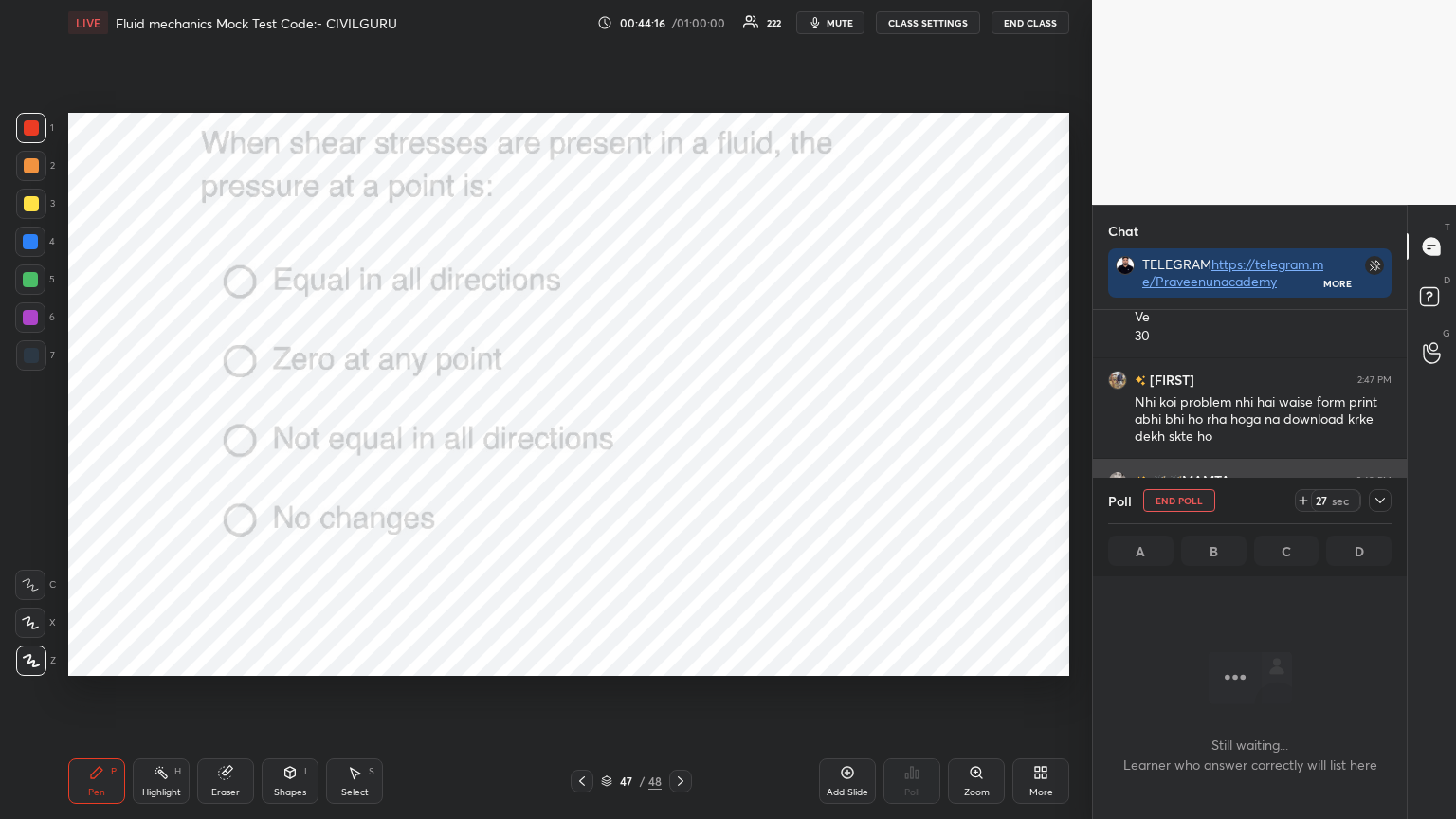 click 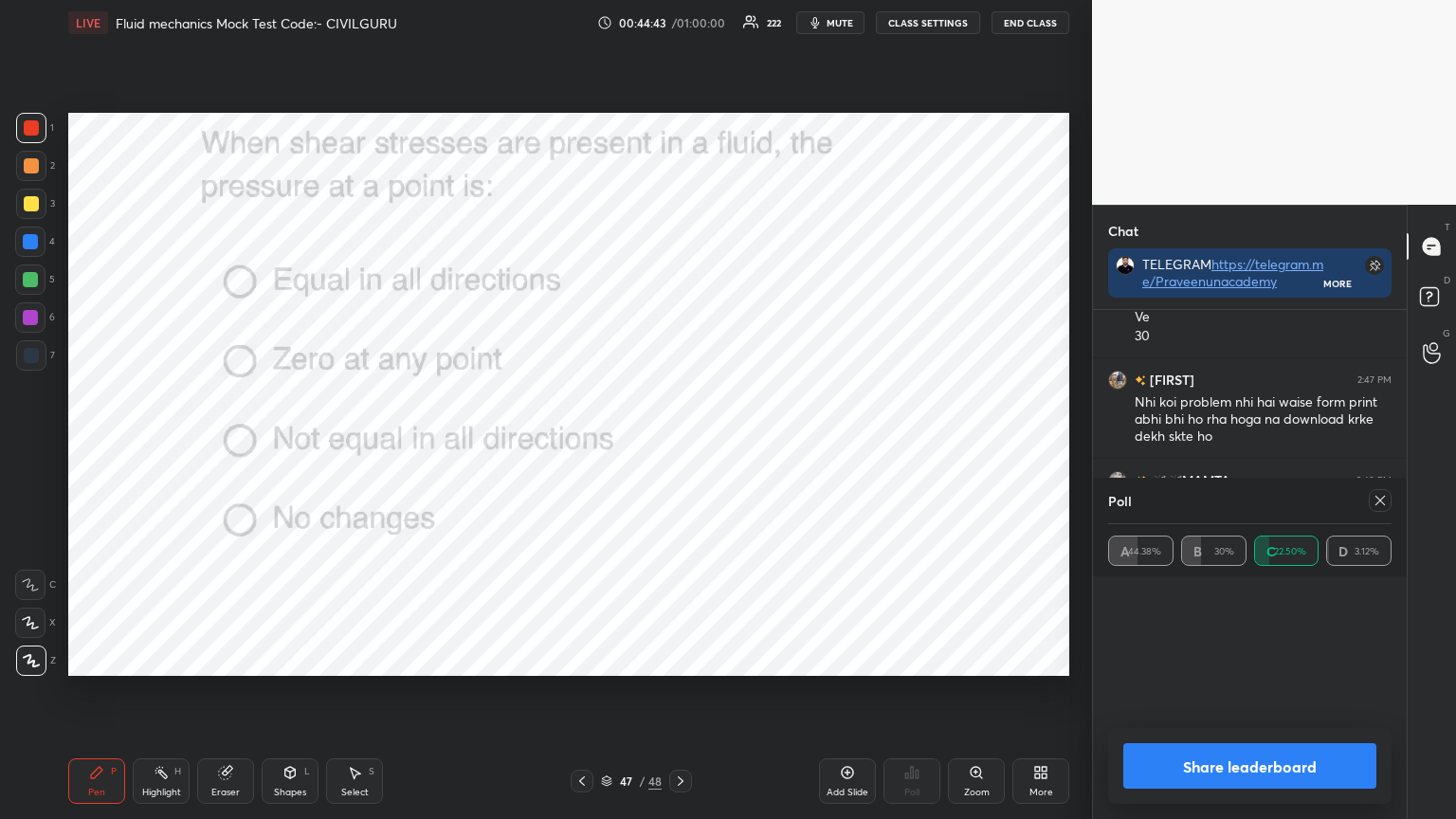 scroll, scrollTop: 7, scrollLeft: 6, axis: both 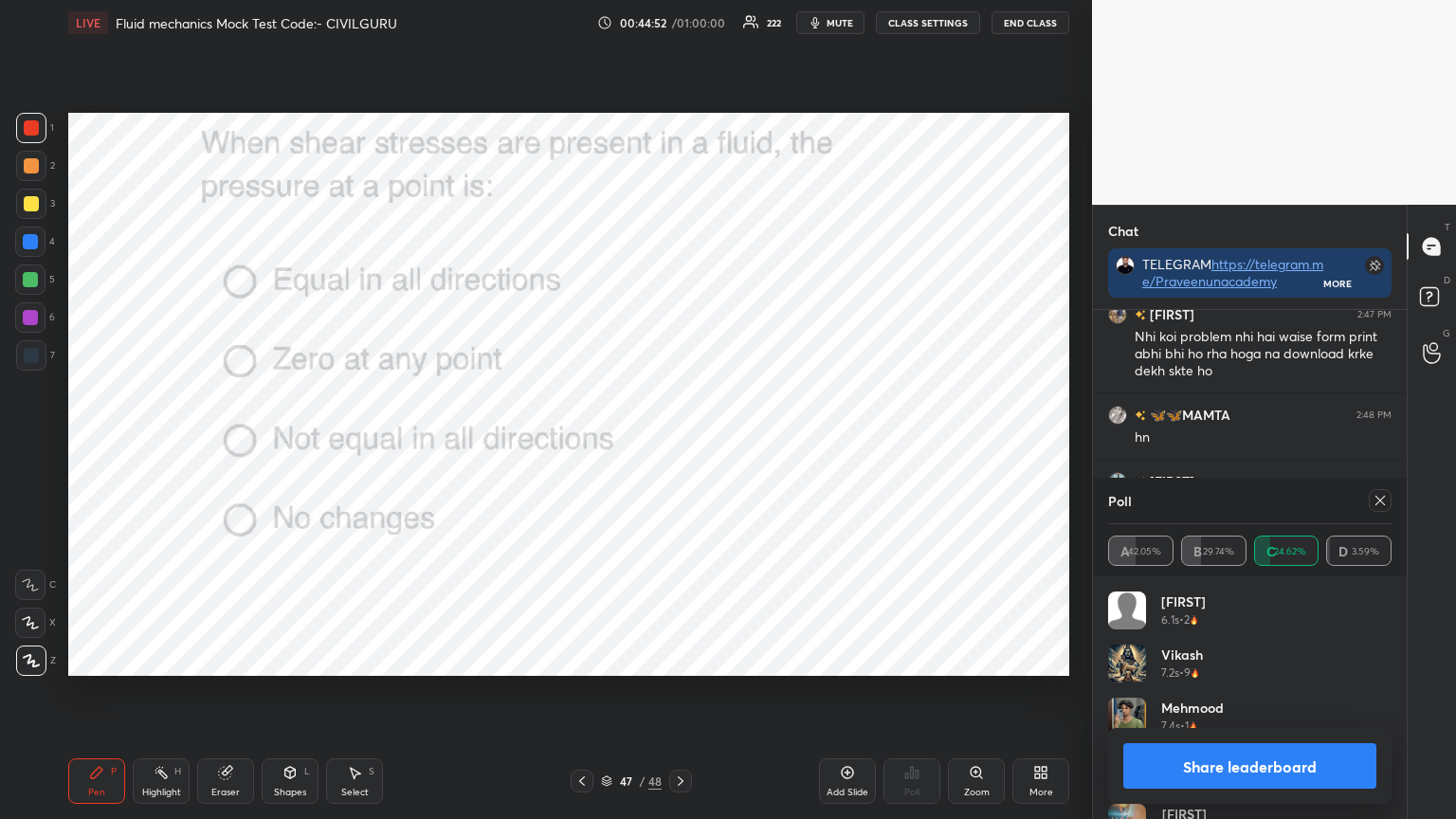 click 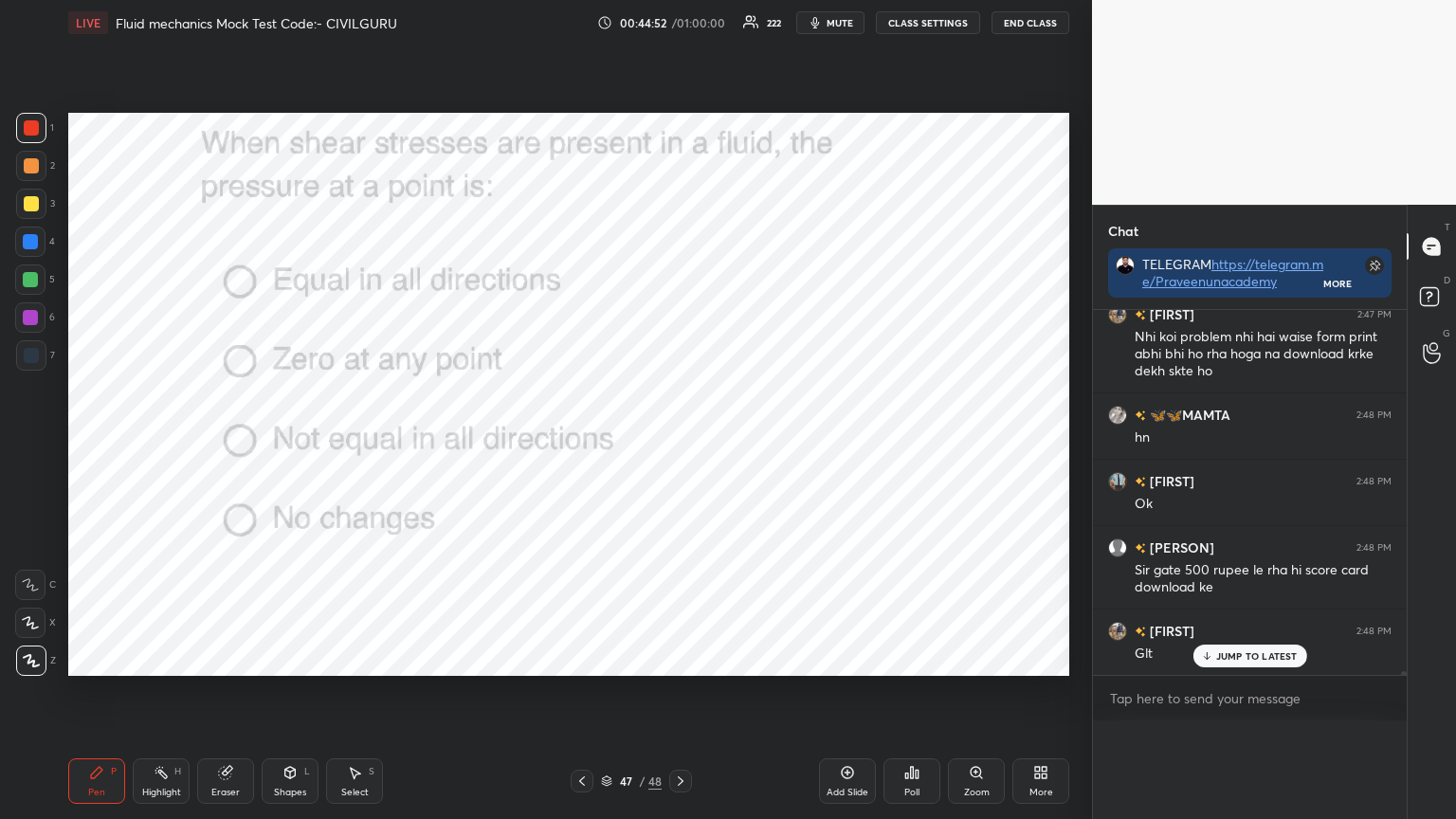 scroll, scrollTop: 0, scrollLeft: 0, axis: both 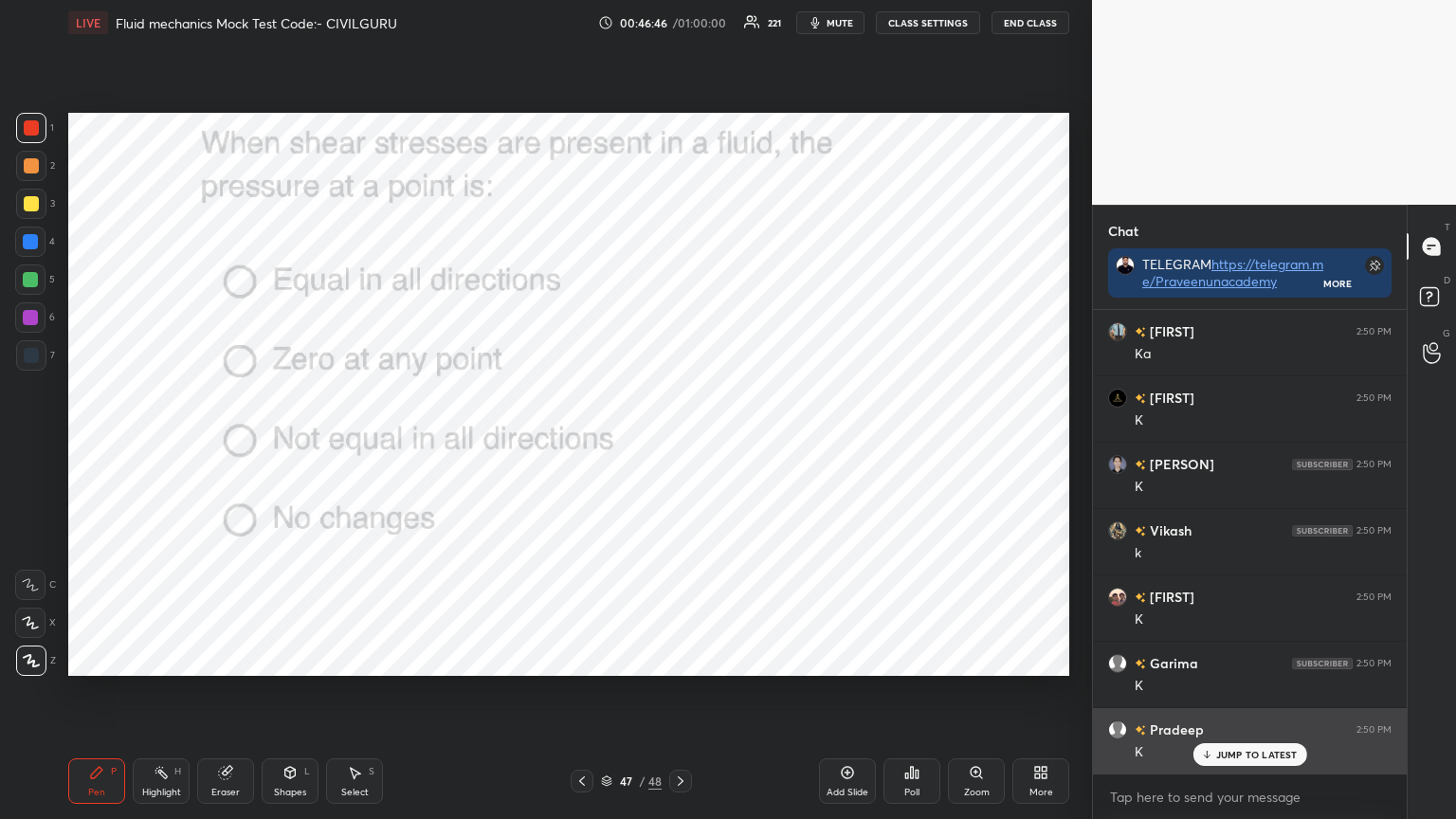 click on "JUMP TO LATEST" at bounding box center [1249, 755] 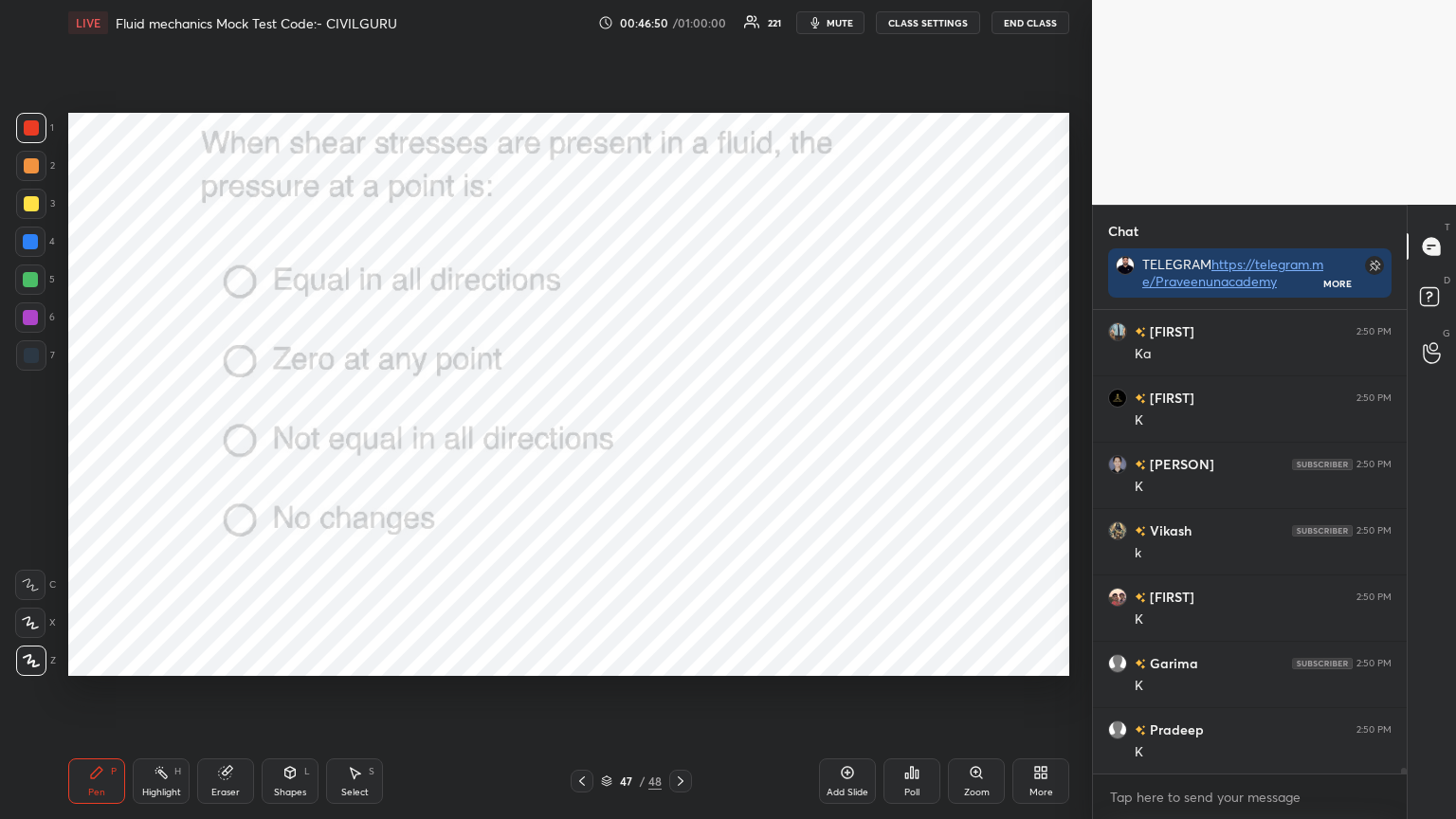 click 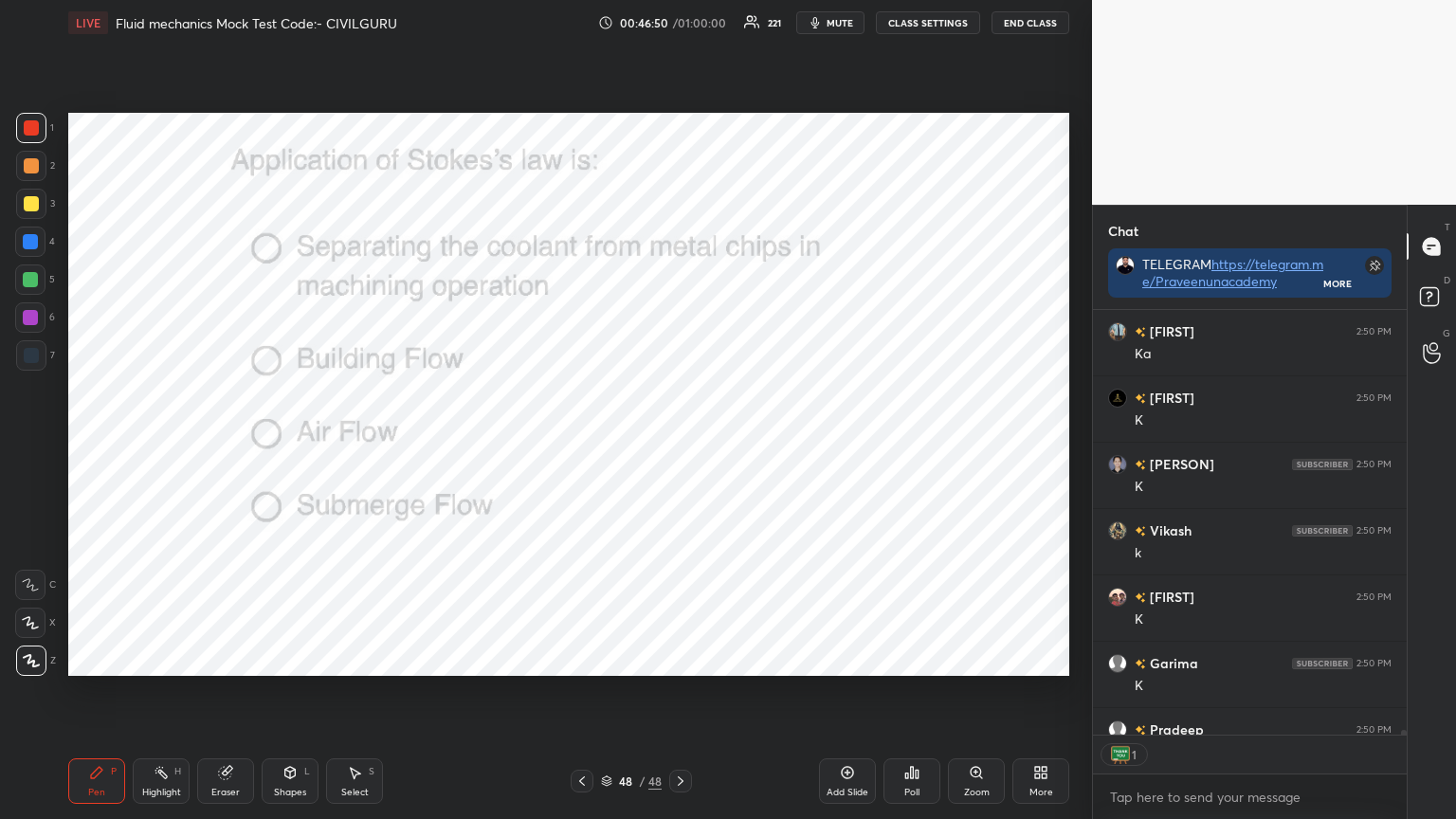 scroll, scrollTop: 7, scrollLeft: 6, axis: both 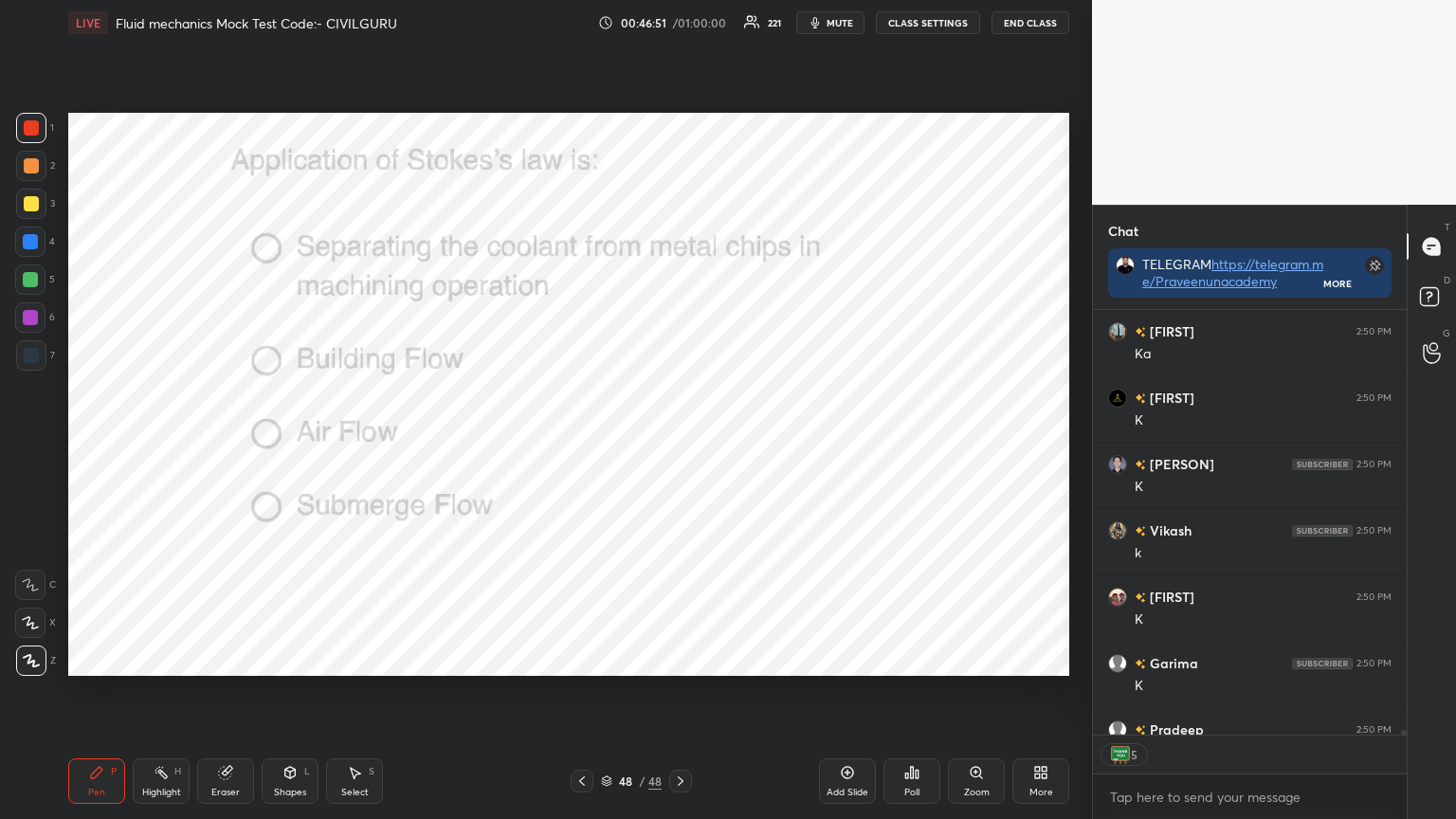 click on "Poll" at bounding box center (912, 781) 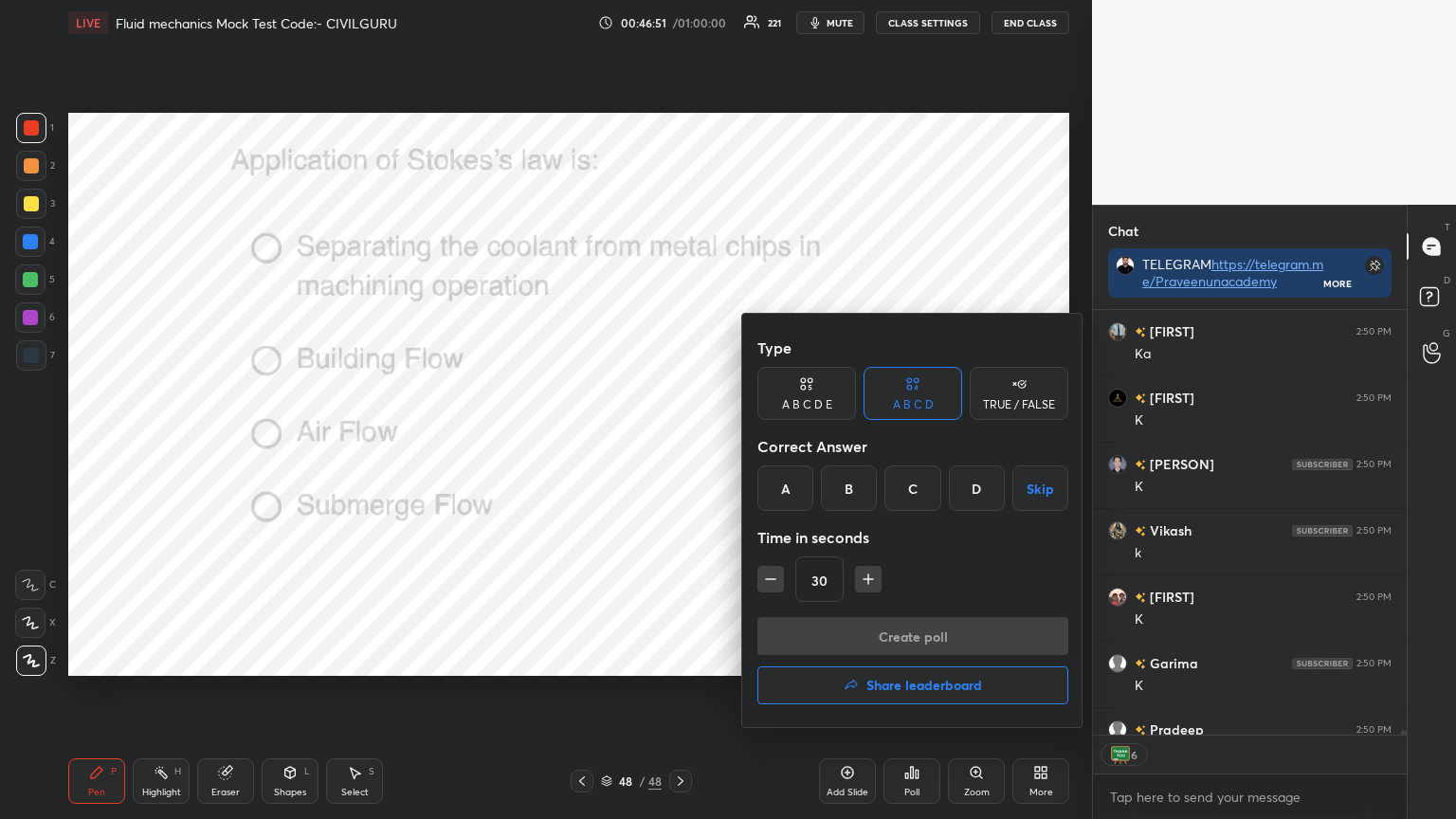 click on "A" at bounding box center (785, 488) 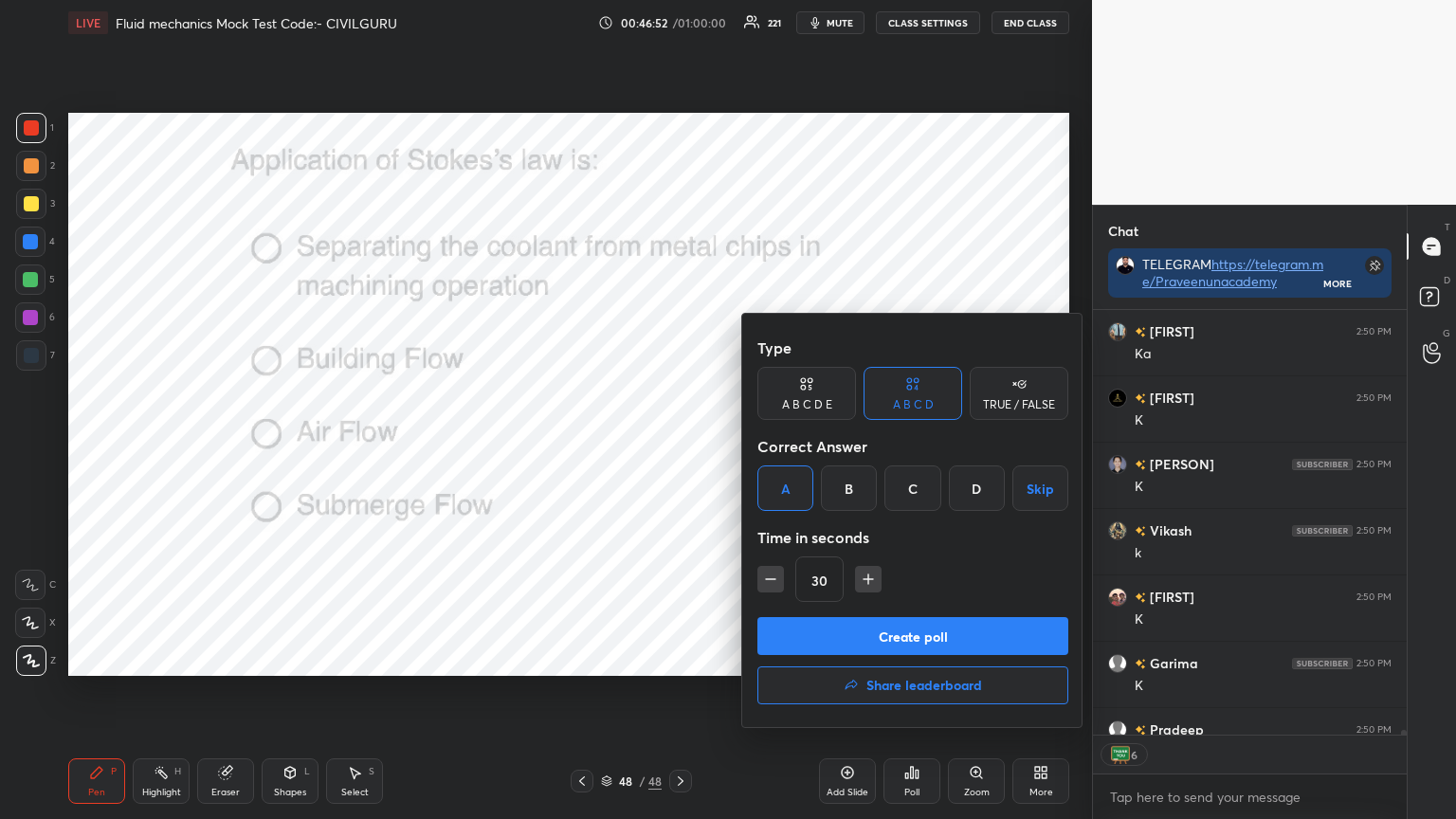 click on "Create poll" at bounding box center (913, 636) 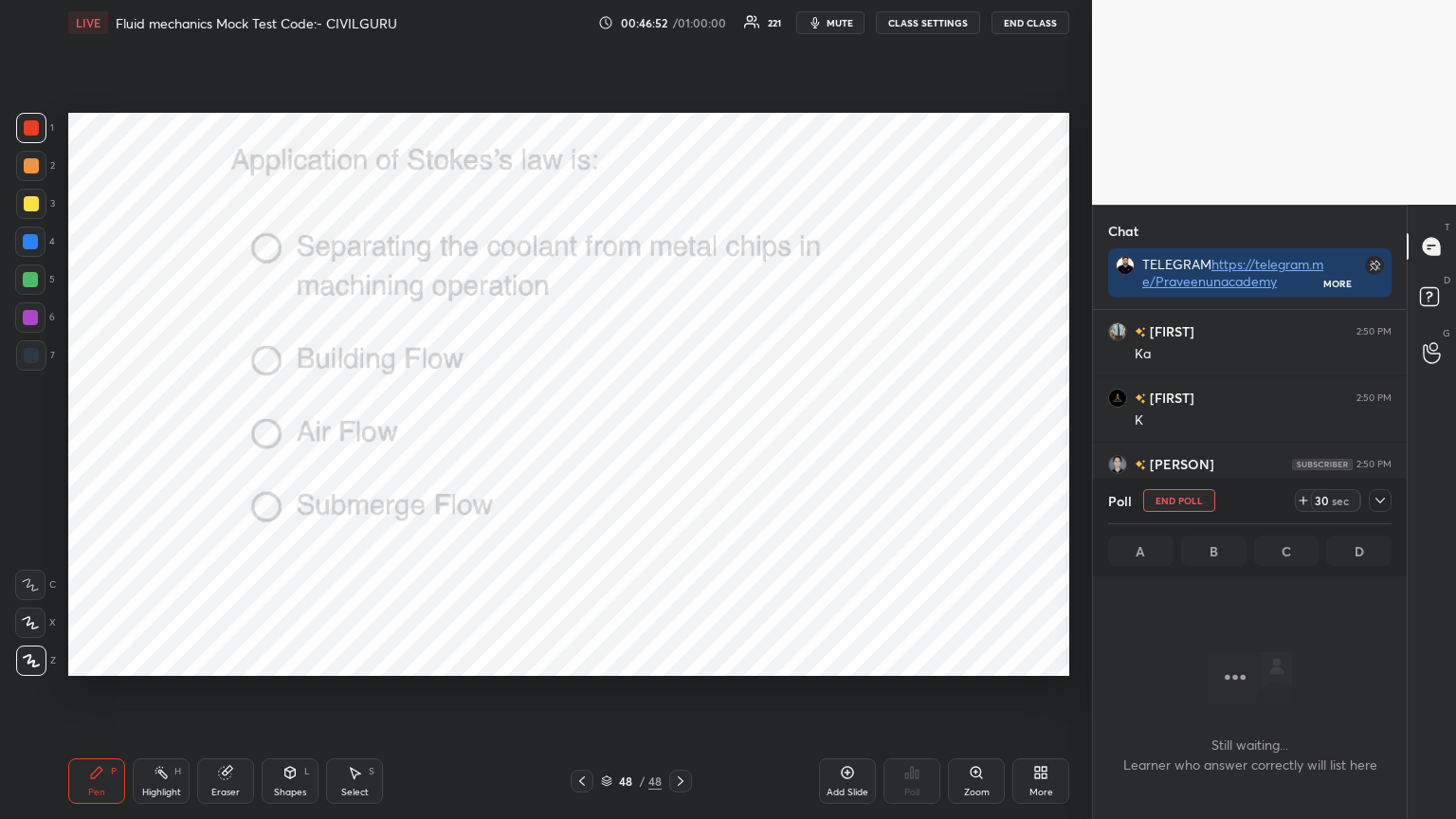 scroll, scrollTop: 352, scrollLeft: 308, axis: both 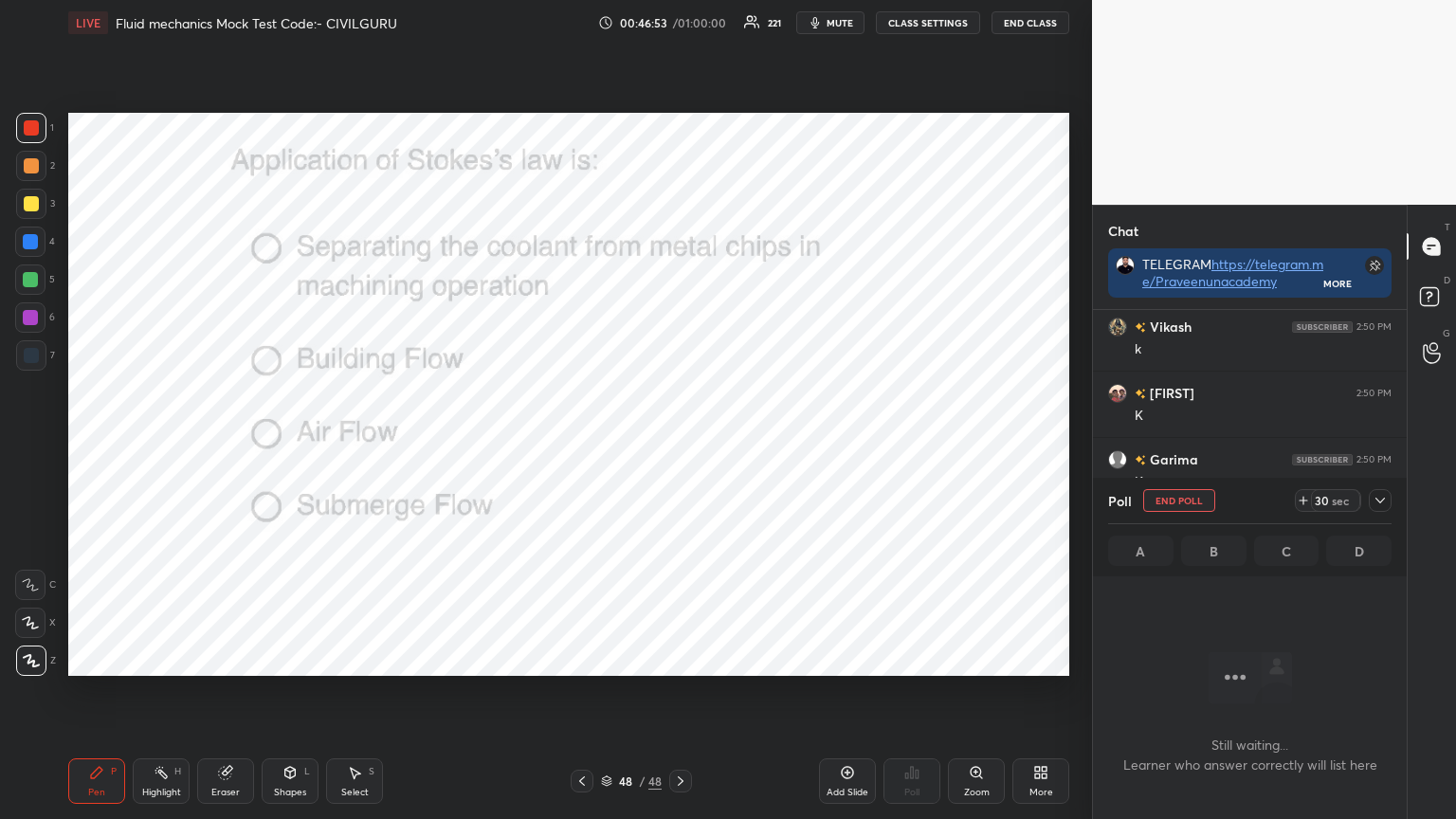 click 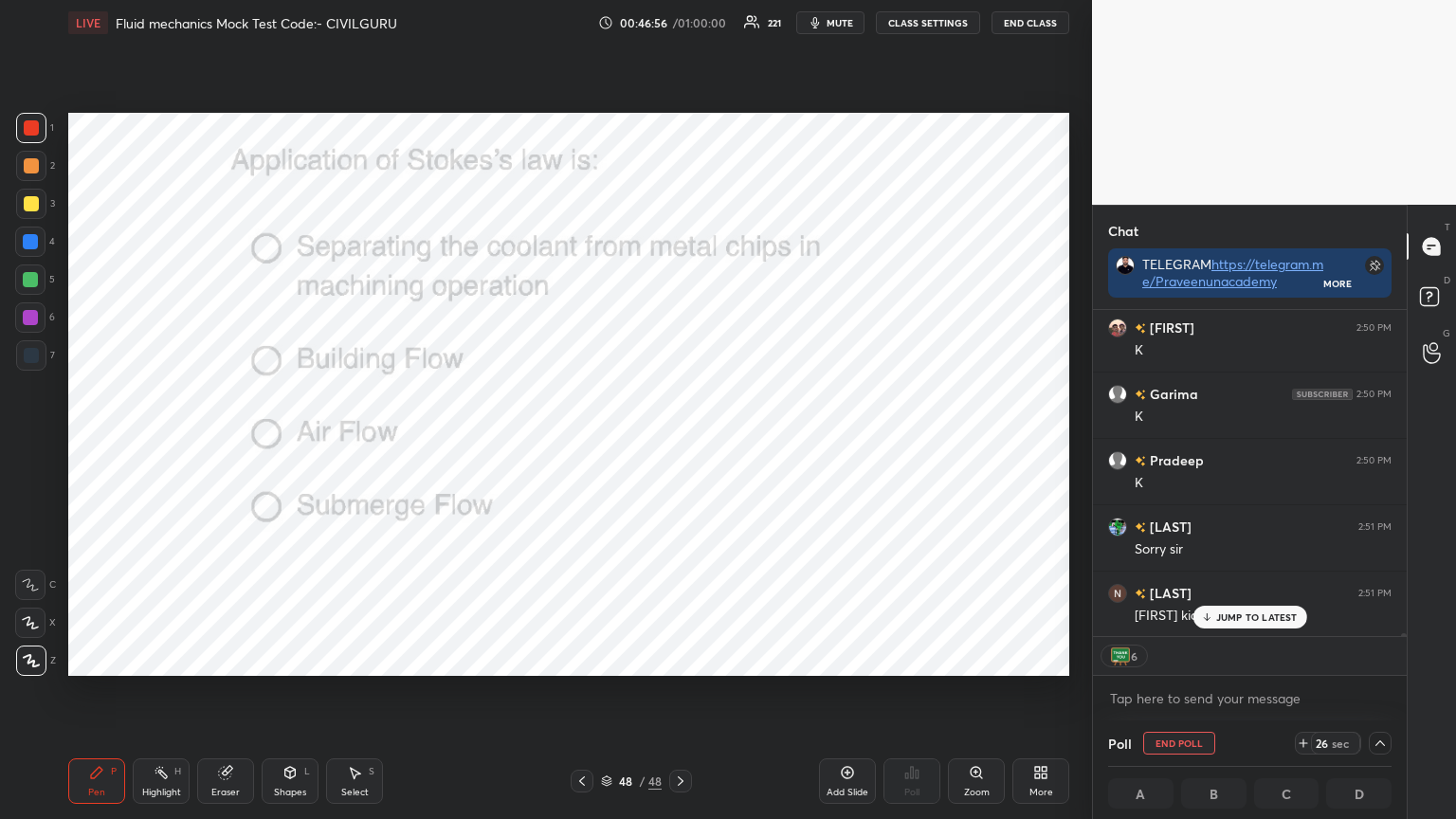click on "JUMP TO LATEST" at bounding box center (1257, 617) 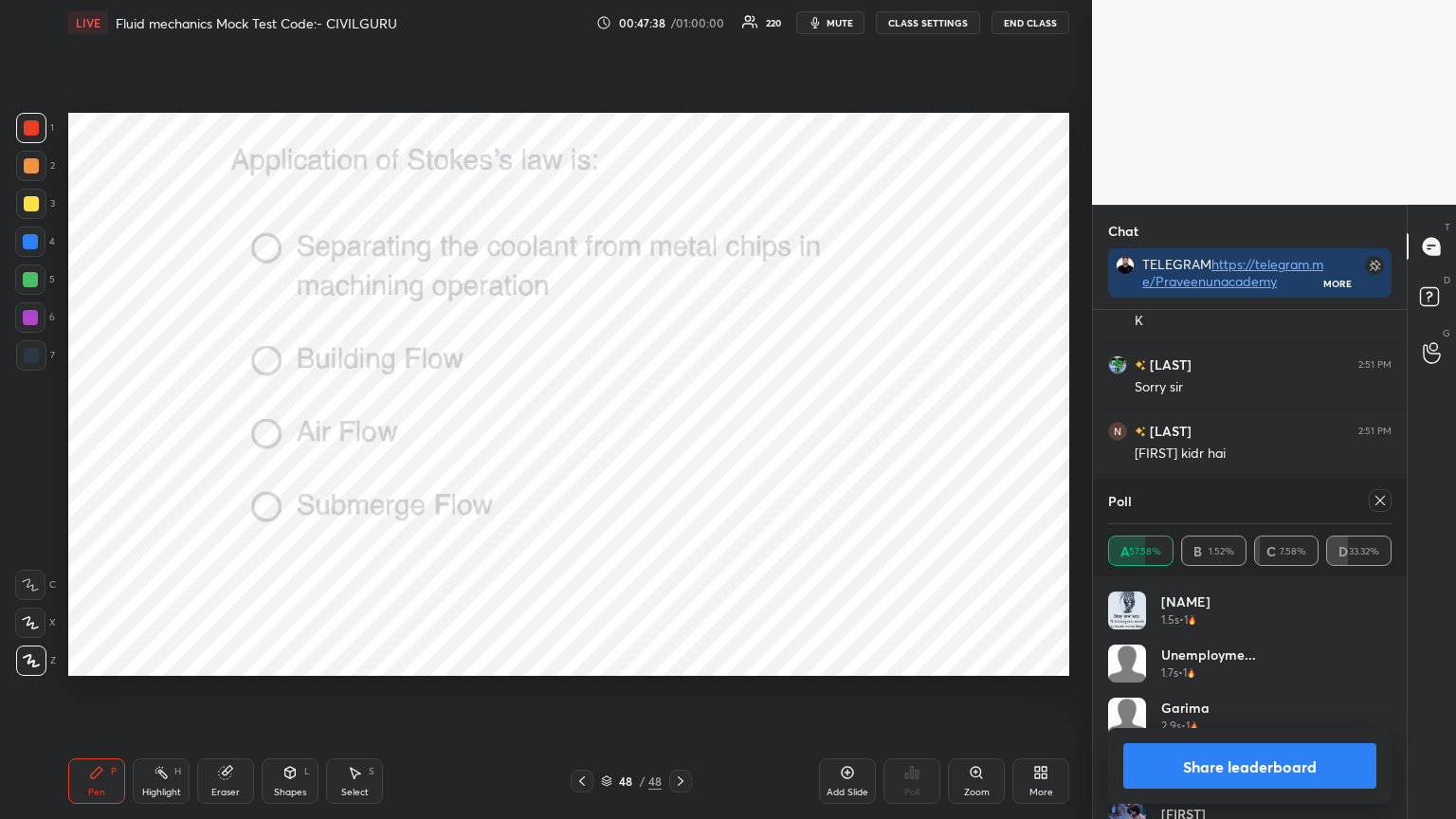 scroll, scrollTop: 38356, scrollLeft: 0, axis: vertical 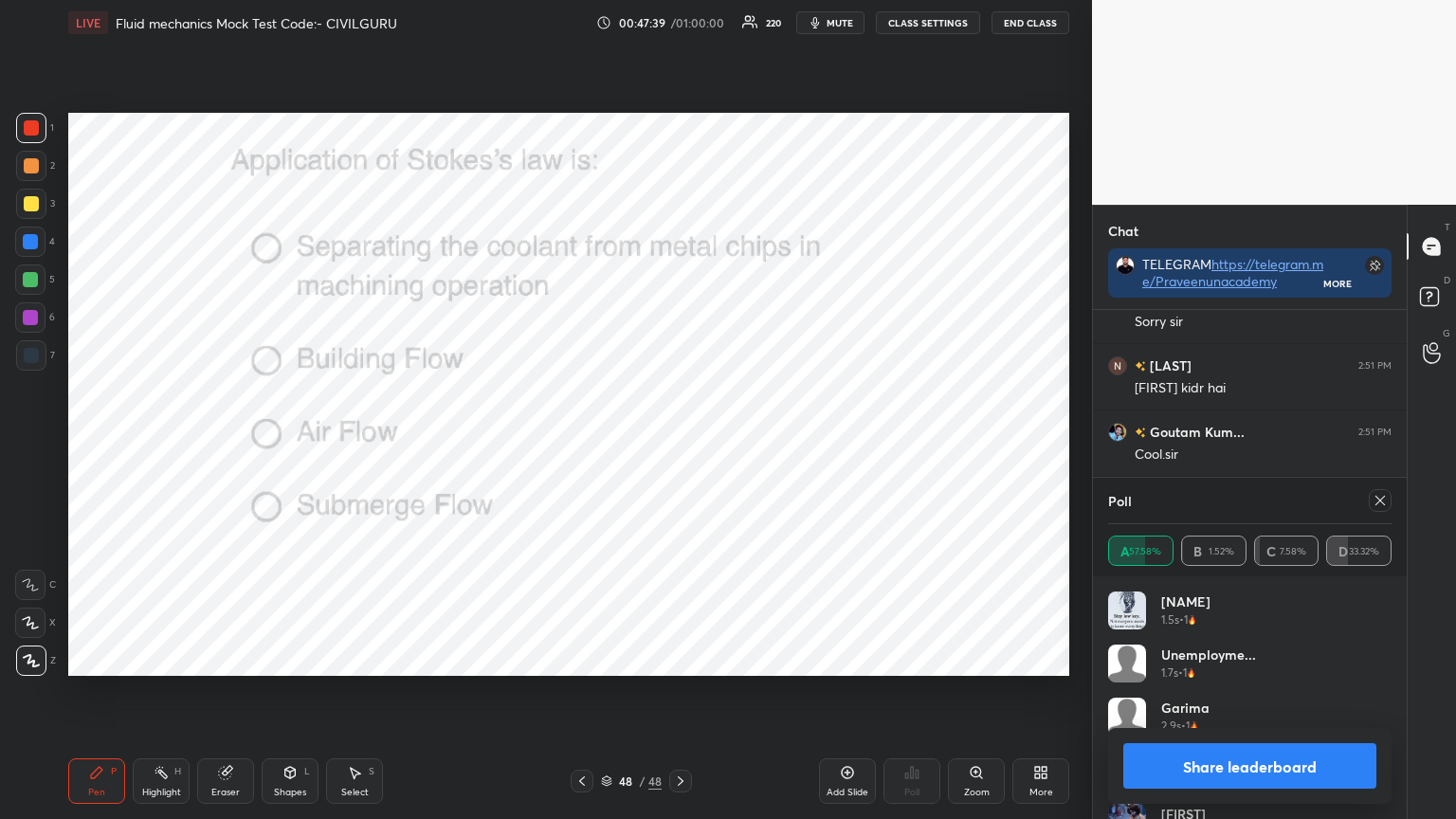 click at bounding box center (1380, 500) 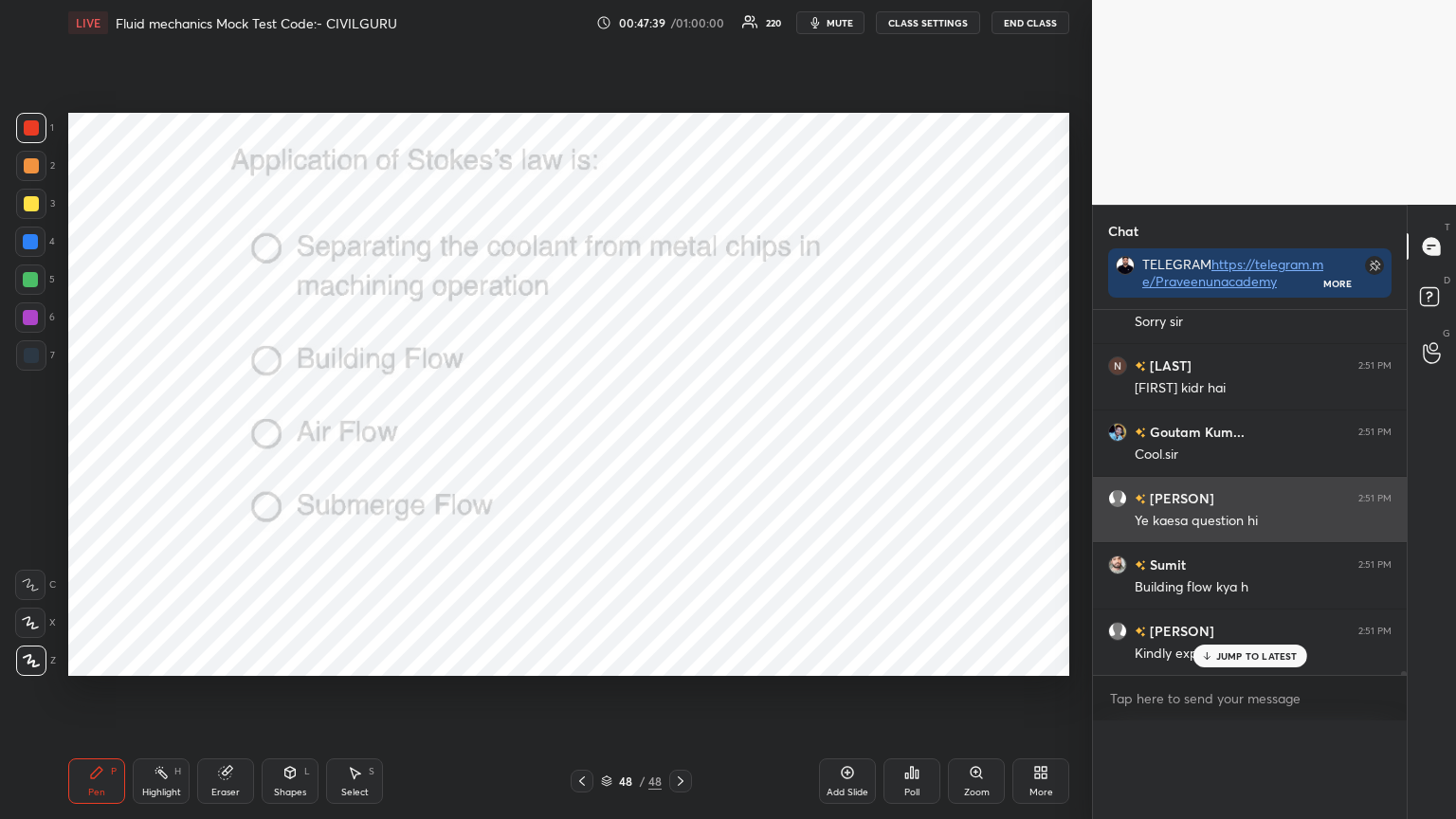 scroll, scrollTop: 84, scrollLeft: 278, axis: both 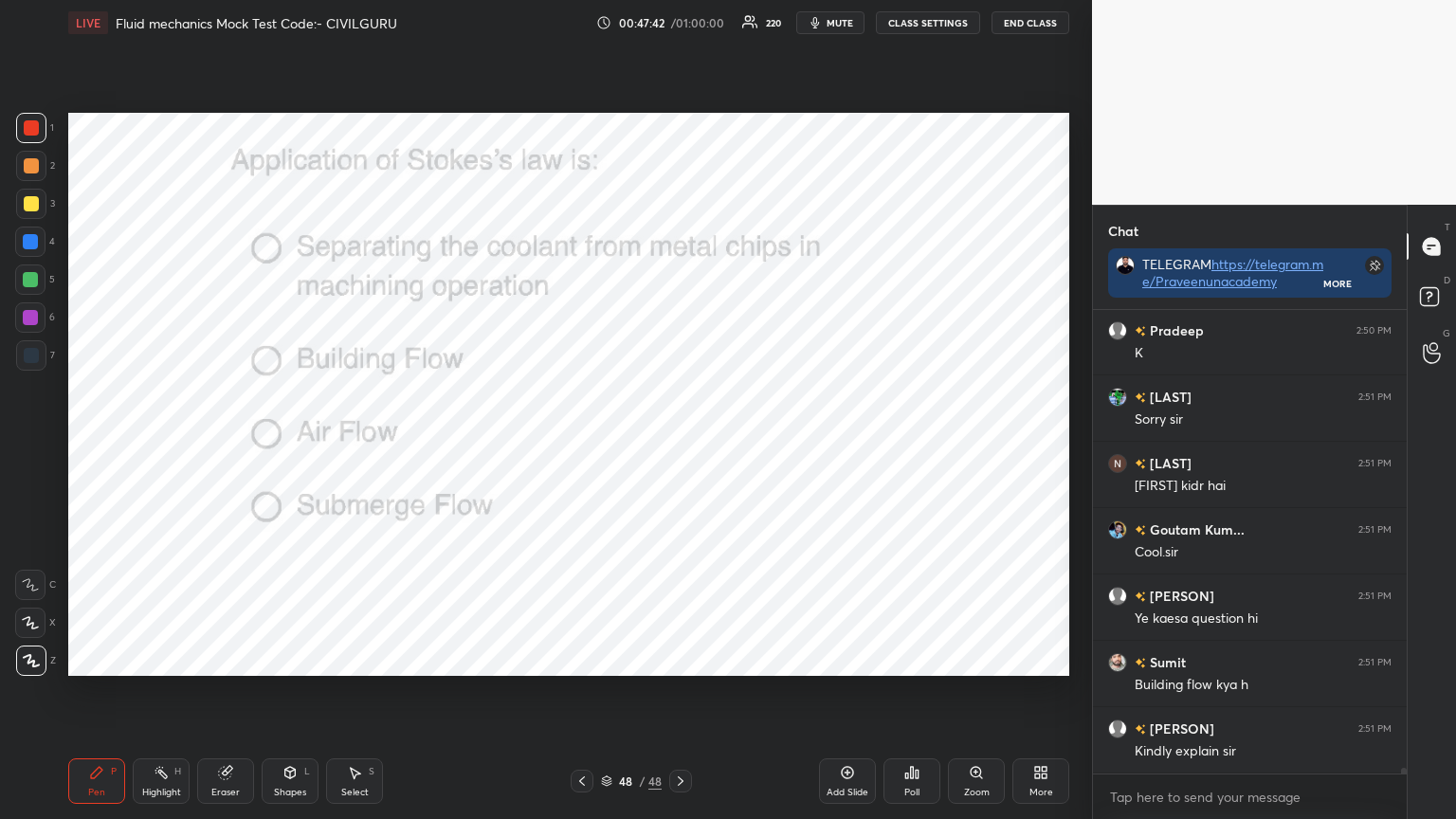 click 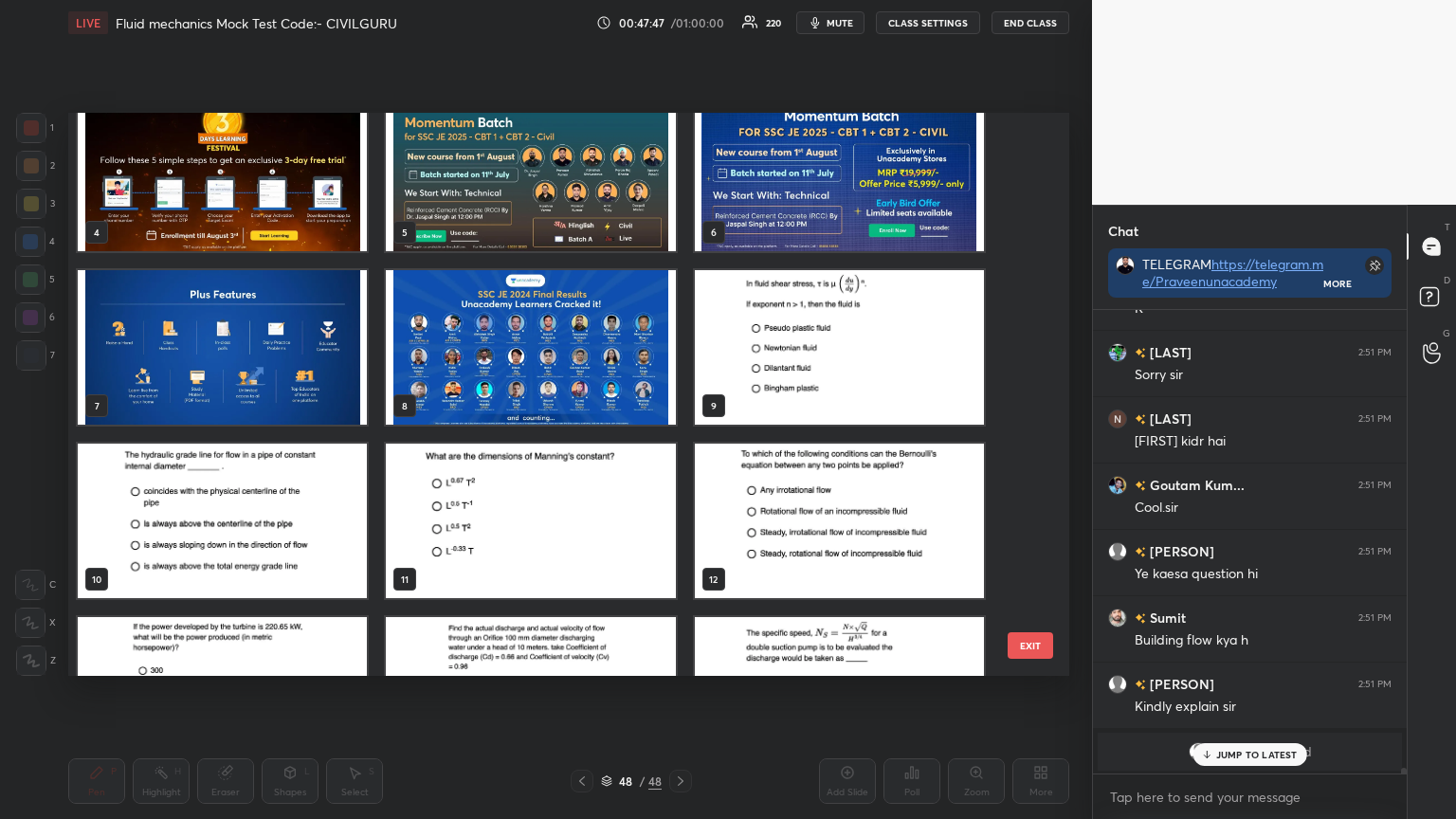 click at bounding box center (222, 520) 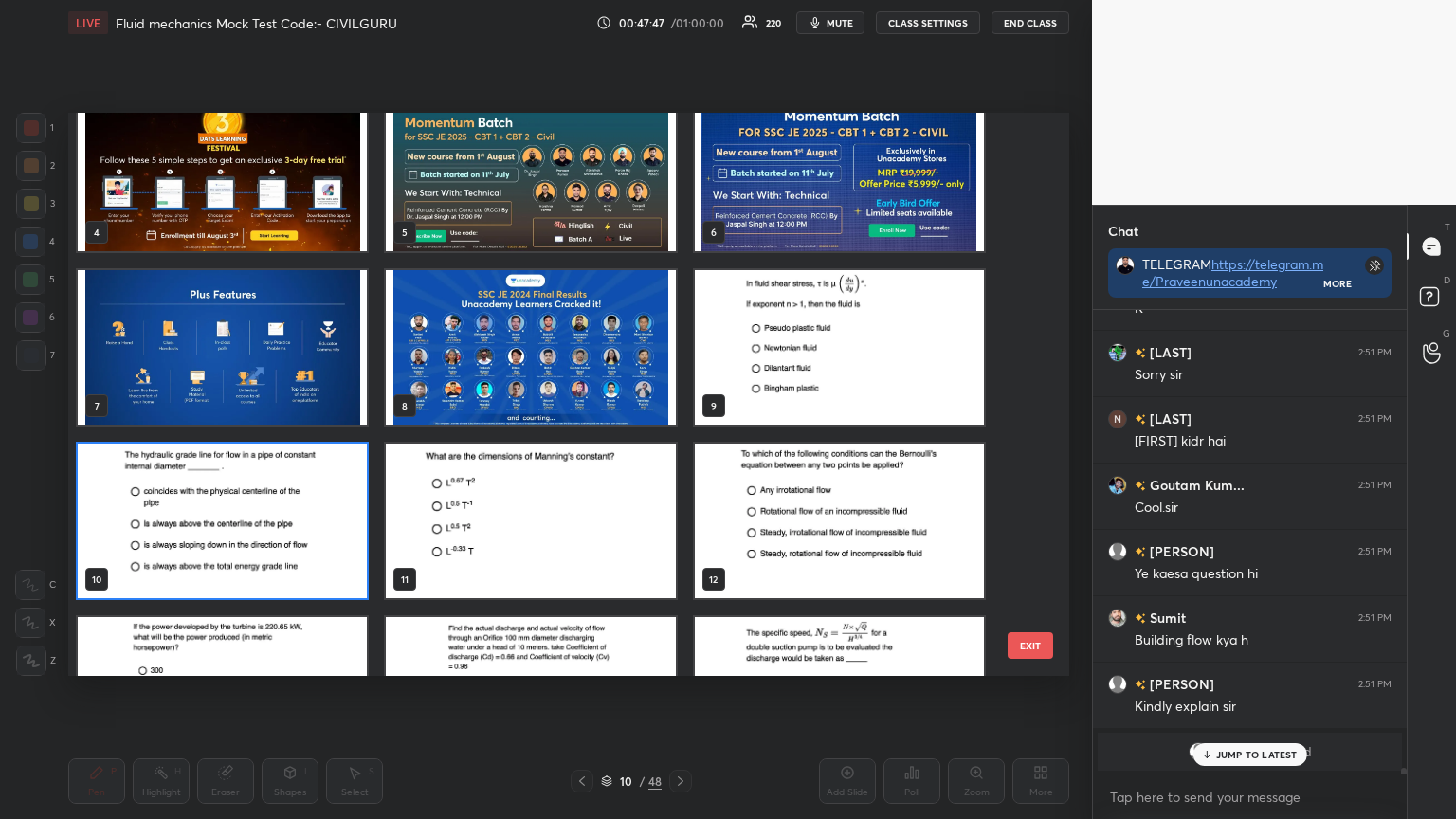 click at bounding box center (222, 520) 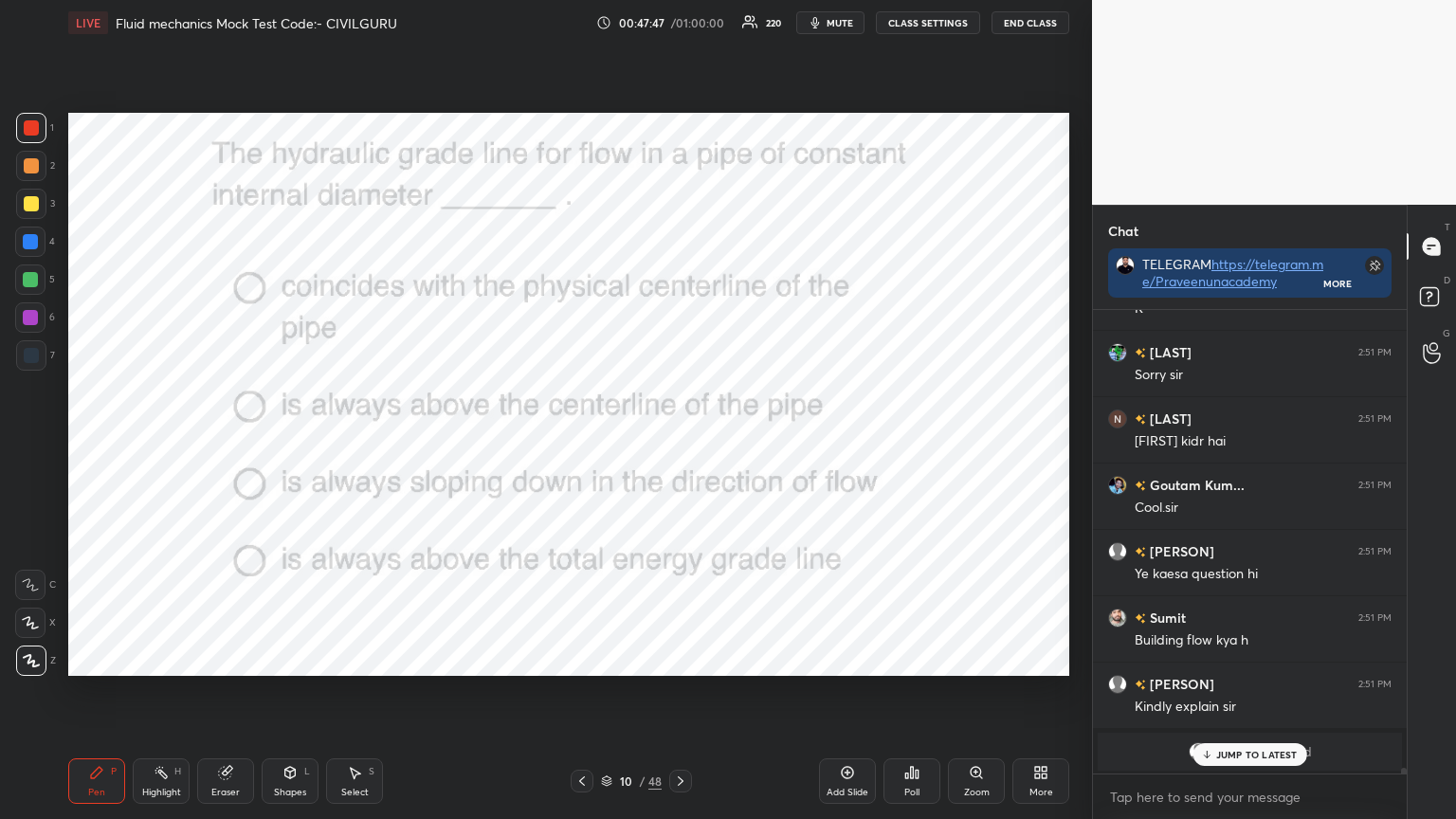 click at bounding box center (222, 520) 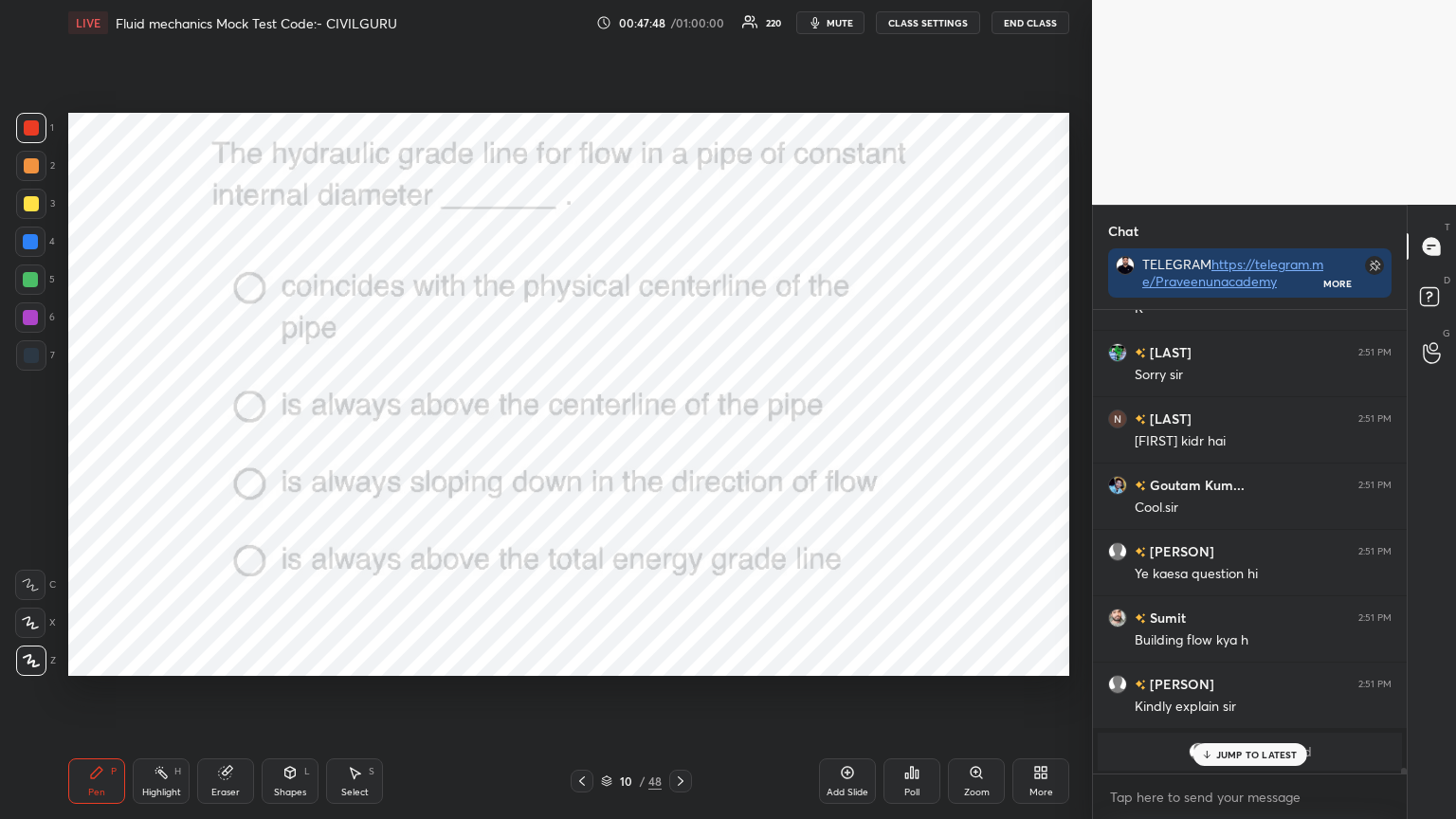 click on "JUMP TO LATEST" at bounding box center (1257, 755) 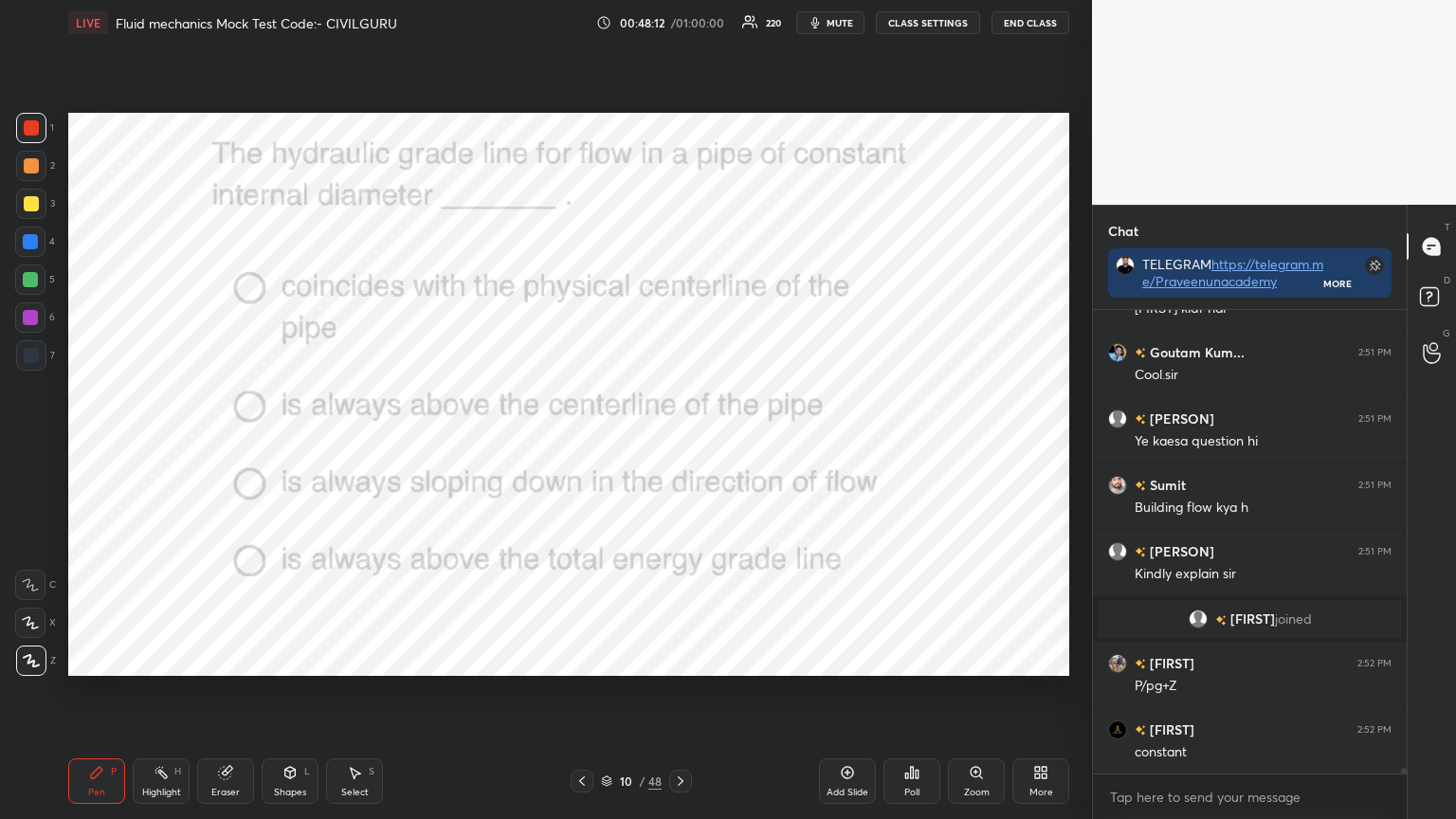 scroll, scrollTop: 35224, scrollLeft: 0, axis: vertical 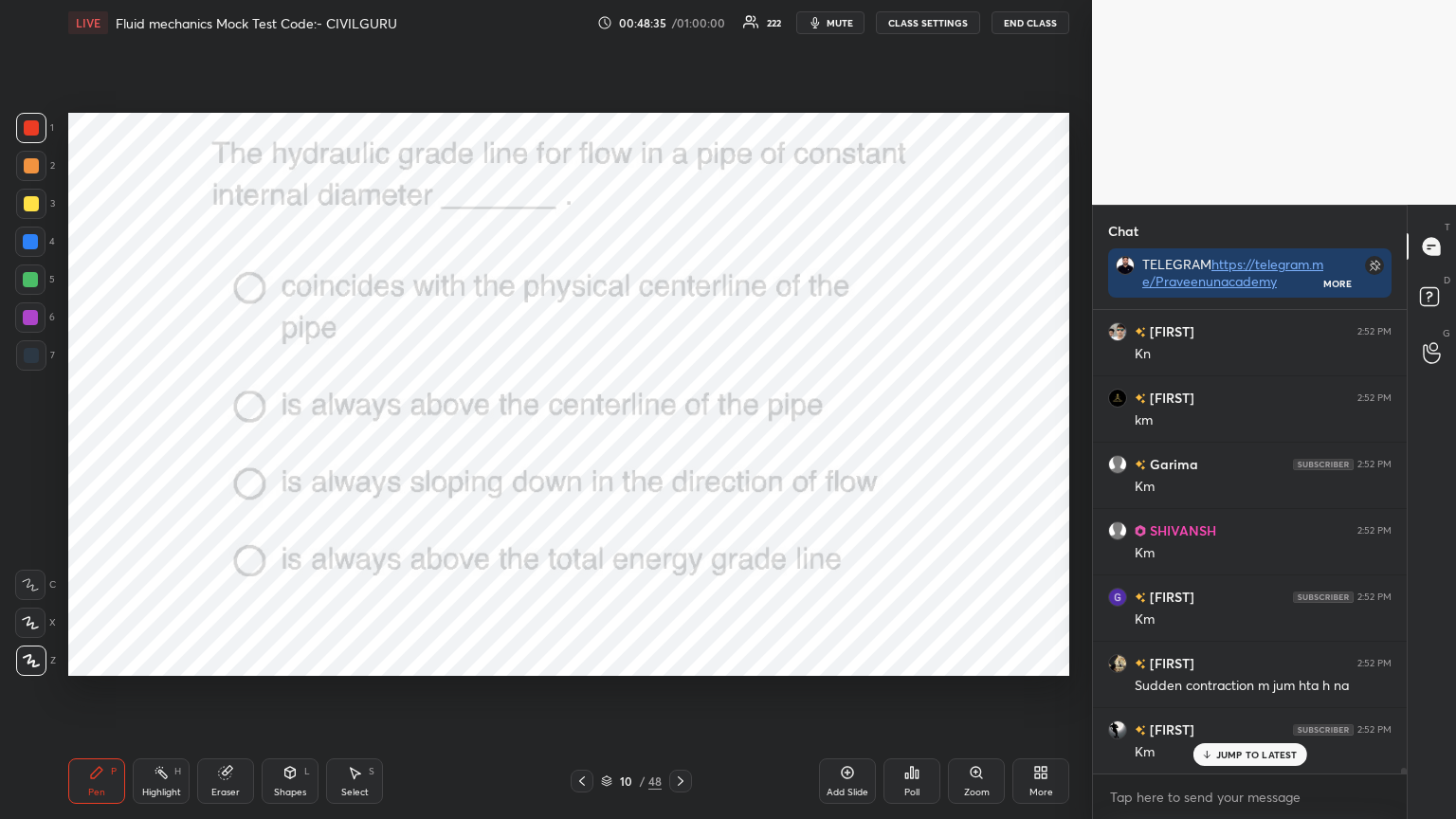 click on "JUMP TO LATEST" at bounding box center [1257, 755] 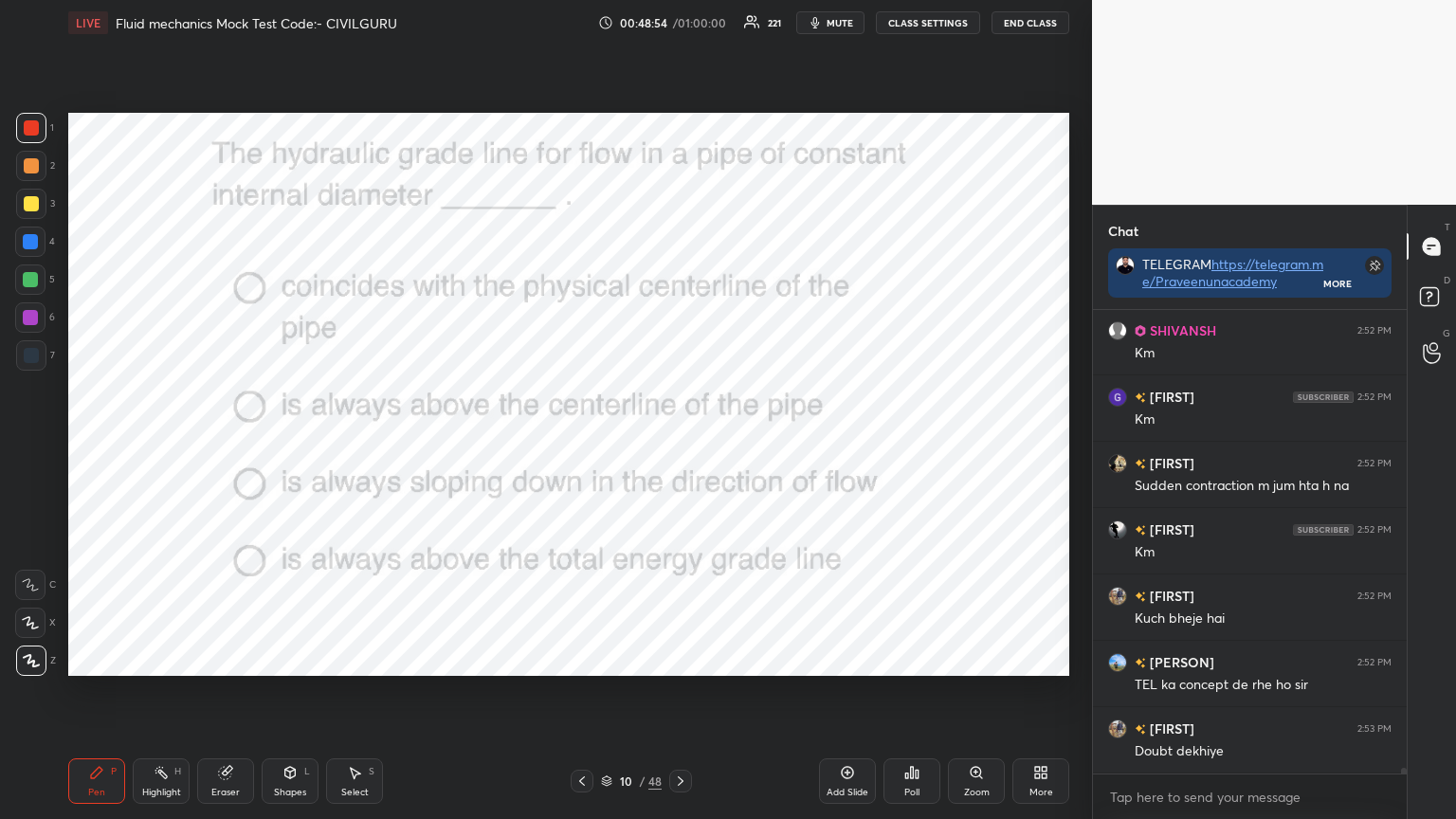 scroll, scrollTop: 36491, scrollLeft: 0, axis: vertical 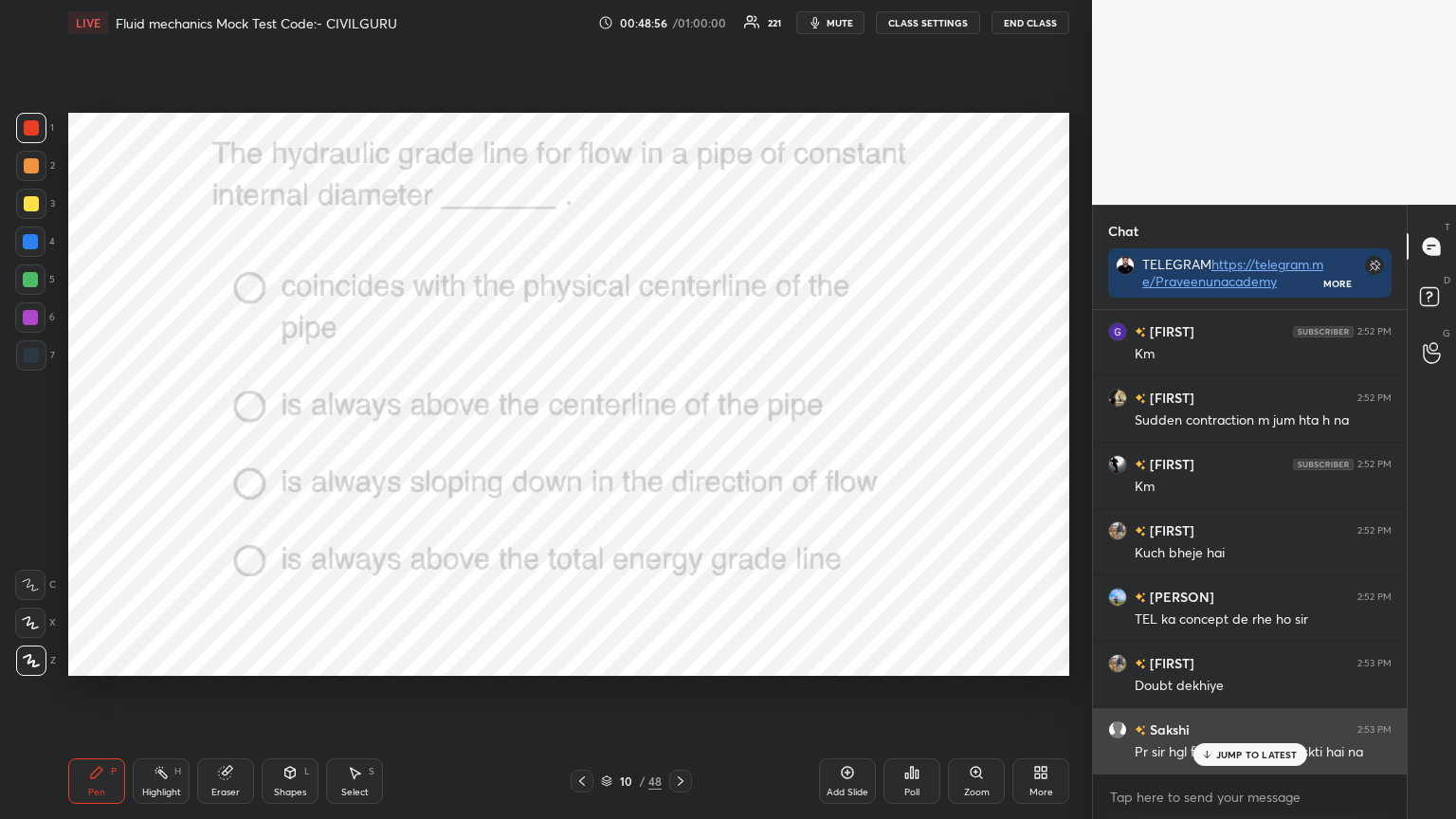 click on "JUMP TO LATEST" at bounding box center [1249, 755] 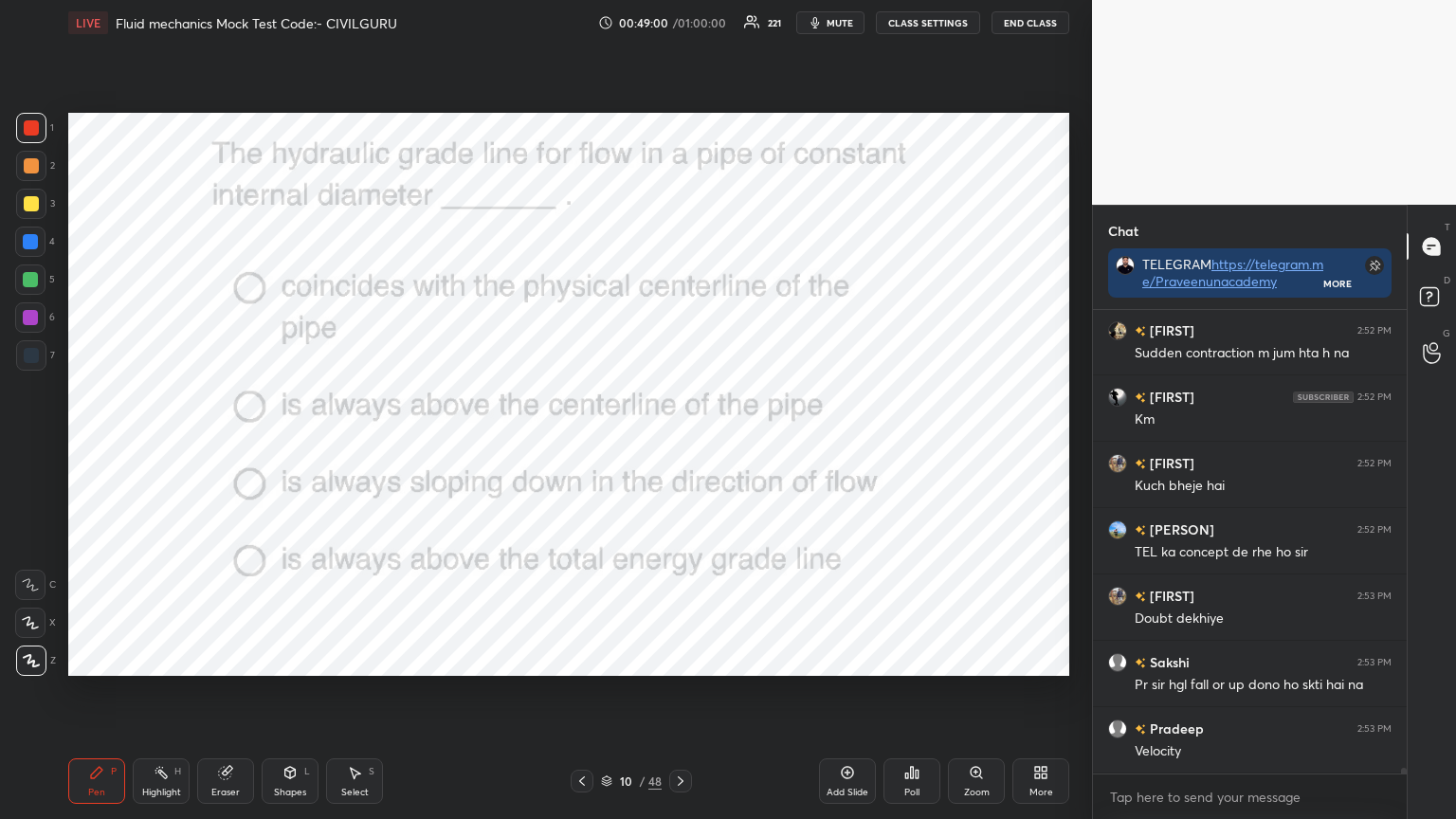 scroll, scrollTop: 36624, scrollLeft: 0, axis: vertical 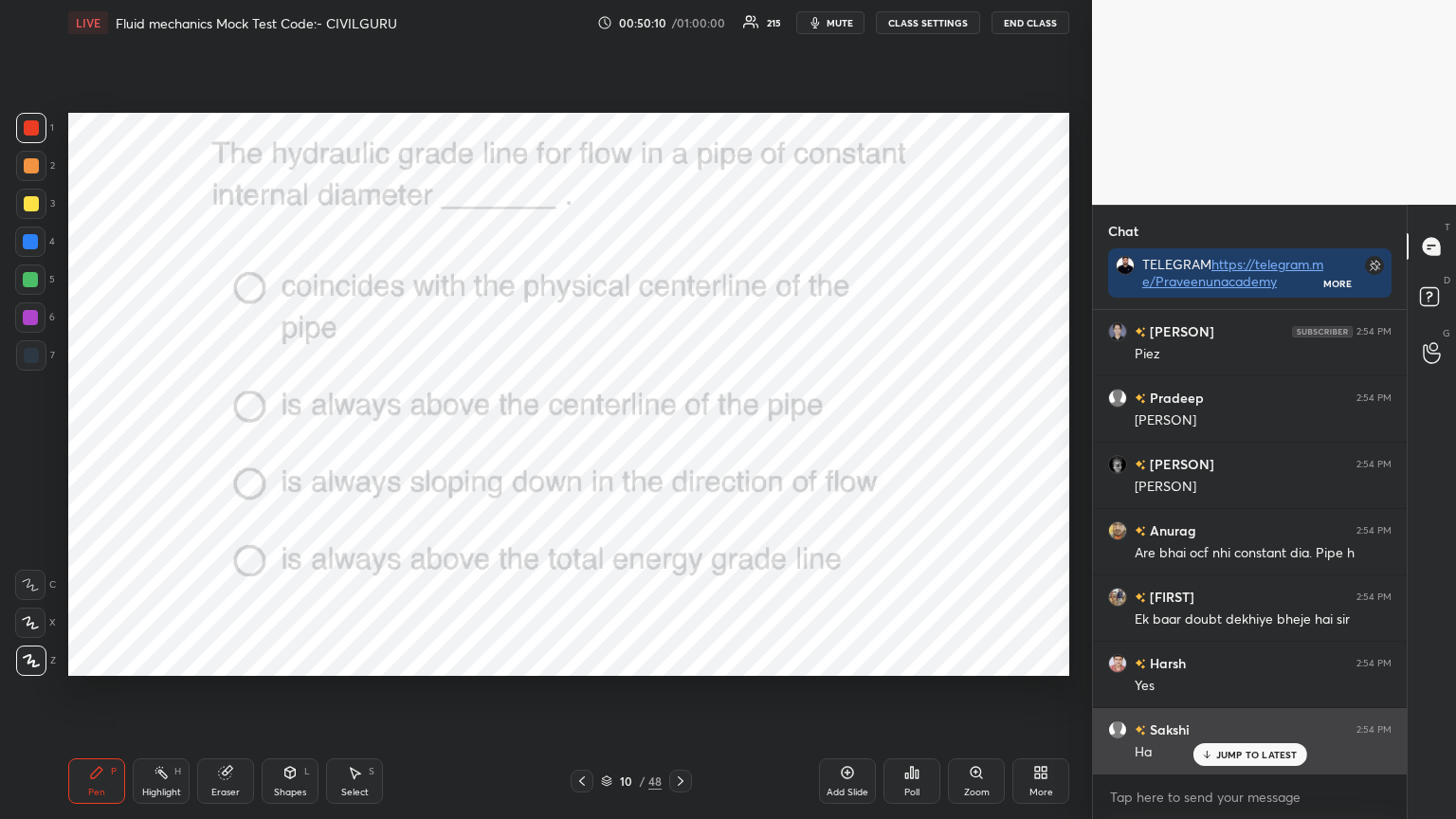 click on "JUMP TO LATEST" at bounding box center [1257, 755] 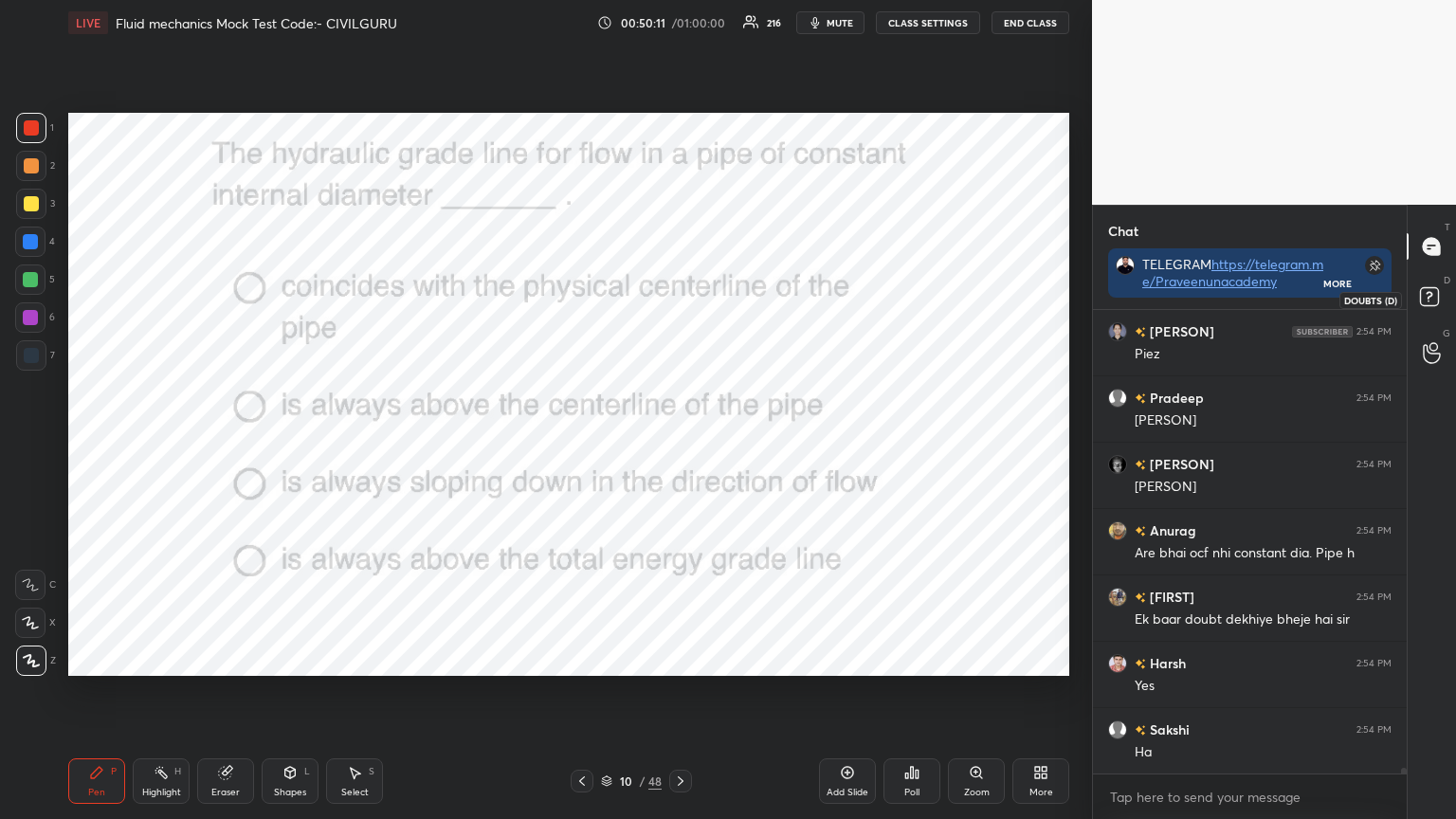 click 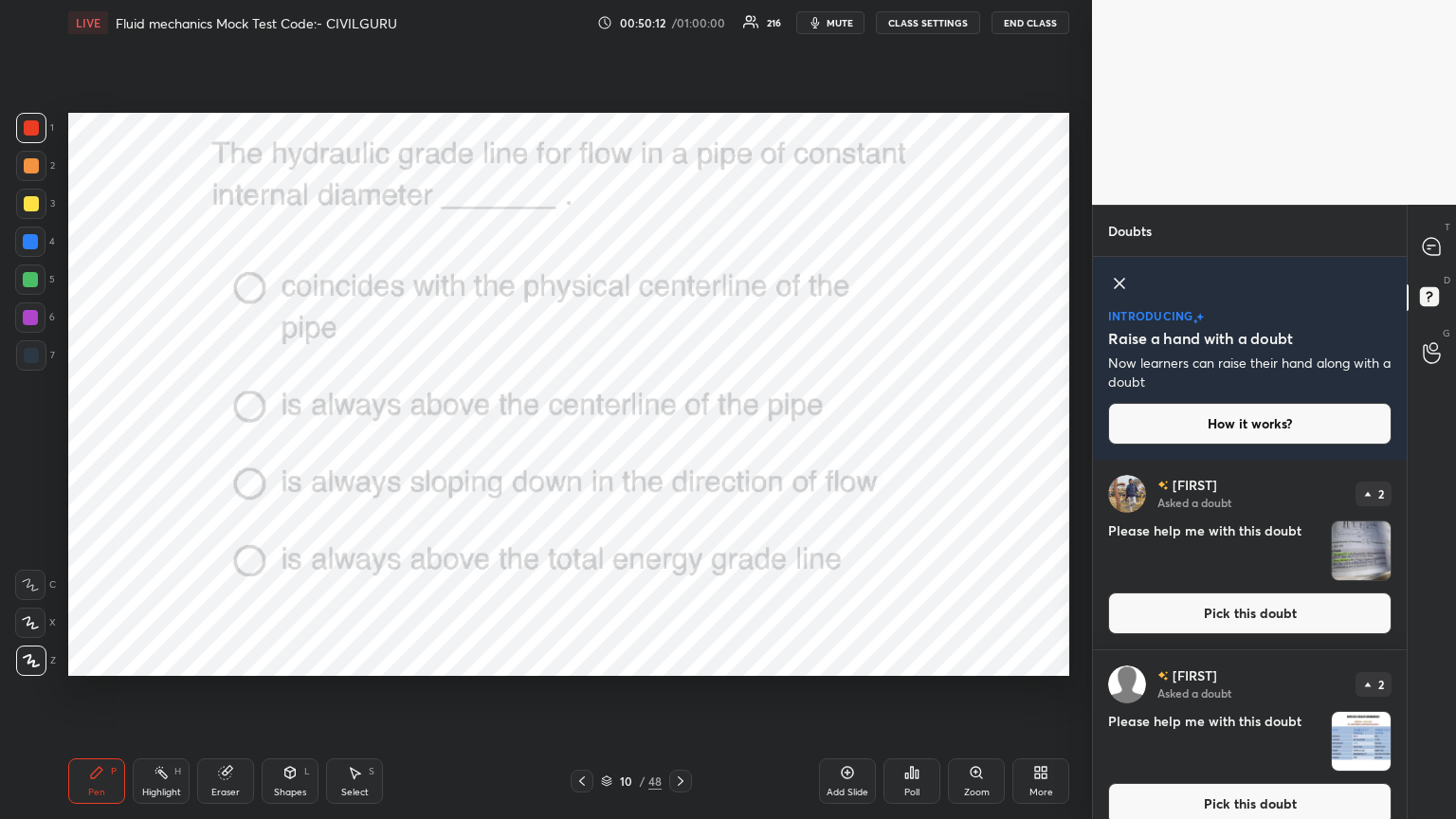 click on "Pick this doubt" at bounding box center [1249, 613] 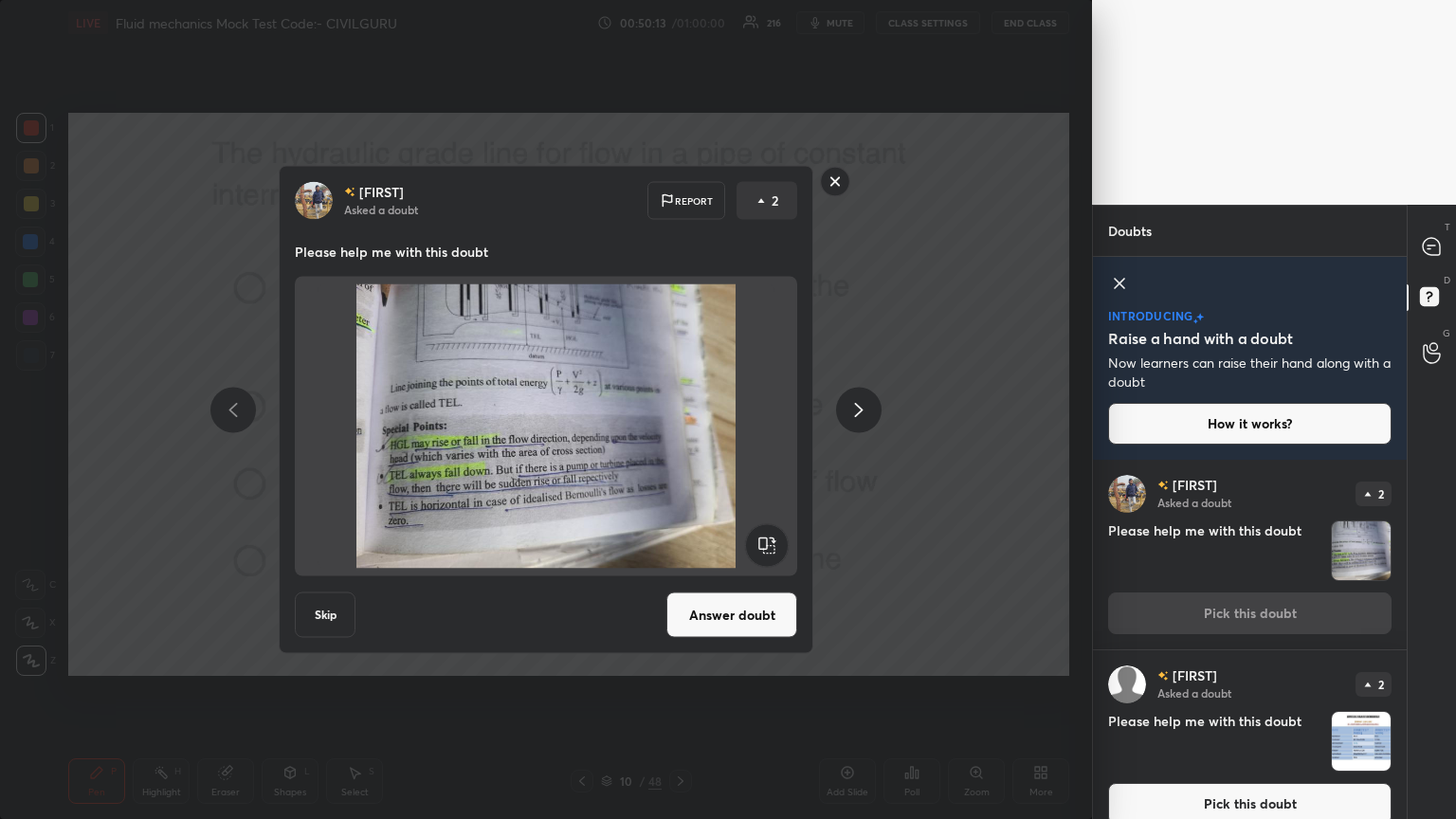 click on "Answer doubt" at bounding box center [732, 615] 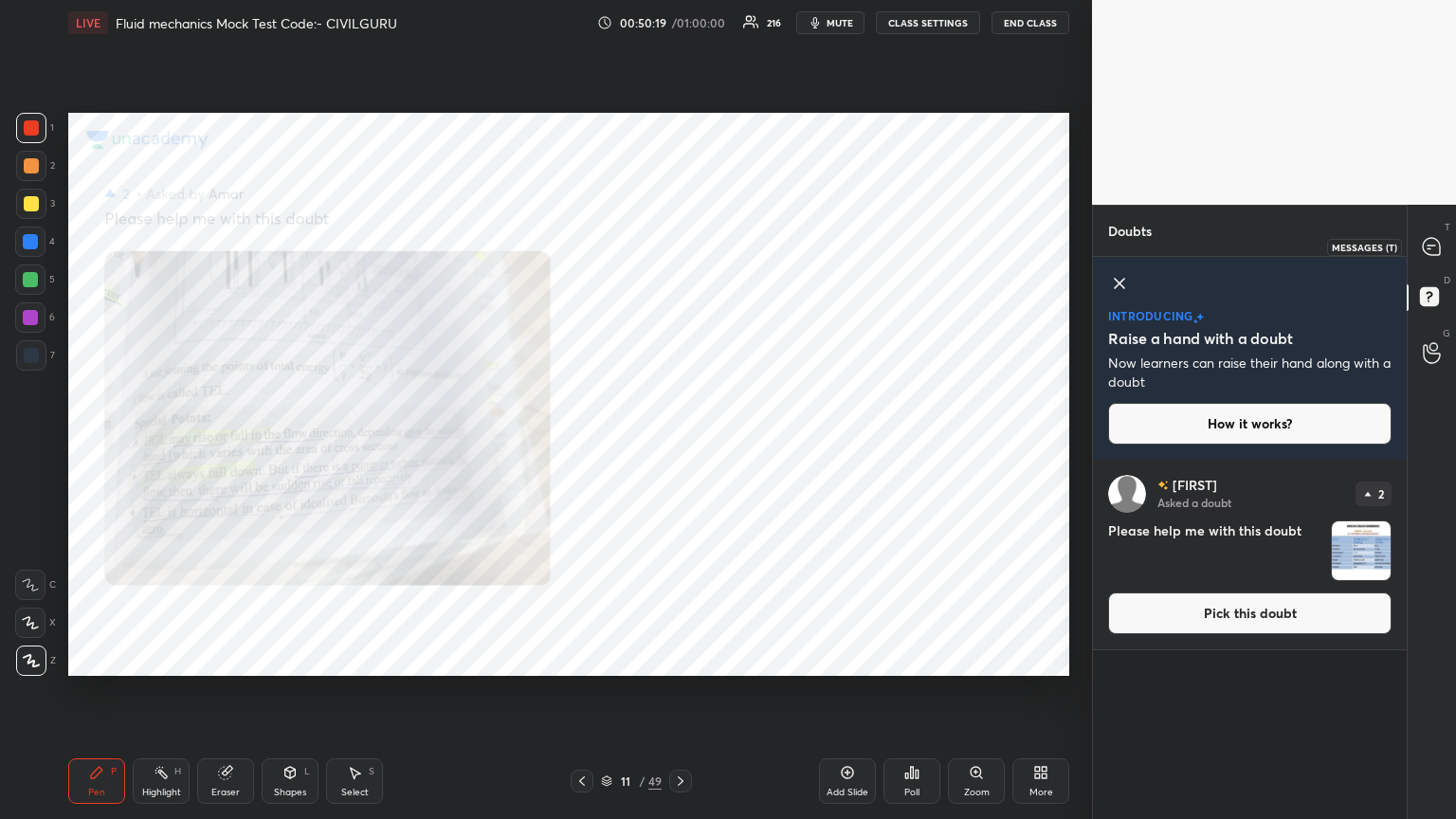 click 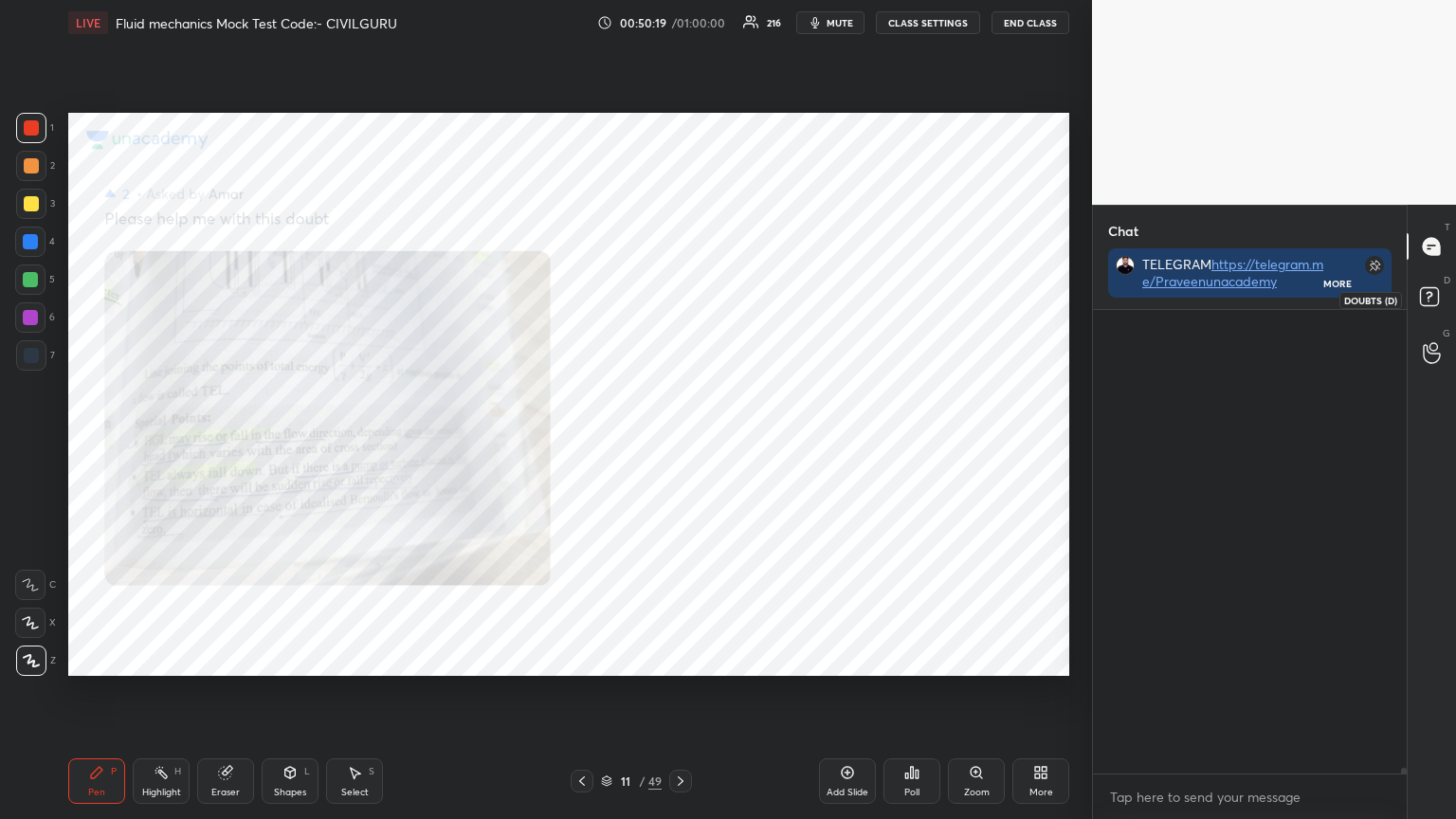 scroll, scrollTop: 39209, scrollLeft: 0, axis: vertical 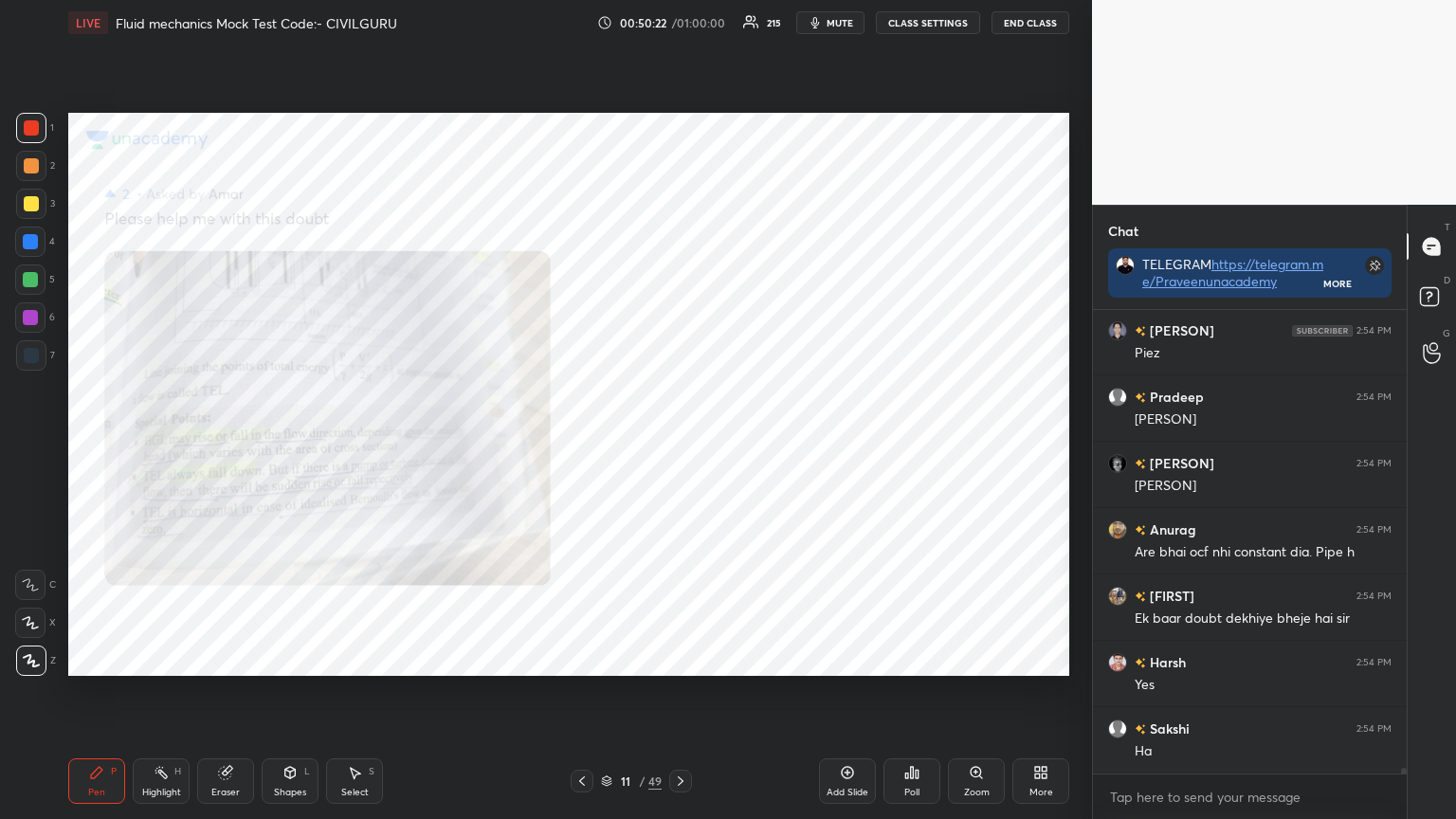 click on "Zoom" at bounding box center [976, 781] 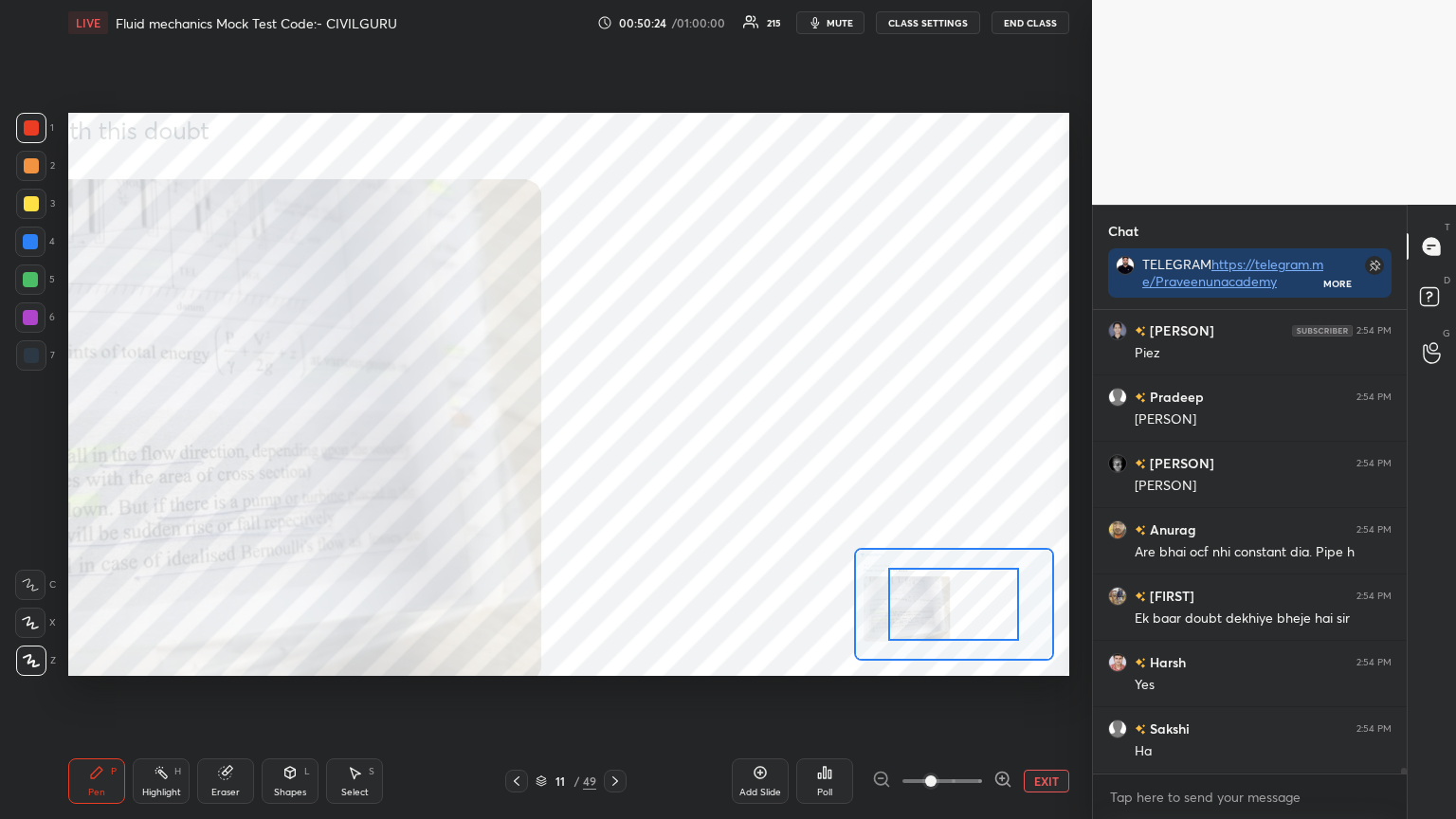 click at bounding box center [517, 781] 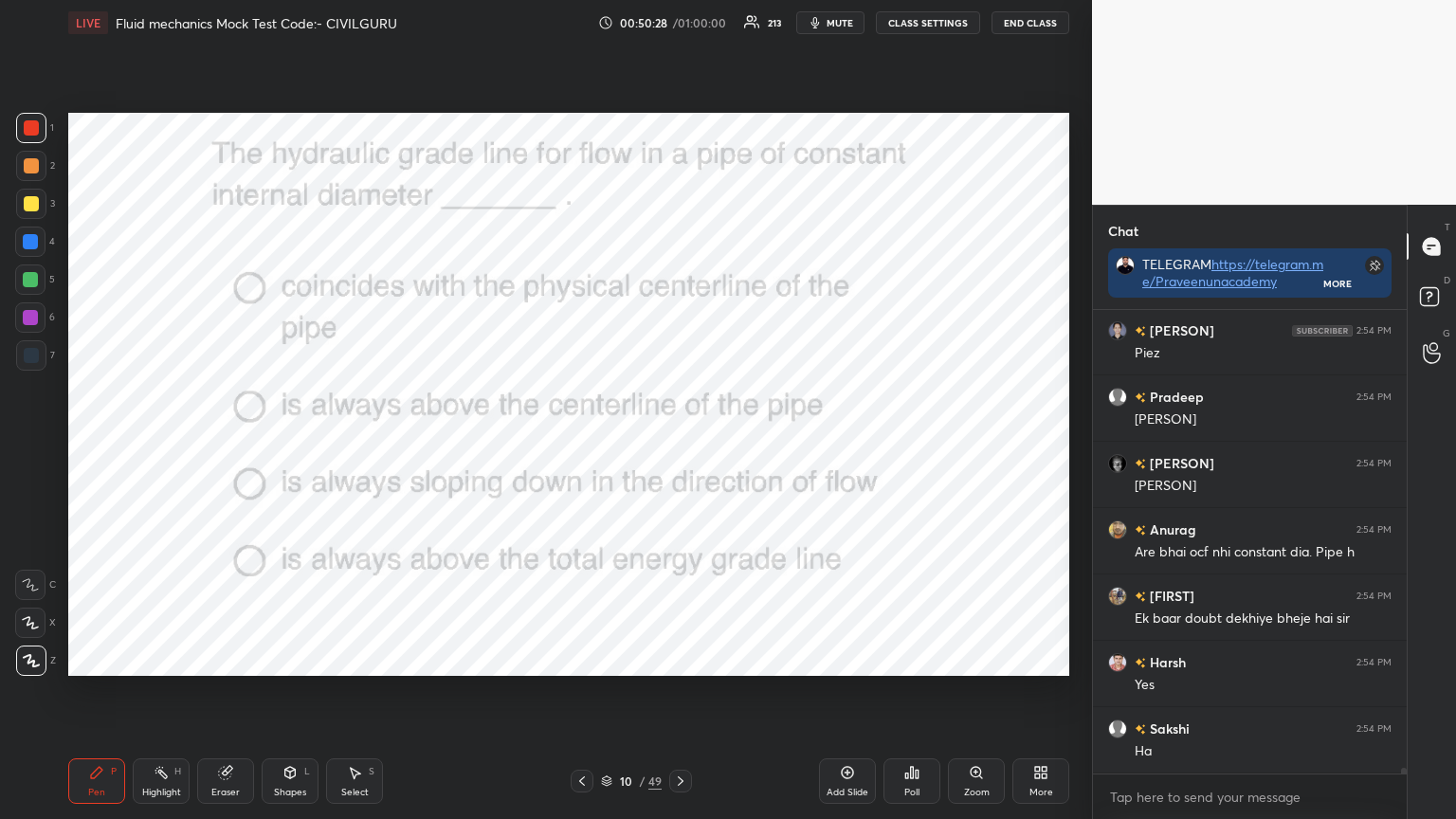 click at bounding box center (681, 781) 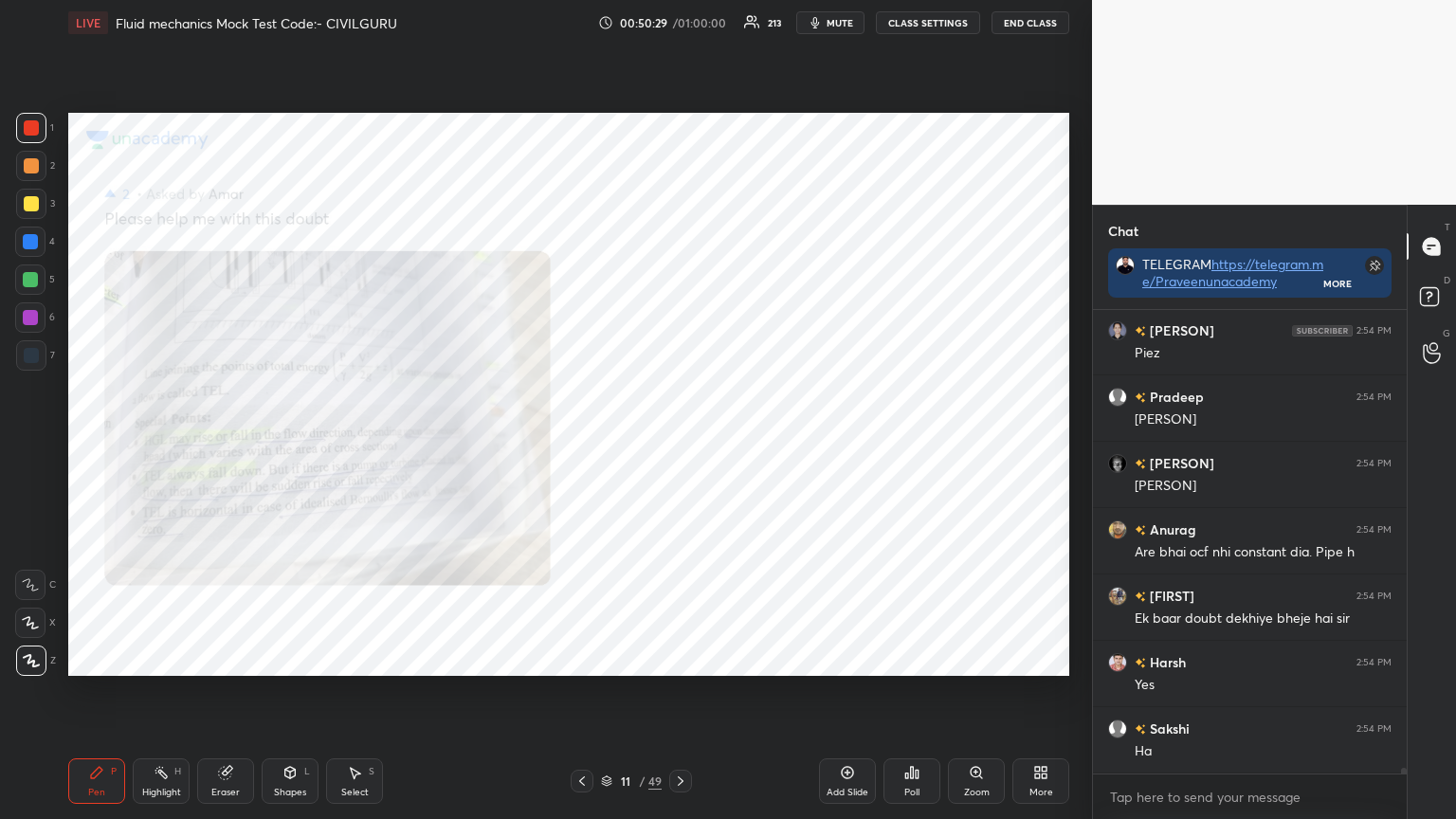 click on "Zoom" at bounding box center (976, 781) 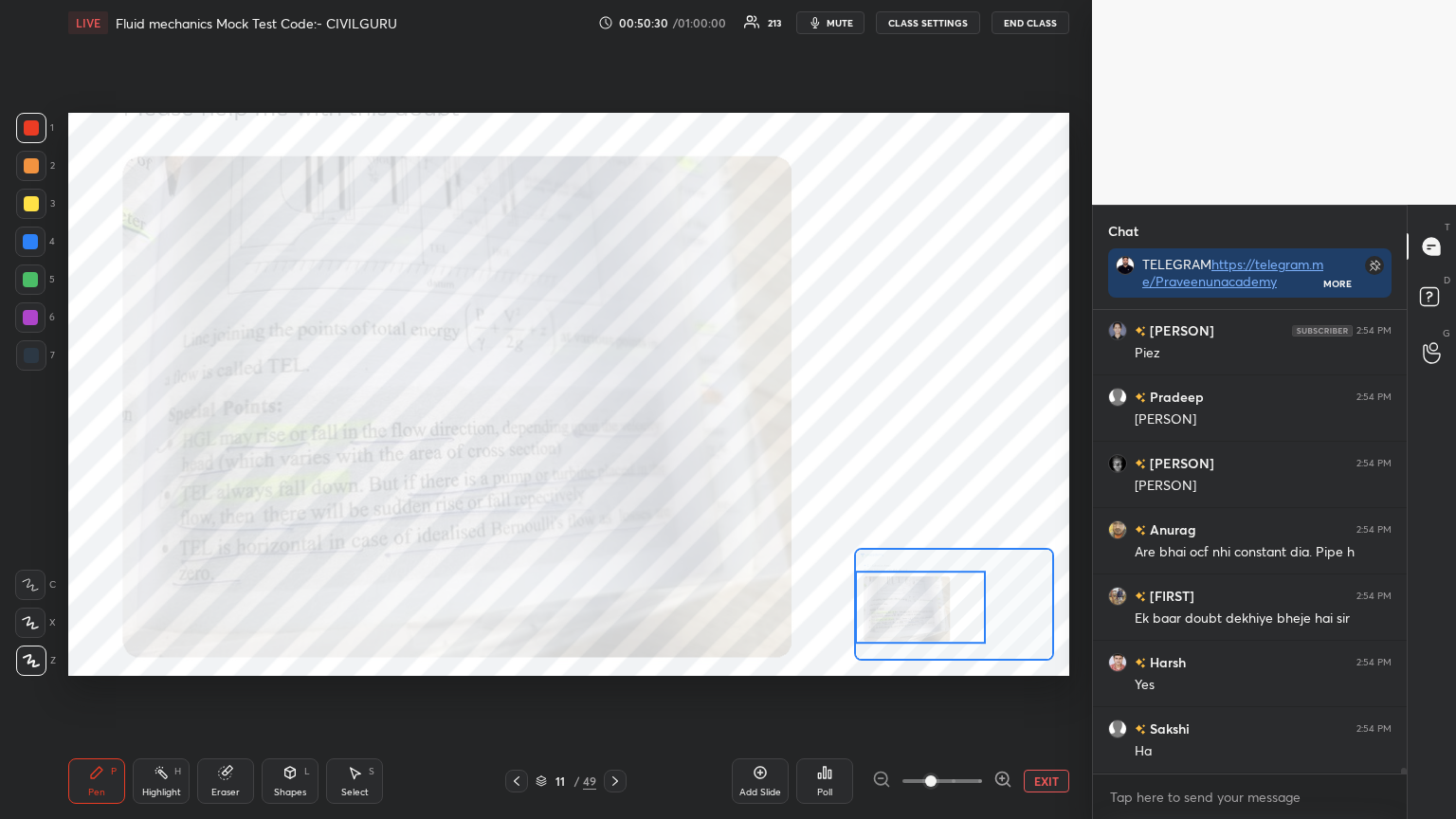 click at bounding box center [920, 608] 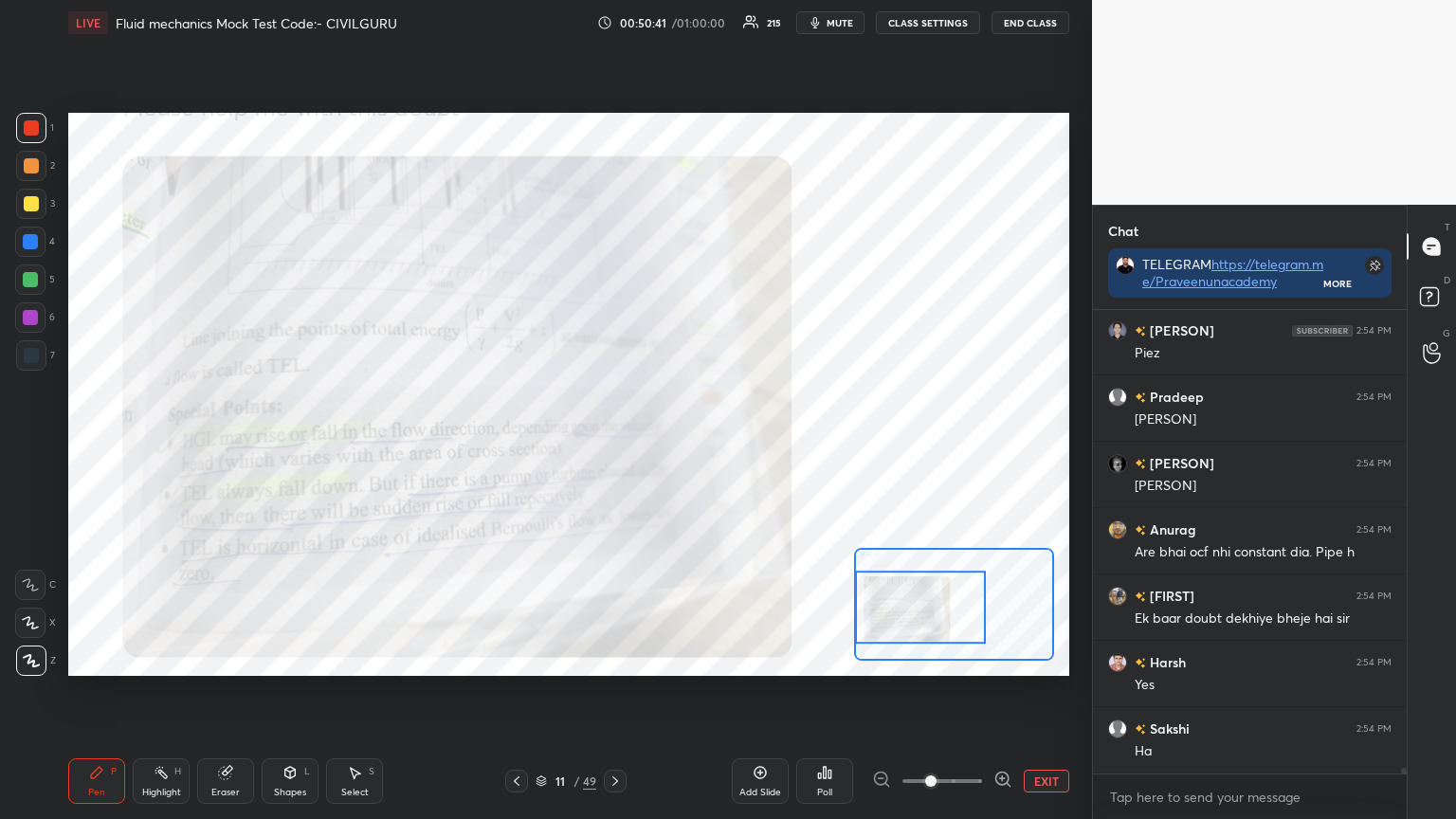 click 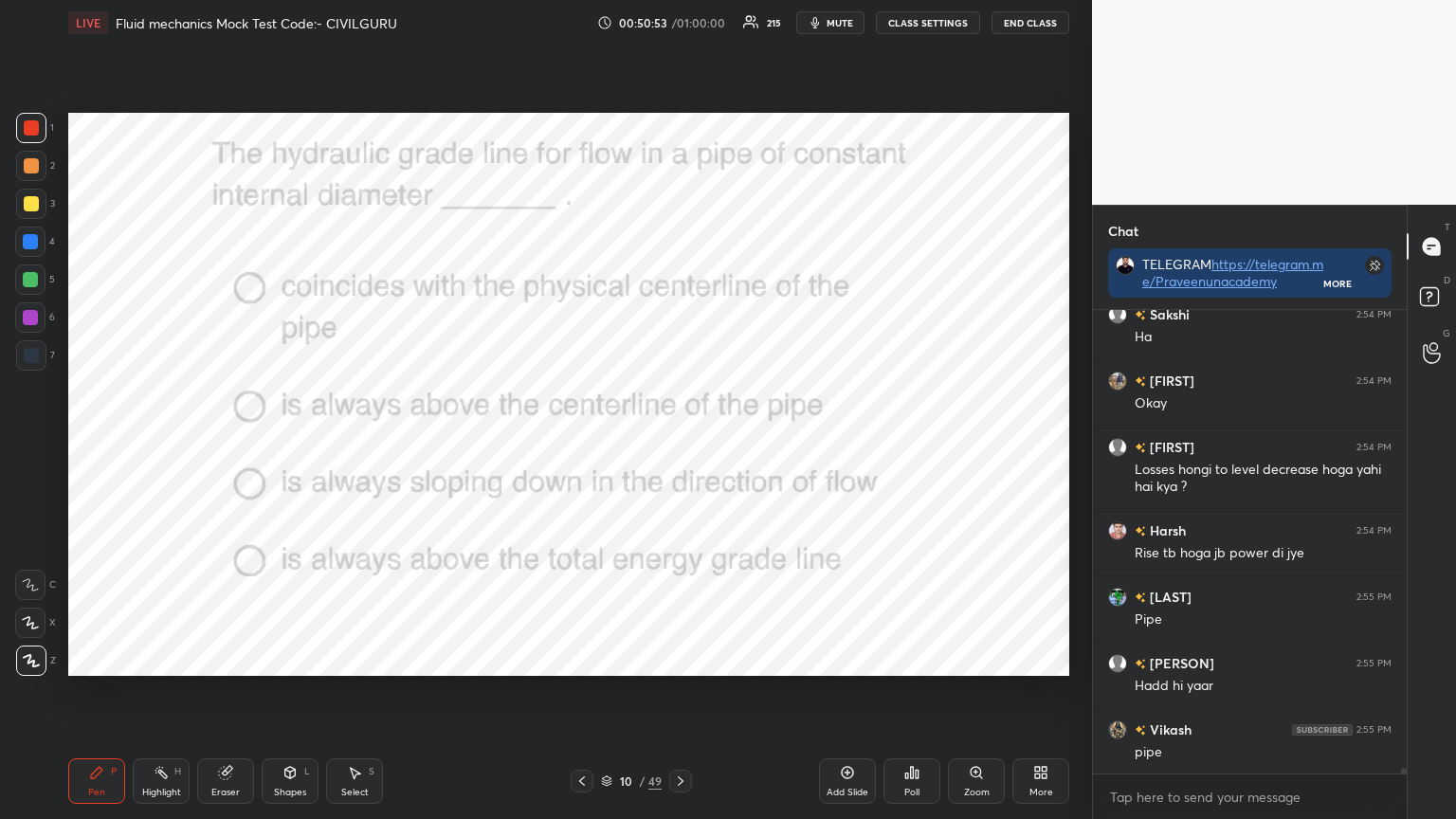scroll, scrollTop: 39690, scrollLeft: 0, axis: vertical 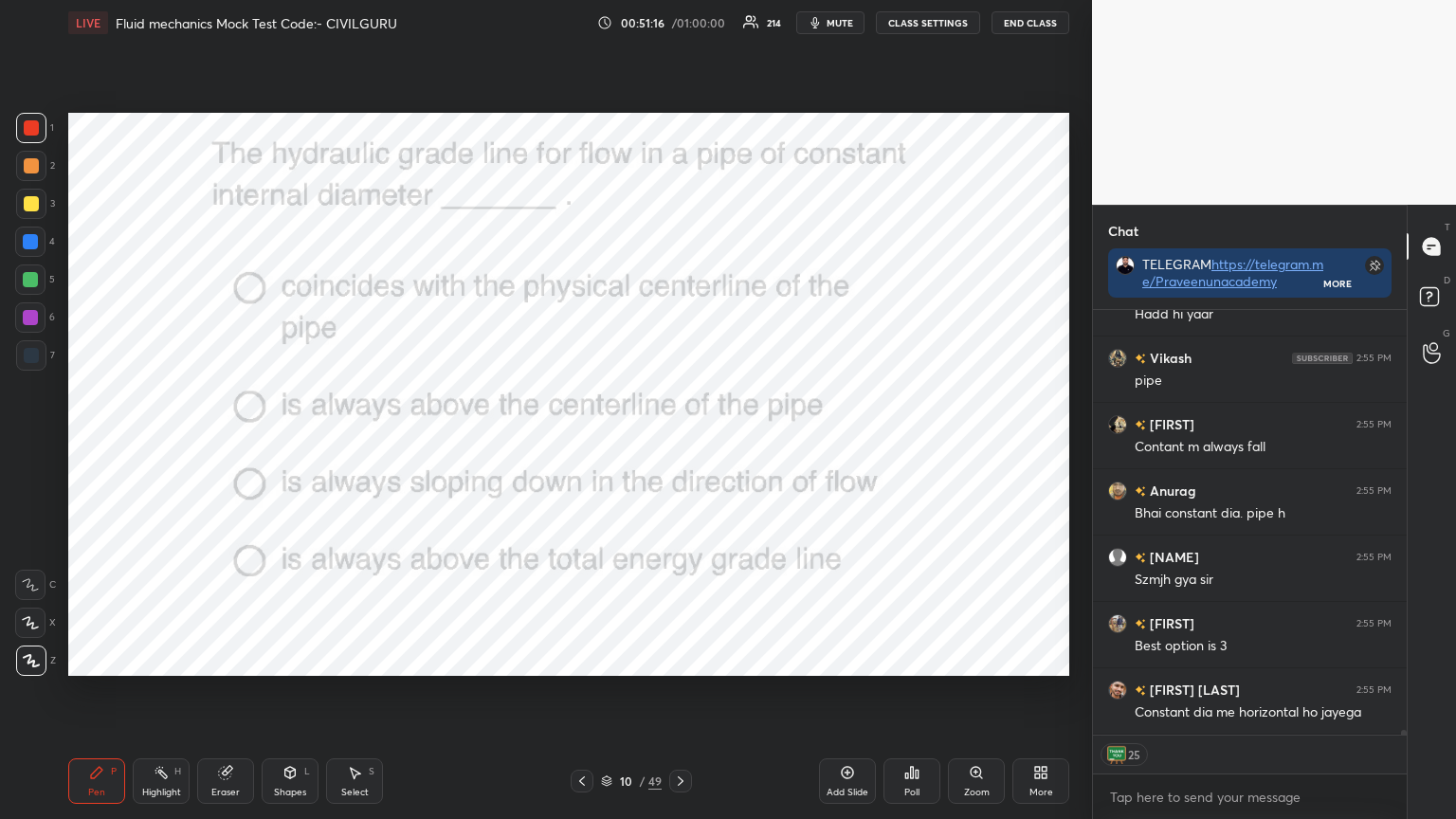 click 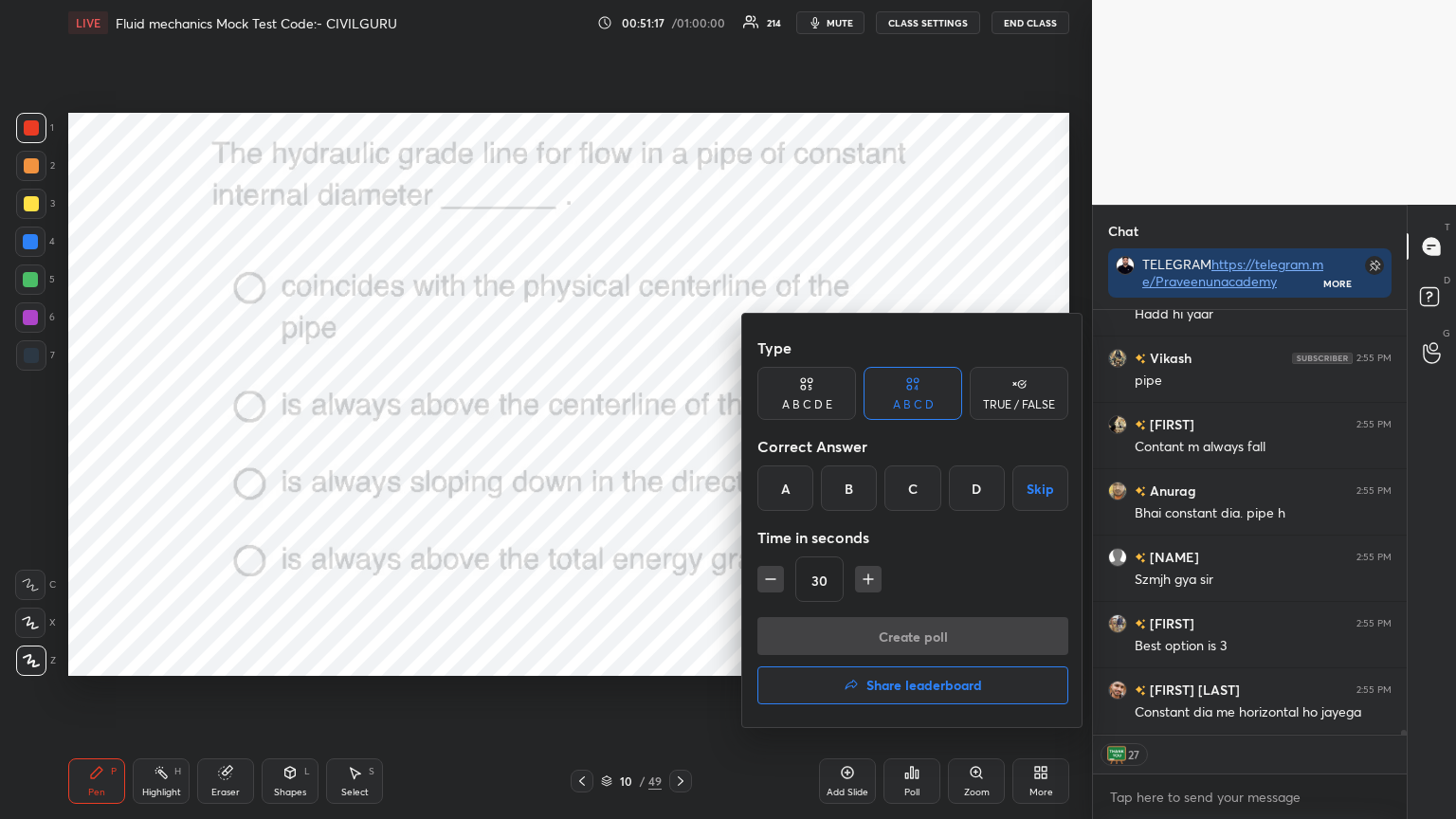 scroll, scrollTop: 38419, scrollLeft: 0, axis: vertical 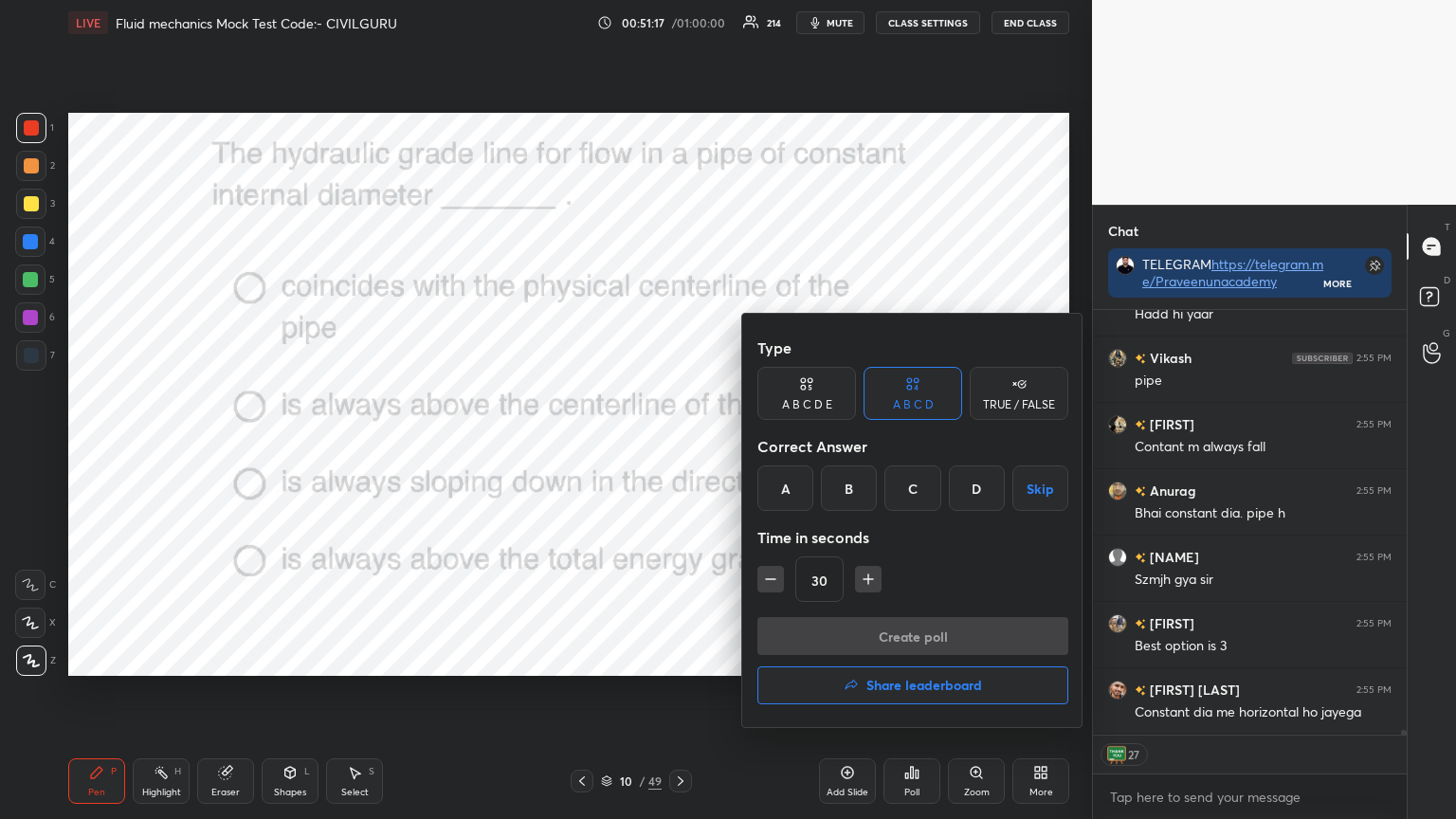 click on "Share leaderboard" at bounding box center [924, 685] 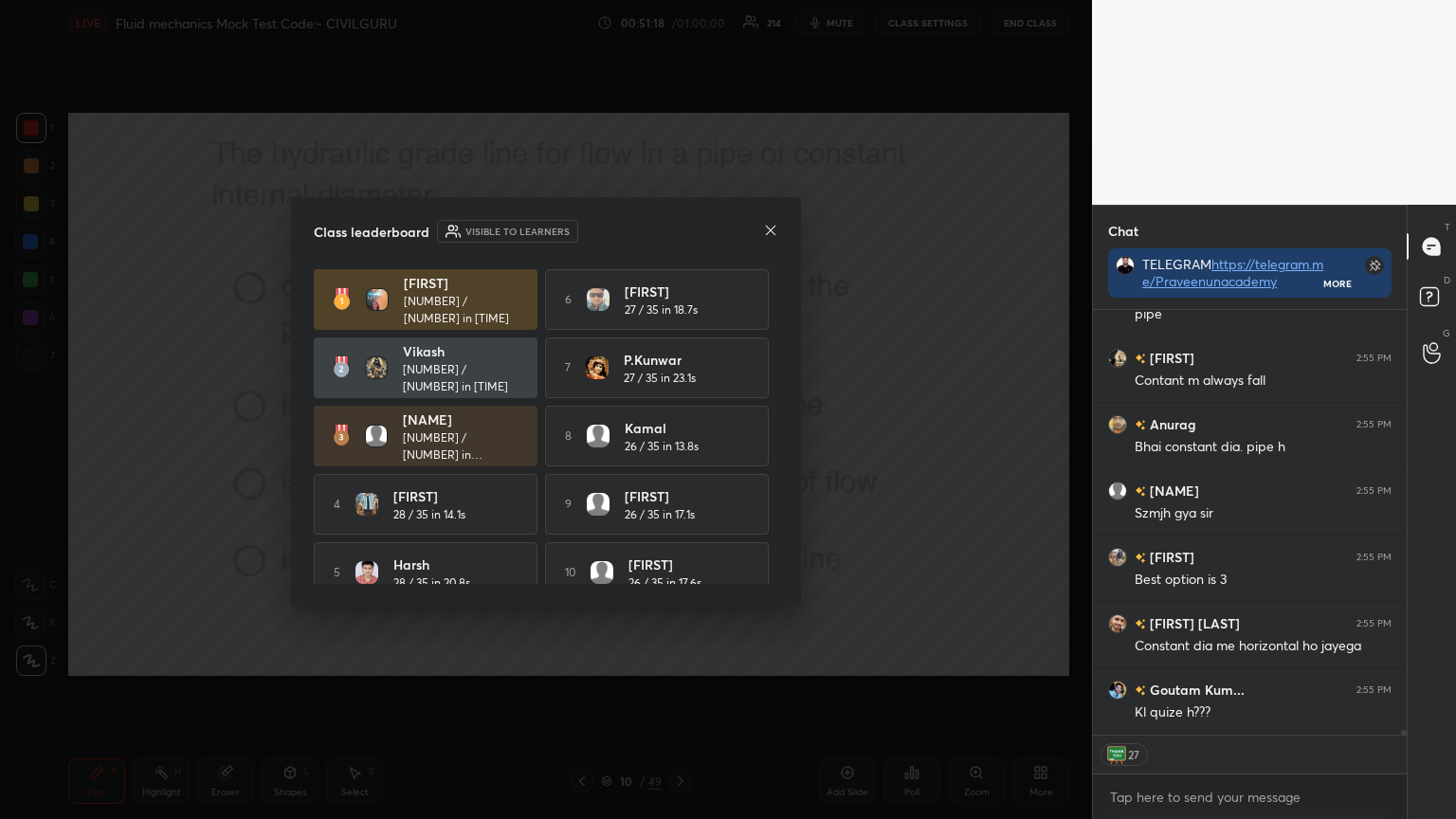 scroll, scrollTop: 38485, scrollLeft: 0, axis: vertical 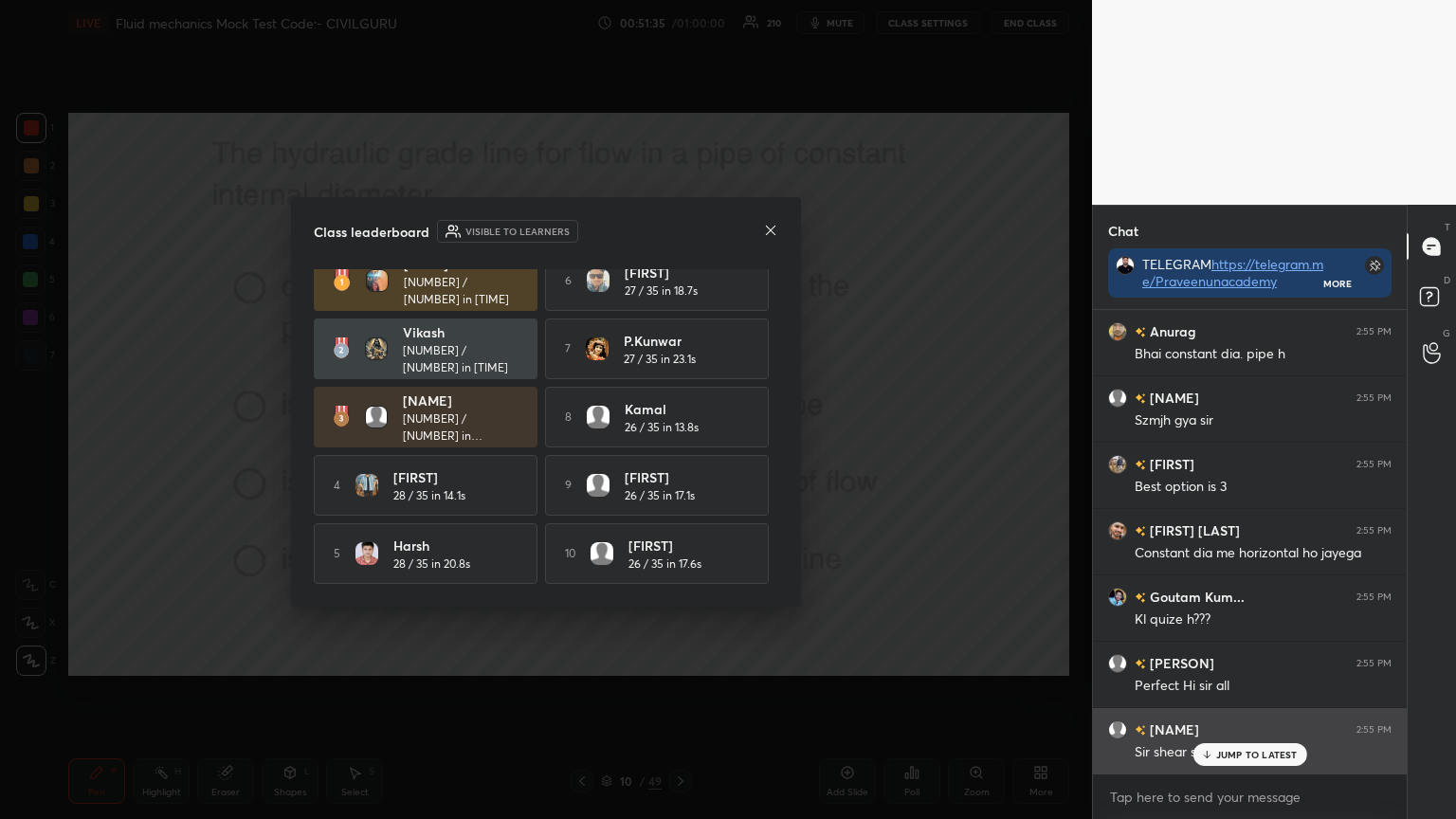 click on "JUMP TO LATEST" at bounding box center (1257, 755) 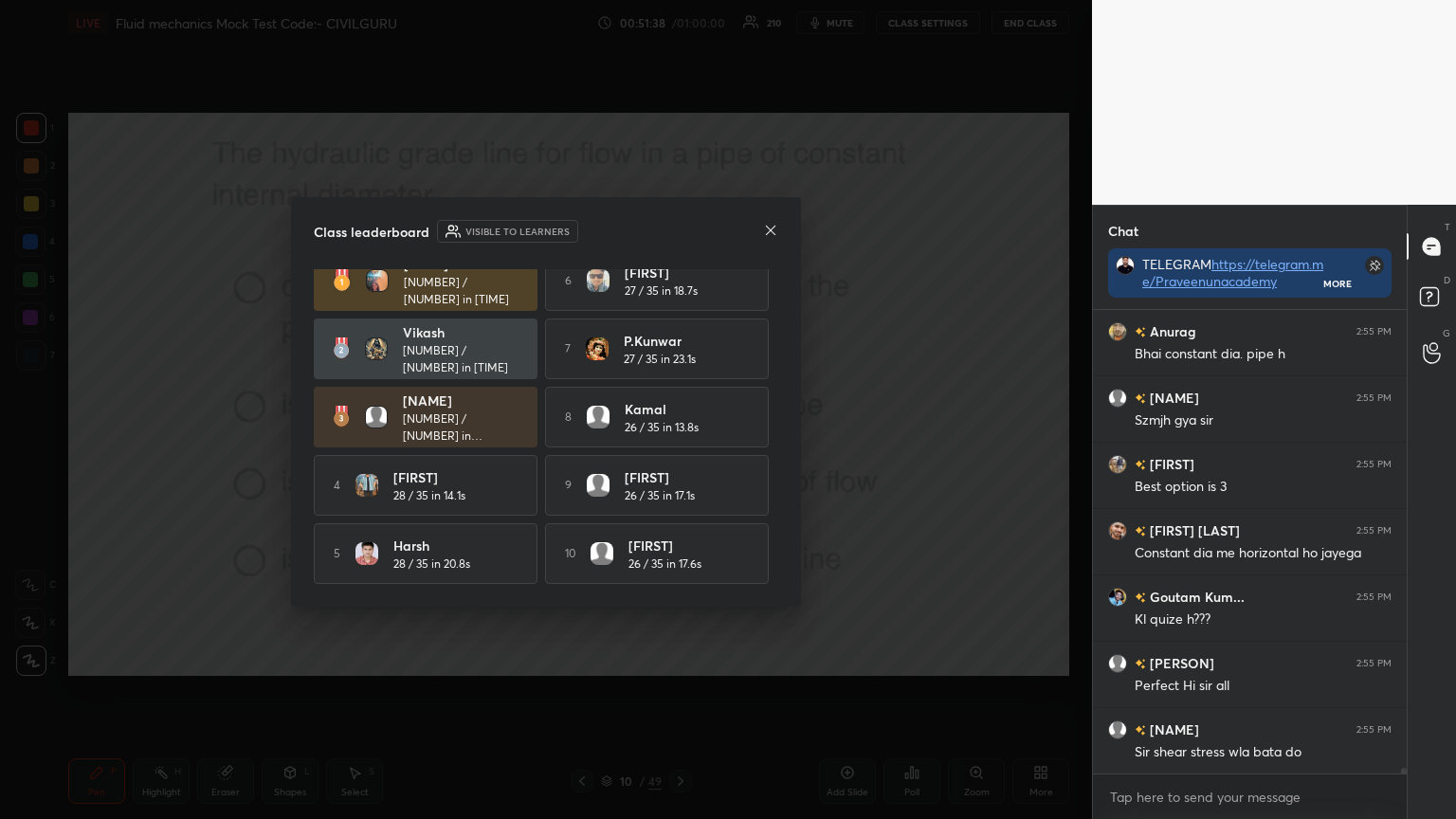 click 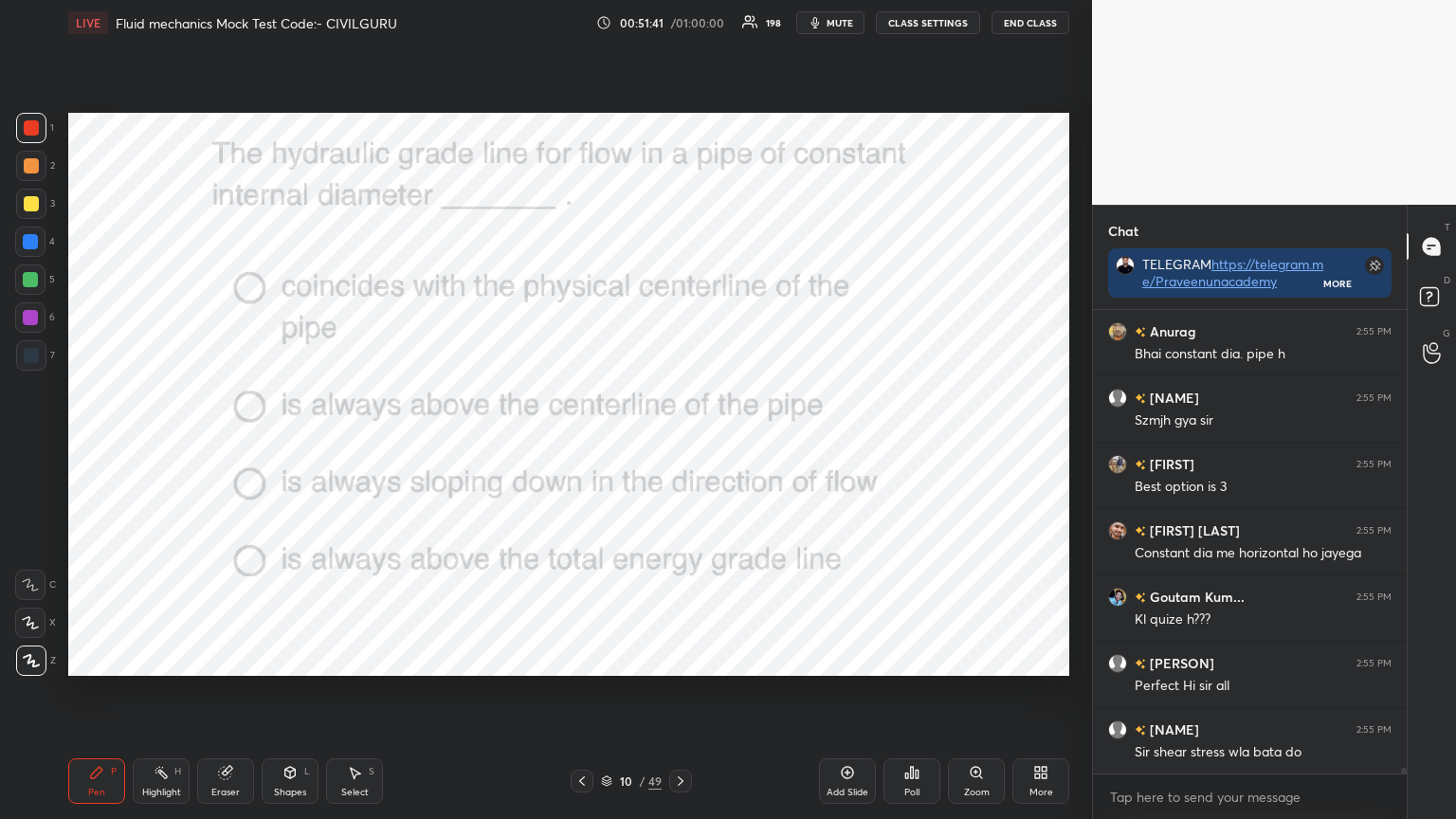 click on "Pen P Highlight H Eraser Shapes L Select S 10 / 49 Add Slide Poll Zoom More" at bounding box center (569, 781) 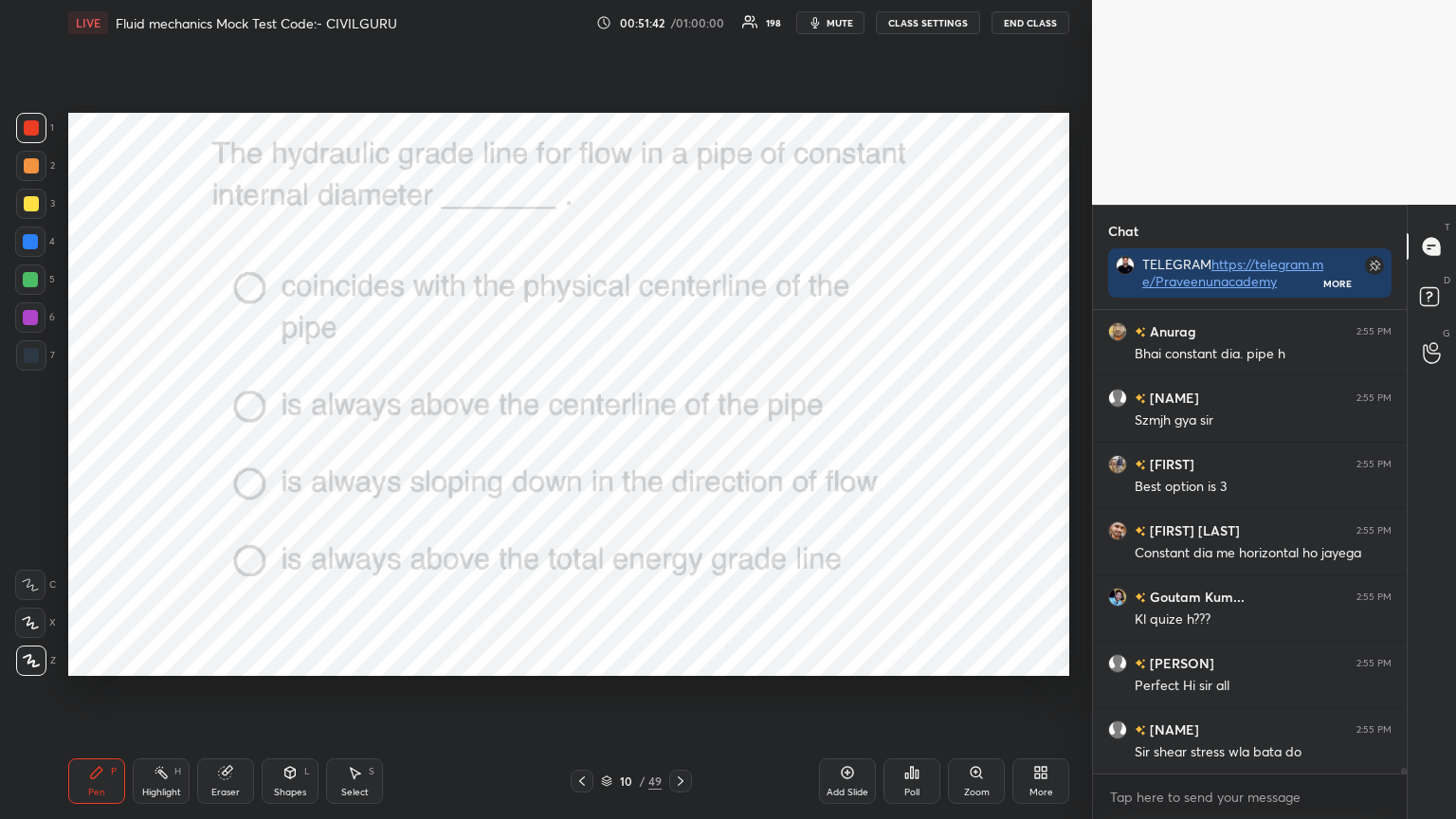 click 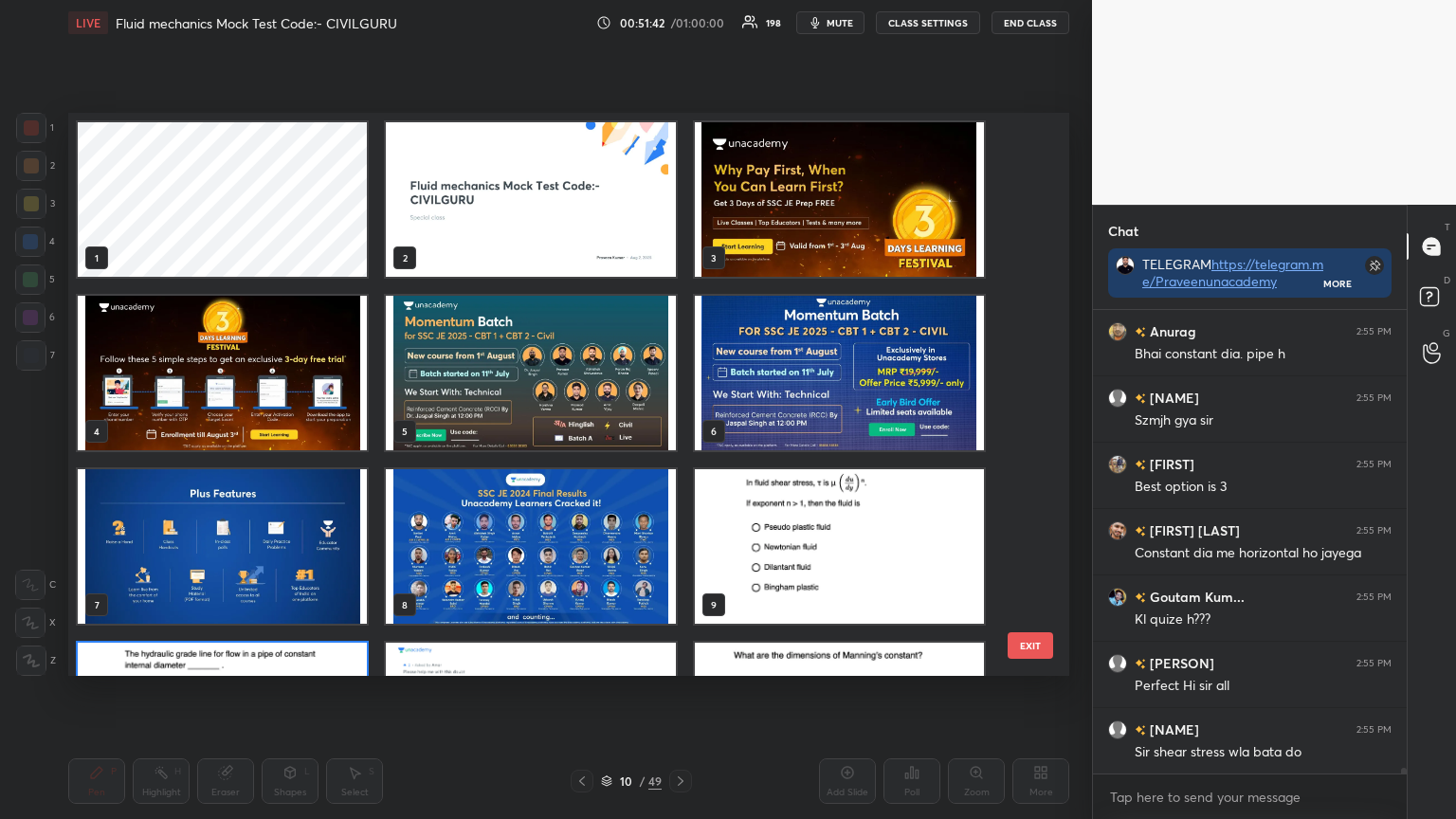 scroll, scrollTop: 131, scrollLeft: 0, axis: vertical 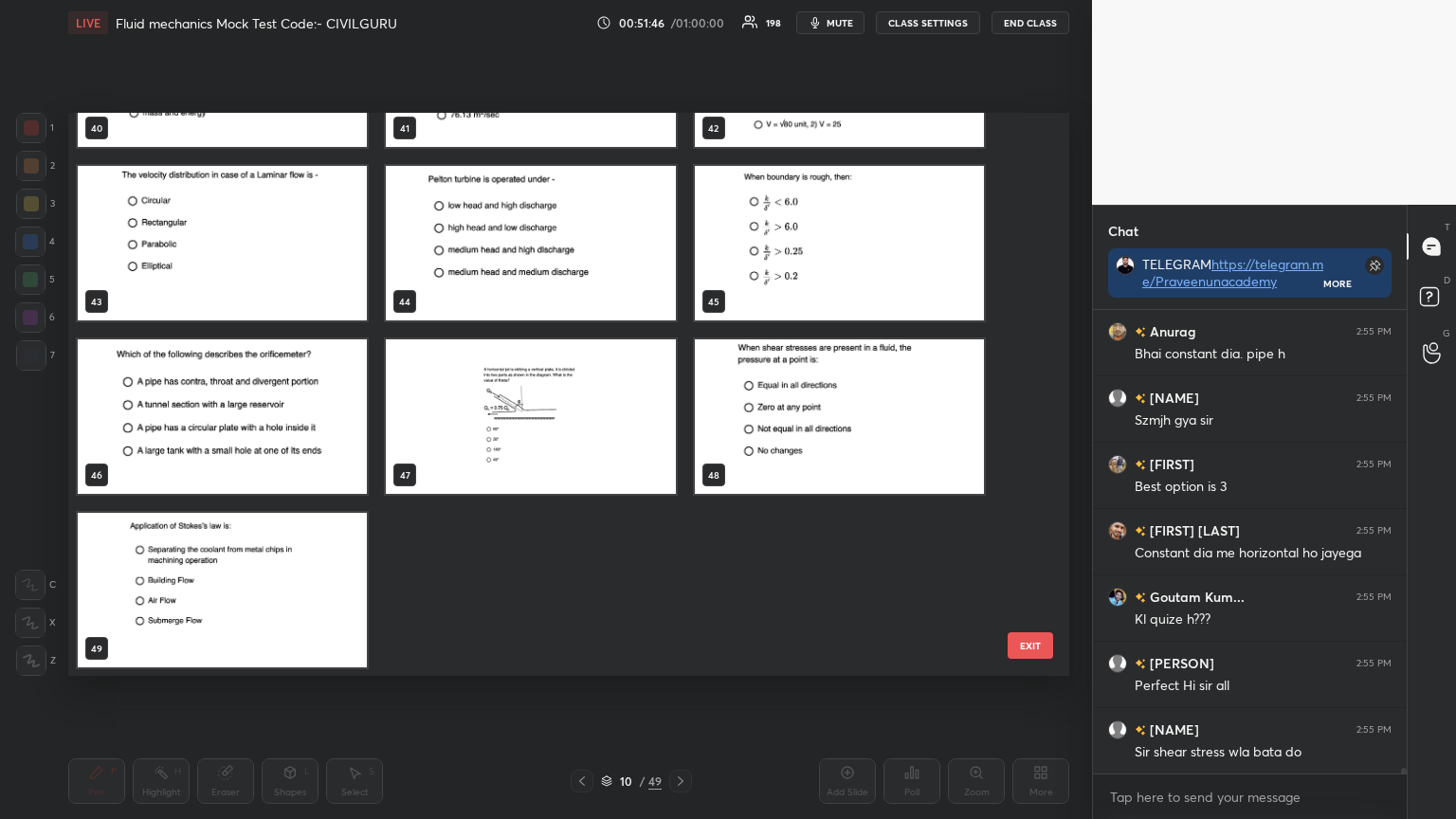 click at bounding box center [839, 416] 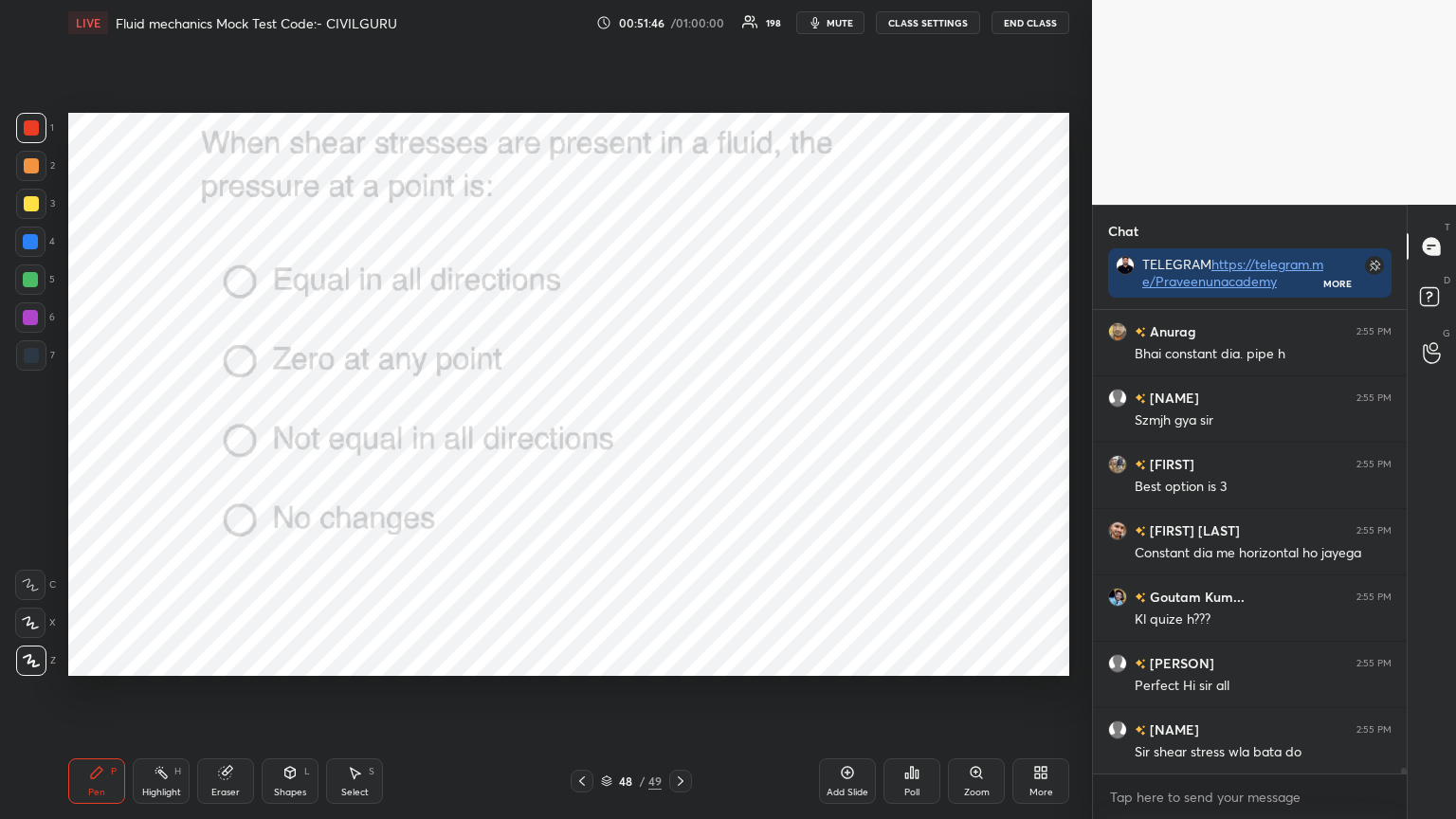 click at bounding box center [839, 416] 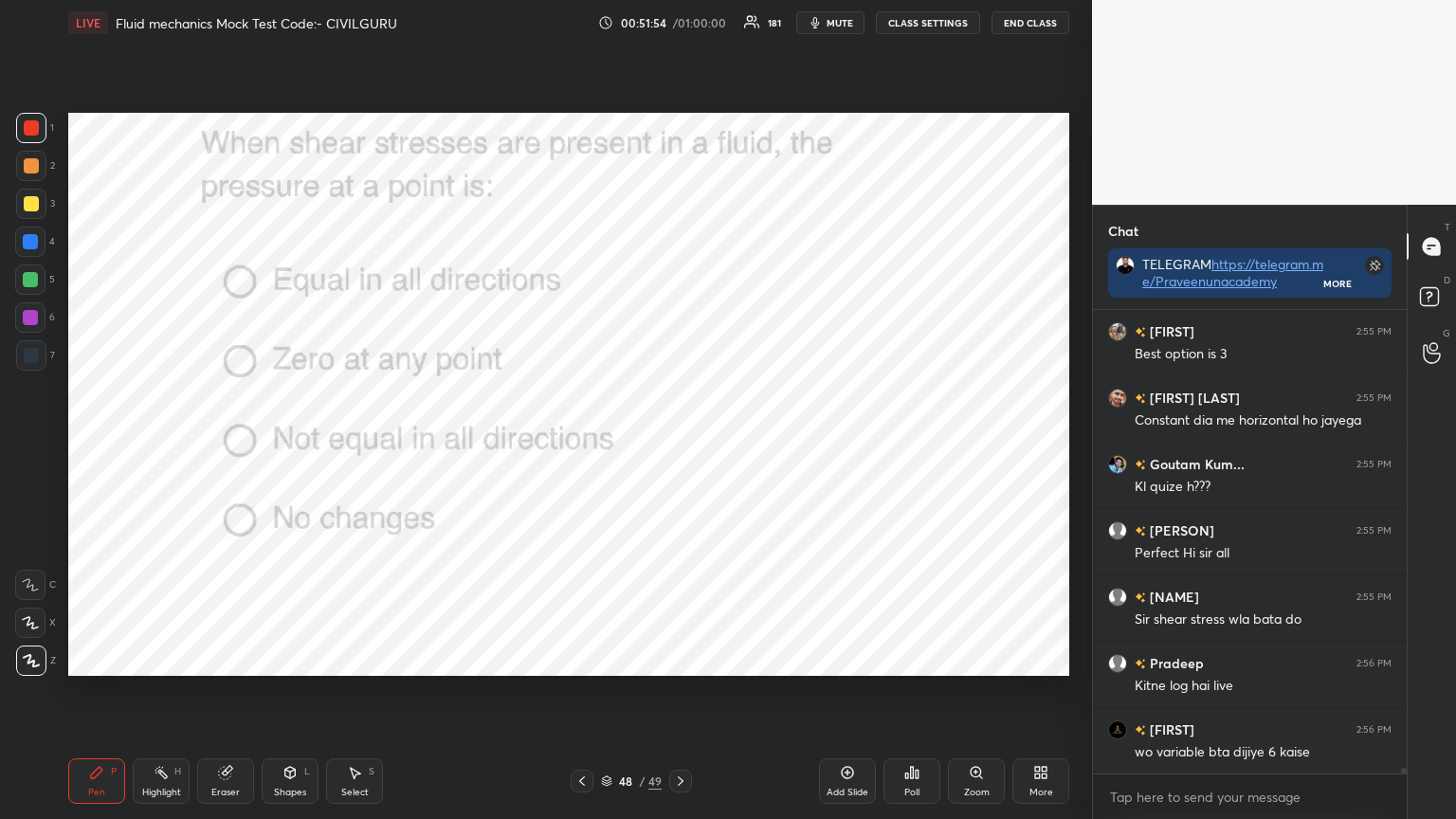 scroll, scrollTop: 38712, scrollLeft: 0, axis: vertical 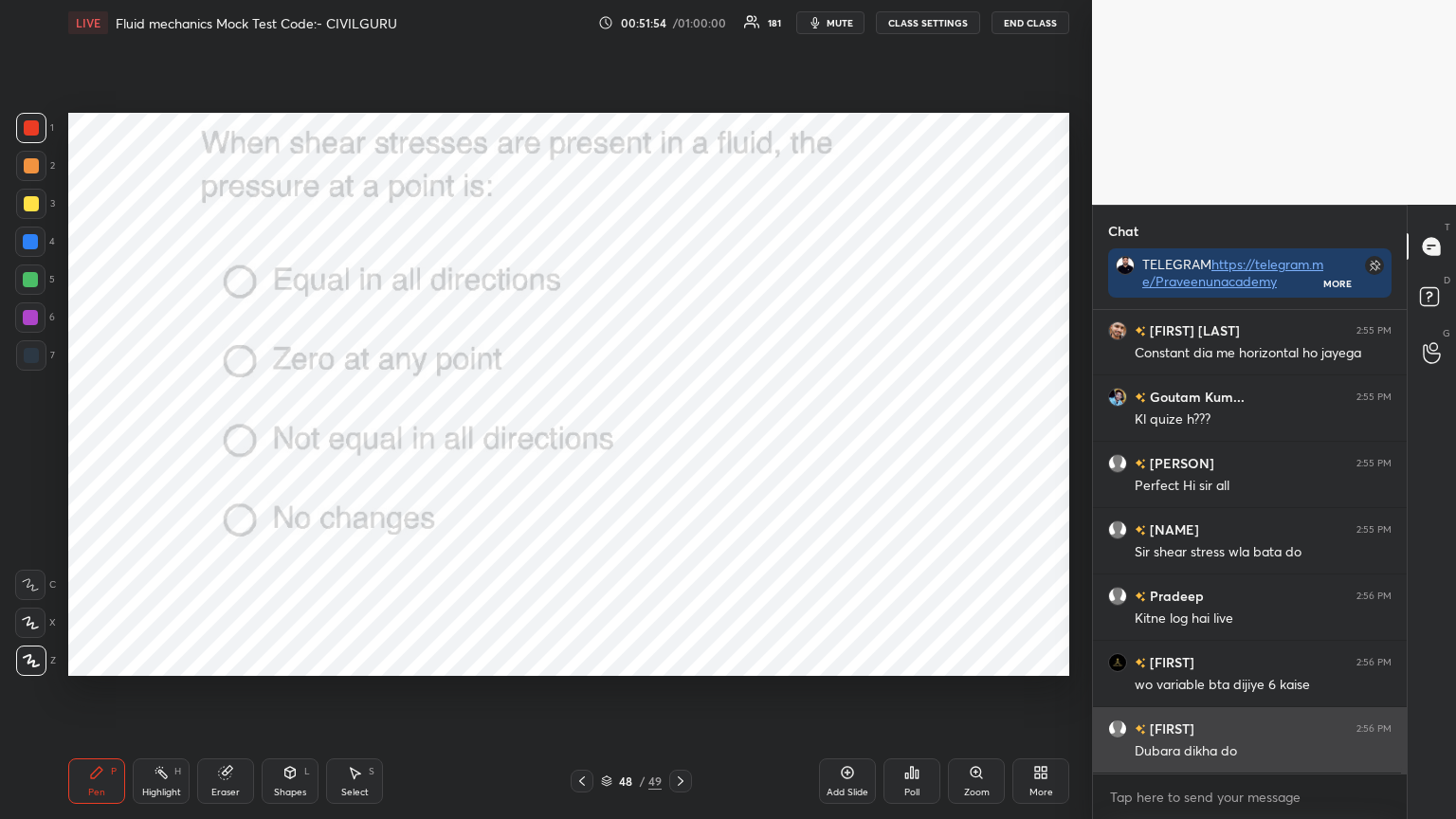 click on "Dubara dikha do" at bounding box center (1263, 752) 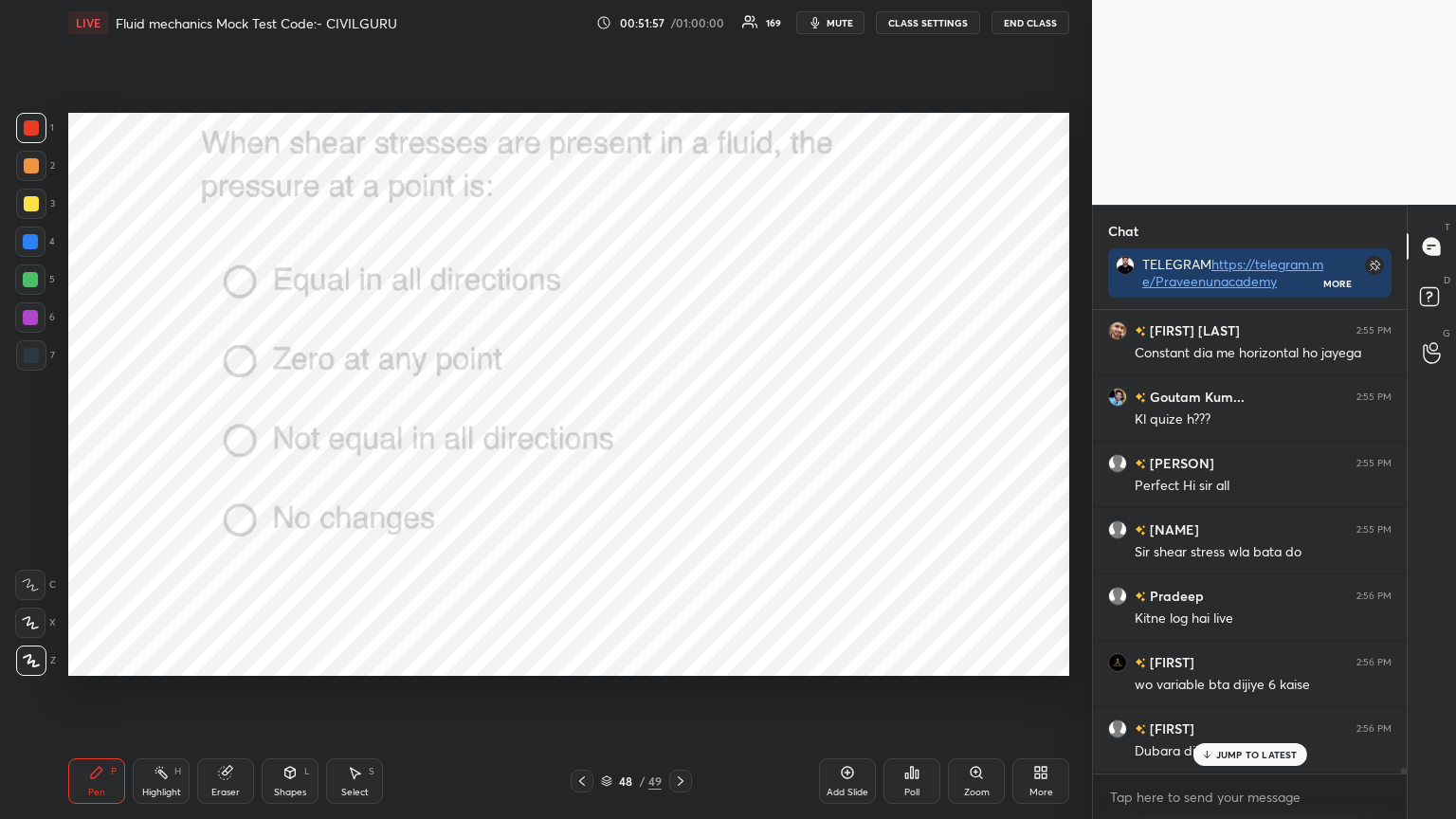 scroll, scrollTop: 38777, scrollLeft: 0, axis: vertical 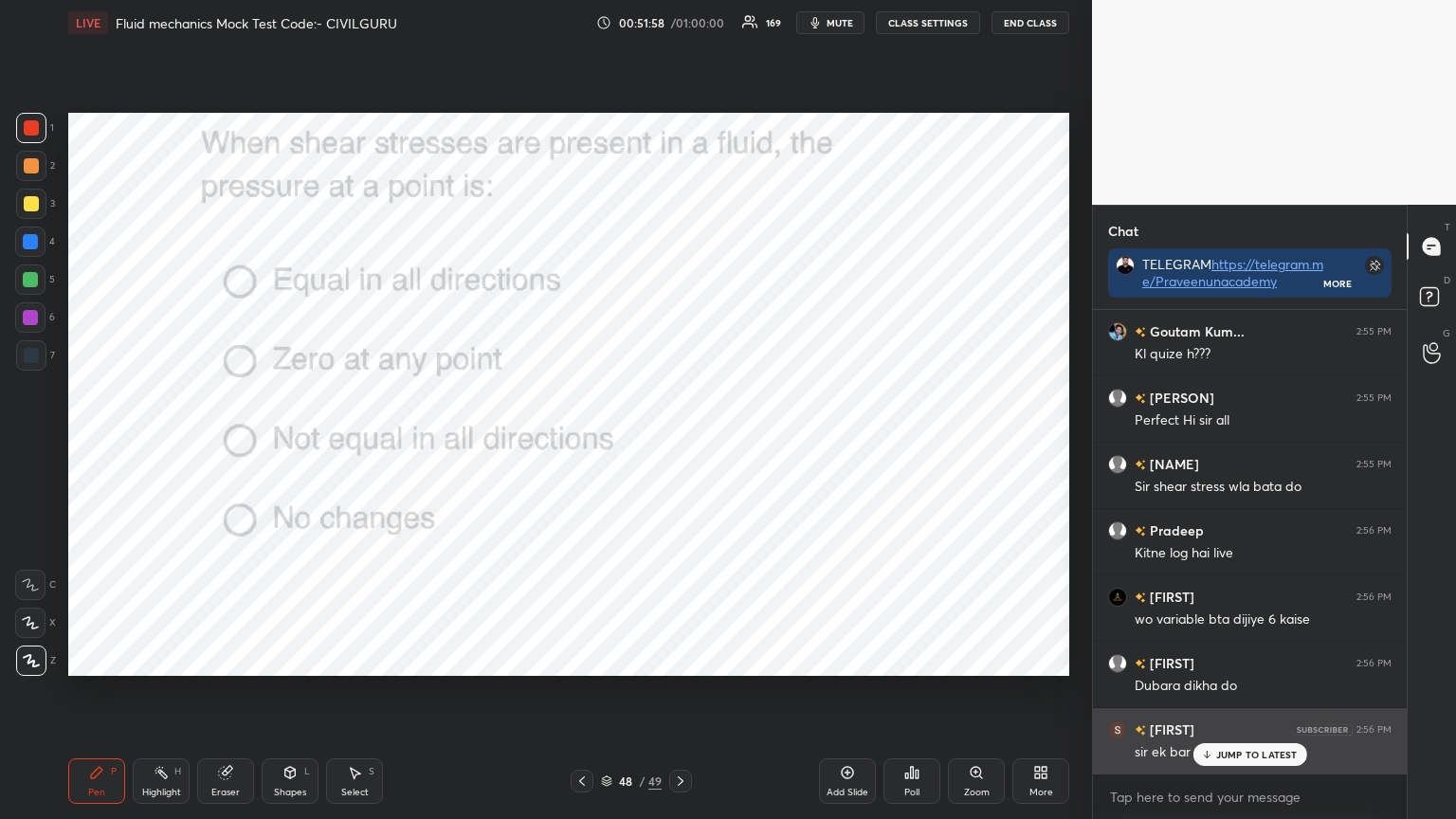 click 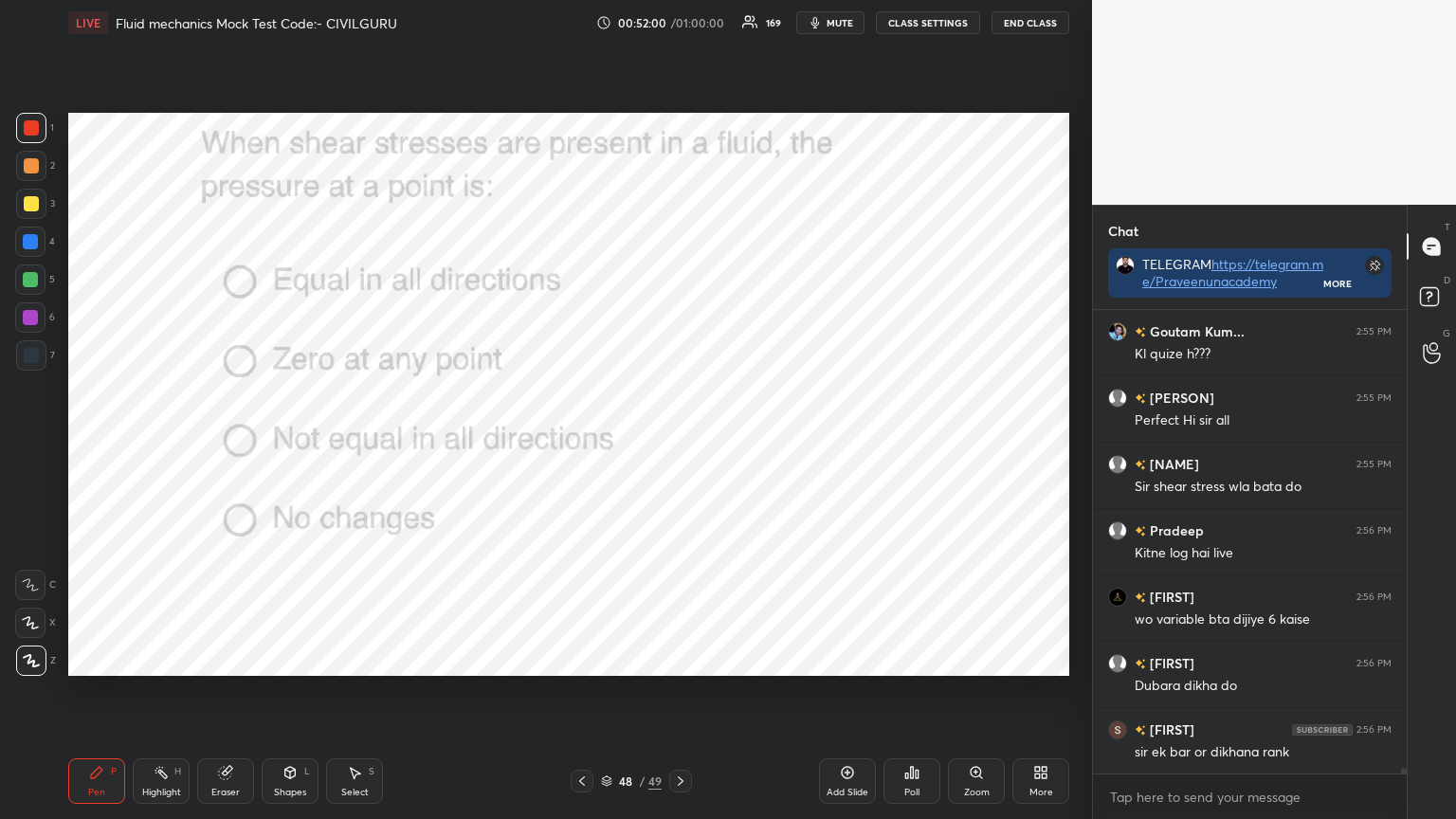 click 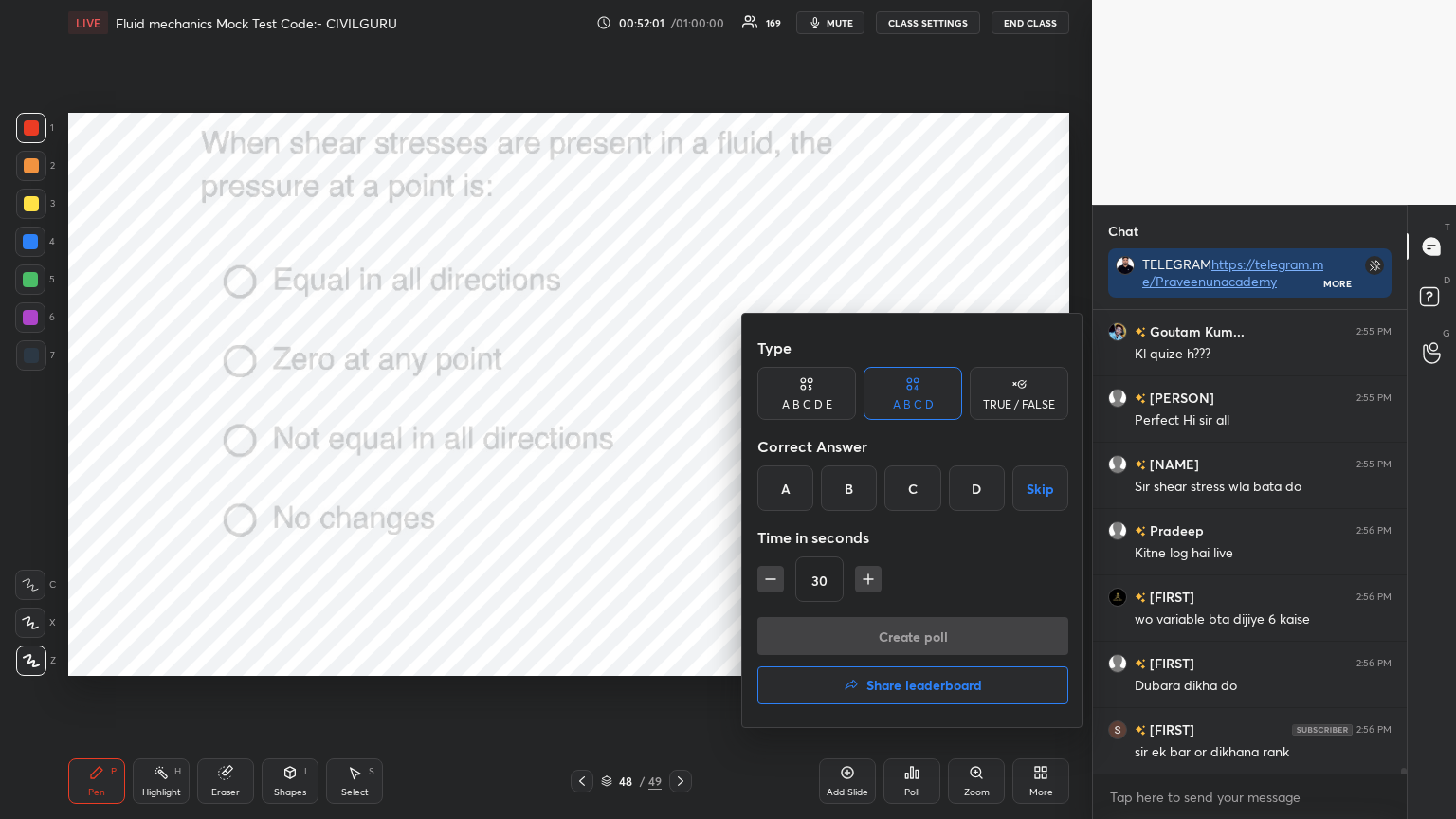 click 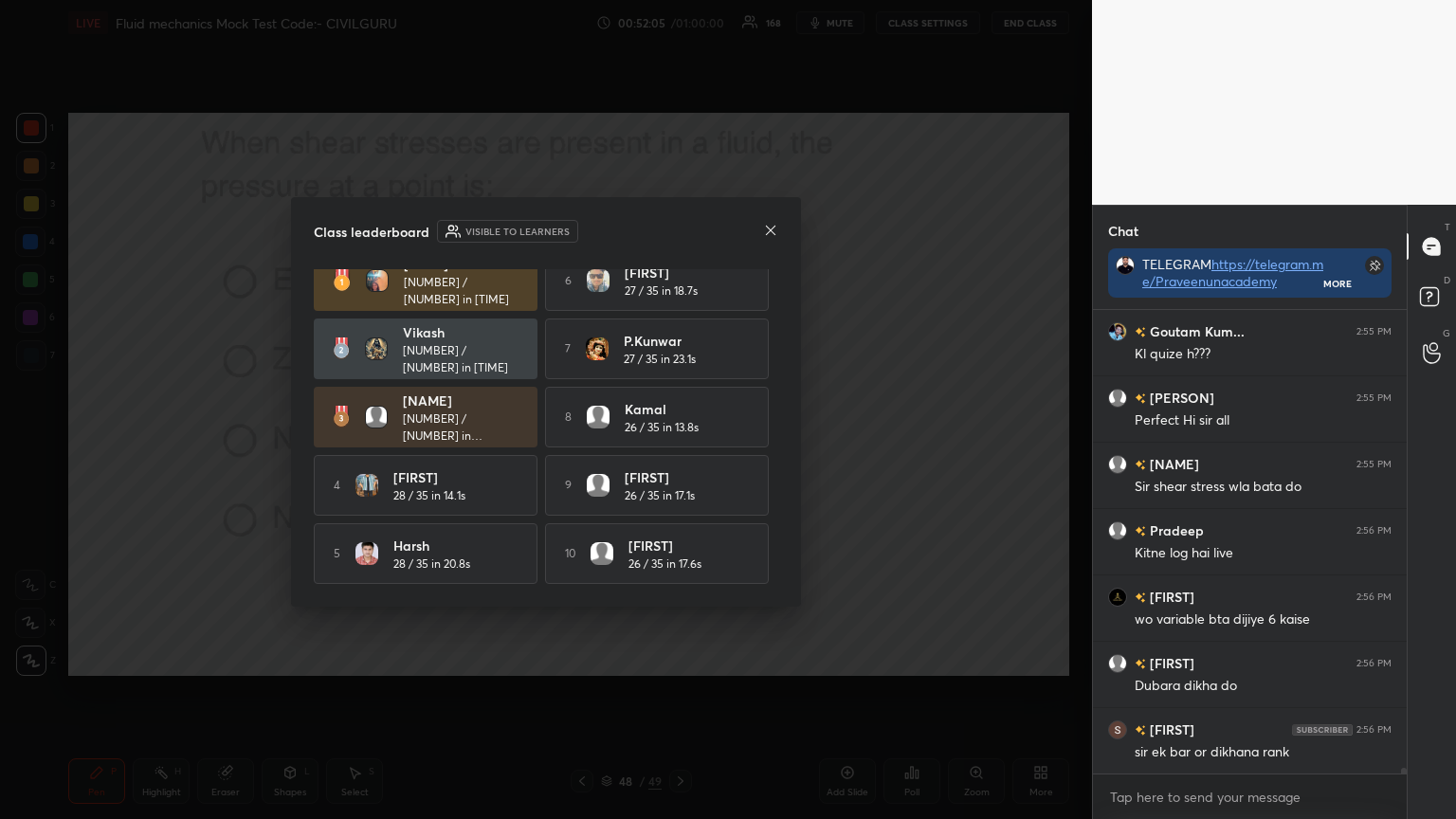 scroll, scrollTop: 0, scrollLeft: 0, axis: both 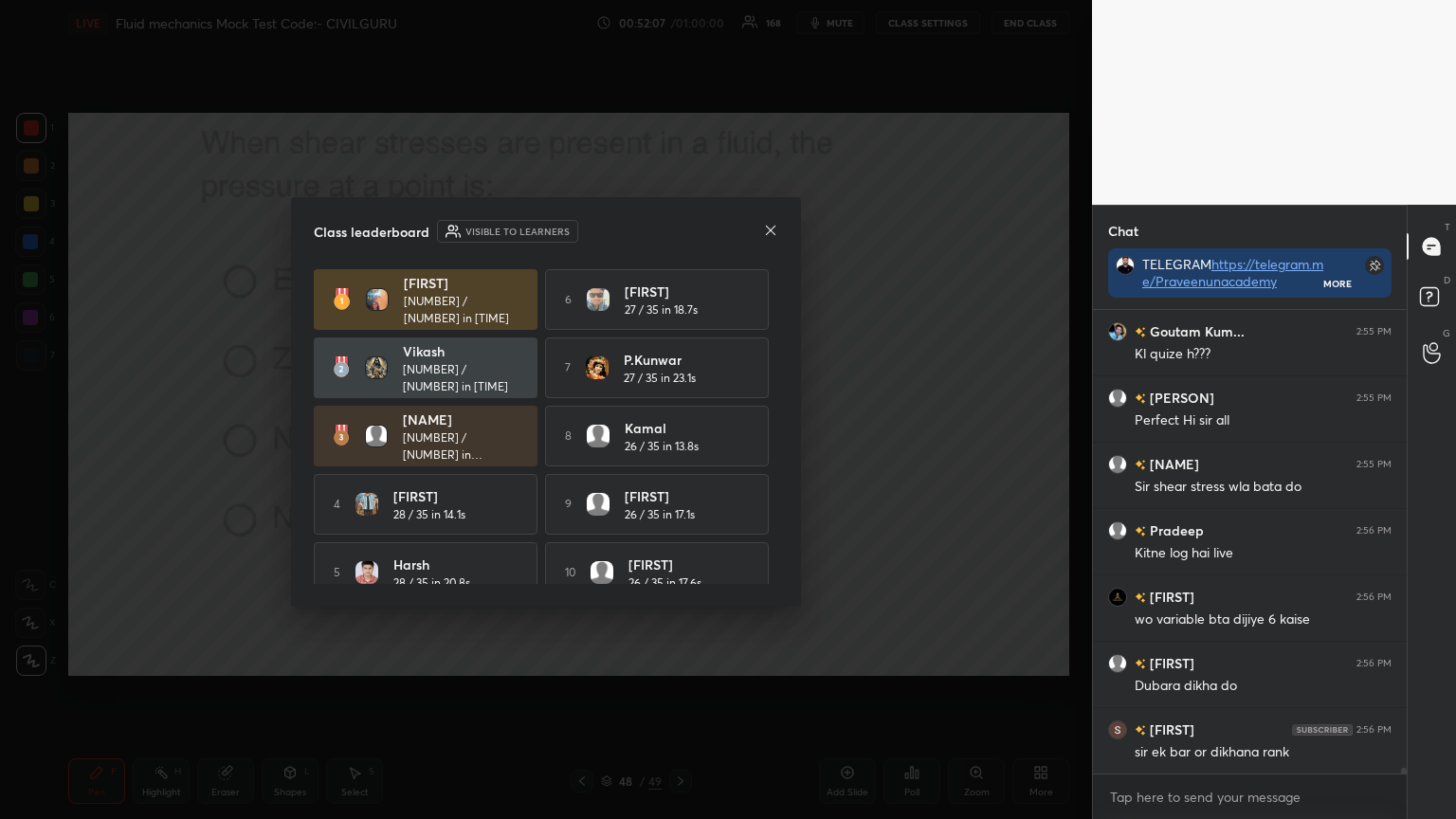 click 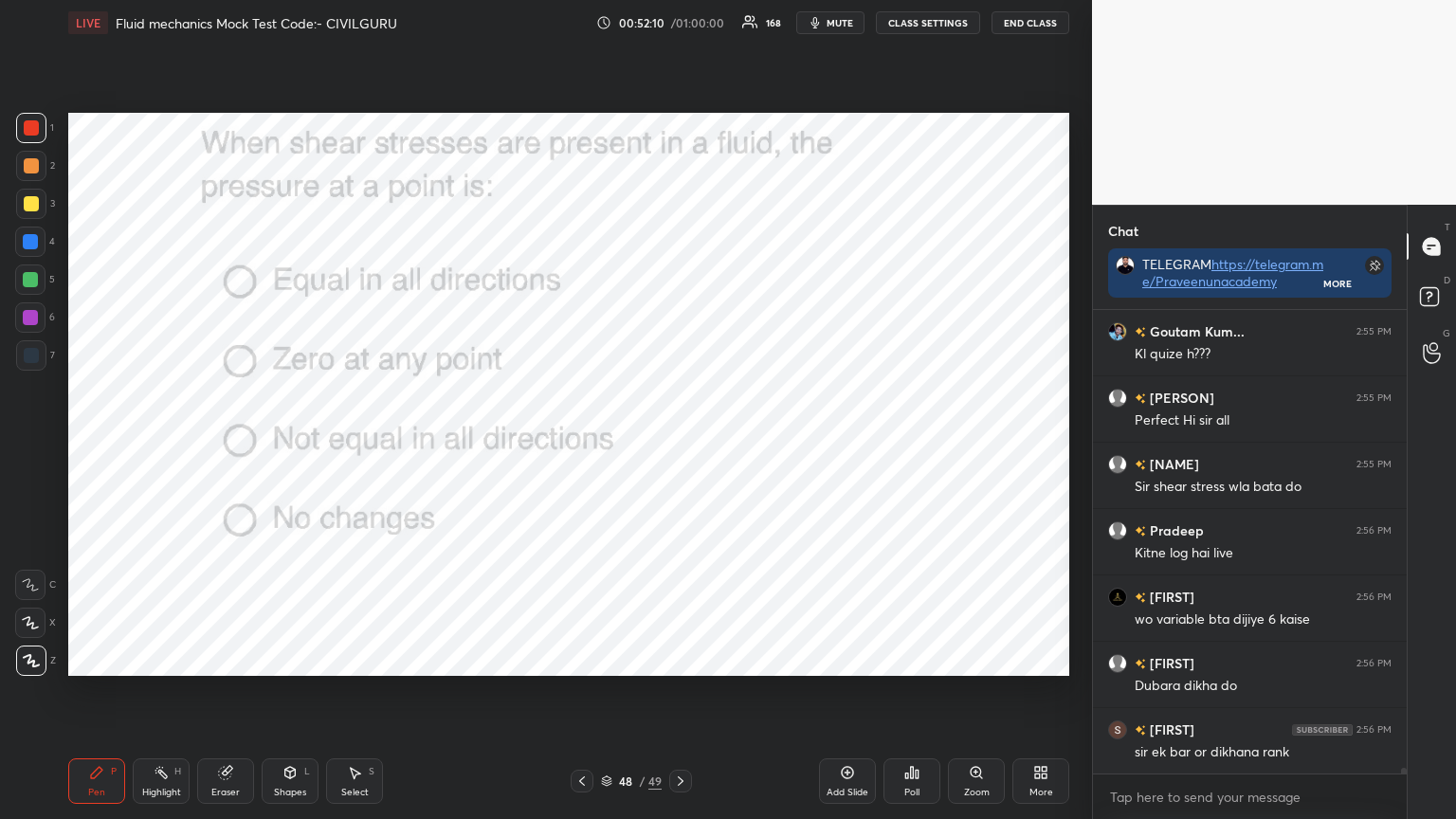 scroll, scrollTop: 38845, scrollLeft: 0, axis: vertical 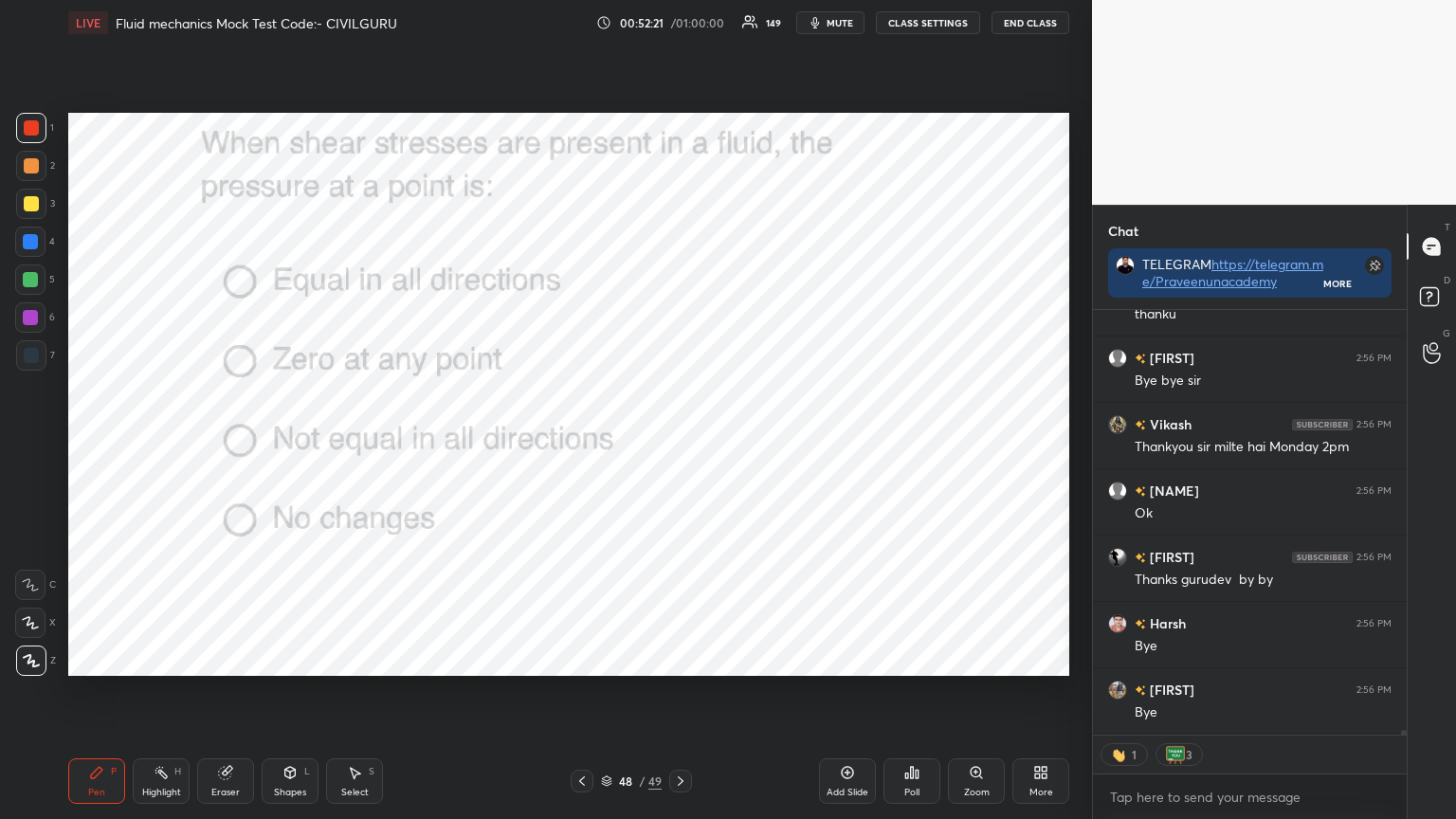 click on "End Class" at bounding box center (1030, 23) 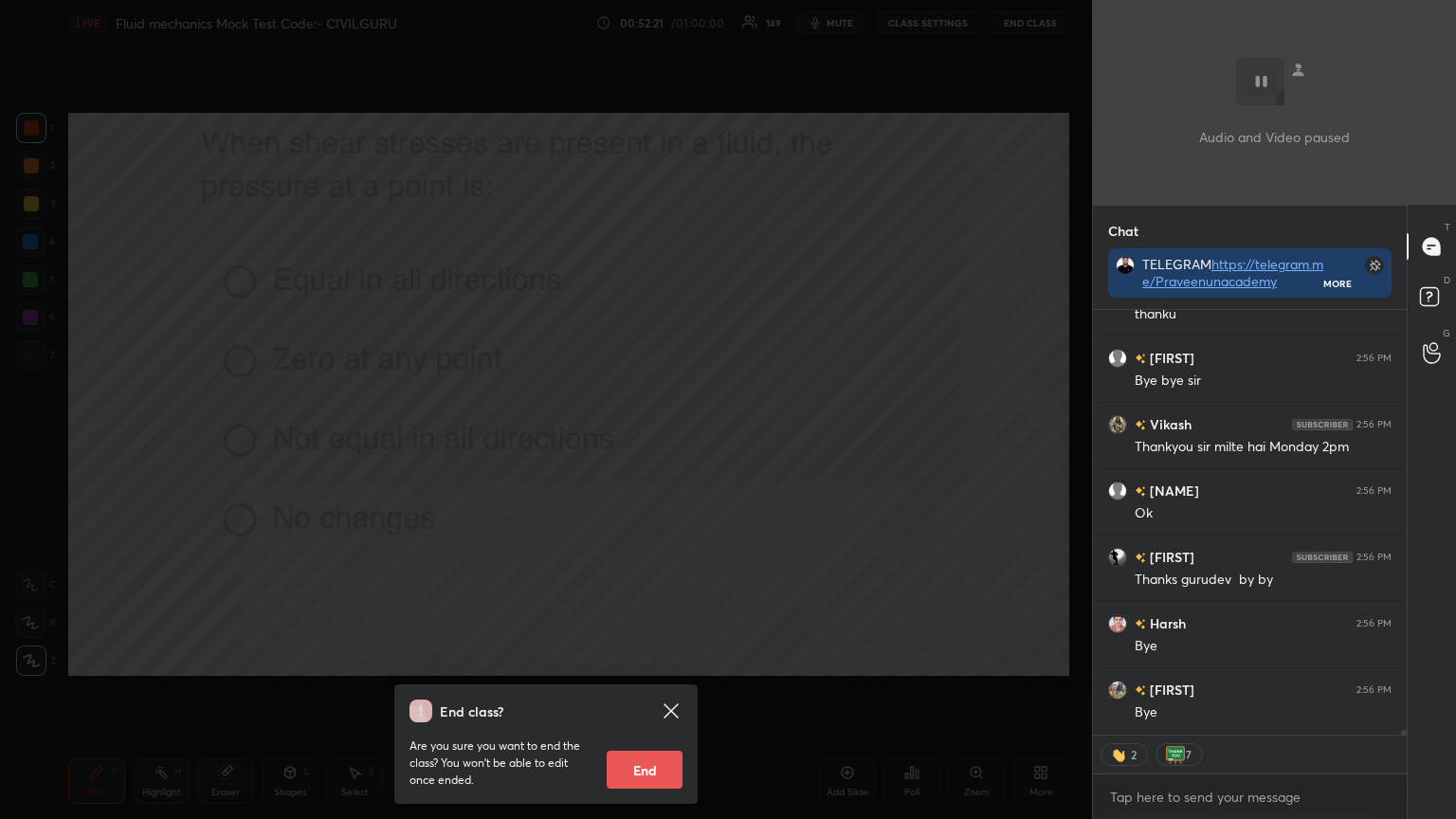 scroll, scrollTop: 39481, scrollLeft: 0, axis: vertical 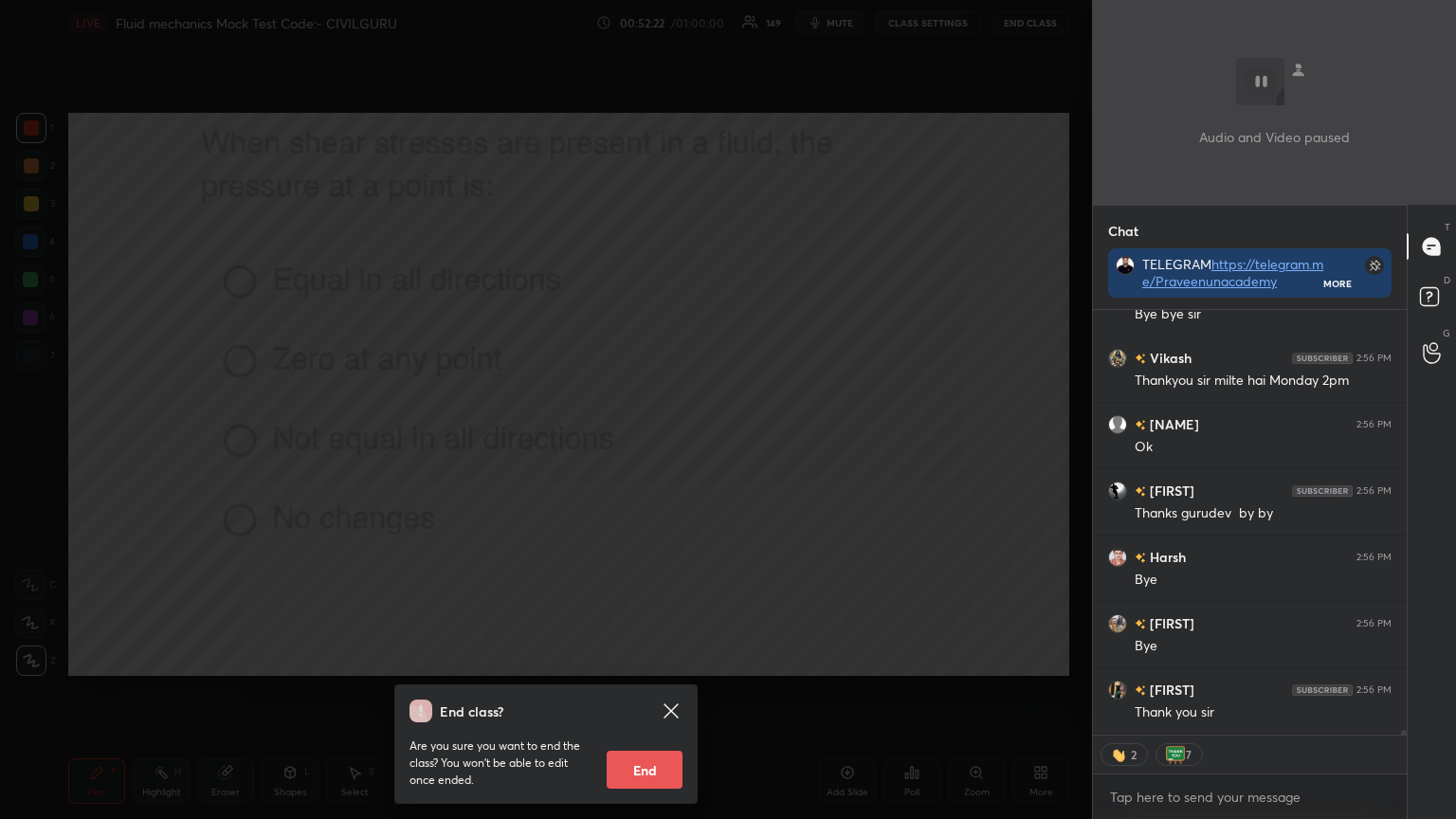 click on "End" at bounding box center [645, 770] 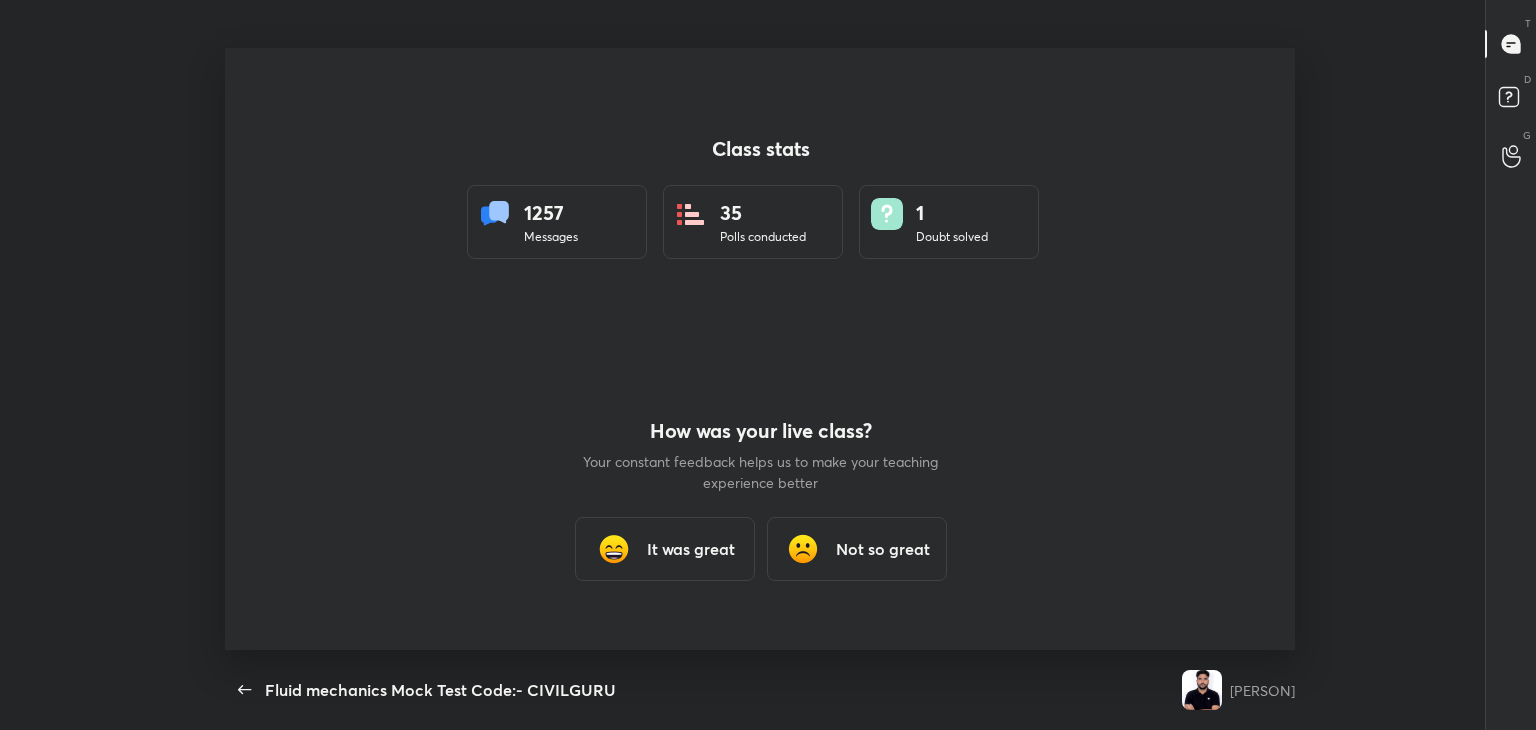 type on "x" 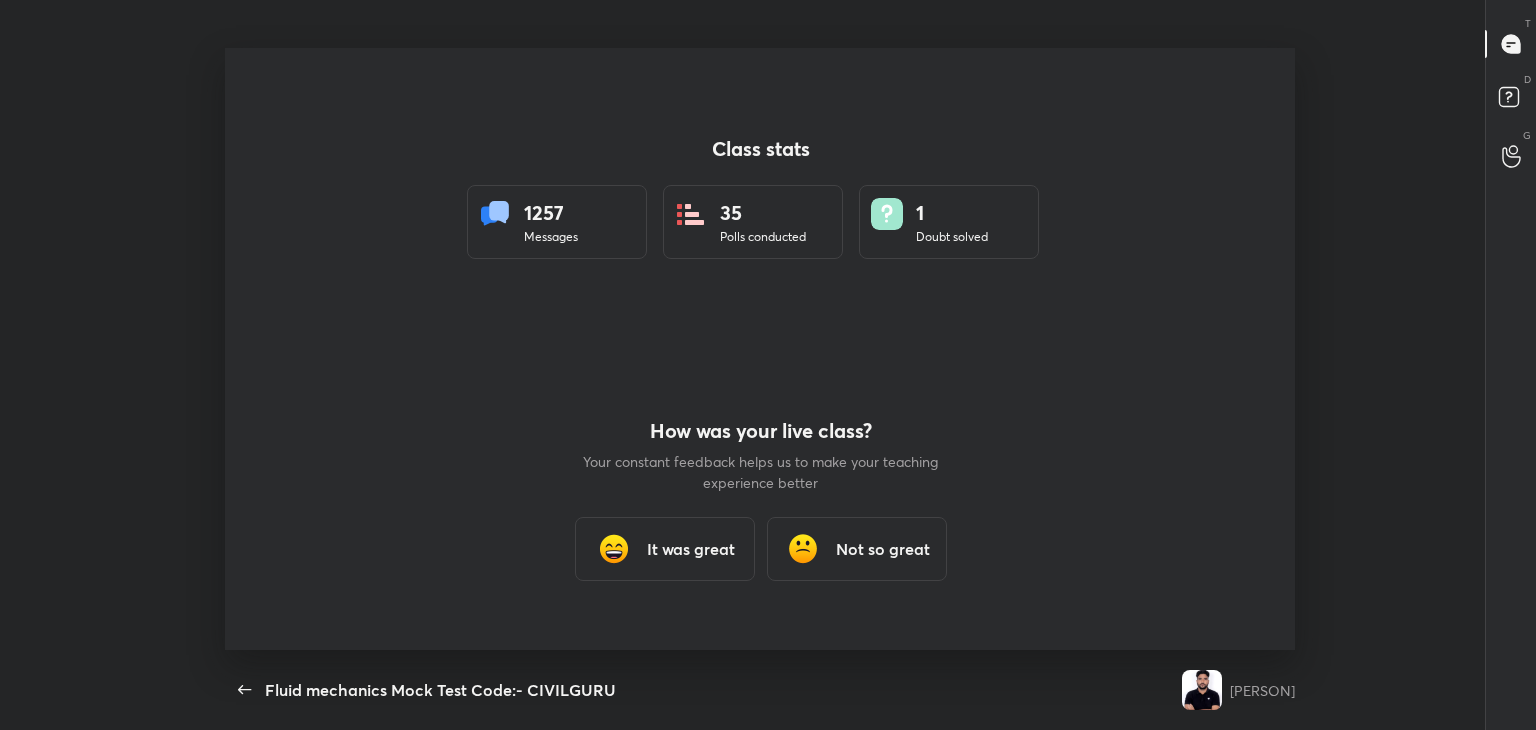 click on "It was great" at bounding box center (690, 549) 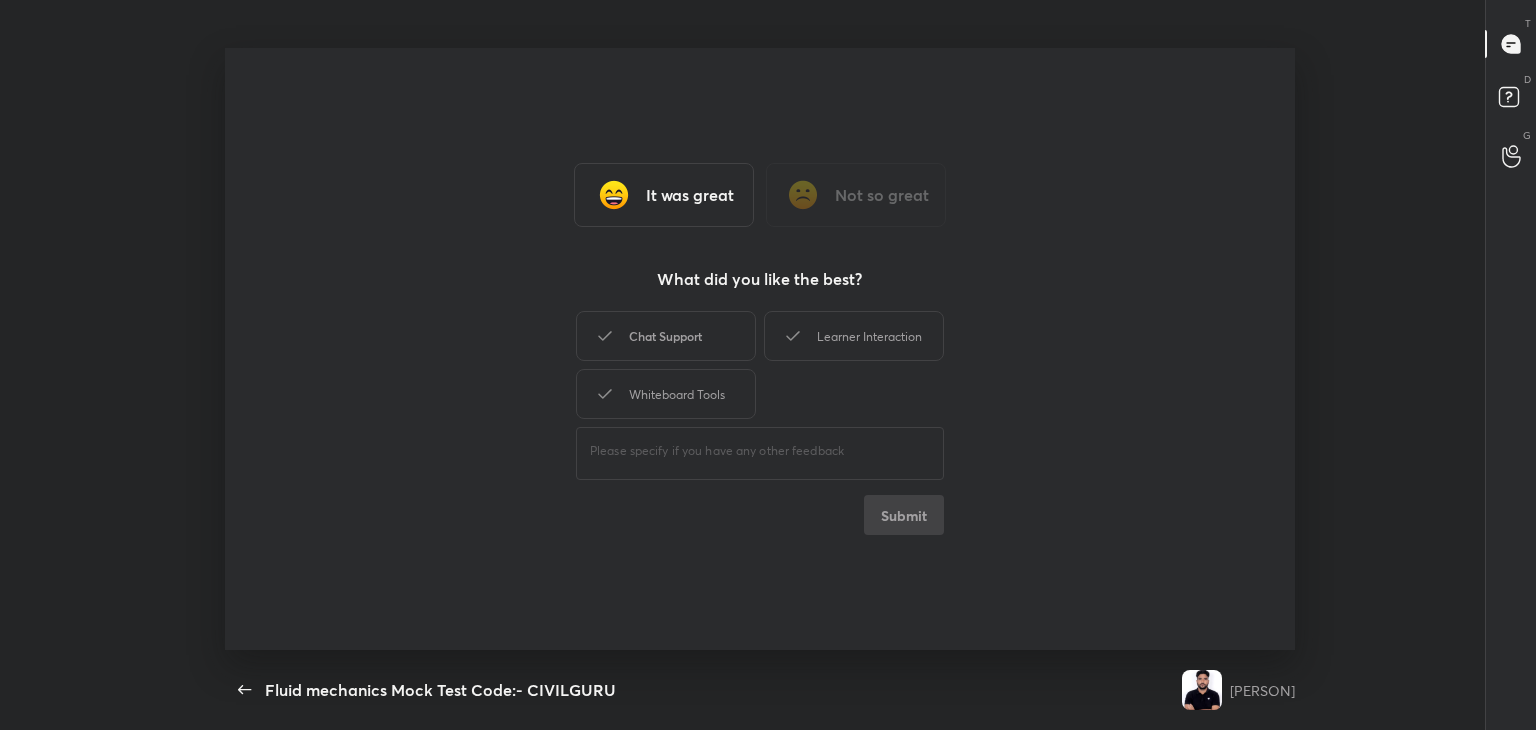 click on "Chat Support" at bounding box center [666, 336] 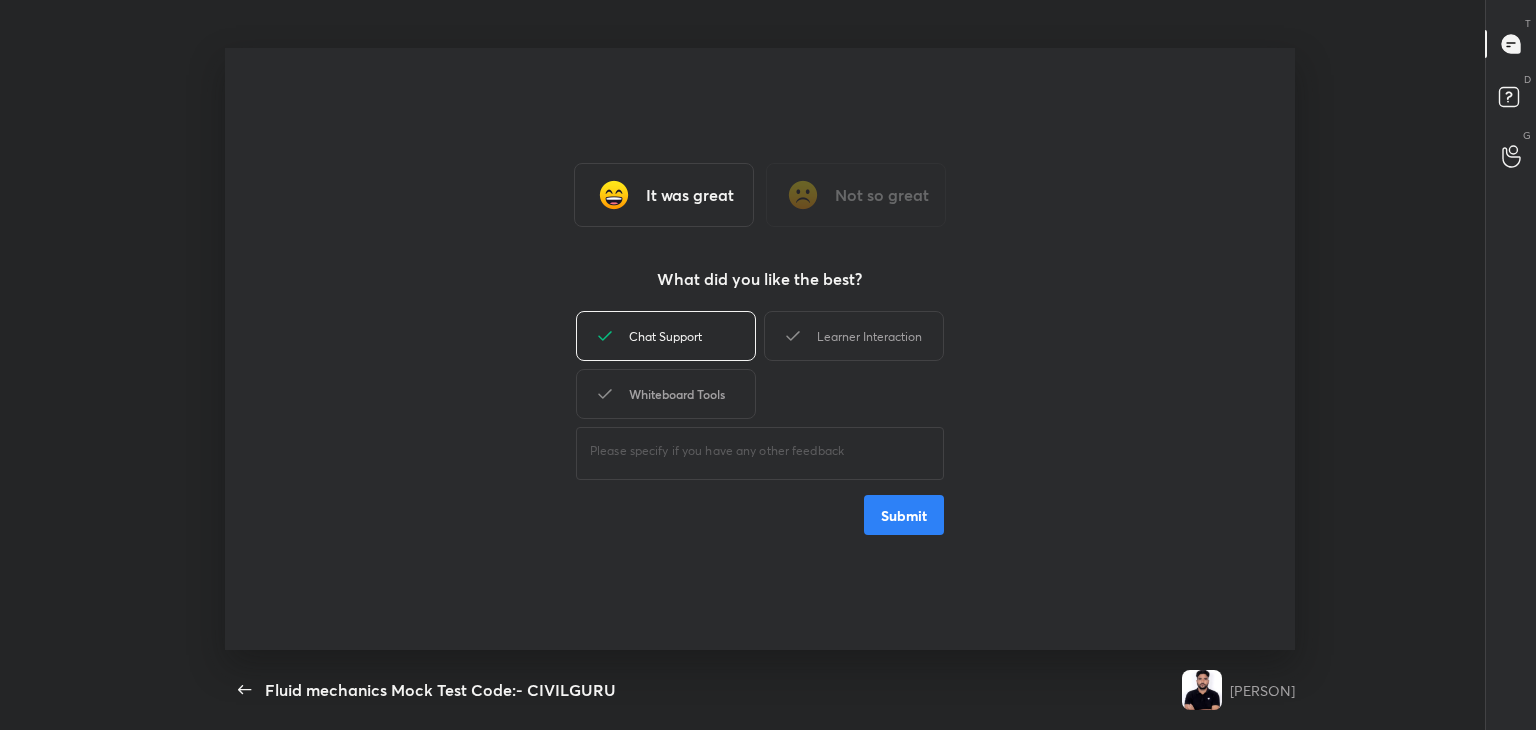 click on "Whiteboard Tools" at bounding box center (666, 394) 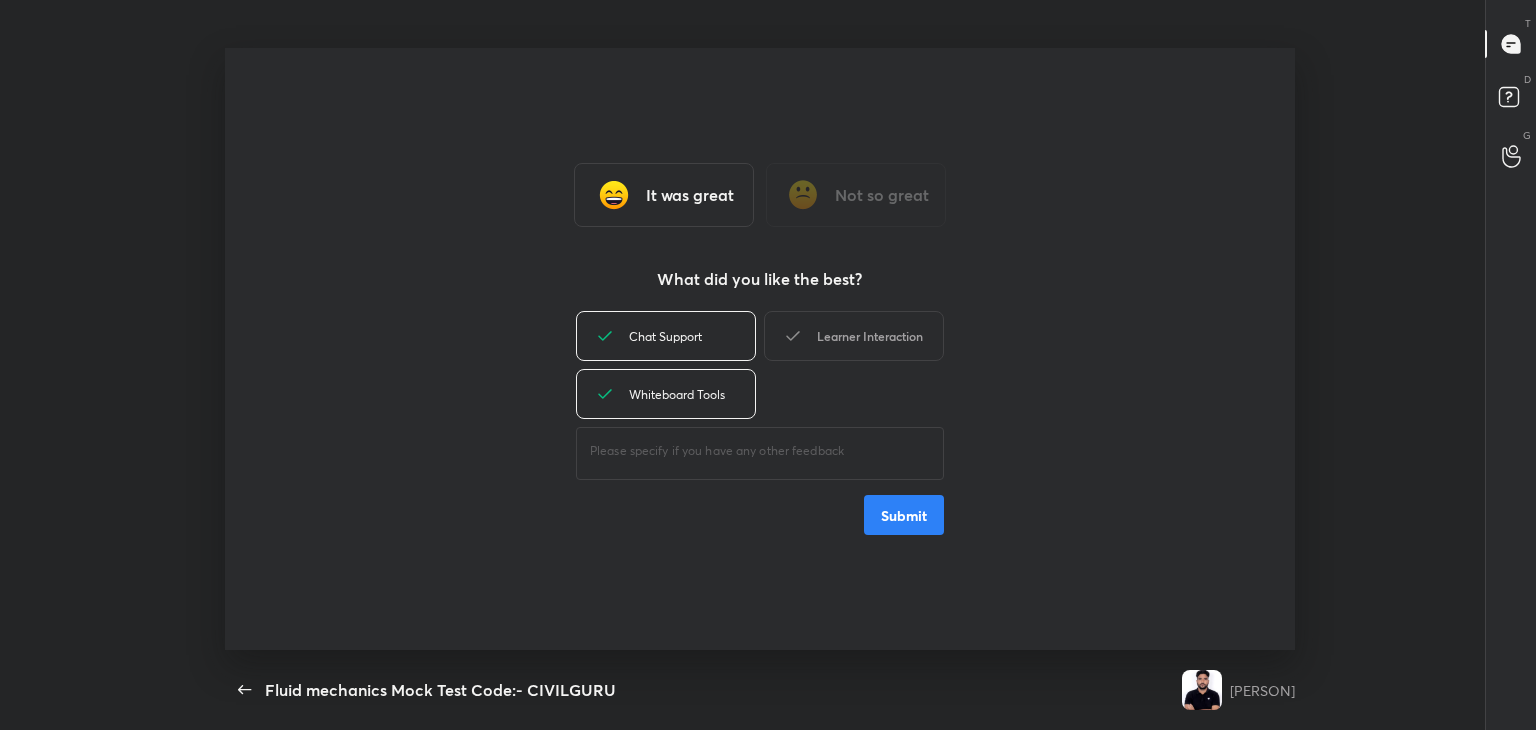 click on "Learner Interaction" at bounding box center [854, 336] 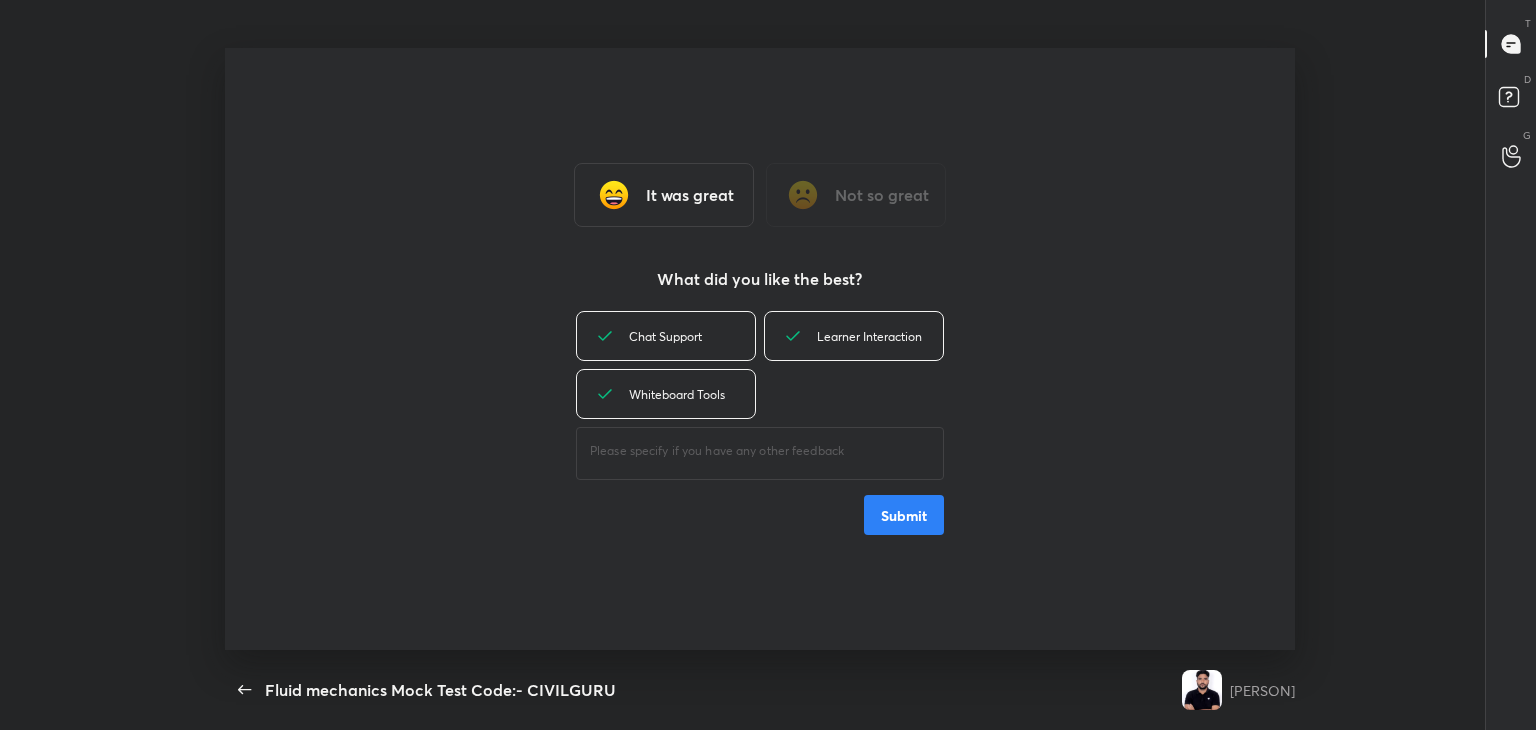 click on "Submit" at bounding box center (904, 515) 